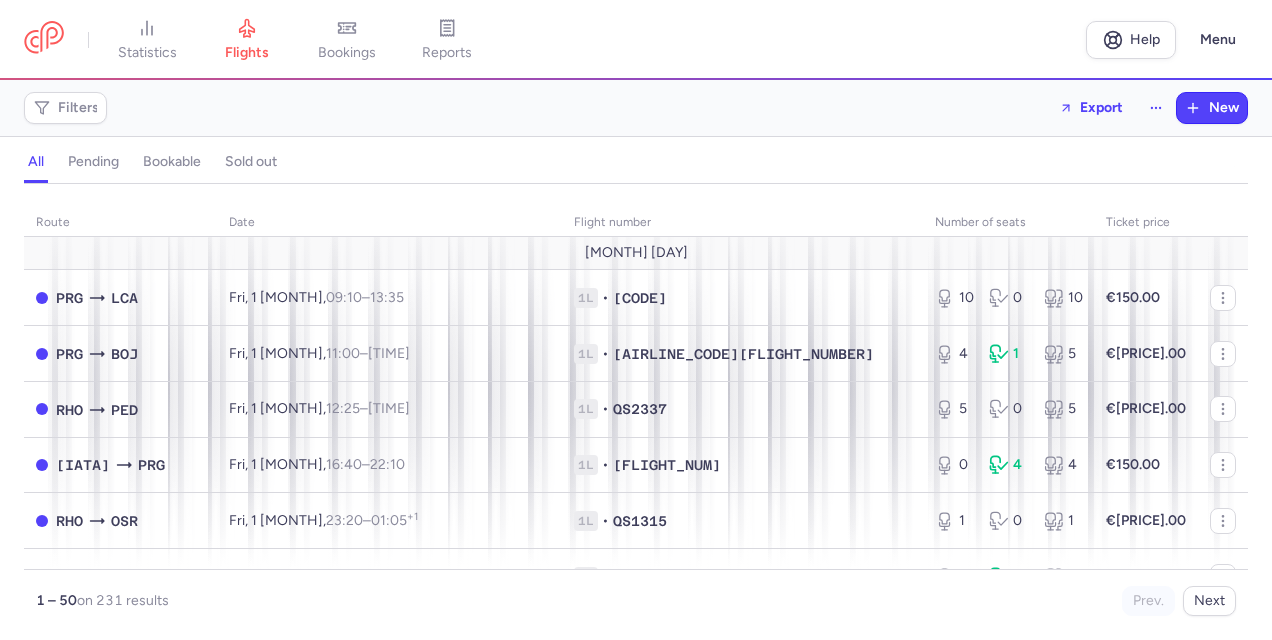 scroll, scrollTop: 0, scrollLeft: 0, axis: both 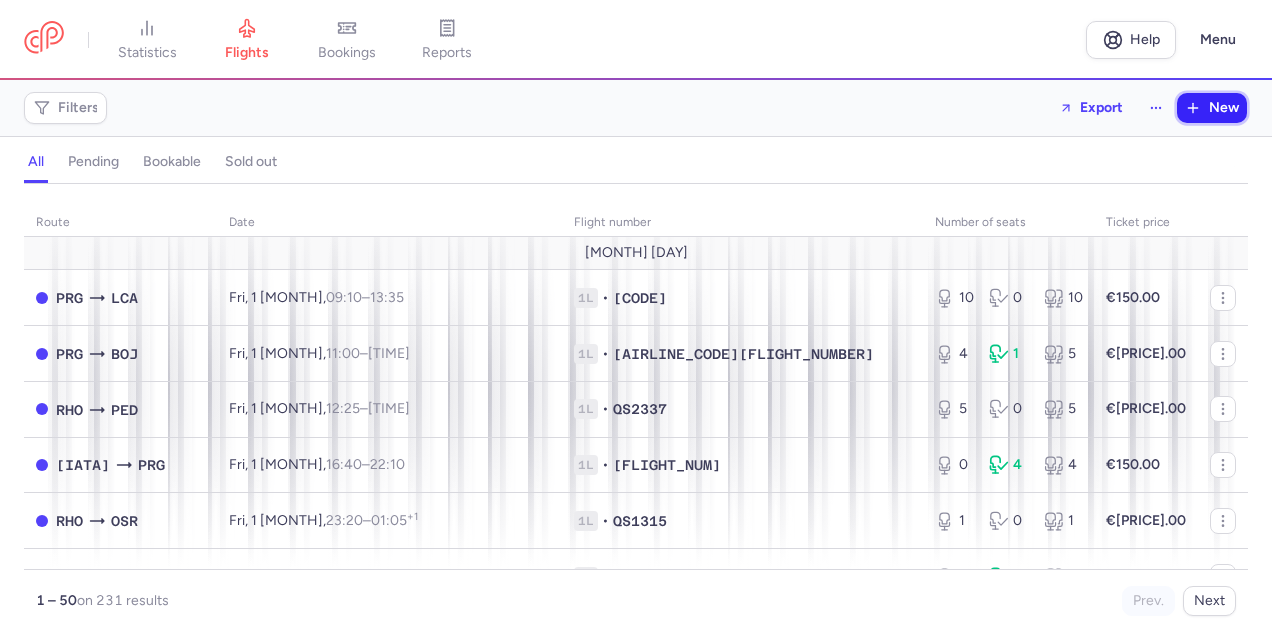 click on "New" at bounding box center [1224, 108] 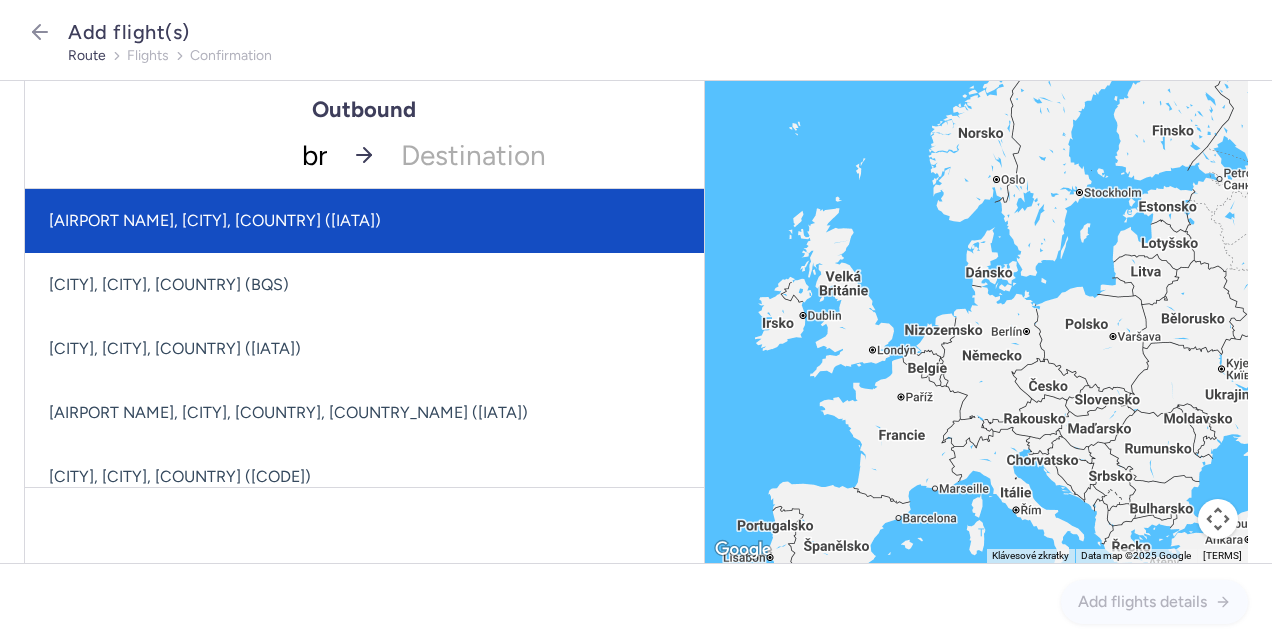 type on "[CODE]" 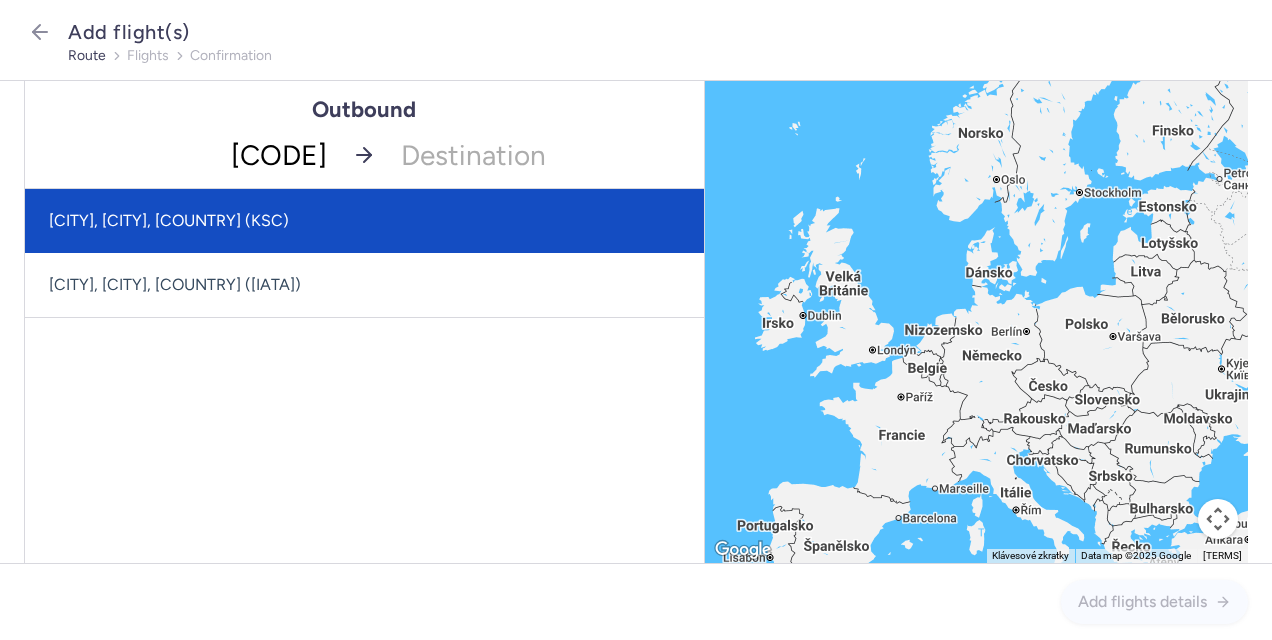click on "[CITY], [CITY], [COUNTRY] (KSC)" 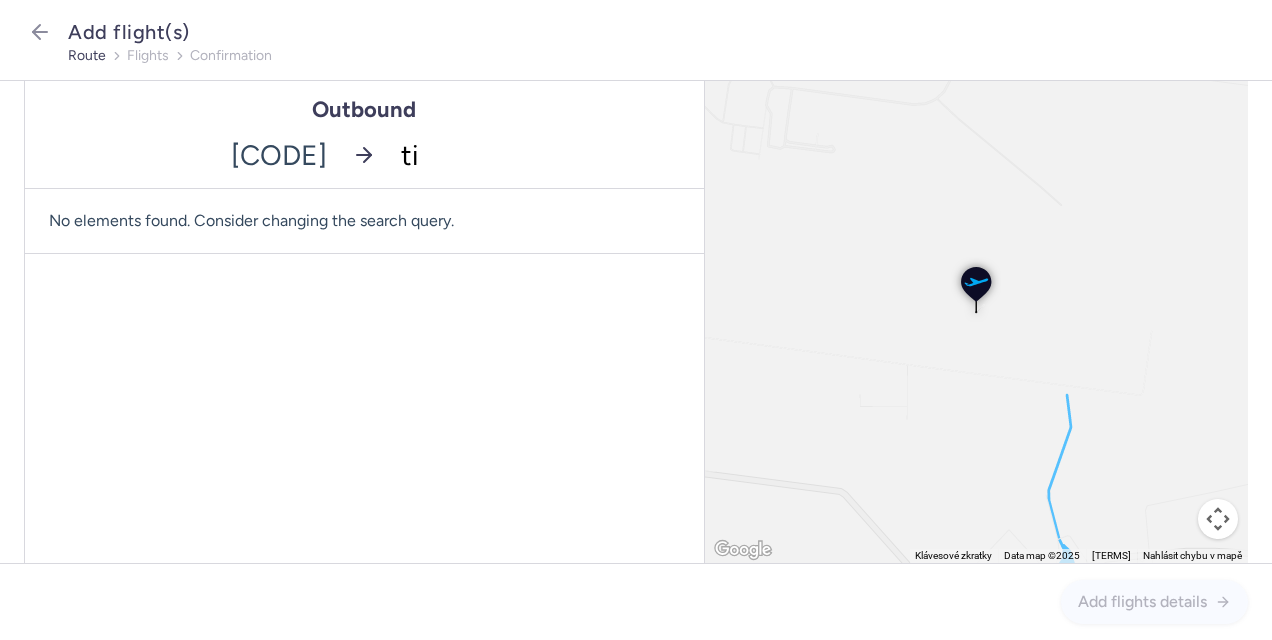 type on "tia" 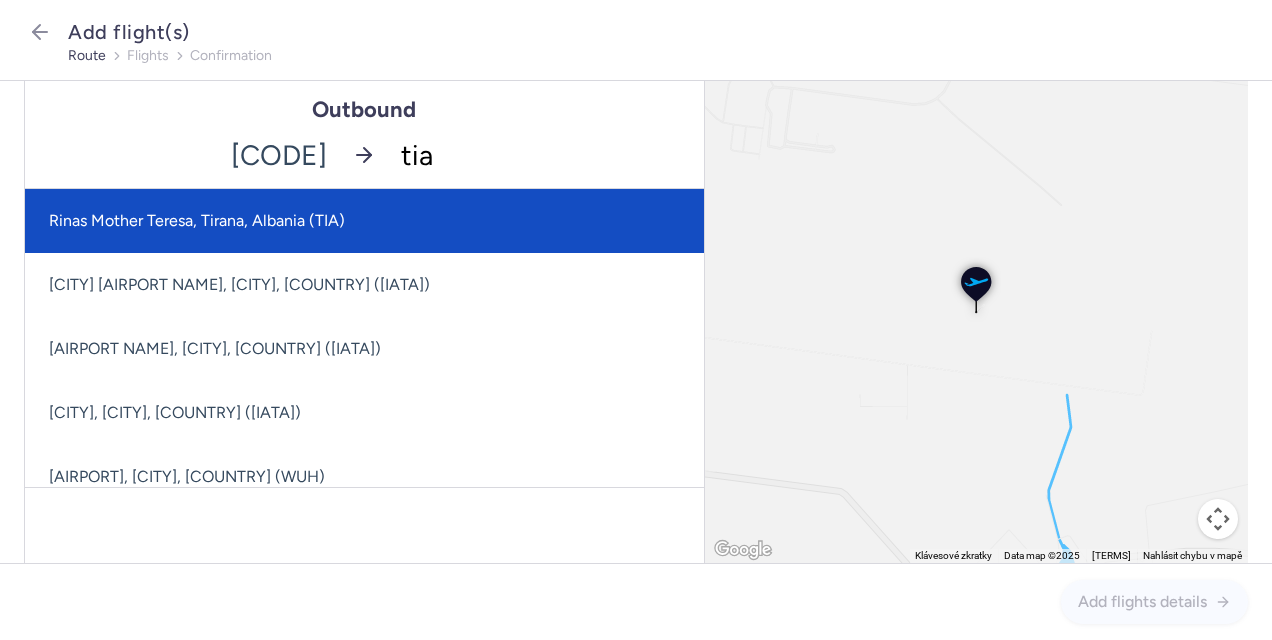 click on "Rinas Mother Teresa, Tirana, Albania (TIA)" at bounding box center (364, 221) 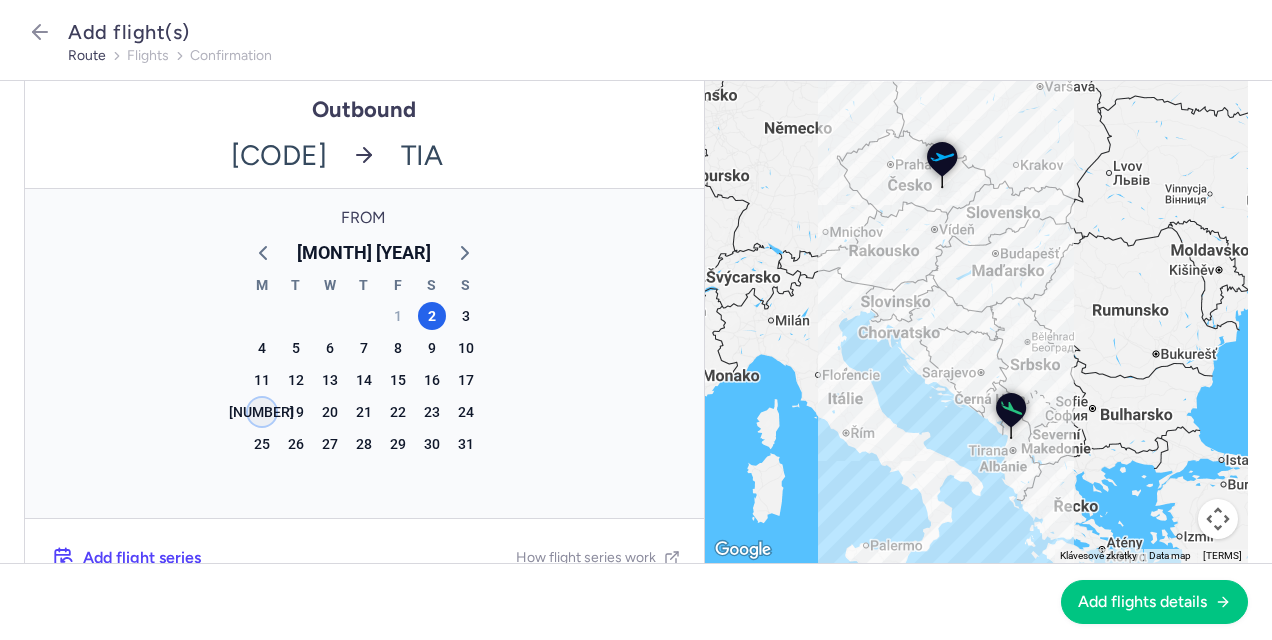 click on "[NUMBER]" 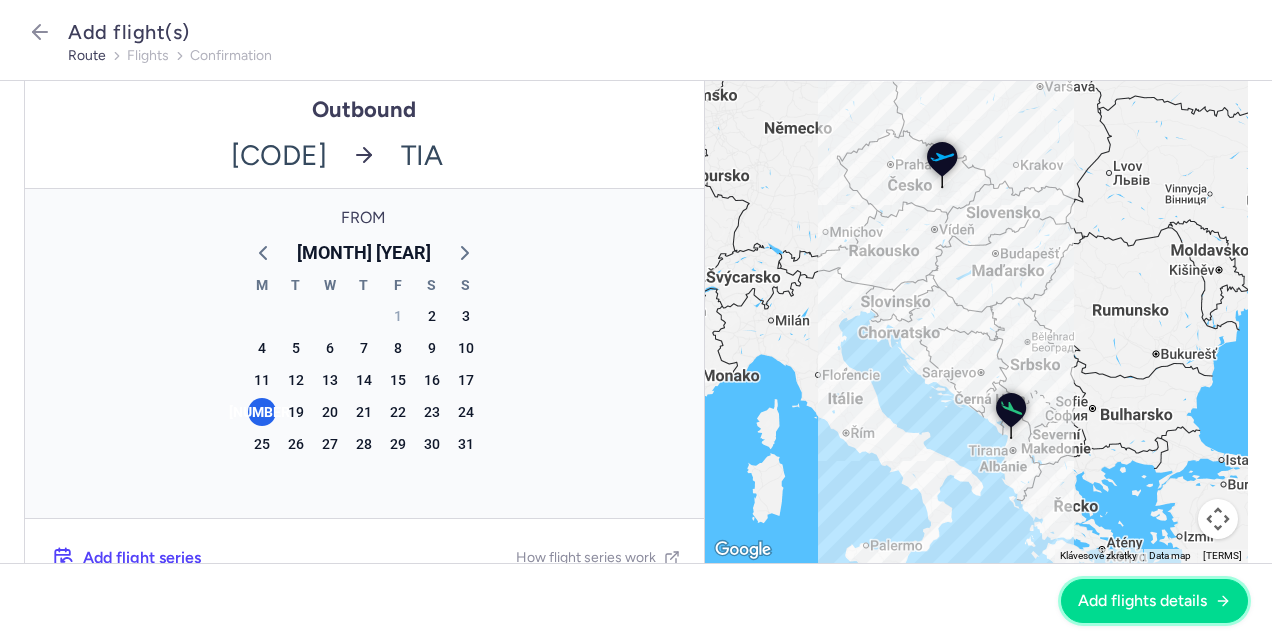 click on "Add flights details" at bounding box center (1142, 601) 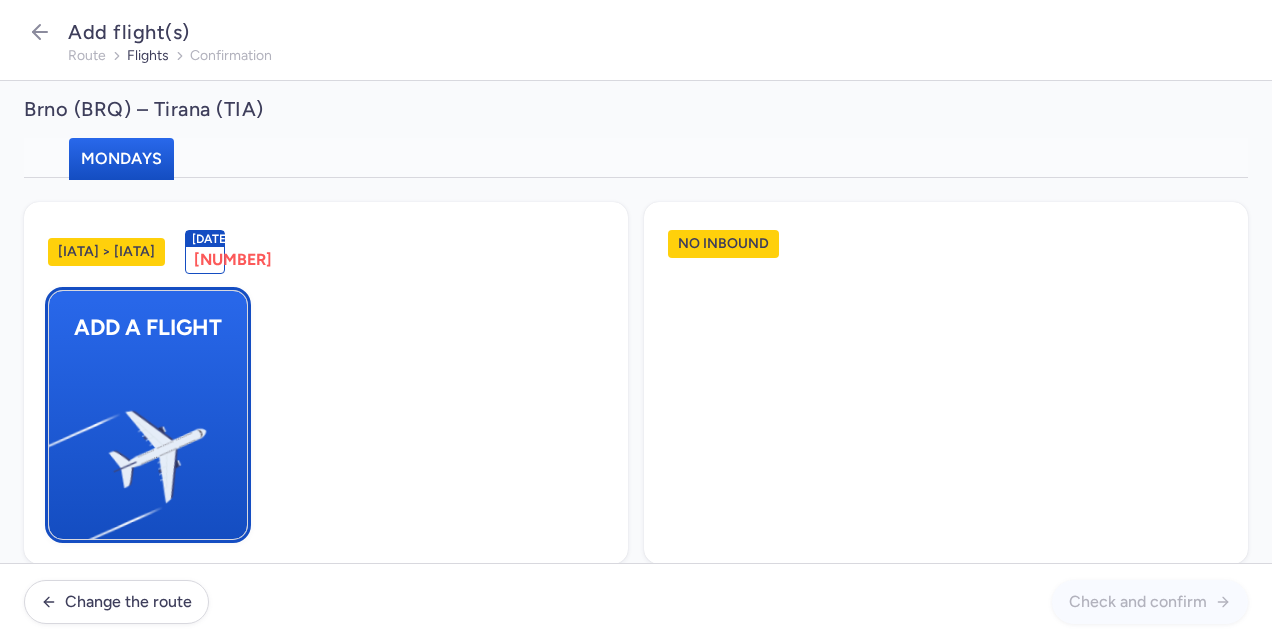 click at bounding box center (59, 448) 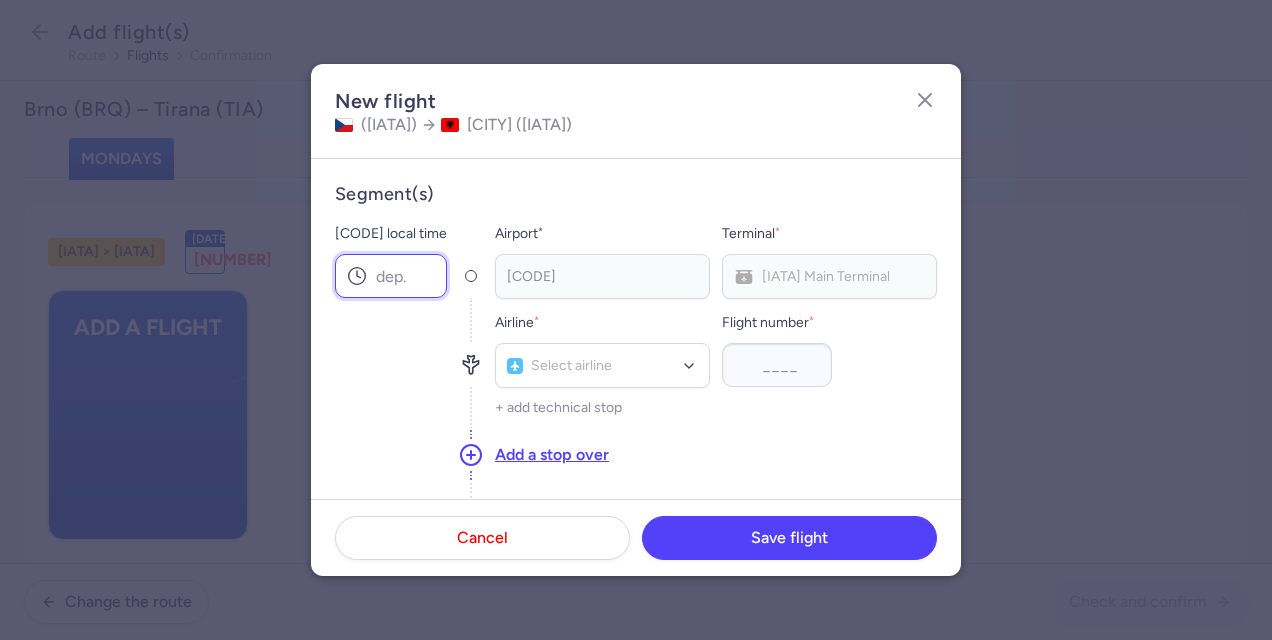 click on "[CODE] local time" at bounding box center (391, 276) 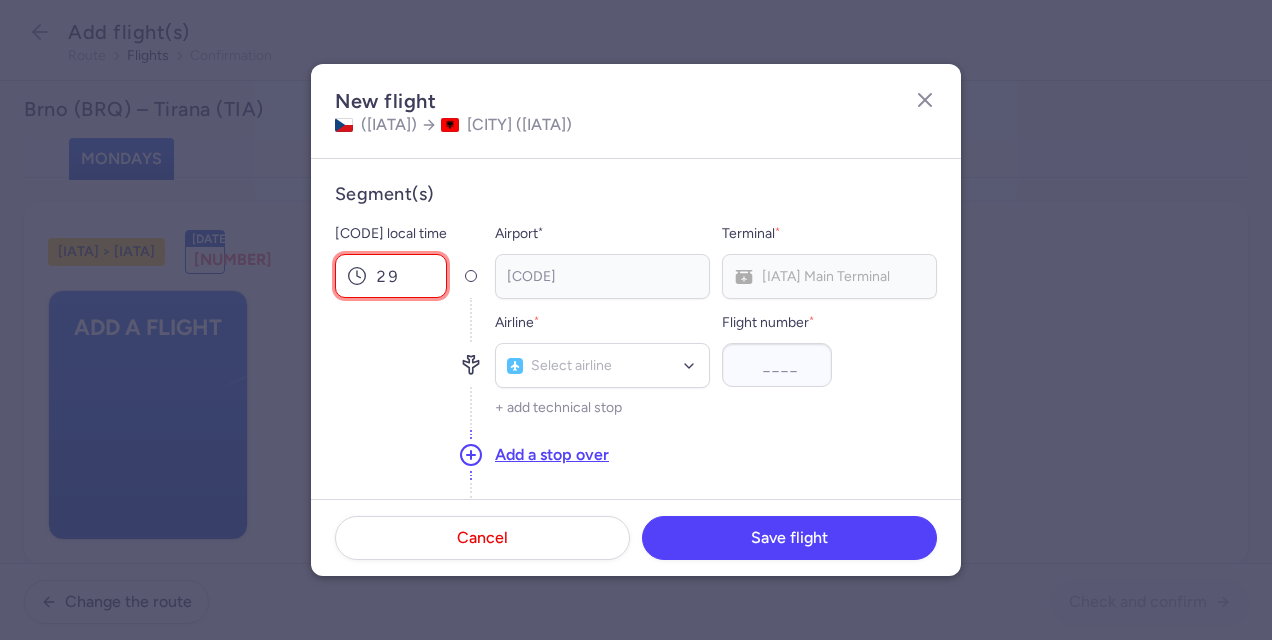 type on "2" 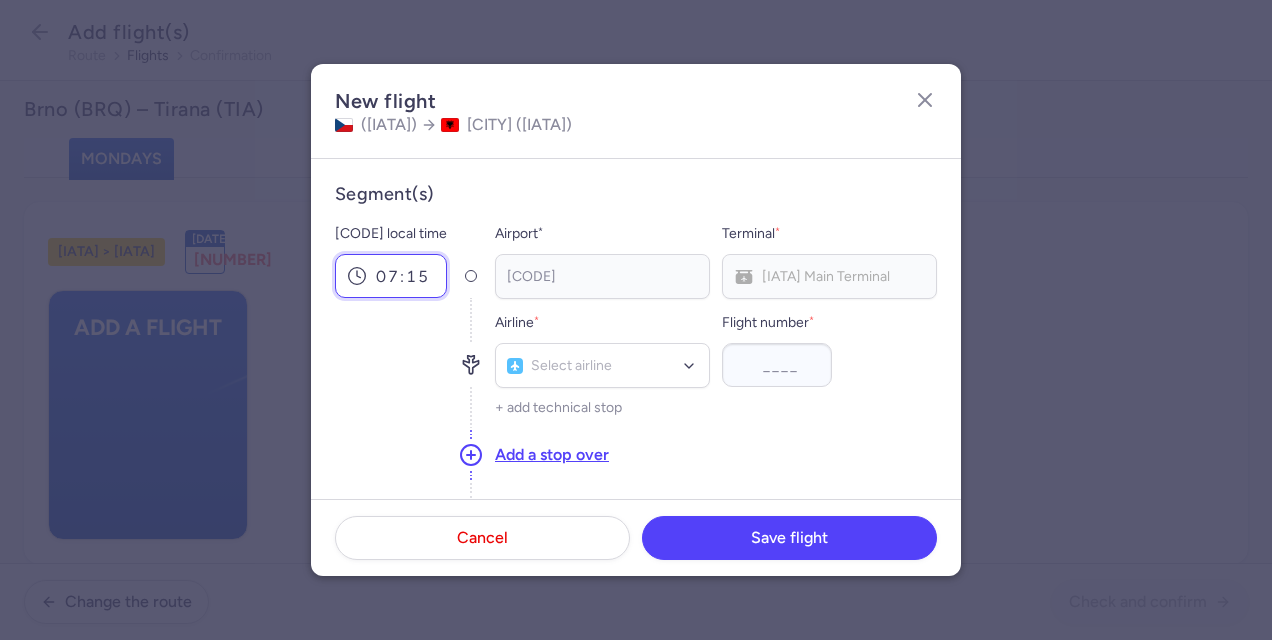 type on "07:15" 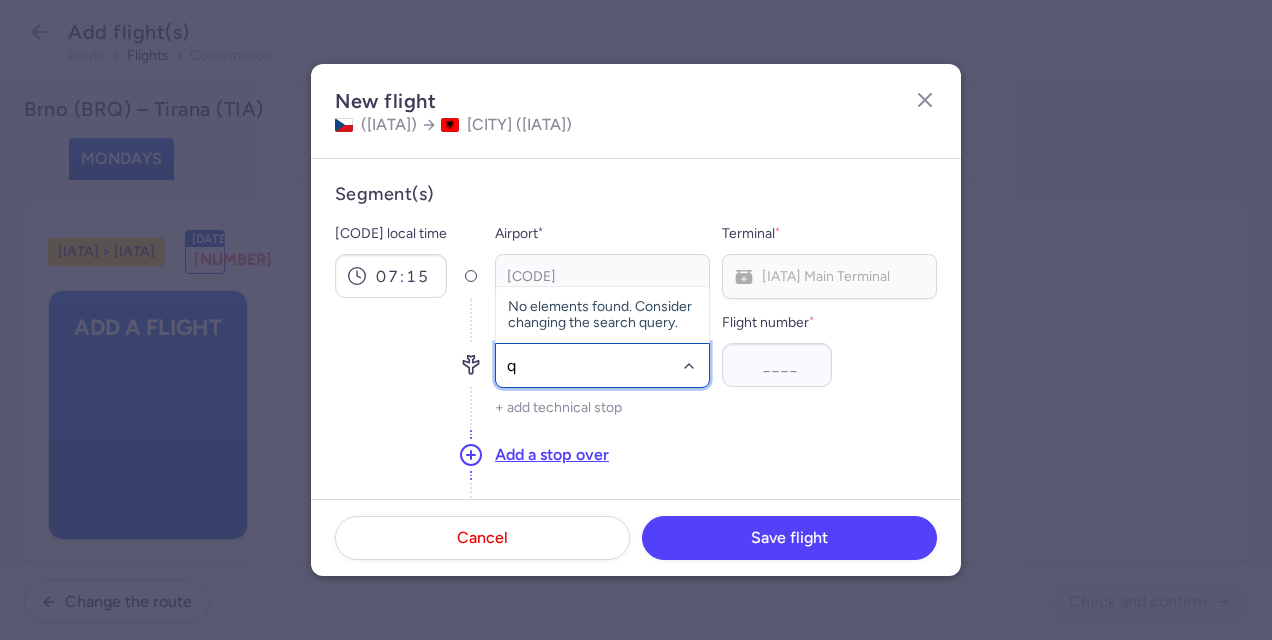 type on "qs" 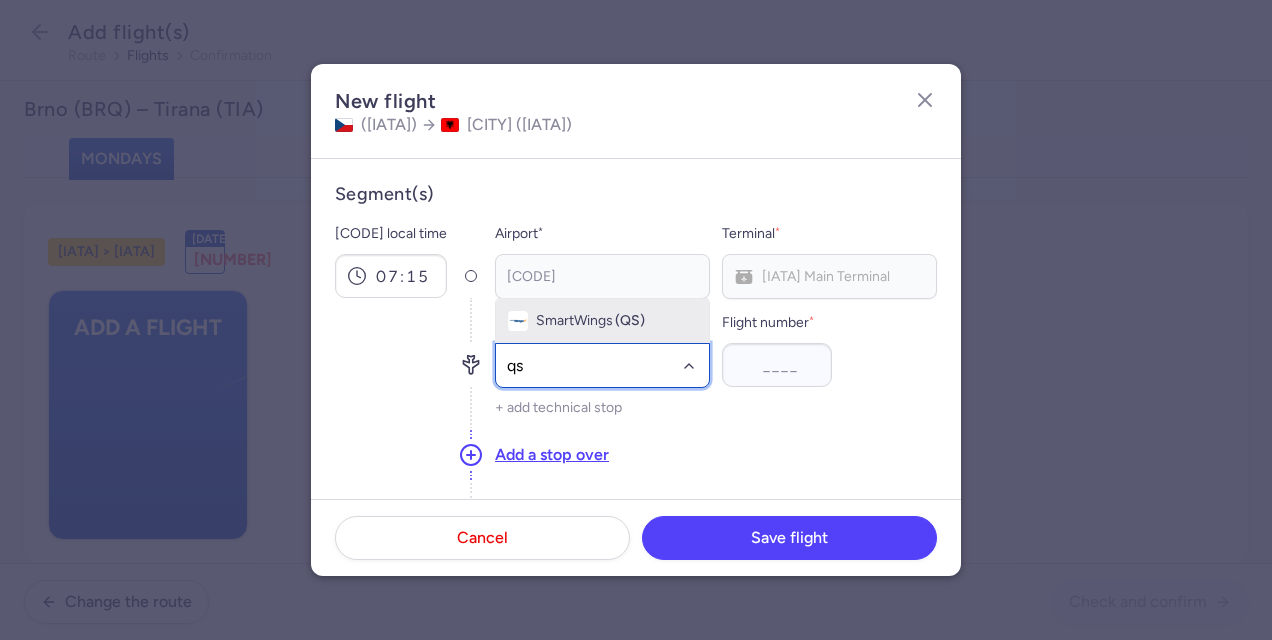 click on "SmartWings (QS)" at bounding box center (602, 321) 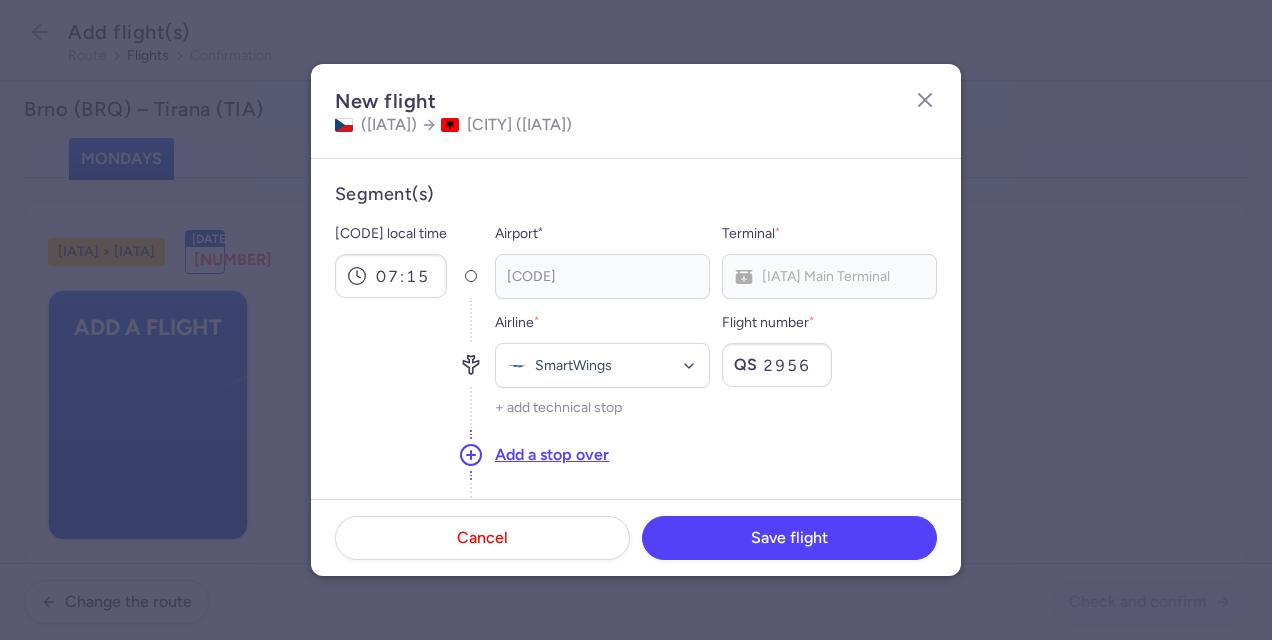 type on "2956" 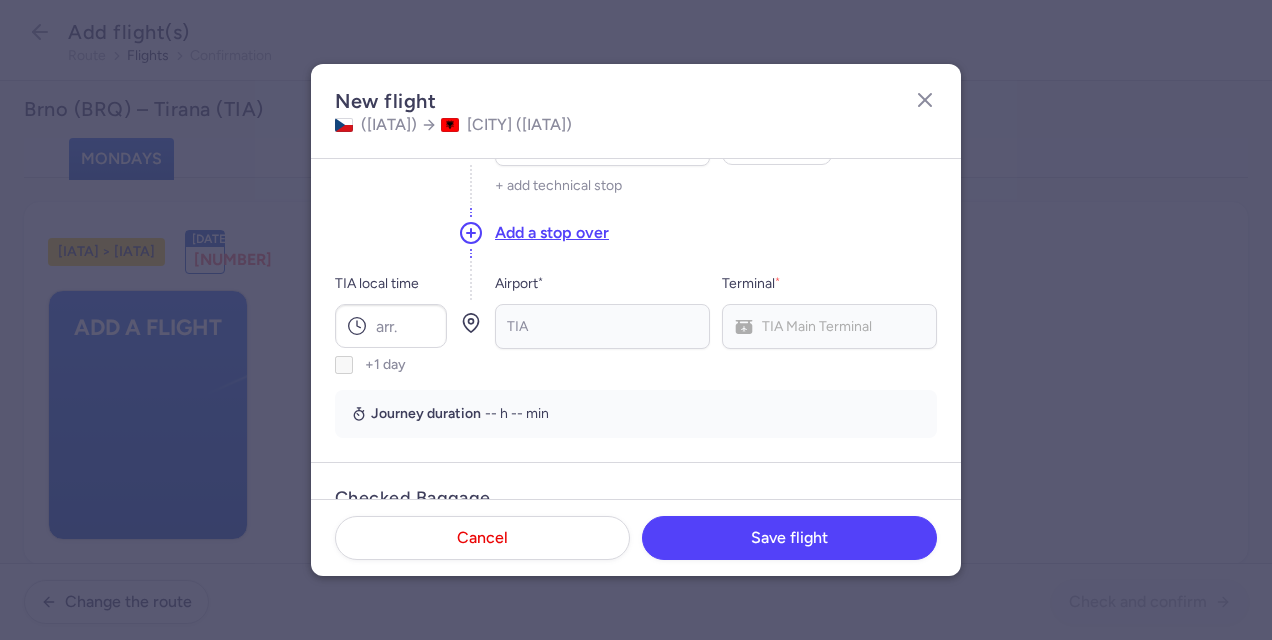 scroll, scrollTop: 220, scrollLeft: 0, axis: vertical 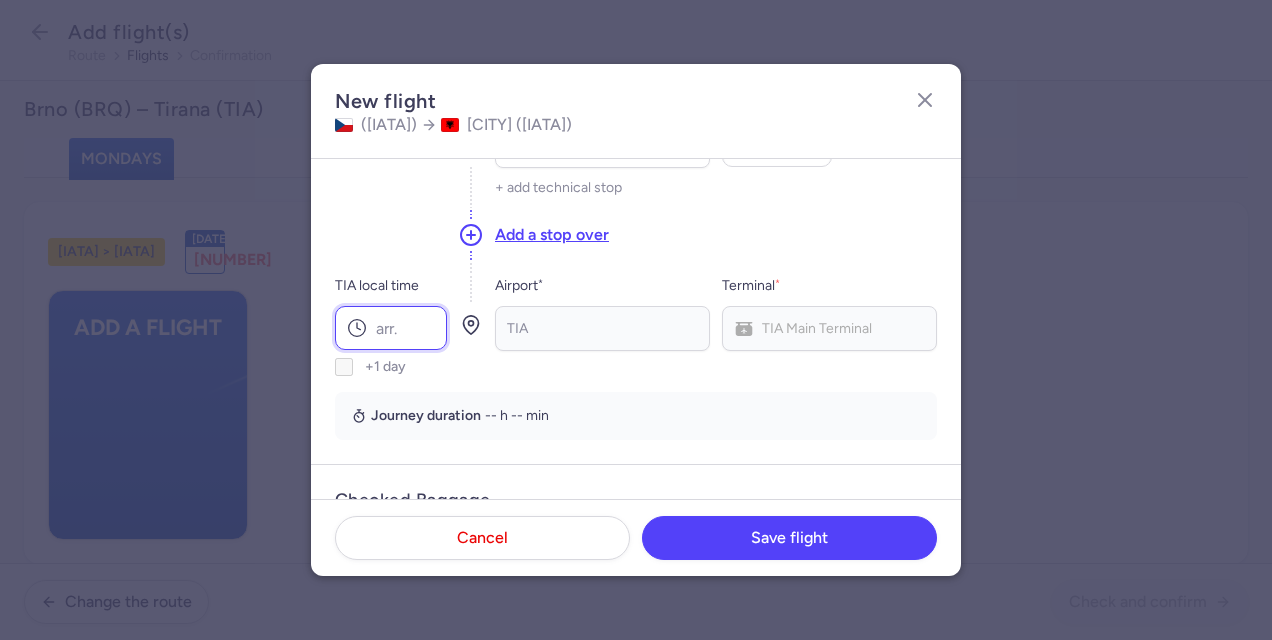 click on "TIA local time" at bounding box center [391, 328] 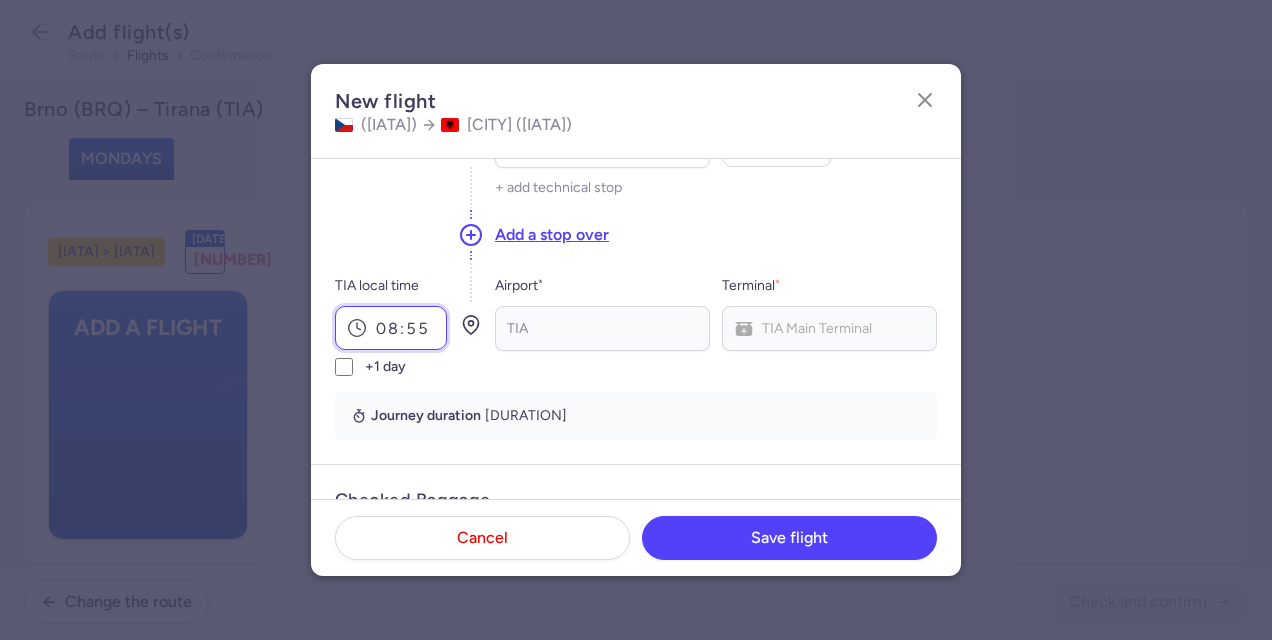 type on "08:55" 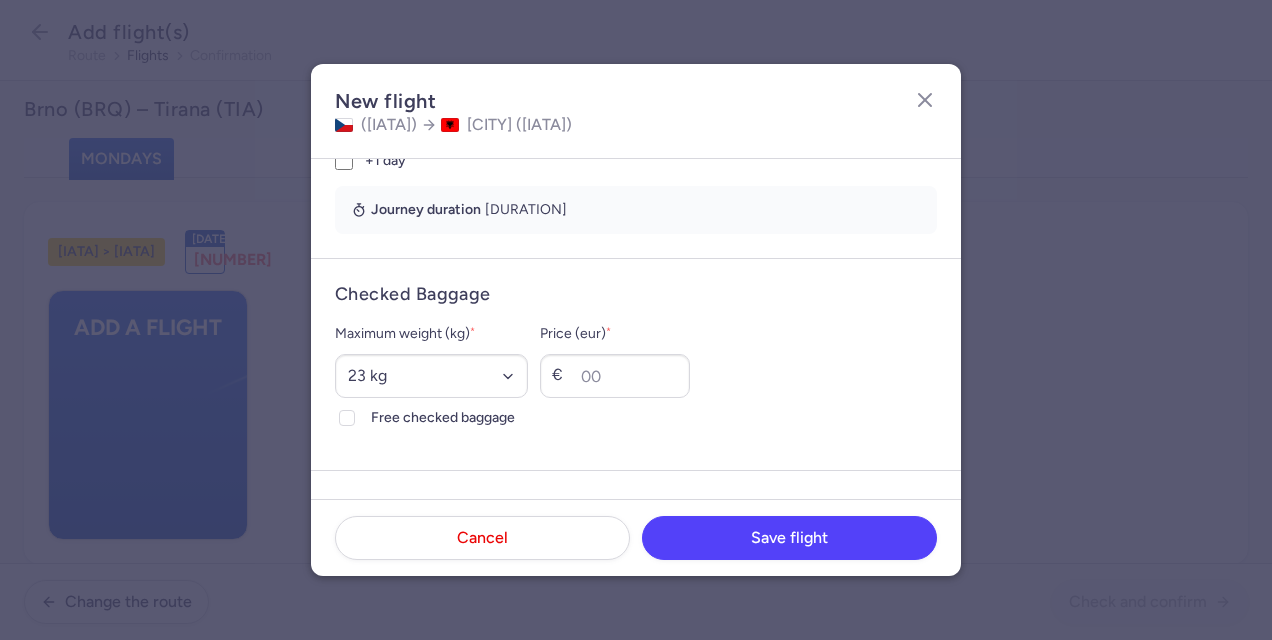 scroll, scrollTop: 431, scrollLeft: 0, axis: vertical 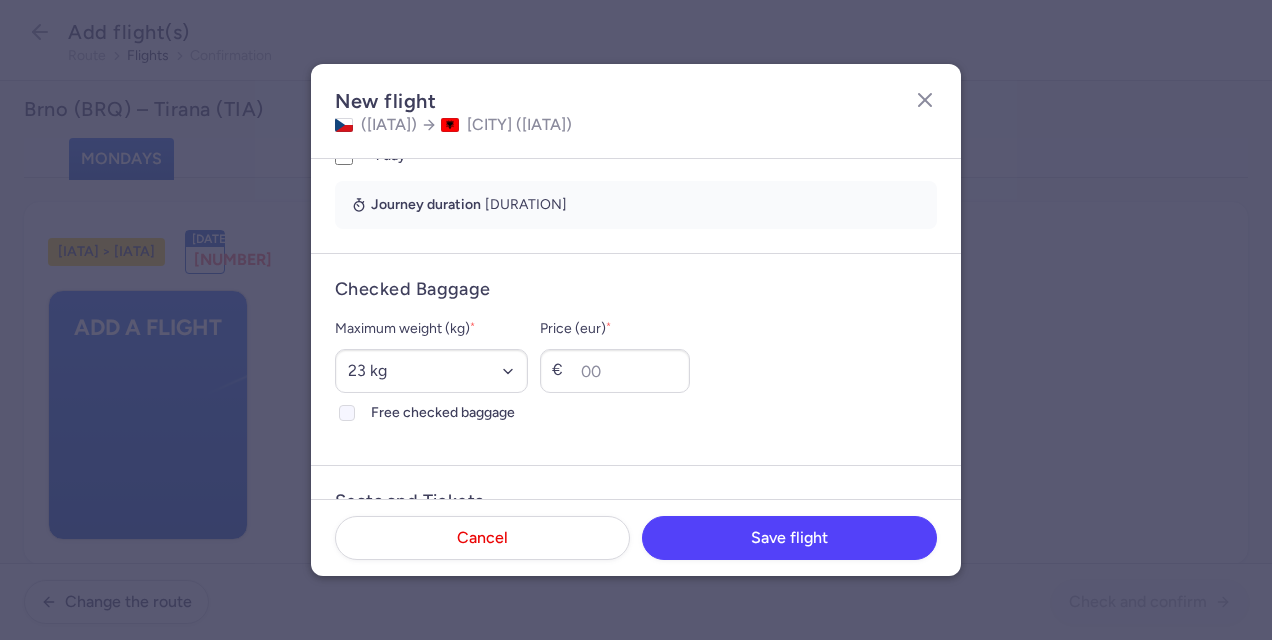 click 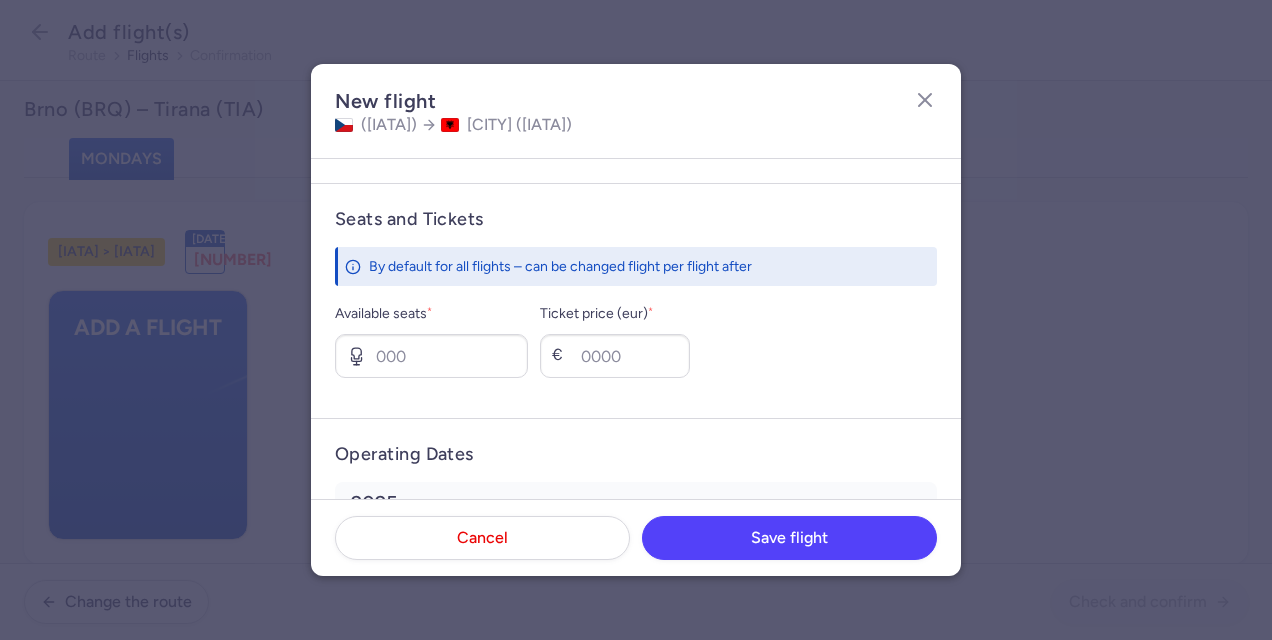 scroll, scrollTop: 716, scrollLeft: 0, axis: vertical 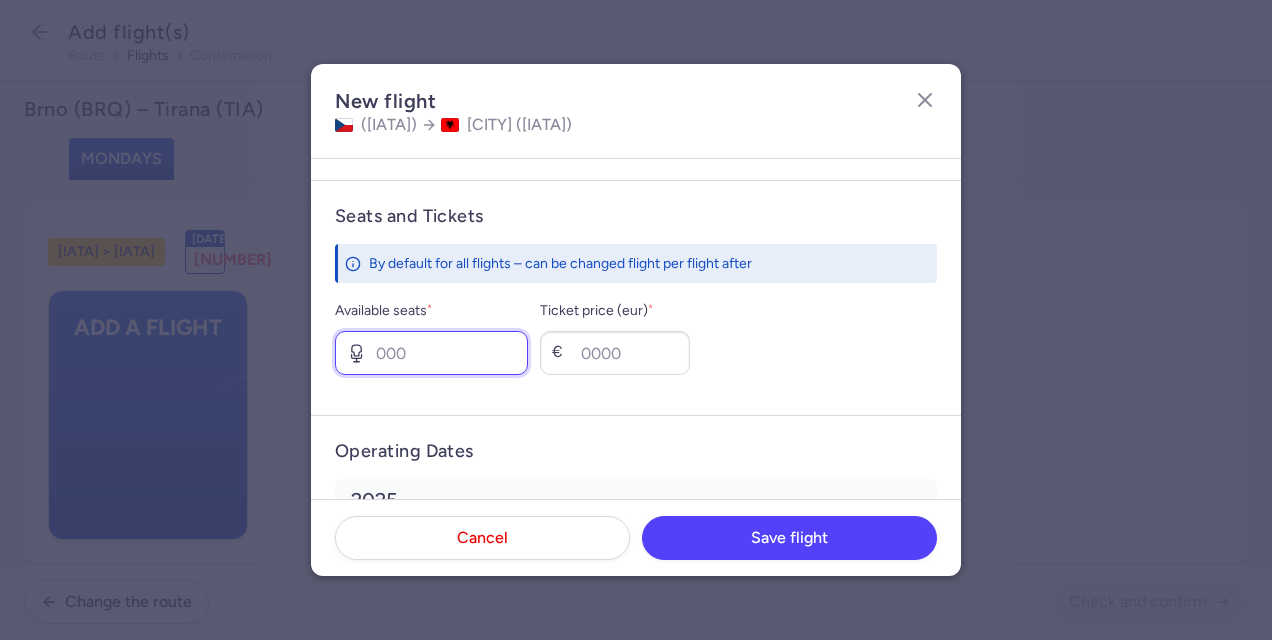 click on "Available seats  *" at bounding box center (431, 353) 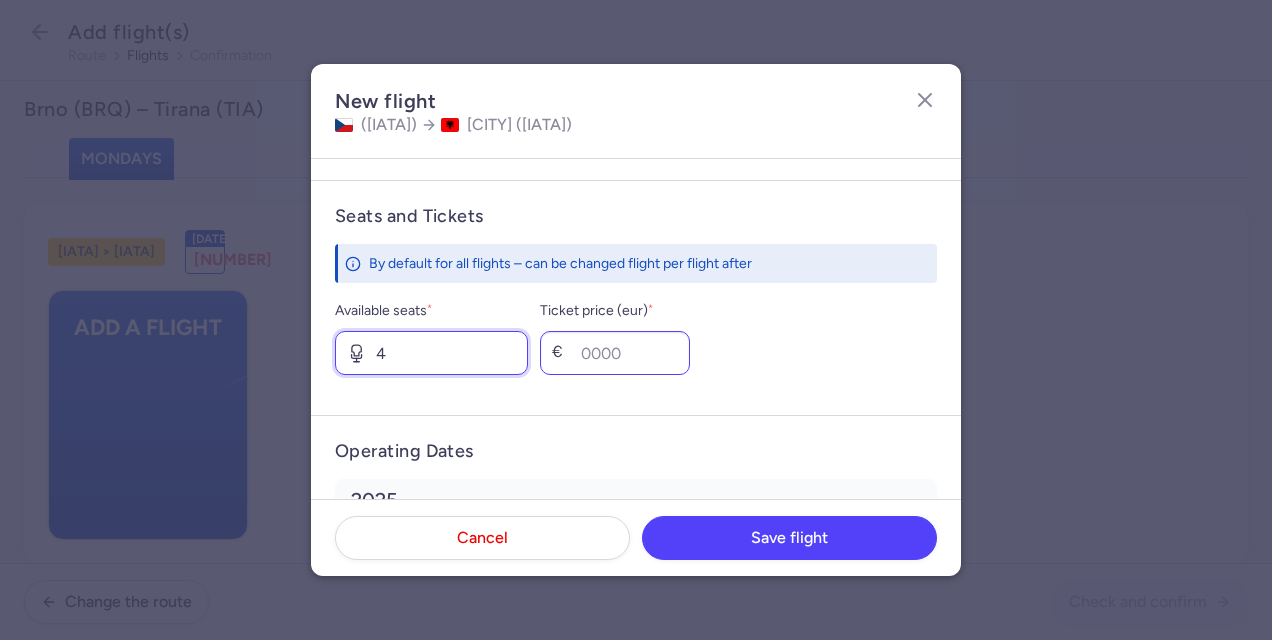 type on "4" 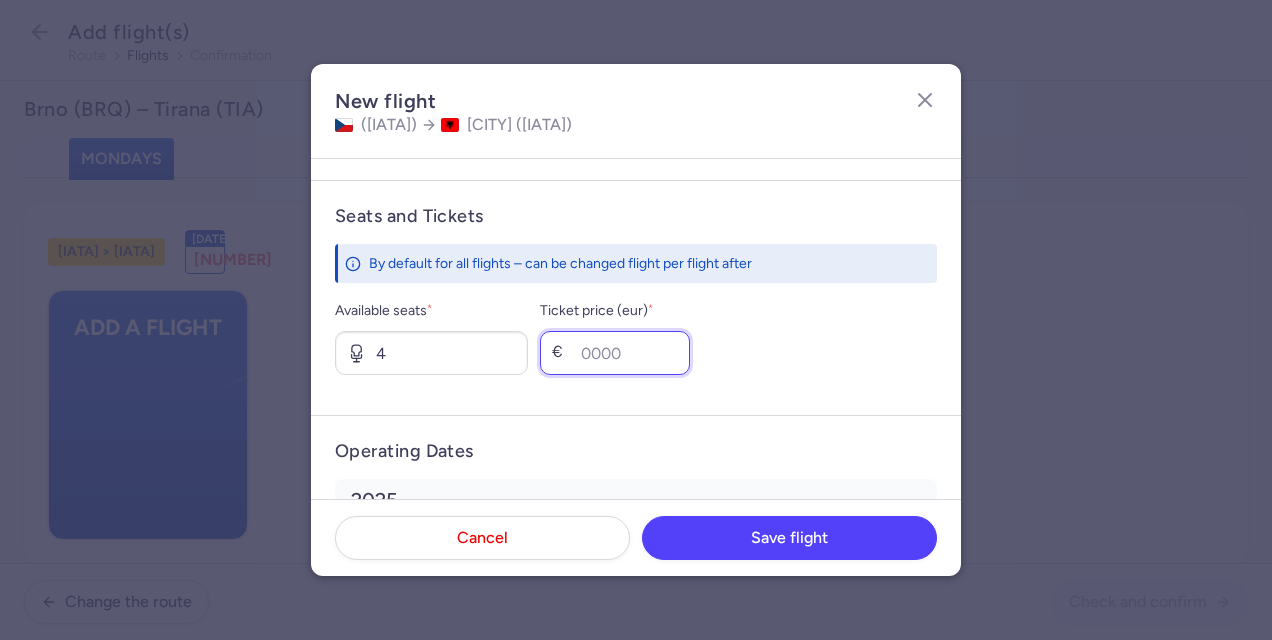 click on "Ticket price (eur)  *" at bounding box center (615, 353) 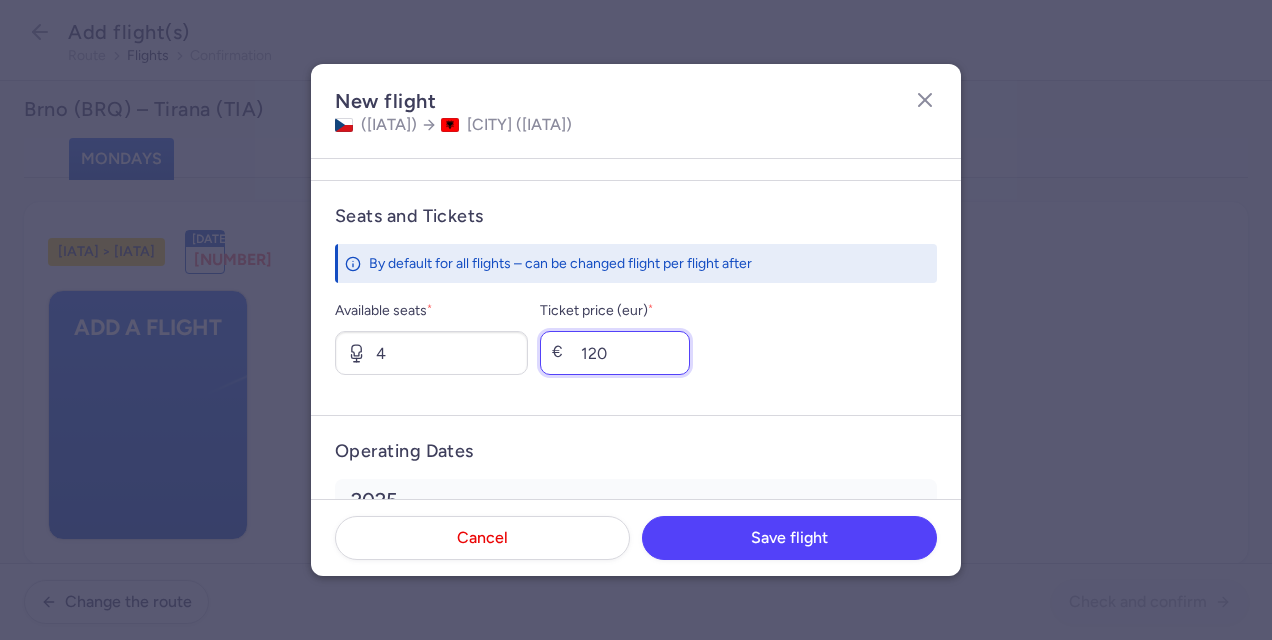 type on "120" 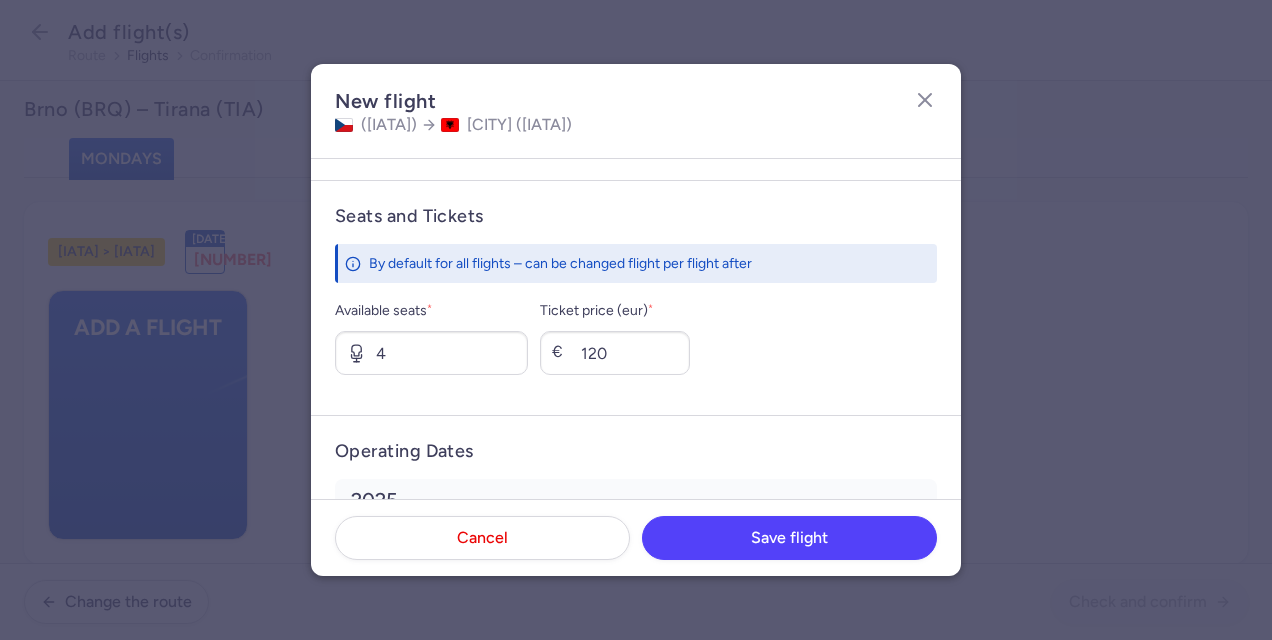 scroll, scrollTop: 857, scrollLeft: 0, axis: vertical 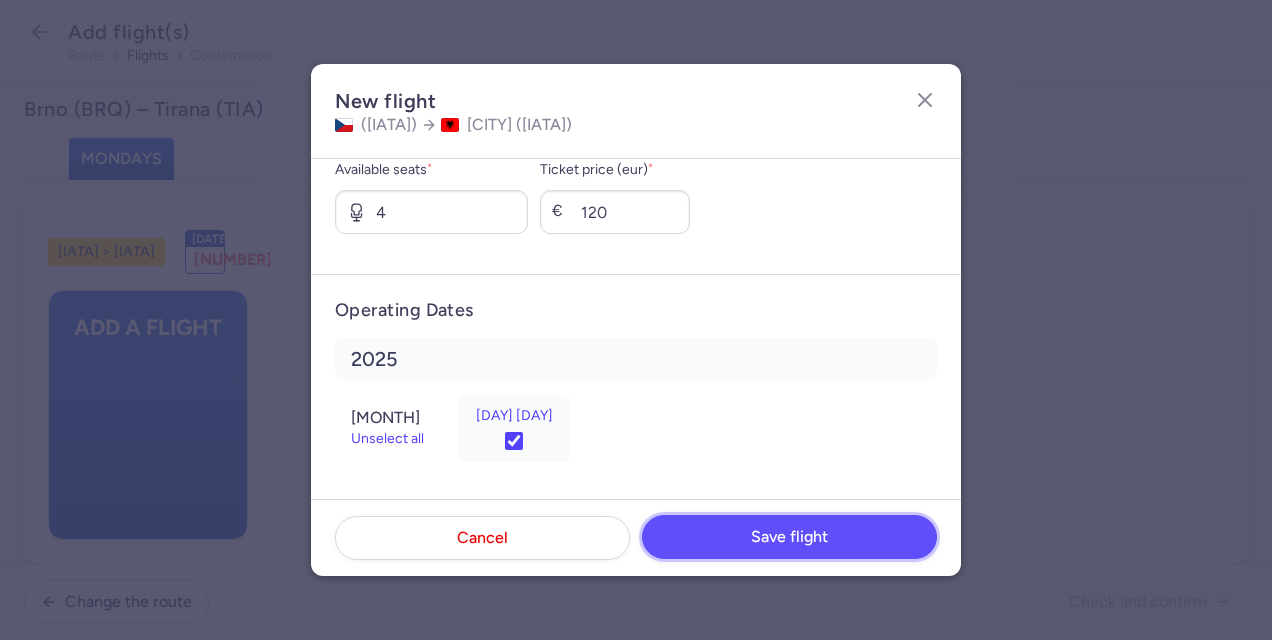 click on "Save flight" at bounding box center (789, 537) 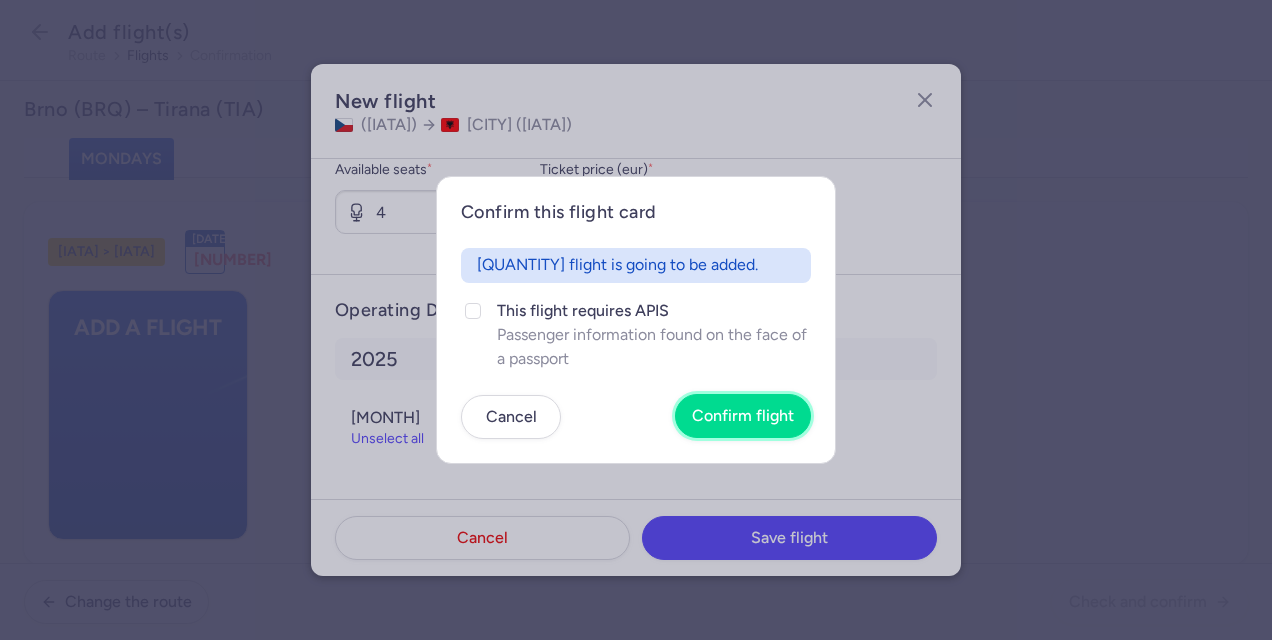 click on "Confirm flight" at bounding box center (743, 416) 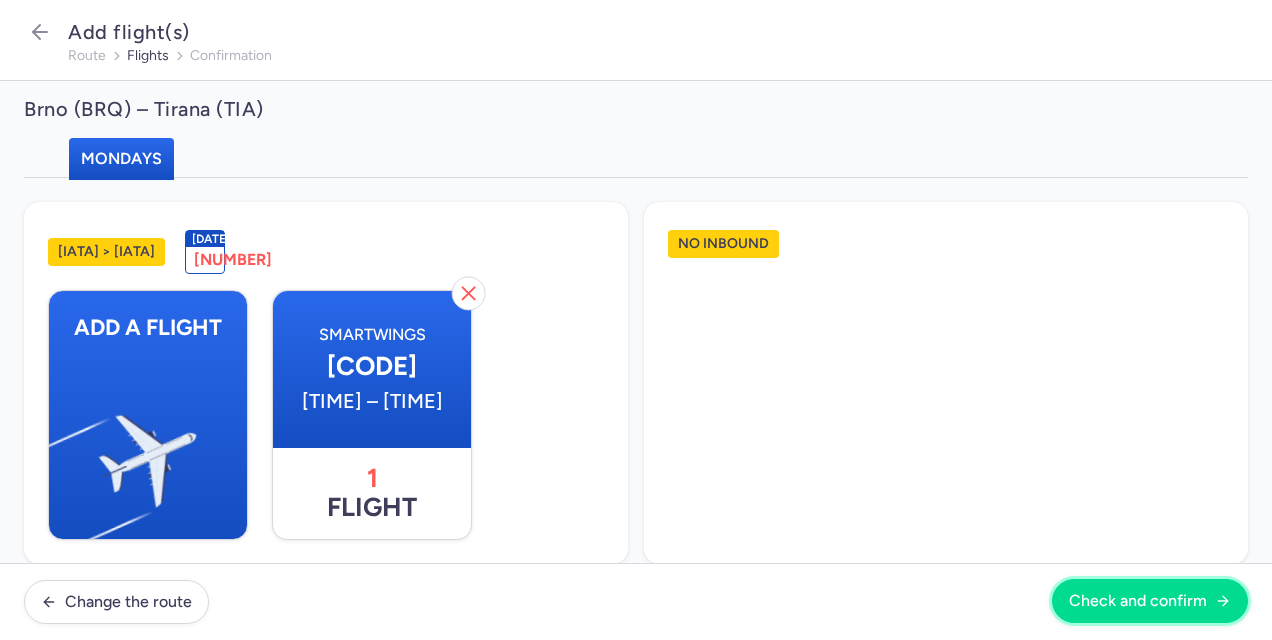 click on "Check and confirm" at bounding box center [1138, 601] 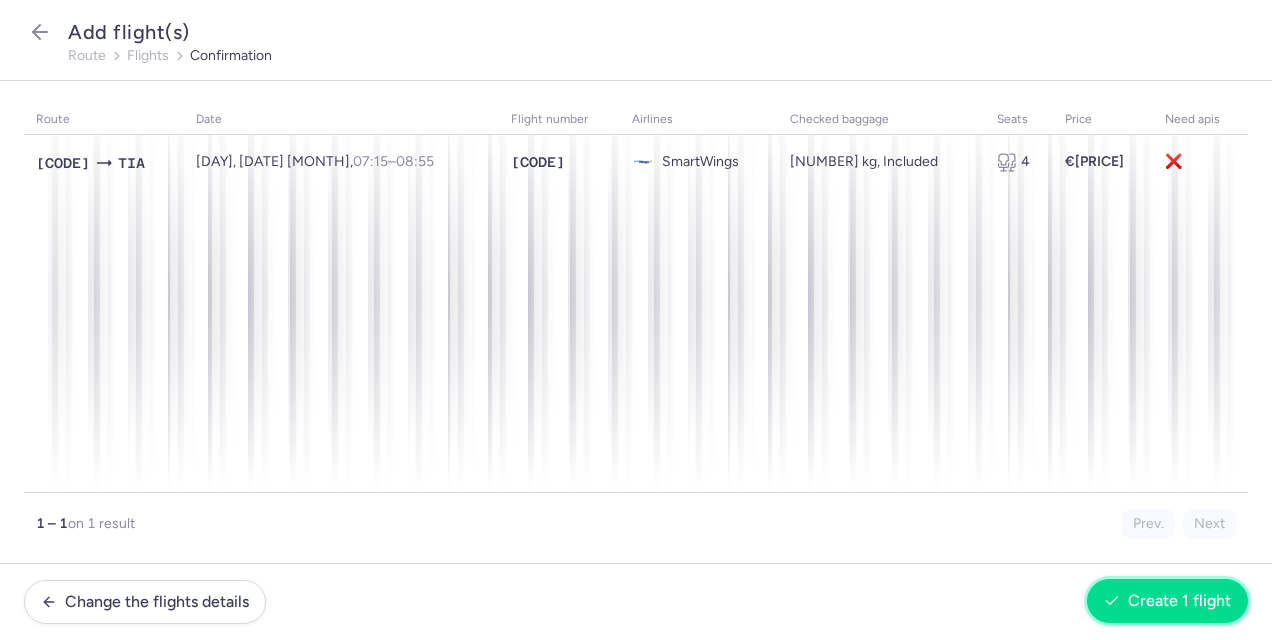 click on "Create 1 flight" at bounding box center [1179, 601] 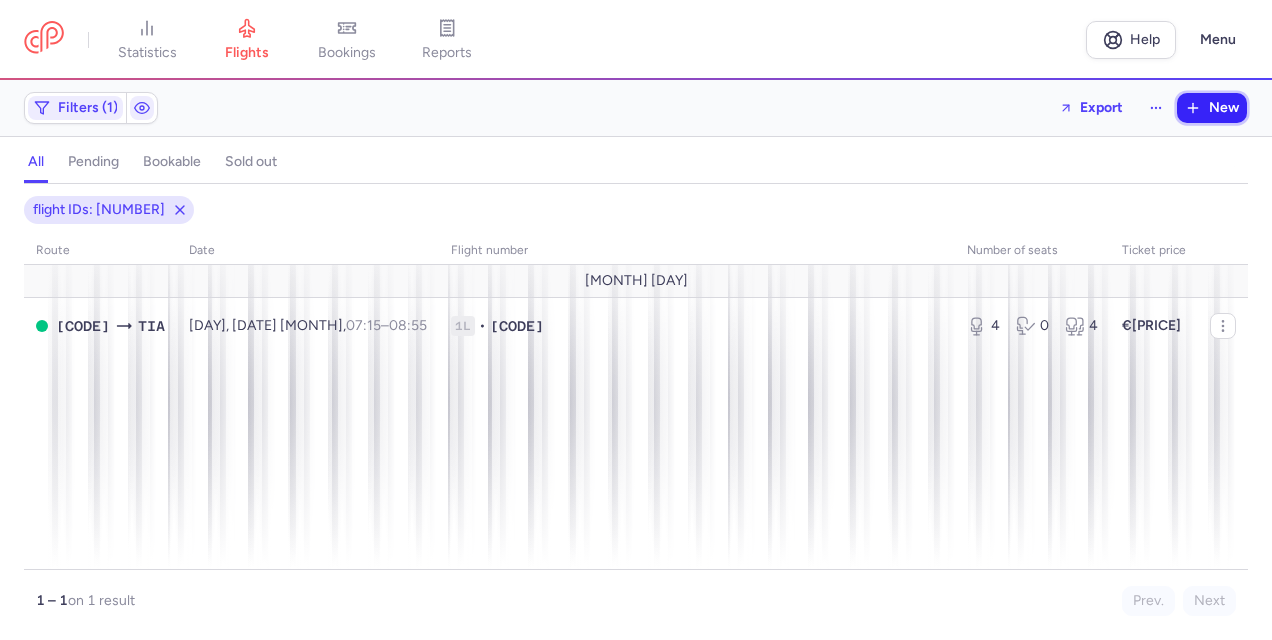 click on "New" at bounding box center (1224, 108) 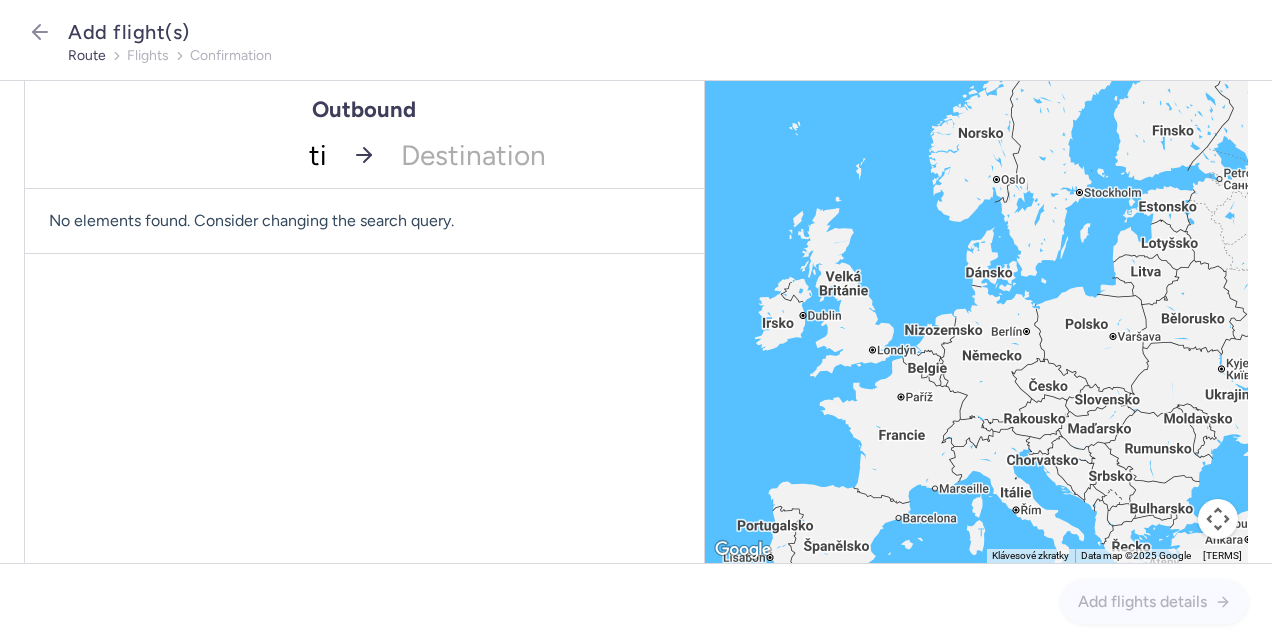 type on "tia" 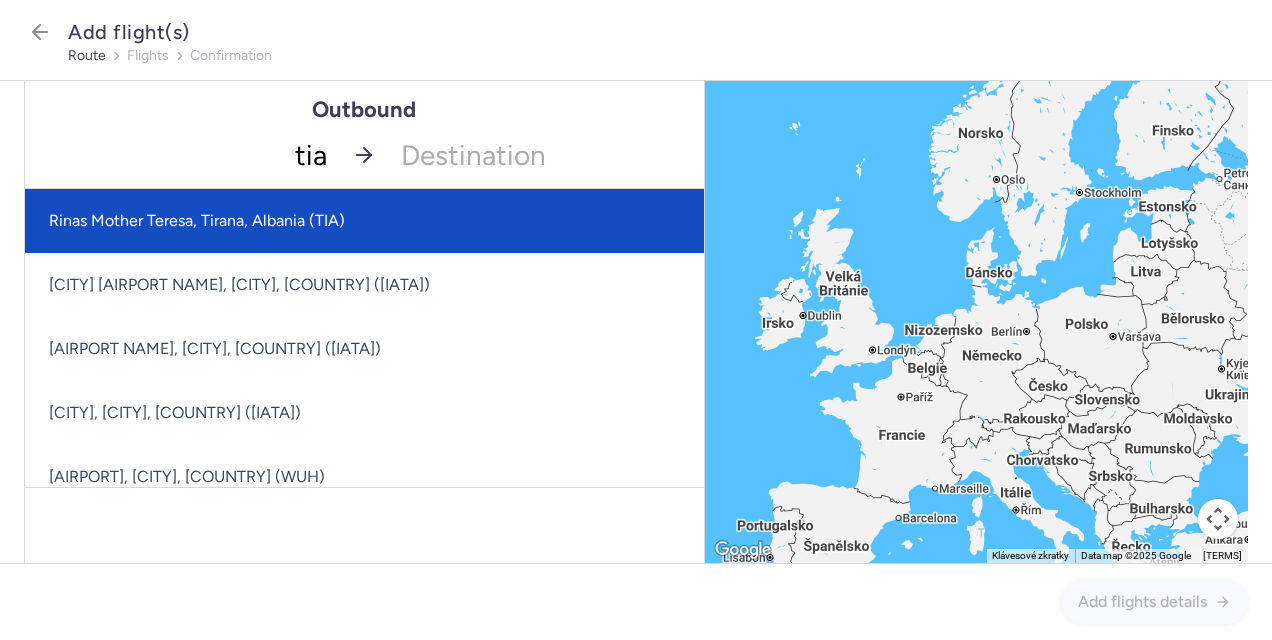 click on "Rinas Mother Teresa, Tirana, Albania (TIA)" 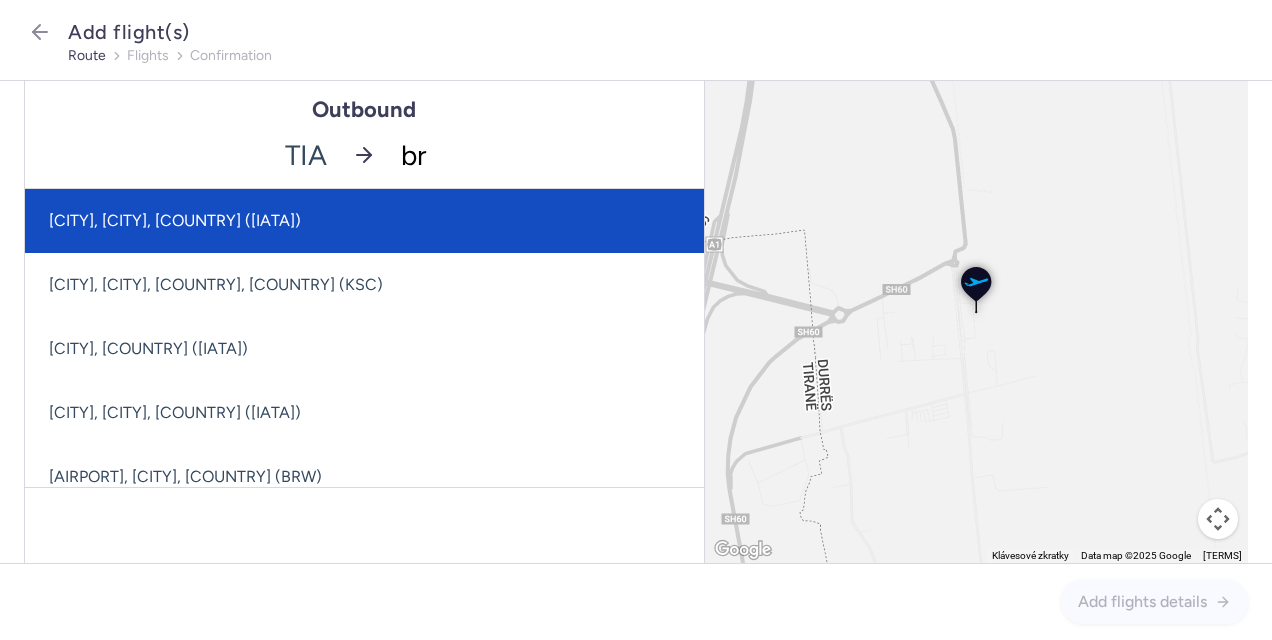 type on "[CODE]" 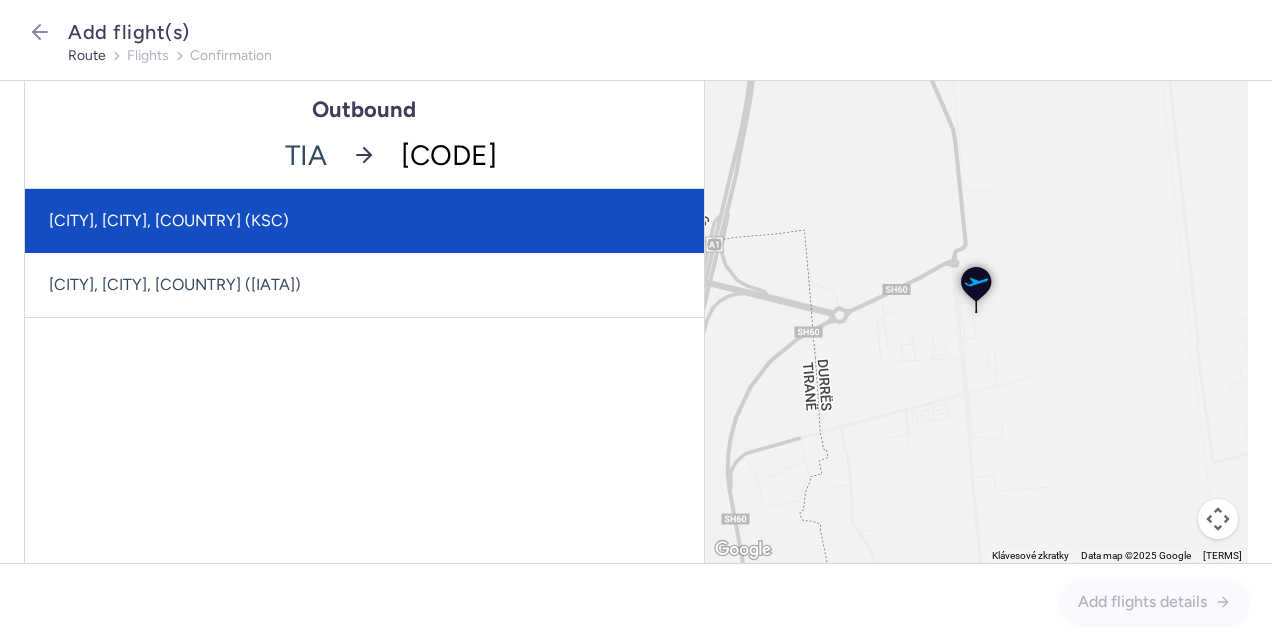 click on "[CITY], [CITY], [COUNTRY] (KSC)" 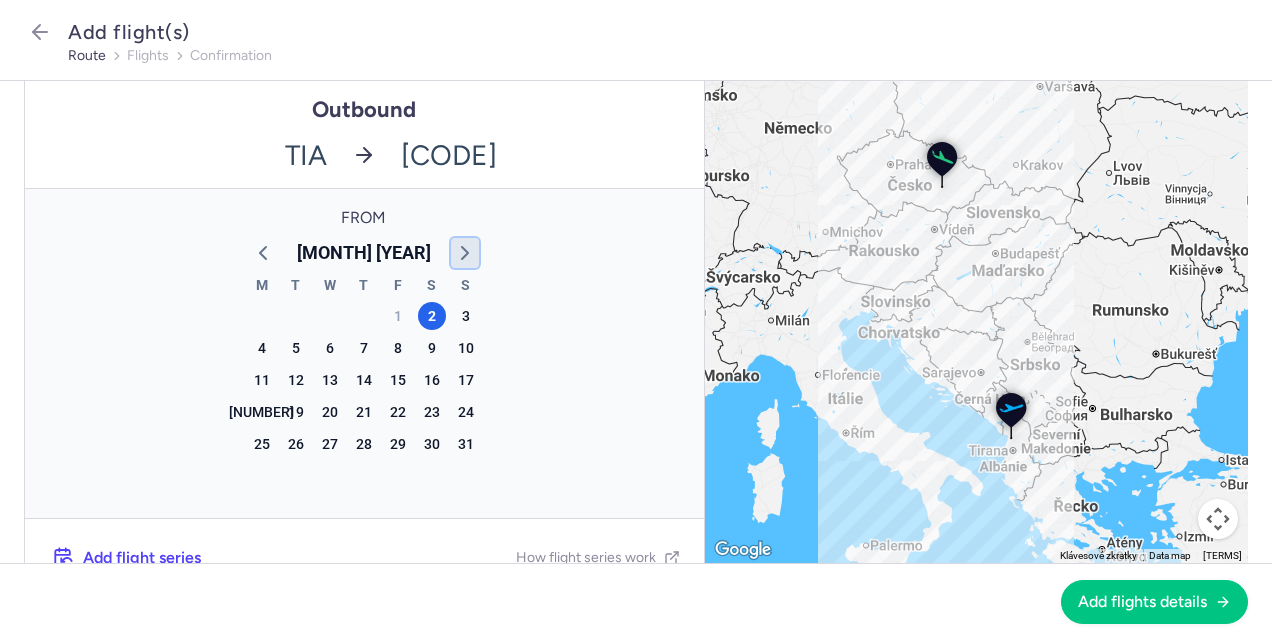 click 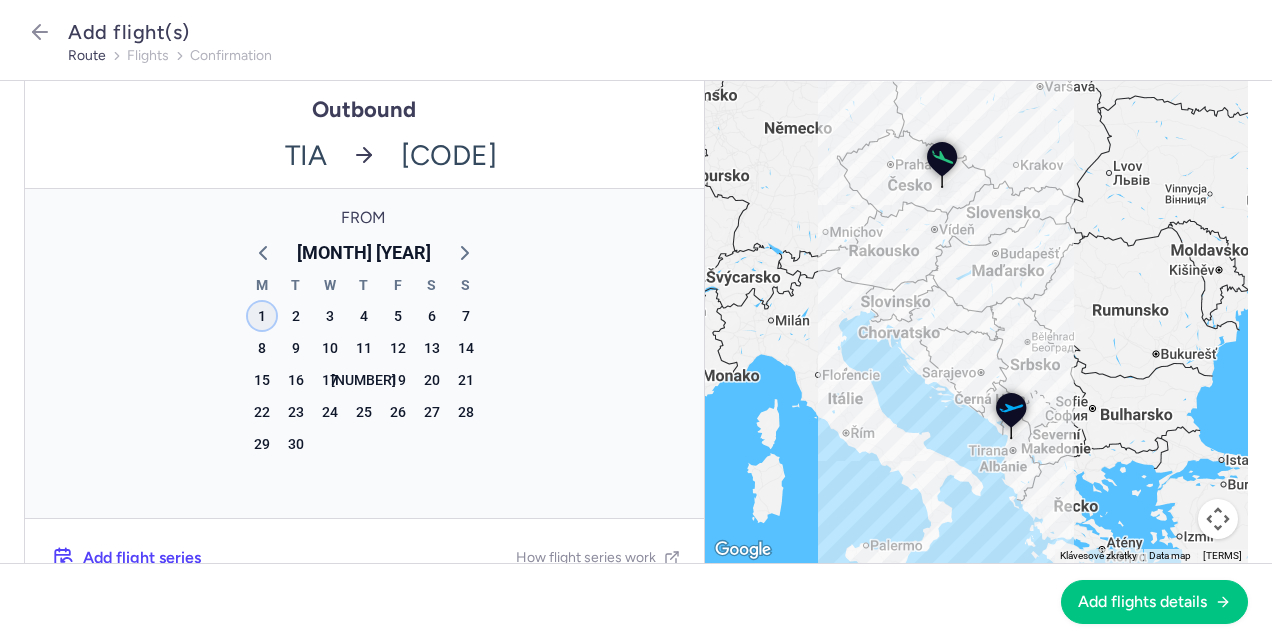 click on "1" 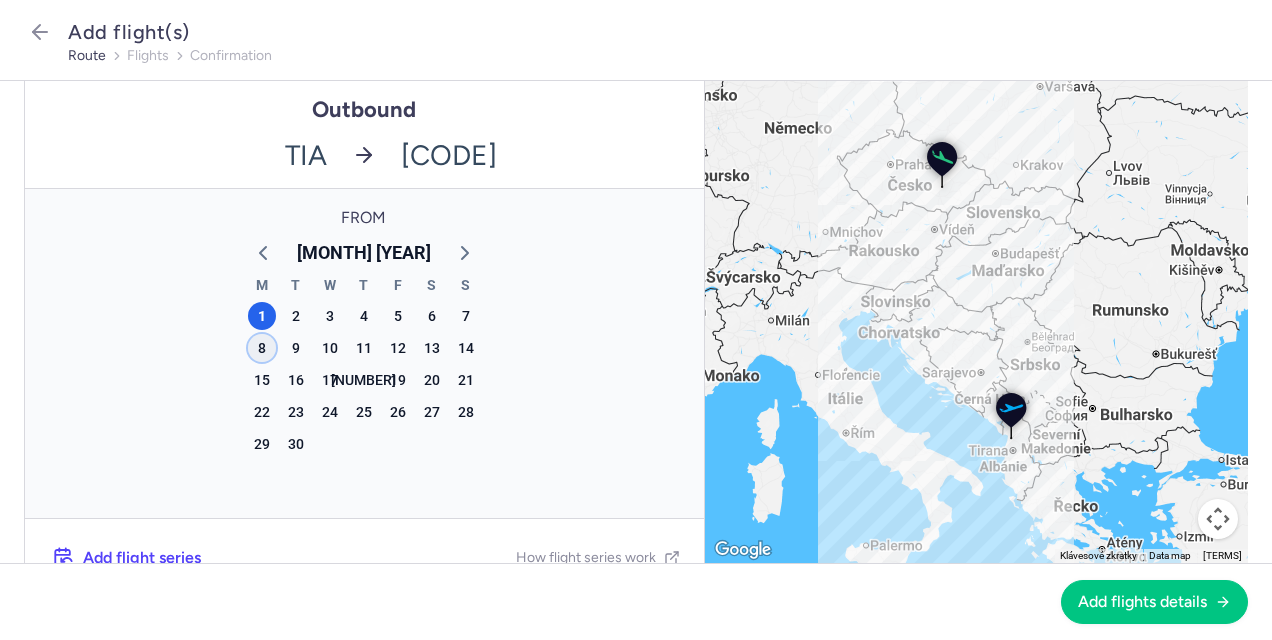 click on "8" 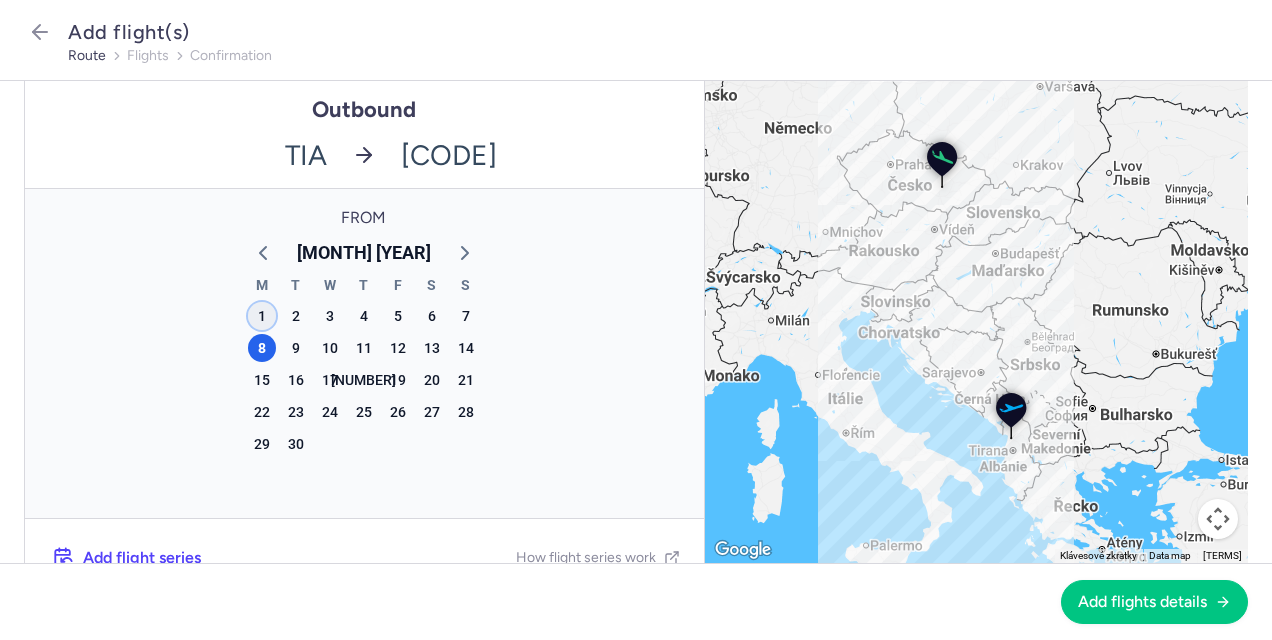 click on "1" 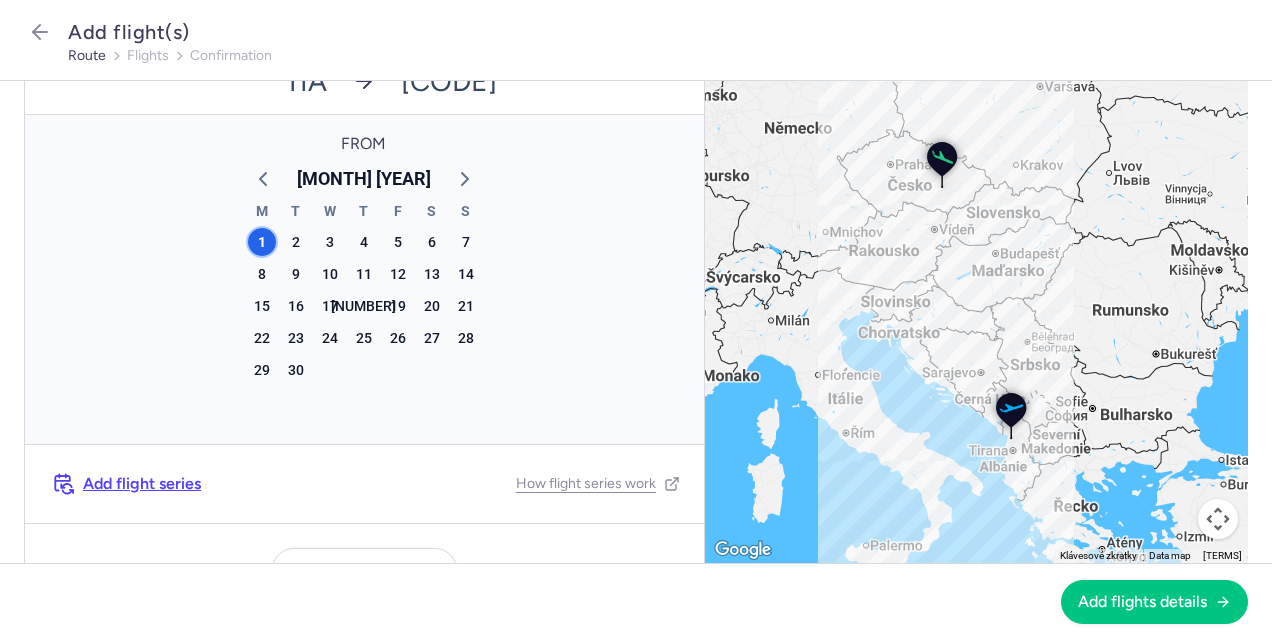 scroll, scrollTop: 76, scrollLeft: 0, axis: vertical 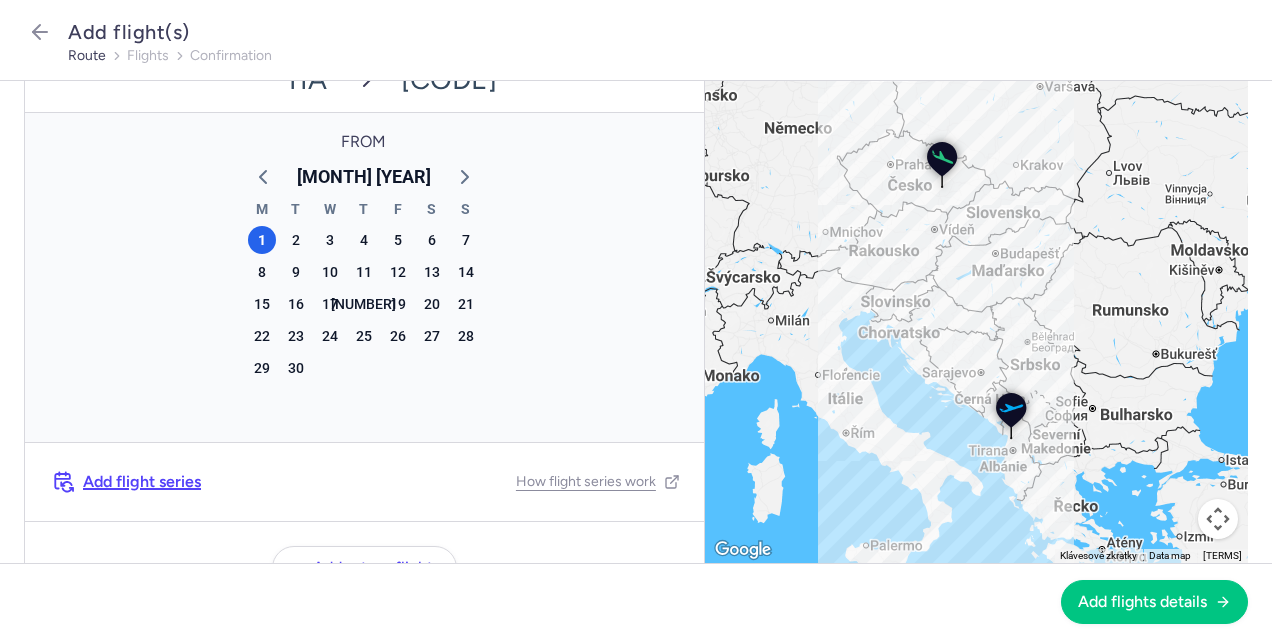 click on "Add flight series" at bounding box center (142, 482) 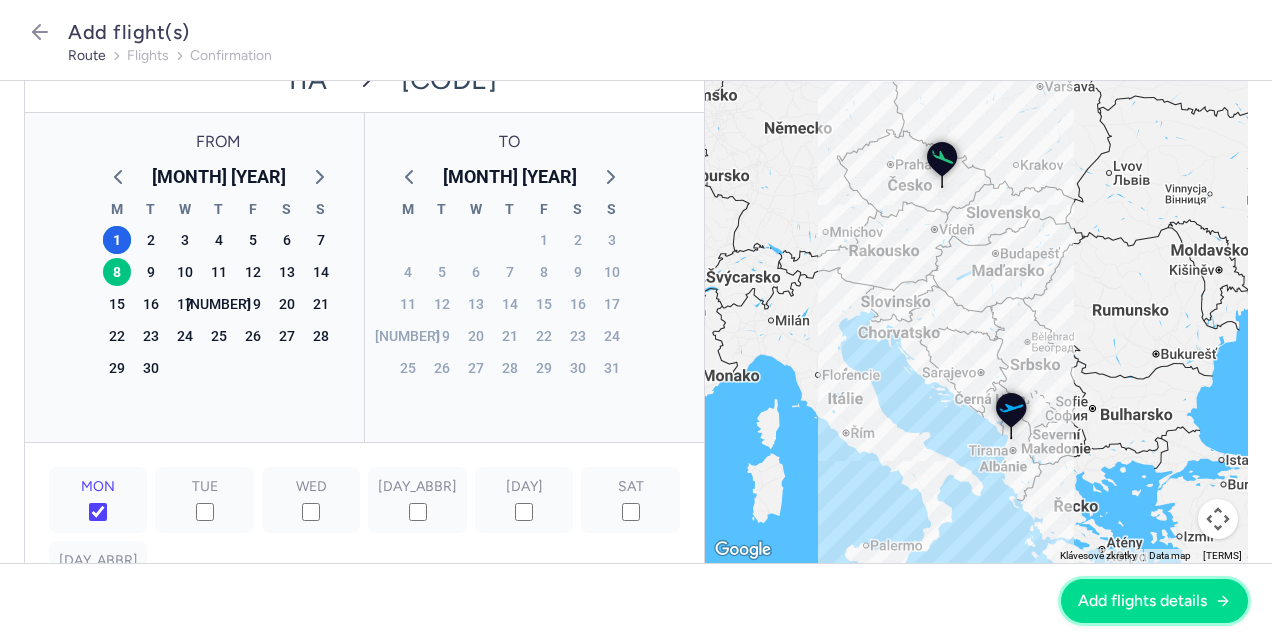 click on "Add flights details" at bounding box center [1142, 601] 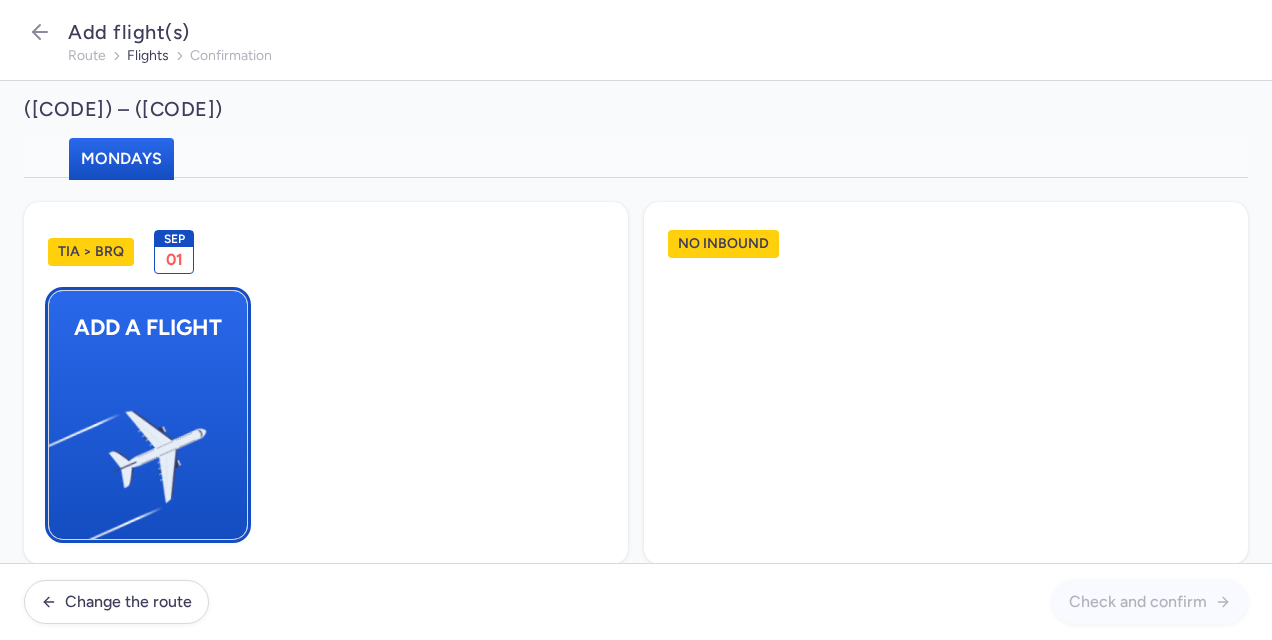 click at bounding box center [59, 448] 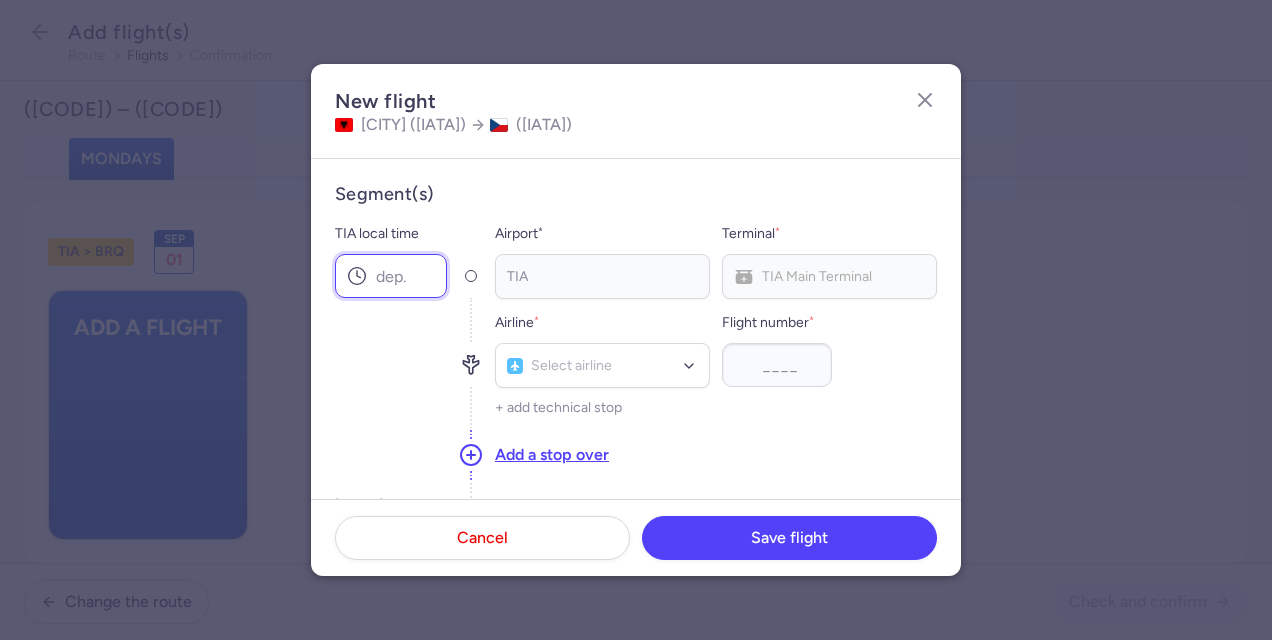 click on "TIA local time" at bounding box center (391, 276) 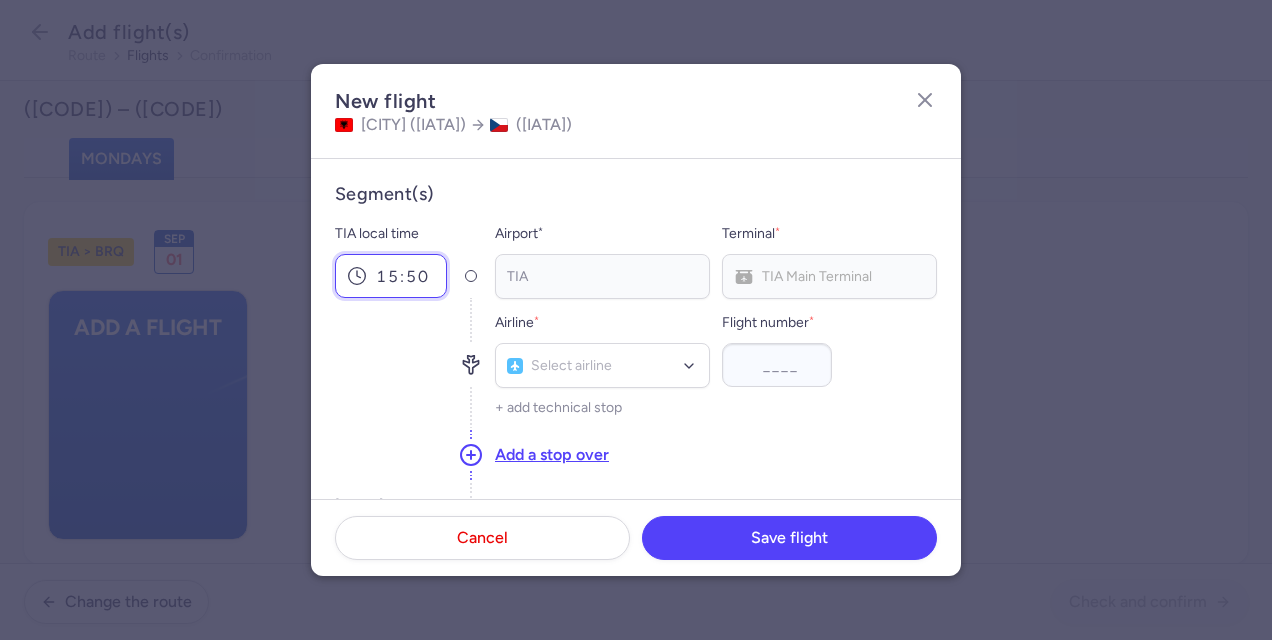 type on "15:50" 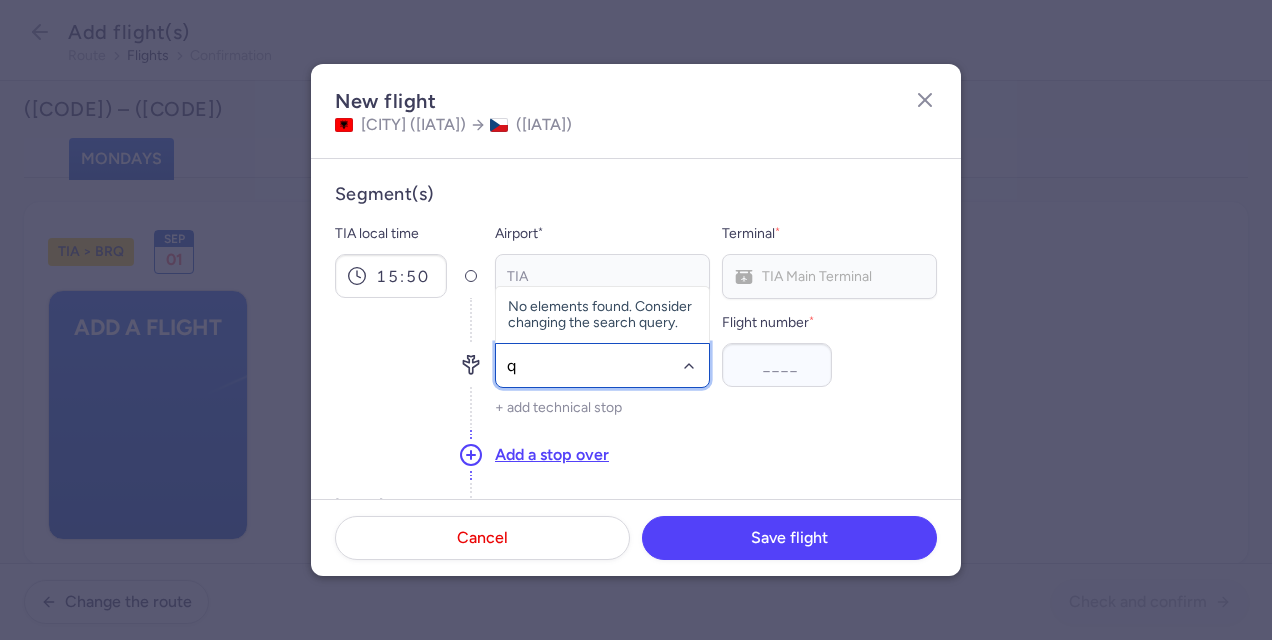 type on "qs" 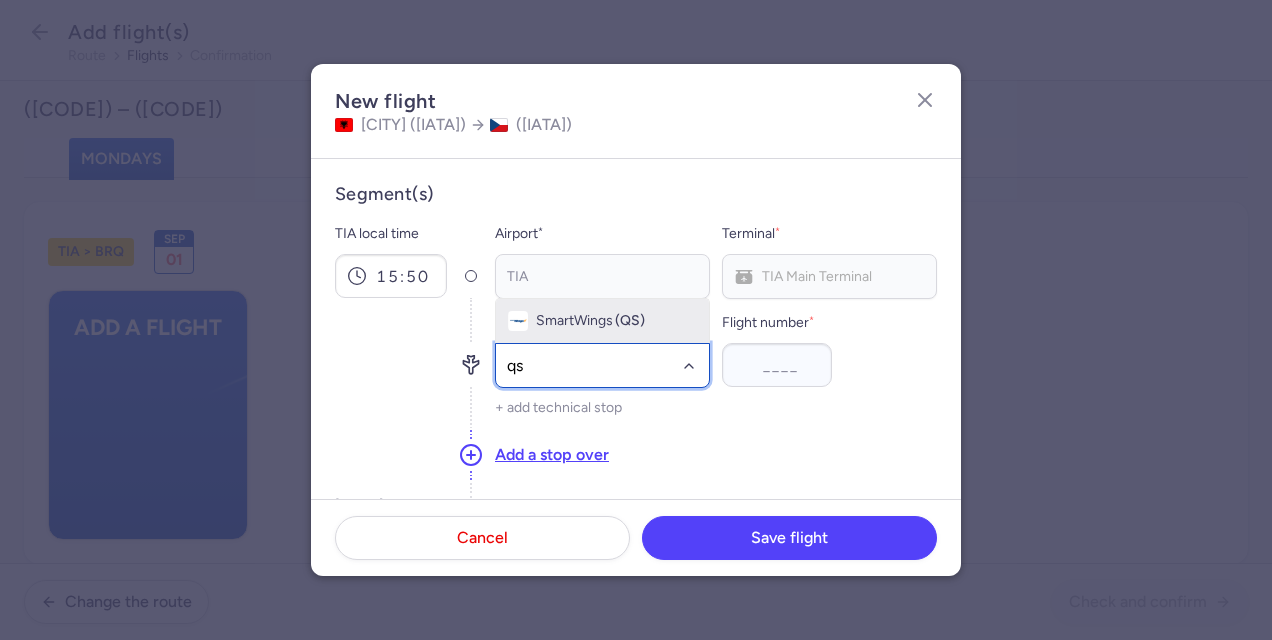 click on "SmartWings" at bounding box center (574, 321) 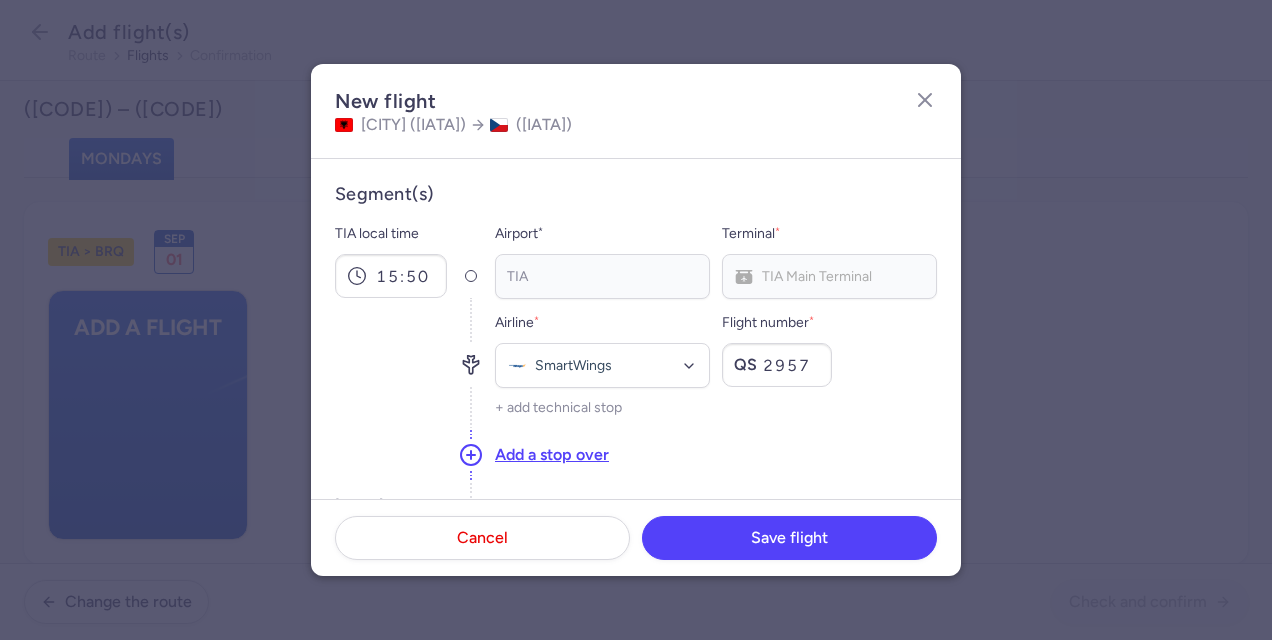 type on "2957" 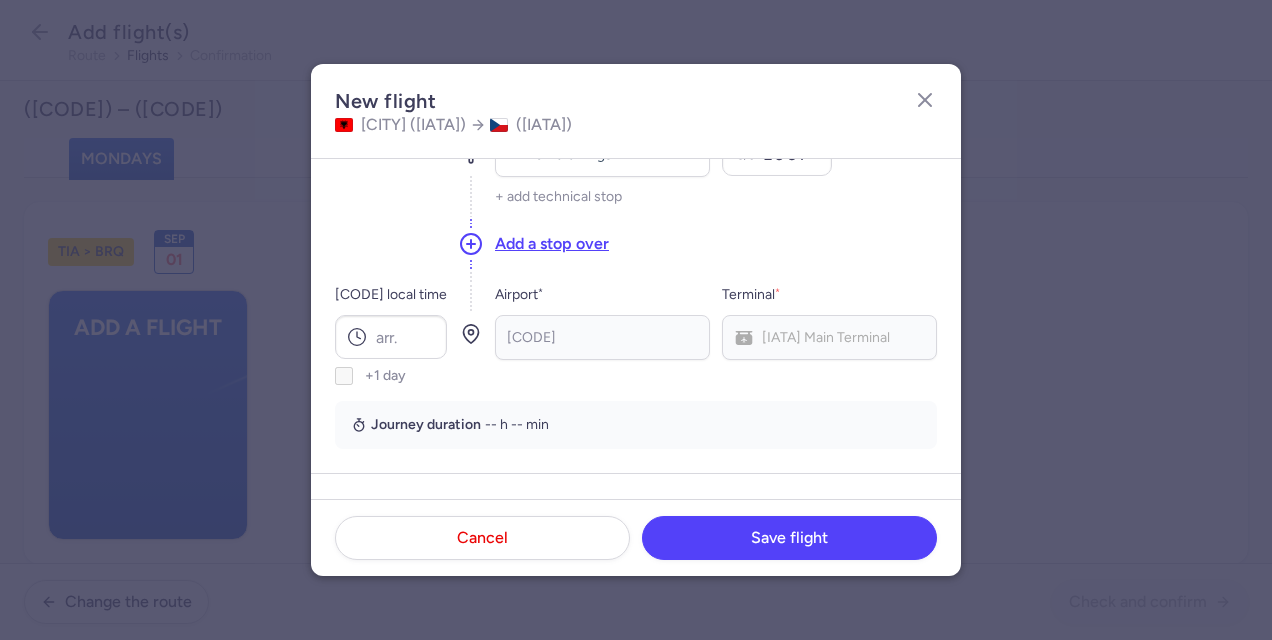 scroll, scrollTop: 214, scrollLeft: 0, axis: vertical 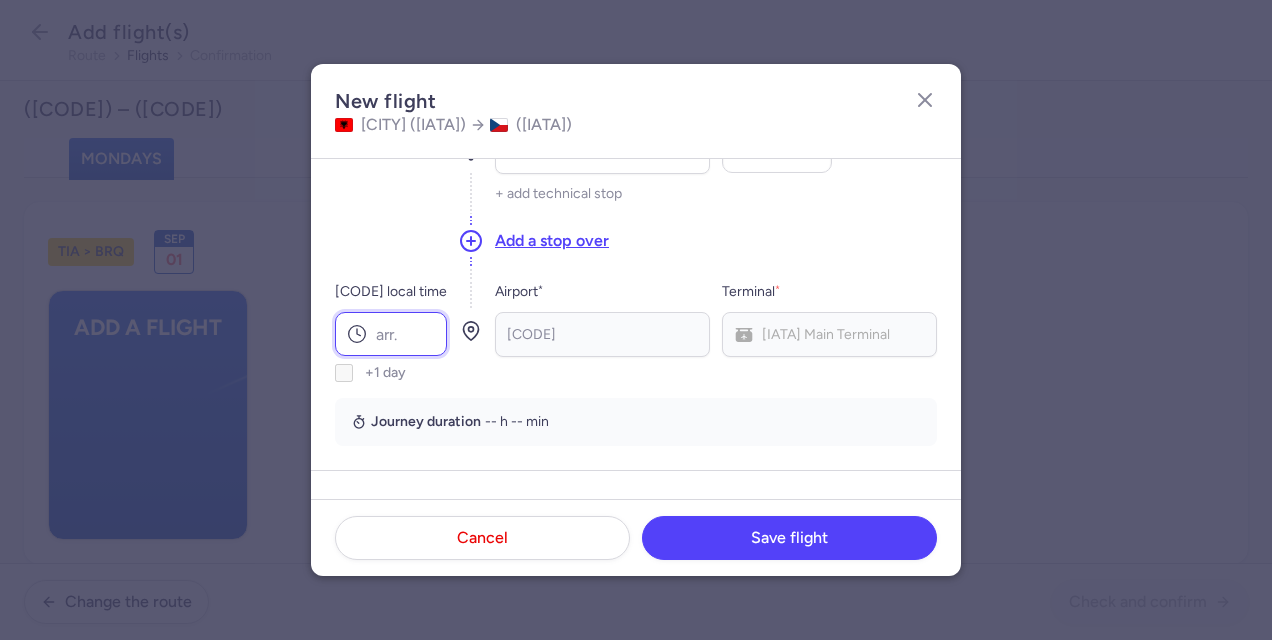 click on "[CODE] local time" at bounding box center (391, 334) 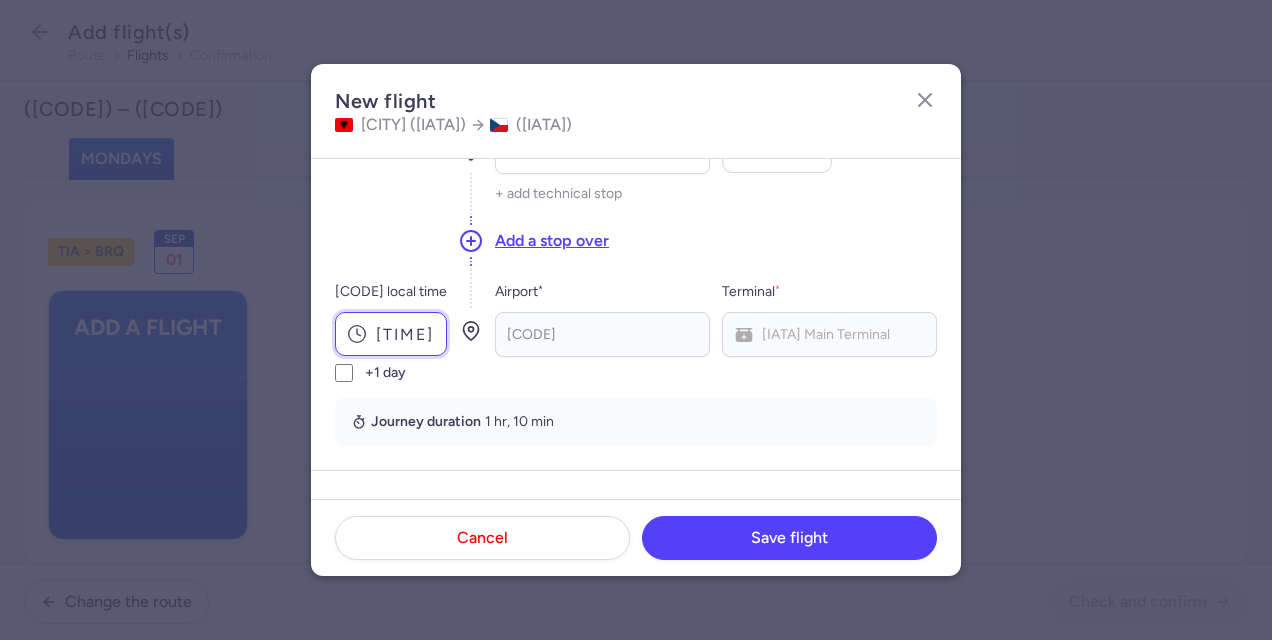 type on "[TIME]" 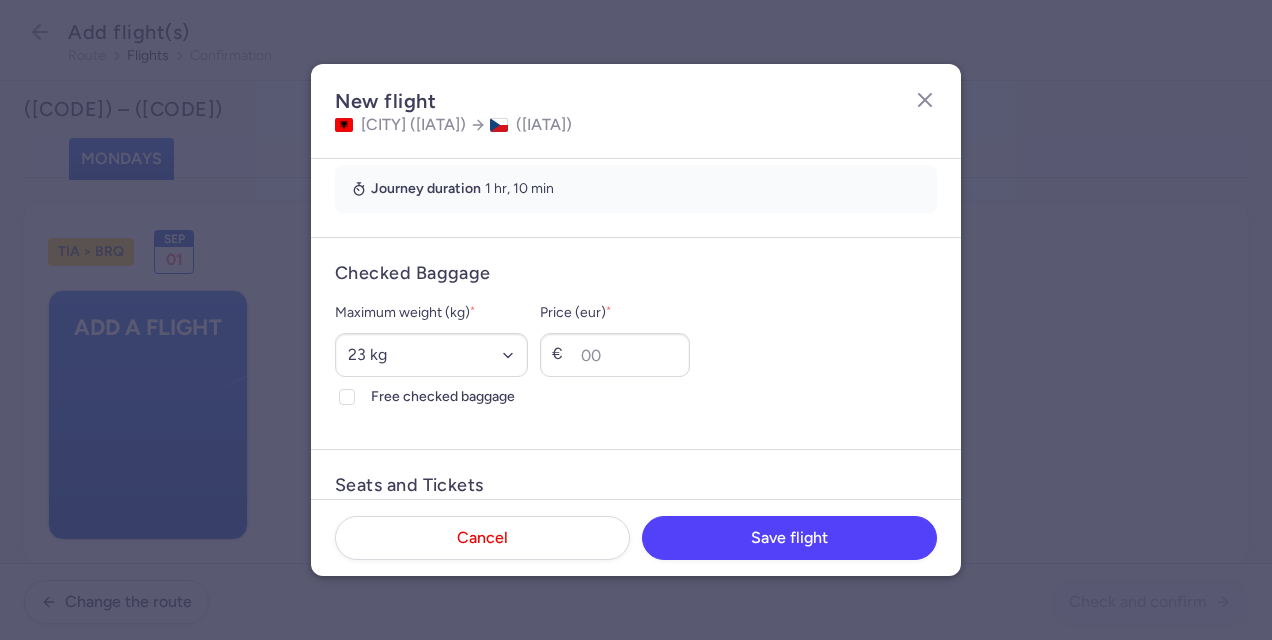 scroll, scrollTop: 485, scrollLeft: 0, axis: vertical 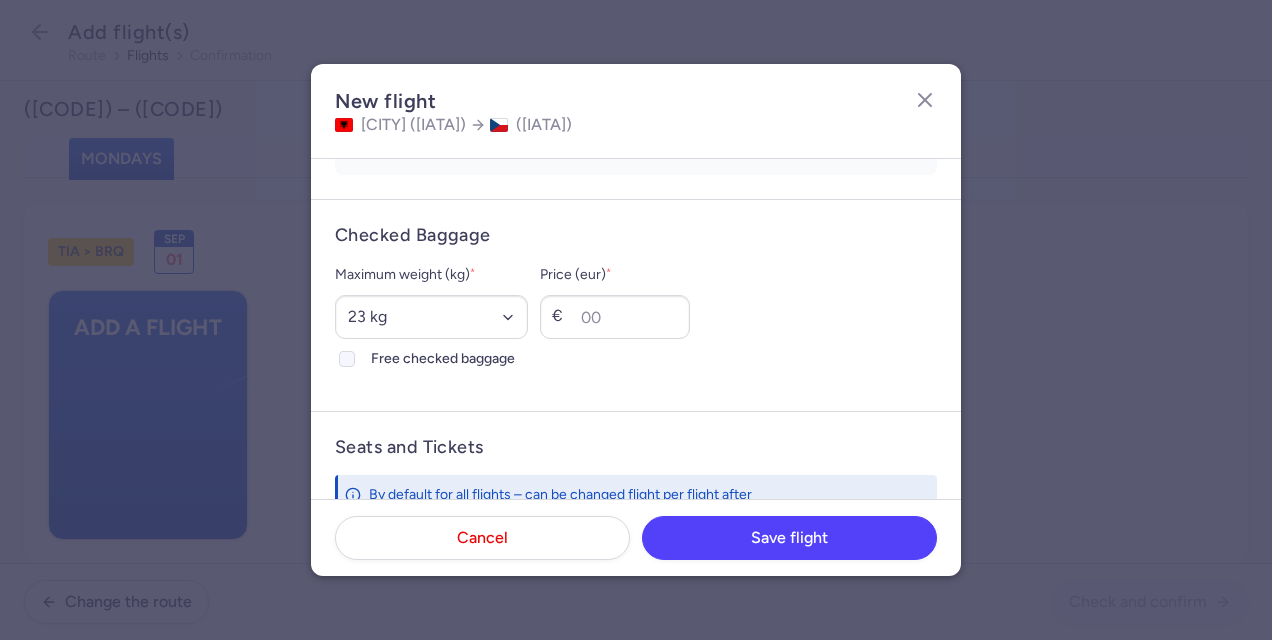click 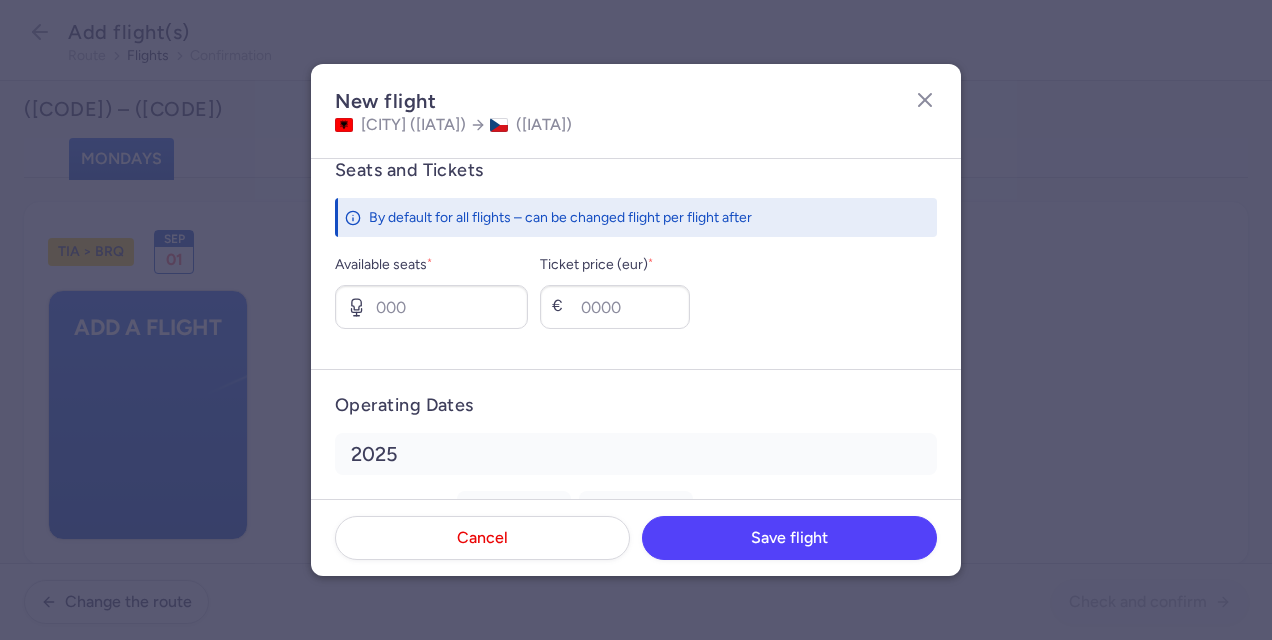scroll, scrollTop: 776, scrollLeft: 0, axis: vertical 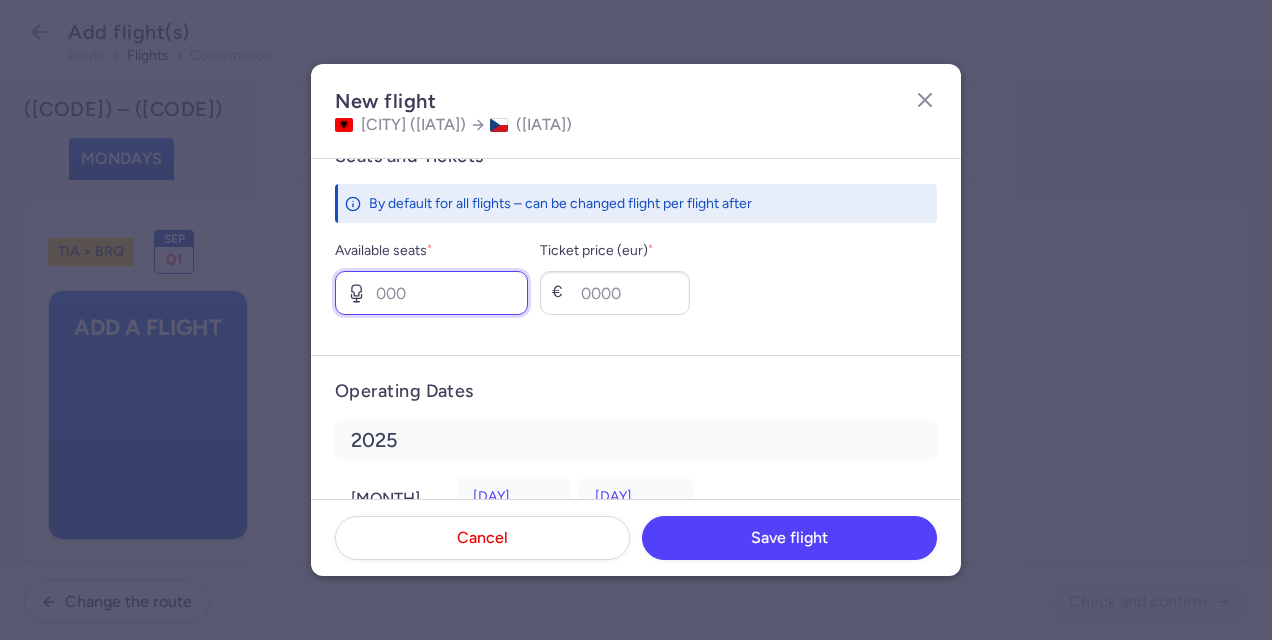 click on "Available seats  *" at bounding box center [431, 293] 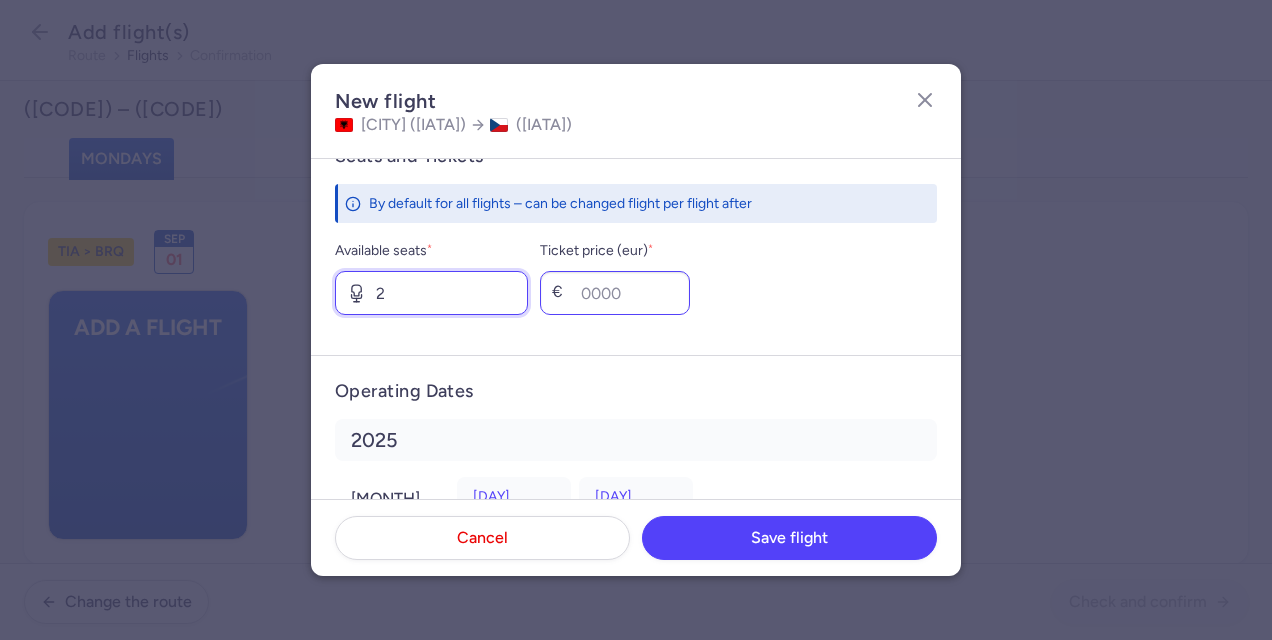 type on "2" 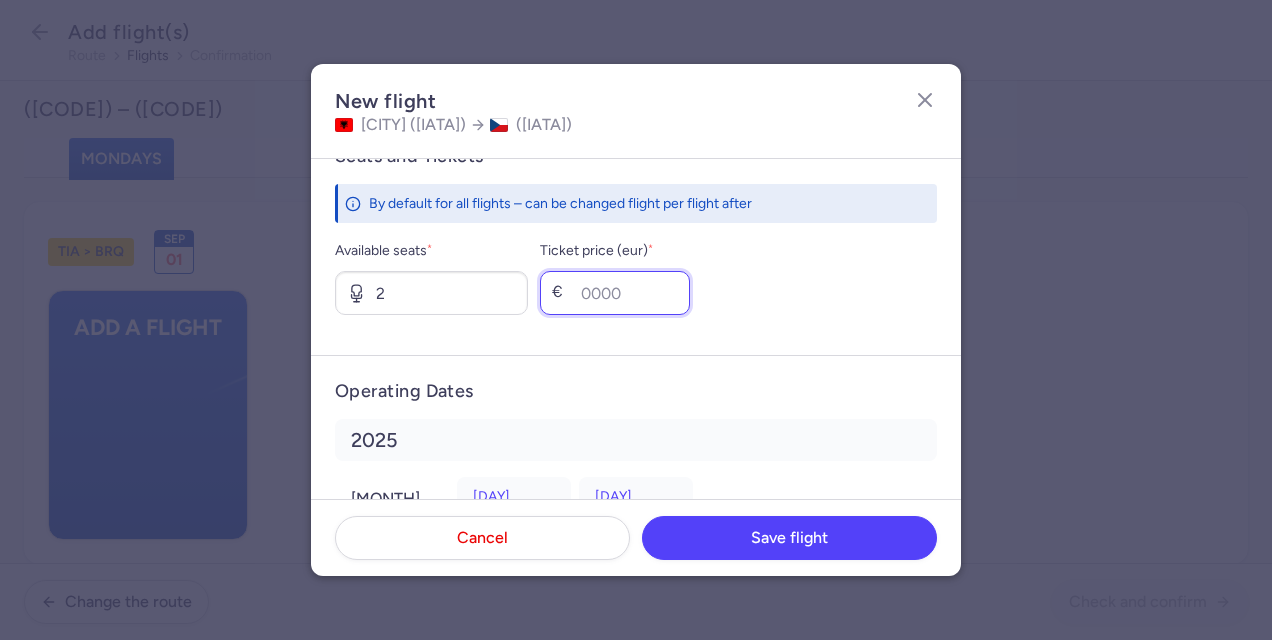 click on "Ticket price (eur)  *" at bounding box center (615, 293) 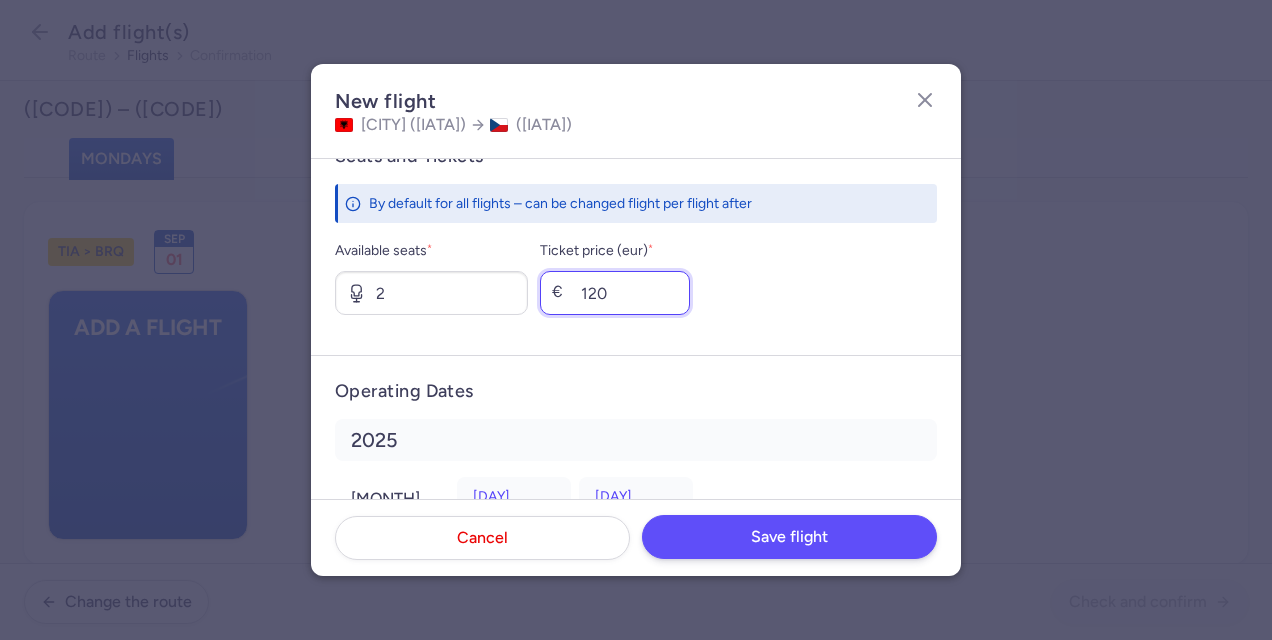 type on "120" 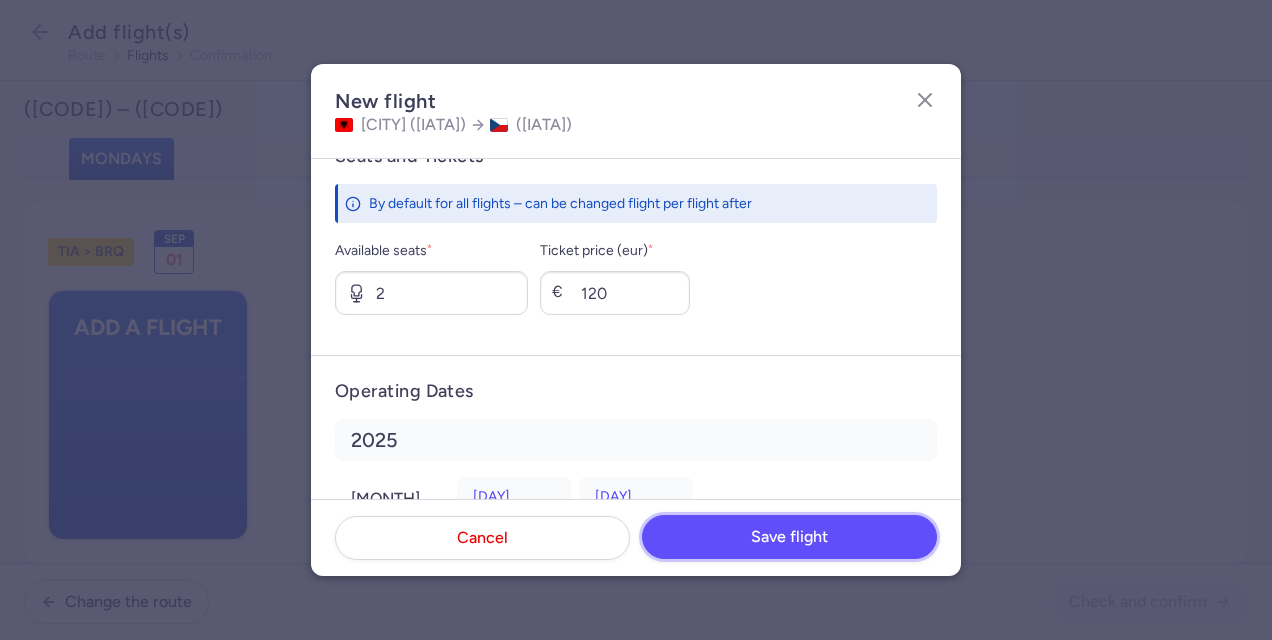 click on "Save flight" at bounding box center [789, 537] 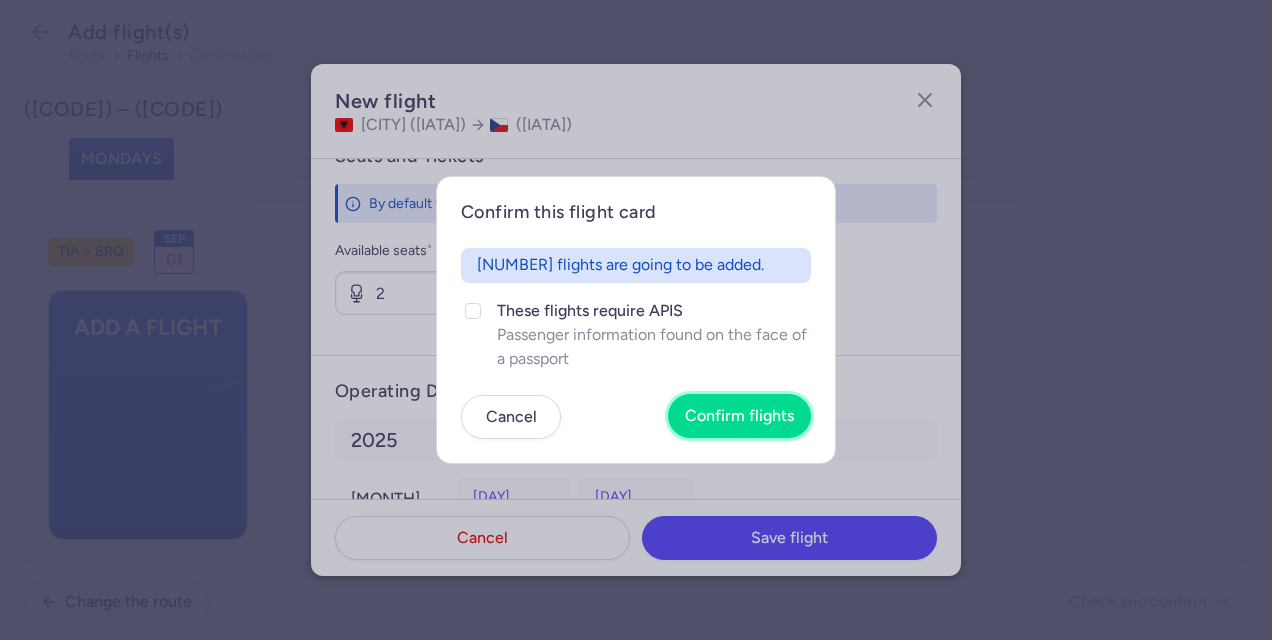 click on "Confirm flights" at bounding box center (739, 416) 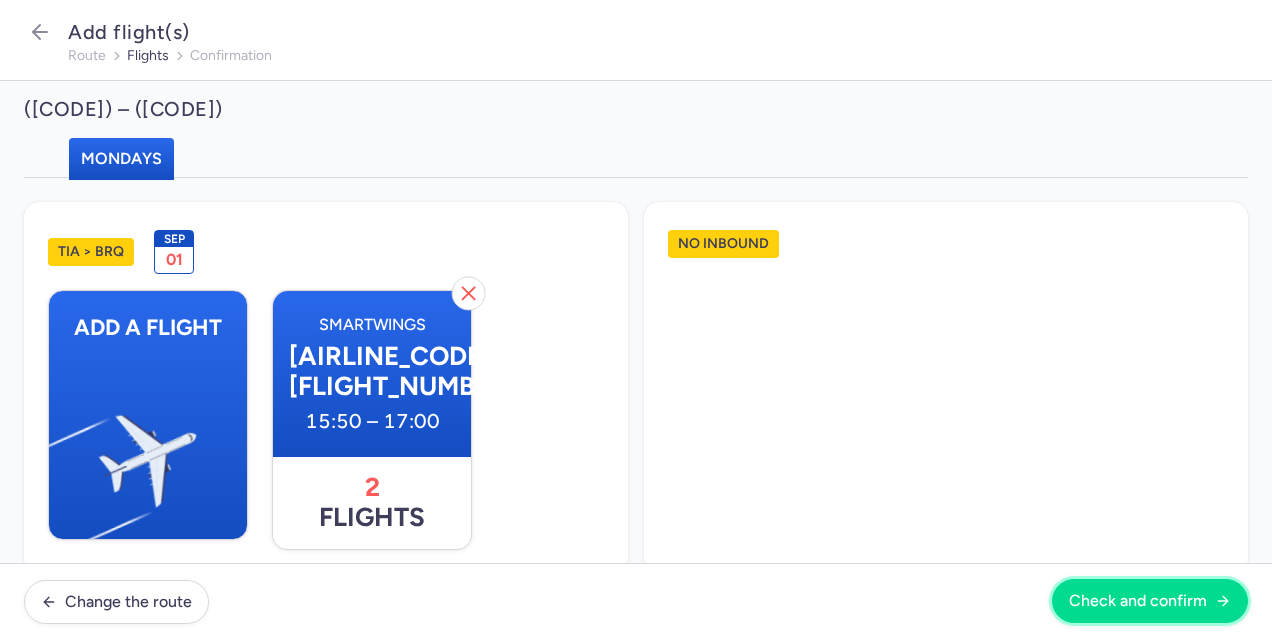click on "Check and confirm" at bounding box center [1138, 601] 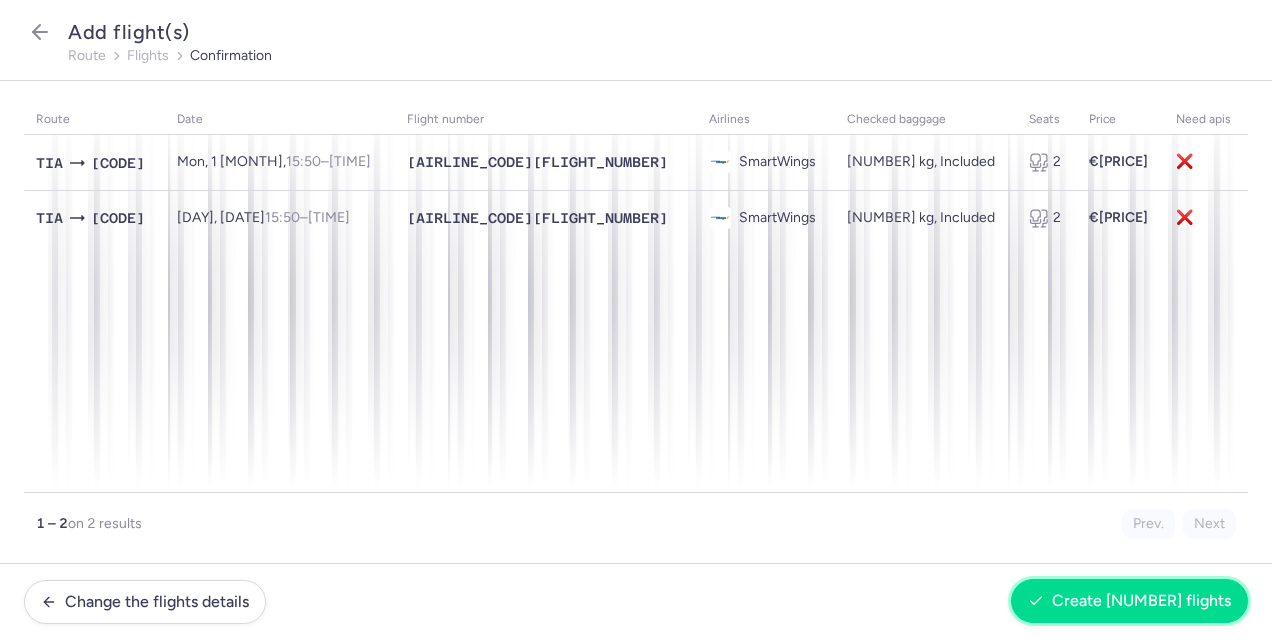 click on "Create [NUMBER] flights" at bounding box center (1129, 601) 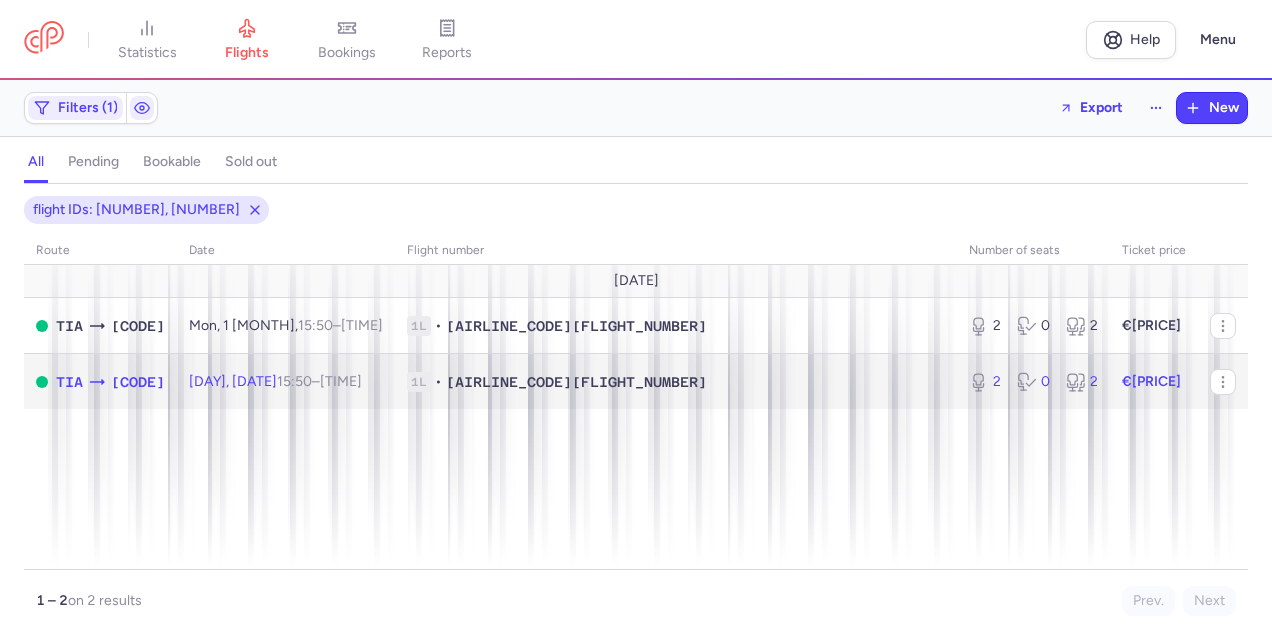 click on "[CODE] • [FLIGHT_NUM]" 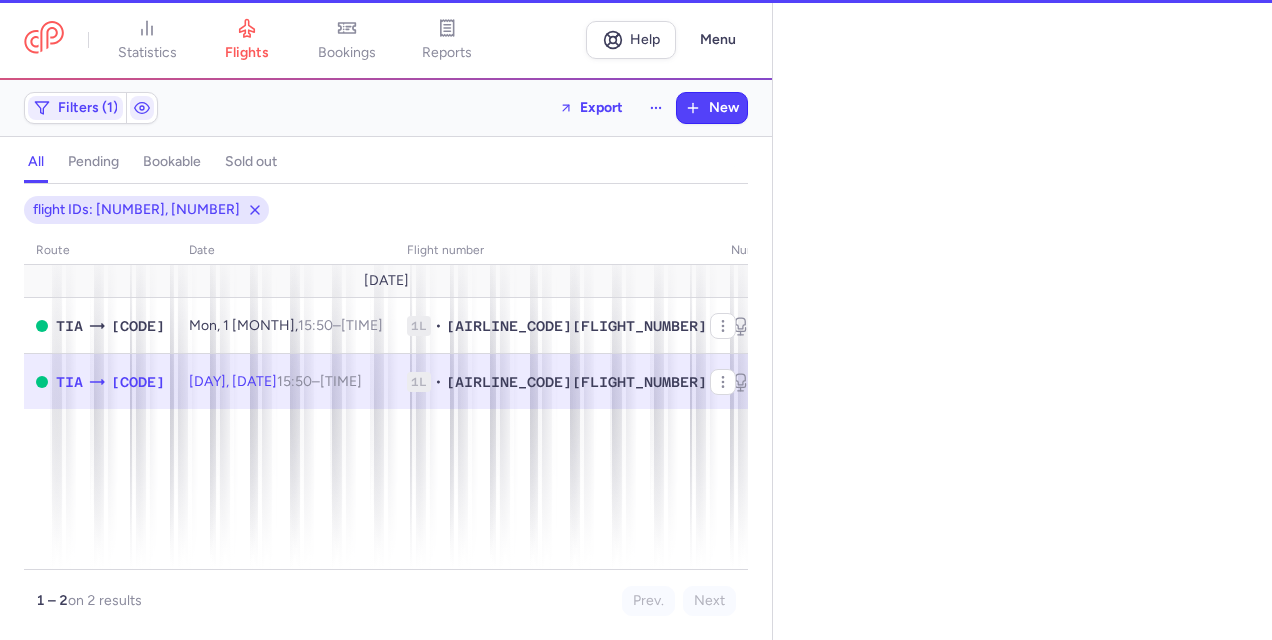 select on "days" 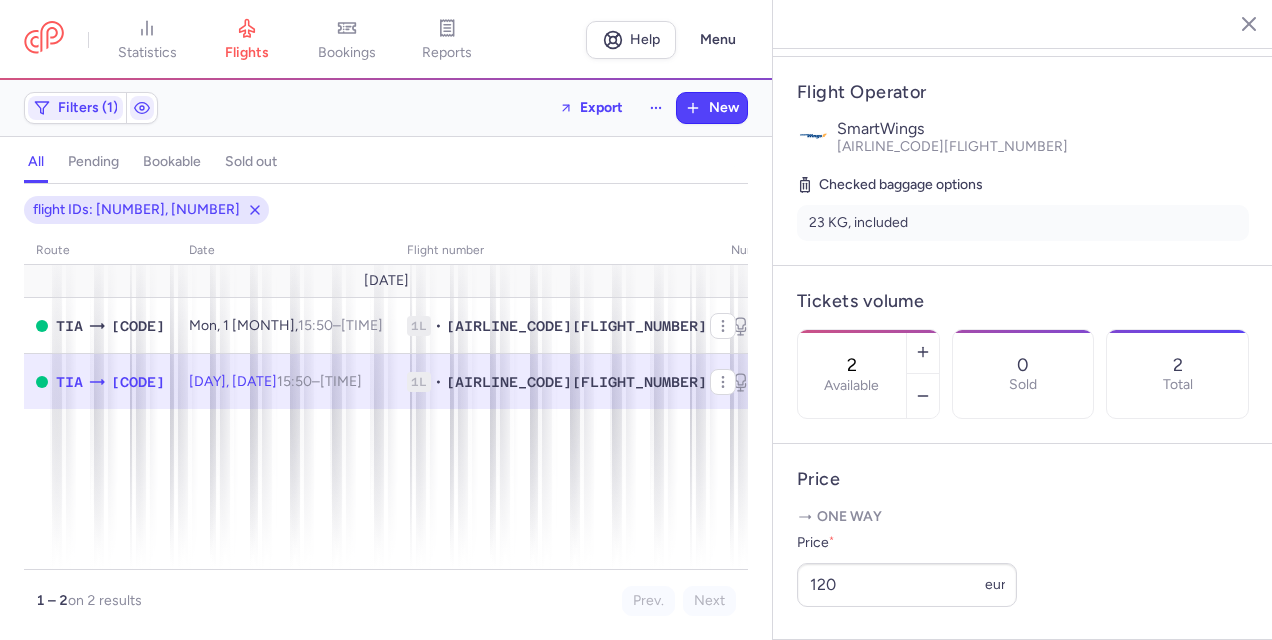 scroll, scrollTop: 348, scrollLeft: 0, axis: vertical 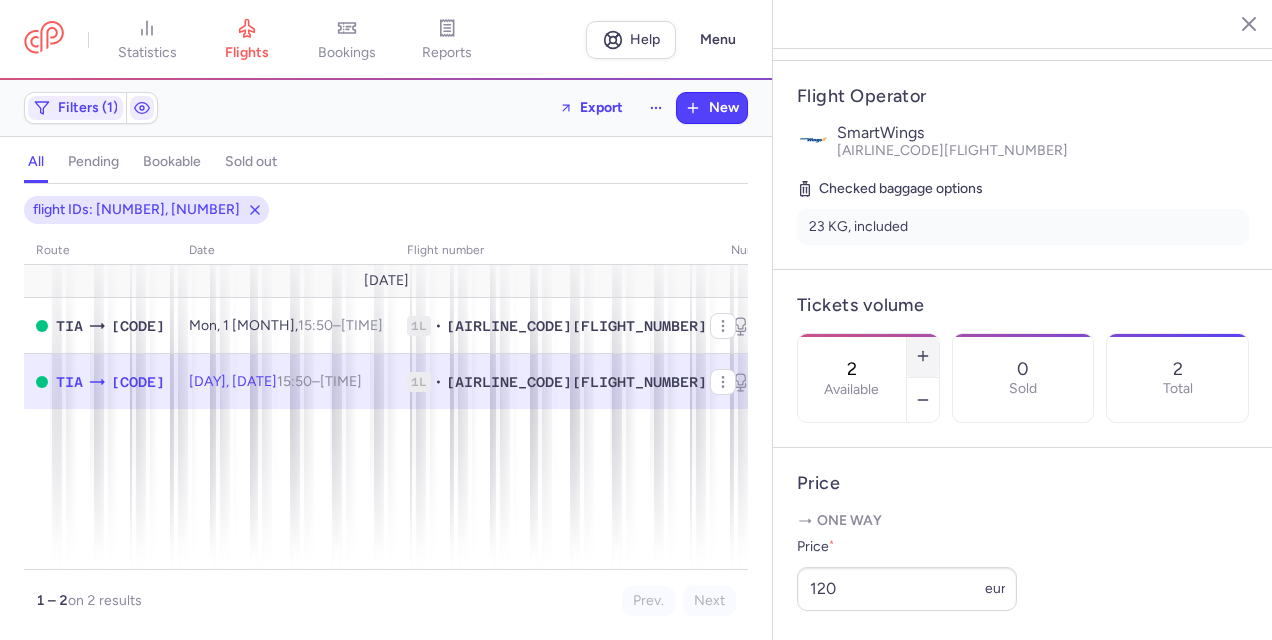 click 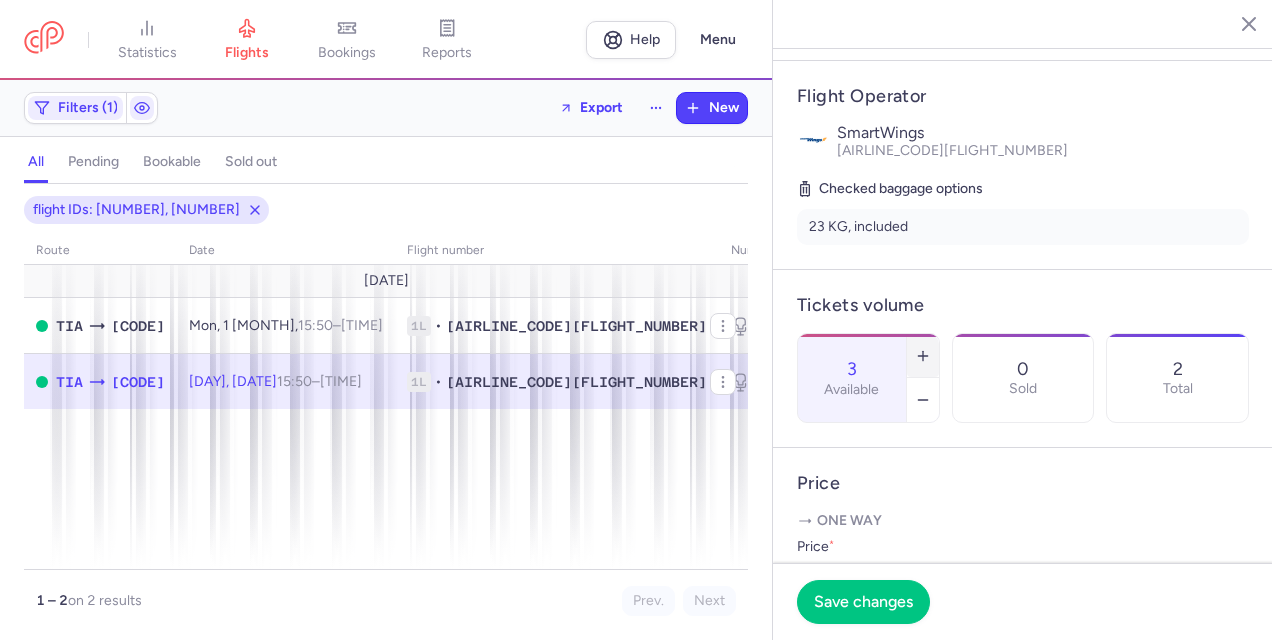 click 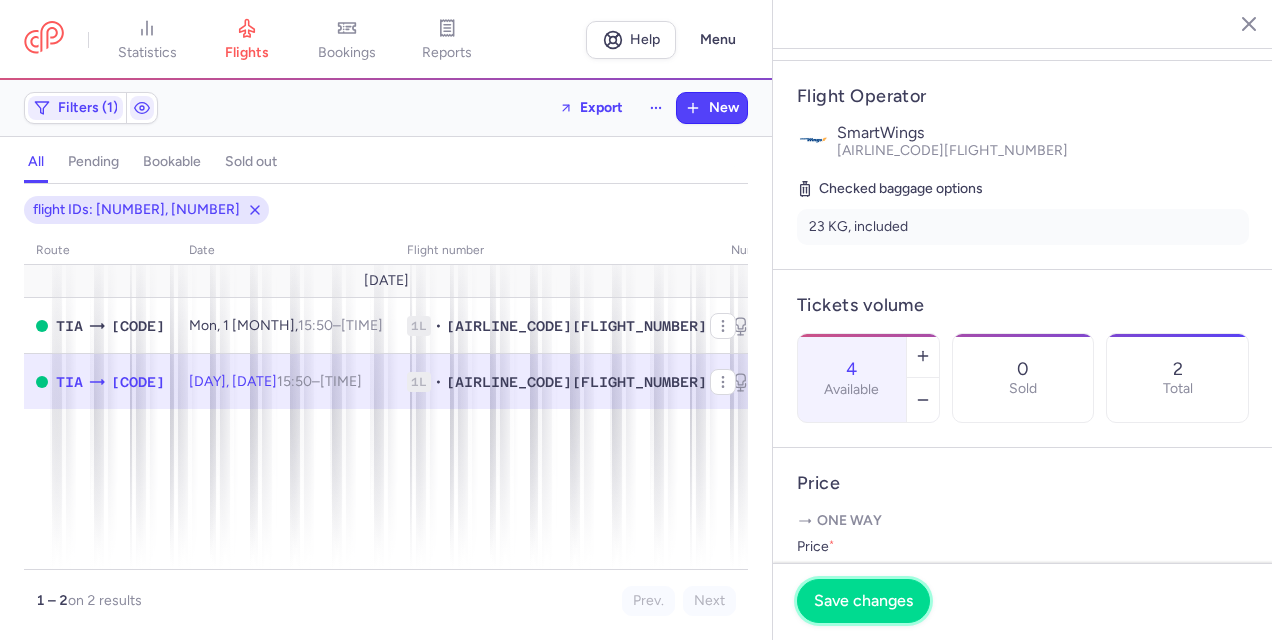 click on "Save changes" at bounding box center [863, 601] 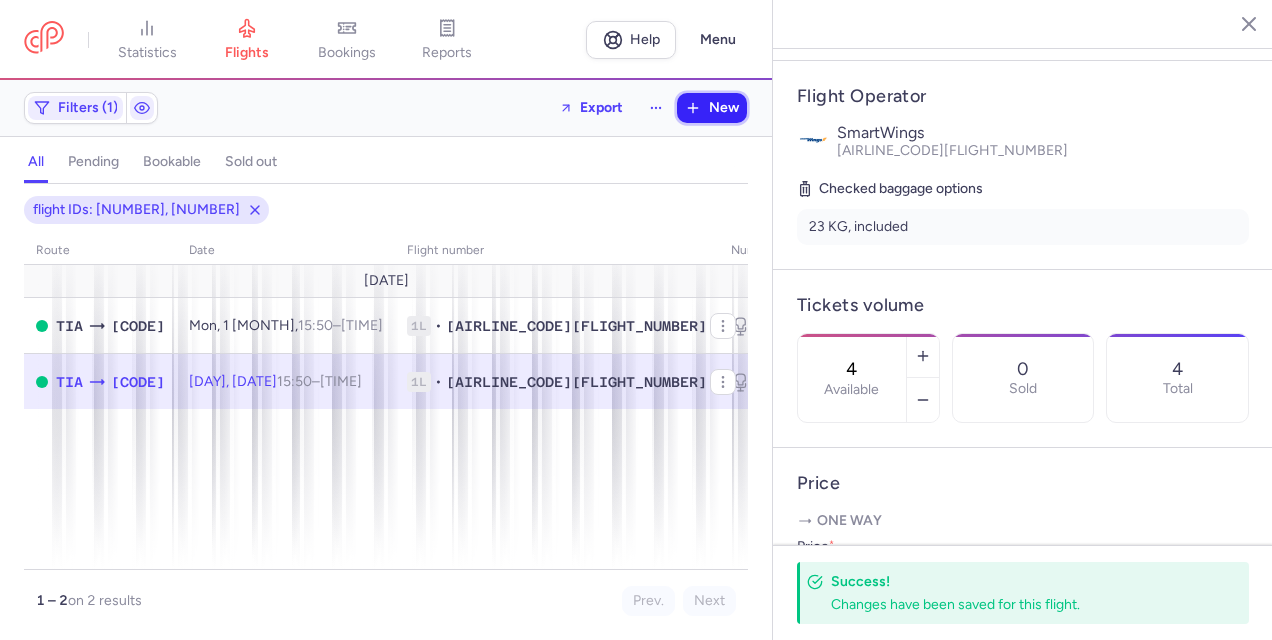 click on "New" at bounding box center [724, 108] 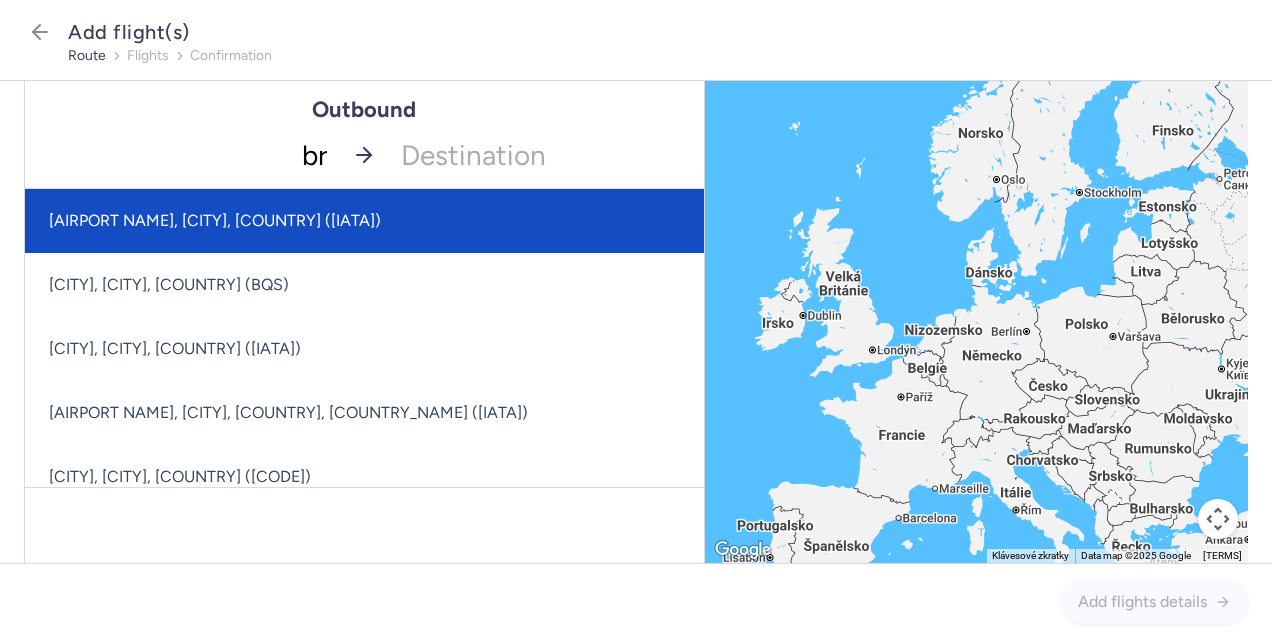 type on "[CODE]" 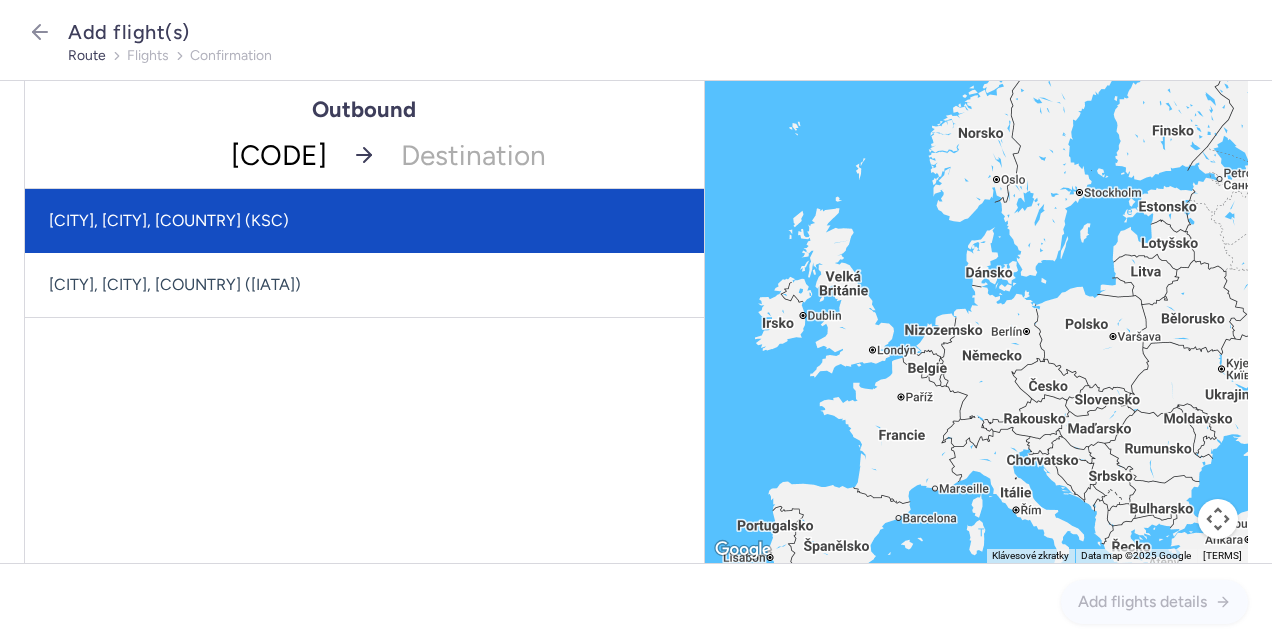 click on "[CITY], [CITY], [COUNTRY] (KSC)" at bounding box center (364, 221) 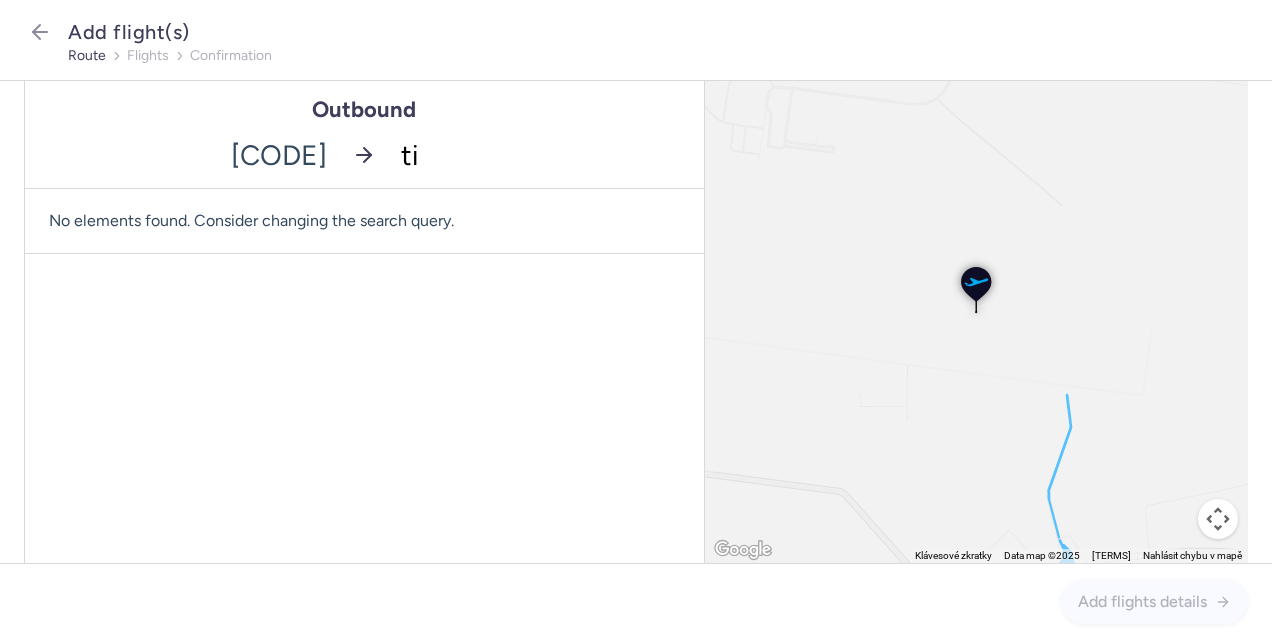 type on "tia" 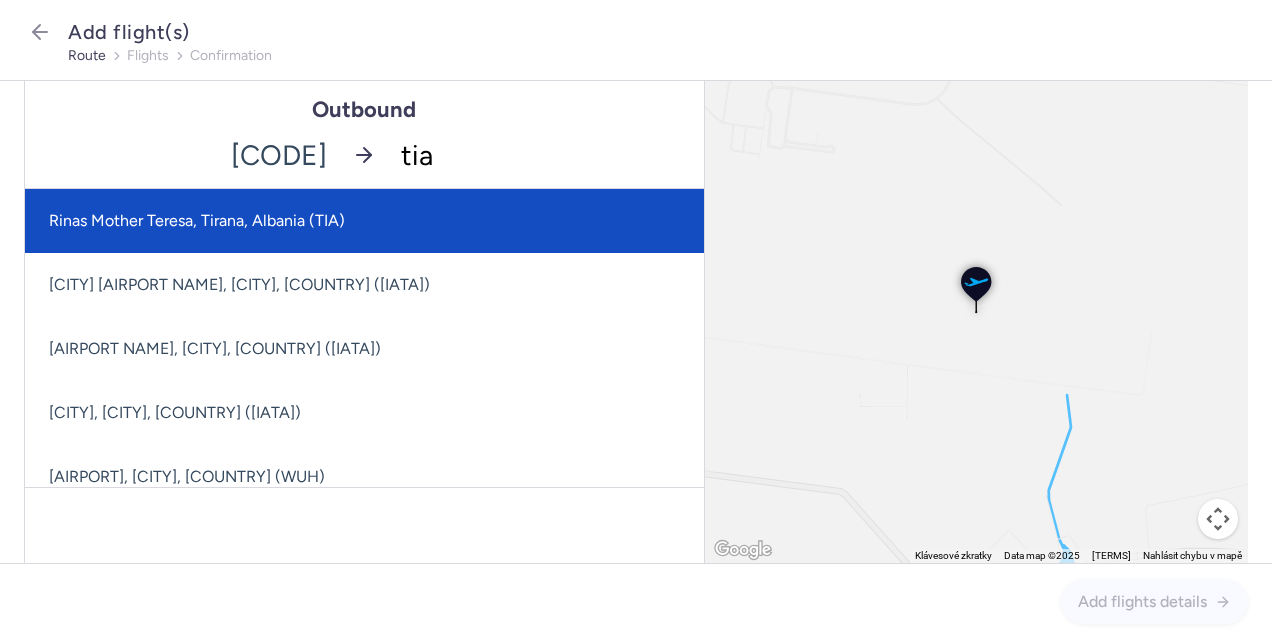 click on "Rinas Mother Teresa, Tirana, Albania (TIA)" at bounding box center (364, 221) 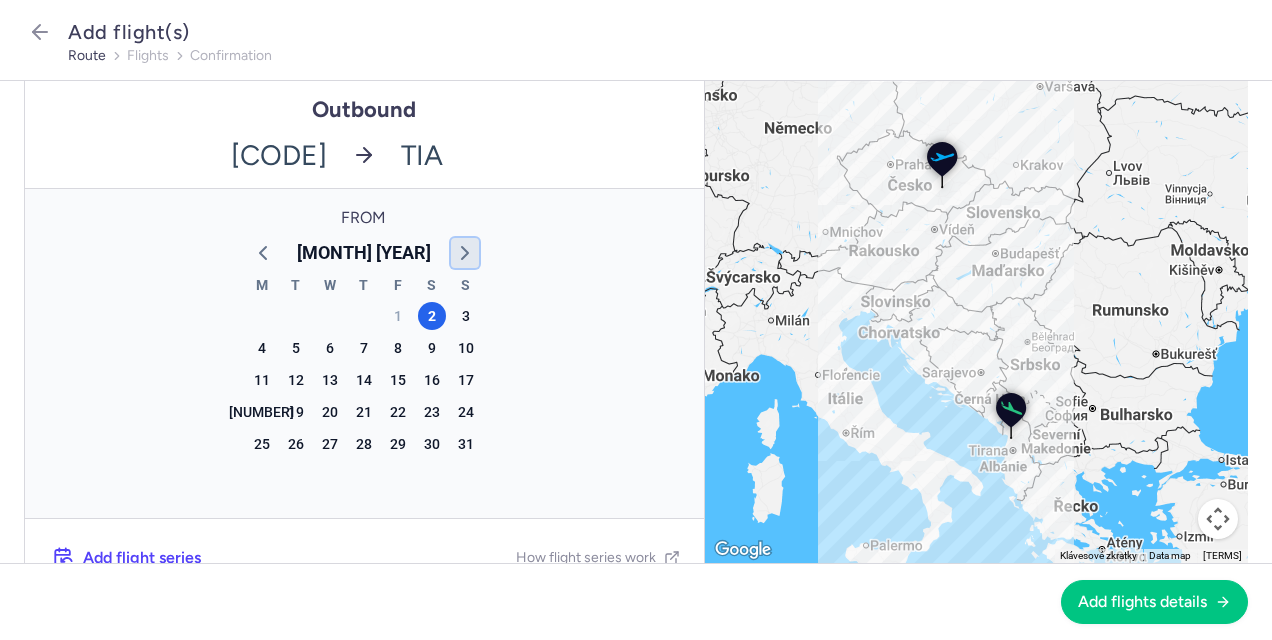 click 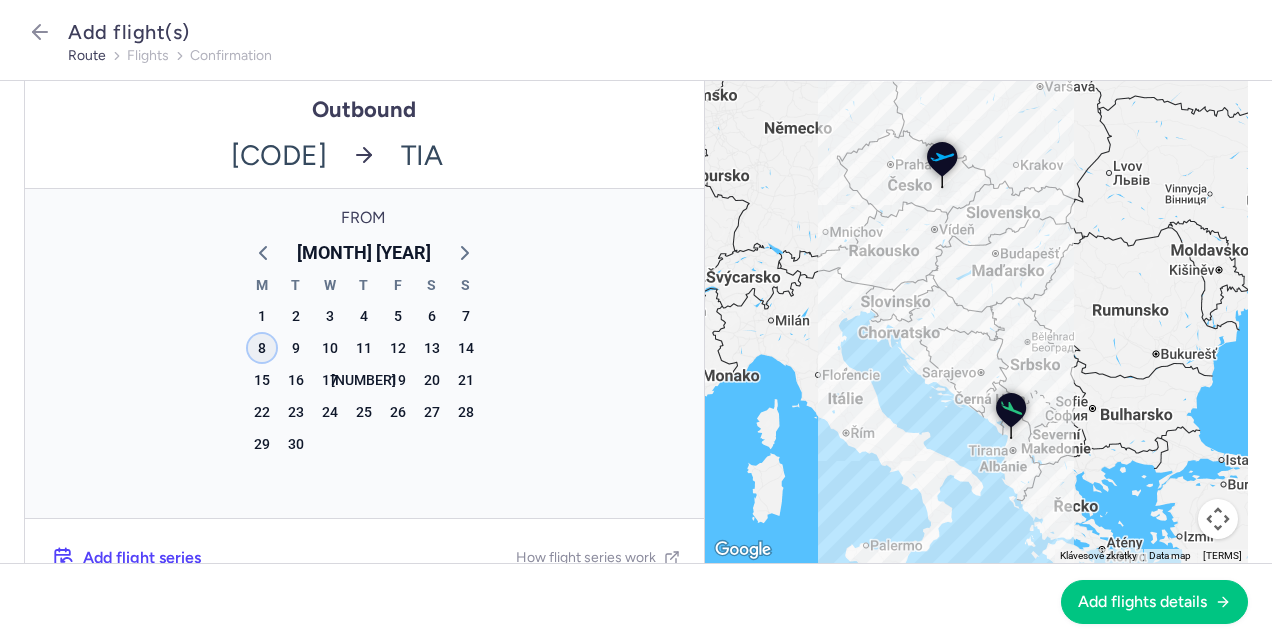 click on "8" 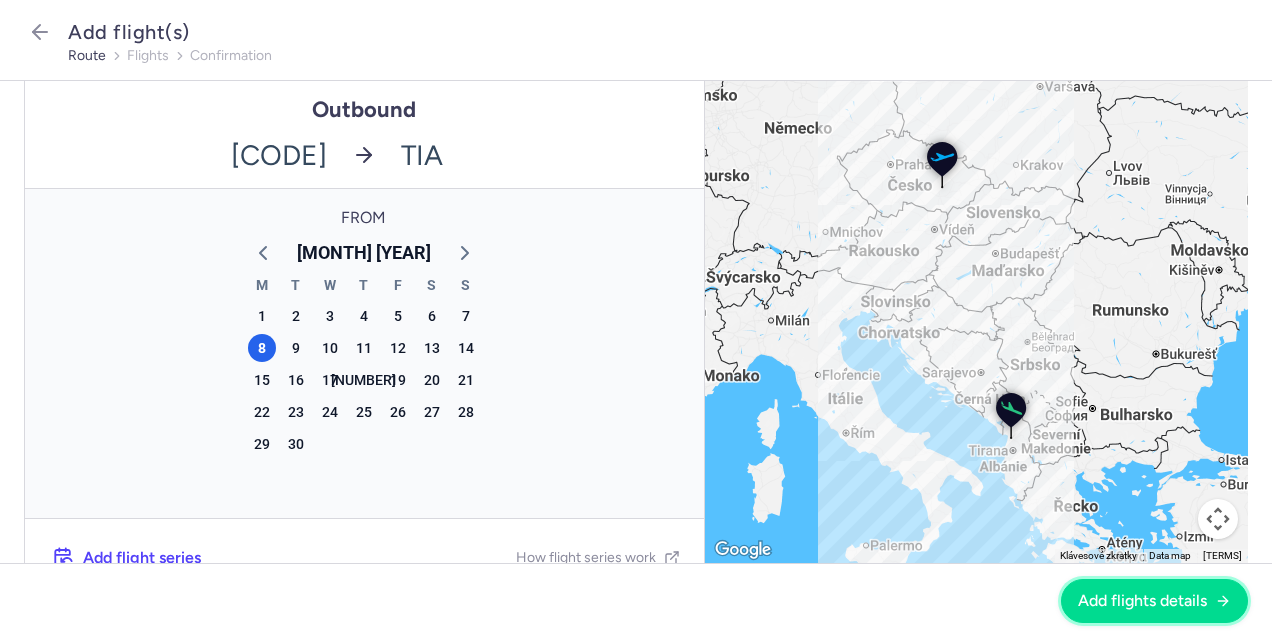 click on "Add flights details" at bounding box center [1142, 601] 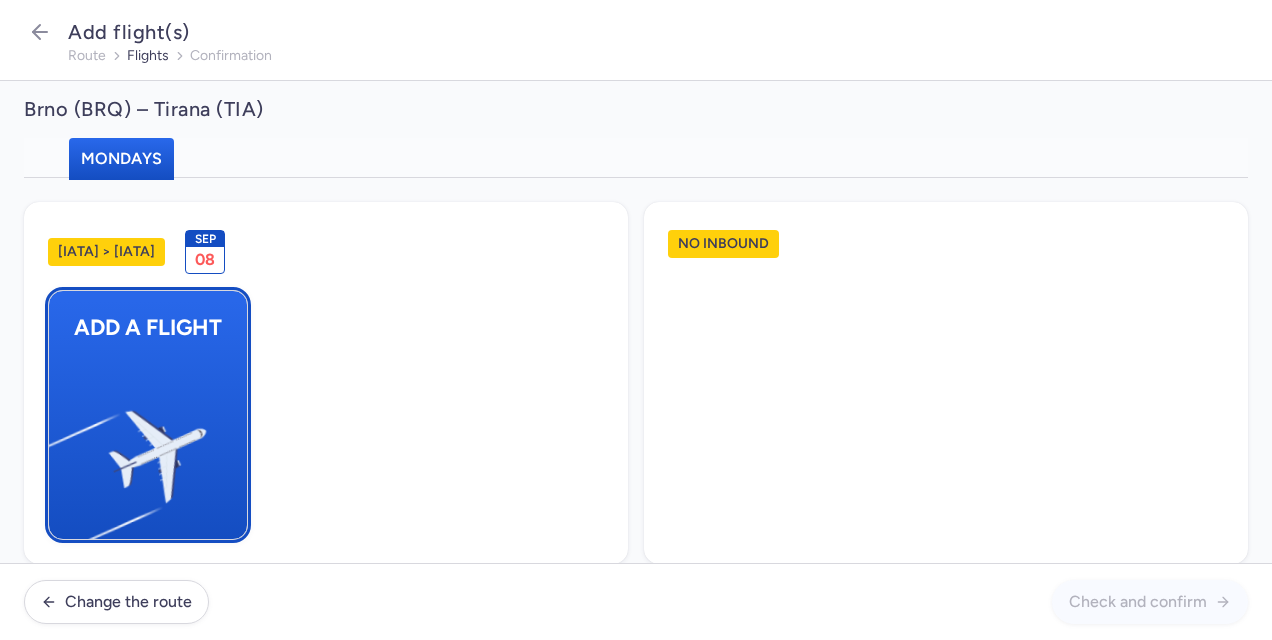 click at bounding box center [59, 448] 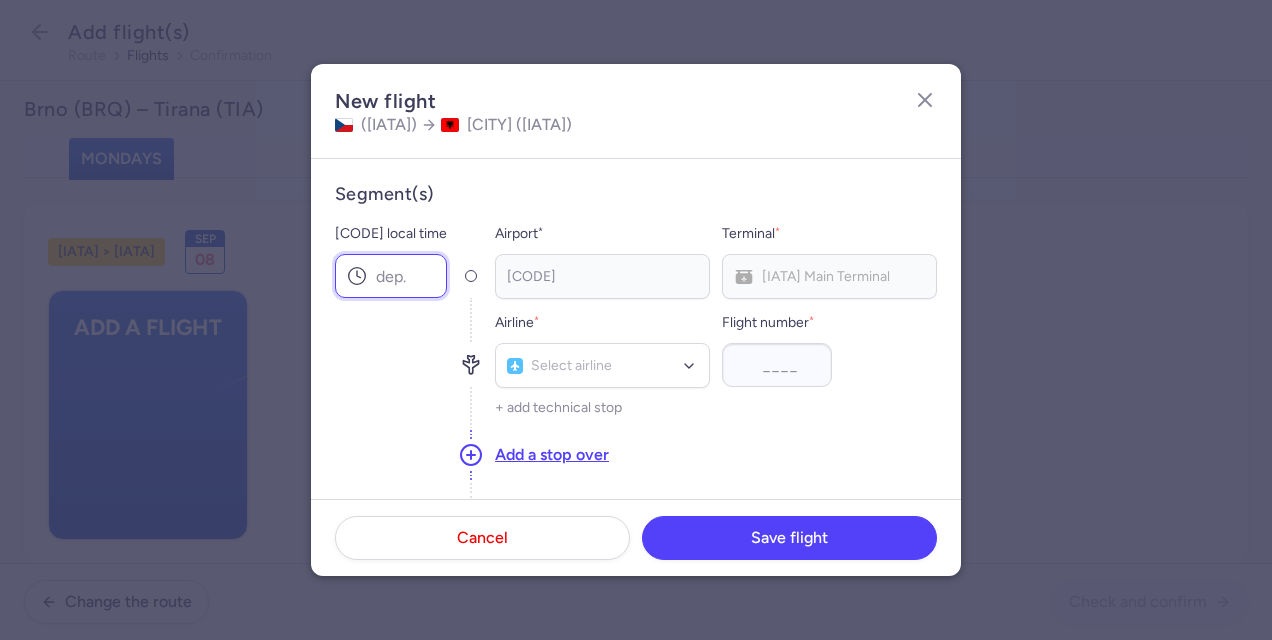 click on "[CODE] local time" at bounding box center (391, 276) 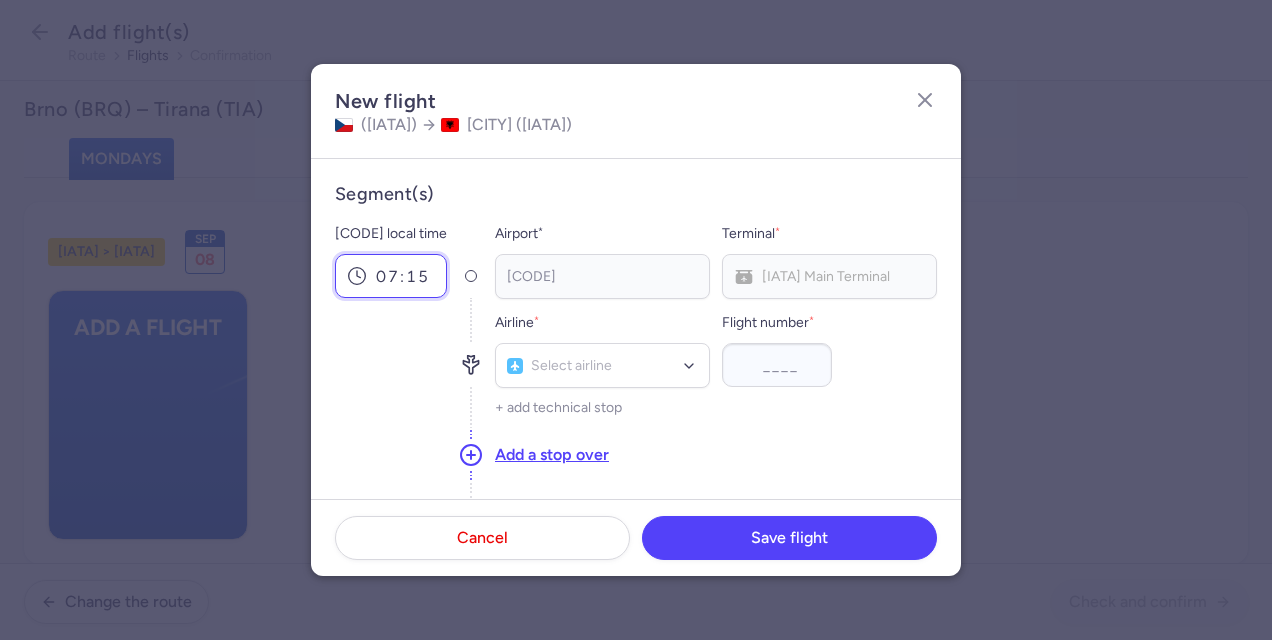 type on "07:15" 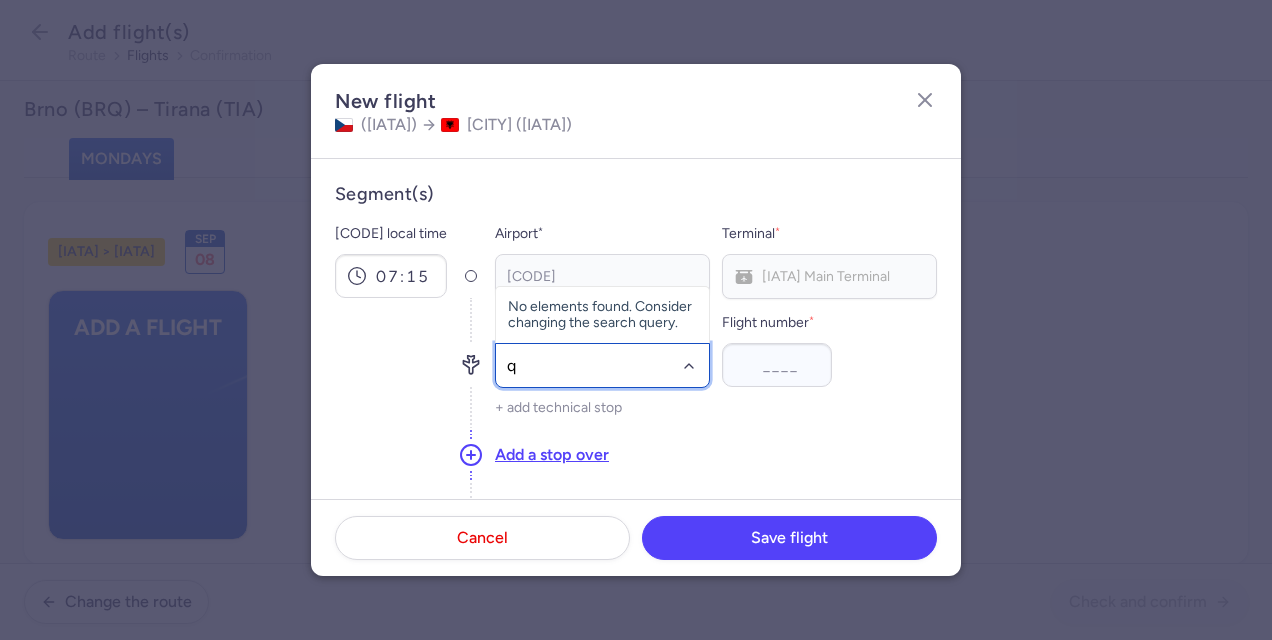 type on "qs" 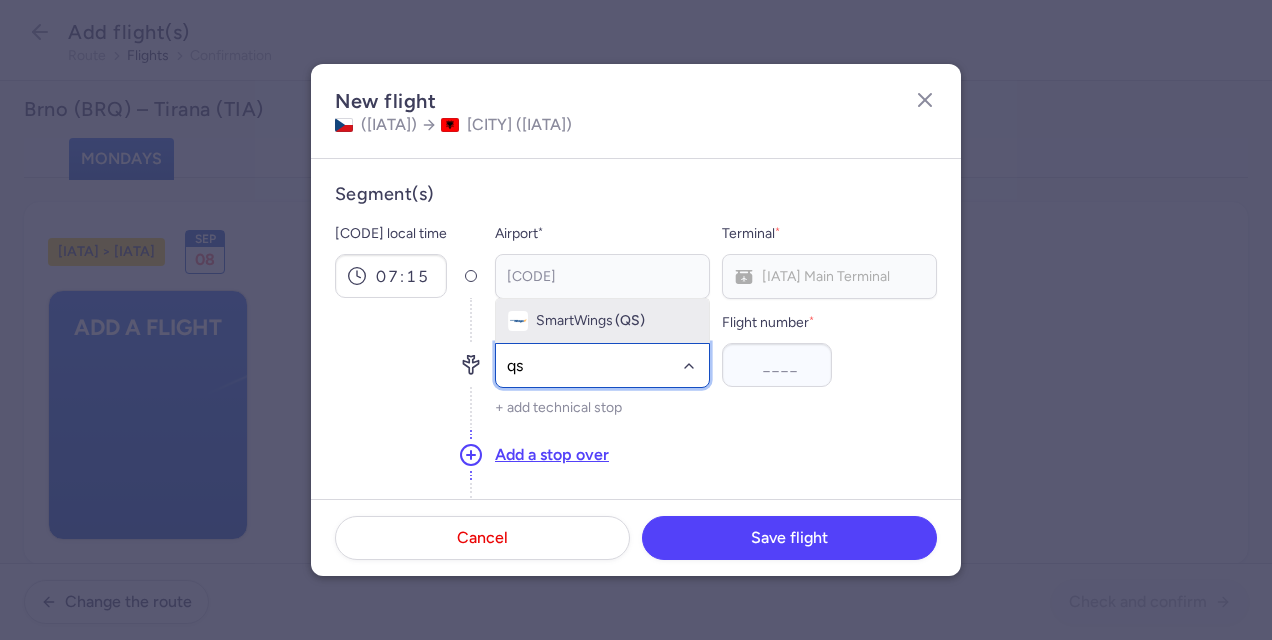 click on "SmartWings" at bounding box center (574, 321) 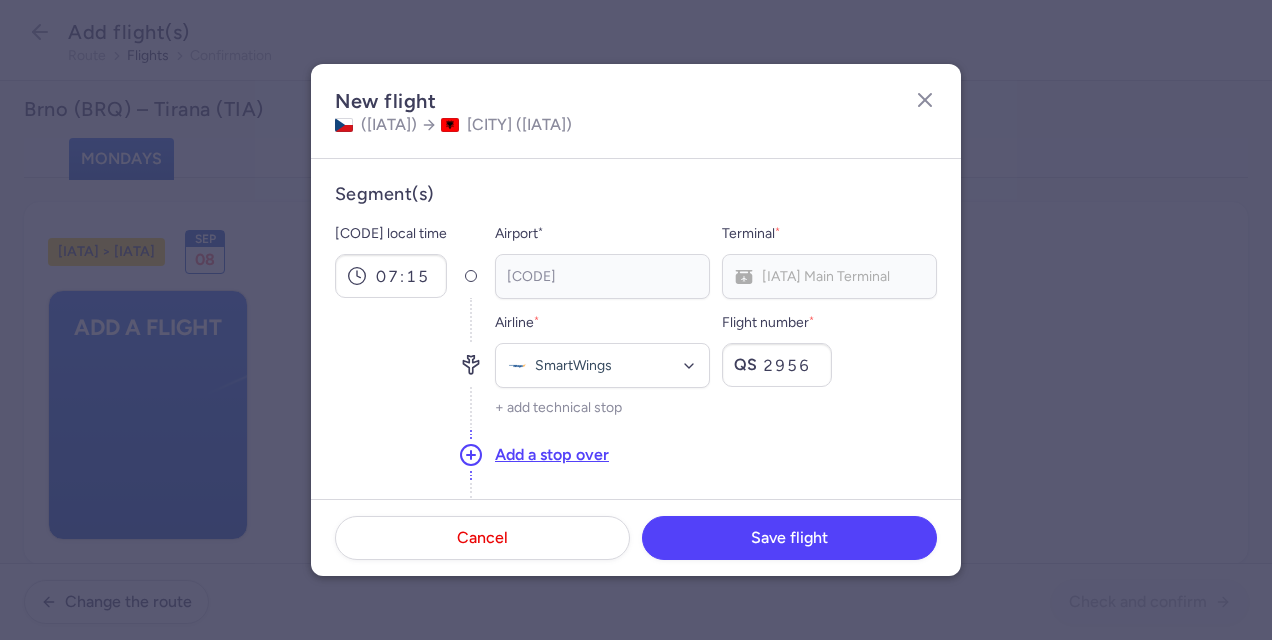 type on "2956" 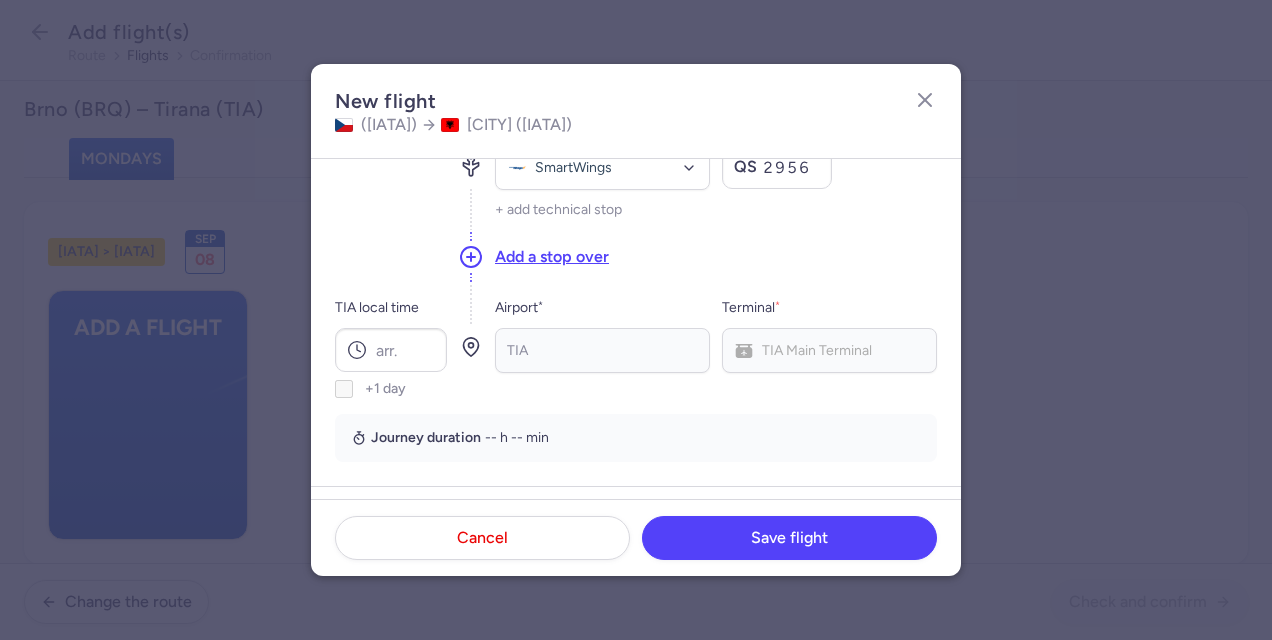scroll, scrollTop: 195, scrollLeft: 0, axis: vertical 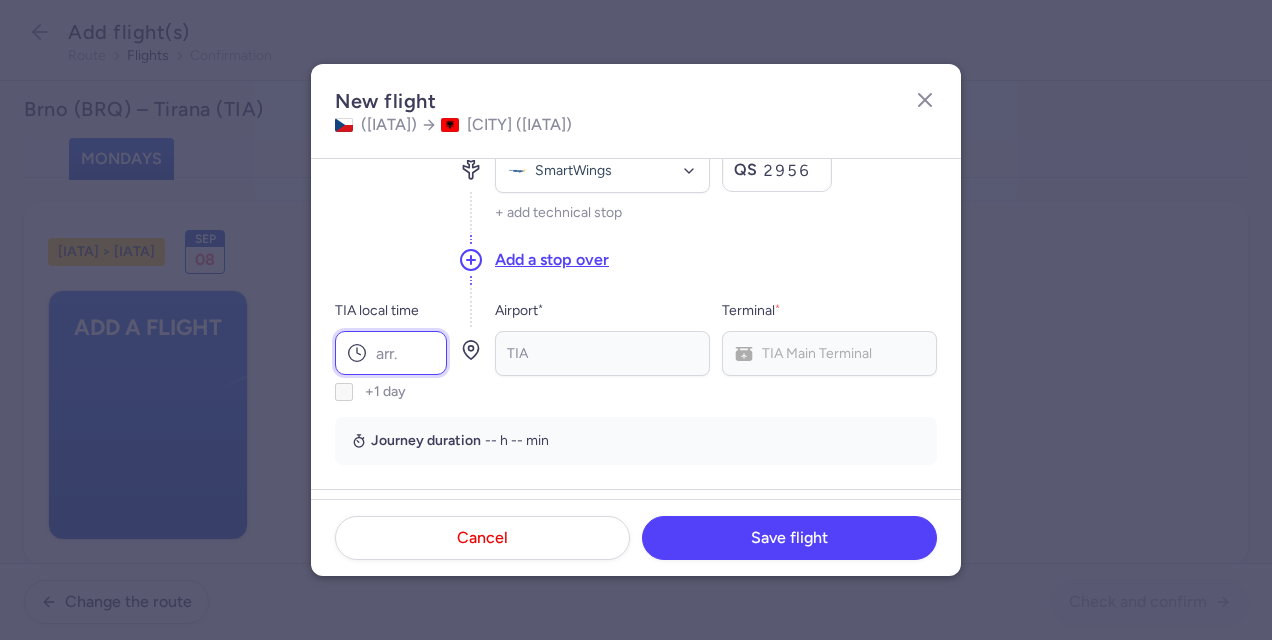 click on "TIA local time" at bounding box center (391, 353) 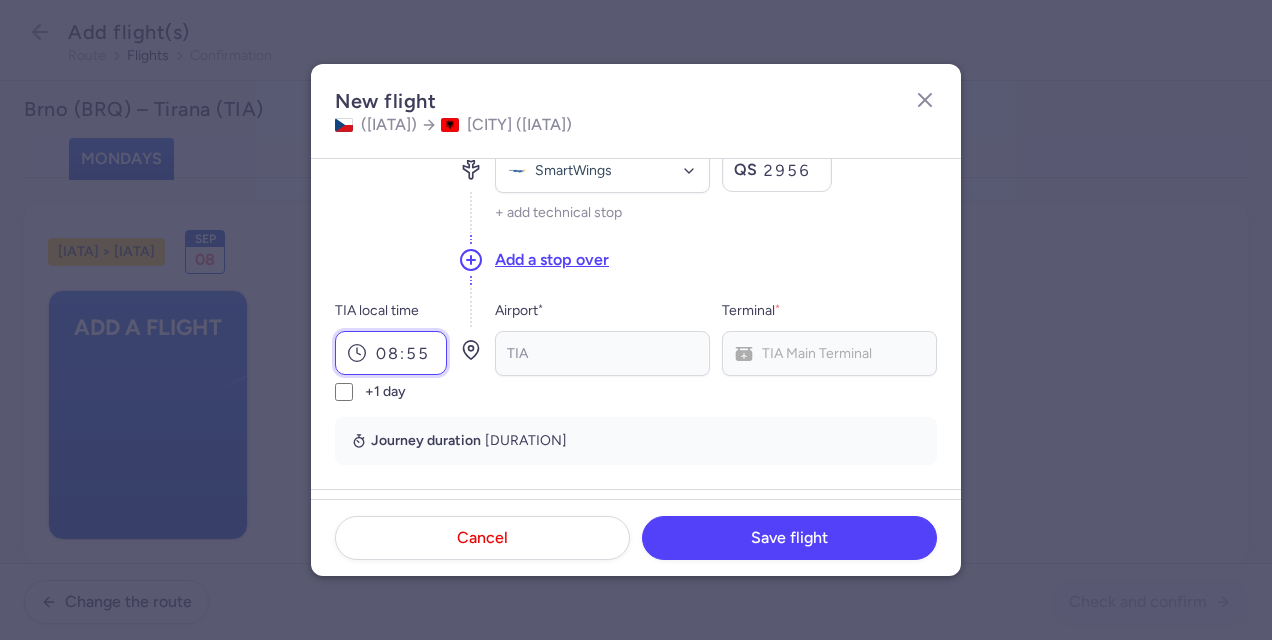 type on "08:55" 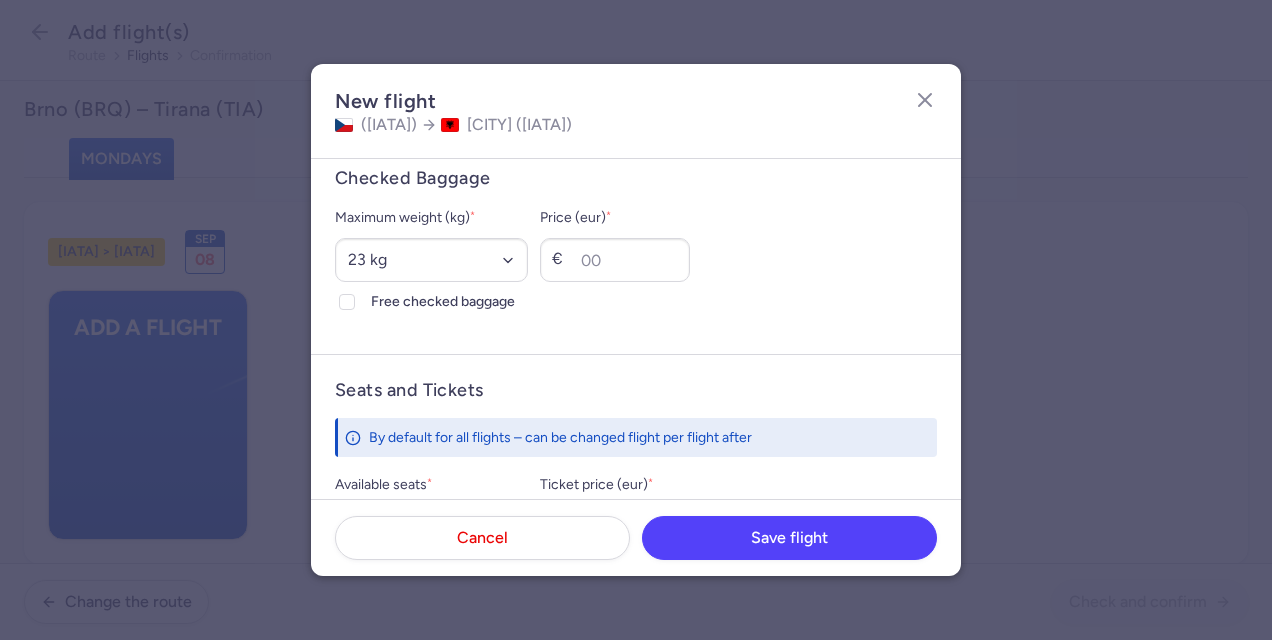 scroll, scrollTop: 537, scrollLeft: 0, axis: vertical 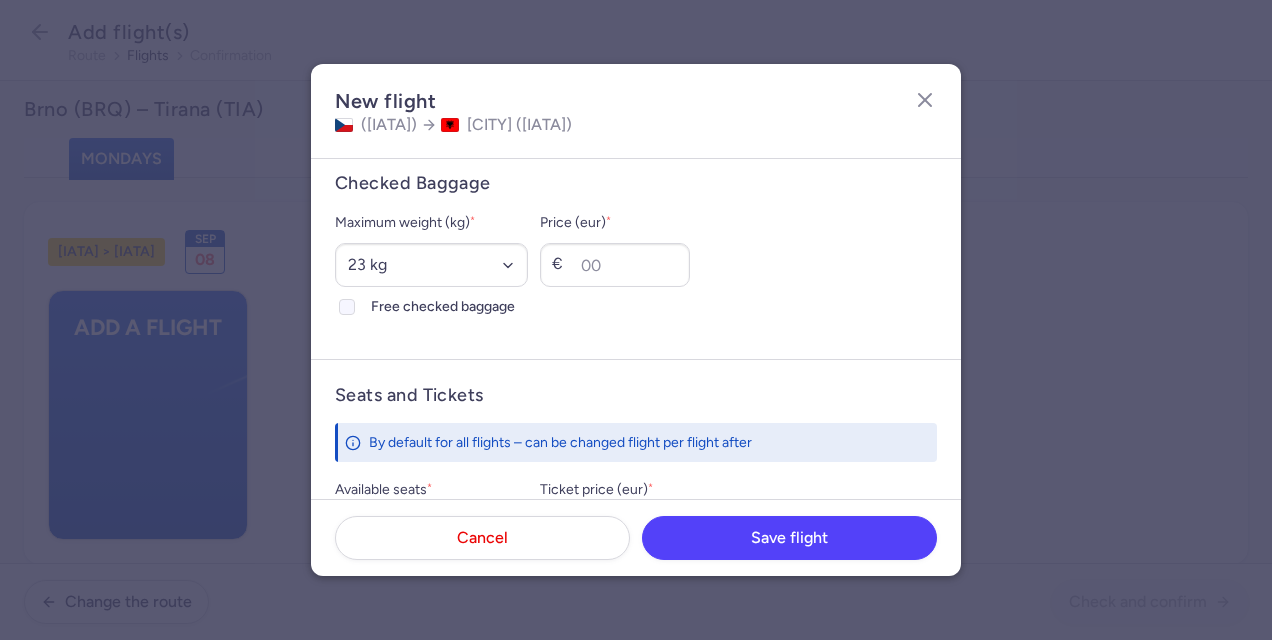 click 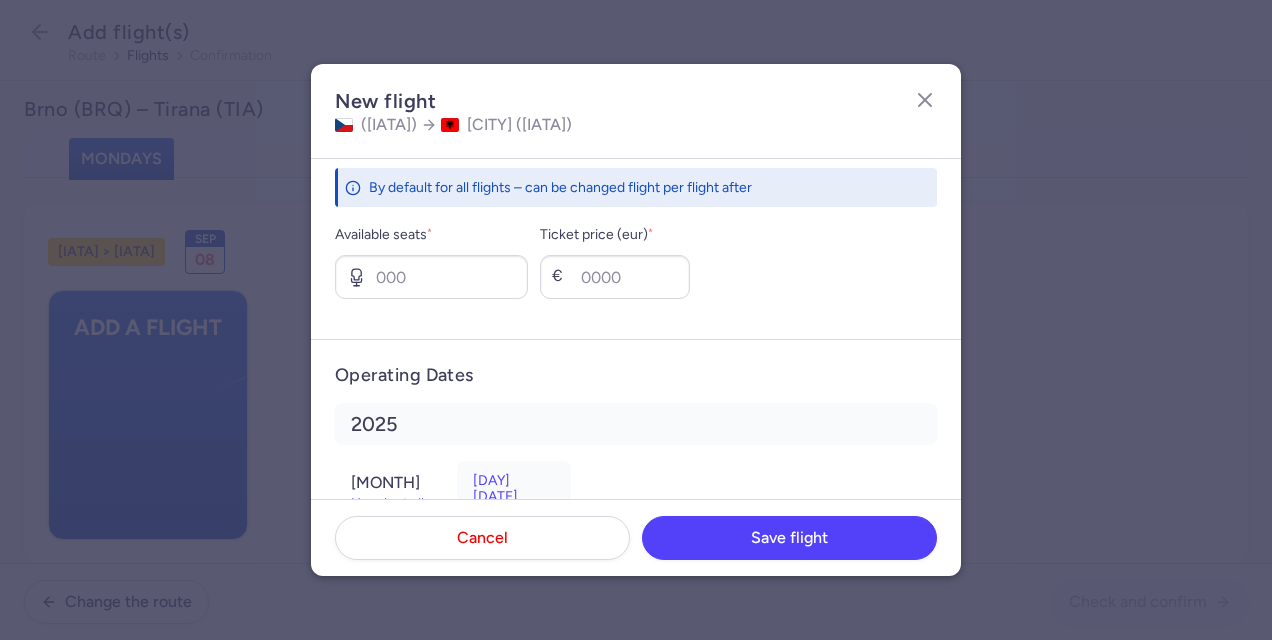 scroll, scrollTop: 789, scrollLeft: 0, axis: vertical 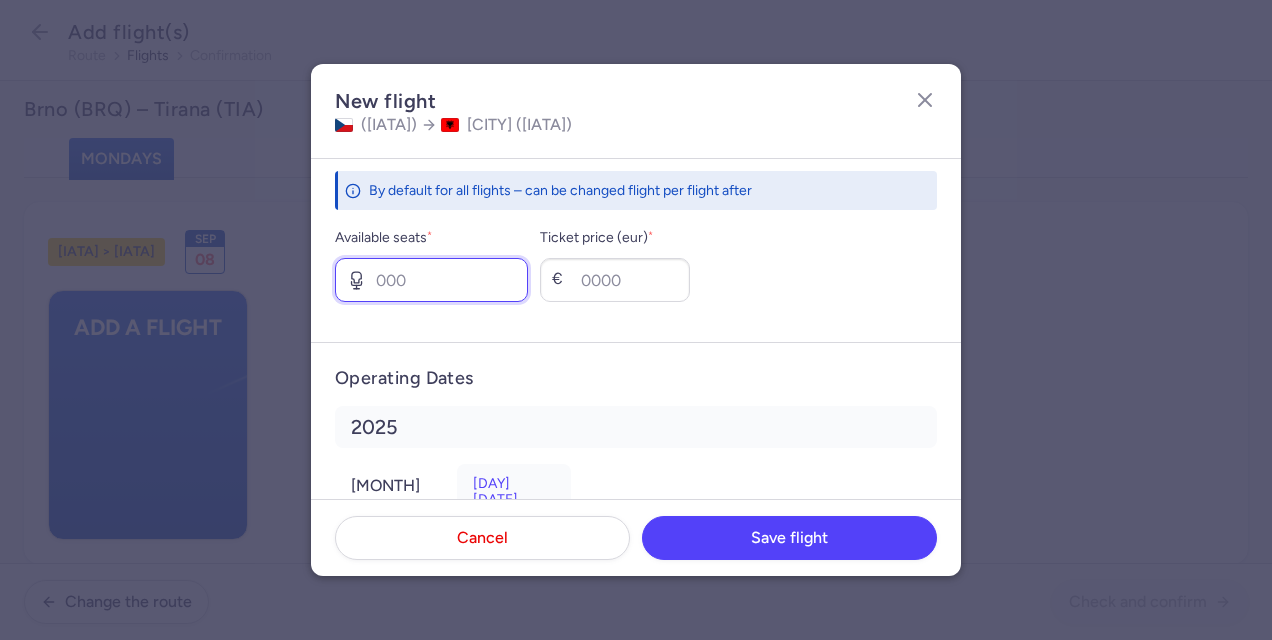 click on "Available seats  *" at bounding box center [431, 280] 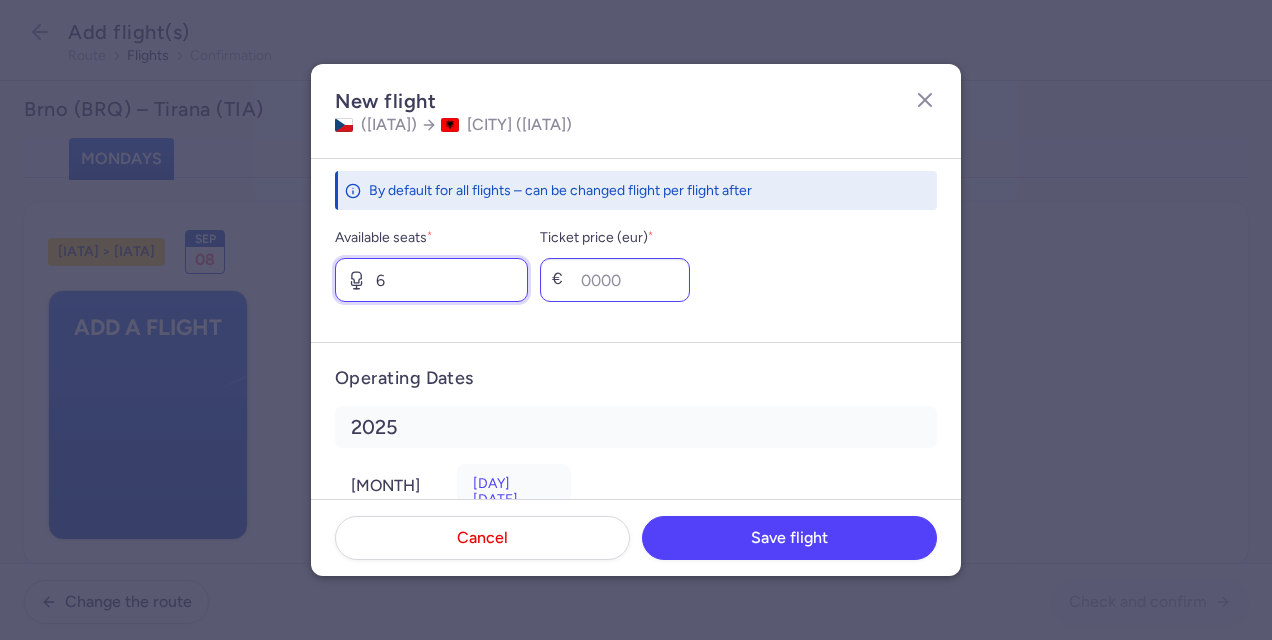 type on "6" 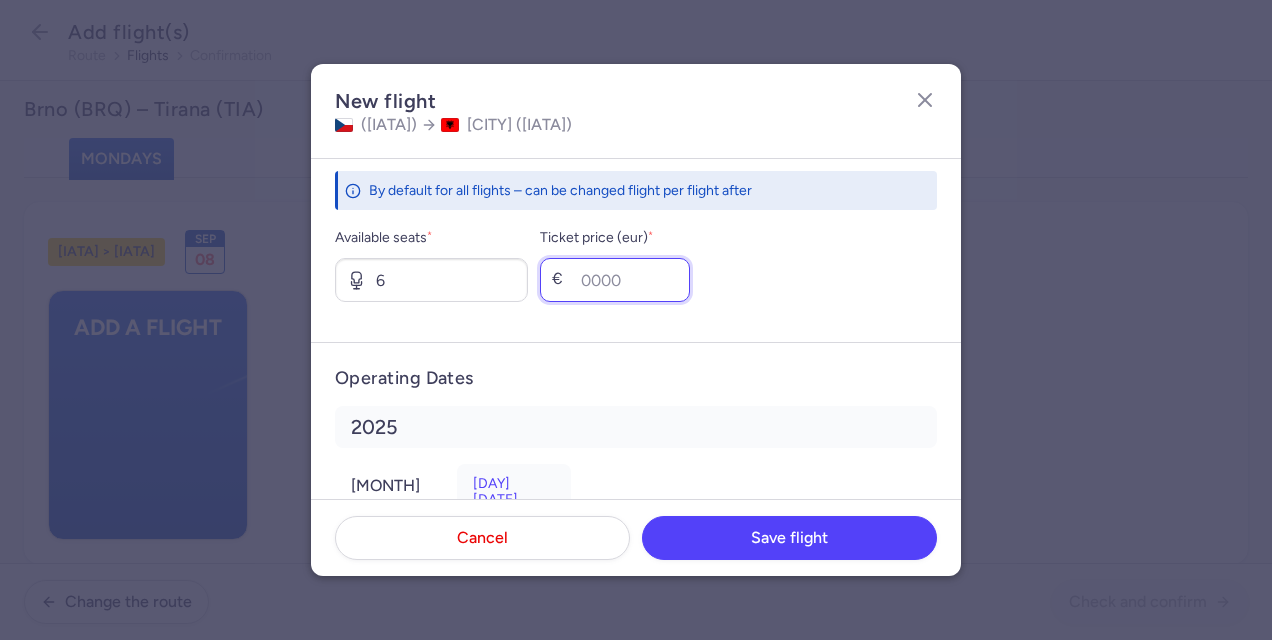 click on "Ticket price (eur)  *" at bounding box center (615, 280) 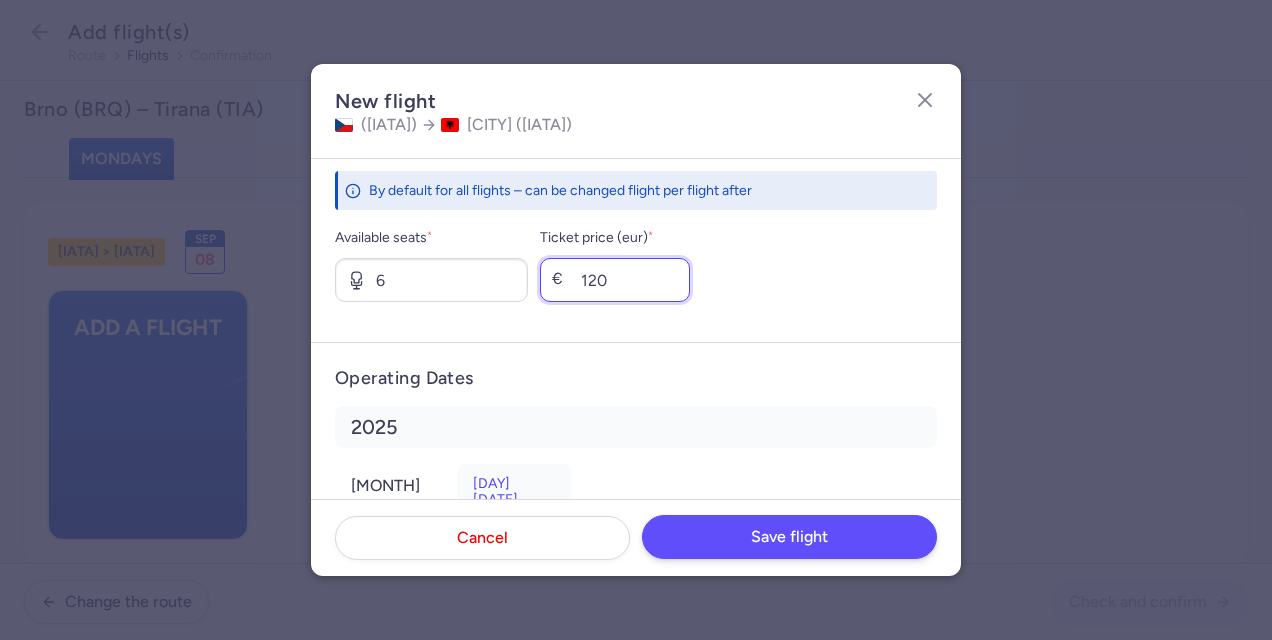 type on "120" 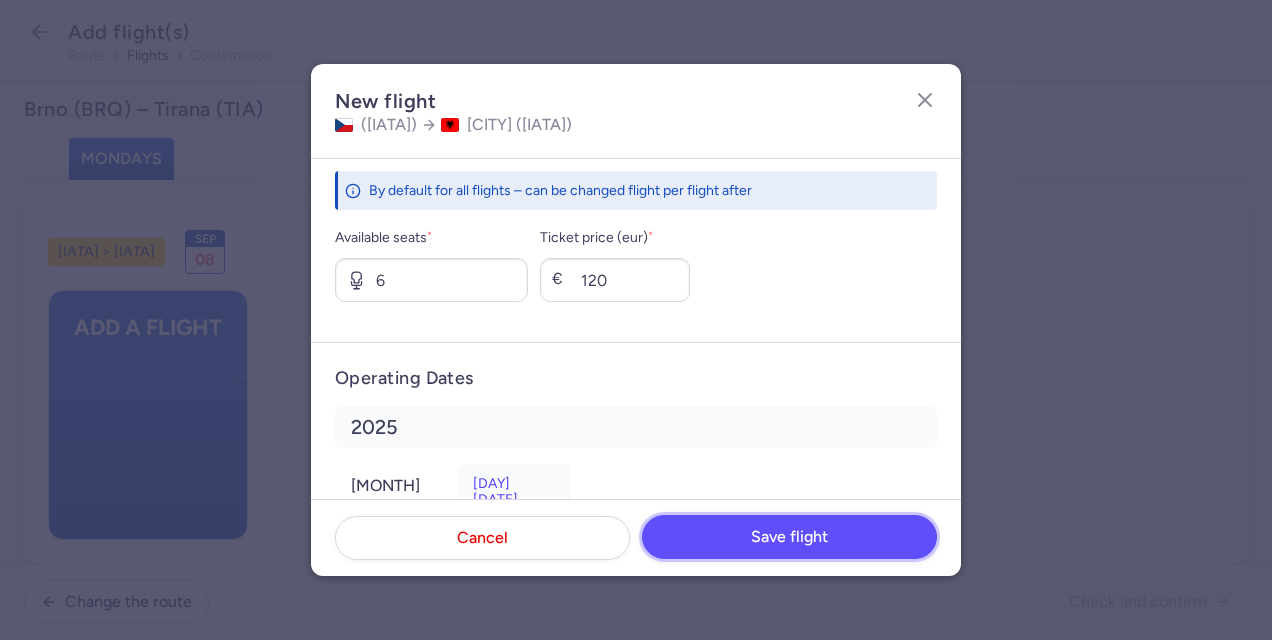 click on "Save flight" at bounding box center [789, 537] 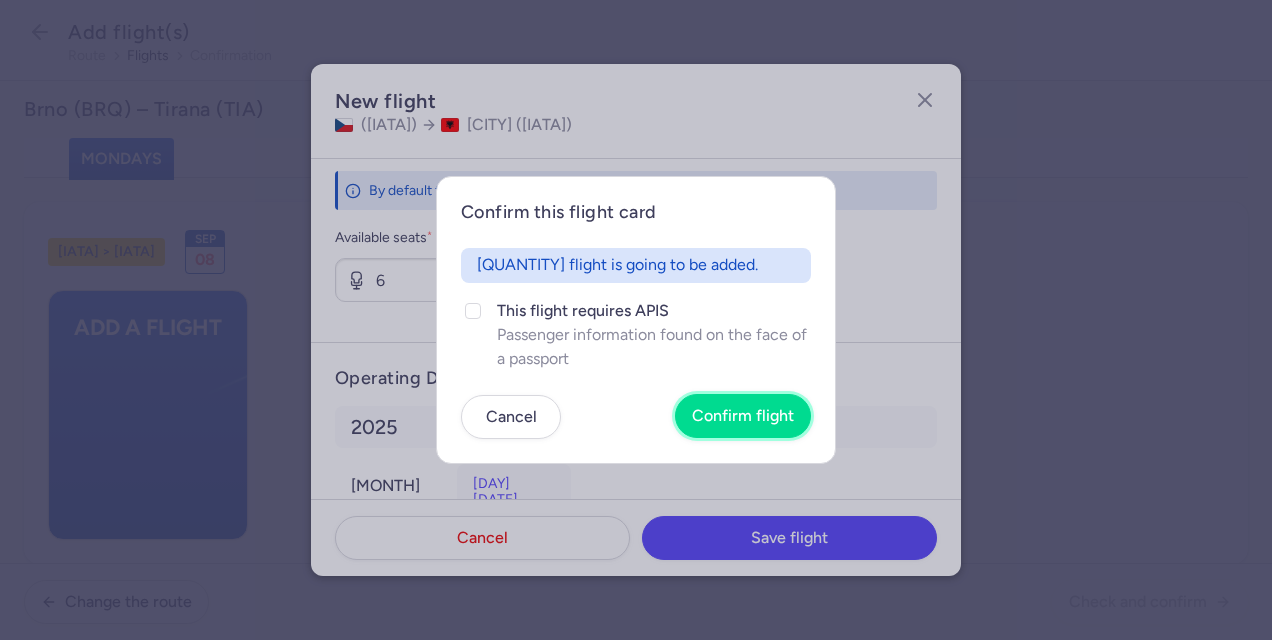click on "Confirm flight" at bounding box center [743, 416] 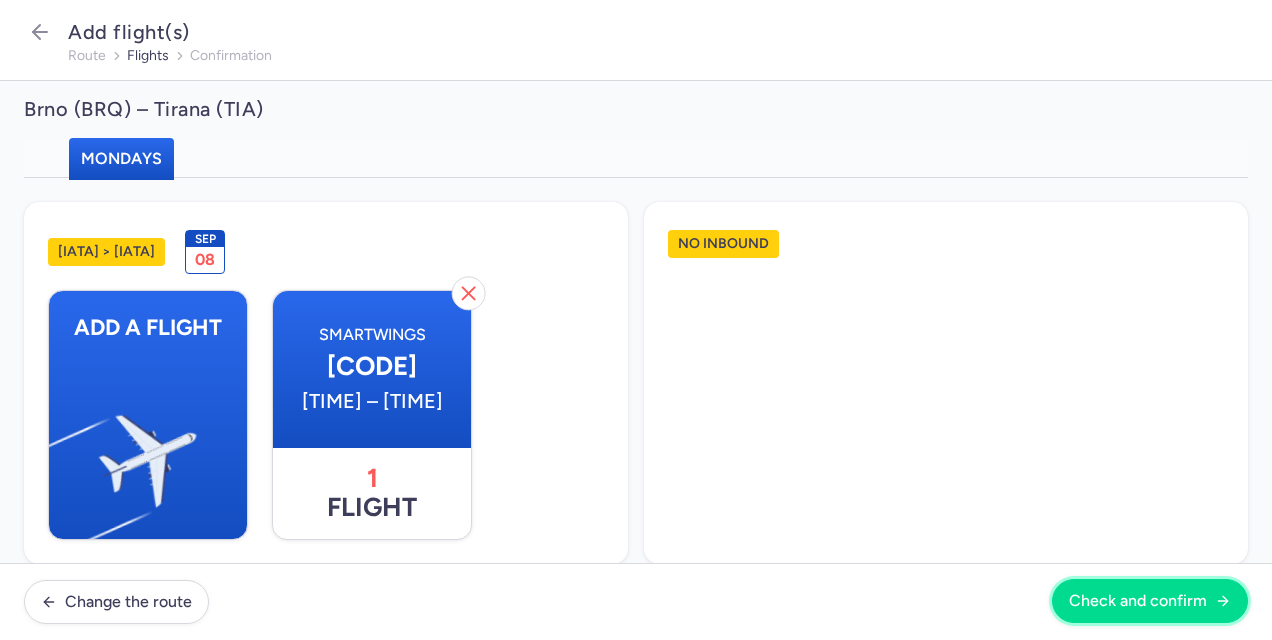 click on "Check and confirm" at bounding box center [1138, 601] 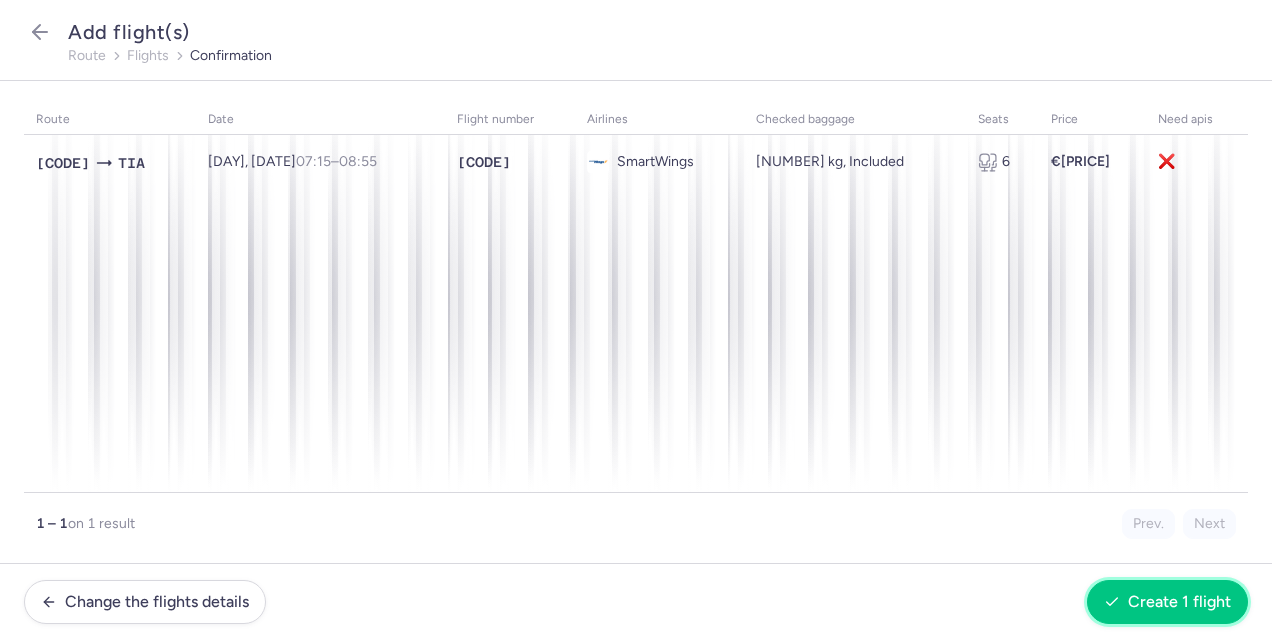 click on "Create 1 flight" at bounding box center (1179, 602) 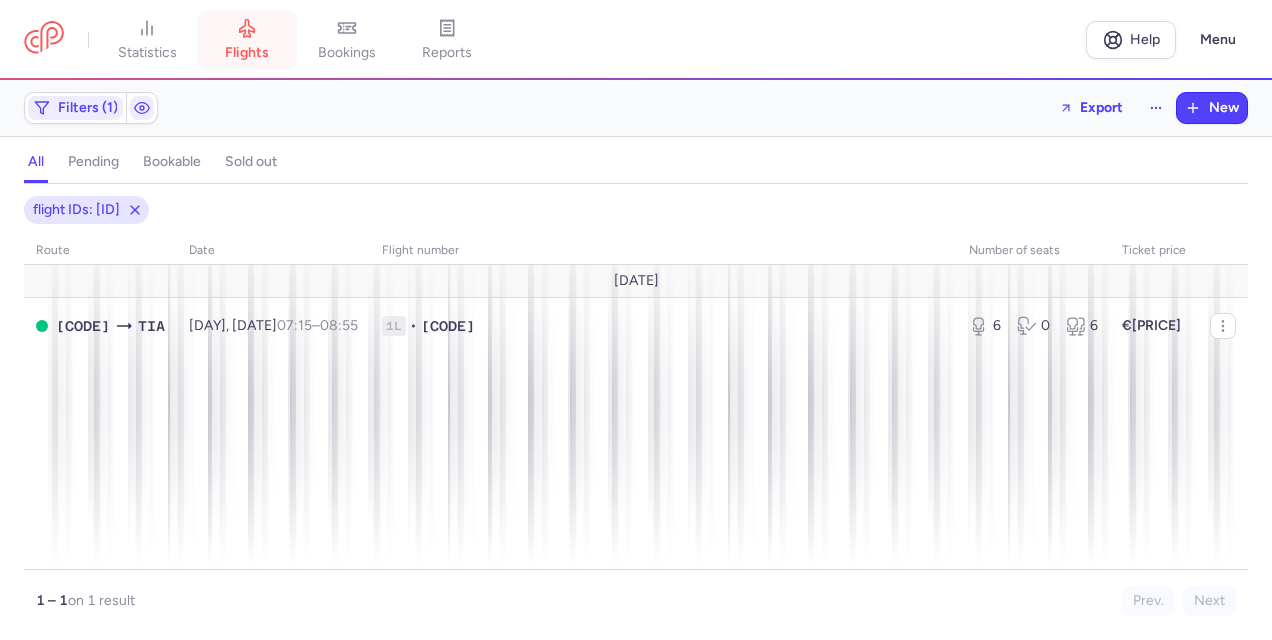 click on "flights" at bounding box center (247, 40) 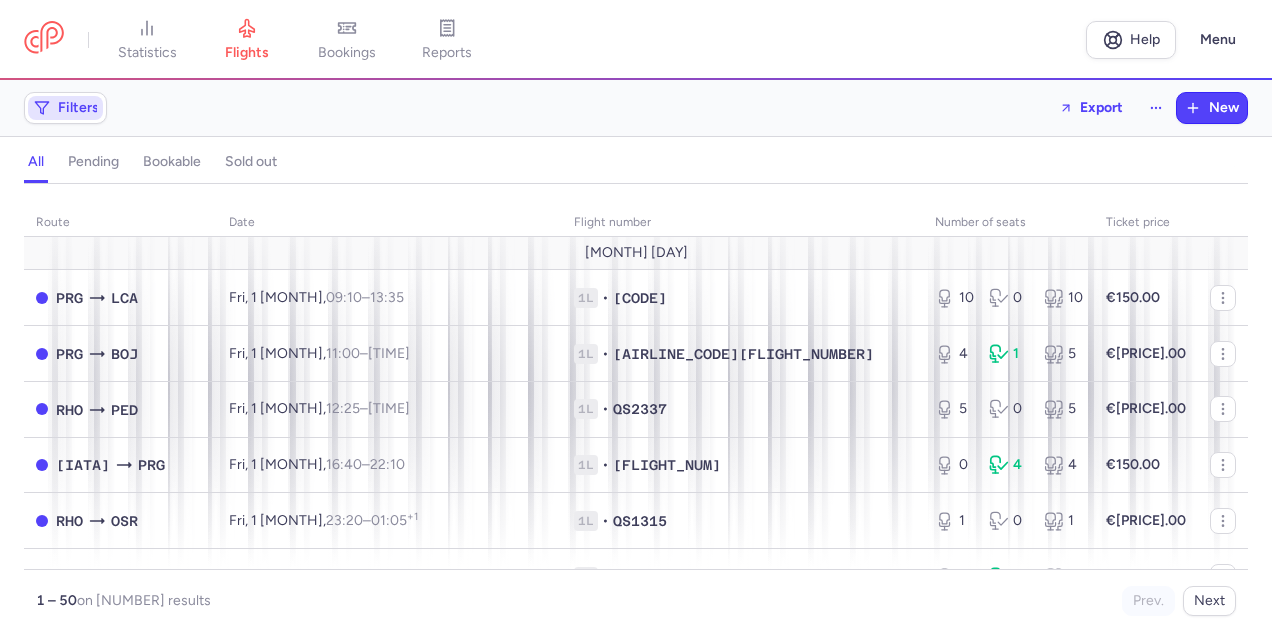 click on "Filters" 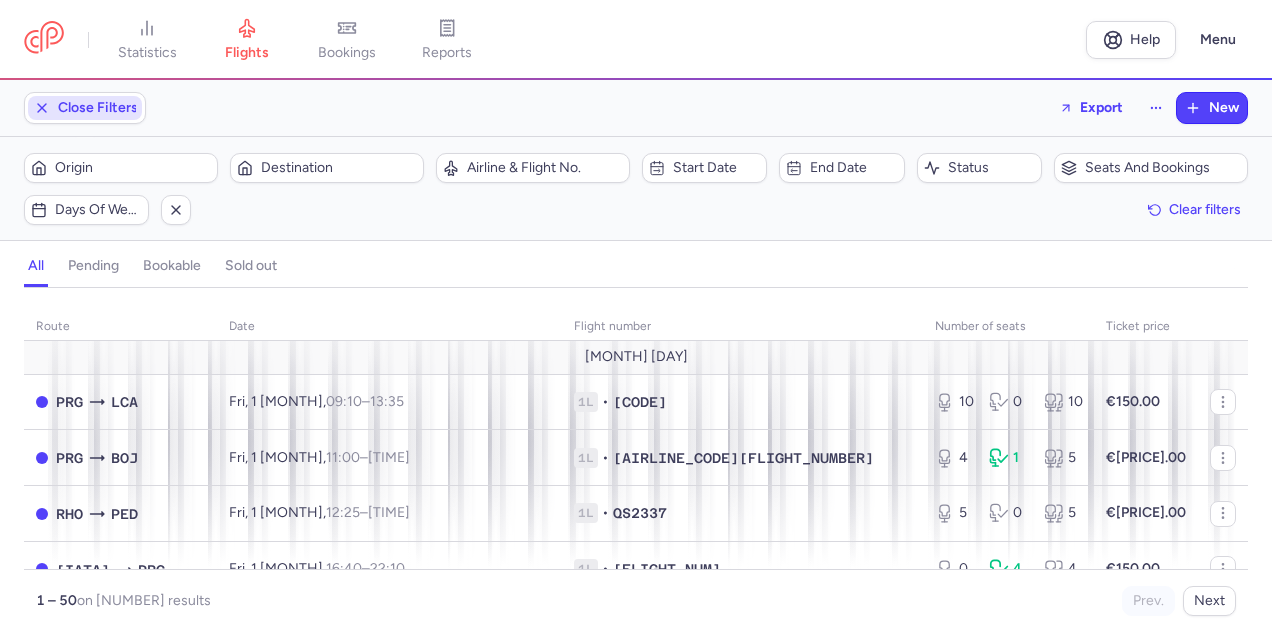 scroll, scrollTop: 0, scrollLeft: 0, axis: both 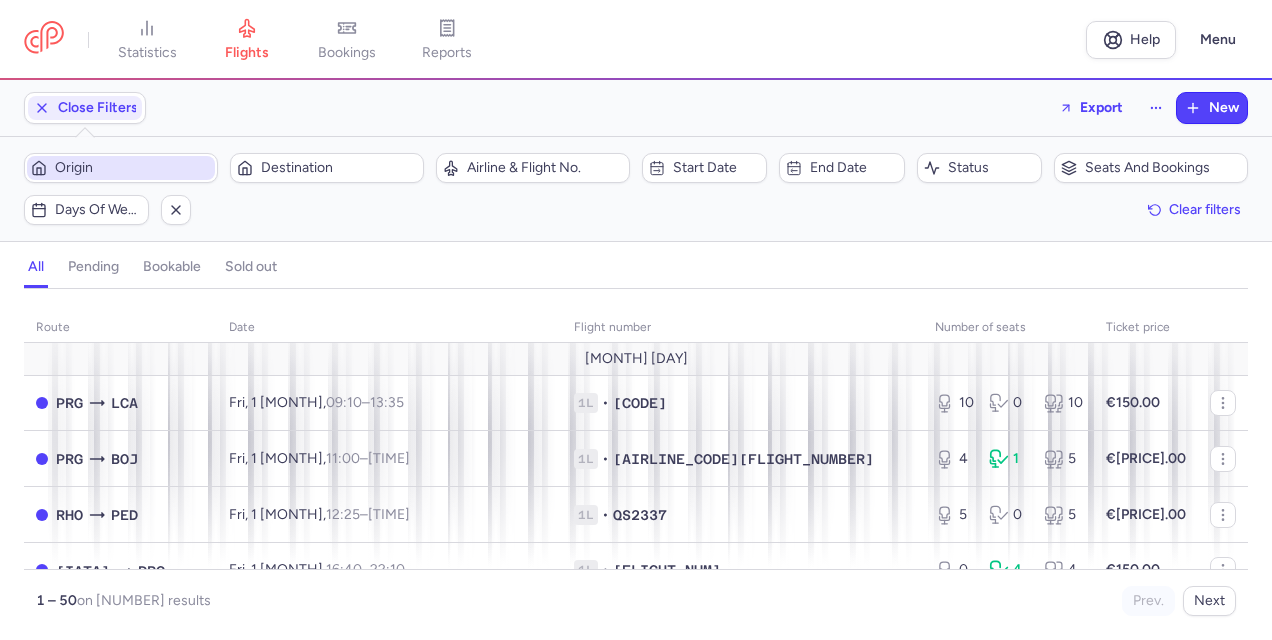 click on "Origin" at bounding box center [133, 168] 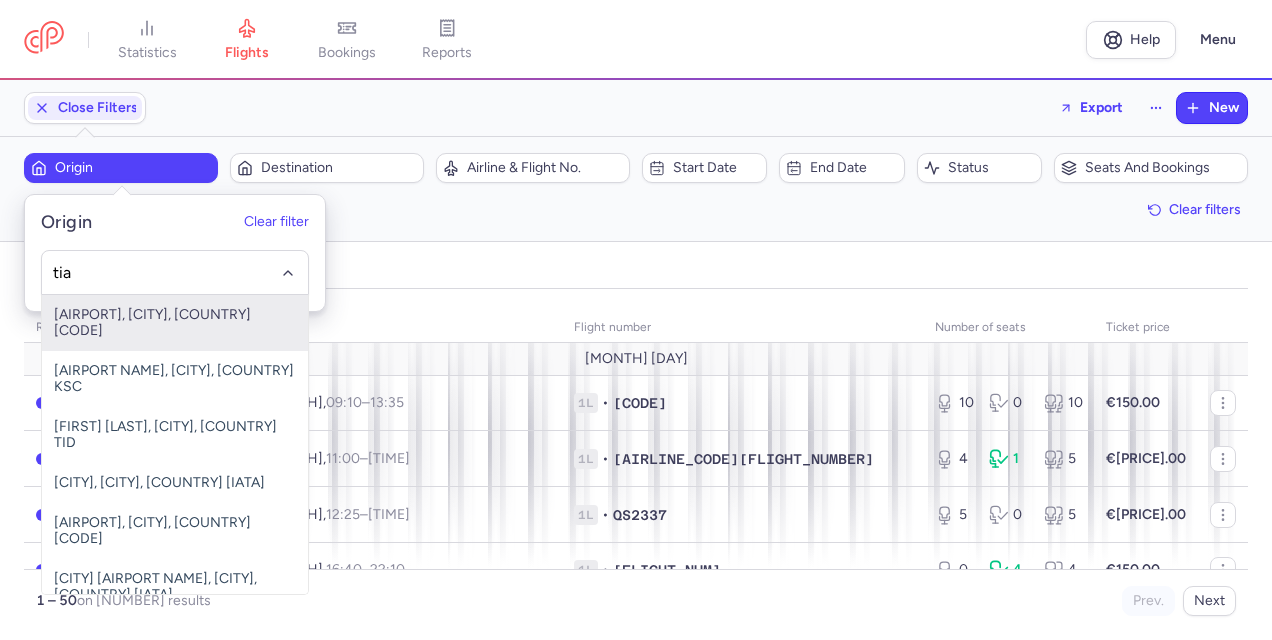 click on "[AIRPORT], [CITY], [COUNTRY] [CODE]" at bounding box center [175, 323] 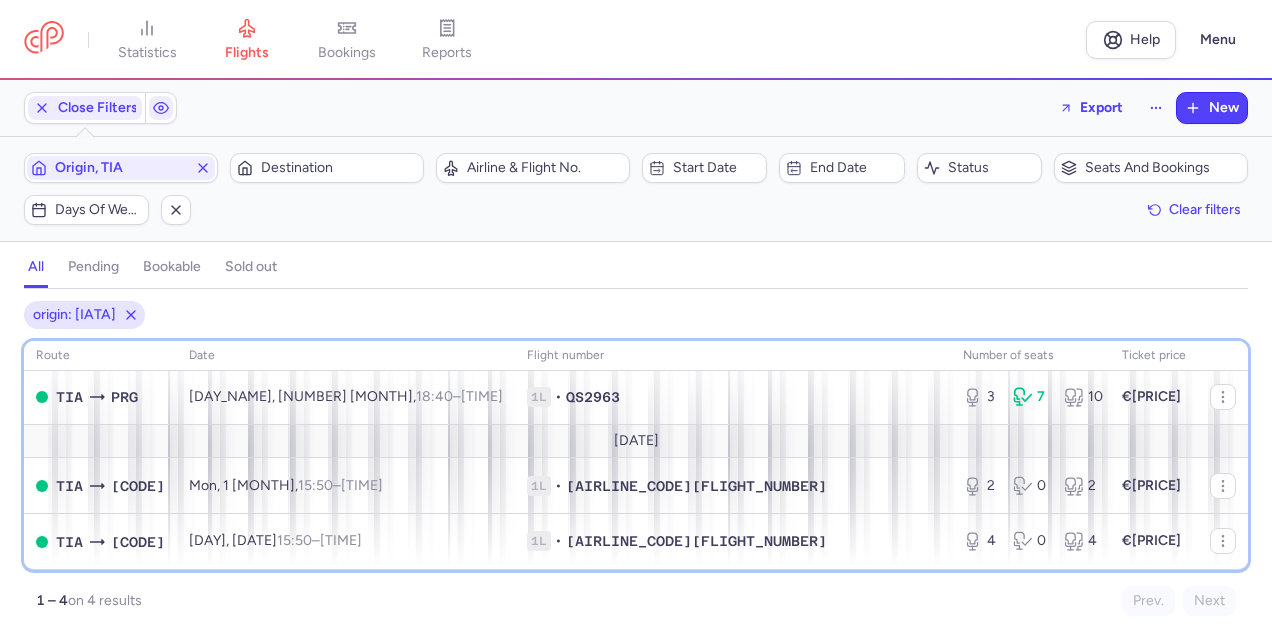 scroll, scrollTop: 0, scrollLeft: 0, axis: both 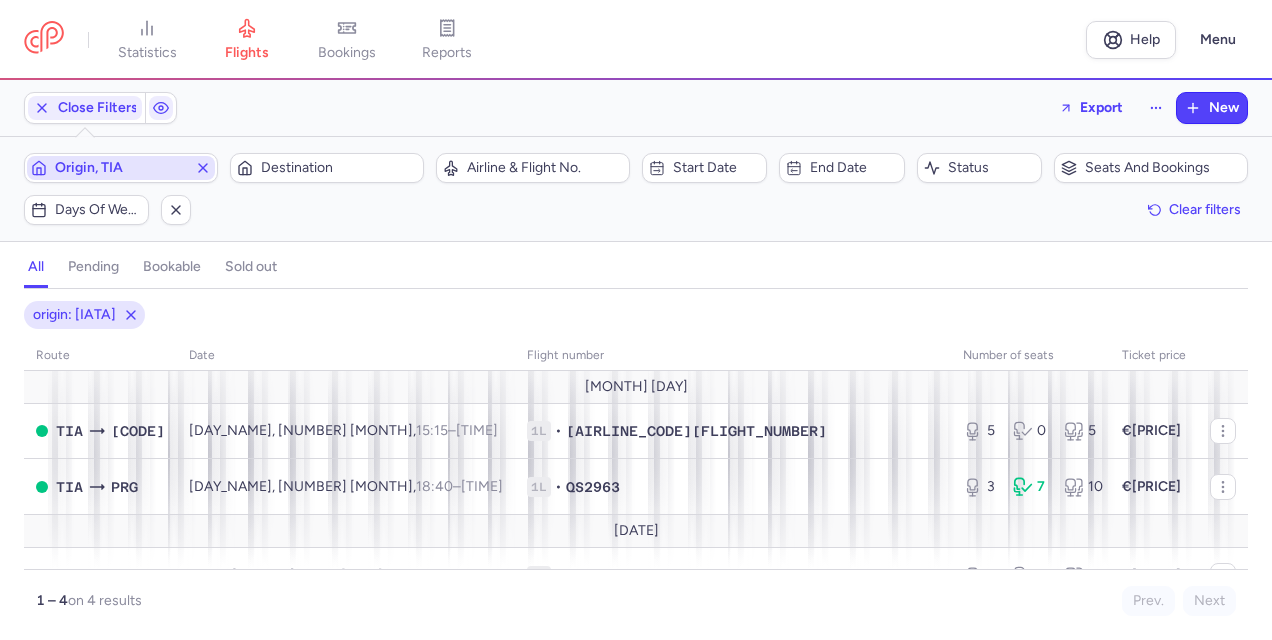 click 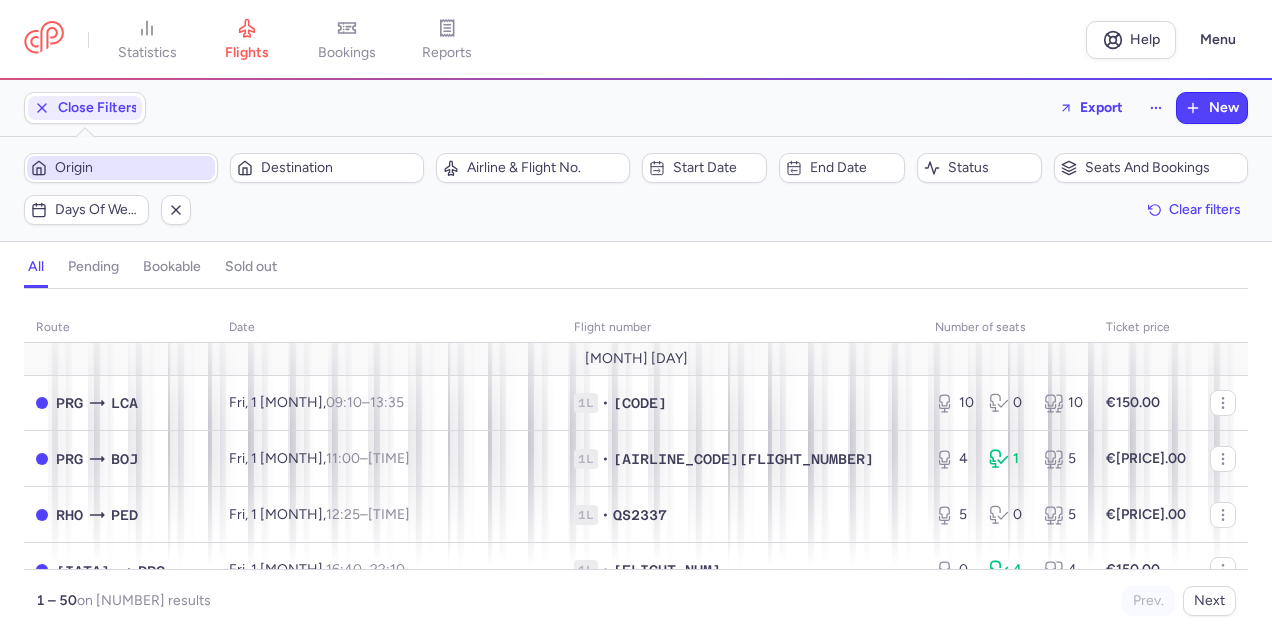 type 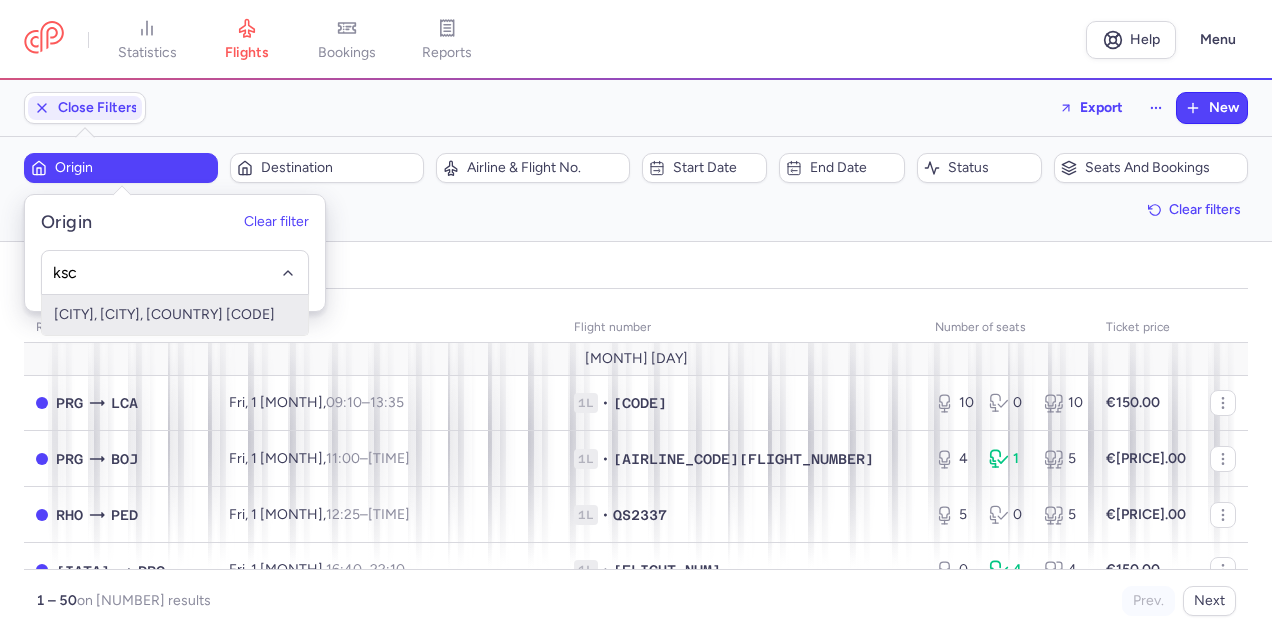 click on "[CITY], [CITY], [COUNTRY] [CODE]" at bounding box center [175, 315] 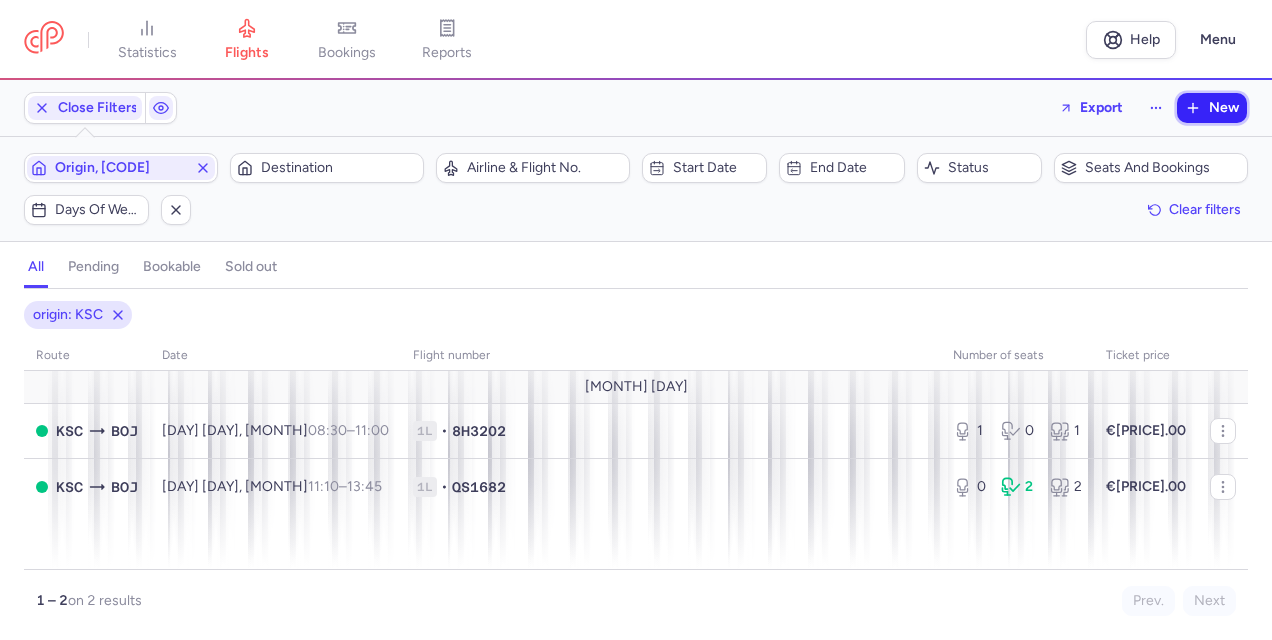 click on "New" at bounding box center (1212, 108) 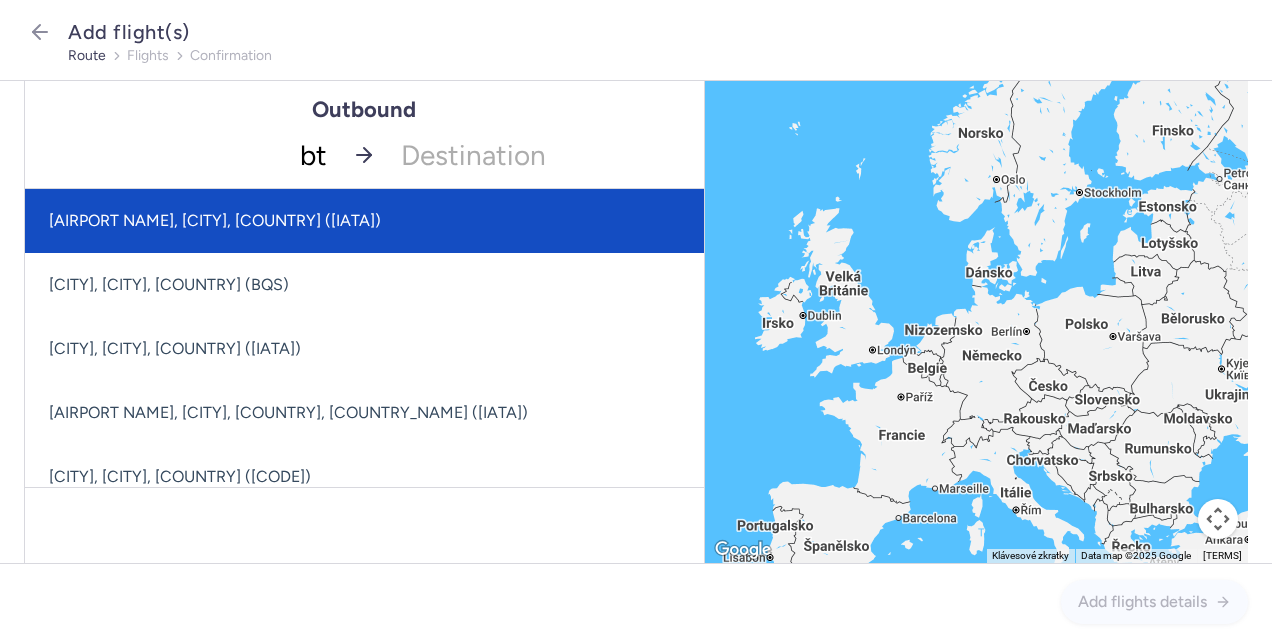 type on "bts" 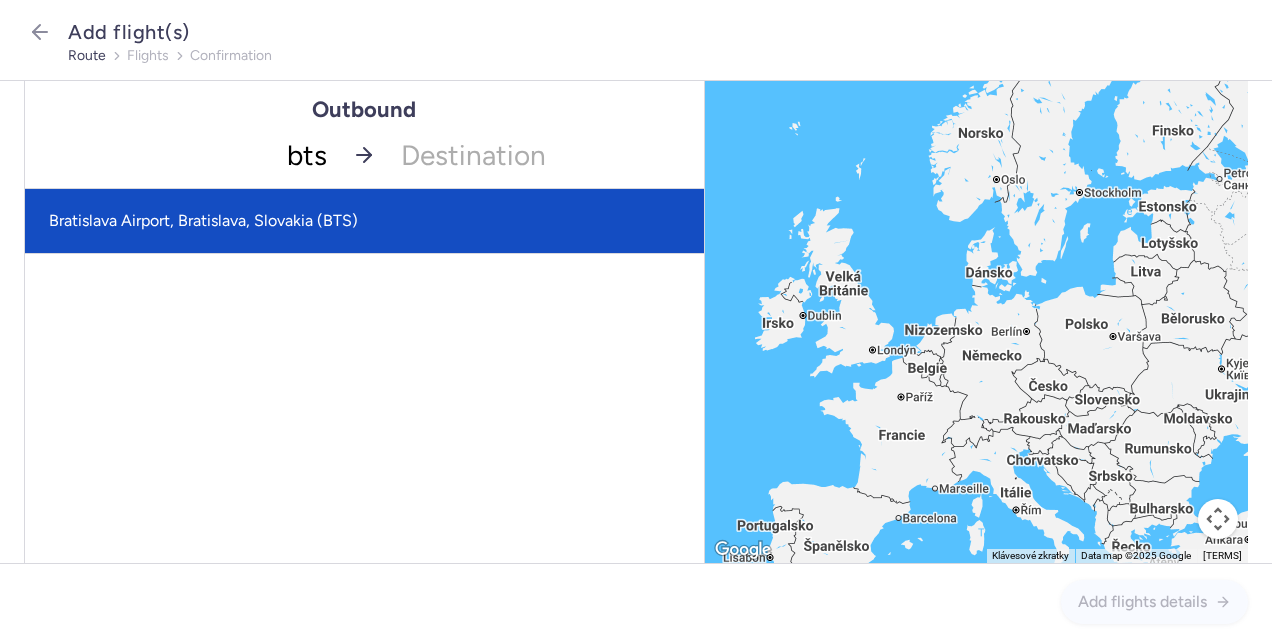 click on "Bratislava Airport, Bratislava, Slovakia (BTS)" at bounding box center (364, 221) 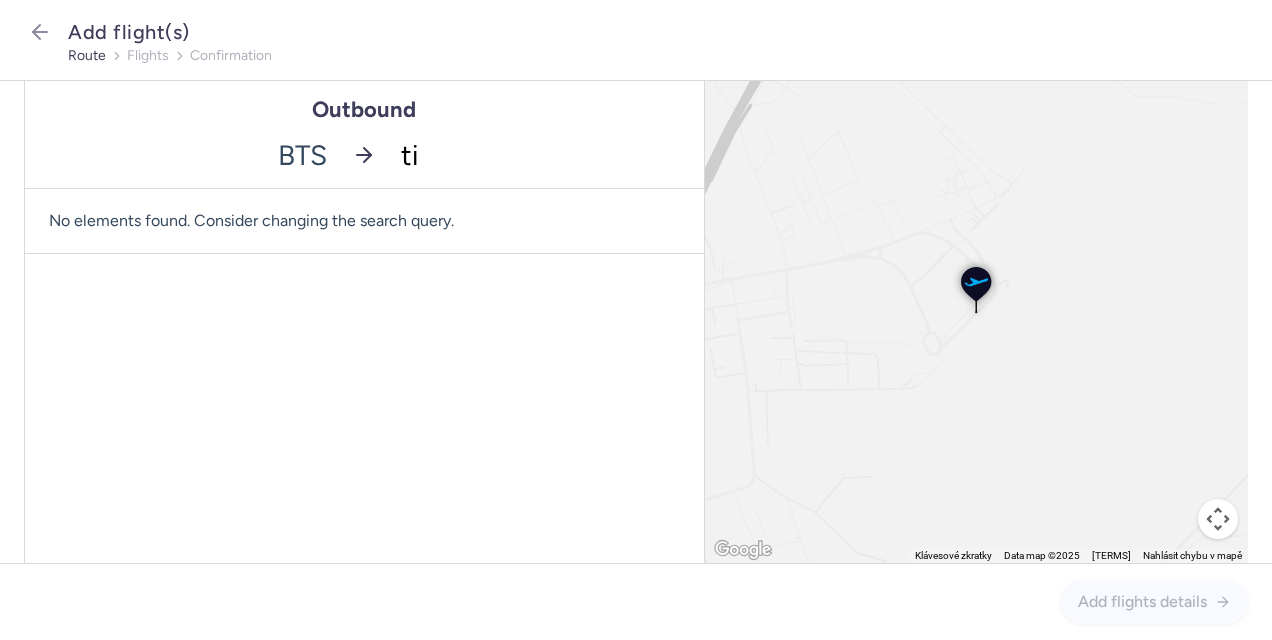 type on "tia" 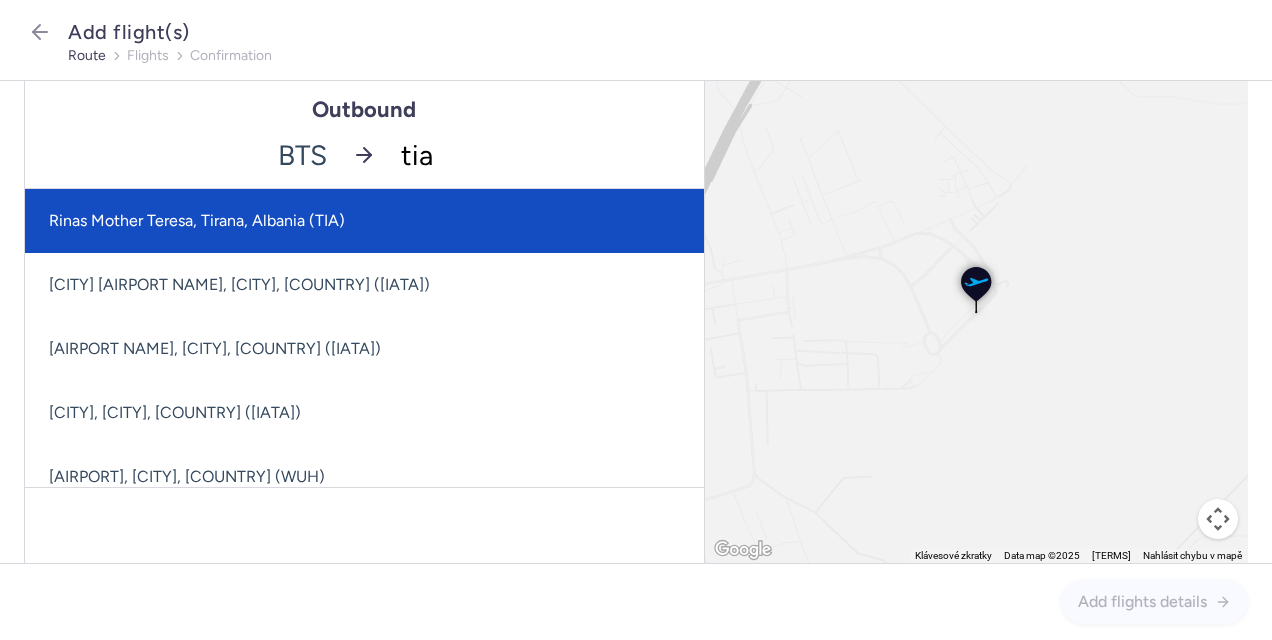 click on "Rinas Mother Teresa, Tirana, Albania (TIA)" at bounding box center (364, 221) 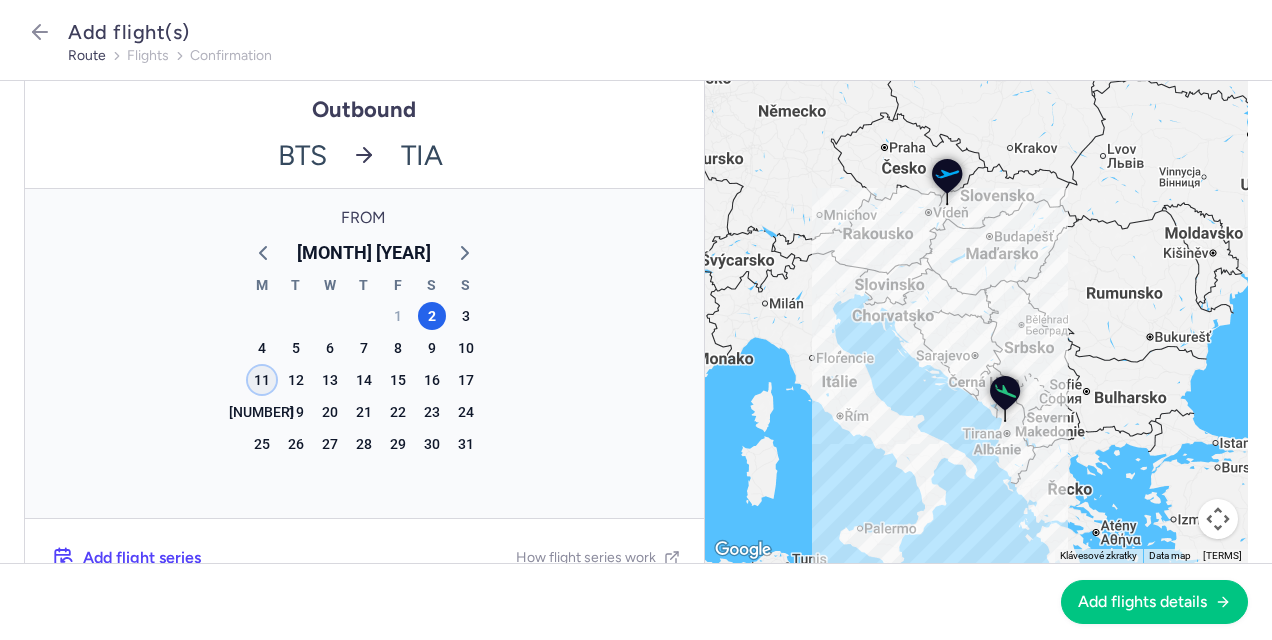 click on "11" 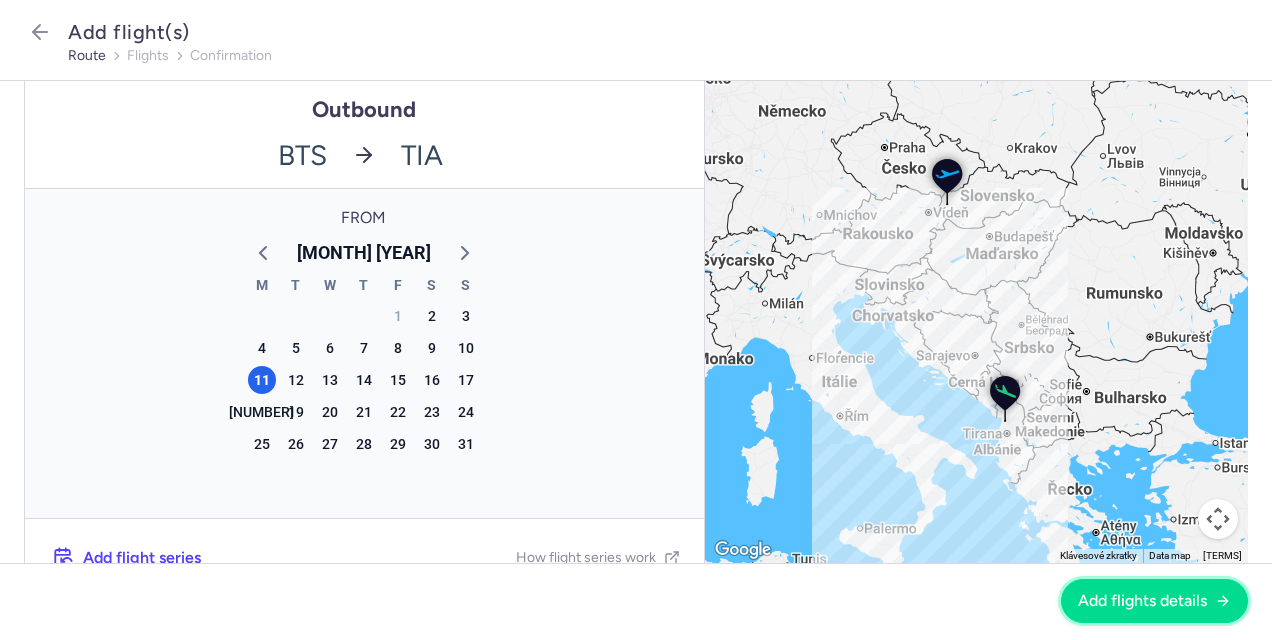 click on "Add flights details" at bounding box center [1154, 601] 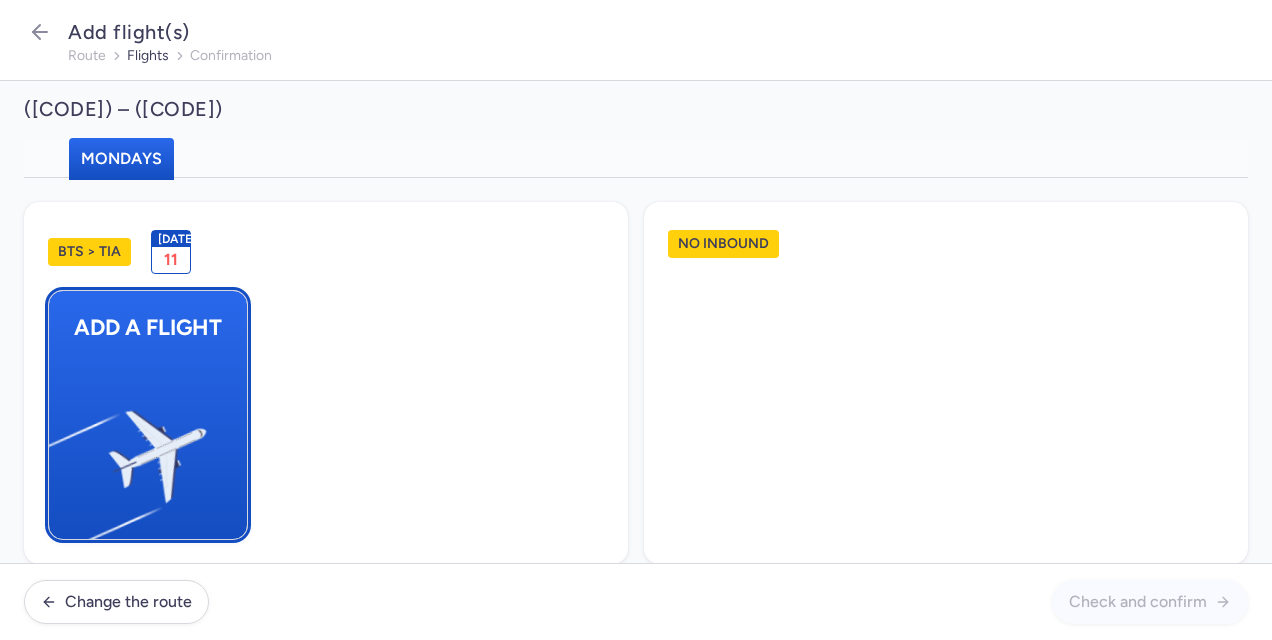 click at bounding box center (59, 448) 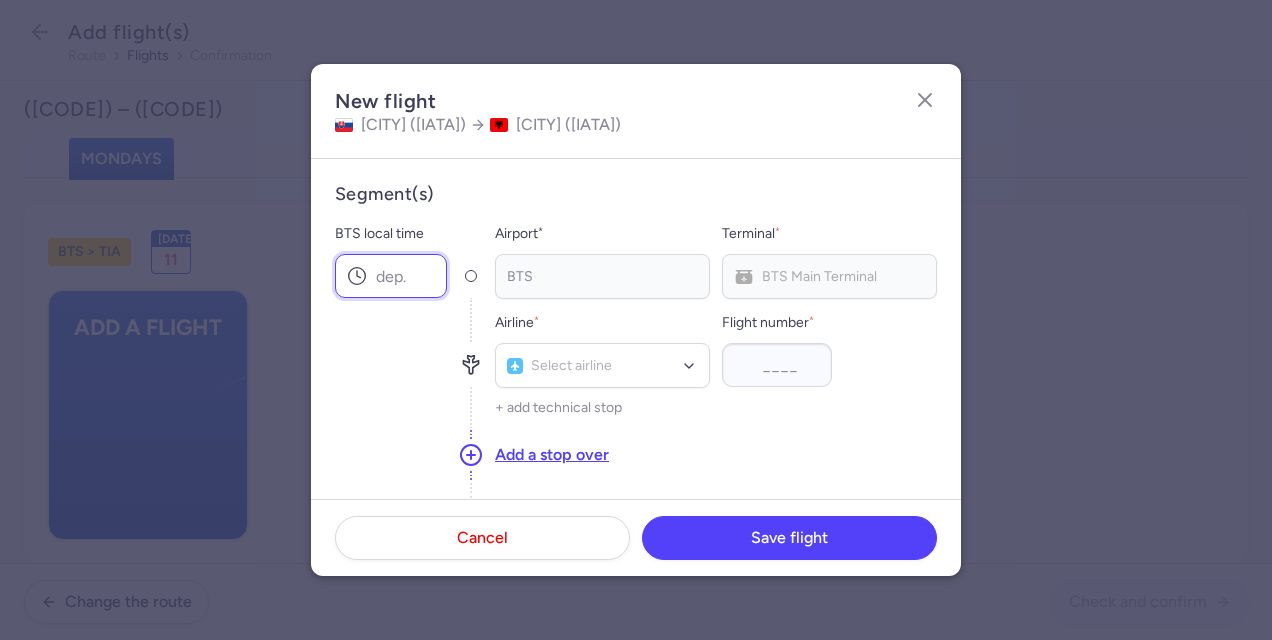 click on "BTS local time" at bounding box center [391, 276] 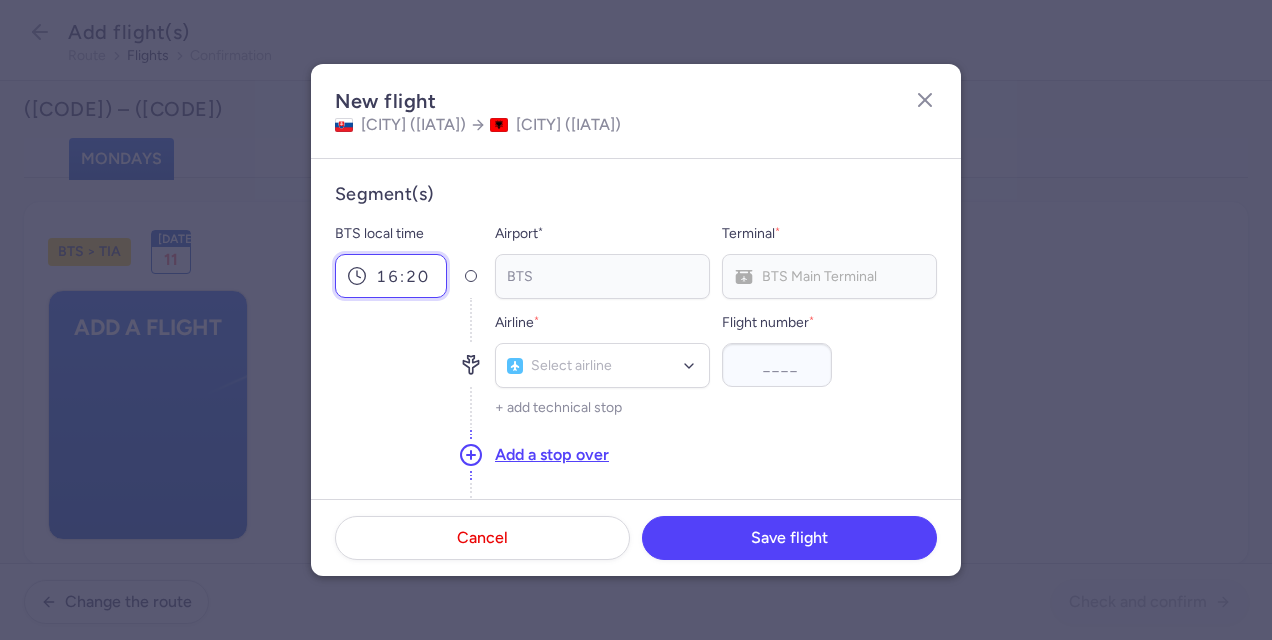 type on "16:20" 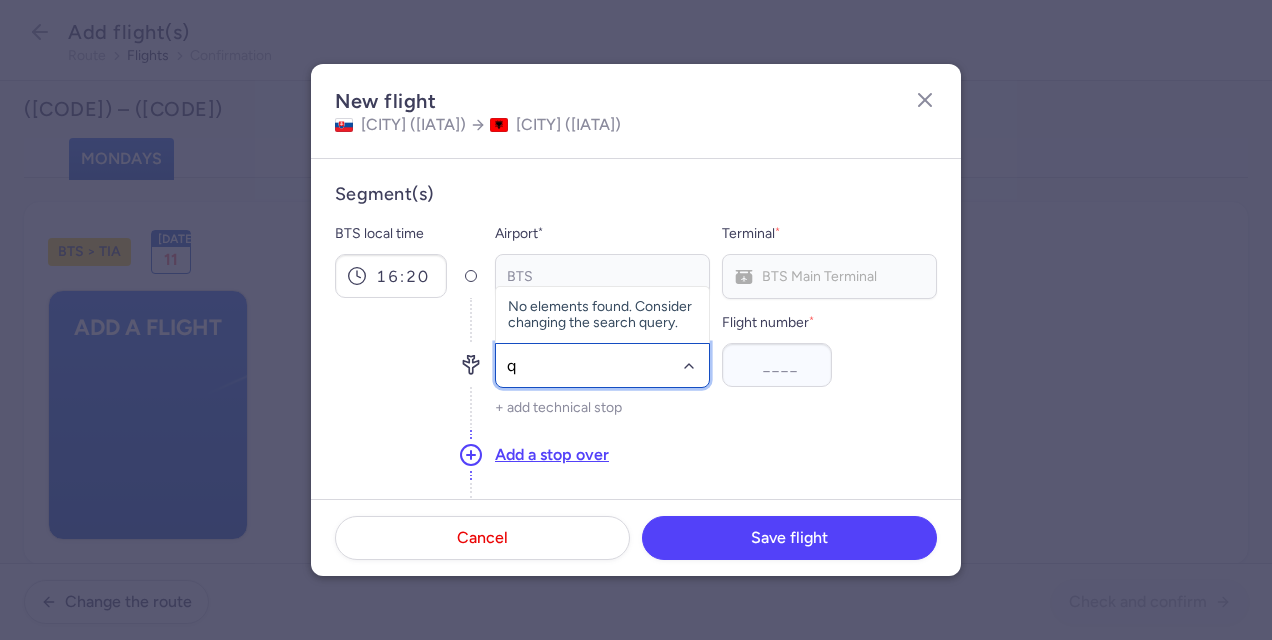 type on "qs" 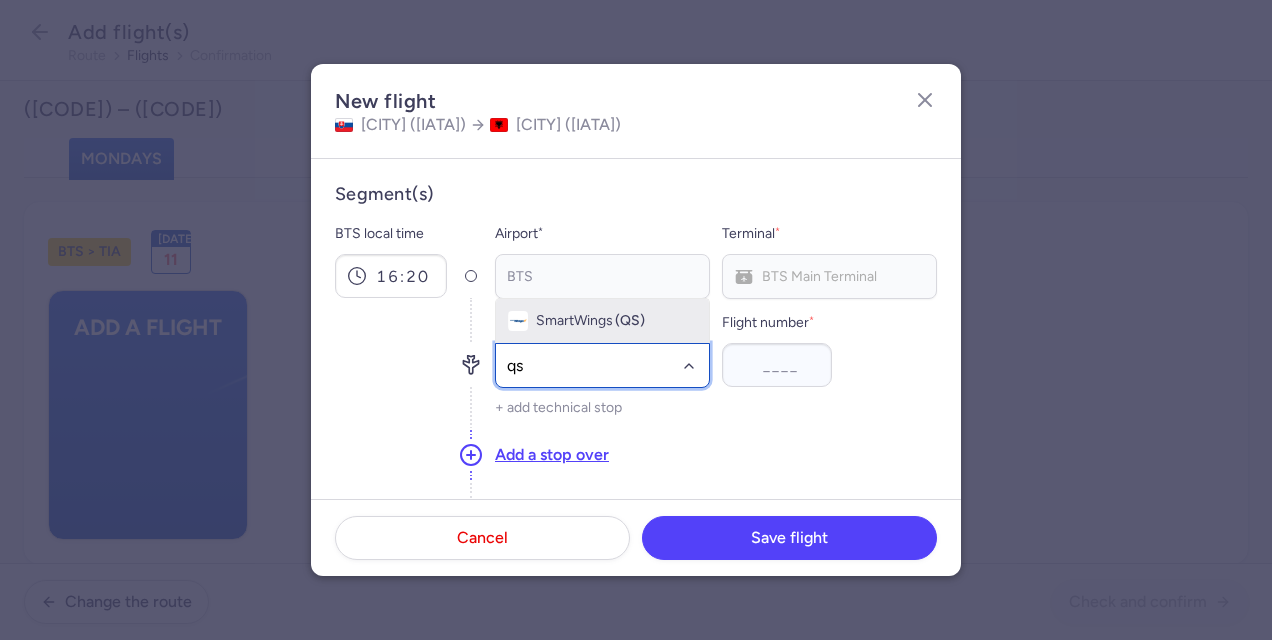 click on "SmartWings (QS)" at bounding box center [602, 321] 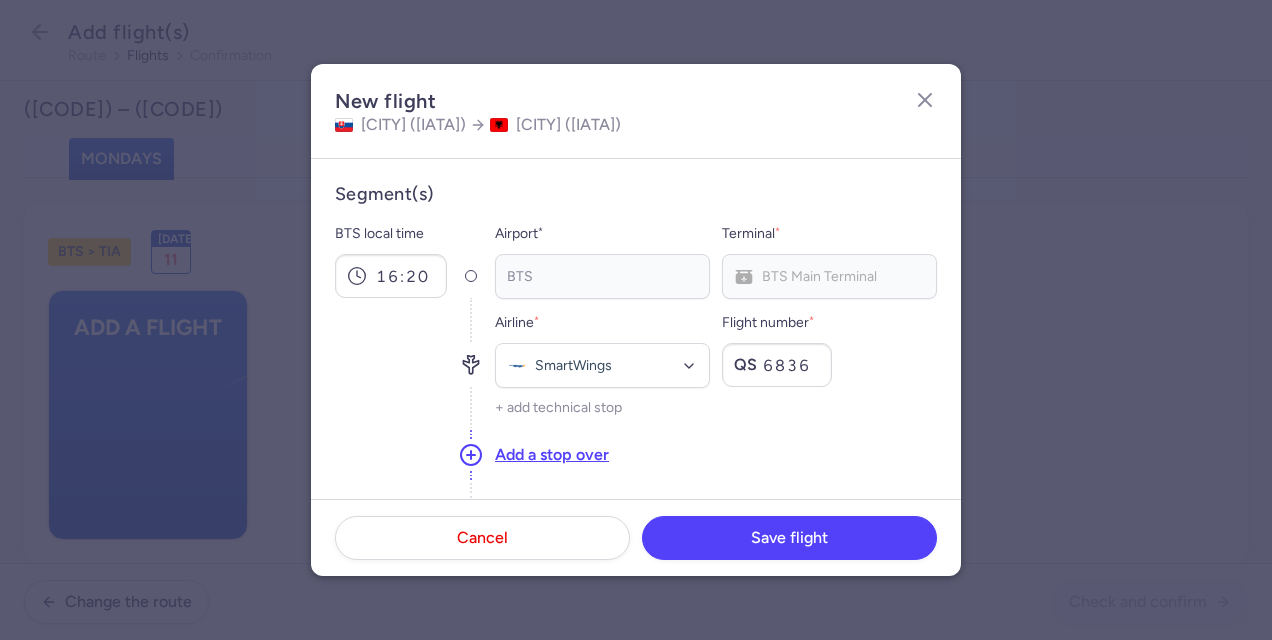 type on "6836" 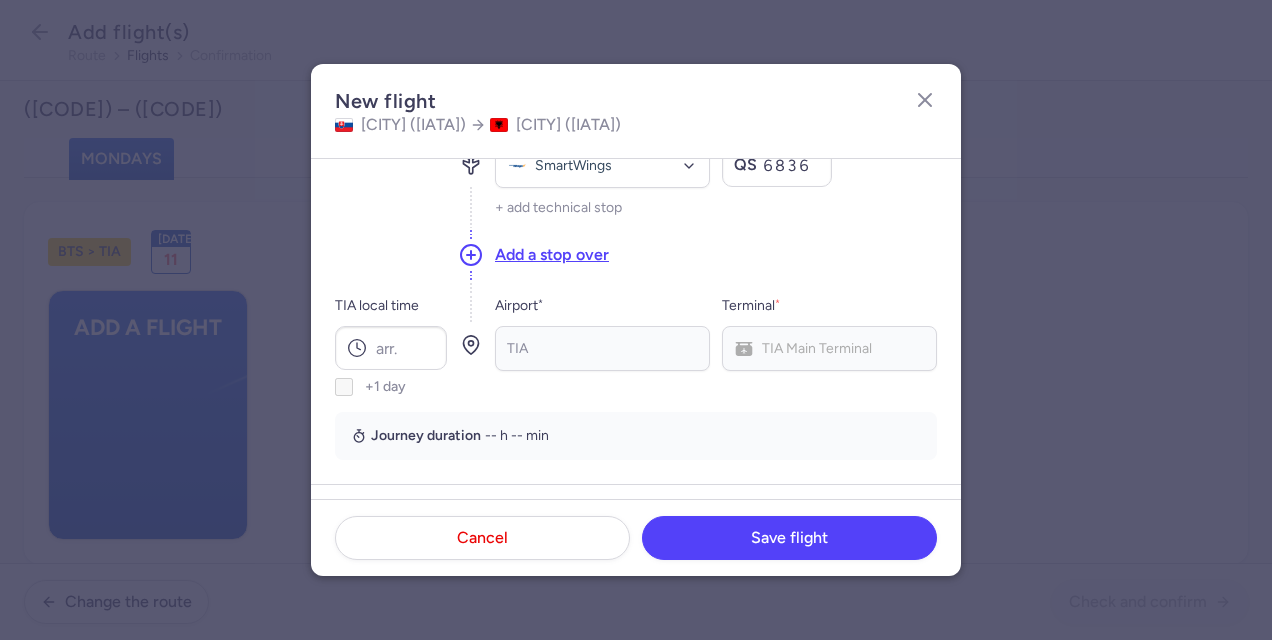 scroll, scrollTop: 228, scrollLeft: 0, axis: vertical 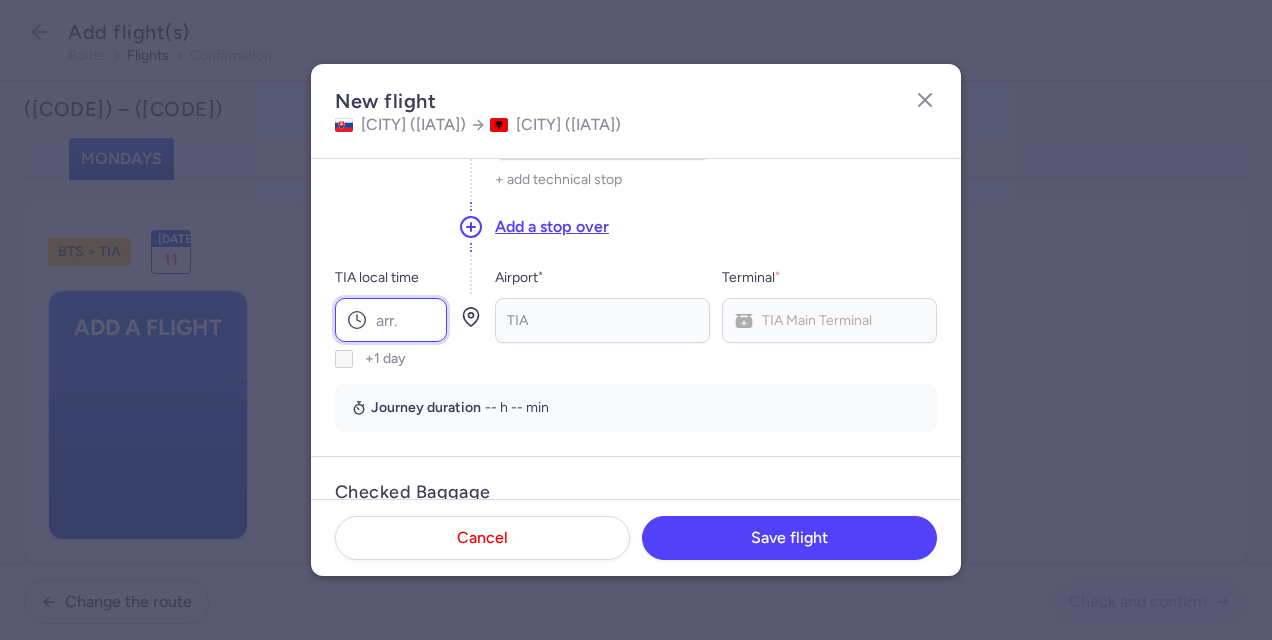 click on "TIA local time" at bounding box center (391, 320) 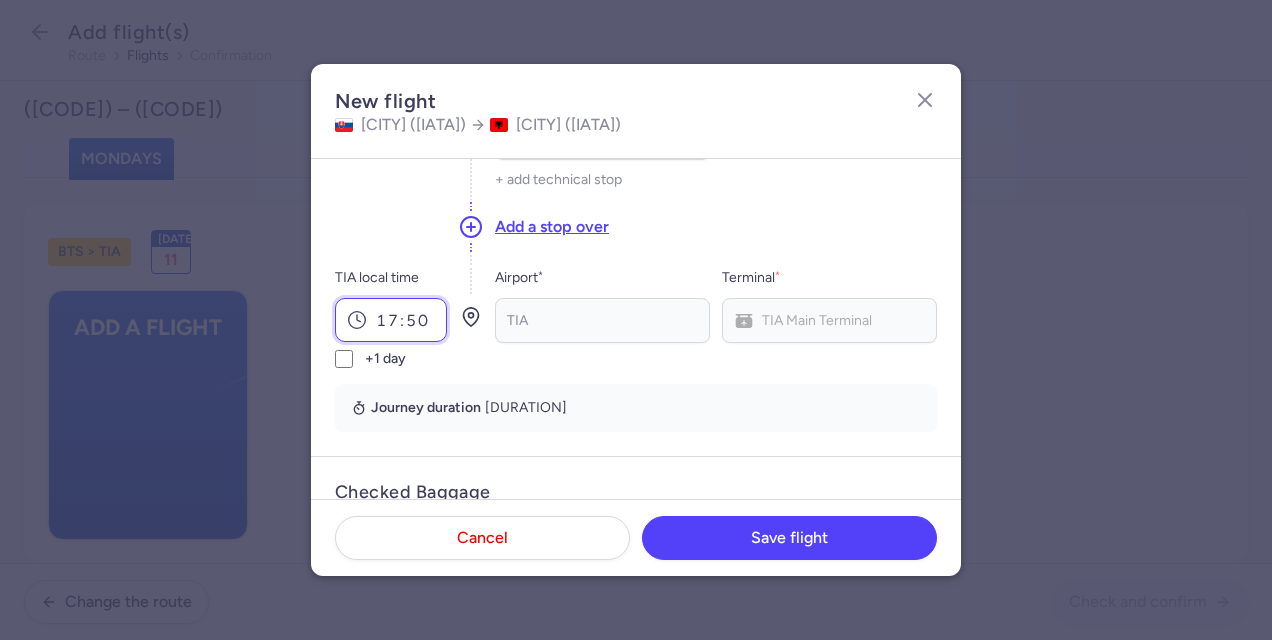 type on "17:50" 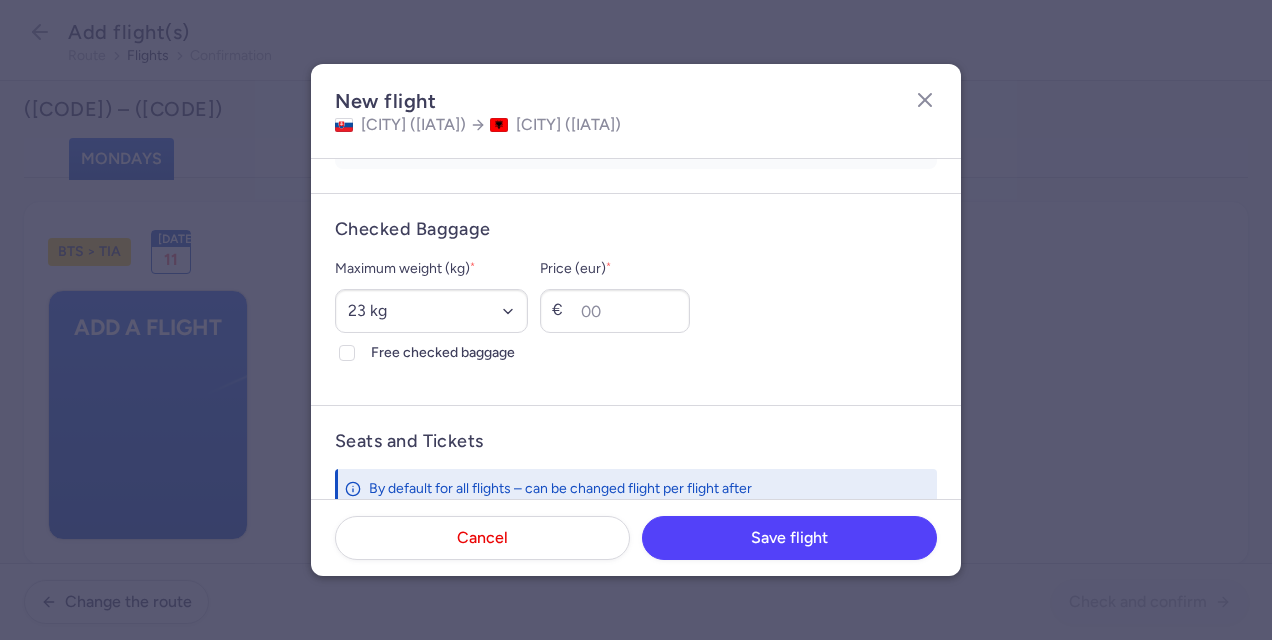 scroll, scrollTop: 507, scrollLeft: 0, axis: vertical 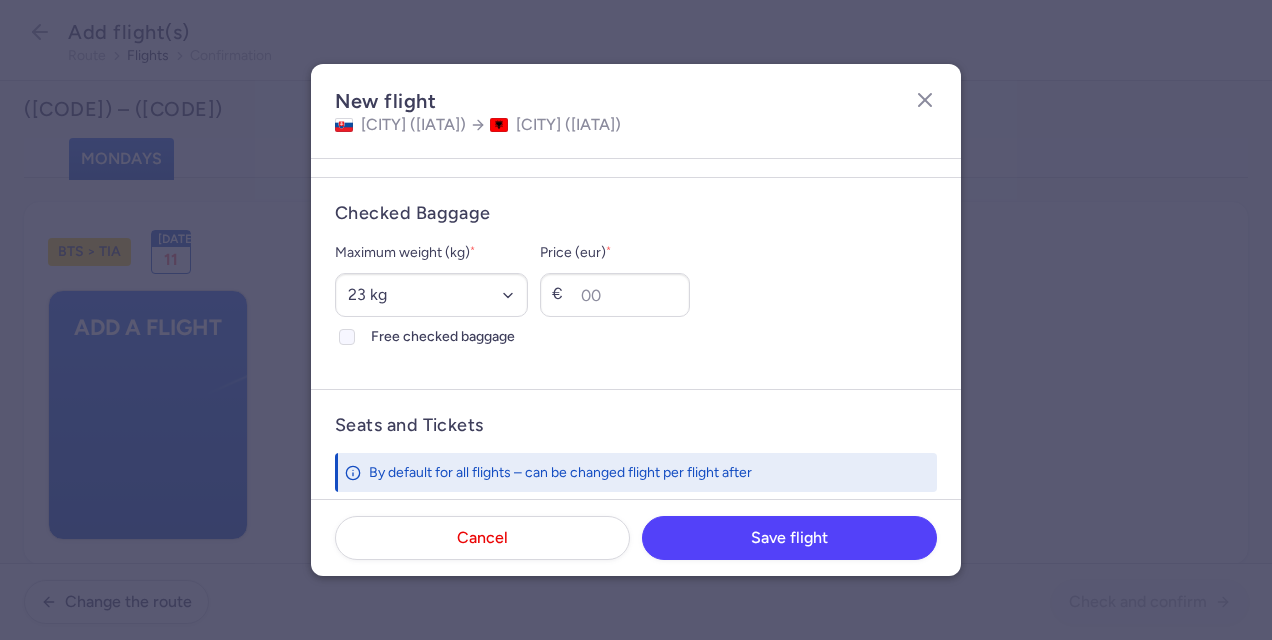 click at bounding box center (347, 337) 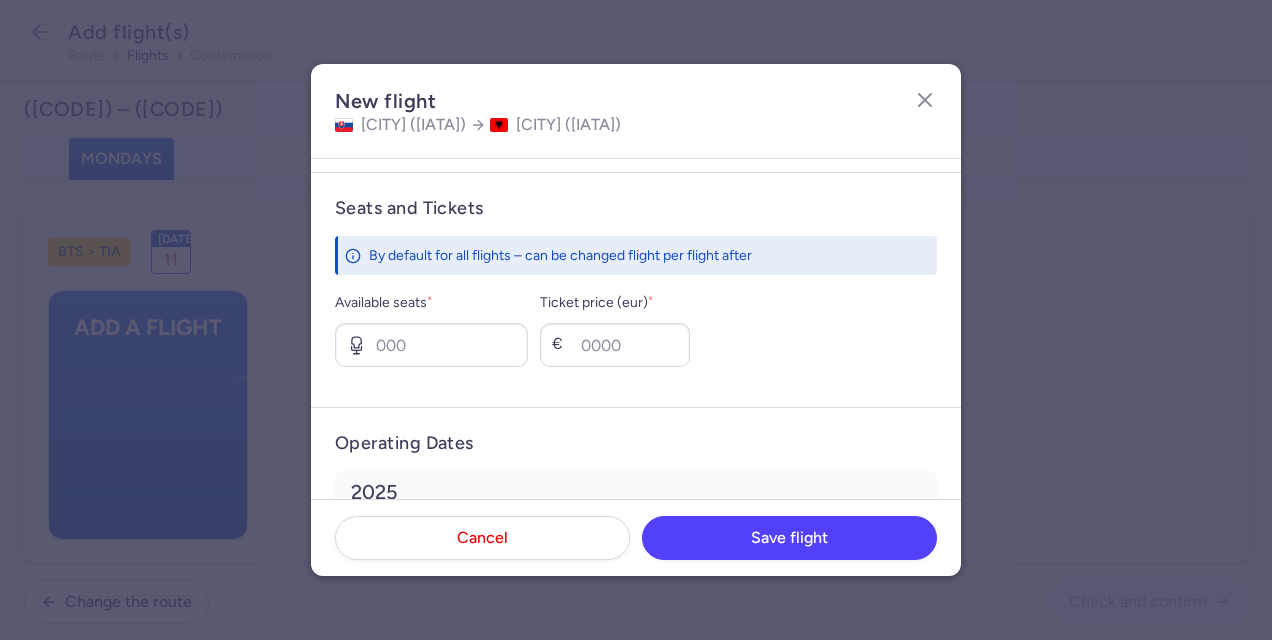 scroll, scrollTop: 713, scrollLeft: 0, axis: vertical 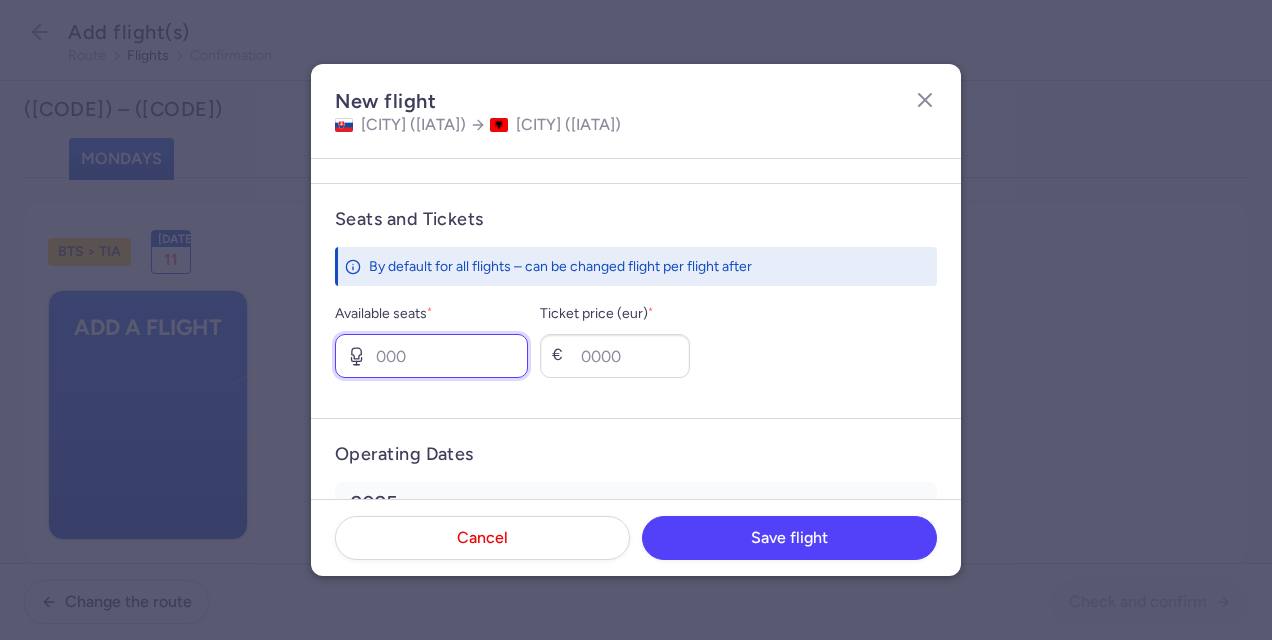 click on "Available seats  *" at bounding box center (431, 356) 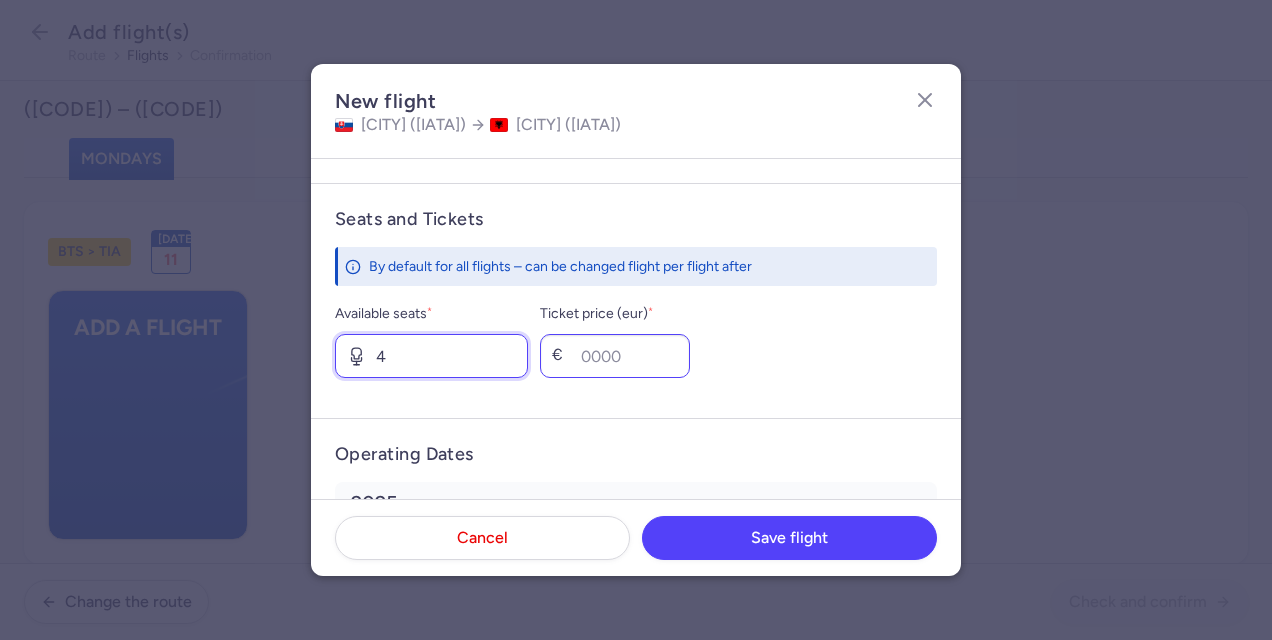 type on "4" 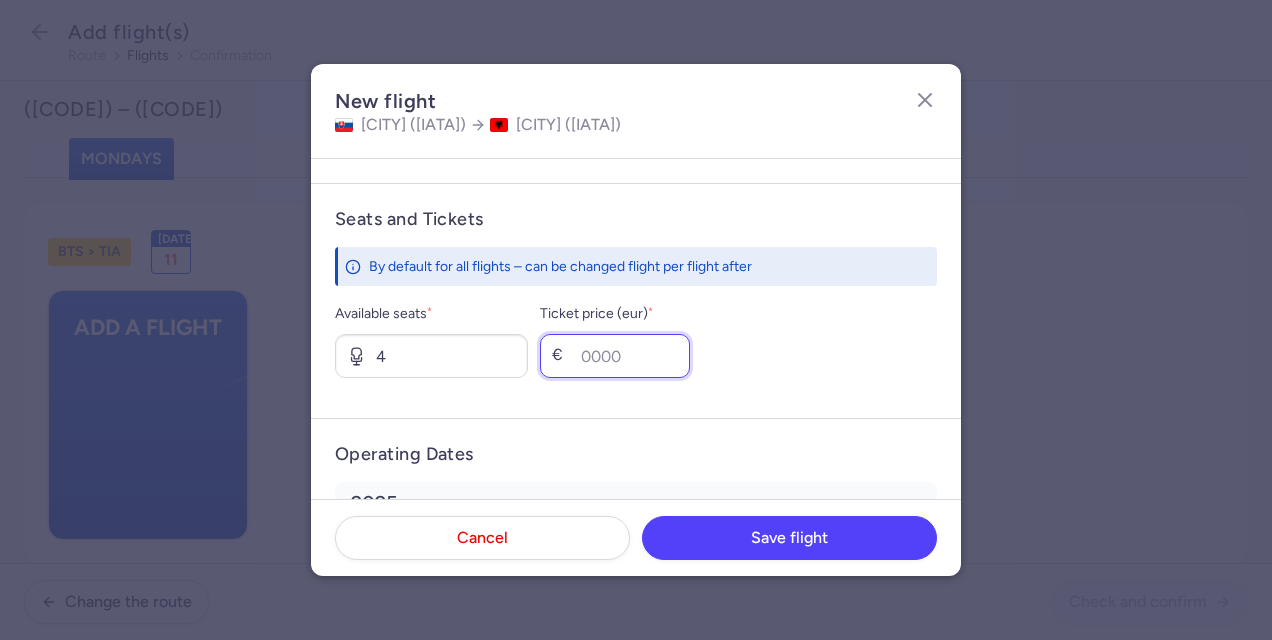 click on "Ticket price (eur)  *" at bounding box center (615, 356) 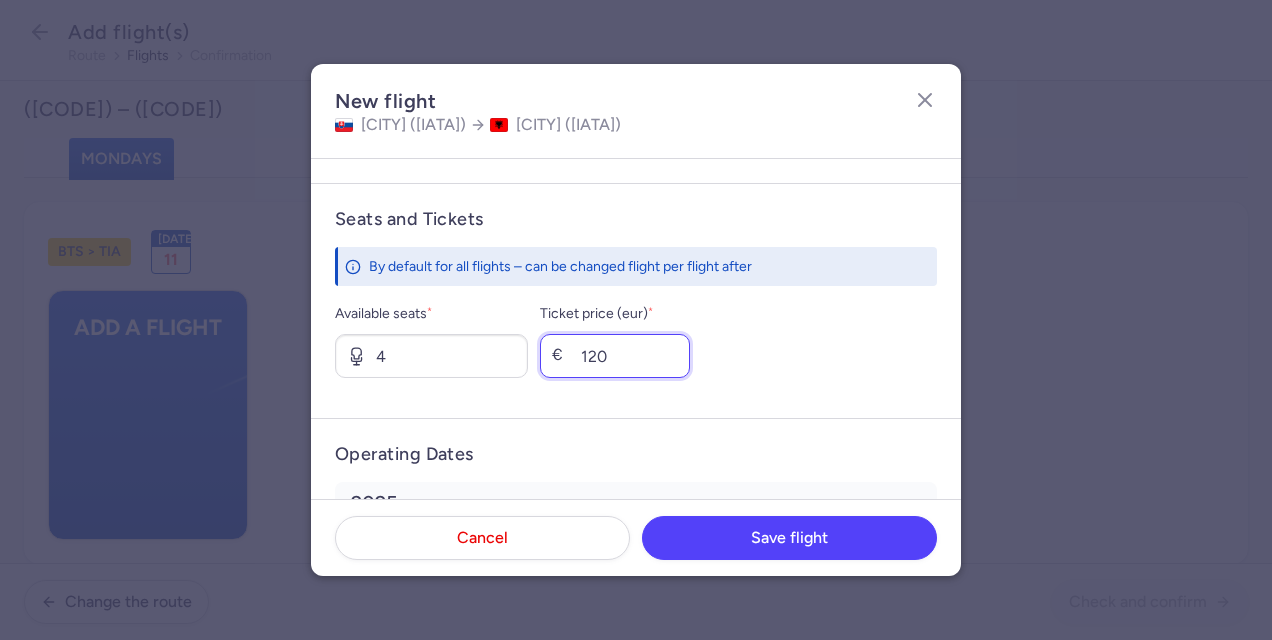 type on "120" 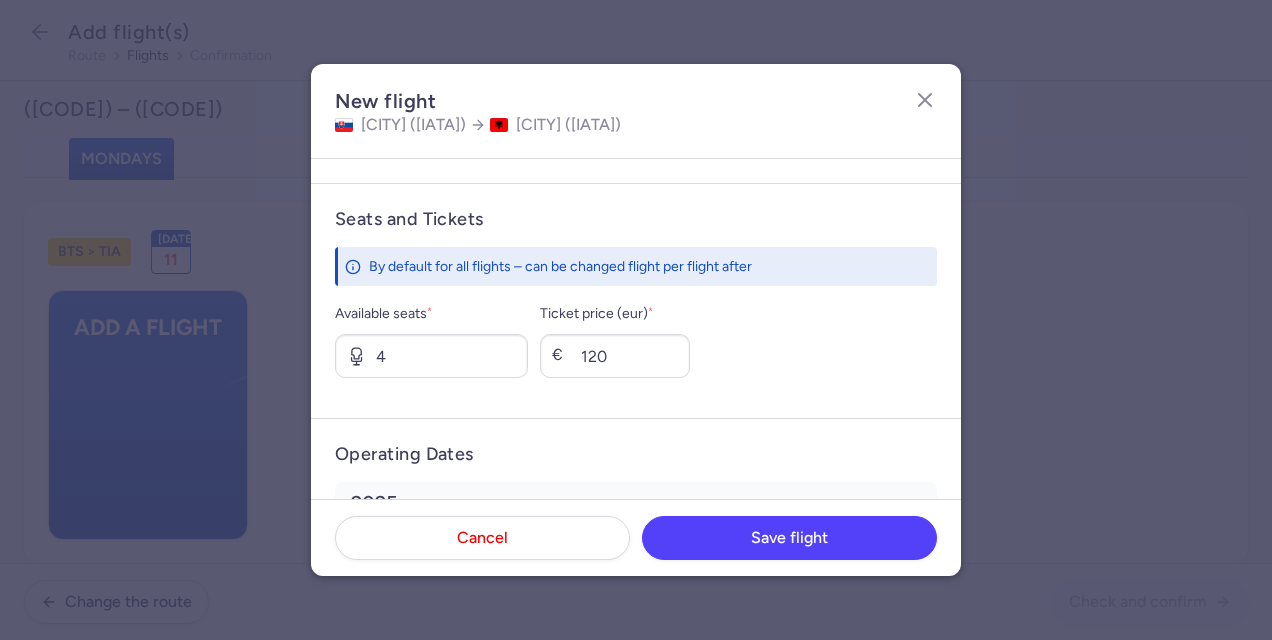 scroll, scrollTop: 857, scrollLeft: 0, axis: vertical 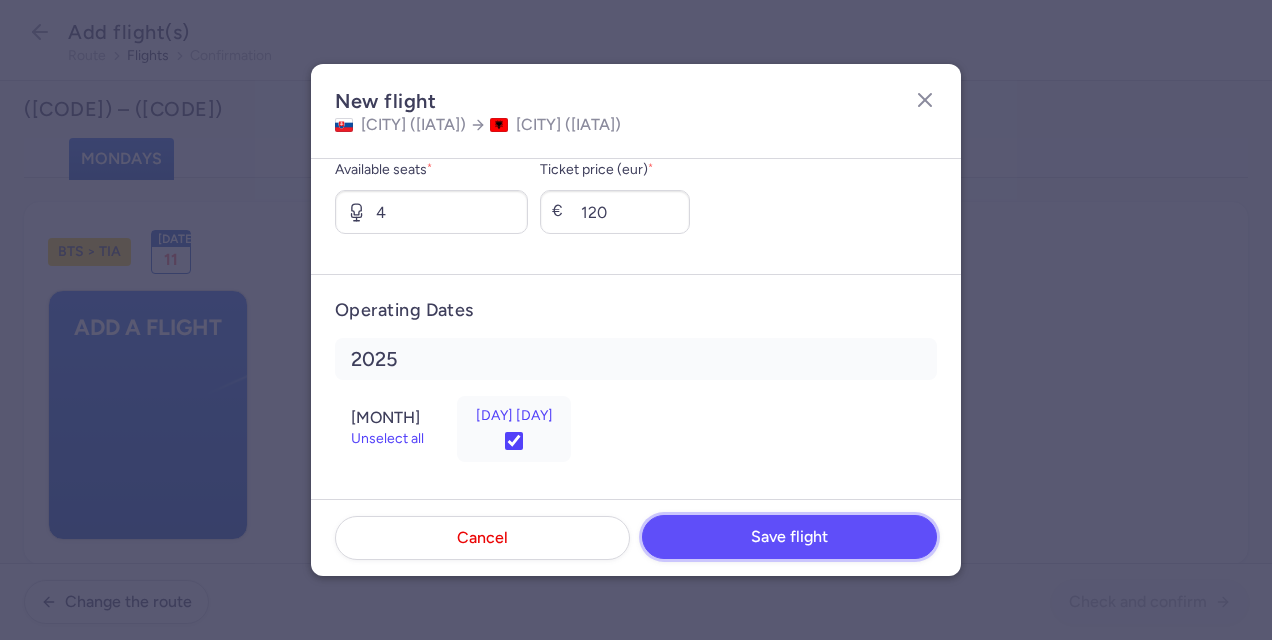 click on "Save flight" at bounding box center [789, 537] 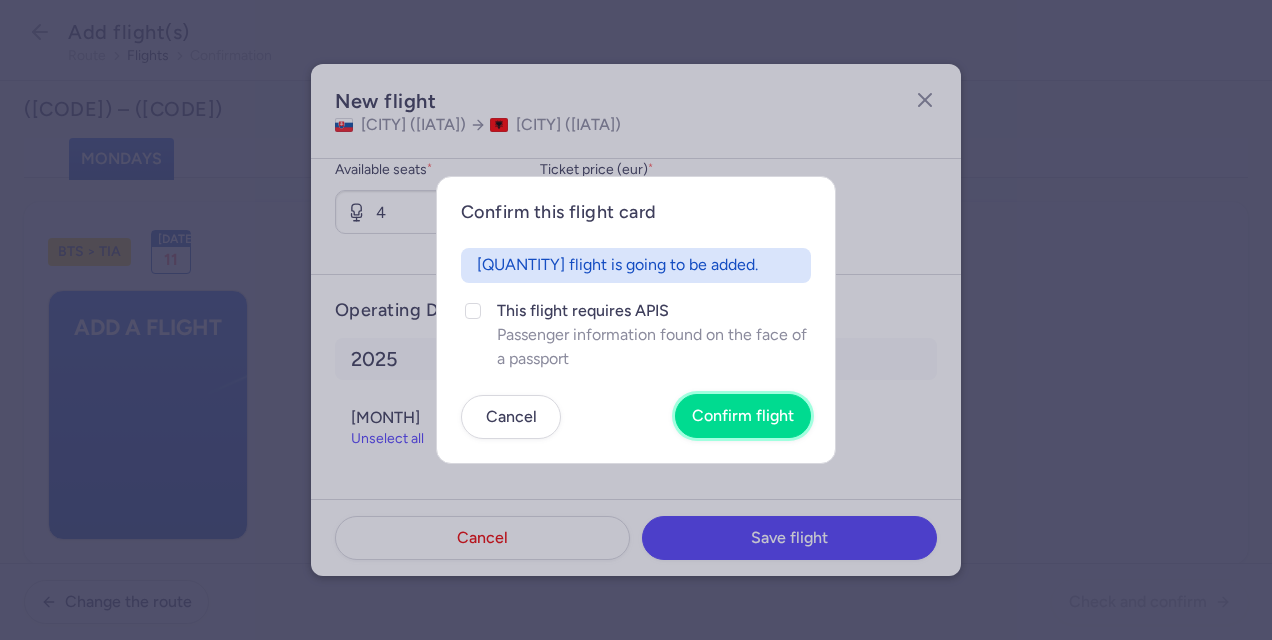 click on "Confirm flight" at bounding box center (743, 416) 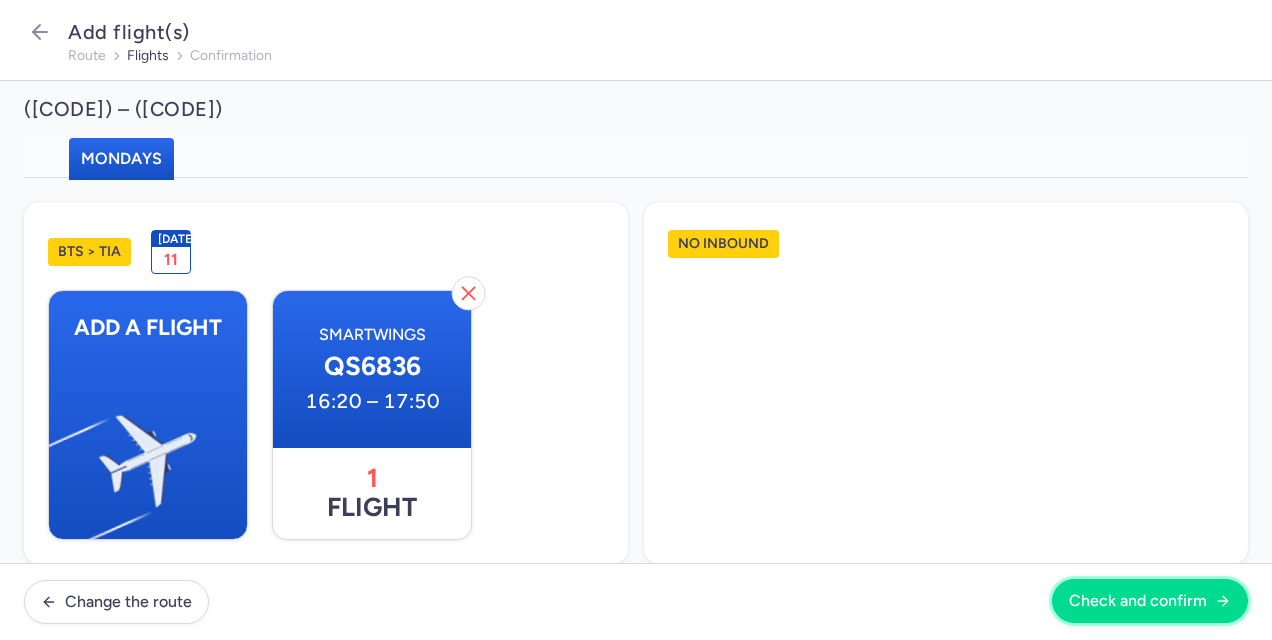 click on "Check and confirm" at bounding box center [1138, 601] 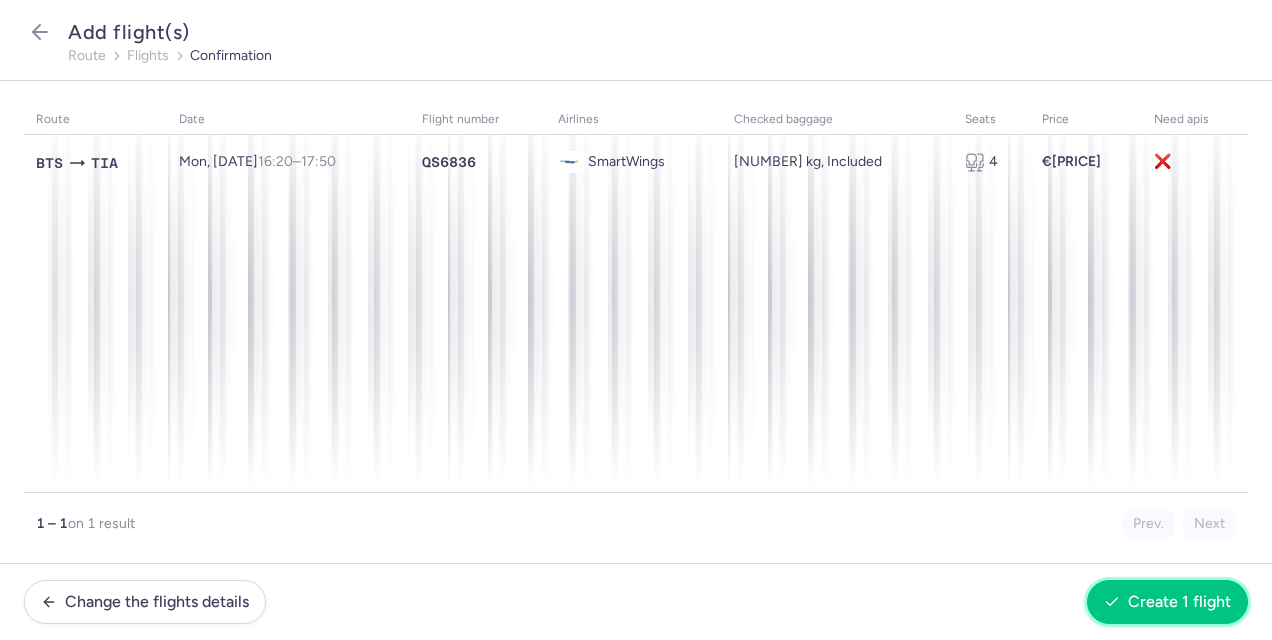 click on "Create 1 flight" at bounding box center [1179, 602] 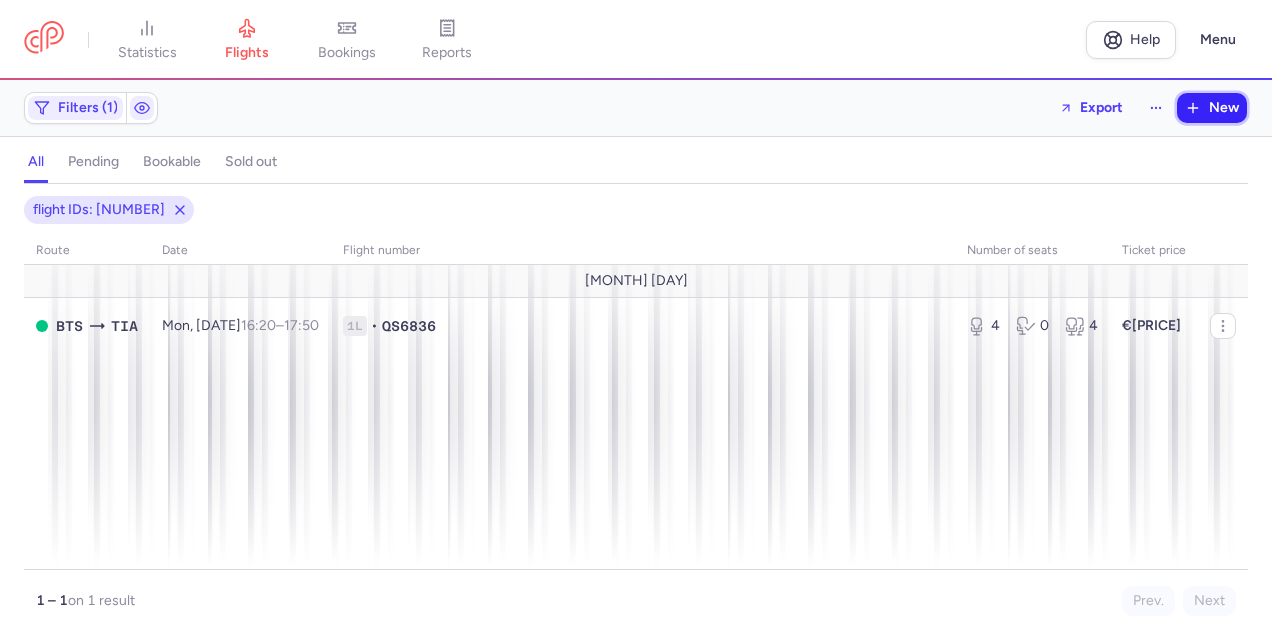 click on "New" at bounding box center [1224, 108] 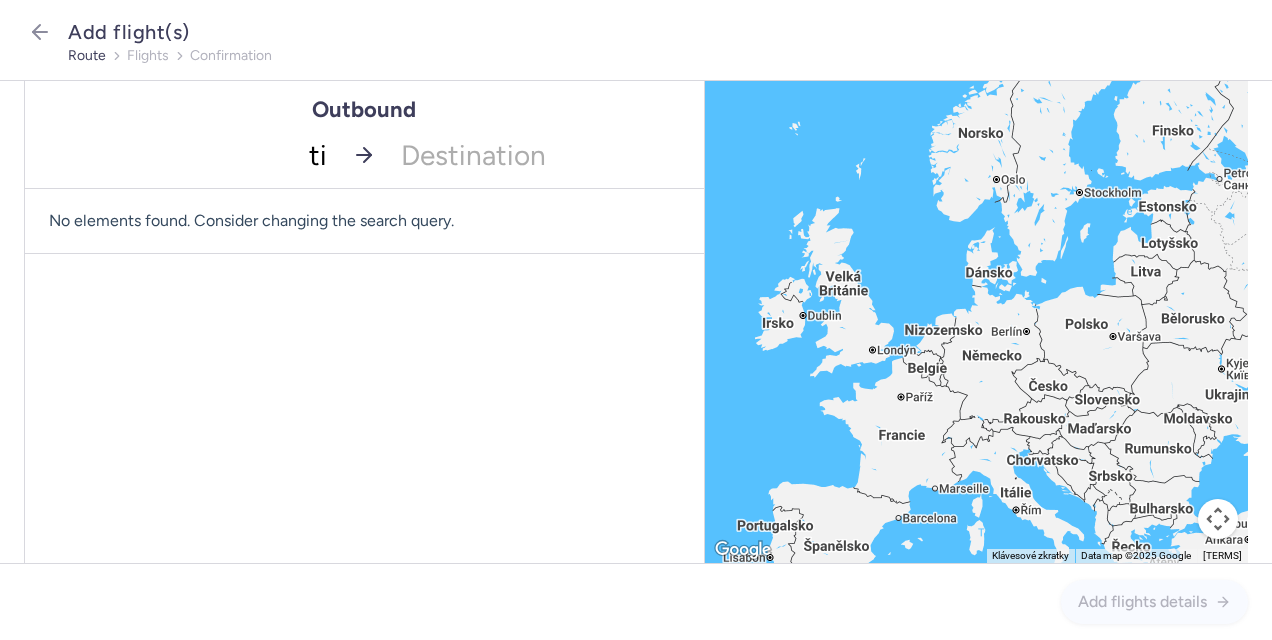 type on "tia" 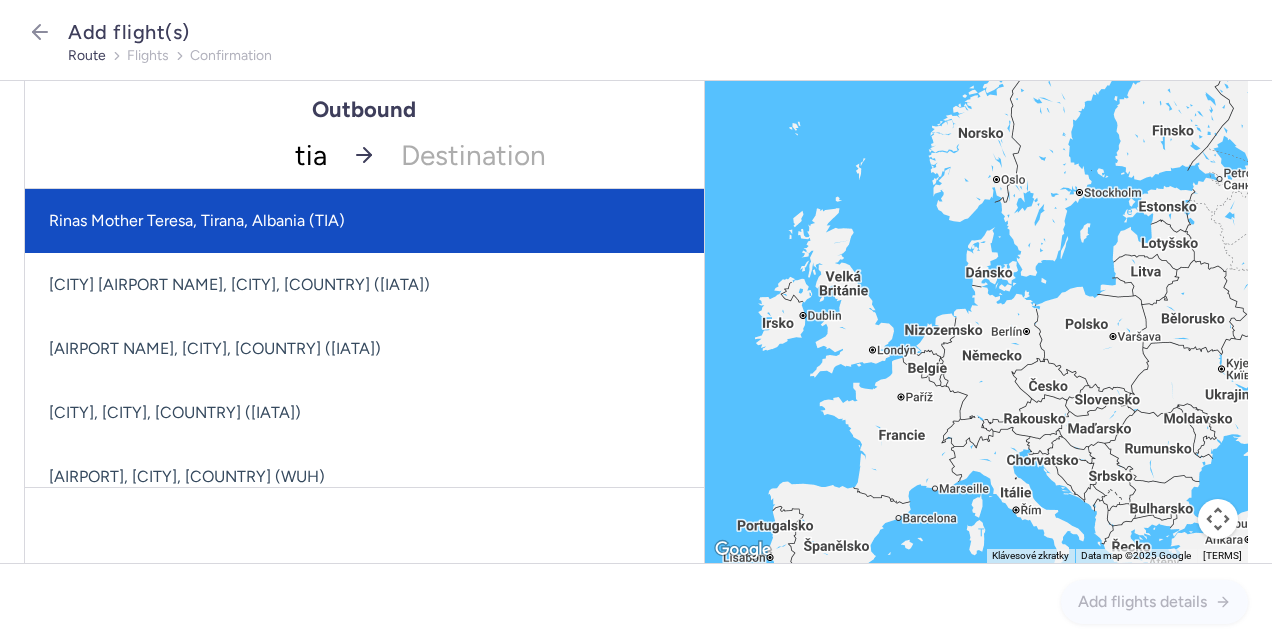 click on "Rinas Mother Teresa, Tirana, Albania (TIA)" 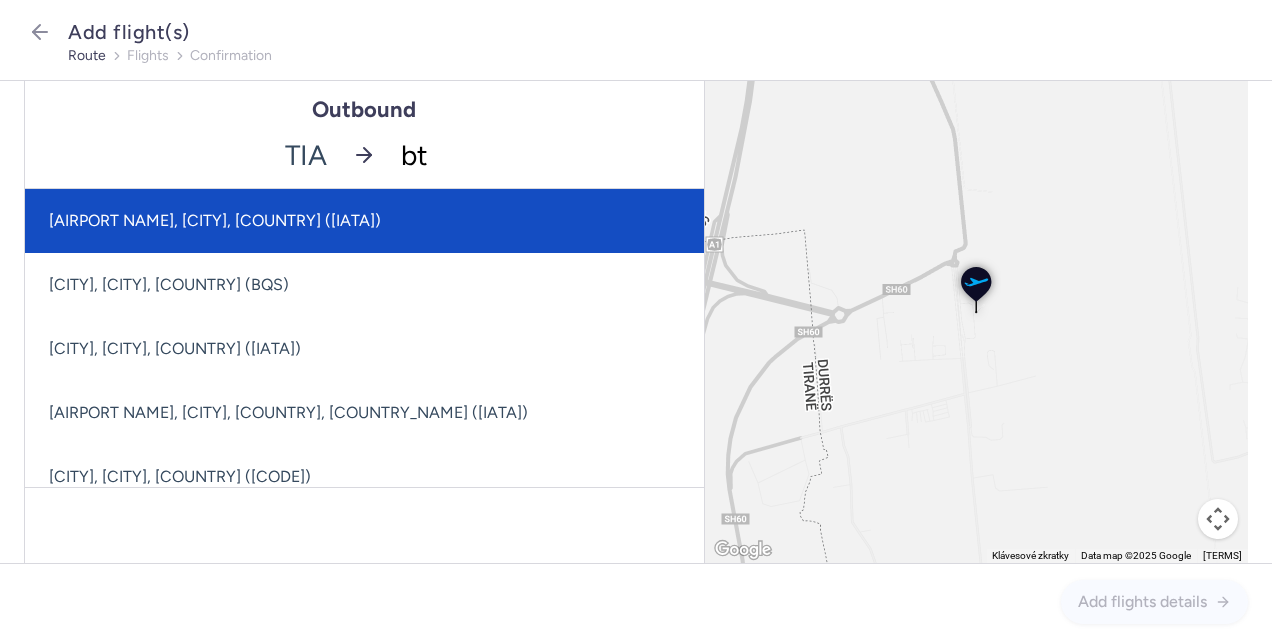 type on "bts" 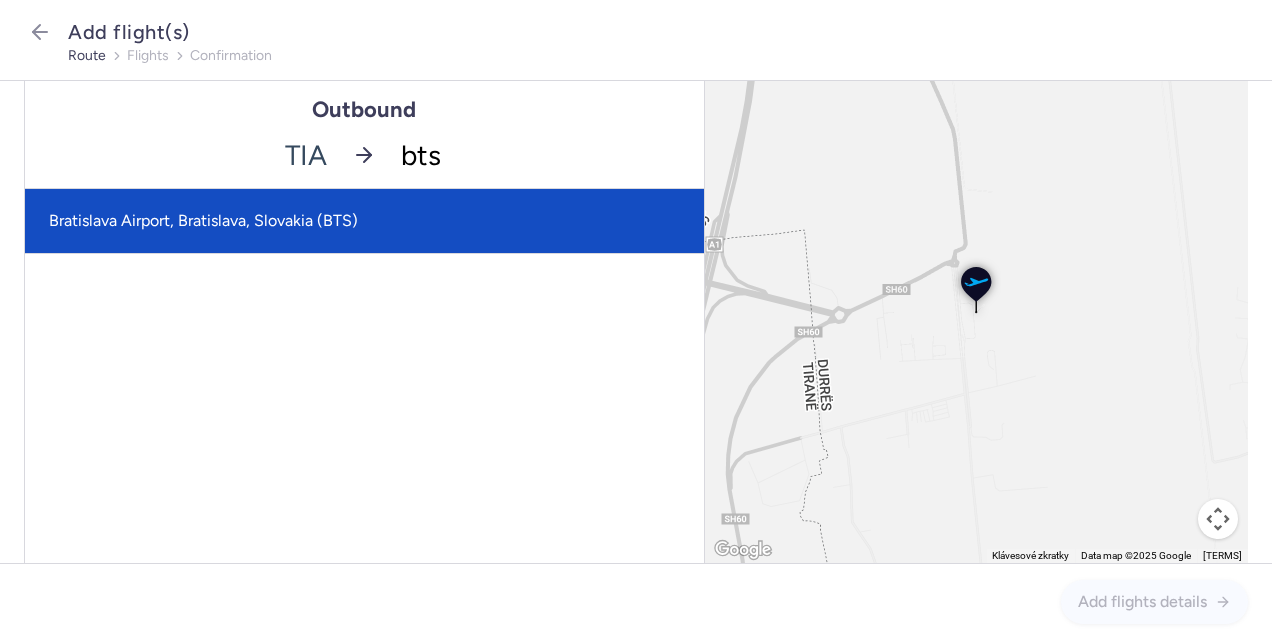 click on "Bratislava Airport, Bratislava, Slovakia (BTS)" 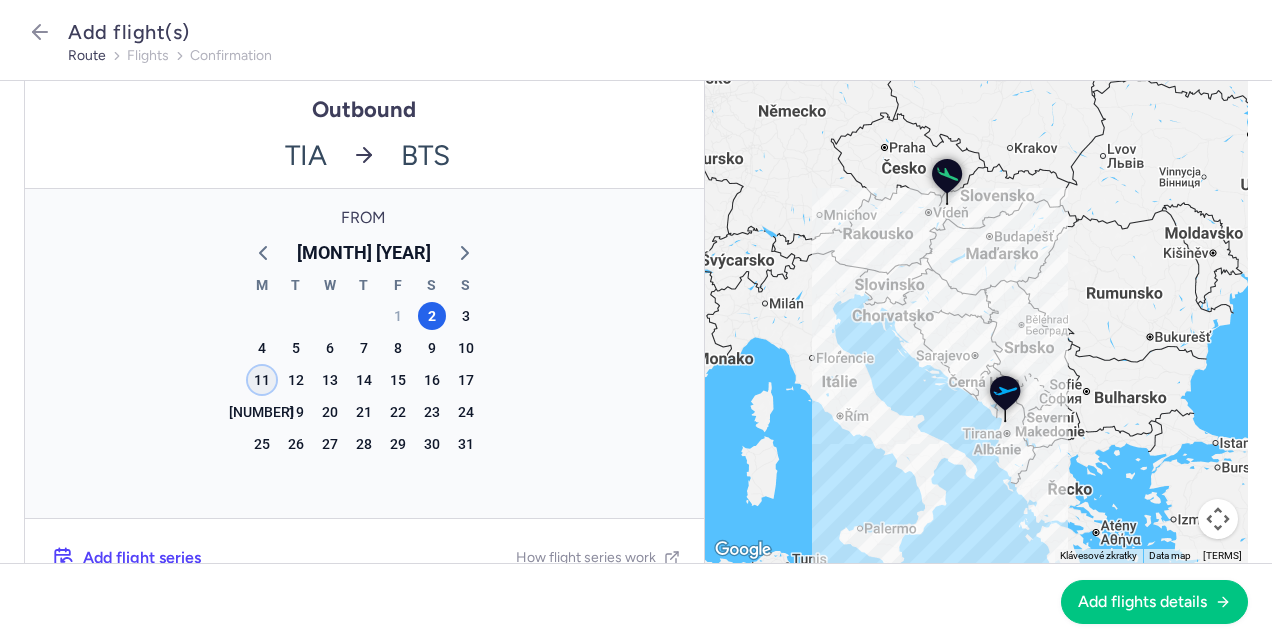 click on "11" 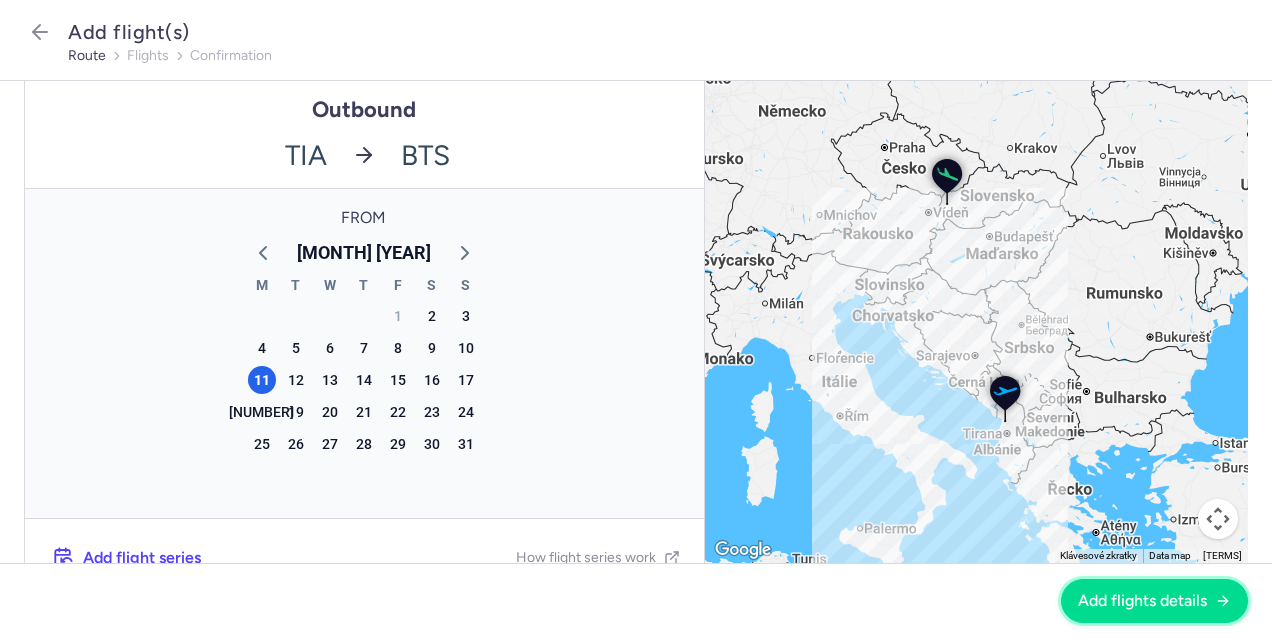 click on "Add flights details" at bounding box center (1142, 601) 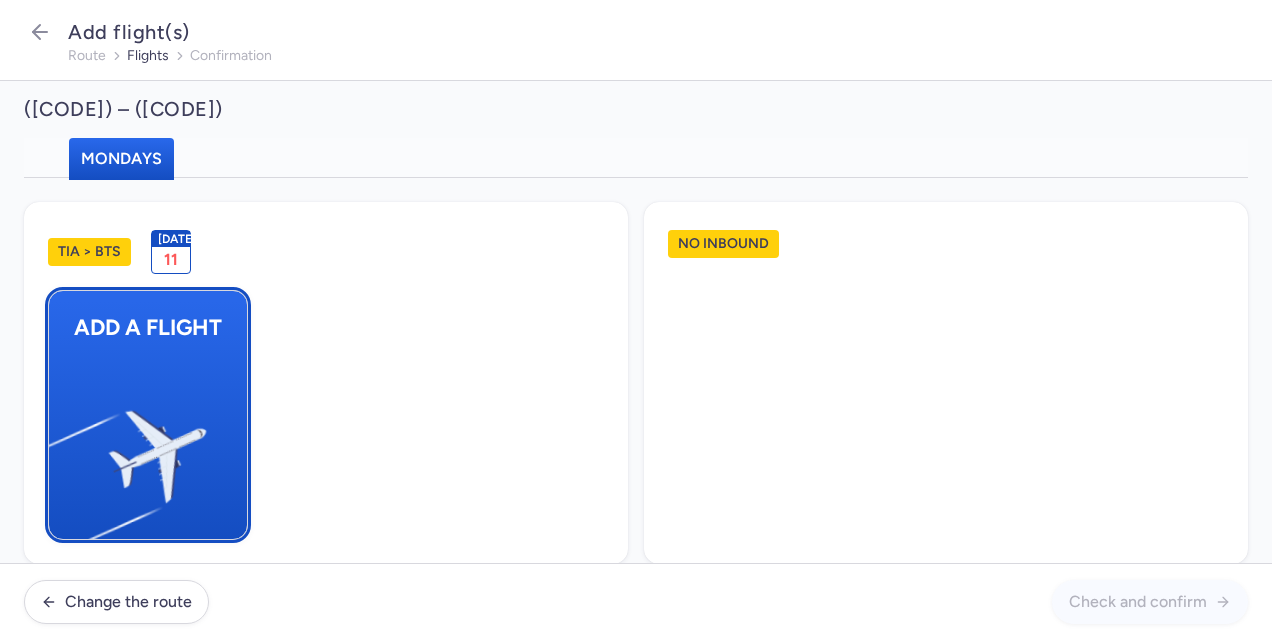 click at bounding box center [59, 448] 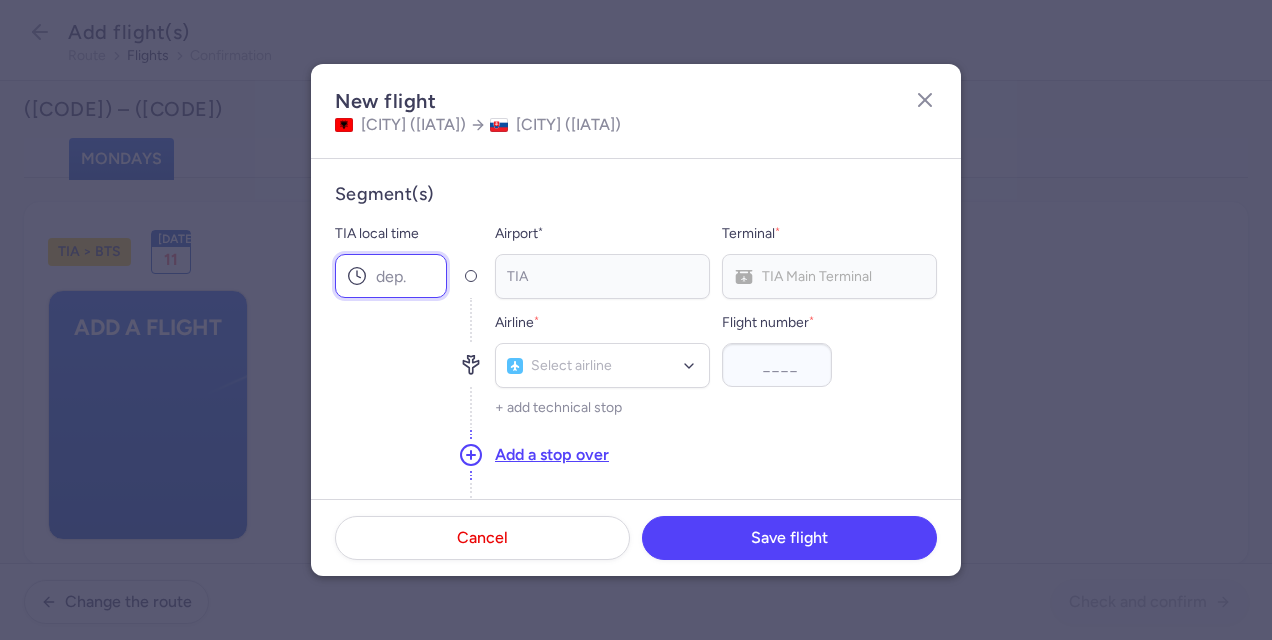 click on "TIA local time" at bounding box center (391, 276) 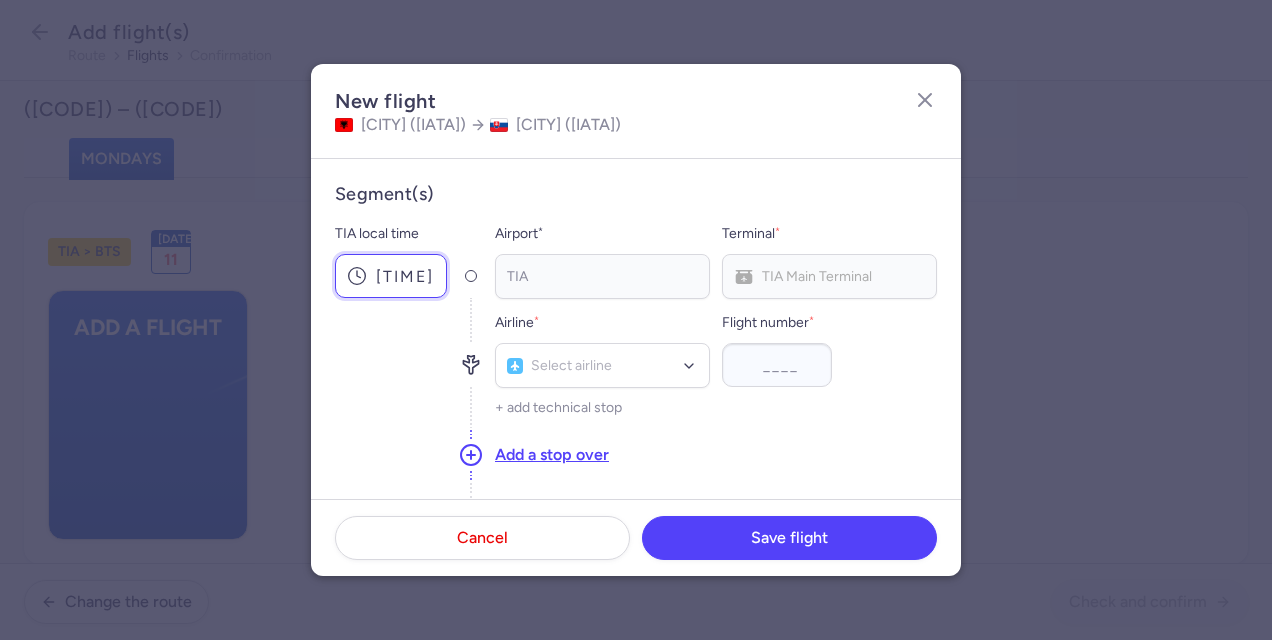 type on "[TIME]" 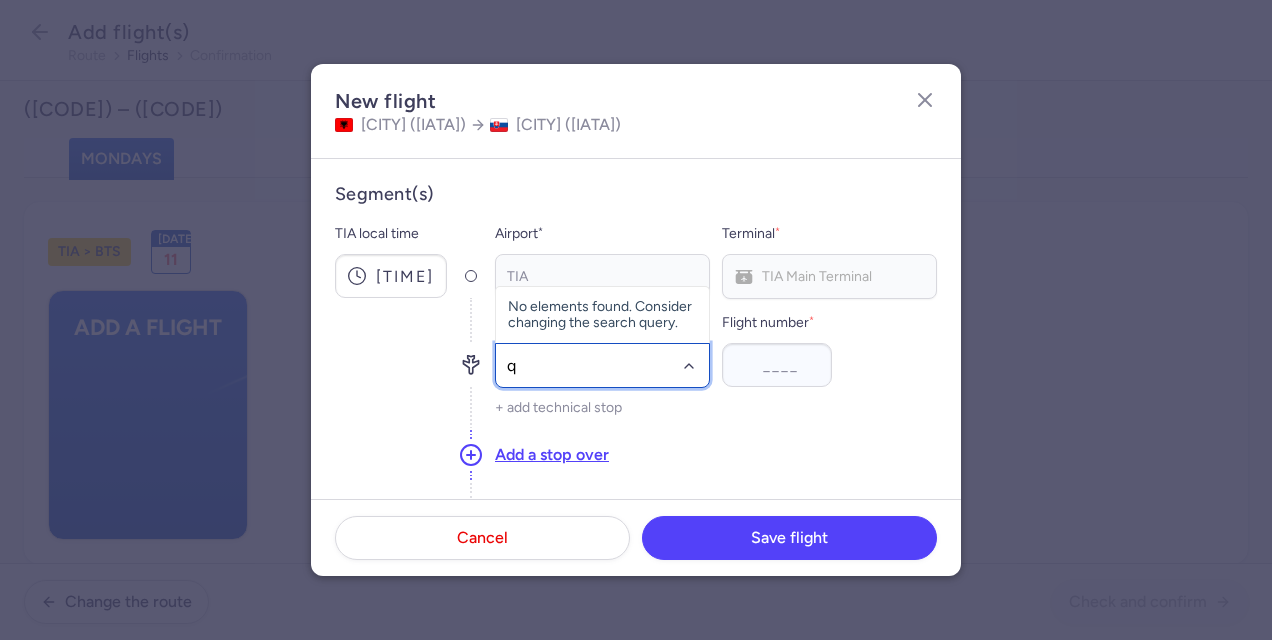 type on "qs" 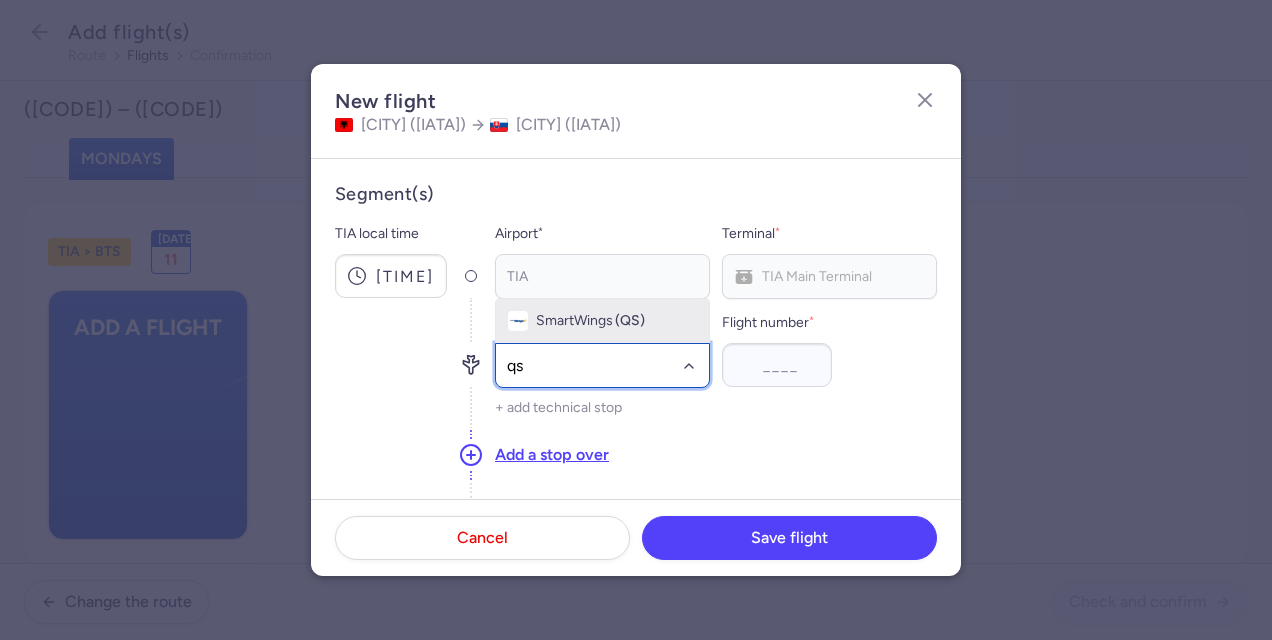 click on "SmartWings" at bounding box center [574, 321] 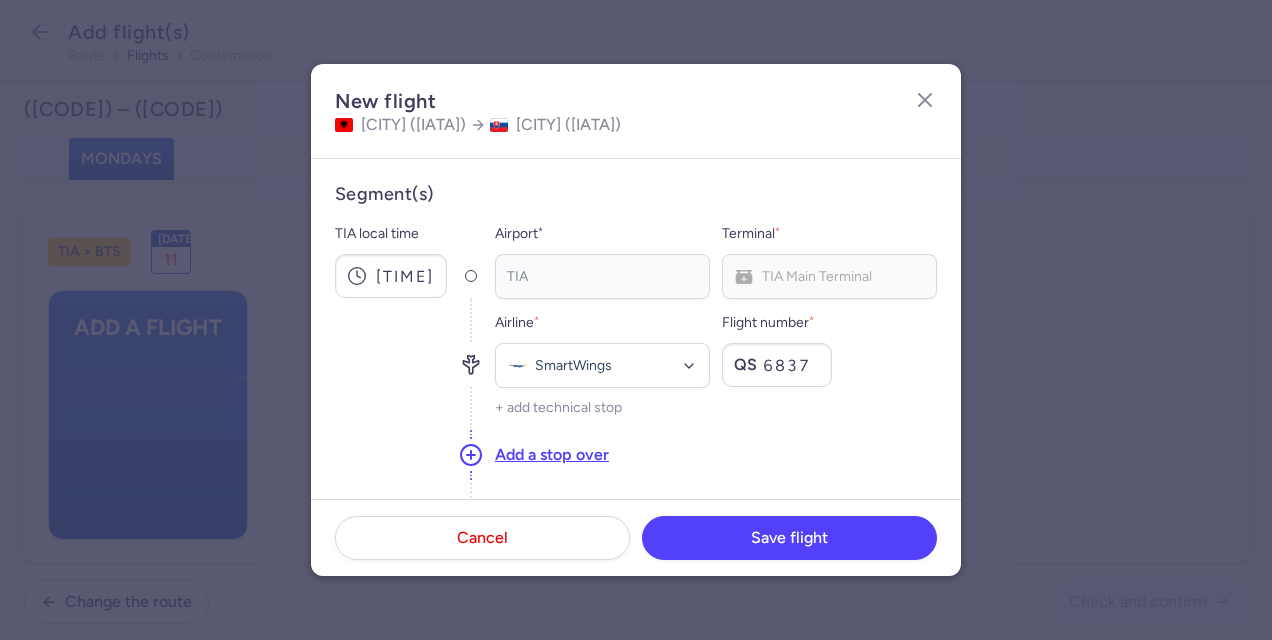 type on "6837" 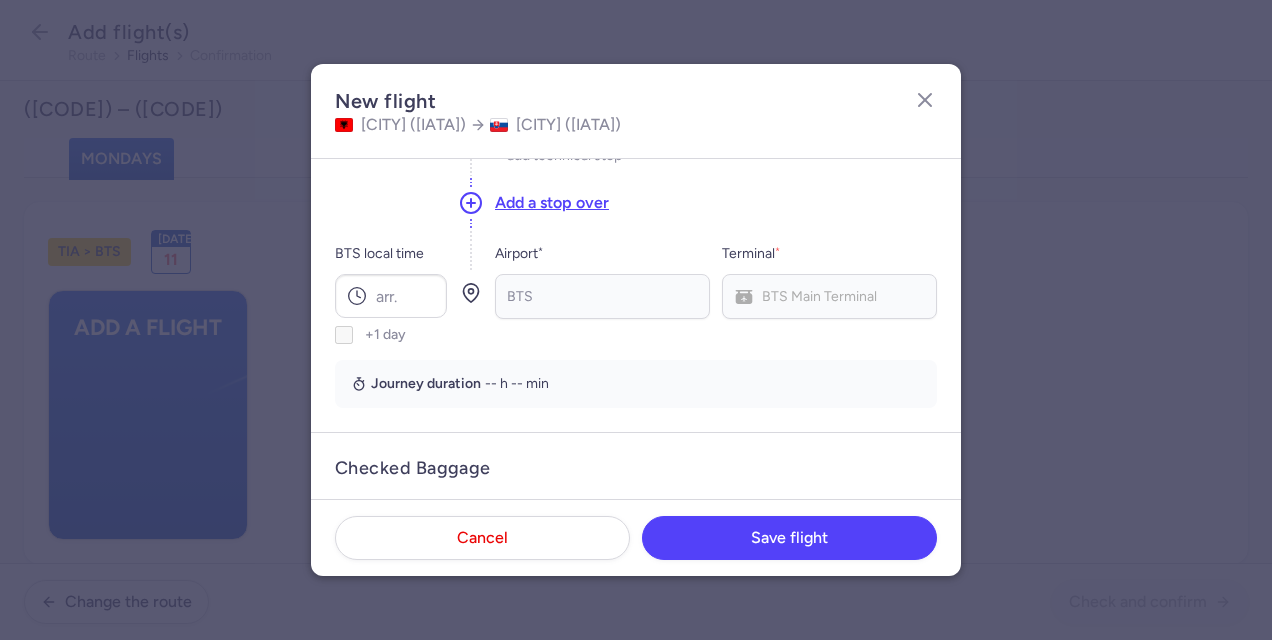 scroll, scrollTop: 276, scrollLeft: 0, axis: vertical 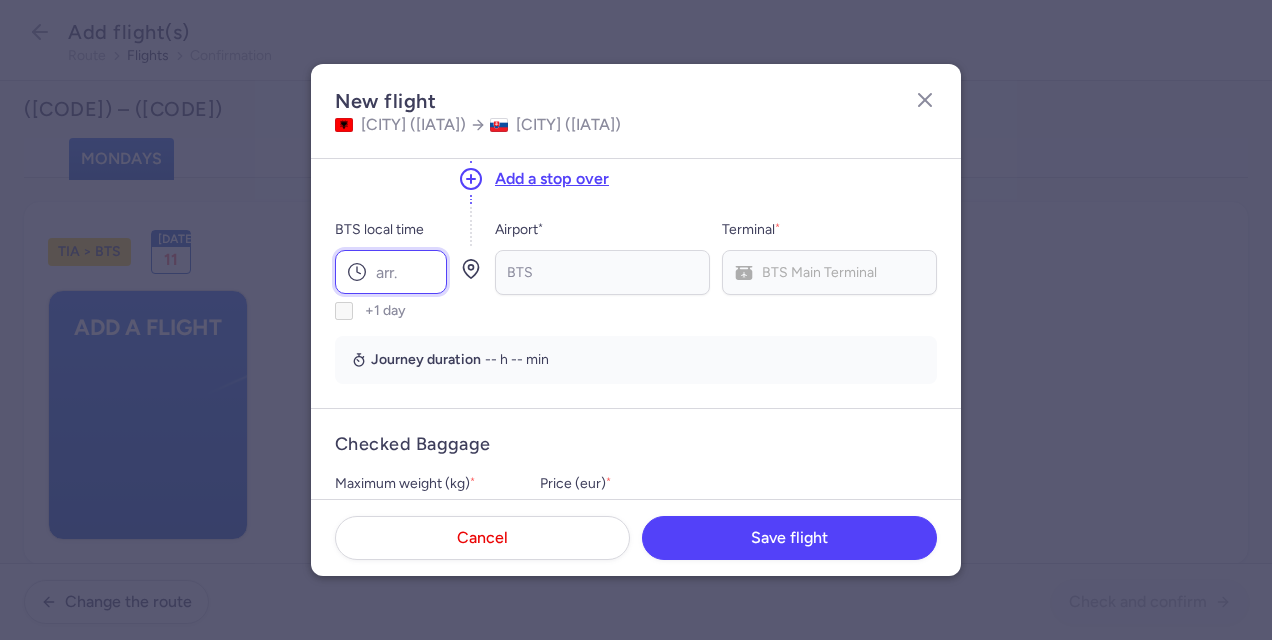 click on "BTS local time" at bounding box center (391, 272) 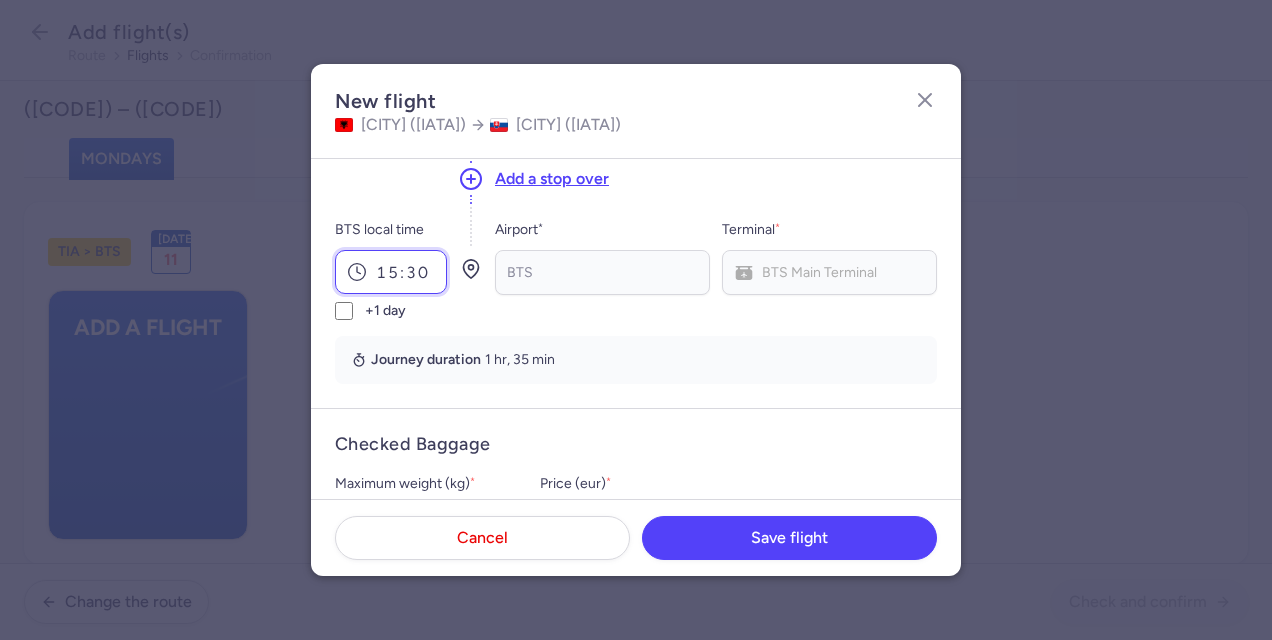 type on "15:30" 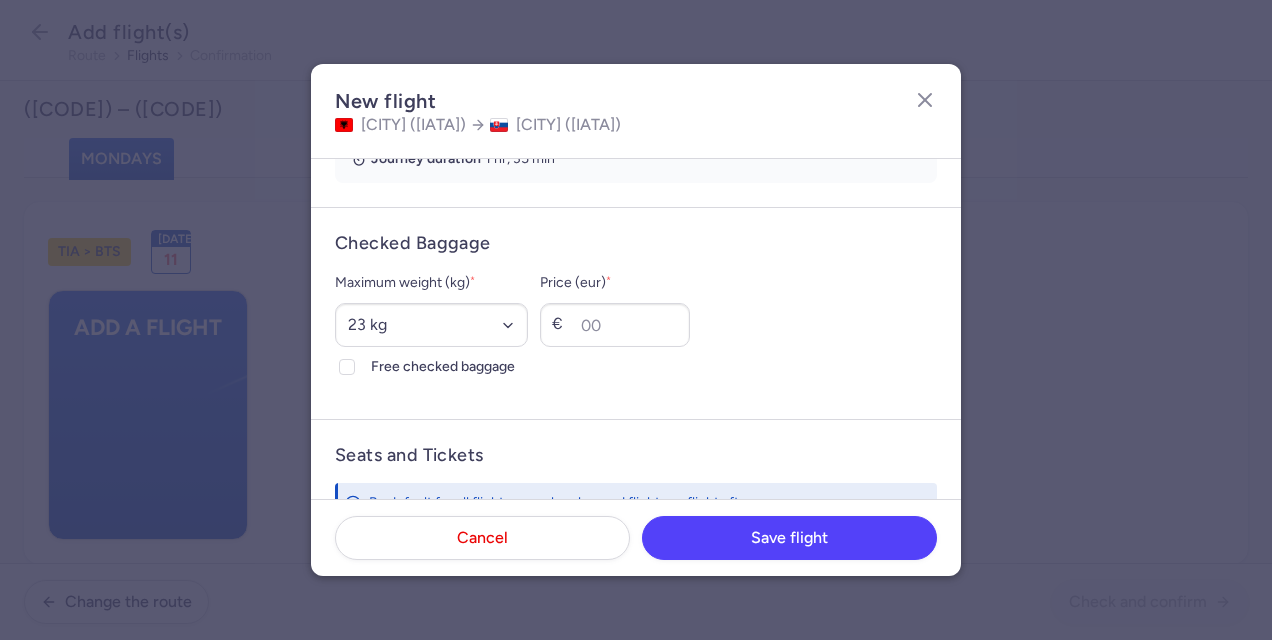 scroll, scrollTop: 499, scrollLeft: 0, axis: vertical 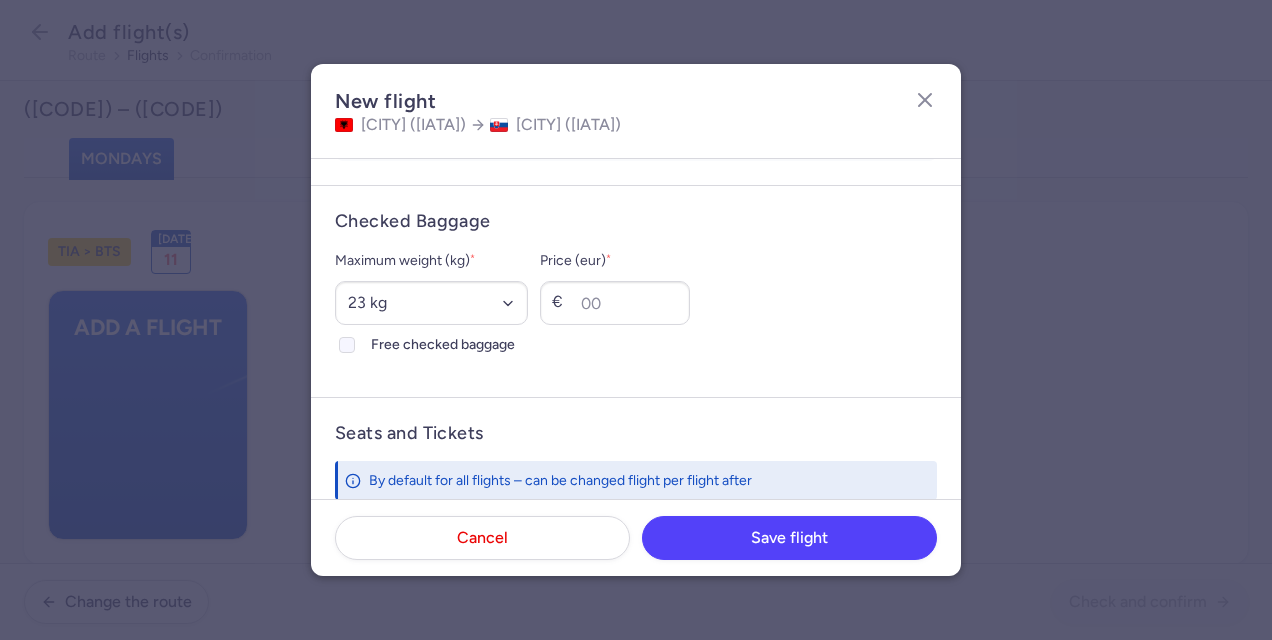 click 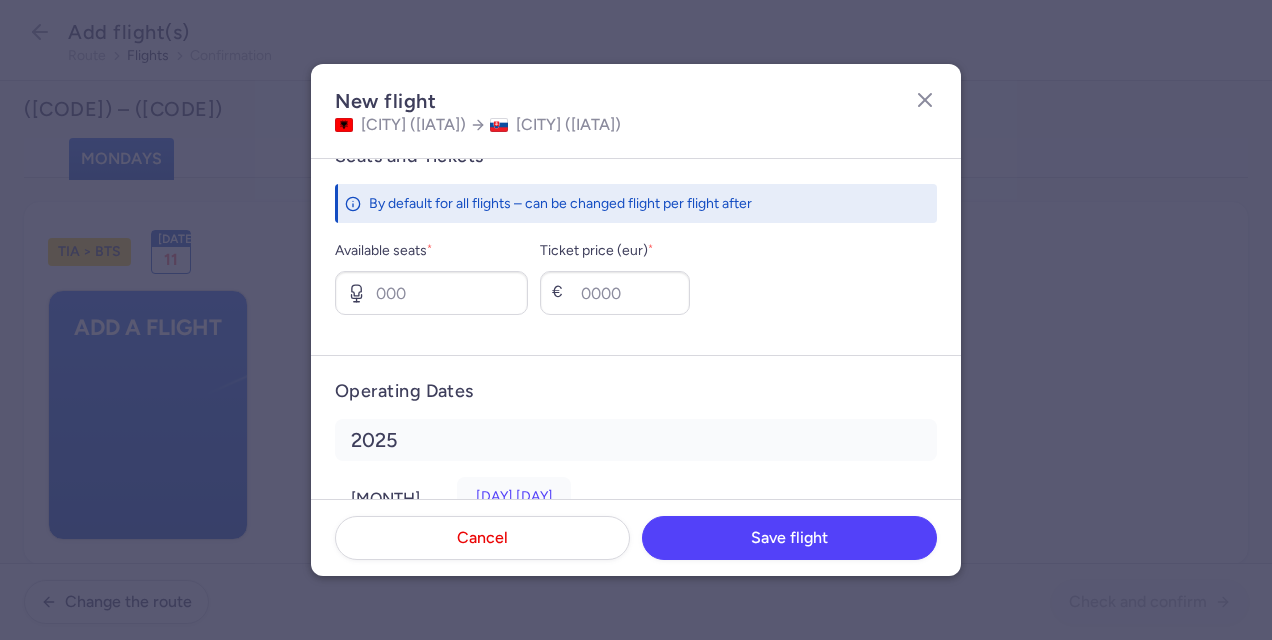 scroll, scrollTop: 773, scrollLeft: 0, axis: vertical 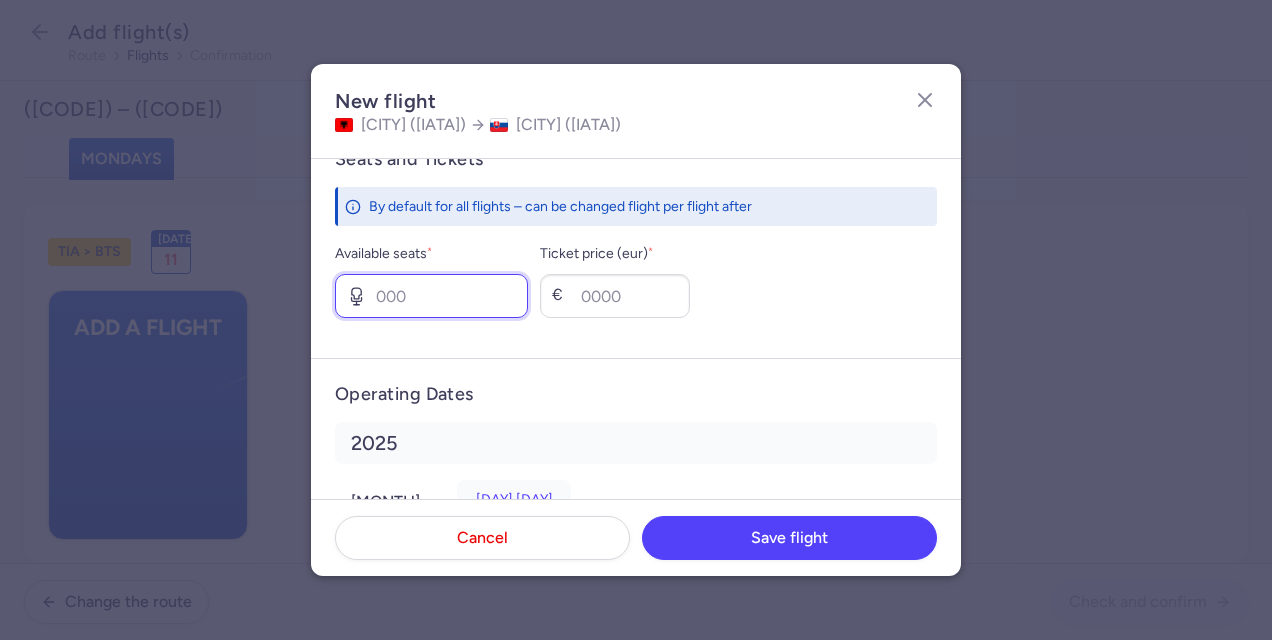 click on "Available seats  *" at bounding box center [431, 296] 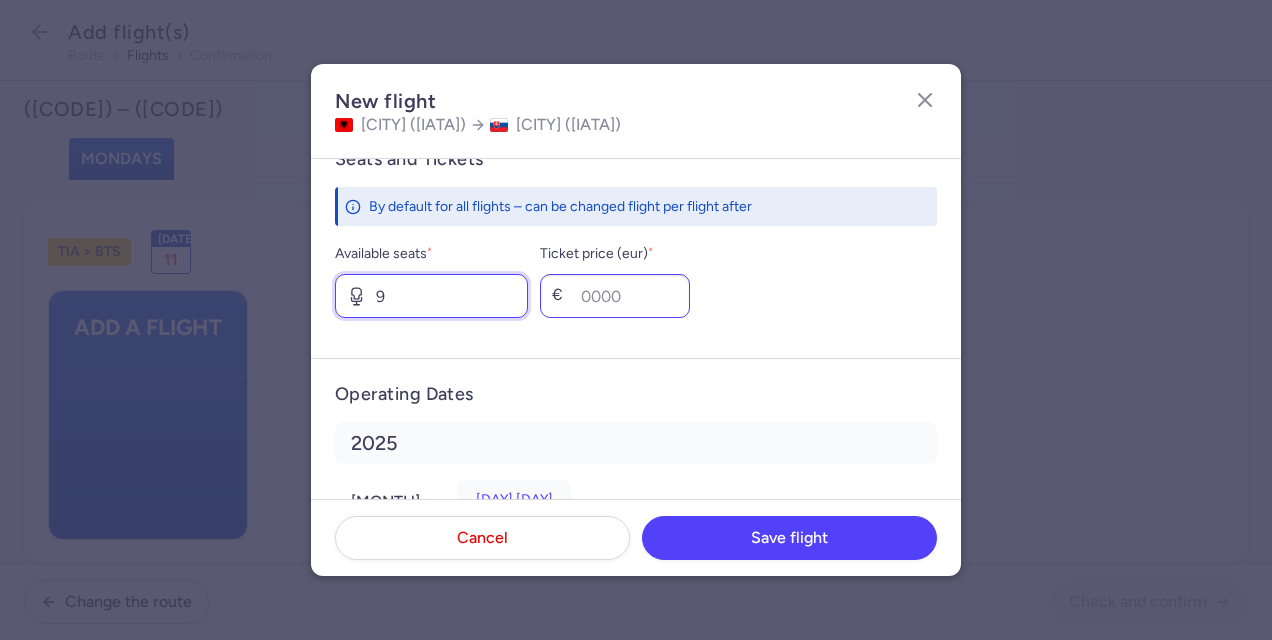 type on "9" 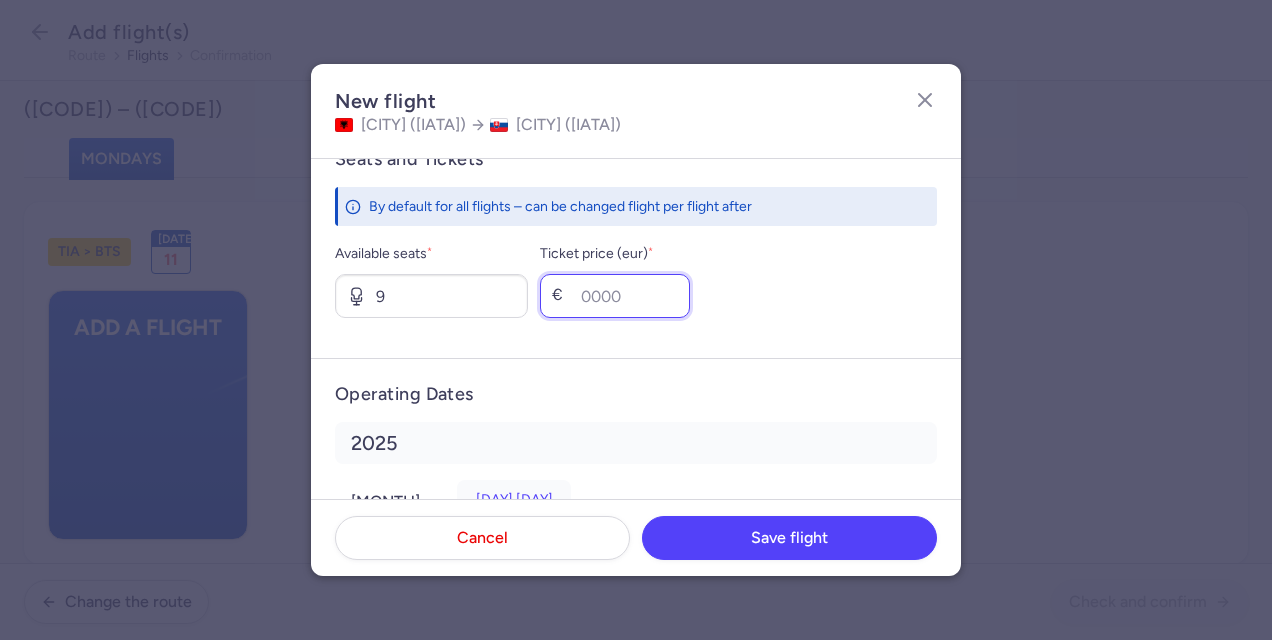 click on "Ticket price (eur)  *" at bounding box center (615, 296) 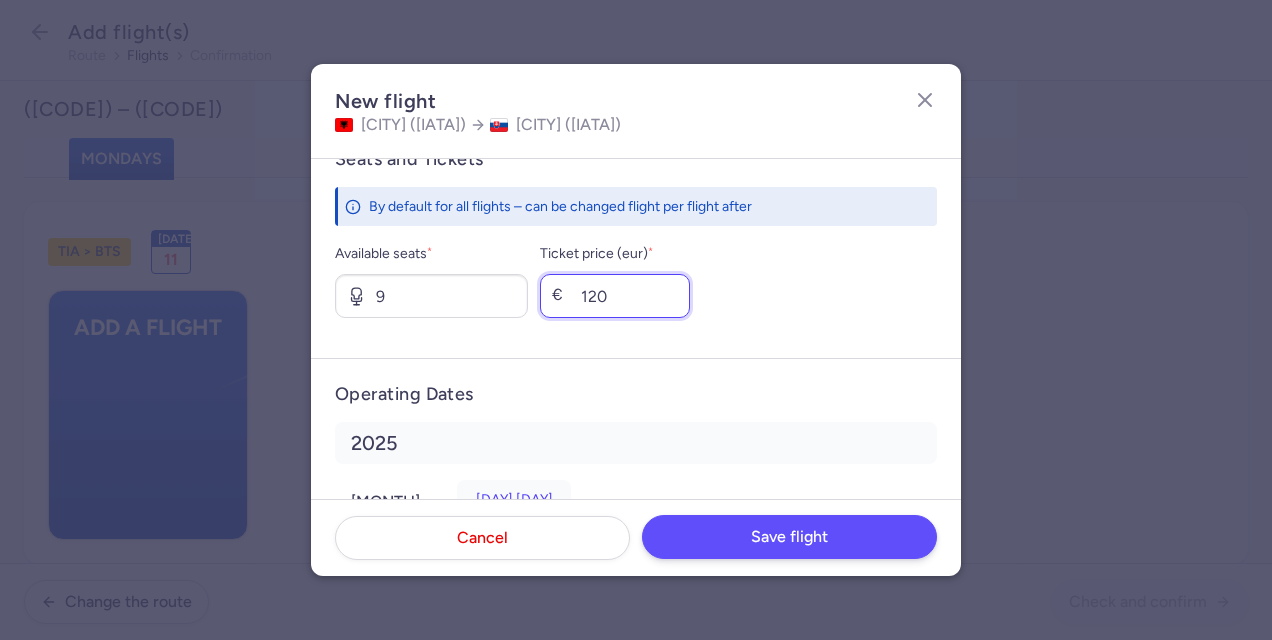 type on "120" 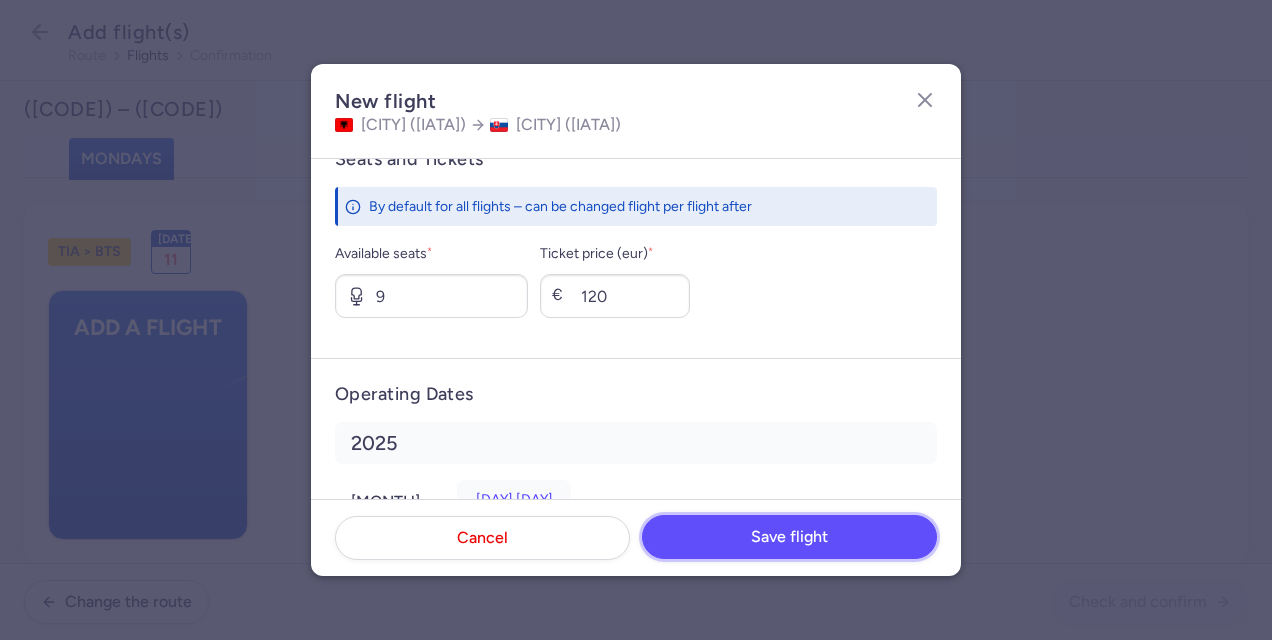 click on "Save flight" at bounding box center [789, 537] 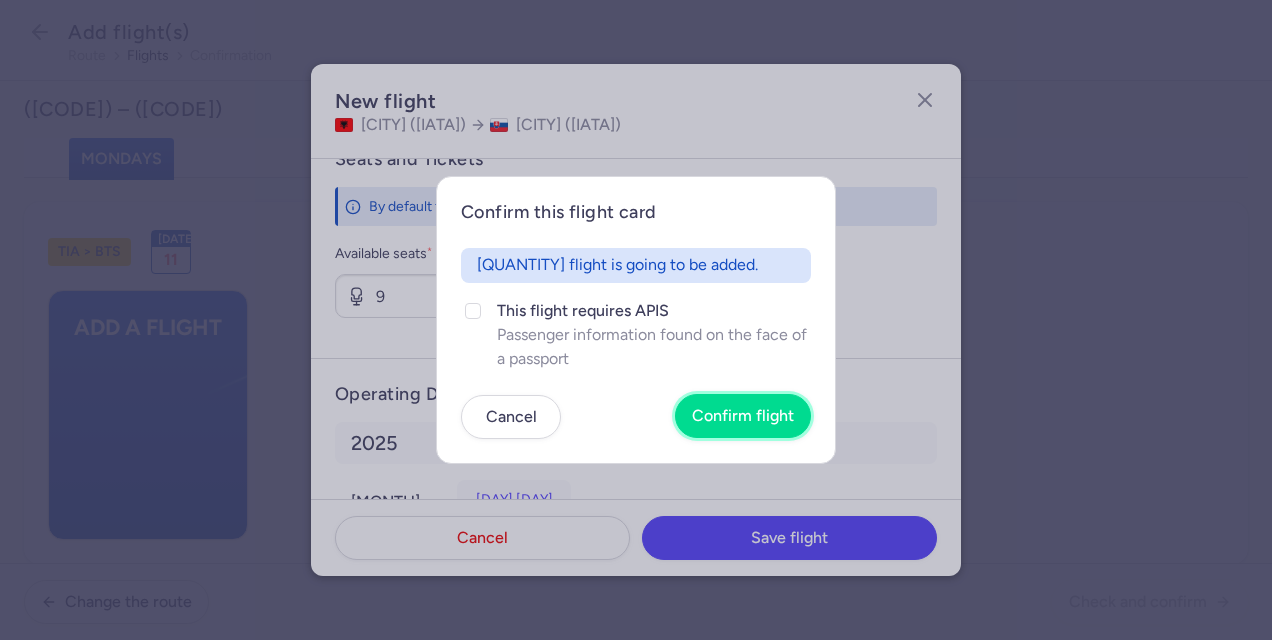 click on "Confirm flight" at bounding box center (743, 416) 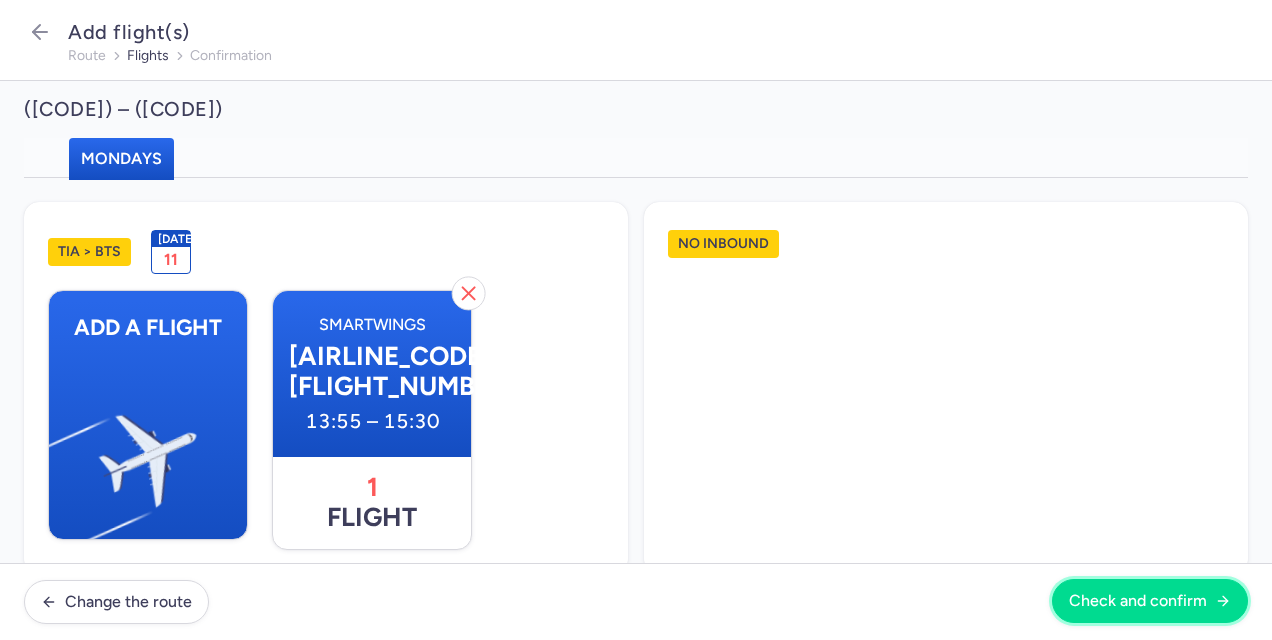 click on "Check and confirm" at bounding box center (1138, 601) 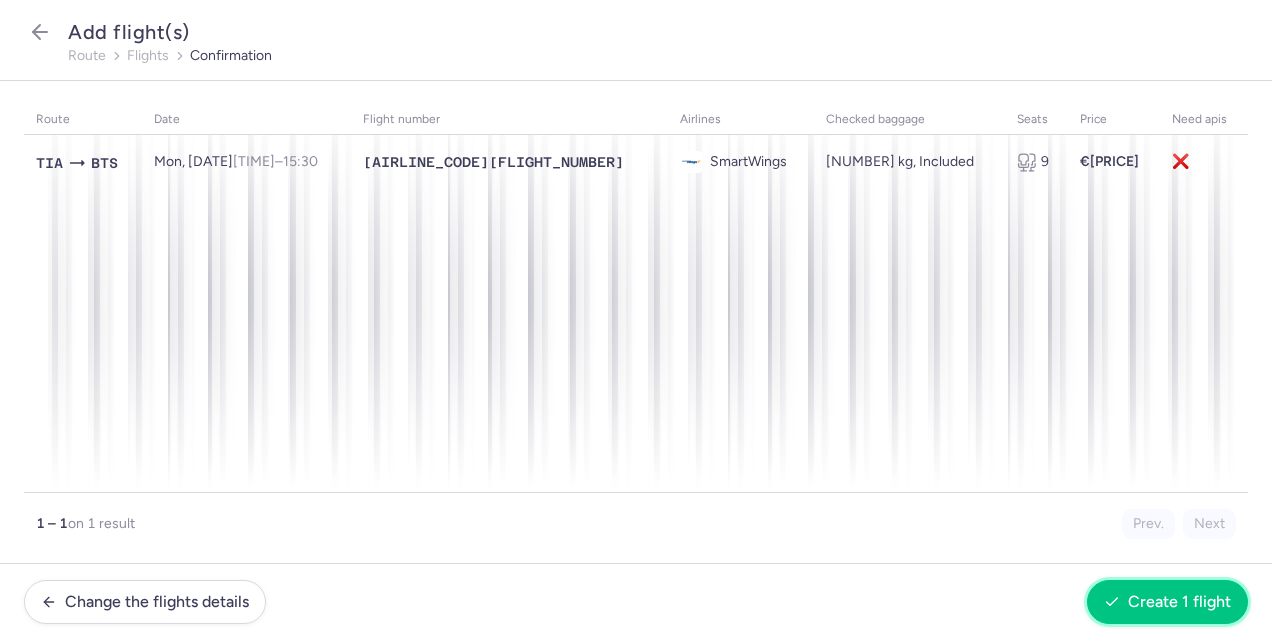 click on "Create 1 flight" at bounding box center [1179, 602] 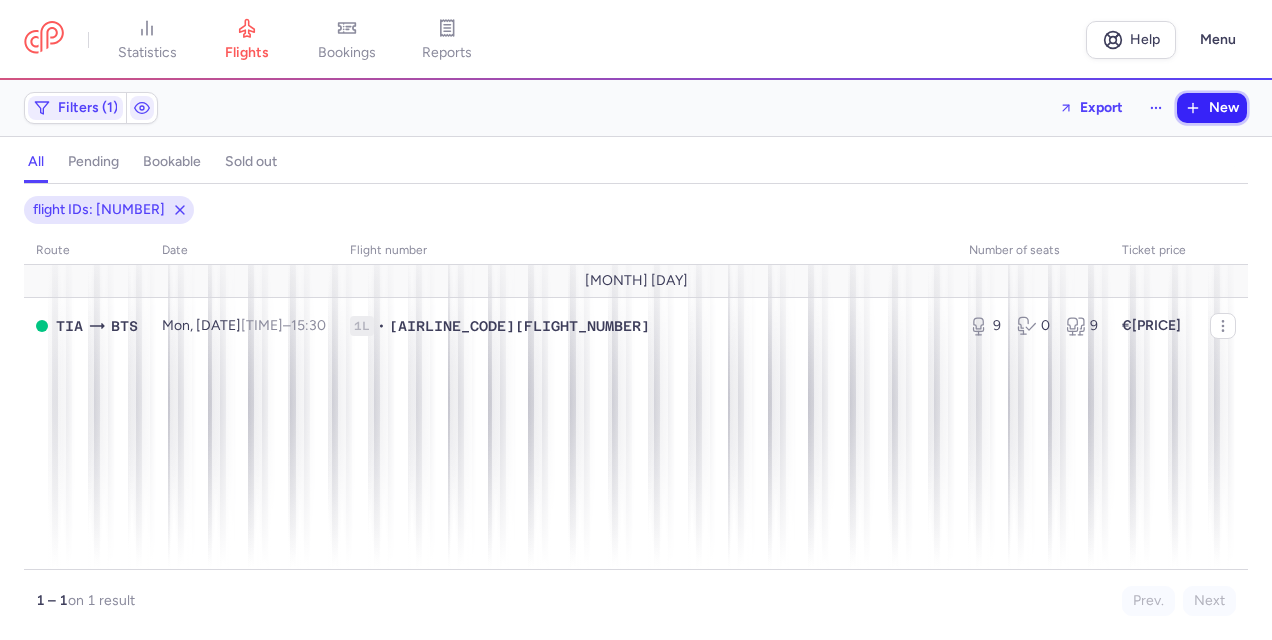 click on "New" at bounding box center (1224, 108) 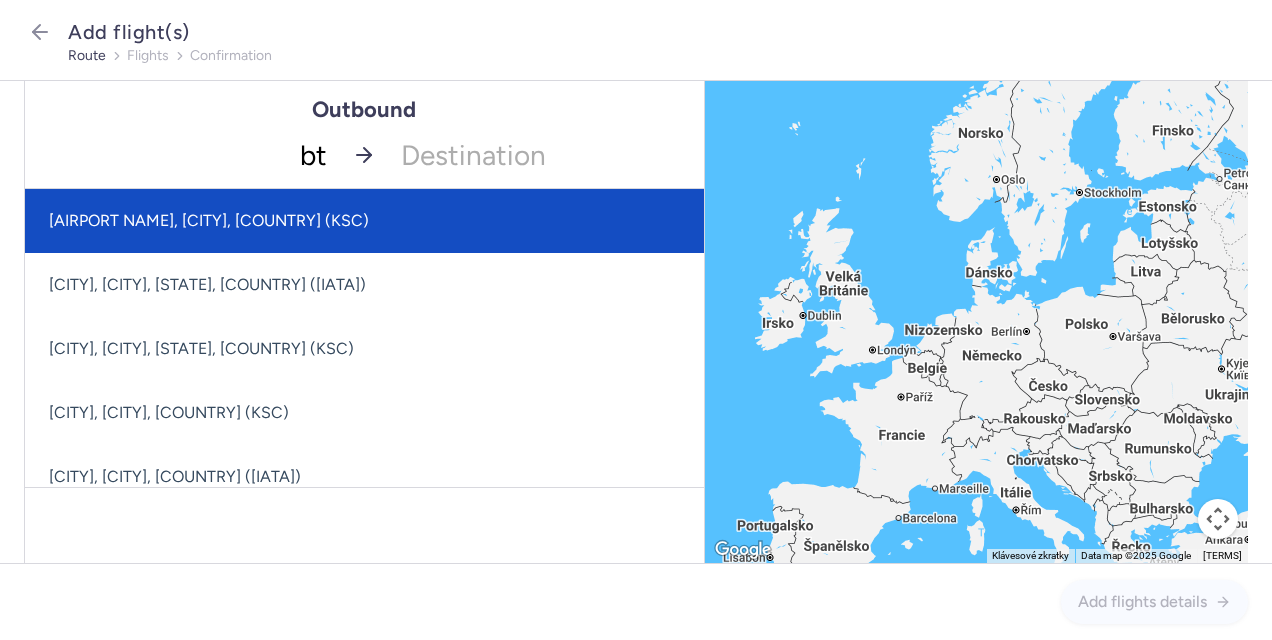 type on "bts" 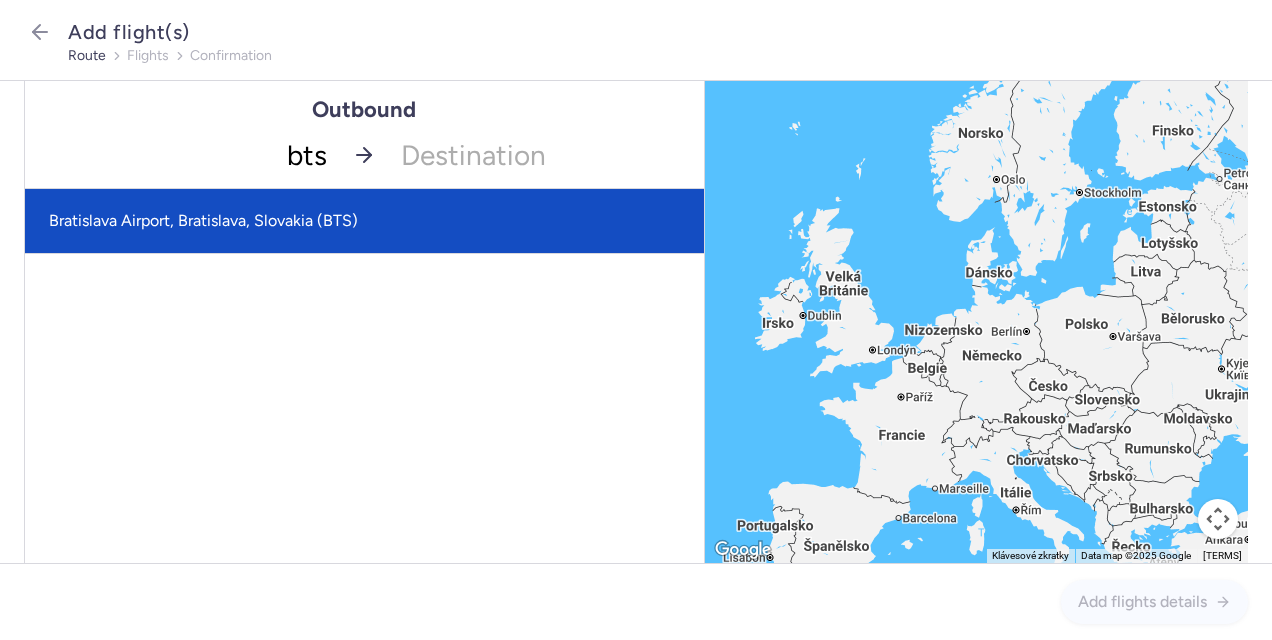 click on "Bratislava Airport, Bratislava, Slovakia (BTS)" 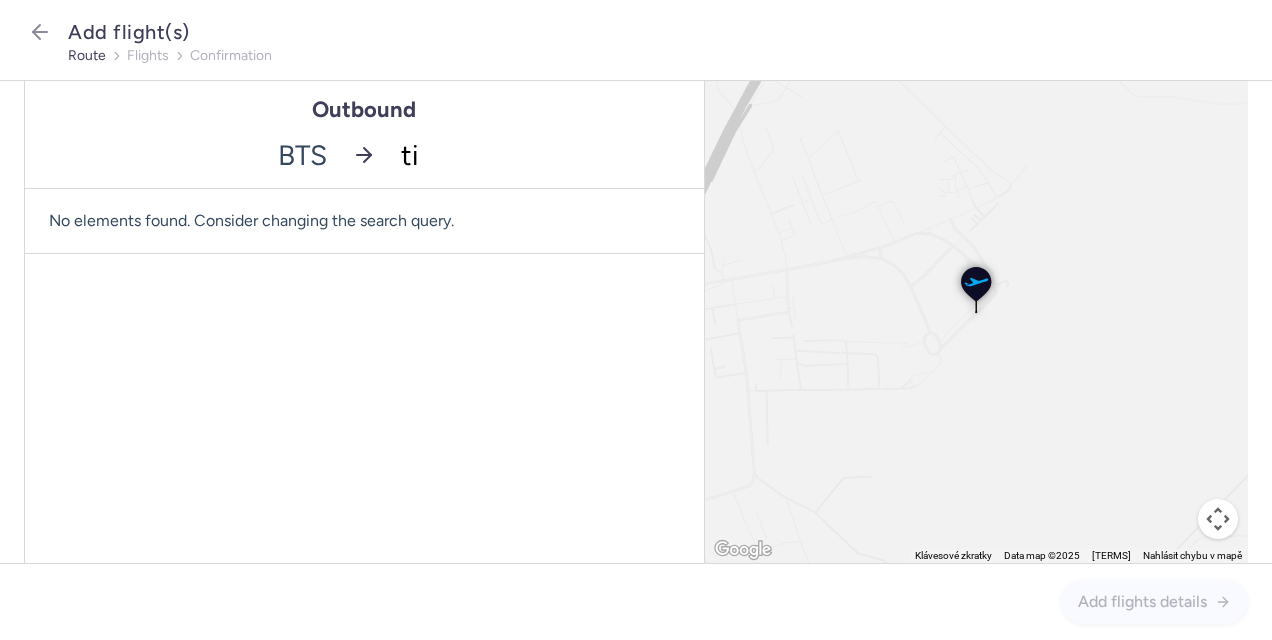 type on "tia" 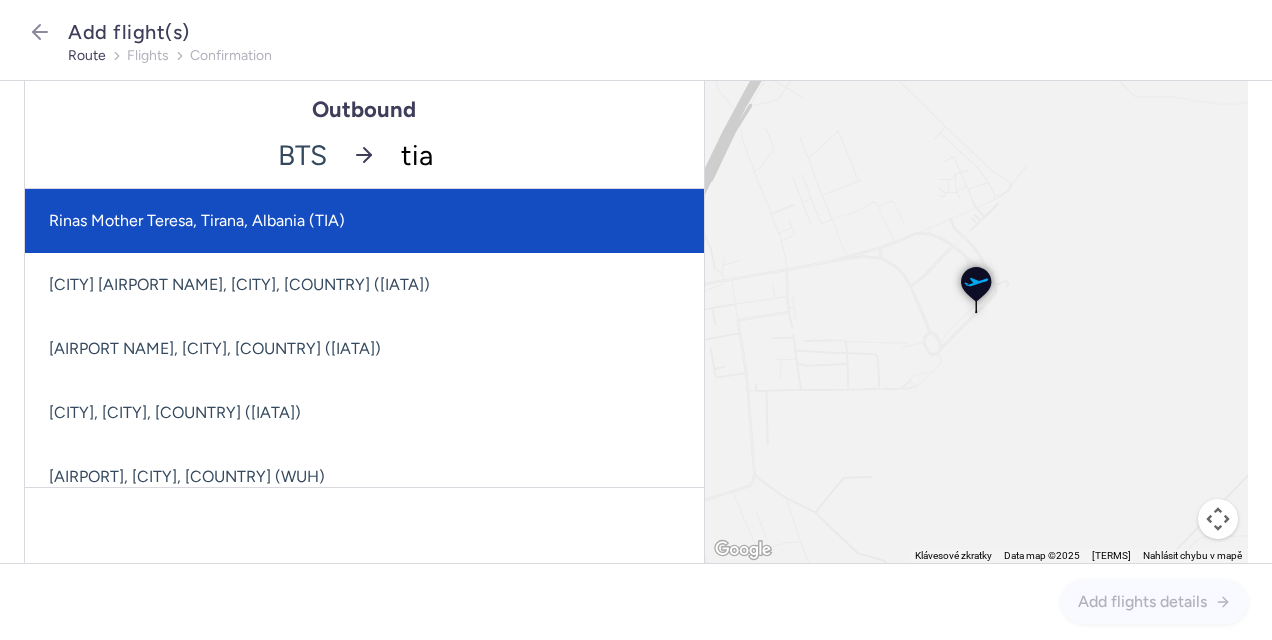click on "Rinas Mother Teresa, Tirana, Albania (TIA)" 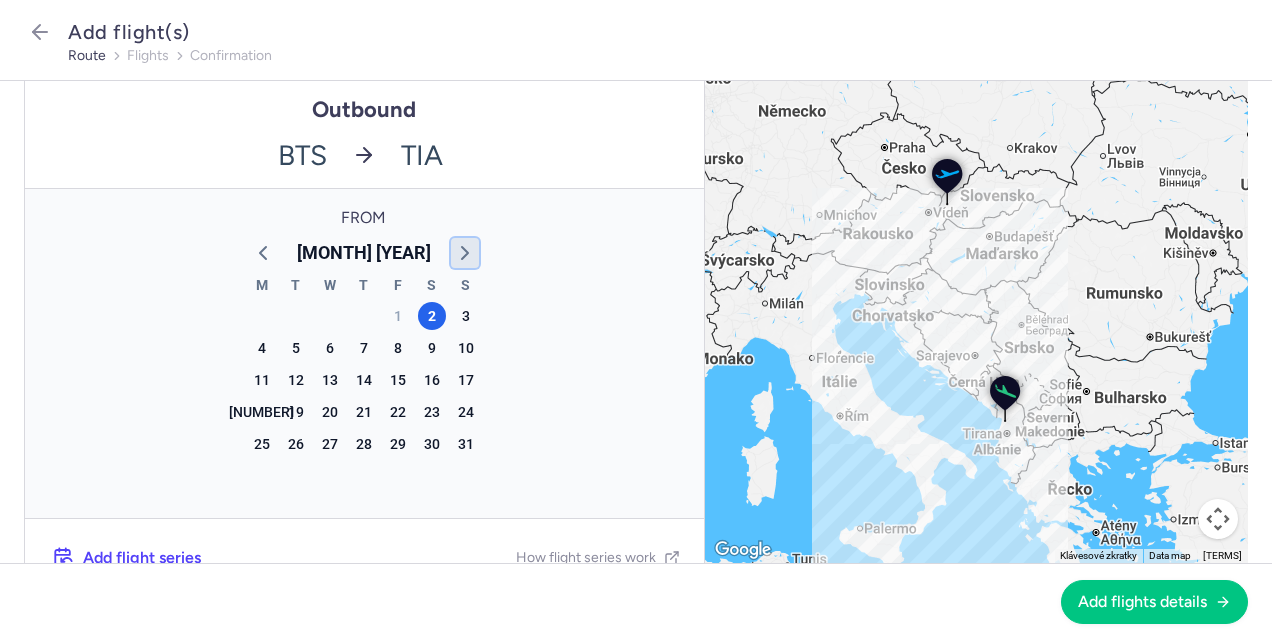 click 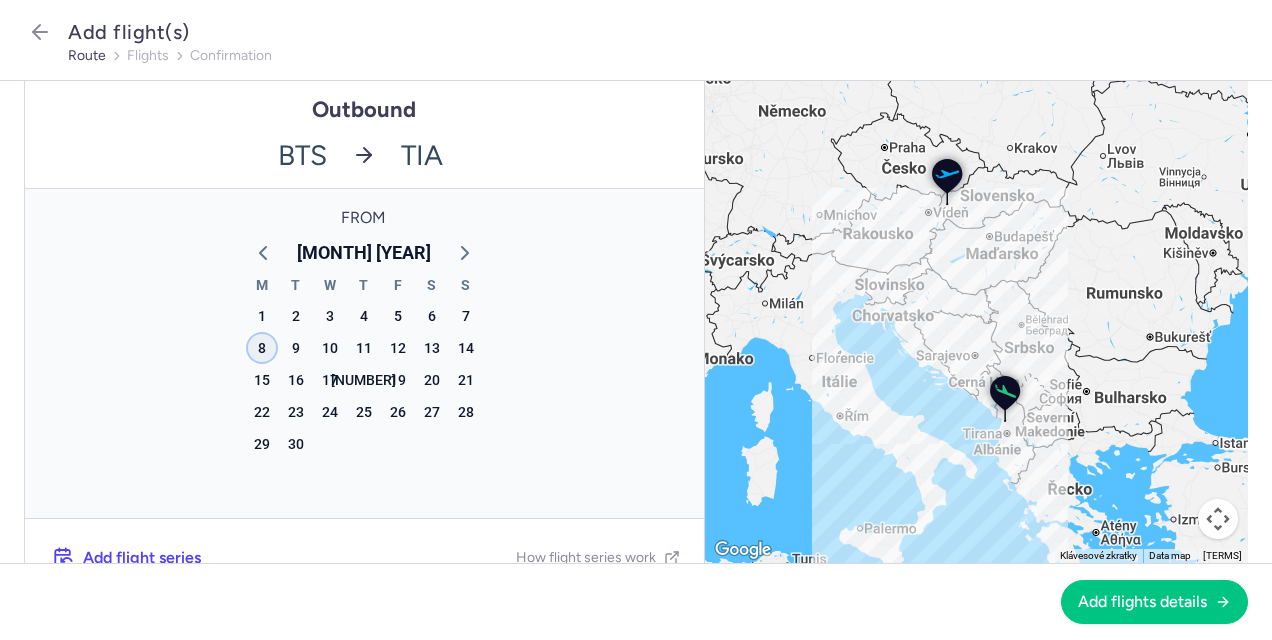 click on "8" 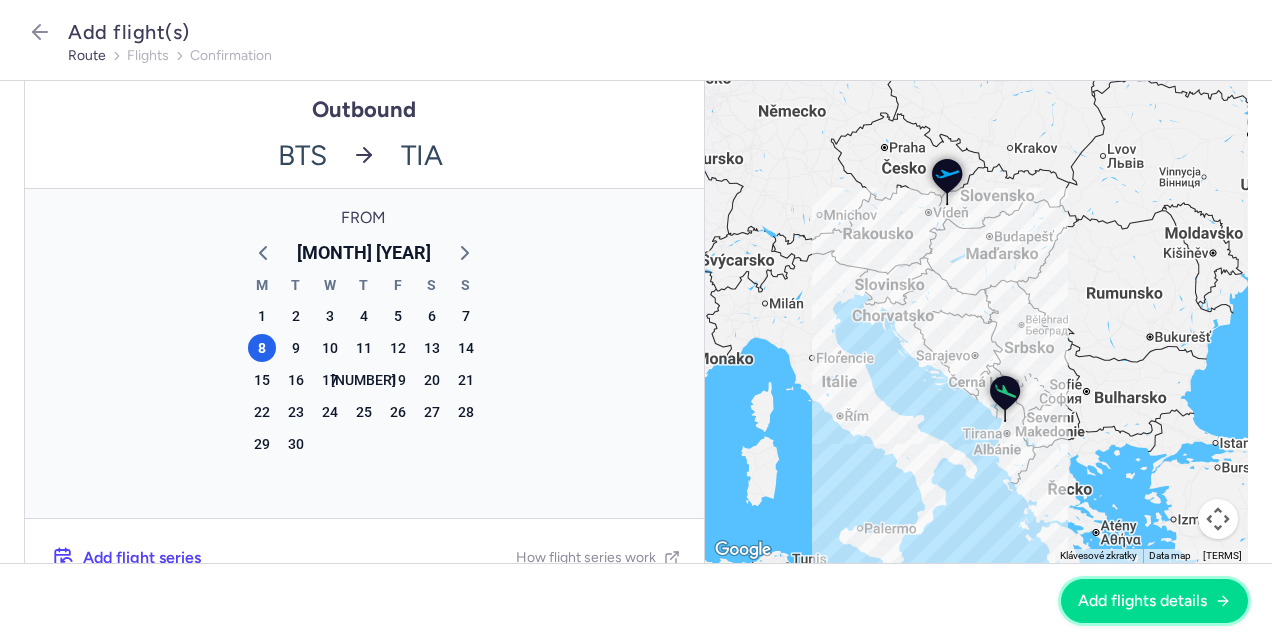 click on "Add flights details" at bounding box center (1142, 601) 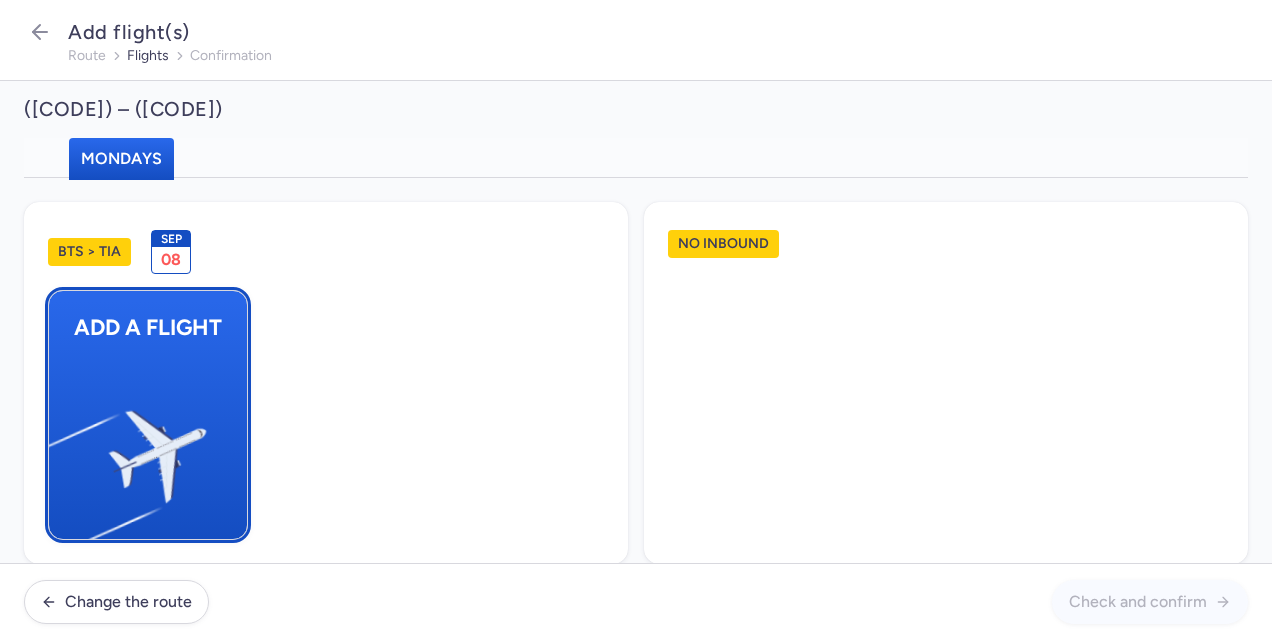 click at bounding box center [59, 448] 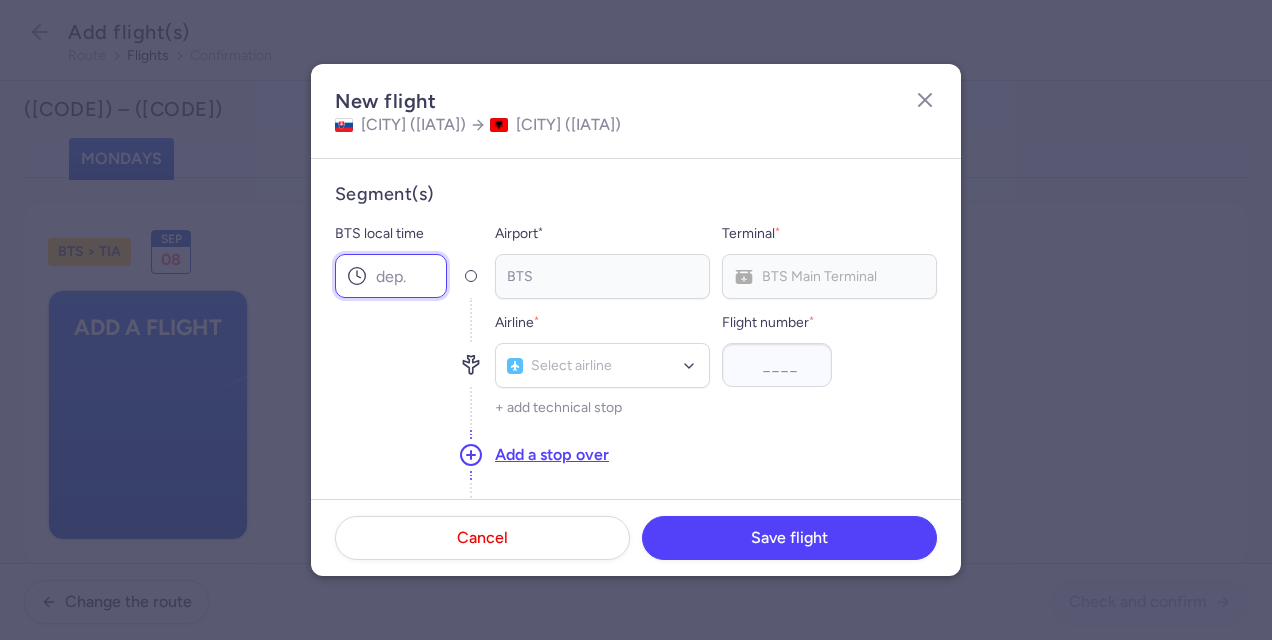click on "BTS local time" at bounding box center [391, 276] 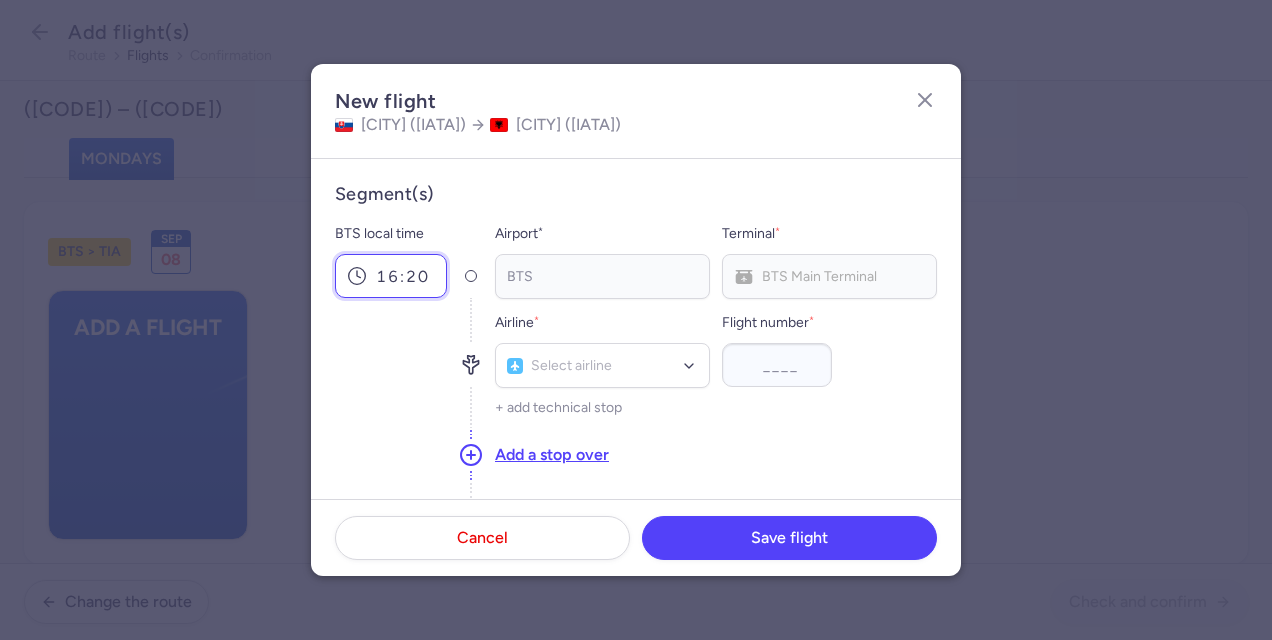 type on "16:20" 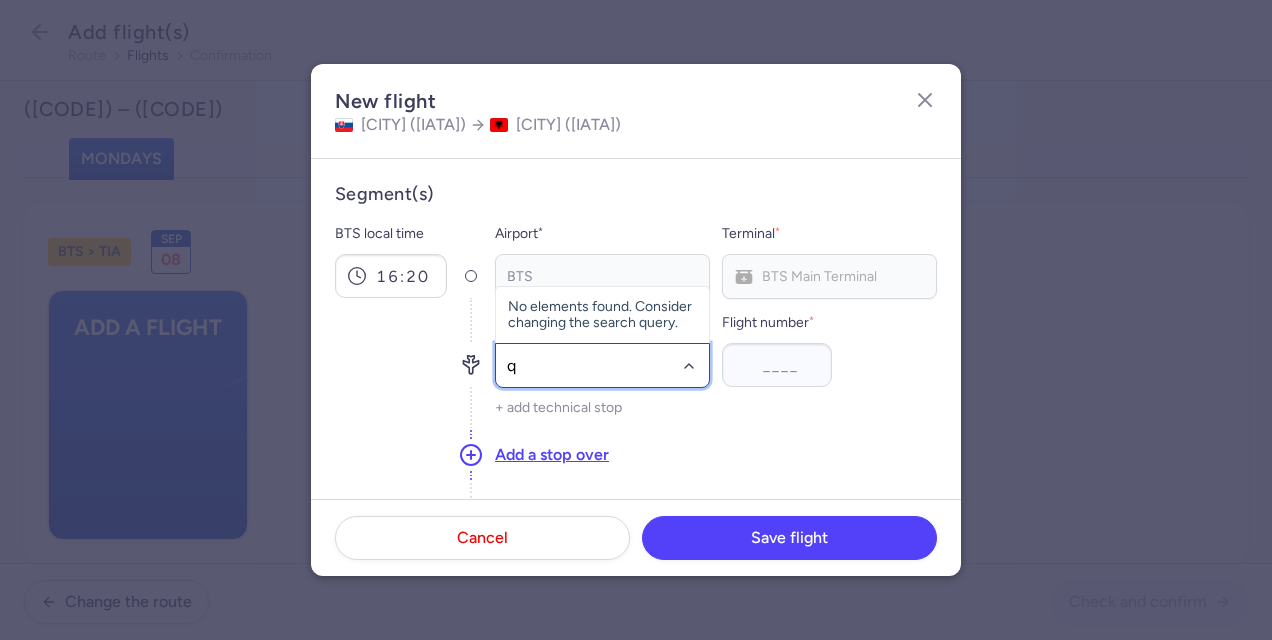 type on "qs" 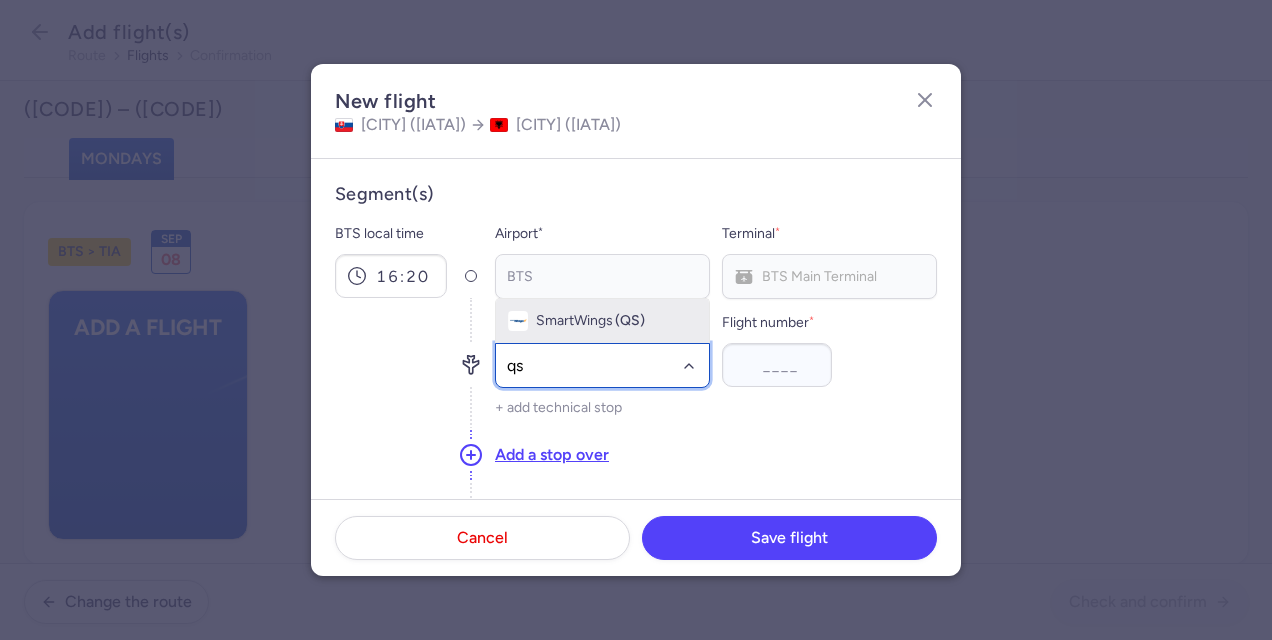 click on "SmartWings" at bounding box center (574, 321) 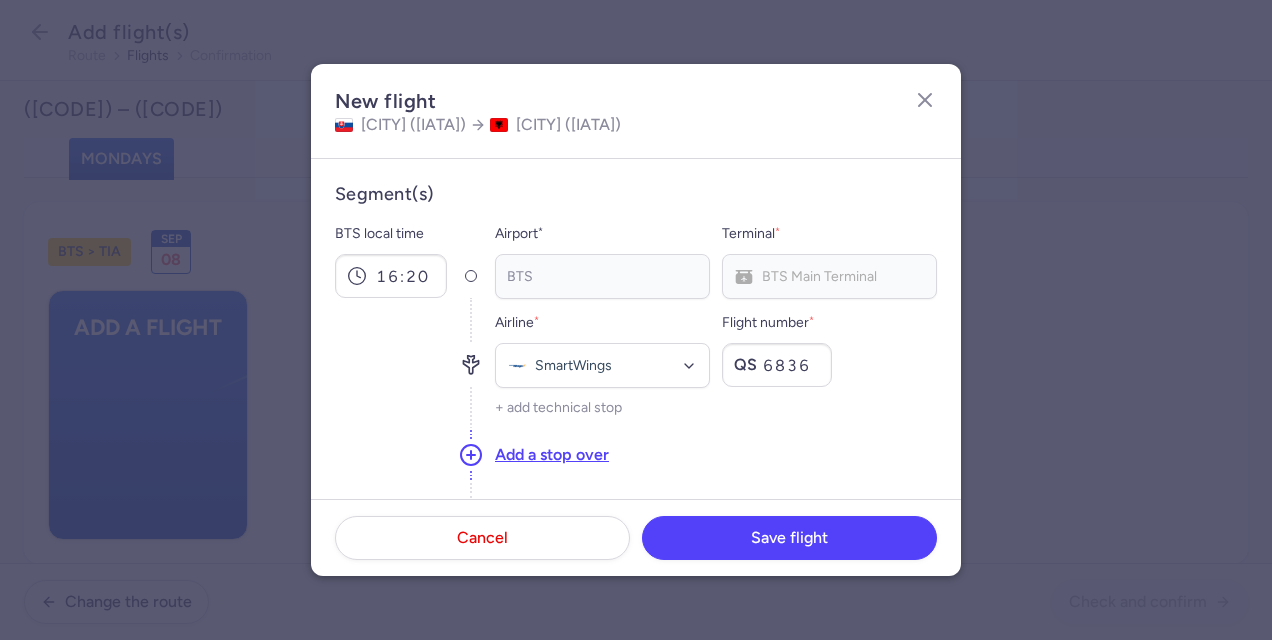 type on "6836" 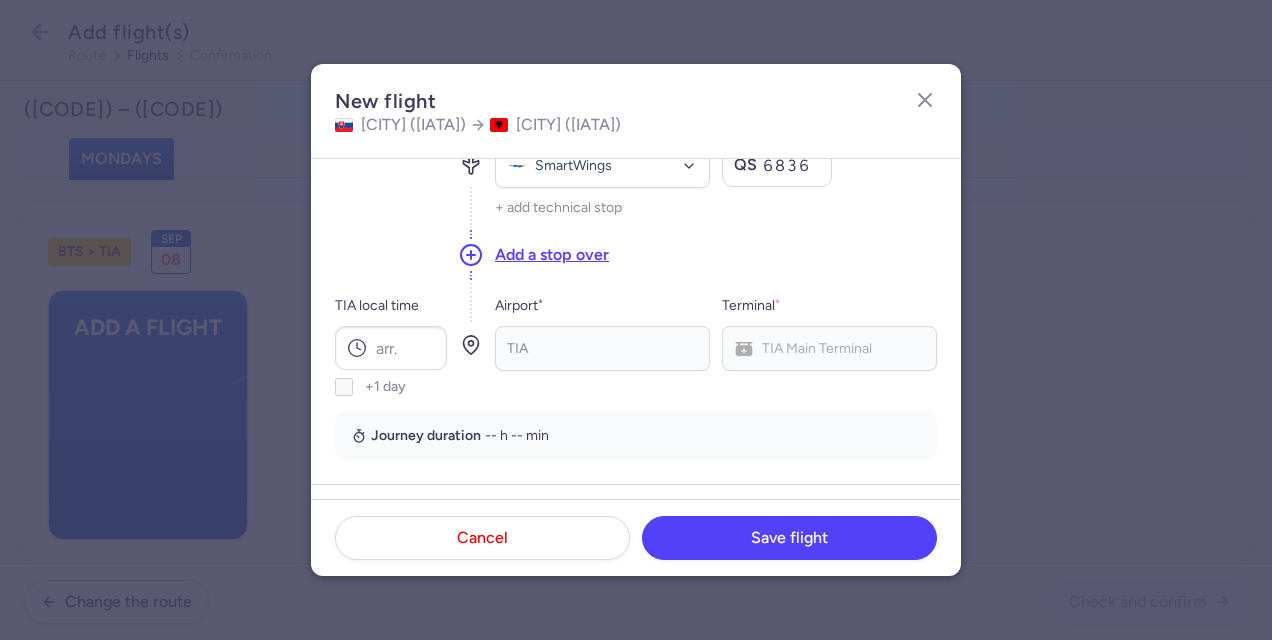 scroll, scrollTop: 241, scrollLeft: 0, axis: vertical 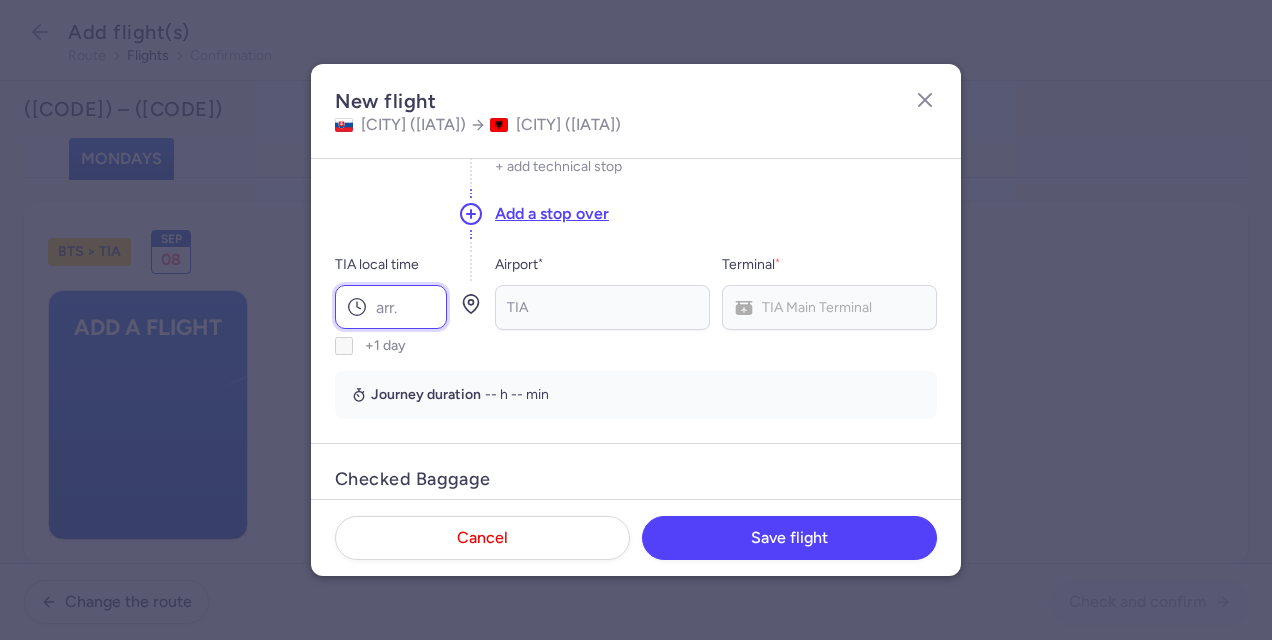 click on "TIA local time" at bounding box center (391, 307) 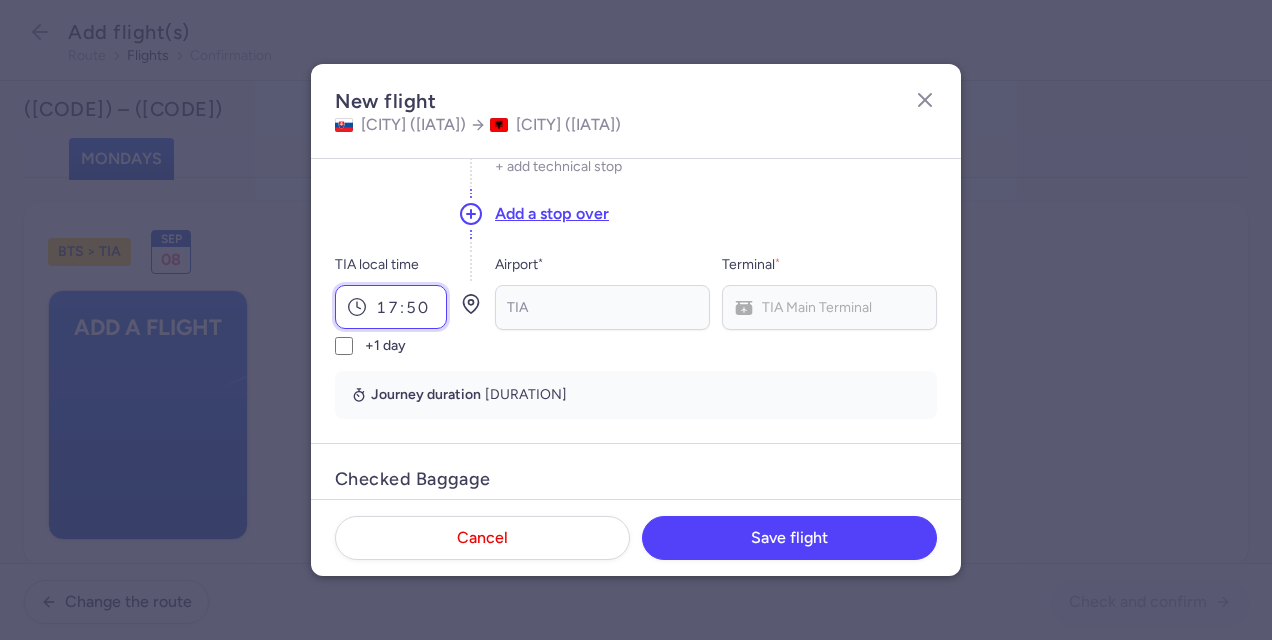 type on "17:50" 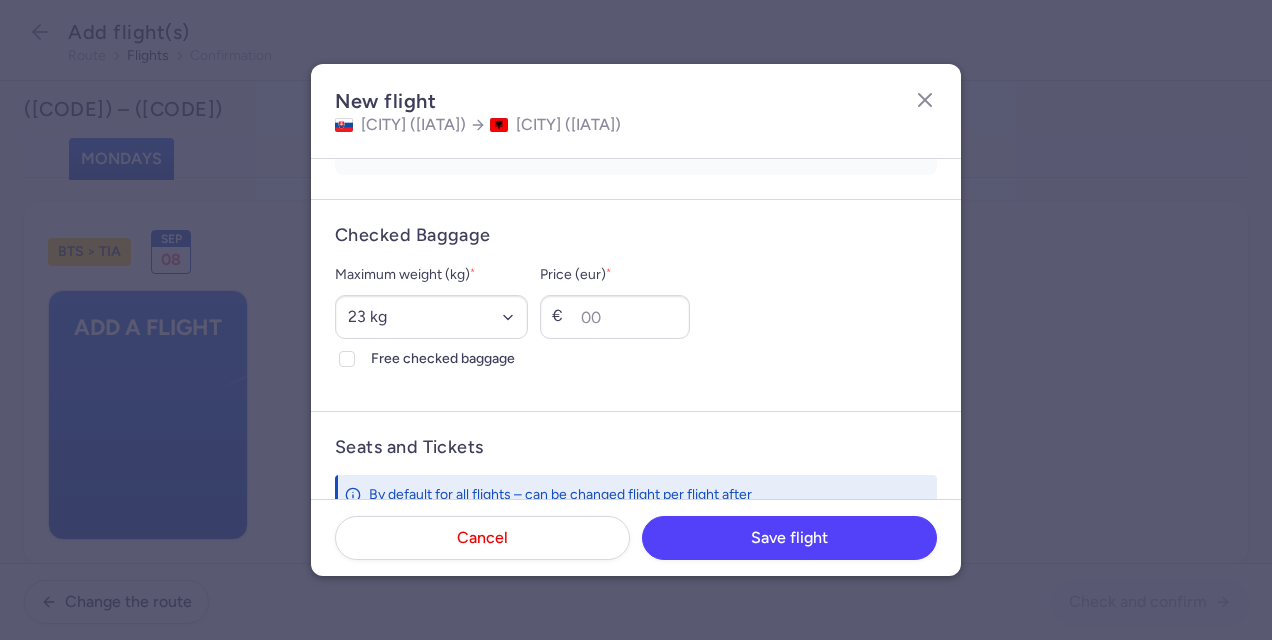 scroll, scrollTop: 485, scrollLeft: 0, axis: vertical 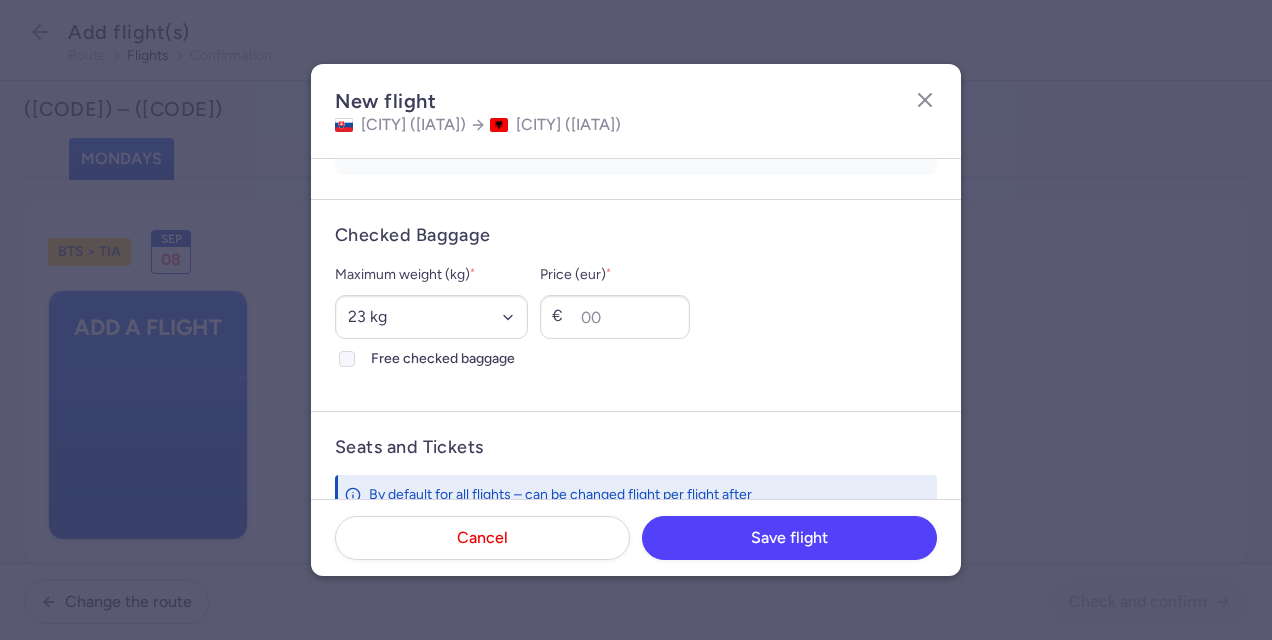 click 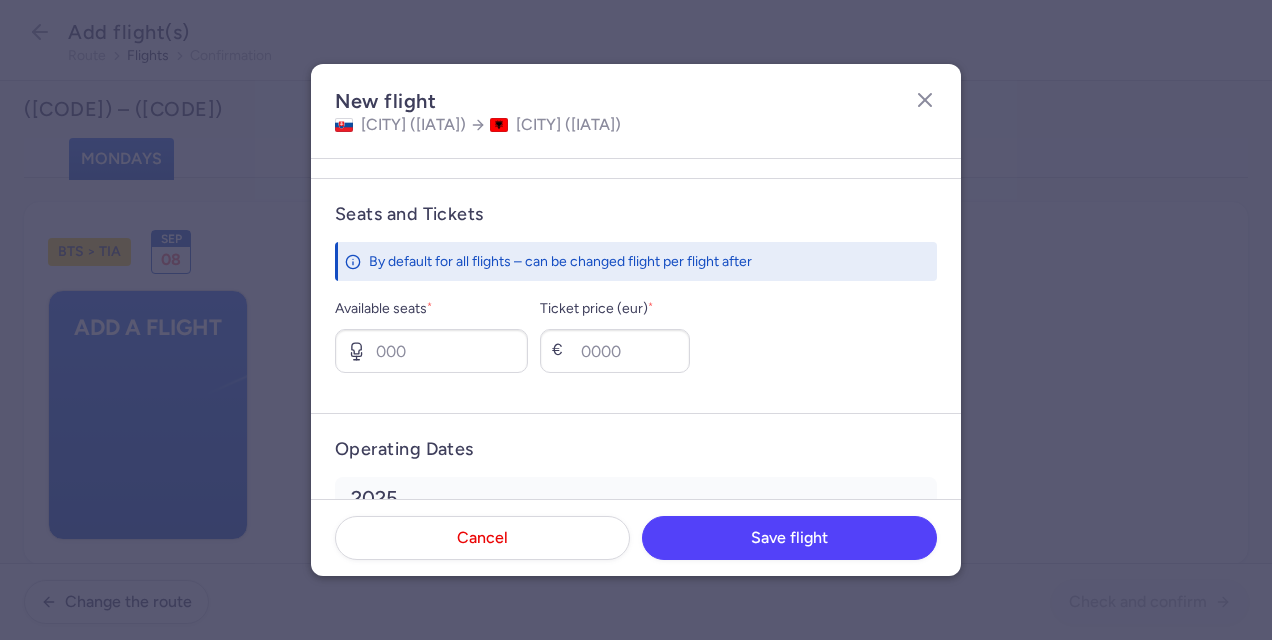 scroll, scrollTop: 776, scrollLeft: 0, axis: vertical 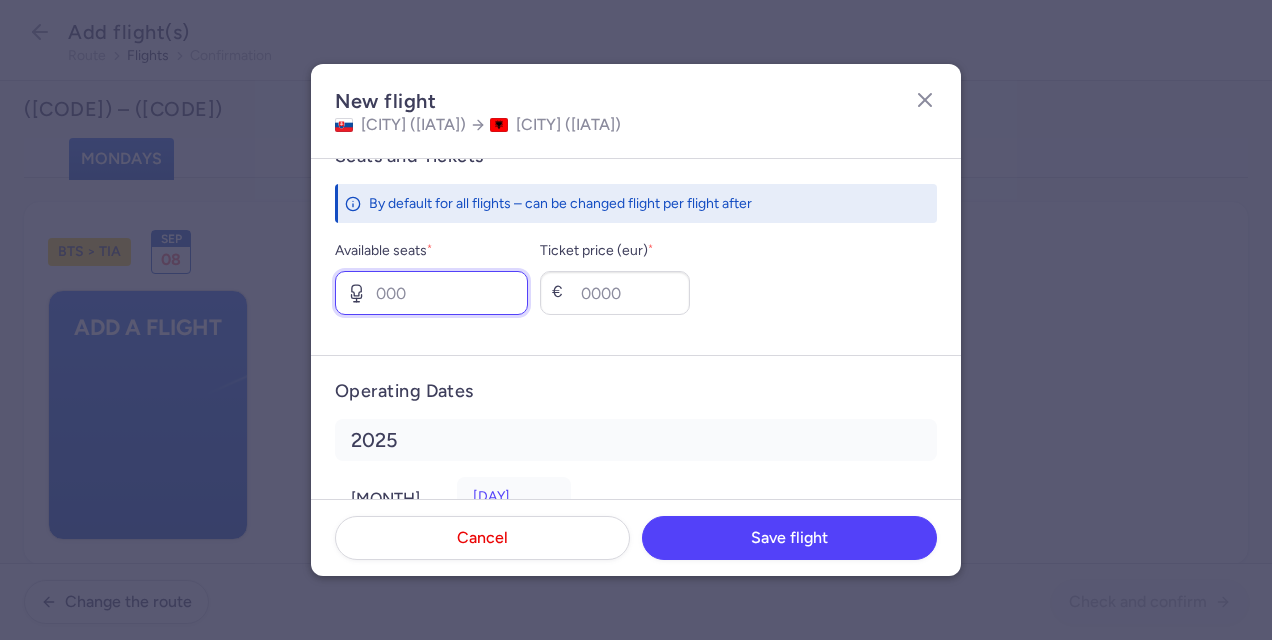 click on "Available seats  *" at bounding box center [431, 293] 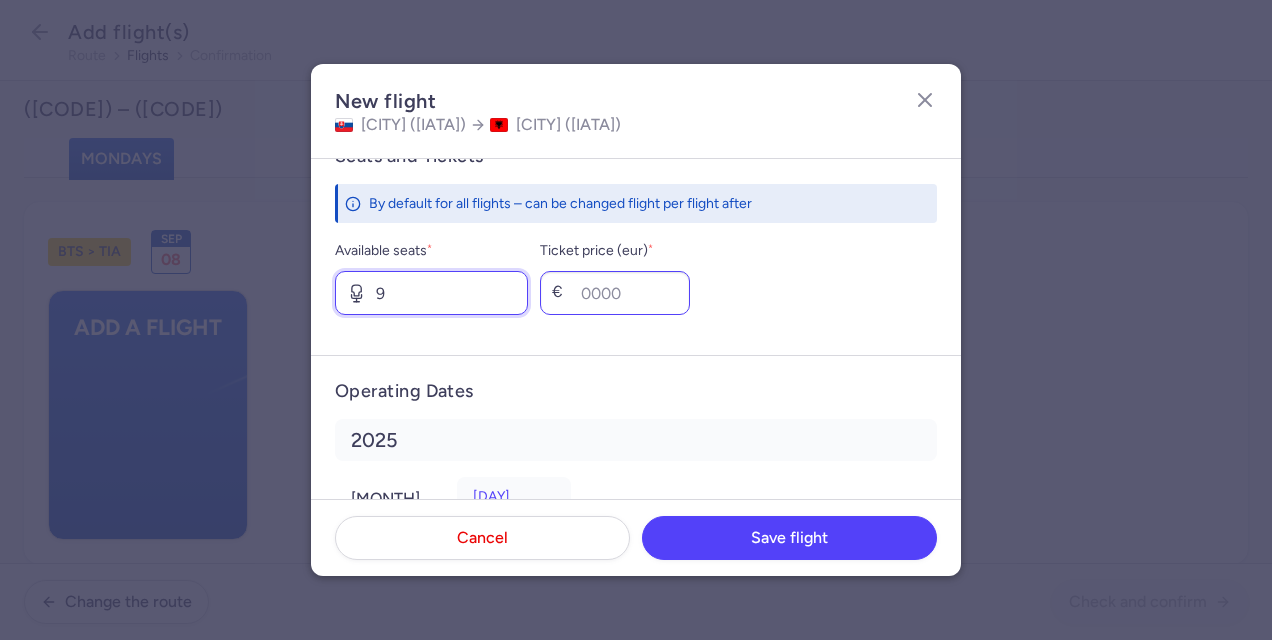 type on "9" 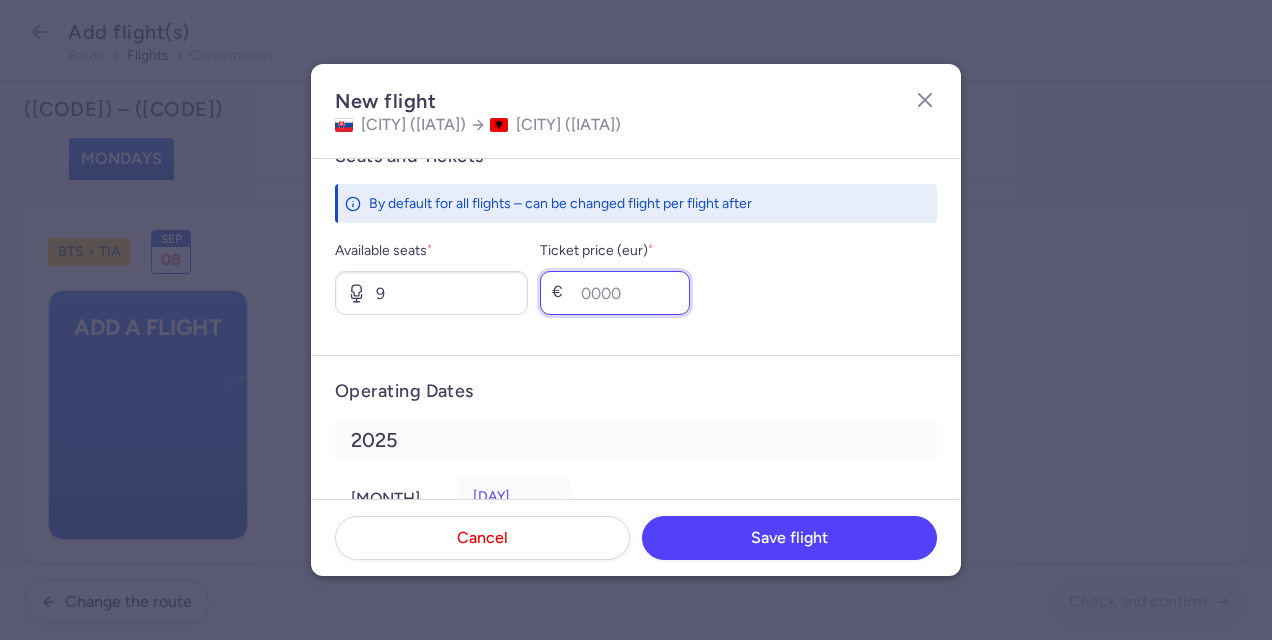 click on "Ticket price (eur)  *" at bounding box center [615, 293] 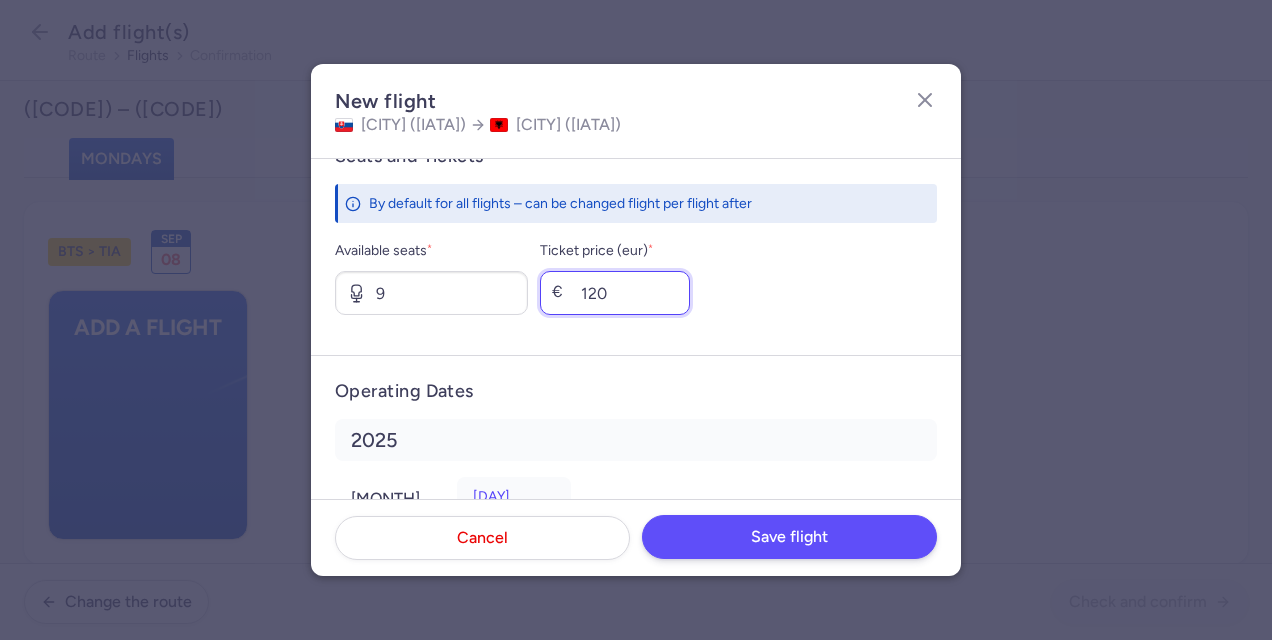 type on "120" 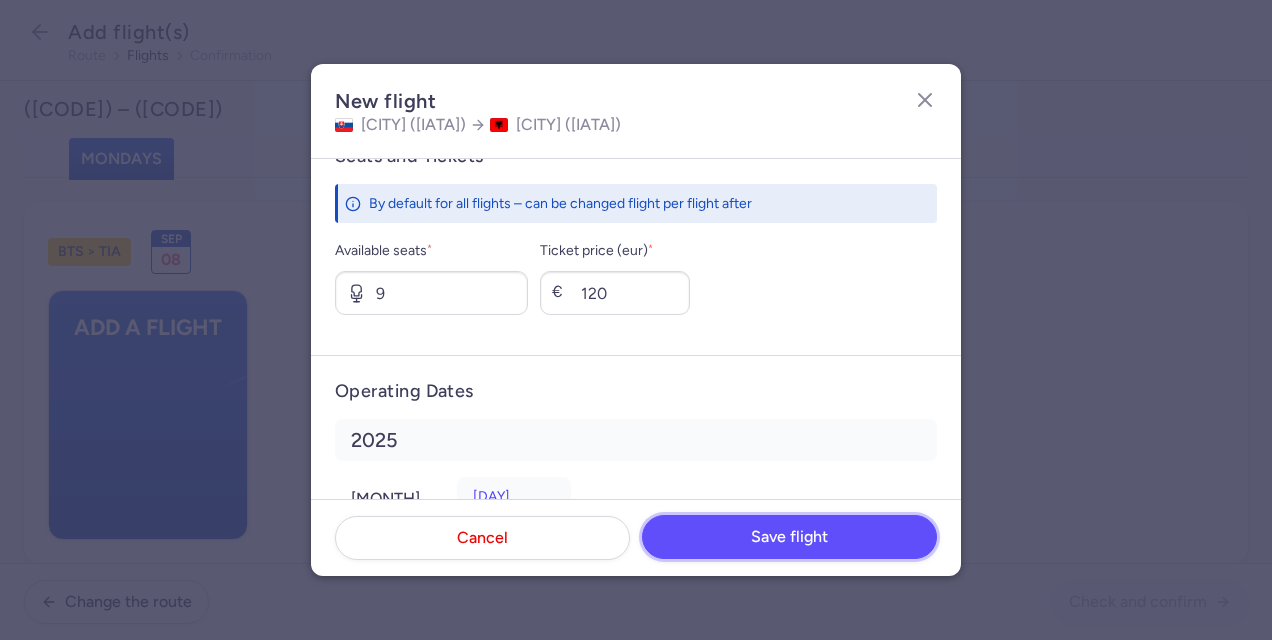 click on "Save flight" at bounding box center [789, 537] 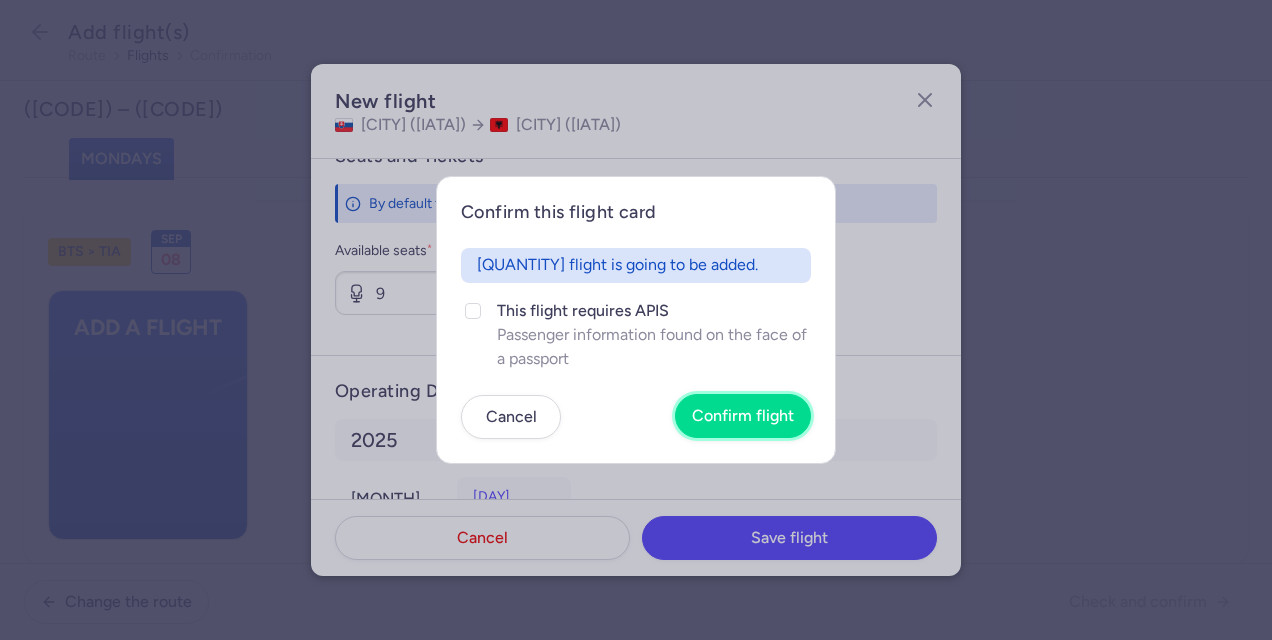 click on "Confirm flight" at bounding box center (743, 416) 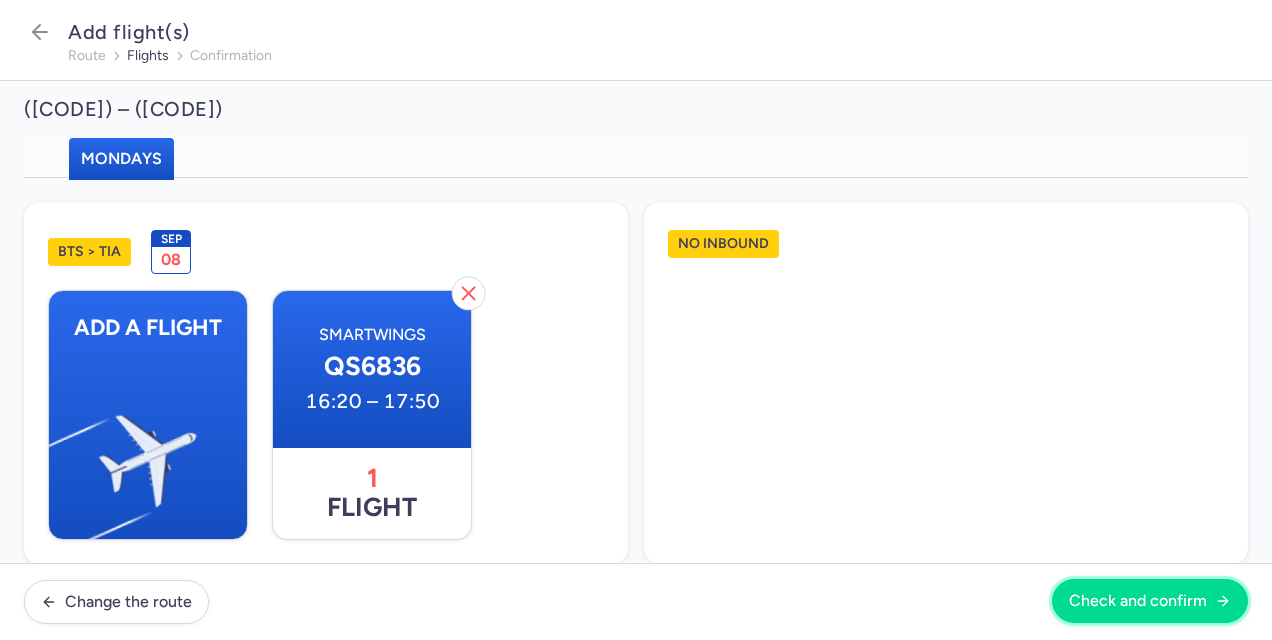click on "Check and confirm" at bounding box center (1138, 601) 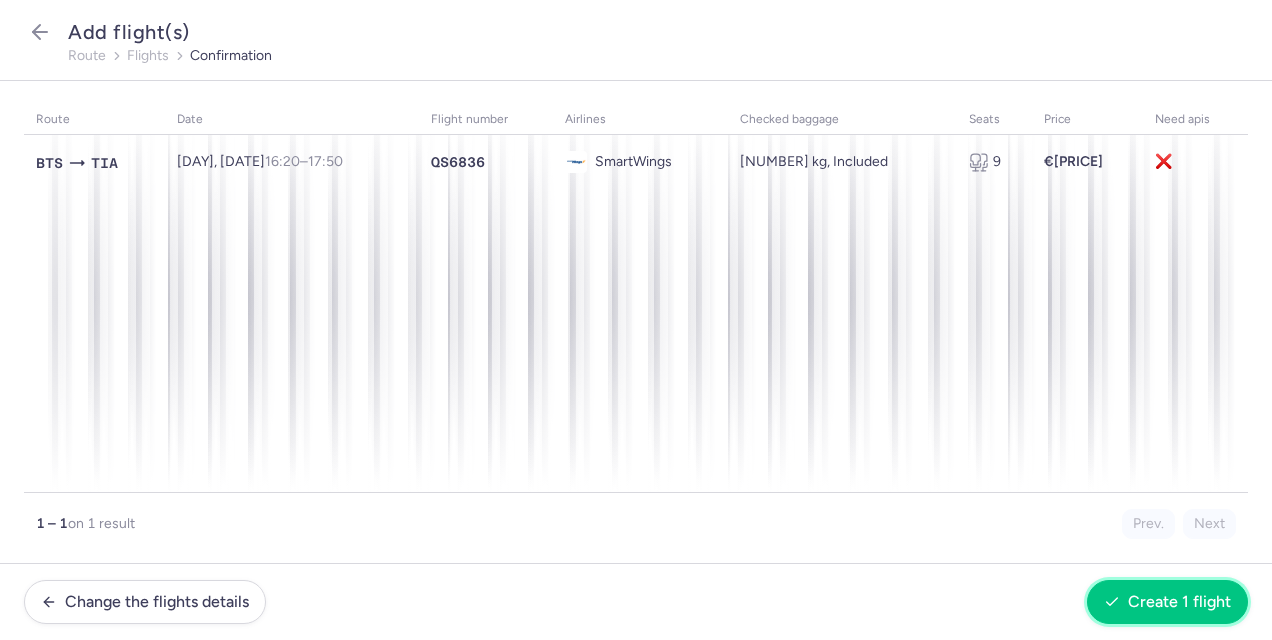 click on "Create 1 flight" at bounding box center (1179, 602) 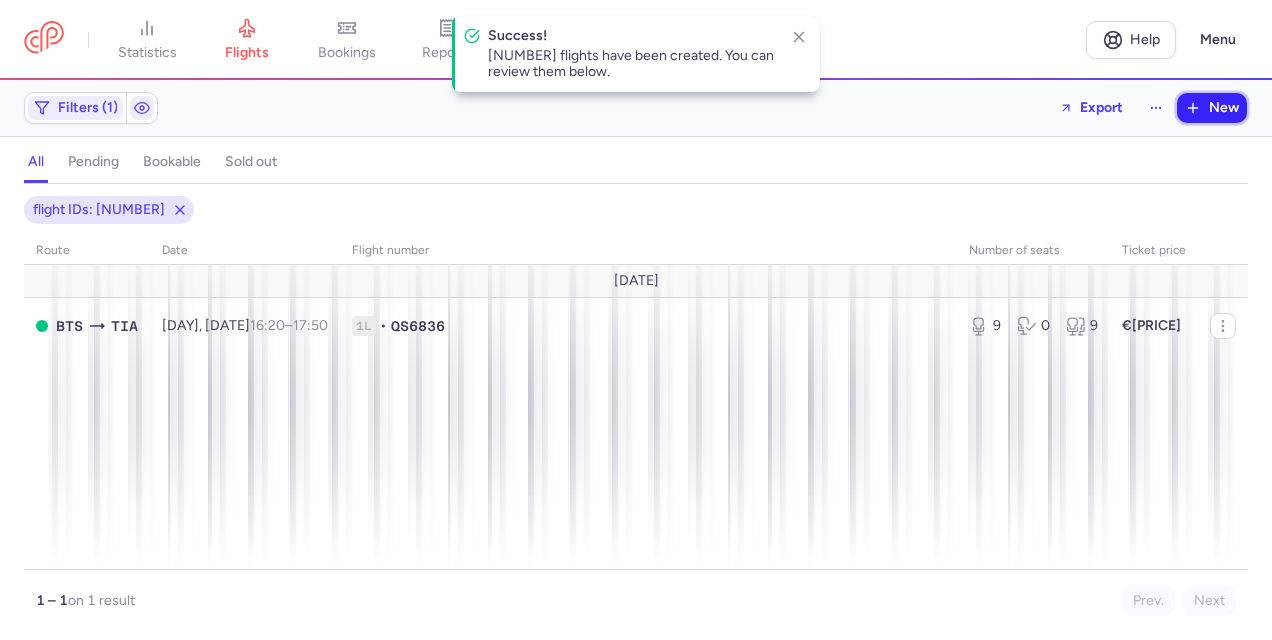 click on "New" at bounding box center [1224, 108] 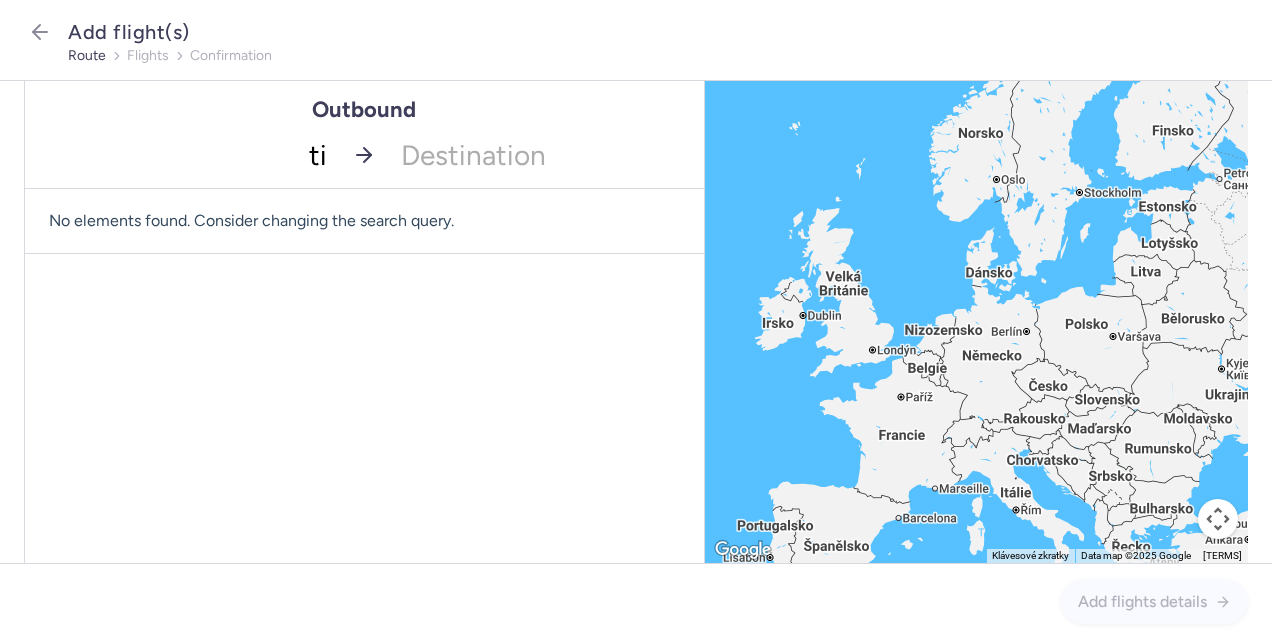 type on "tia" 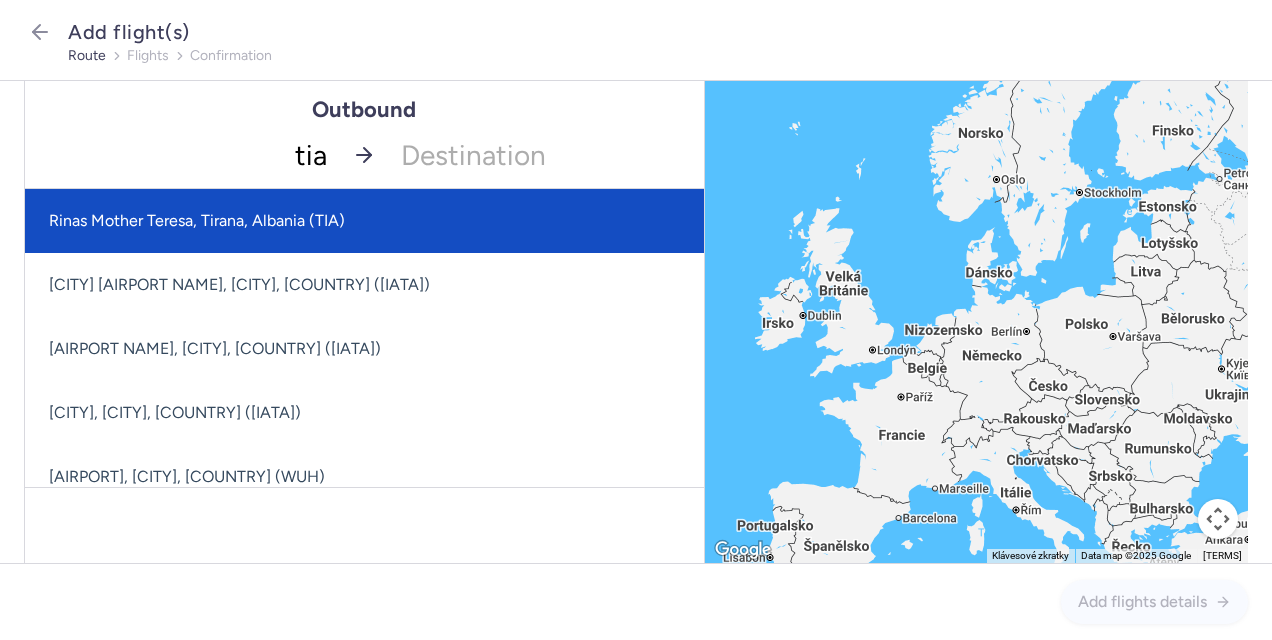 click on "Rinas Mother Teresa, Tirana, Albania (TIA)" at bounding box center [364, 221] 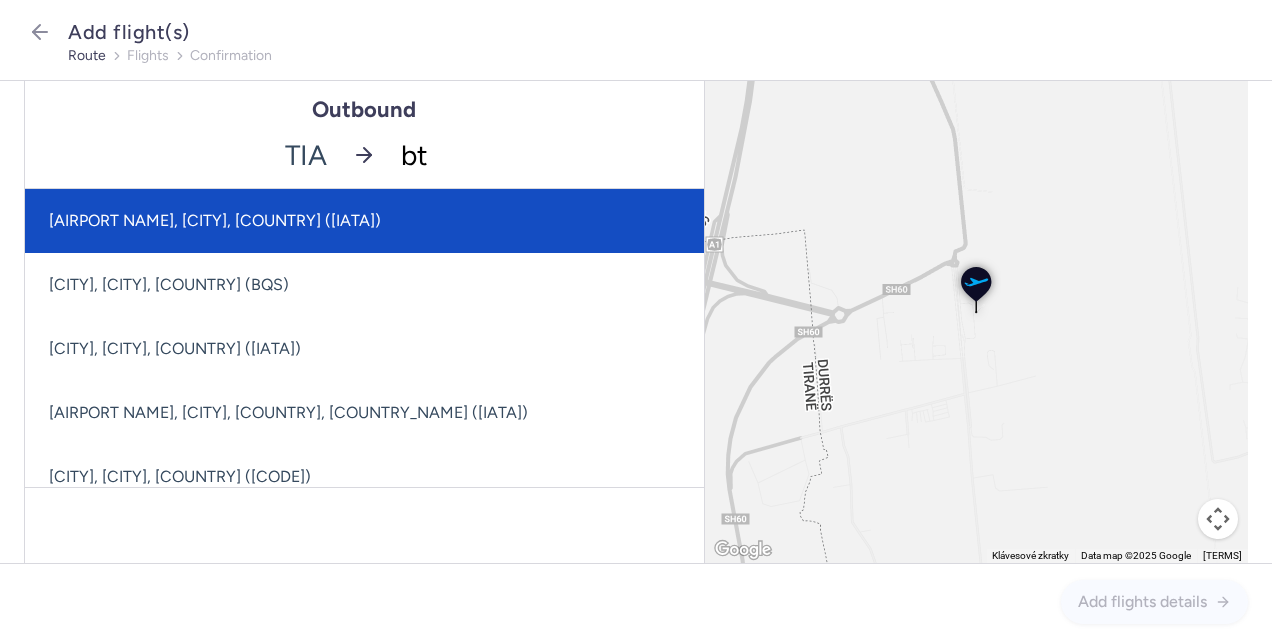 type on "bts" 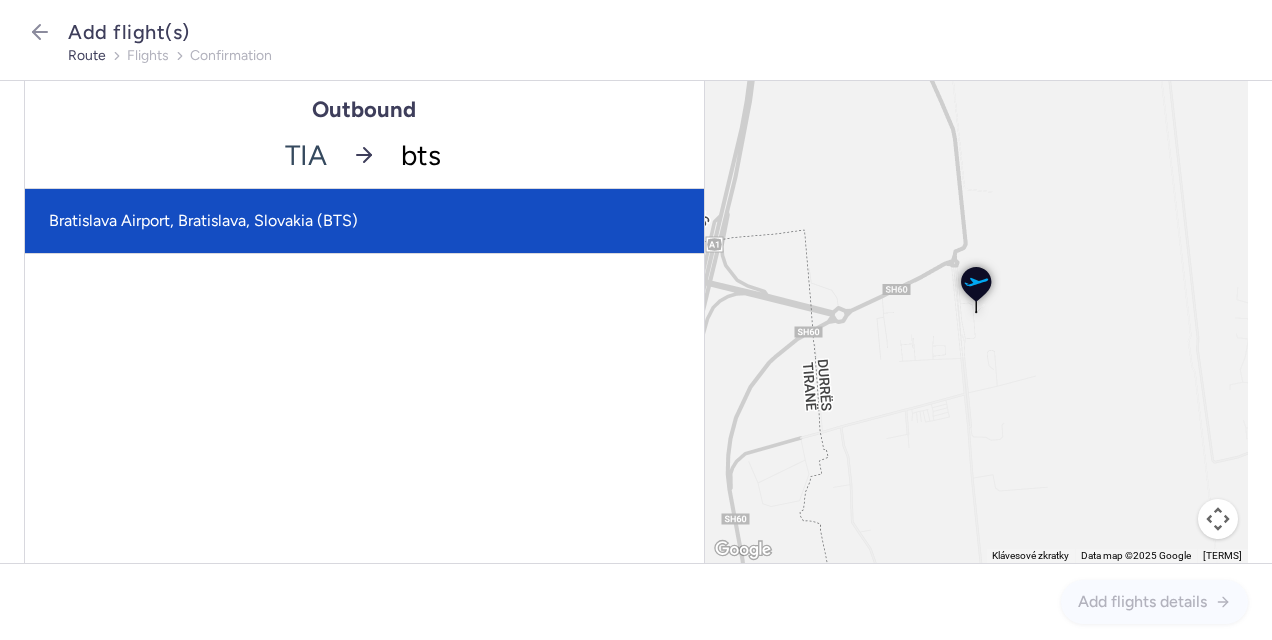 click on "Bratislava Airport, Bratislava, Slovakia (BTS)" at bounding box center (364, 221) 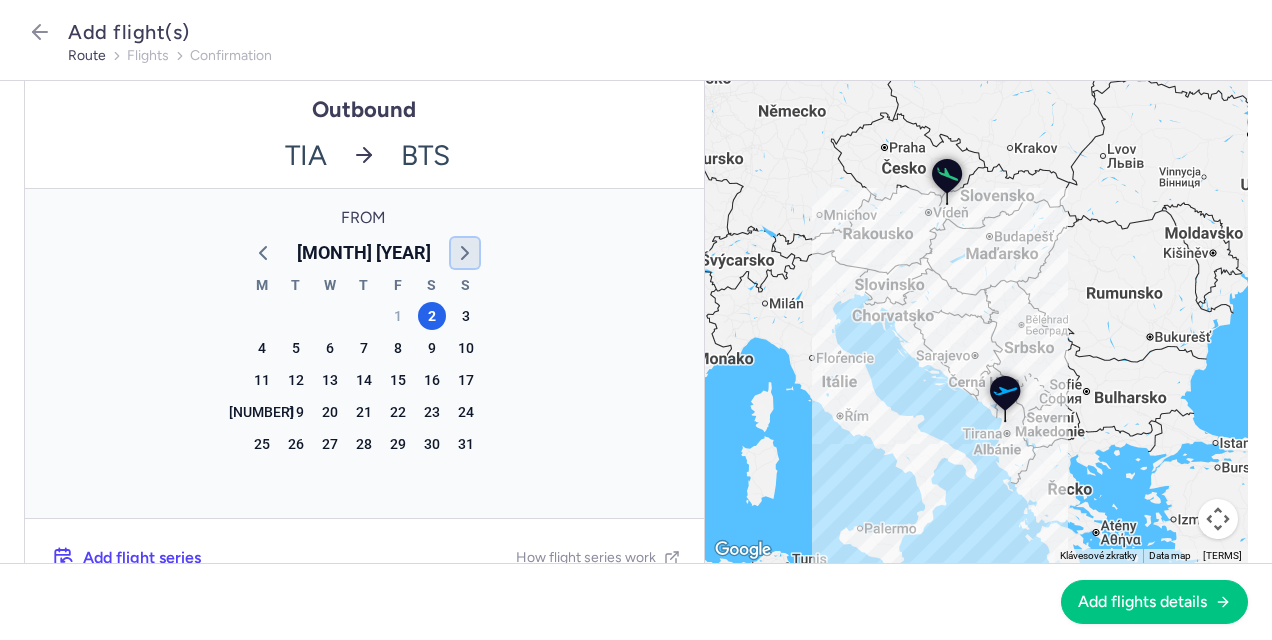 click 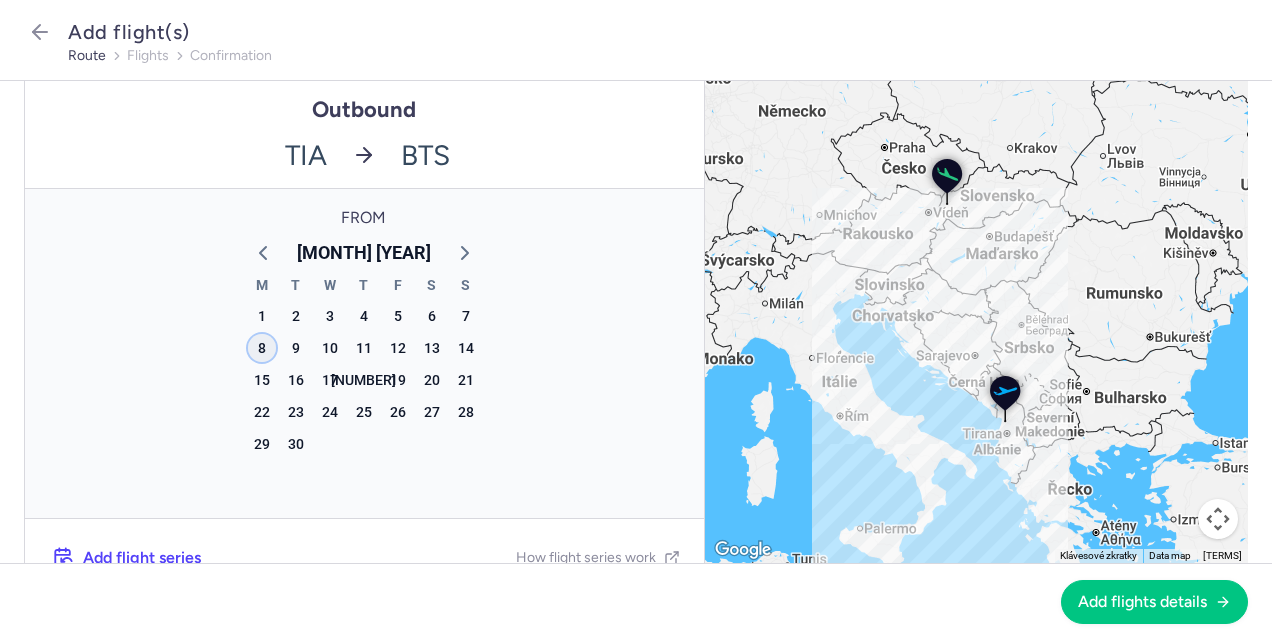 click on "8" 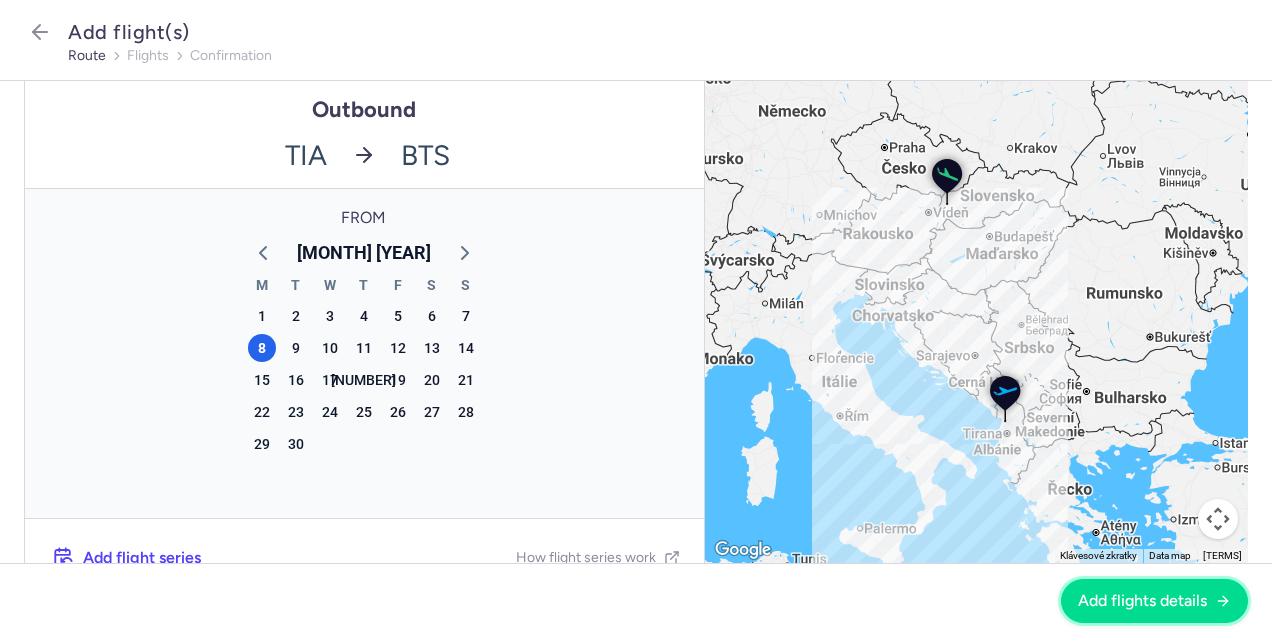 click on "Add flights details" at bounding box center [1142, 601] 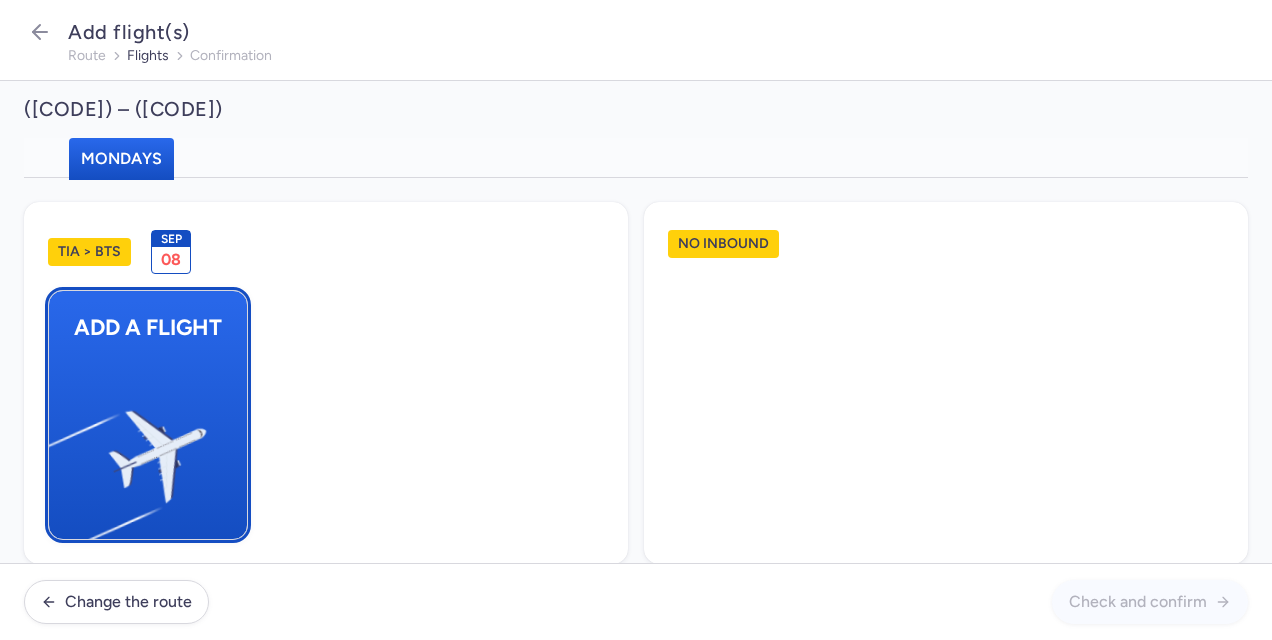 click at bounding box center [59, 448] 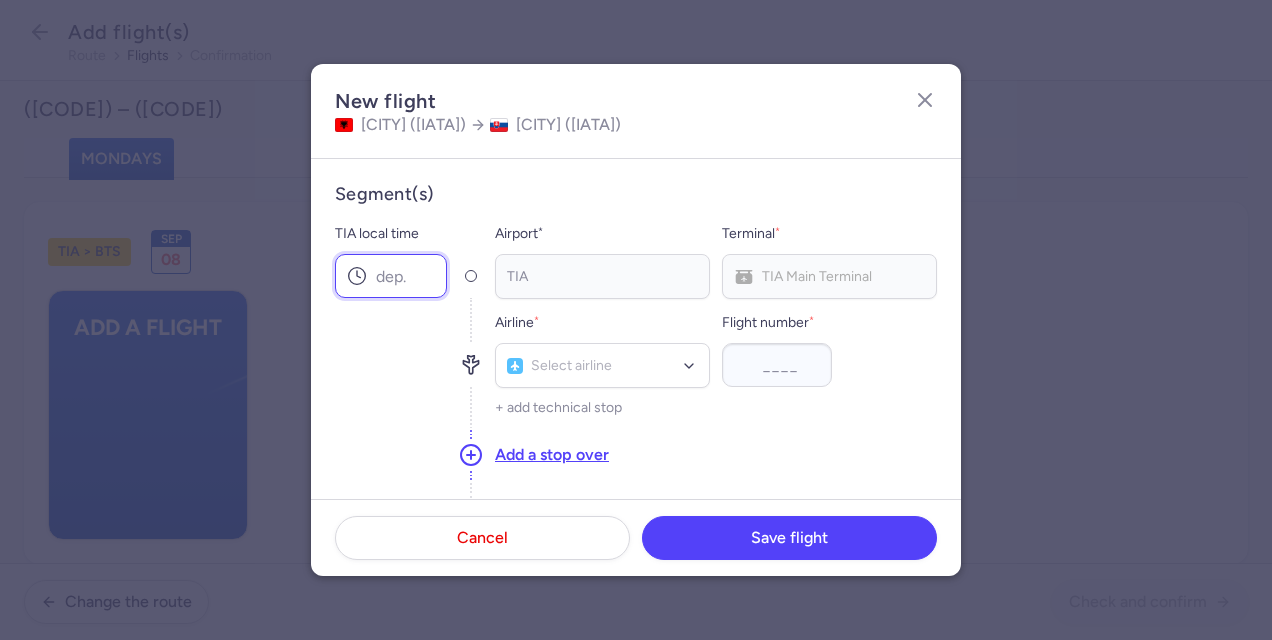 click on "TIA local time" at bounding box center (391, 276) 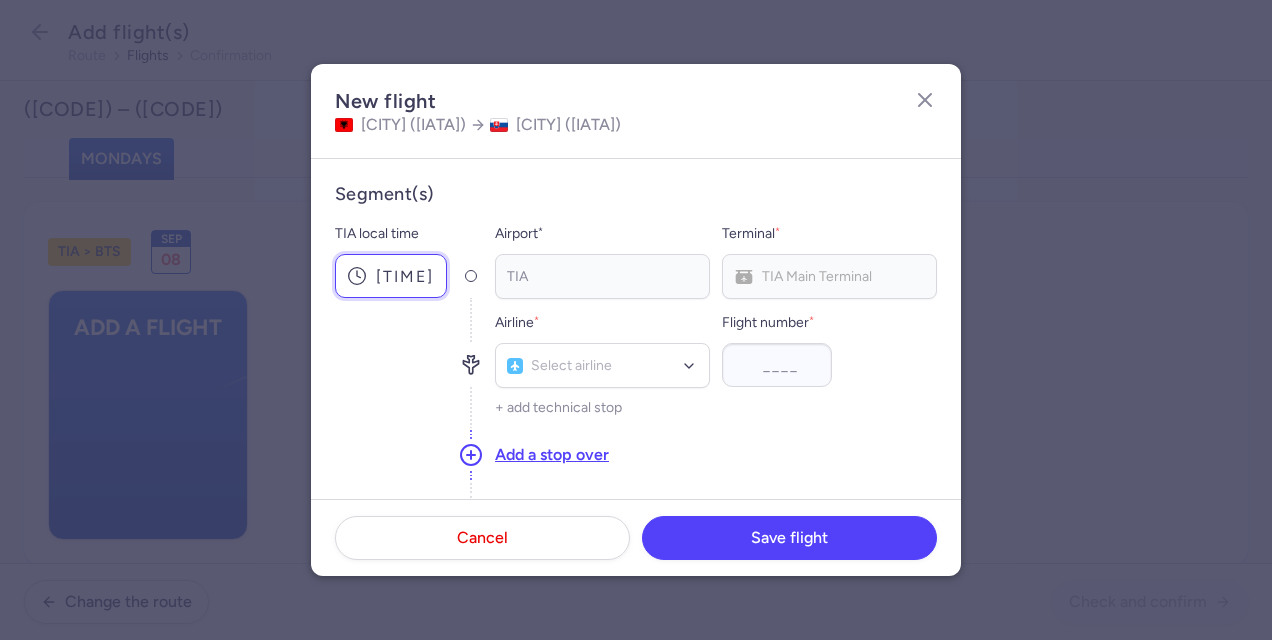type on "[TIME]" 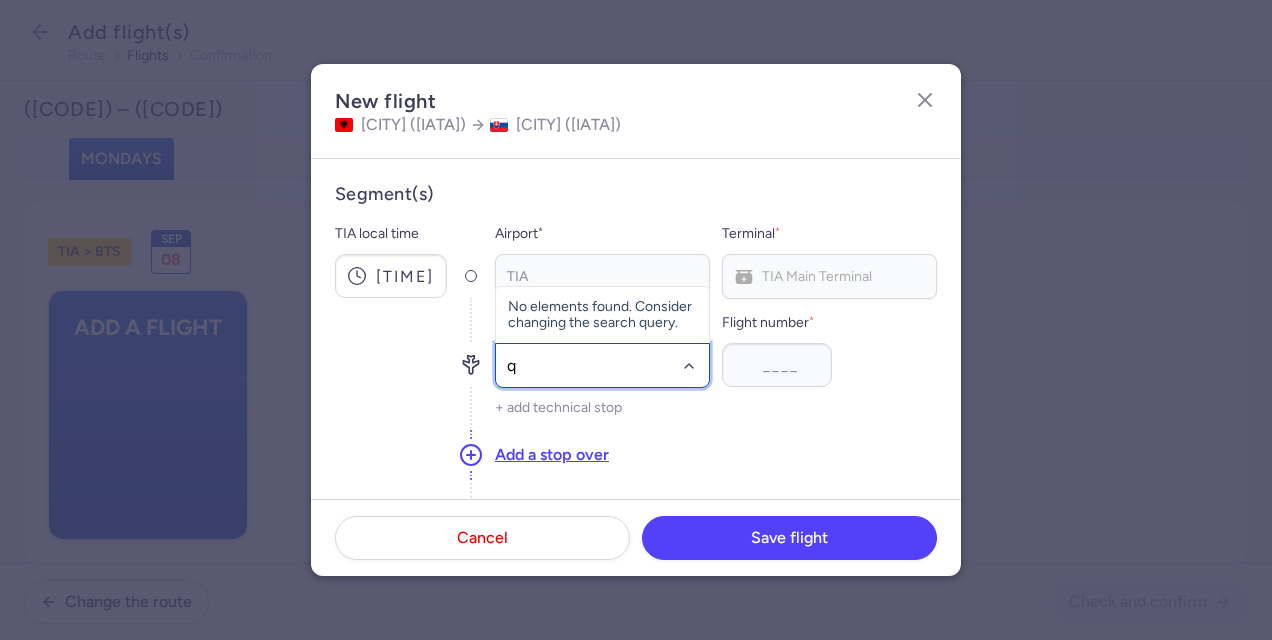 type on "qs" 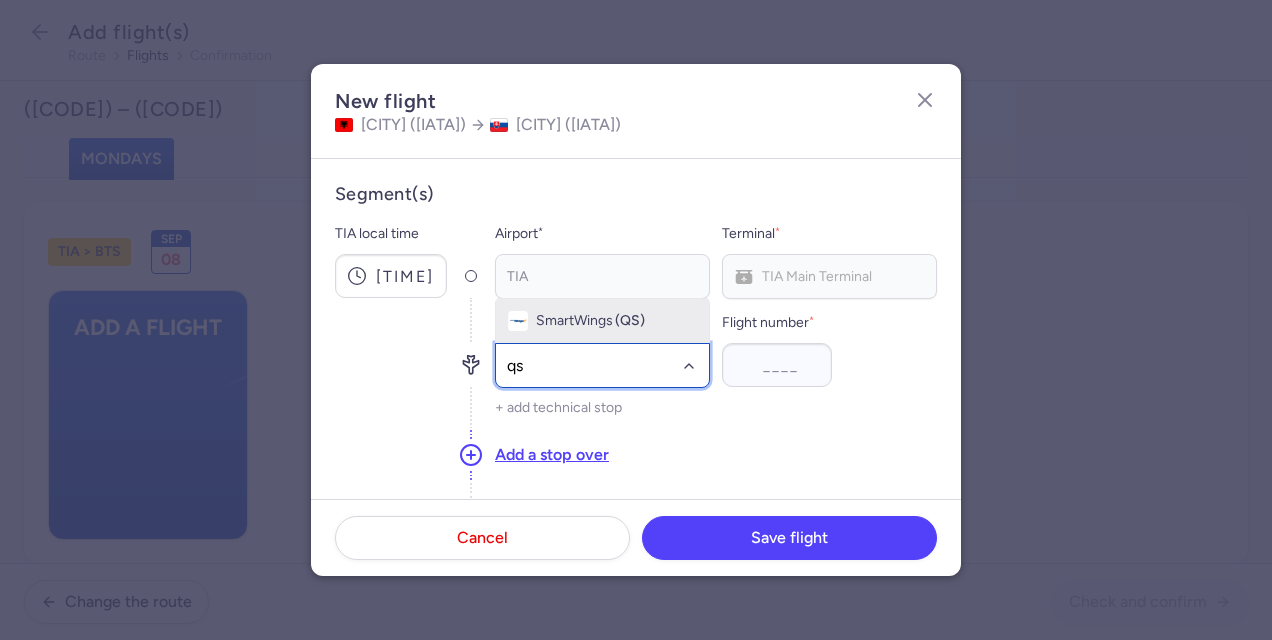 click on "SmartWings (QS)" at bounding box center [602, 321] 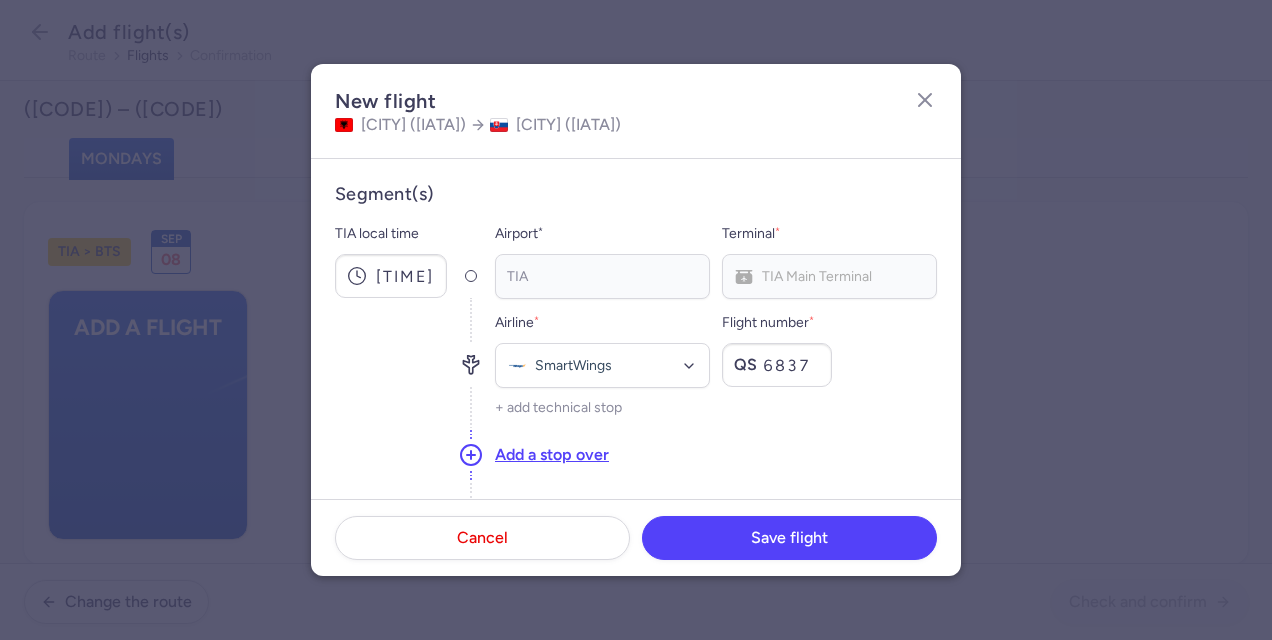 type on "6837" 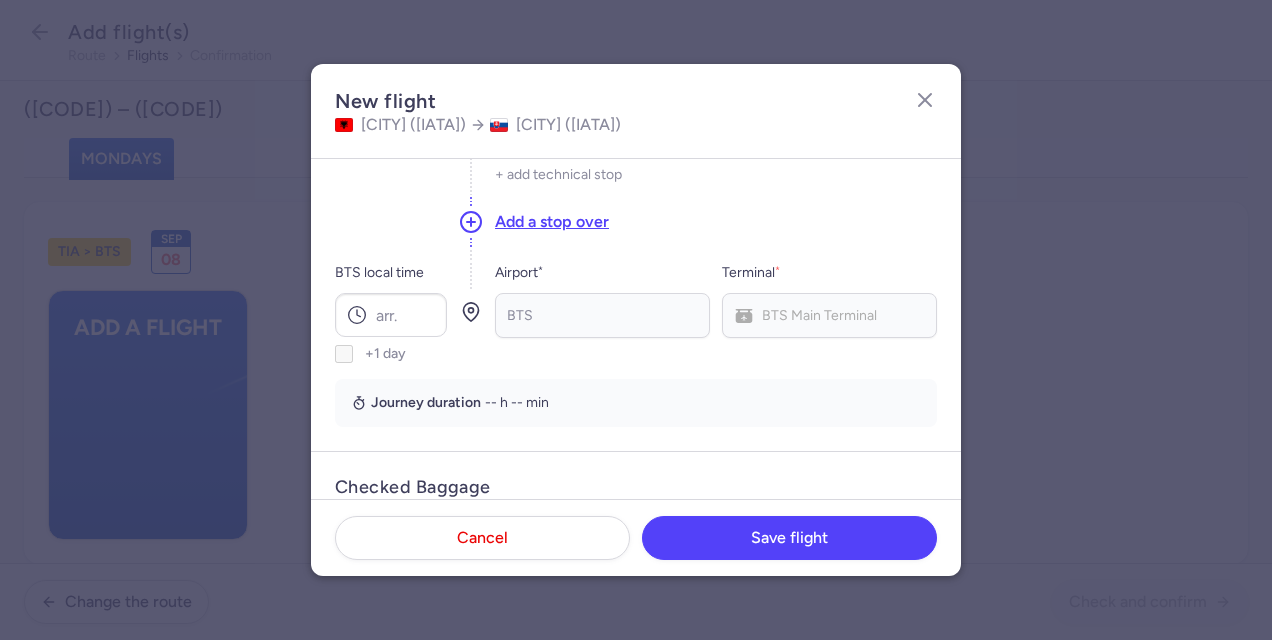 scroll, scrollTop: 252, scrollLeft: 0, axis: vertical 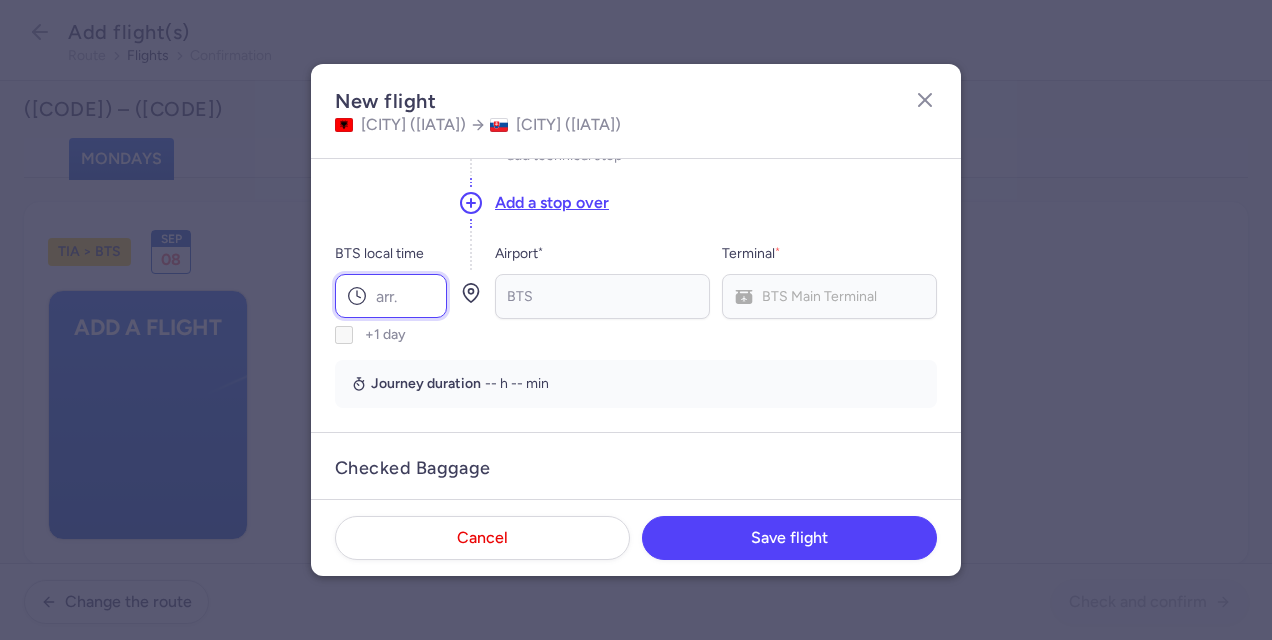 click on "BTS local time" at bounding box center (391, 296) 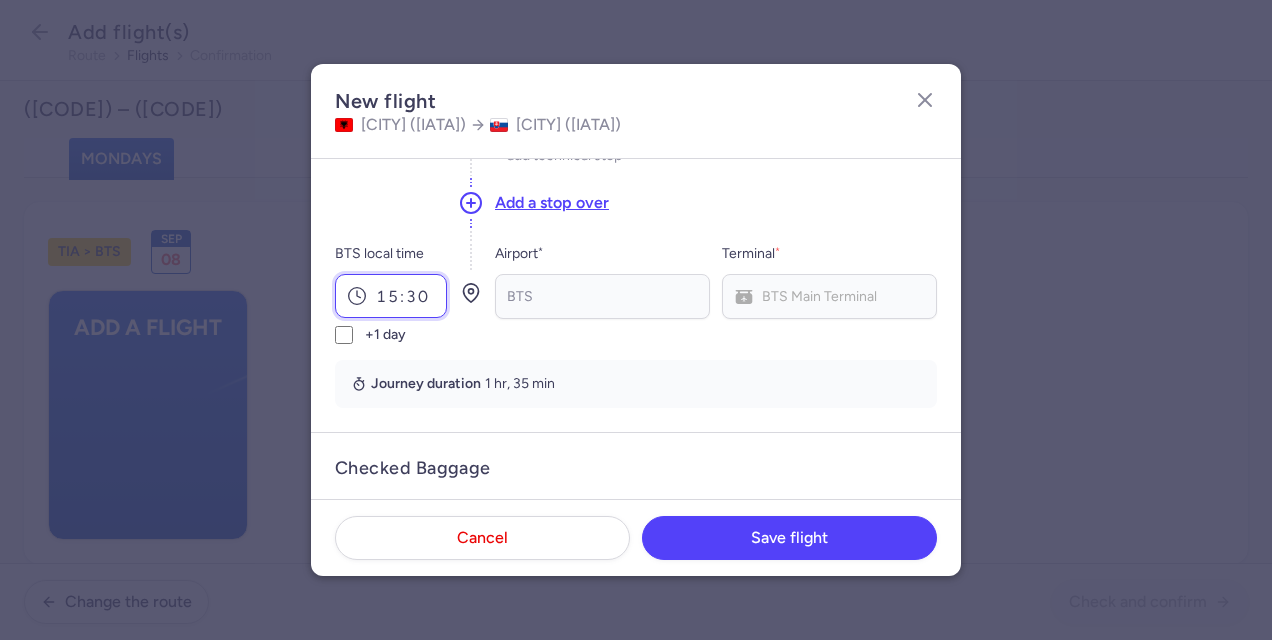 type on "15:30" 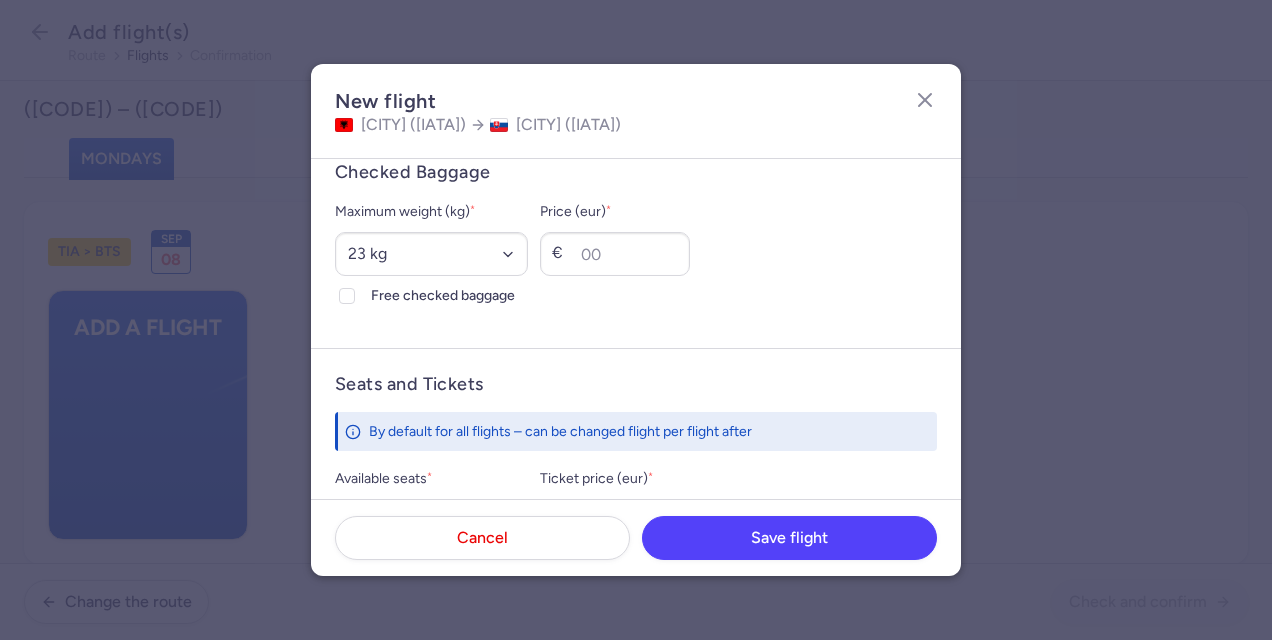 scroll, scrollTop: 586, scrollLeft: 0, axis: vertical 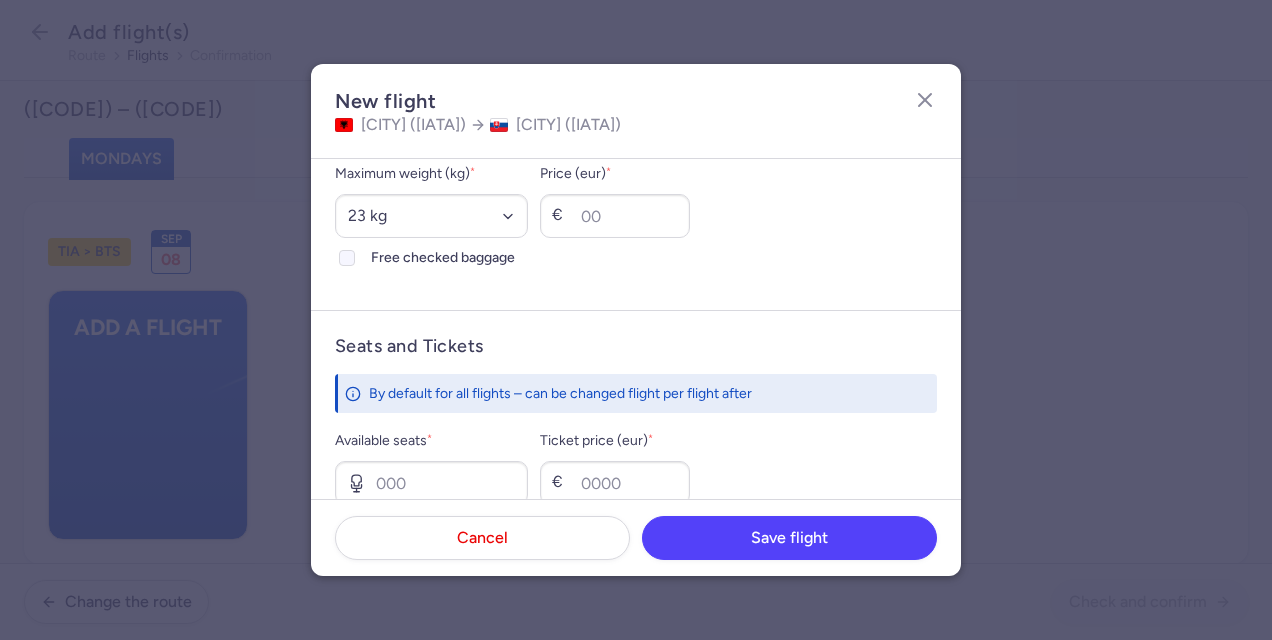 click 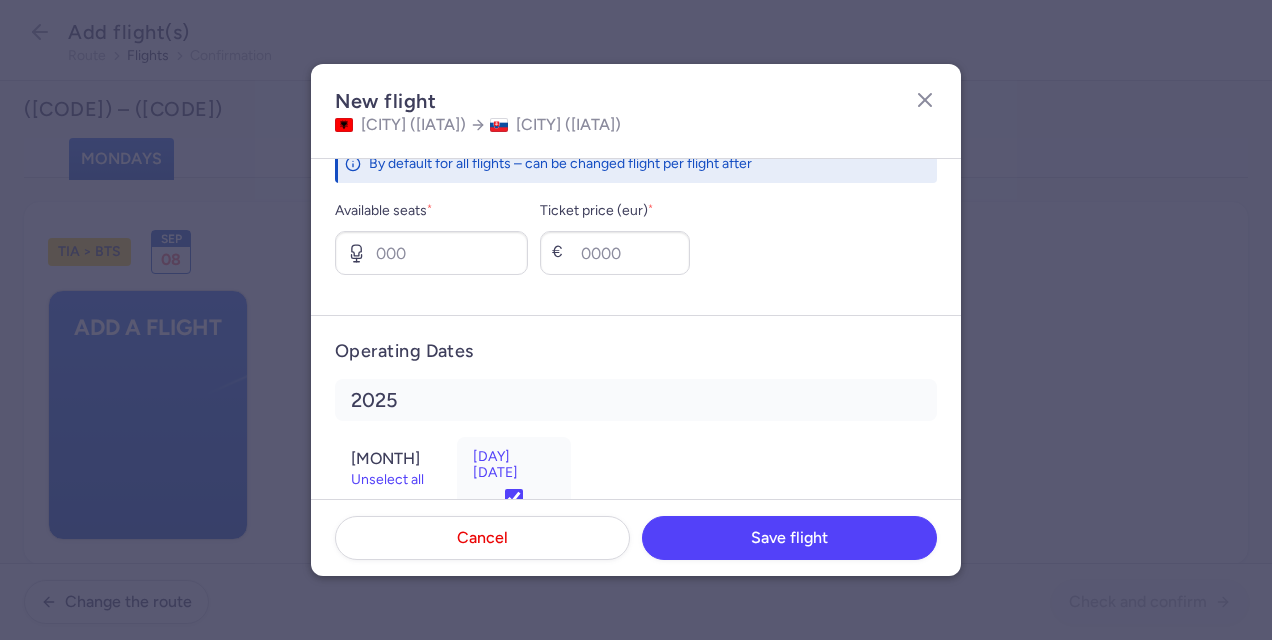 scroll, scrollTop: 827, scrollLeft: 0, axis: vertical 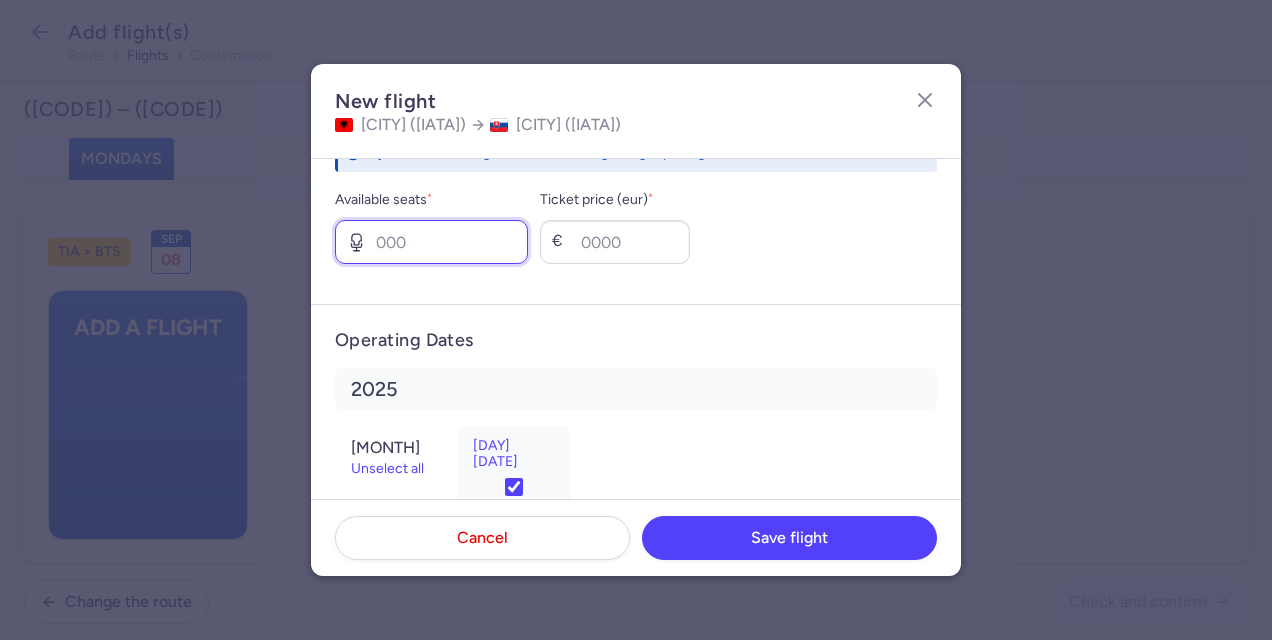 click on "Available seats  *" at bounding box center (431, 242) 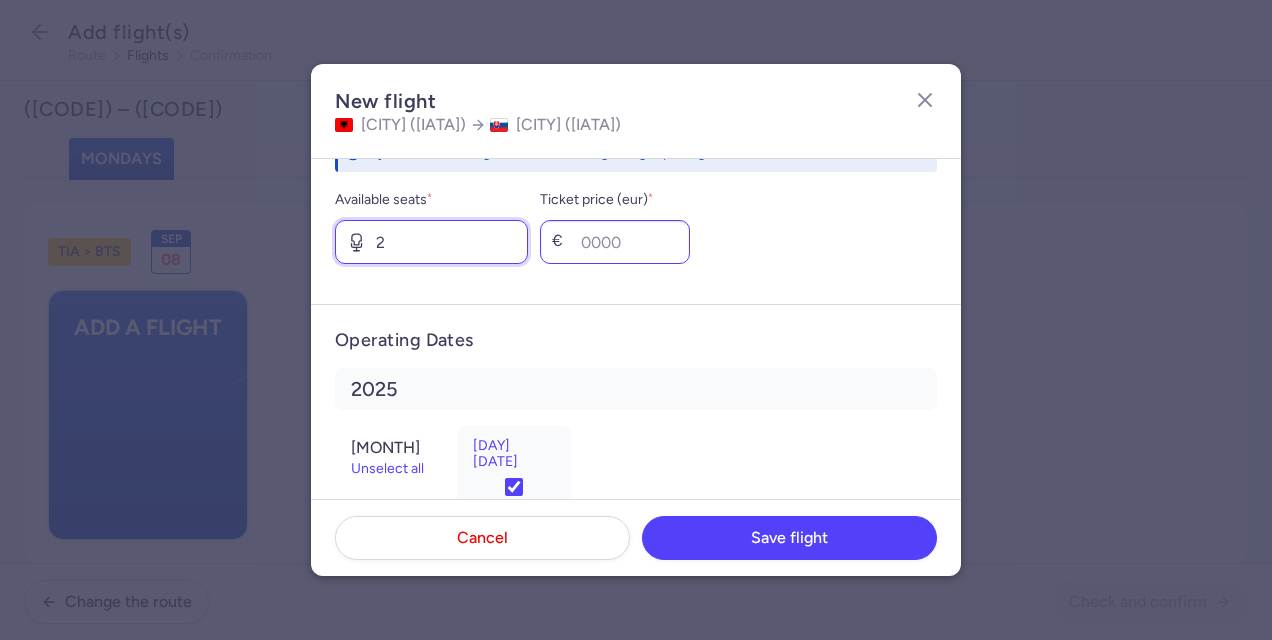 type on "2" 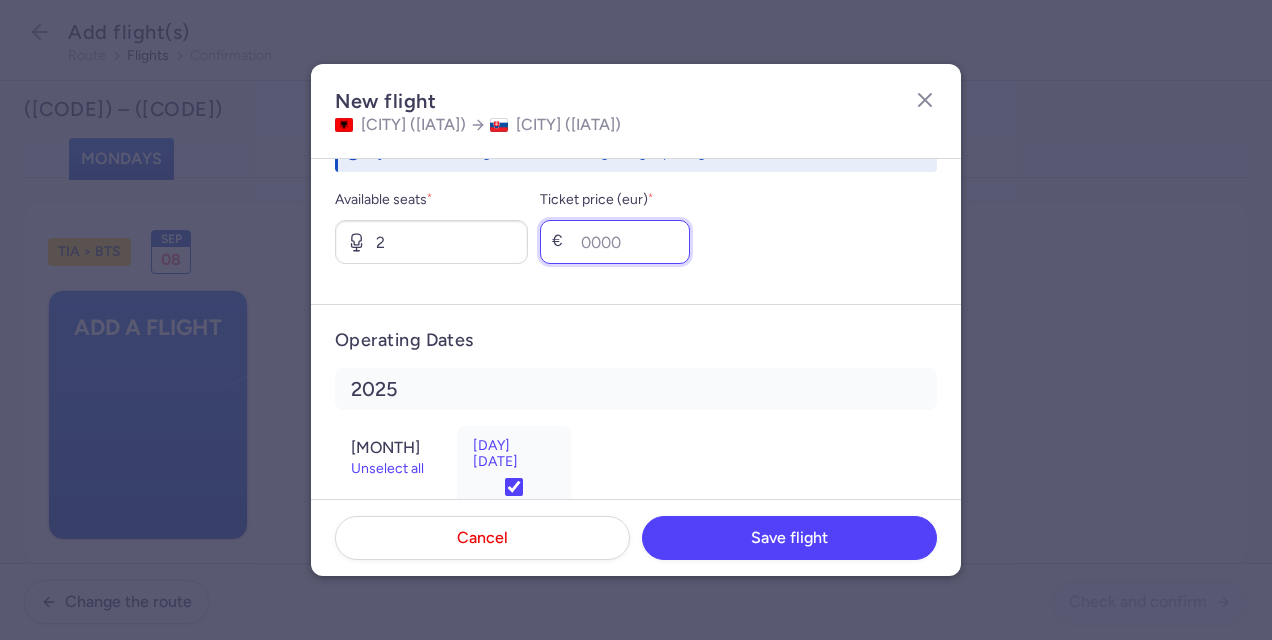 click on "Ticket price (eur)  *" at bounding box center [615, 242] 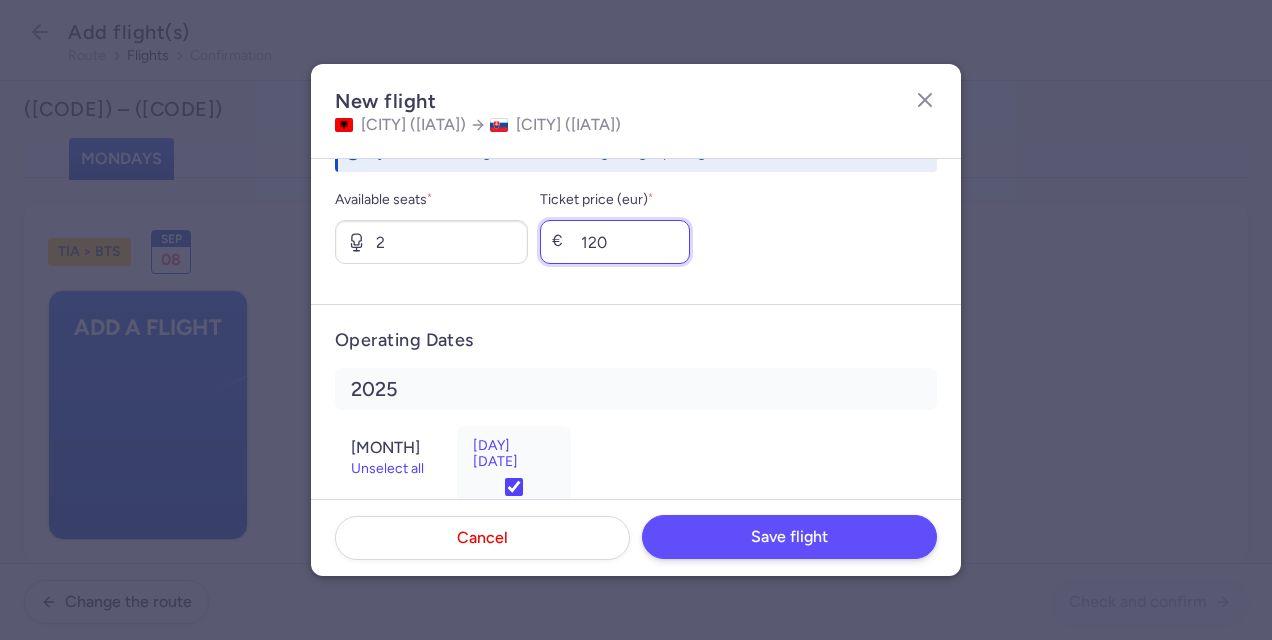 type on "120" 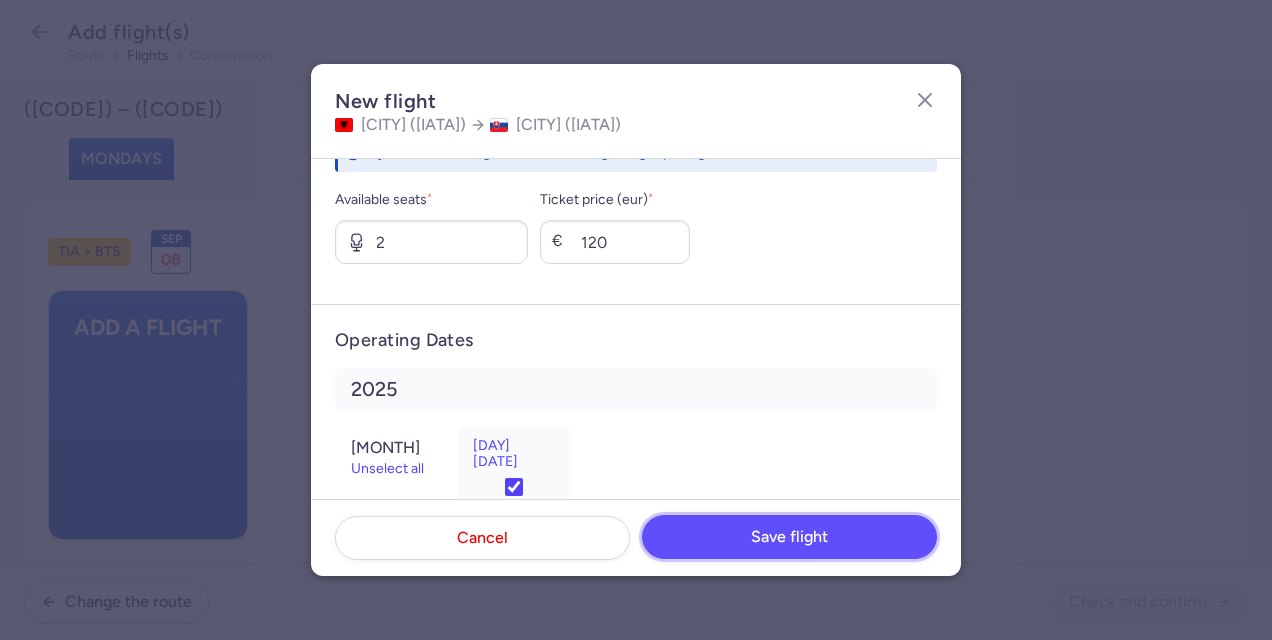 click on "Save flight" at bounding box center [789, 537] 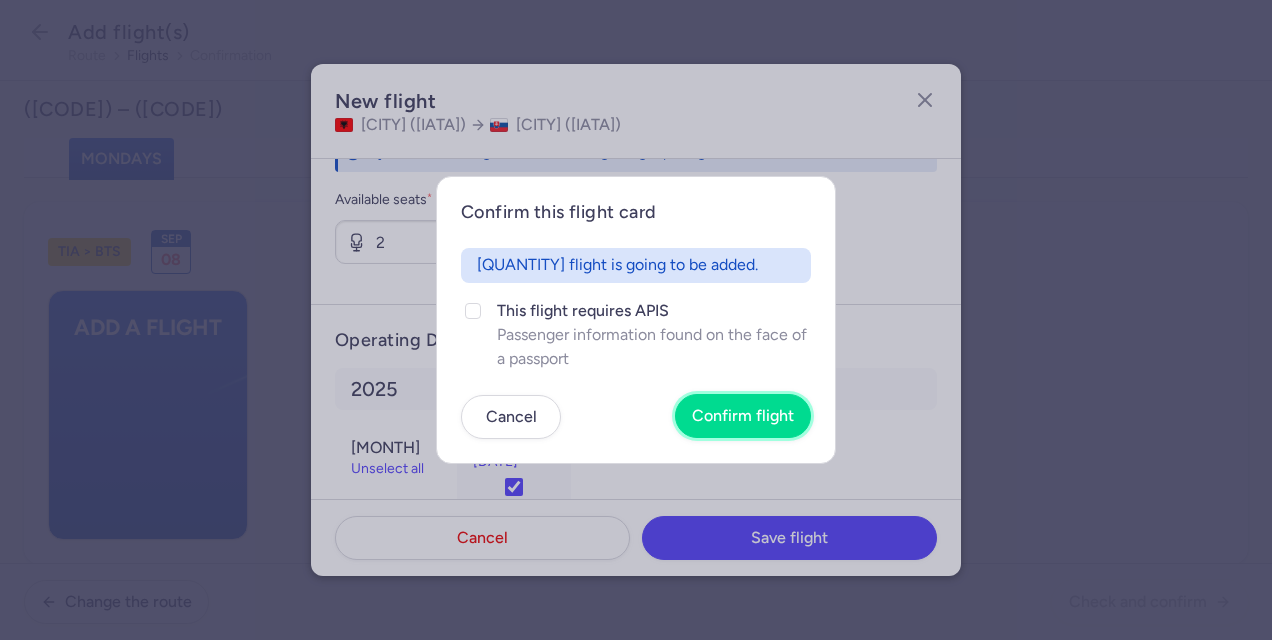 click on "Confirm flight" at bounding box center [743, 416] 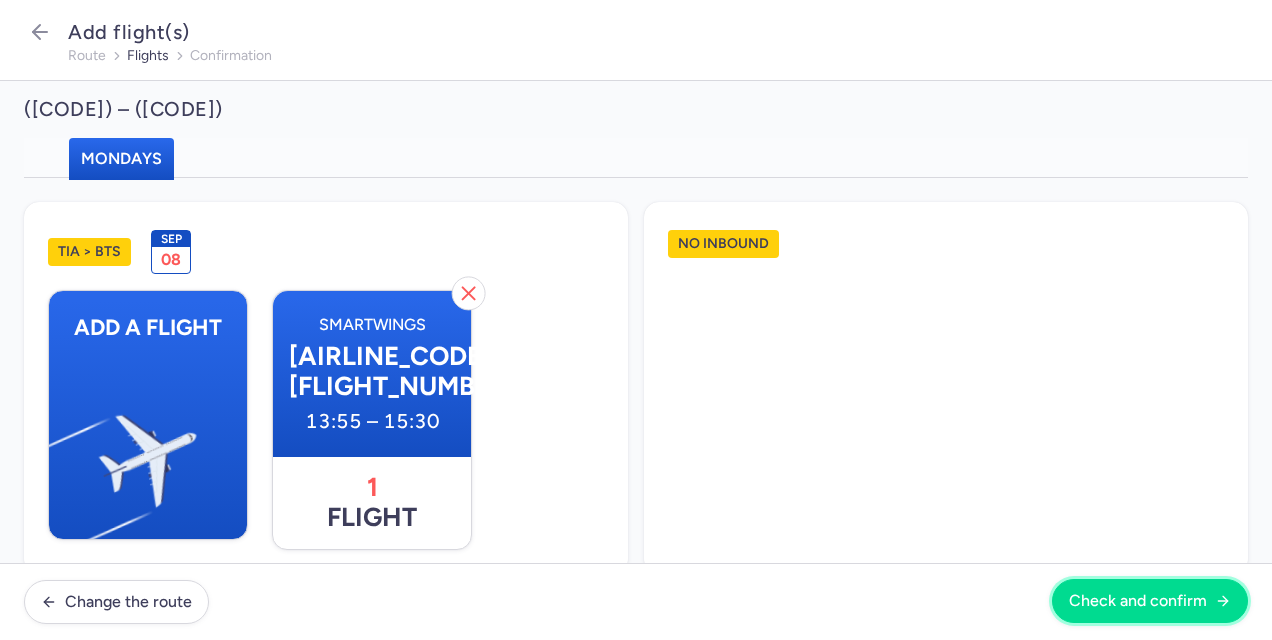 click on "Check and confirm" at bounding box center [1138, 601] 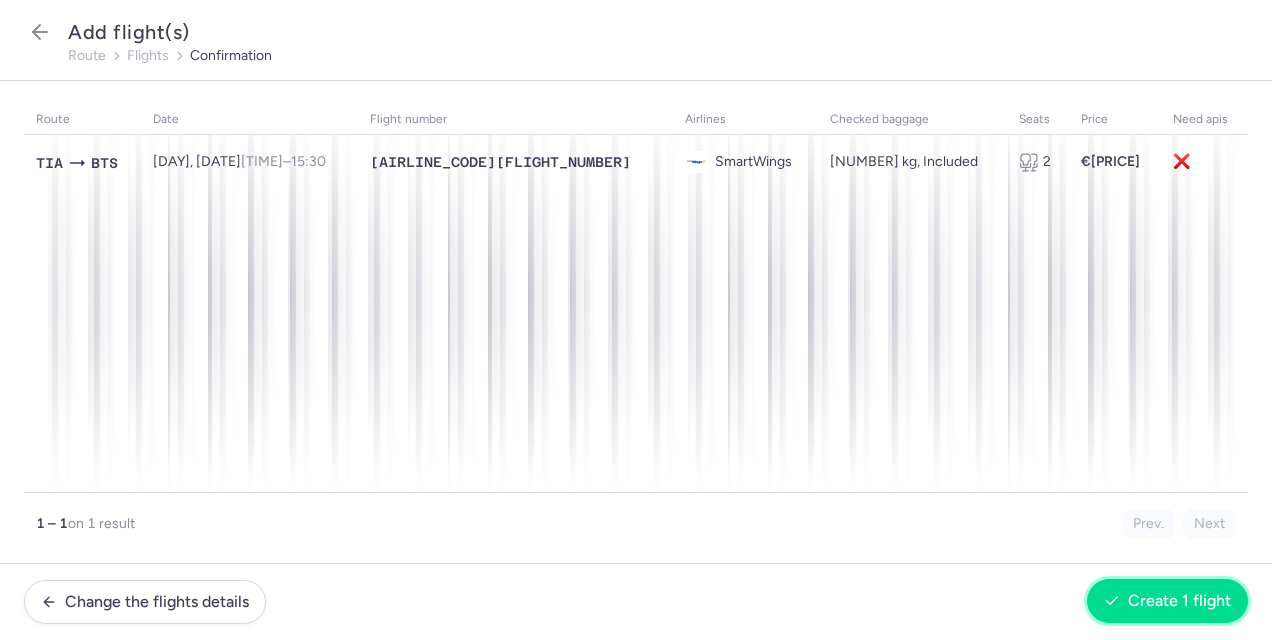 click on "Create 1 flight" at bounding box center (1179, 601) 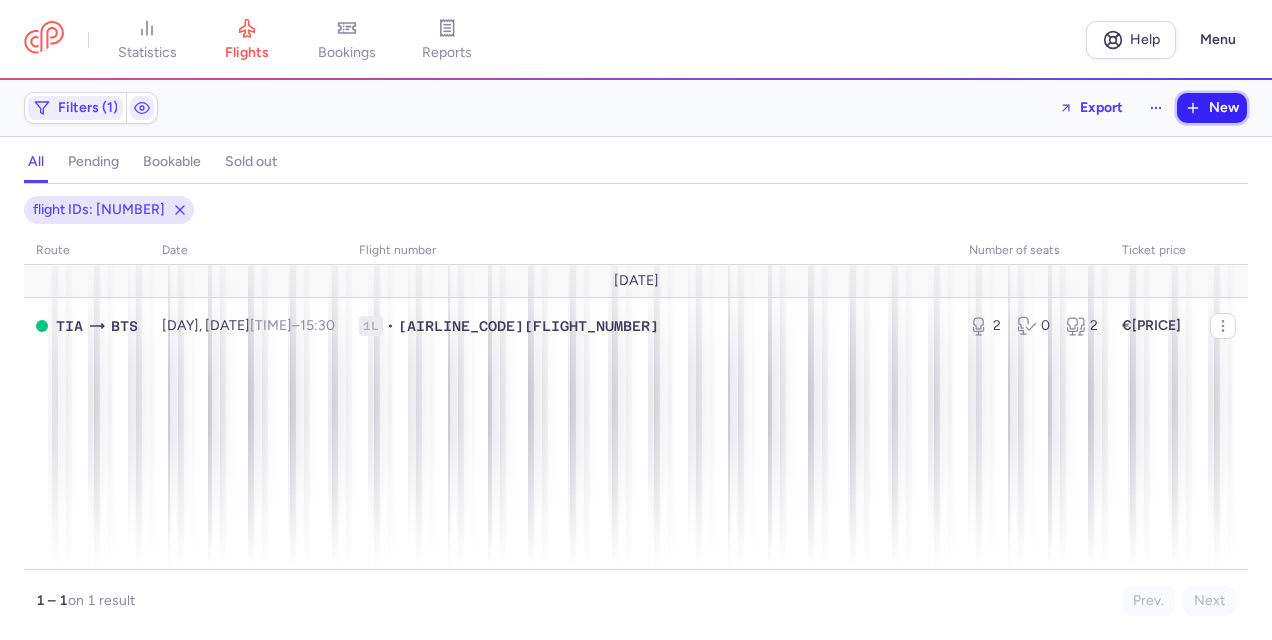 click on "New" at bounding box center [1224, 108] 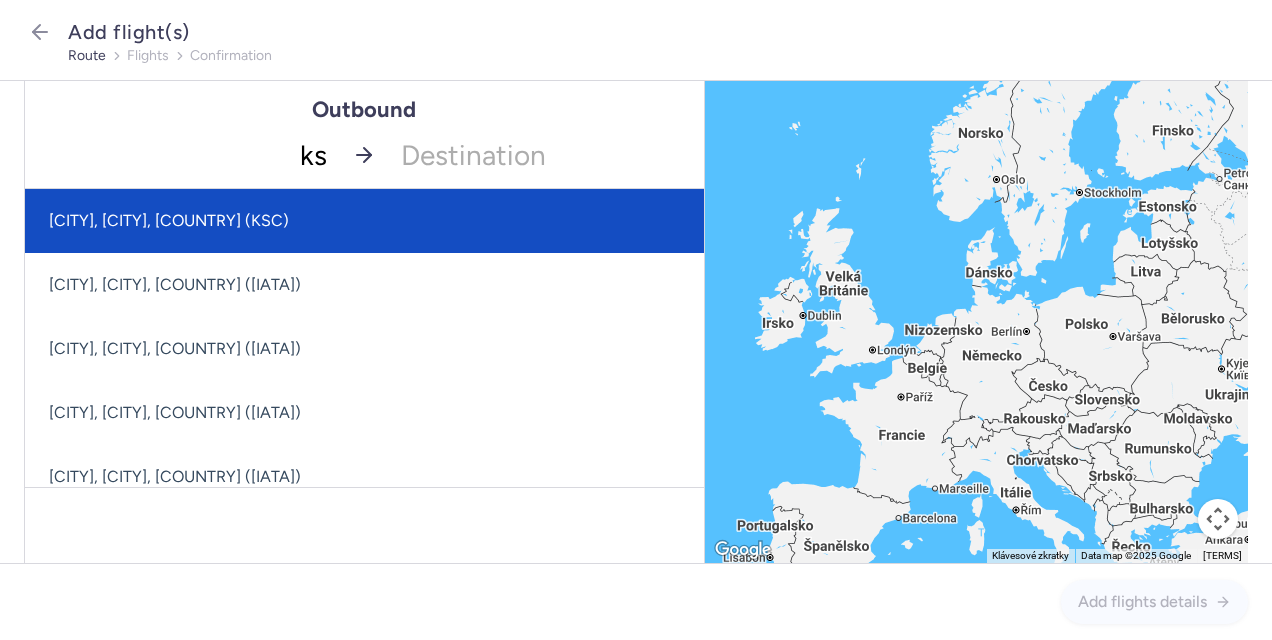 type on "ksc" 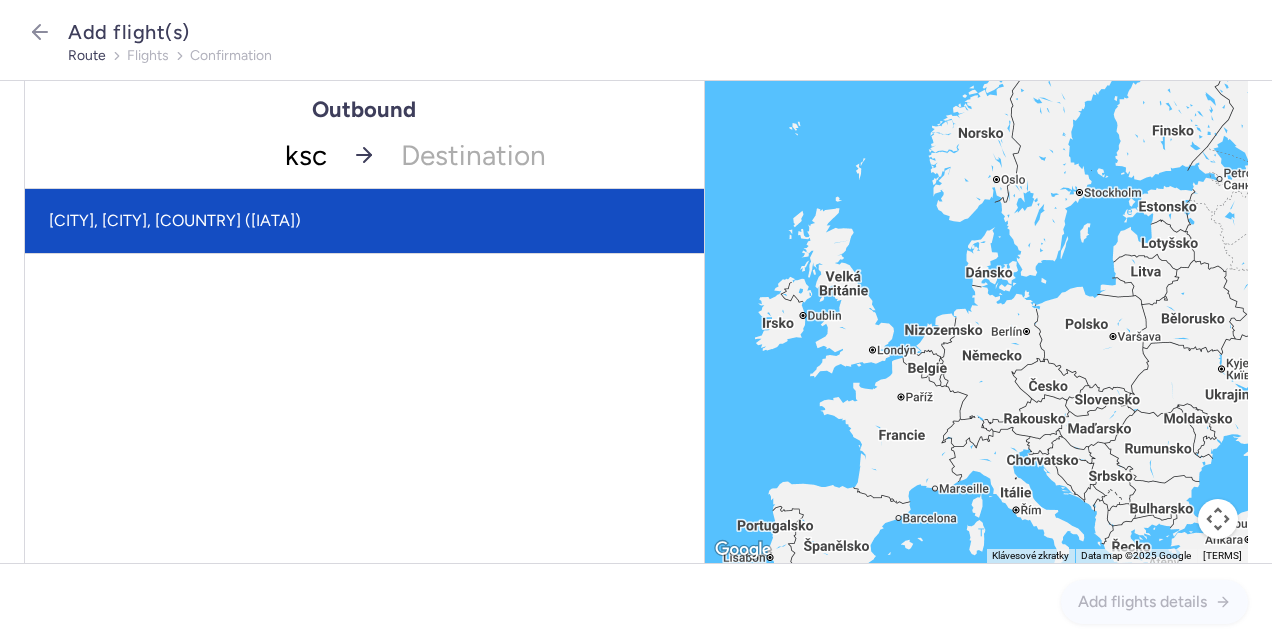 click on "[CITY], [CITY], [COUNTRY] ([IATA])" at bounding box center [364, 221] 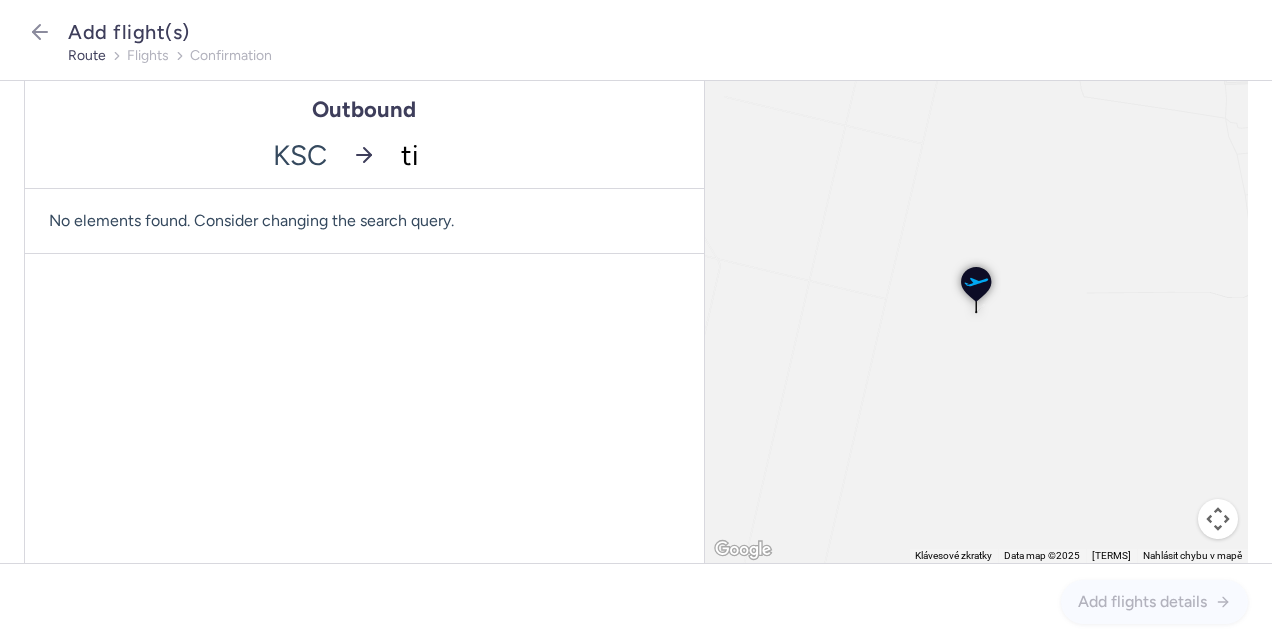type on "tia" 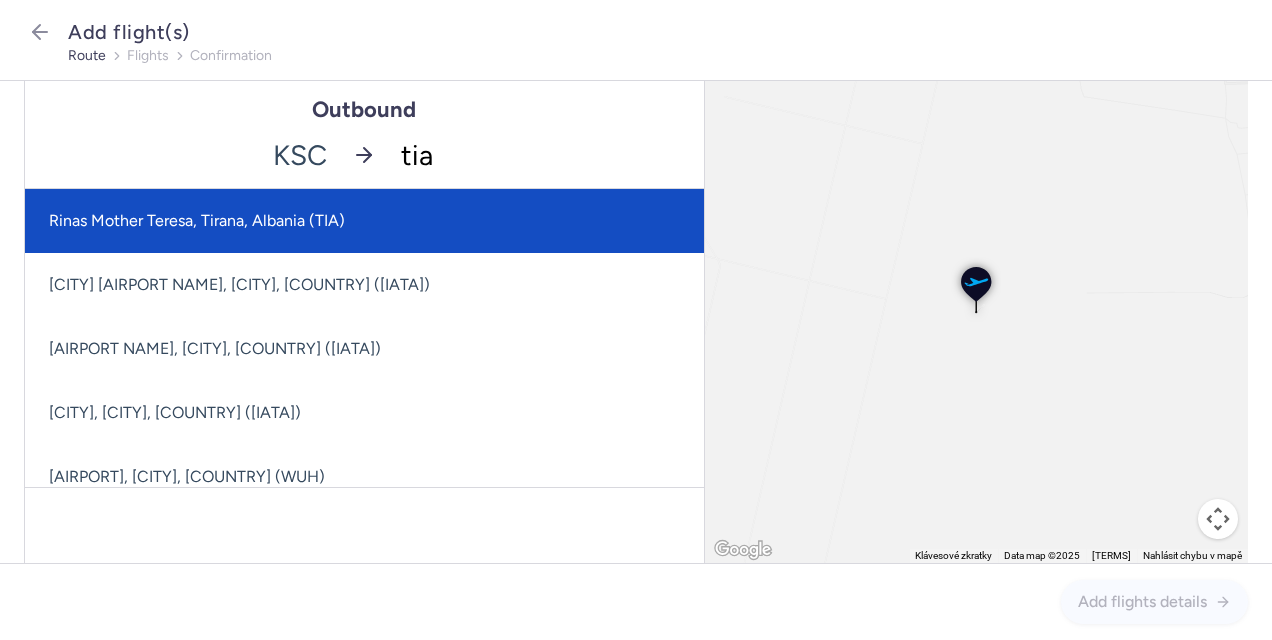 click on "Rinas Mother Teresa, Tirana, Albania (TIA)" 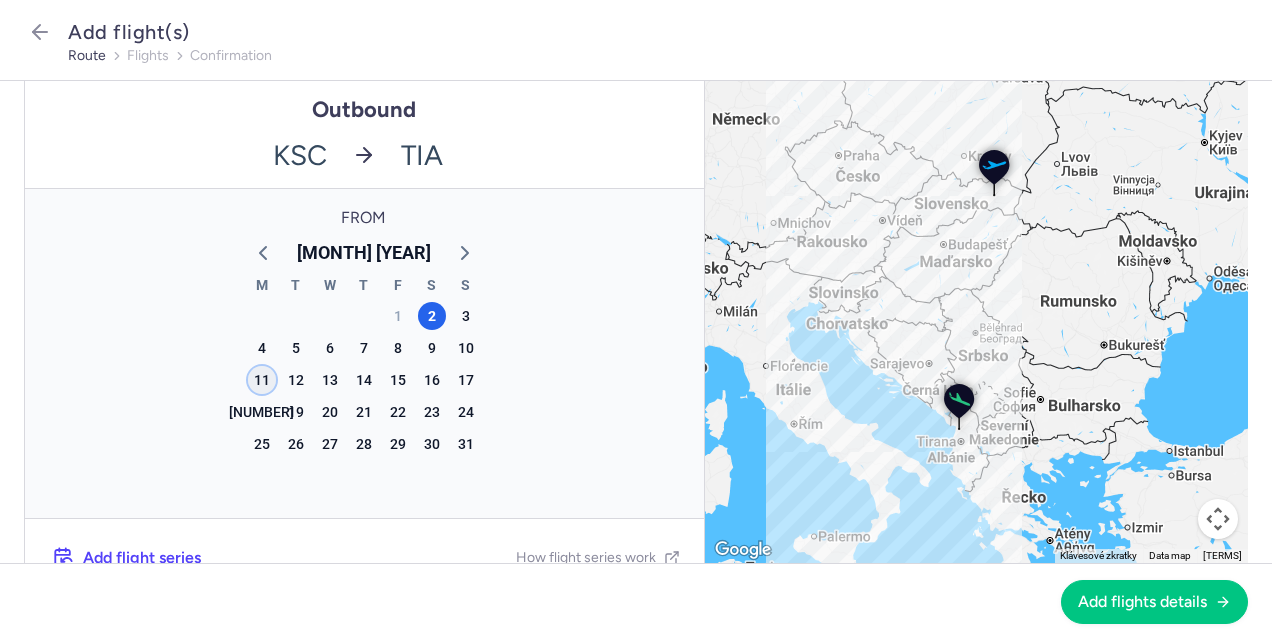 click on "11" 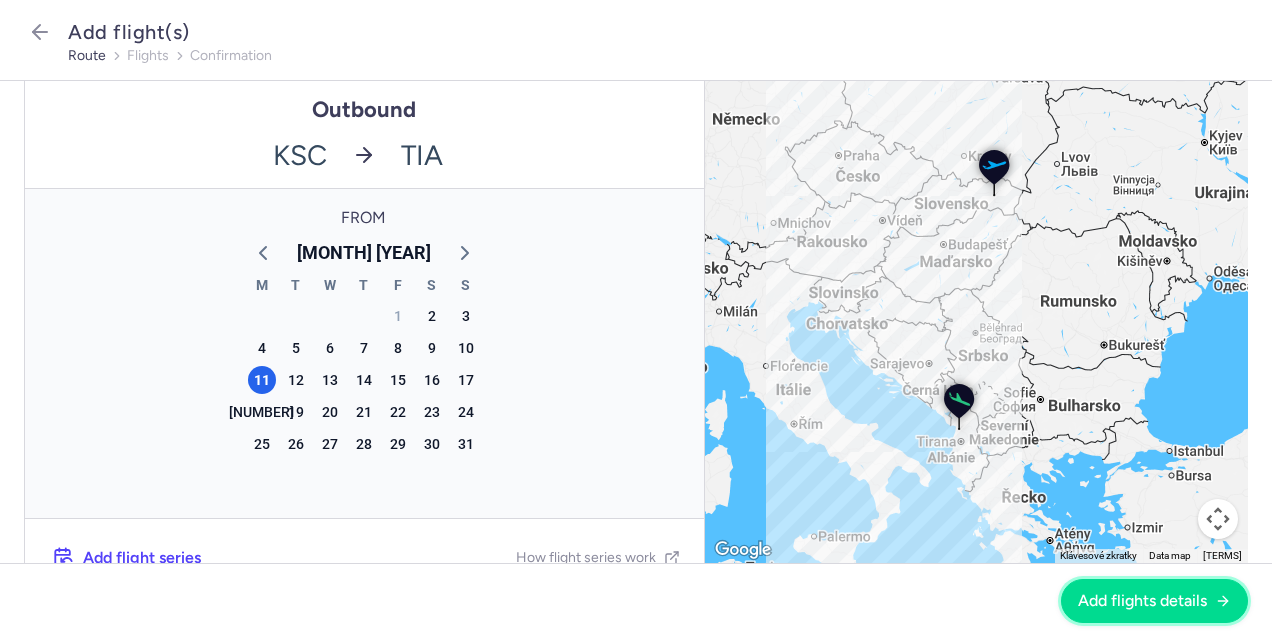 click on "Add flights details" at bounding box center [1142, 601] 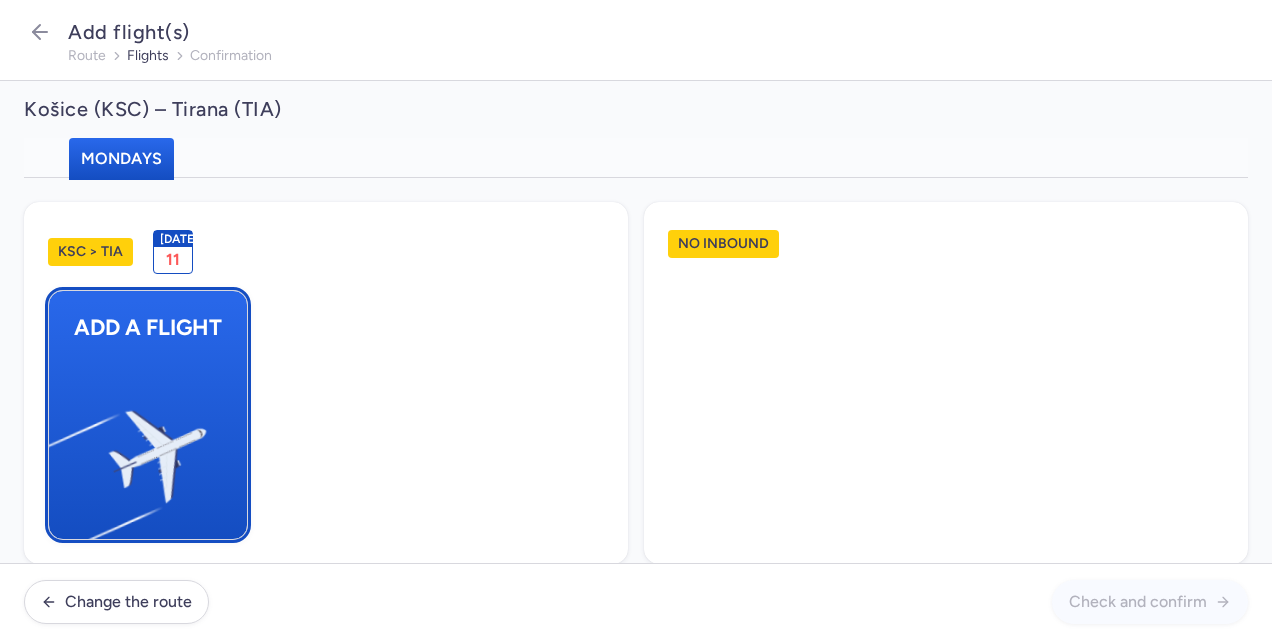 click at bounding box center (59, 448) 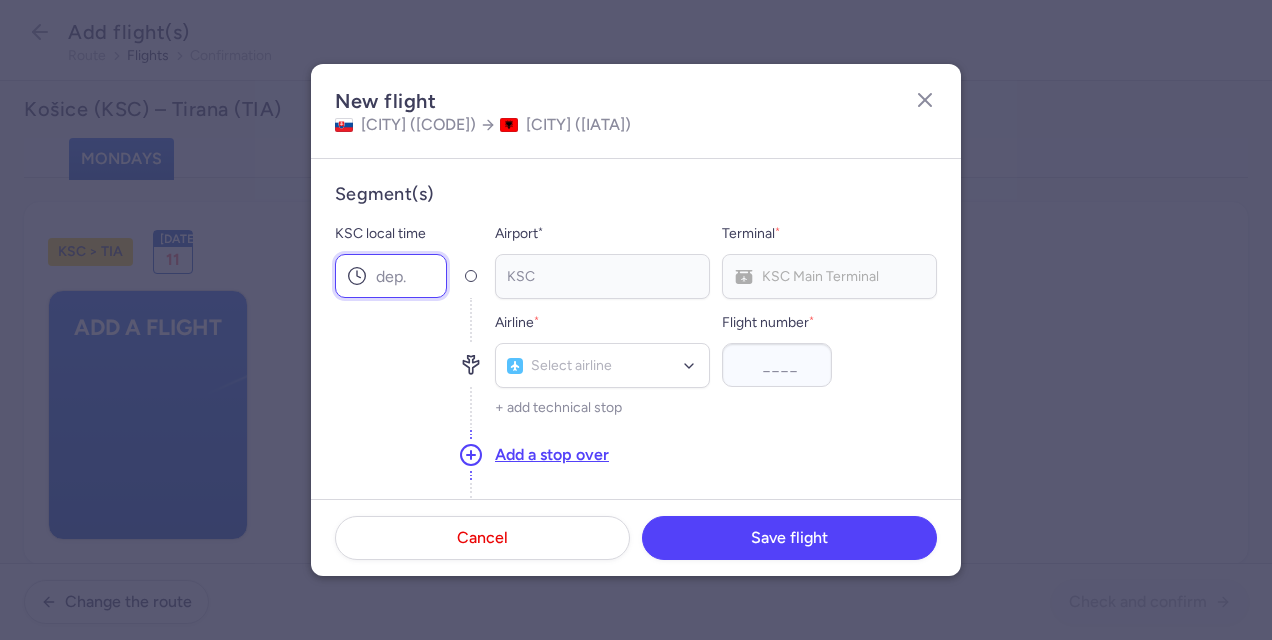 click on "KSC local time" at bounding box center (391, 276) 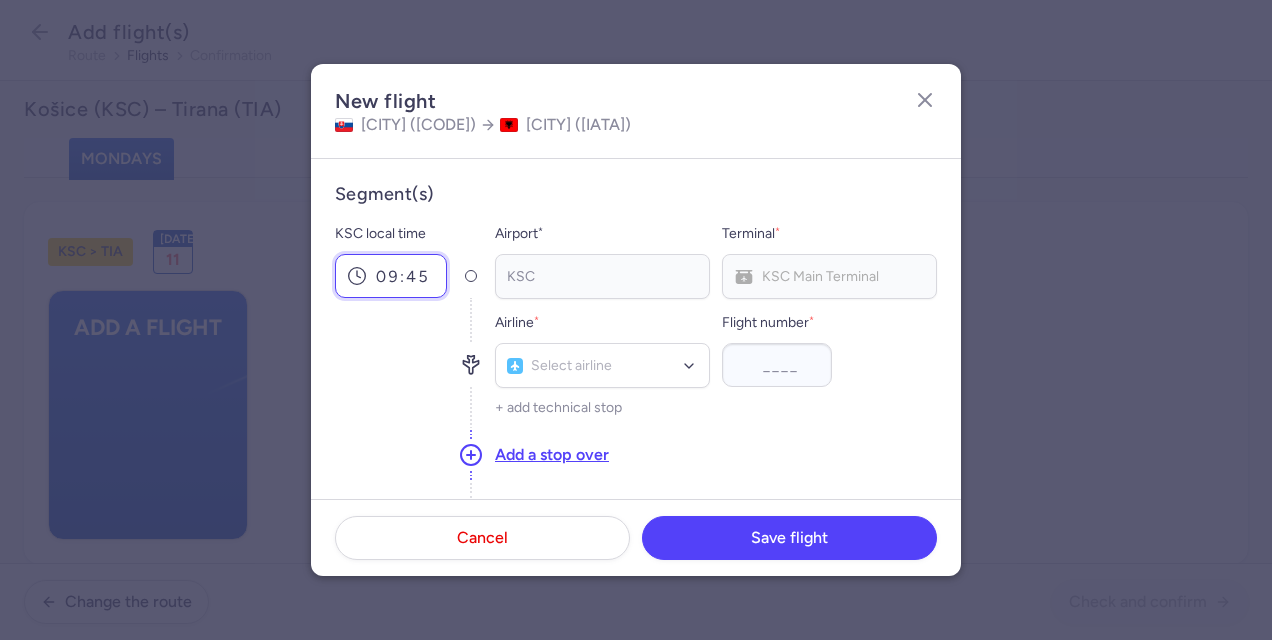 type on "09:45" 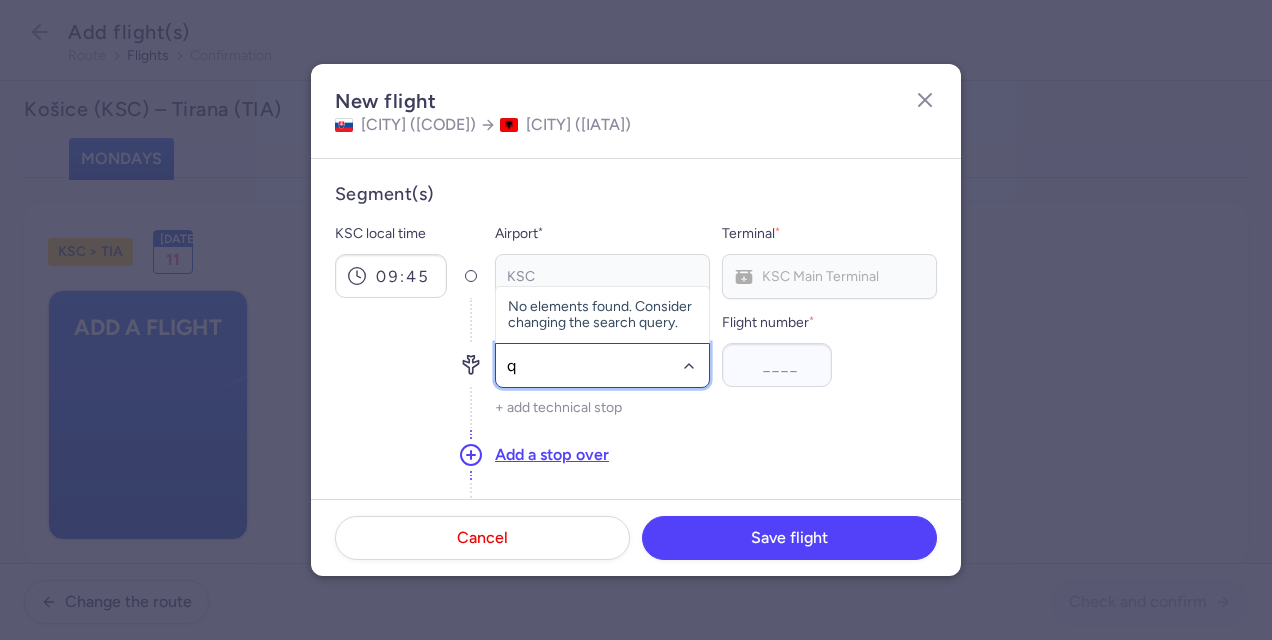 type on "qs" 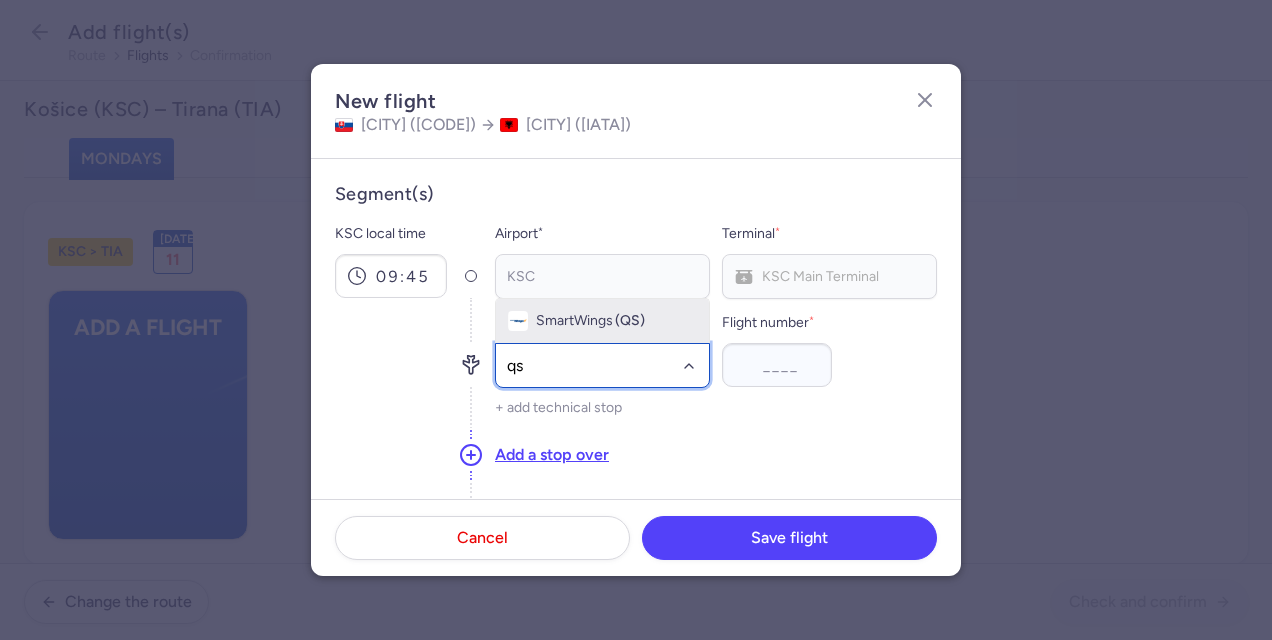 click on "SmartWings" at bounding box center (574, 321) 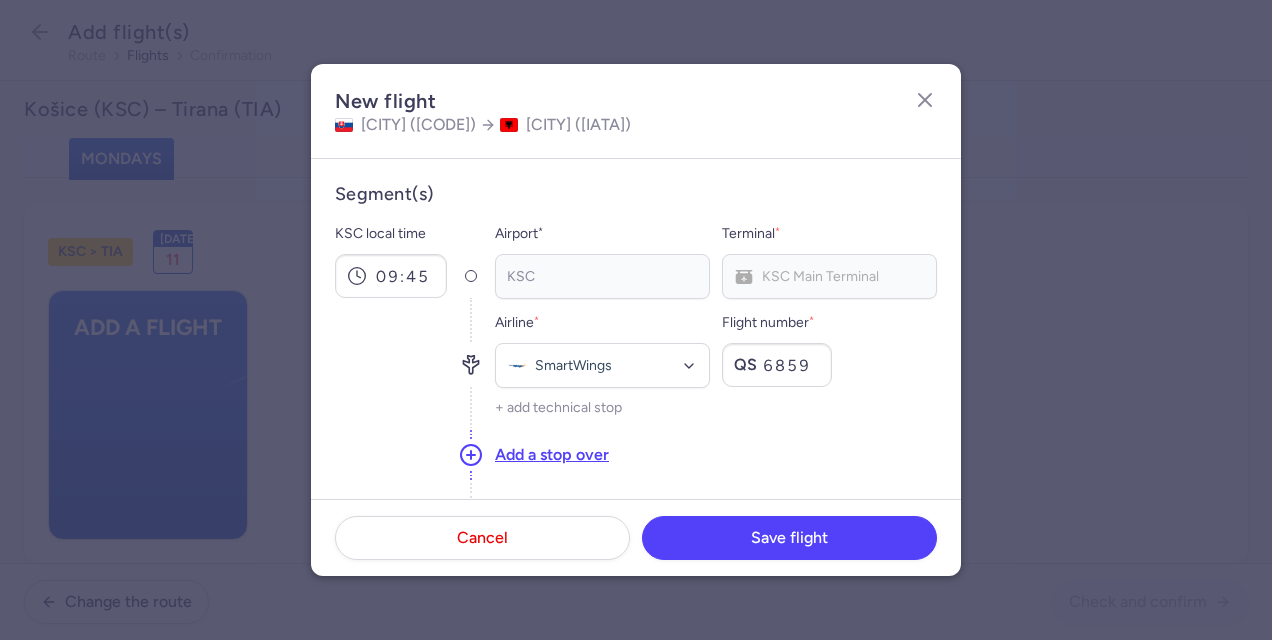 type on "6859" 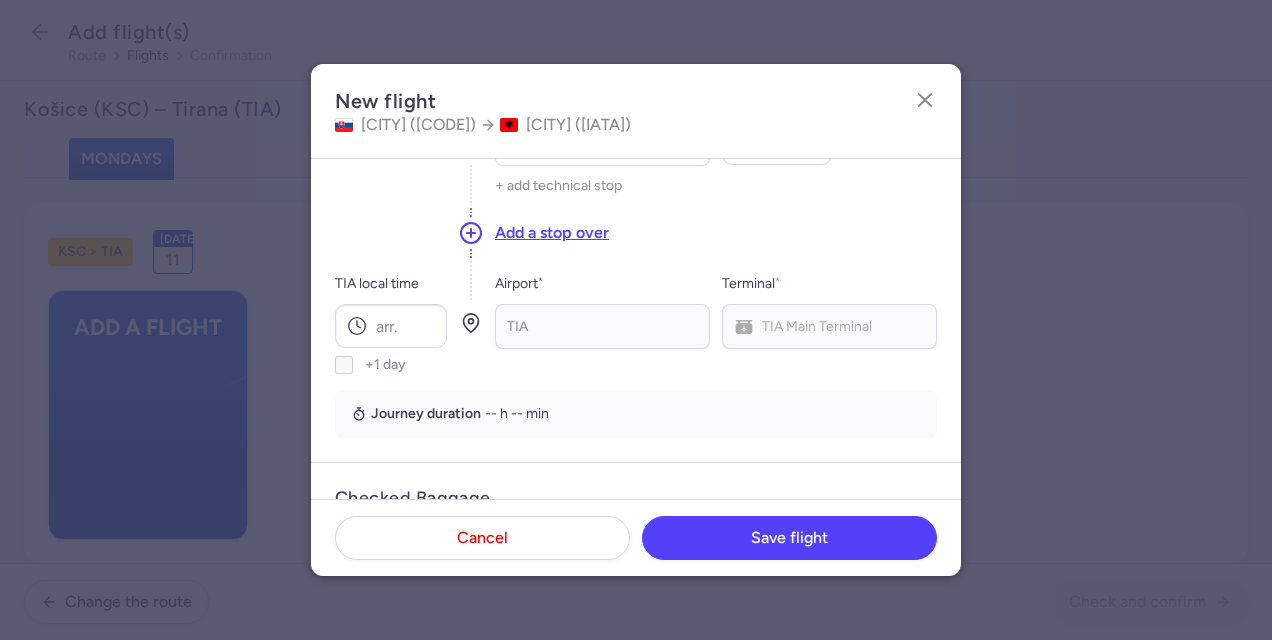 scroll, scrollTop: 225, scrollLeft: 0, axis: vertical 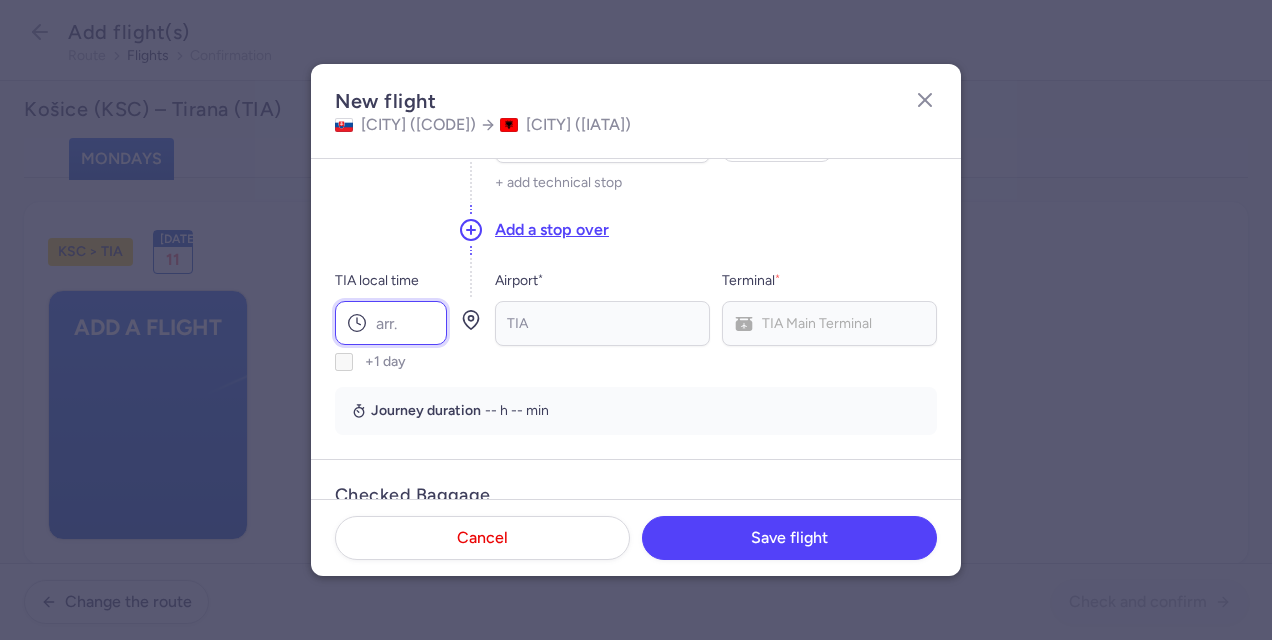 click on "TIA local time" at bounding box center [391, 323] 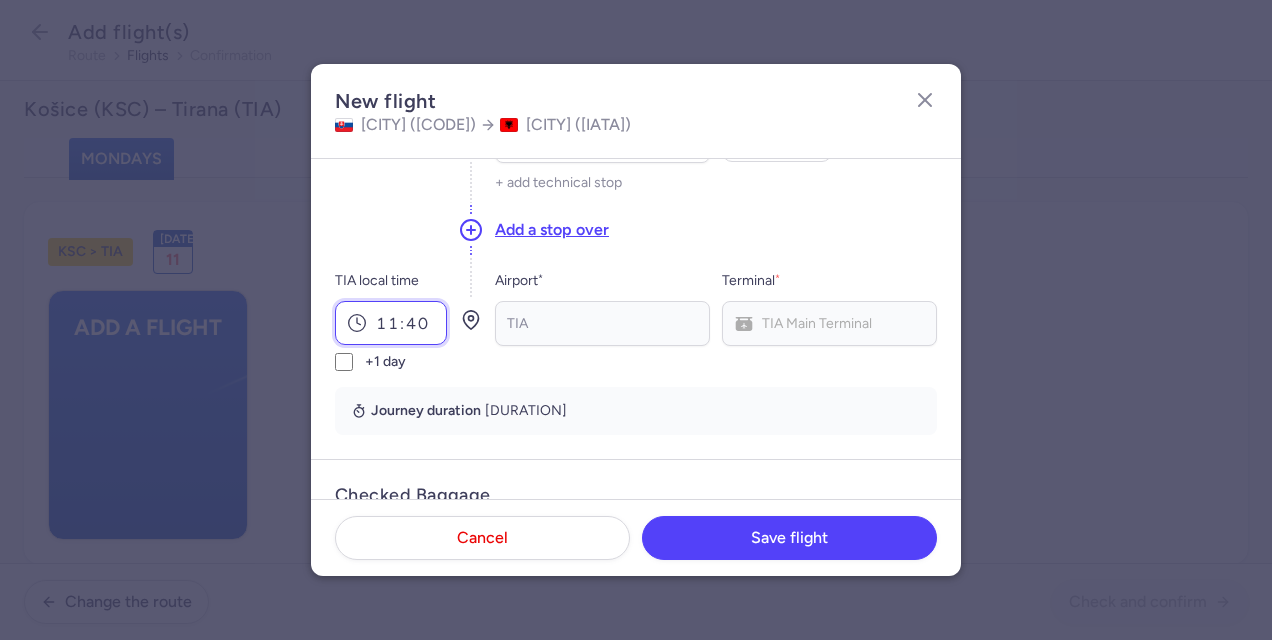type on "11:40" 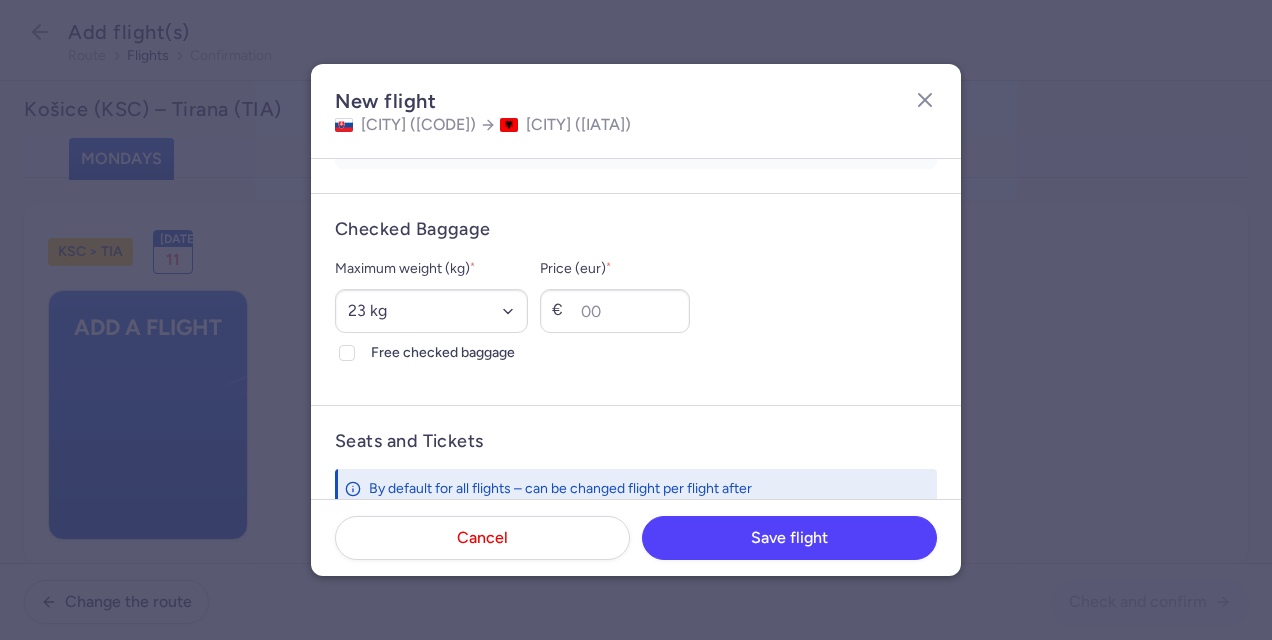 scroll, scrollTop: 504, scrollLeft: 0, axis: vertical 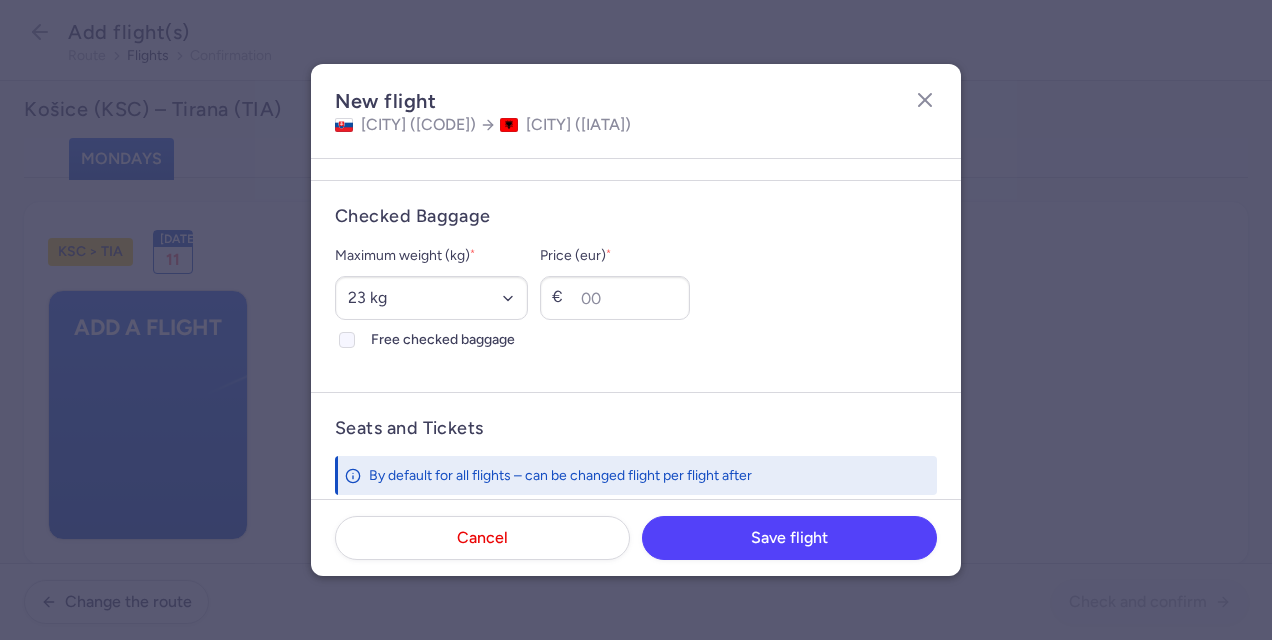 click 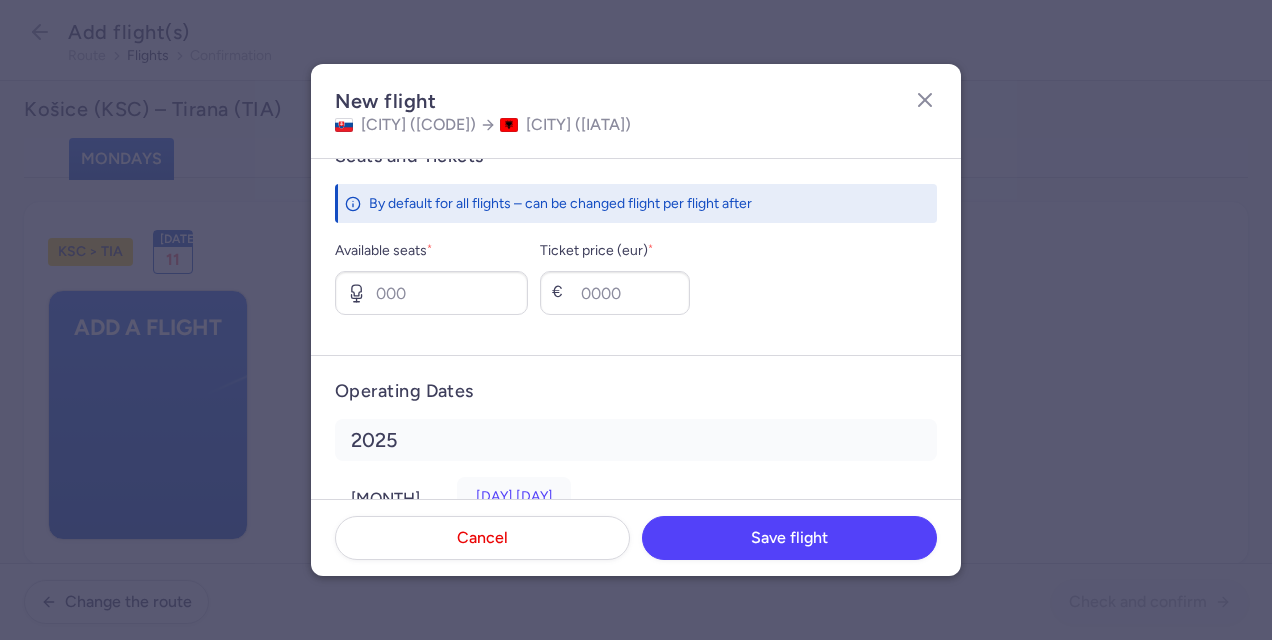 scroll, scrollTop: 814, scrollLeft: 0, axis: vertical 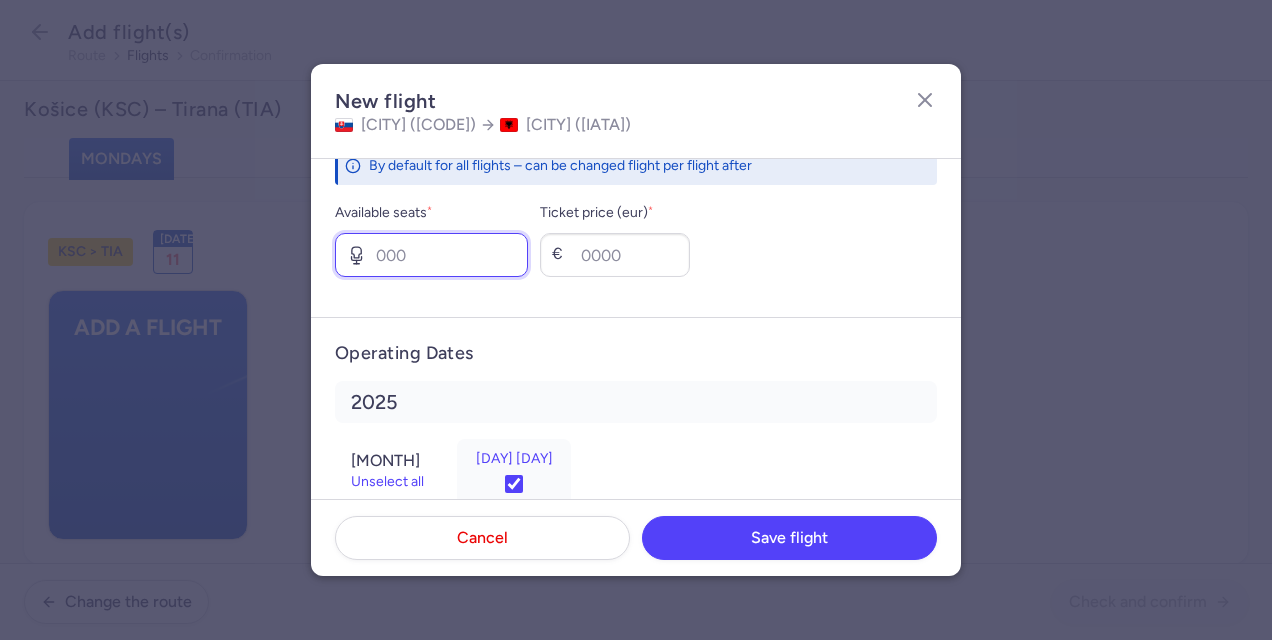click on "Available seats  *" at bounding box center (431, 255) 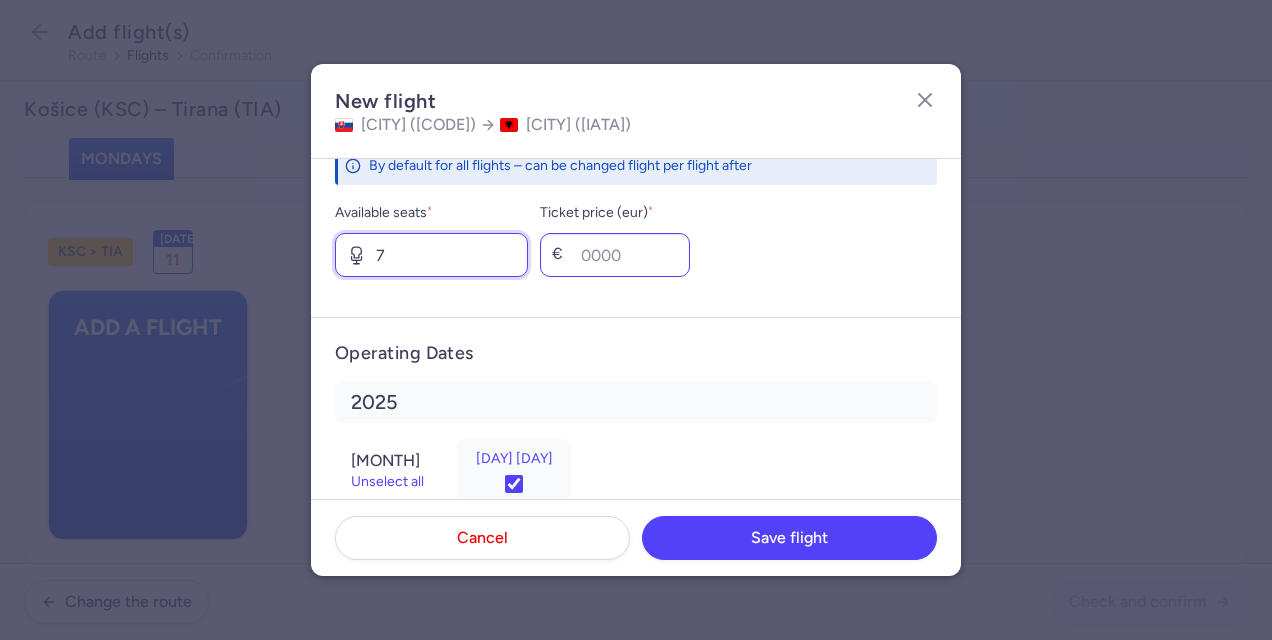 type on "7" 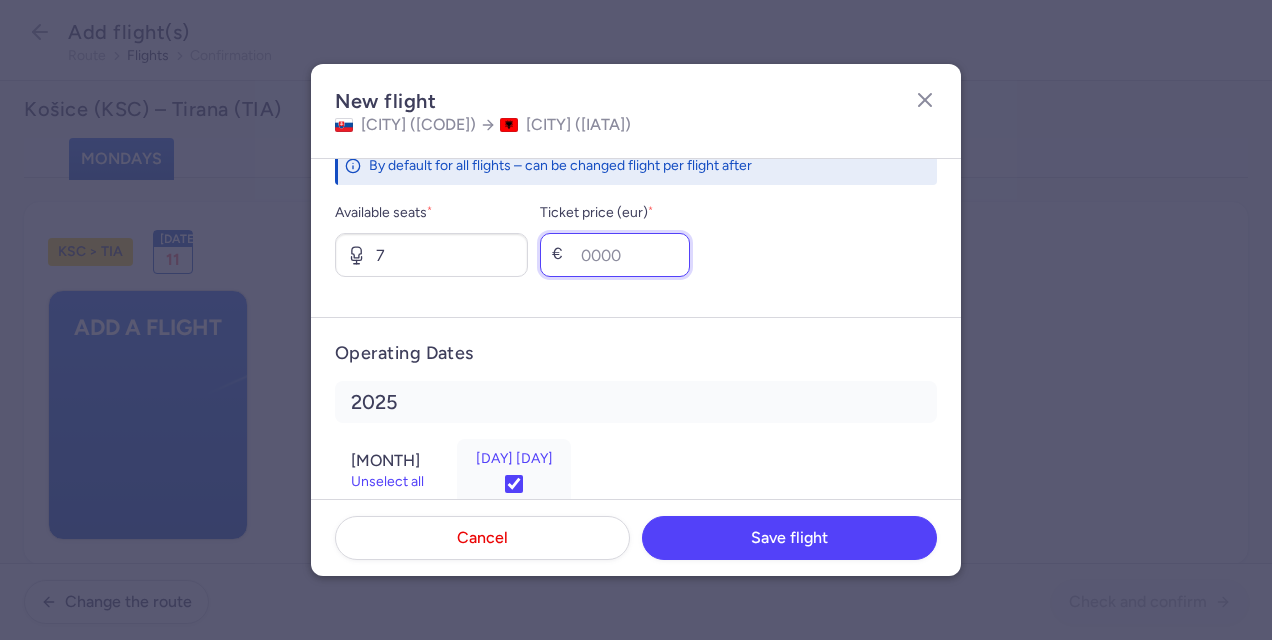 click on "Ticket price (eur)  *" at bounding box center (615, 255) 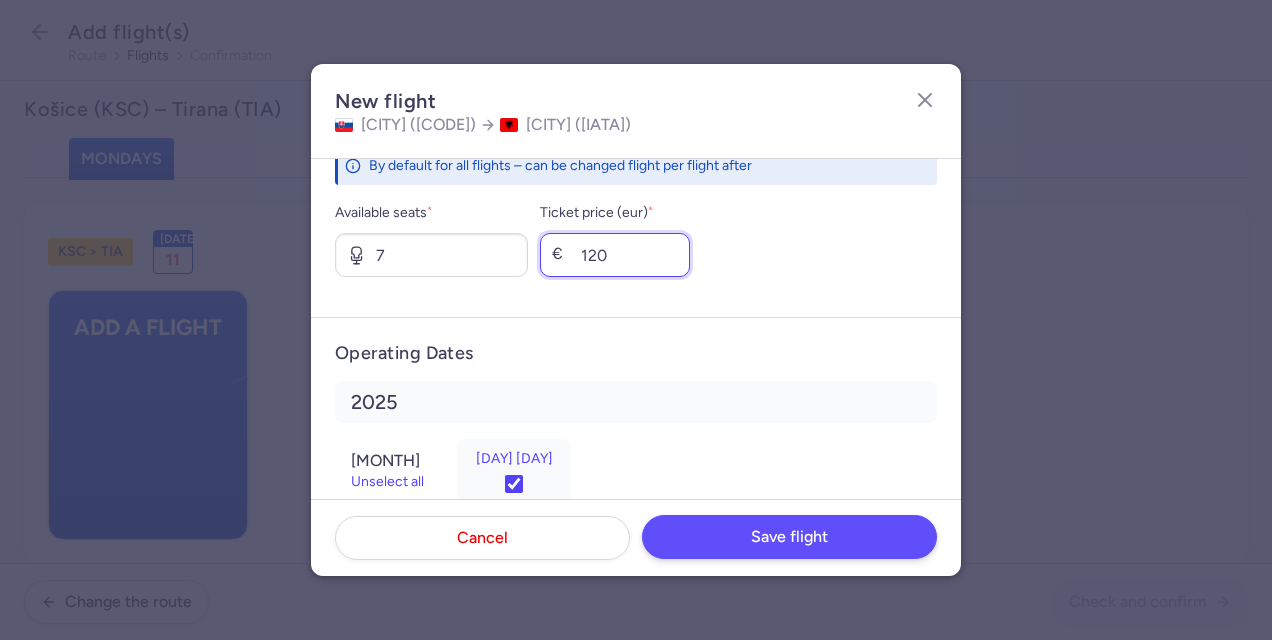 type on "120" 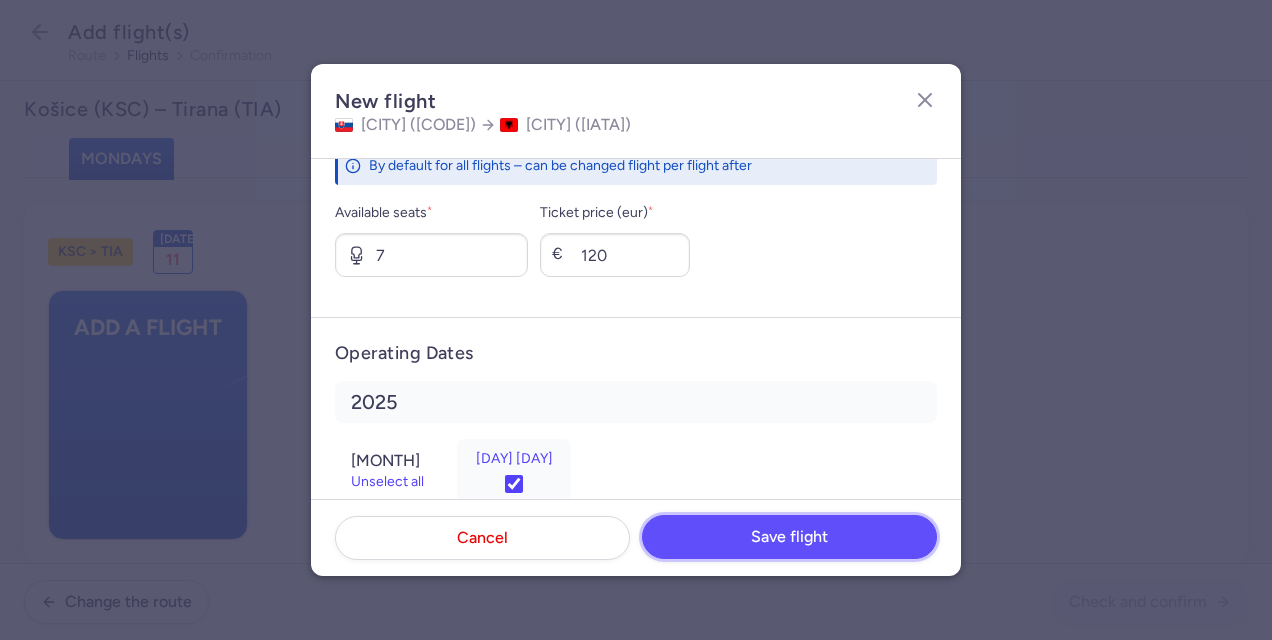 click on "Save flight" at bounding box center (789, 537) 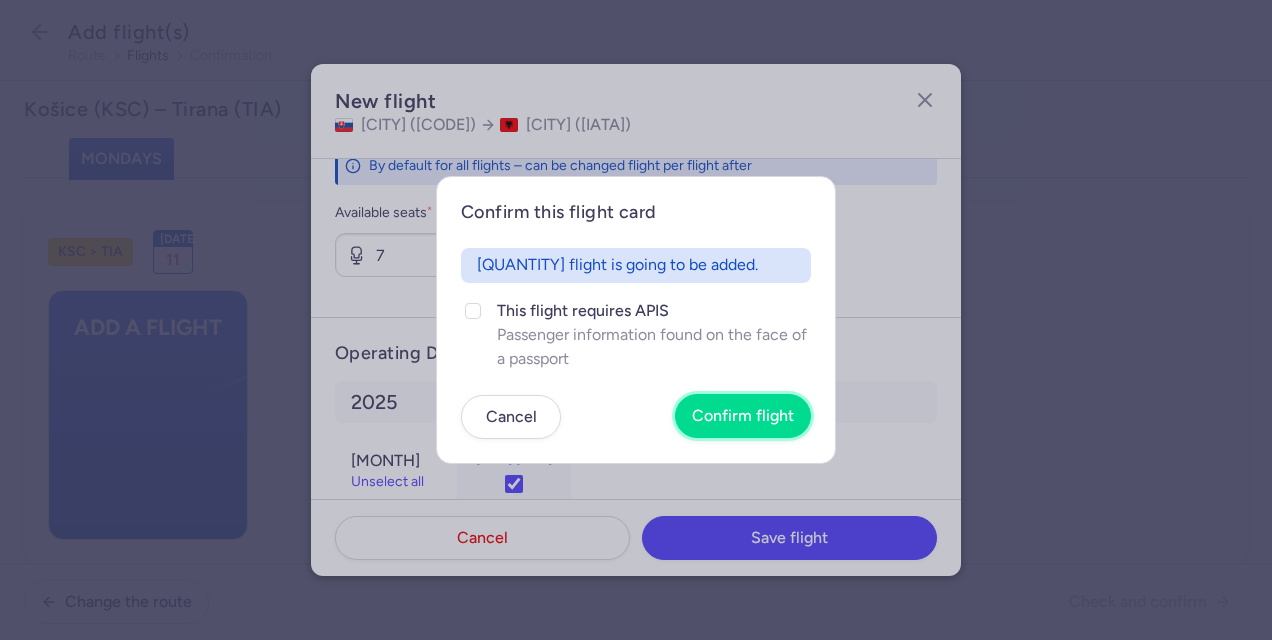 click on "Confirm flight" at bounding box center [743, 416] 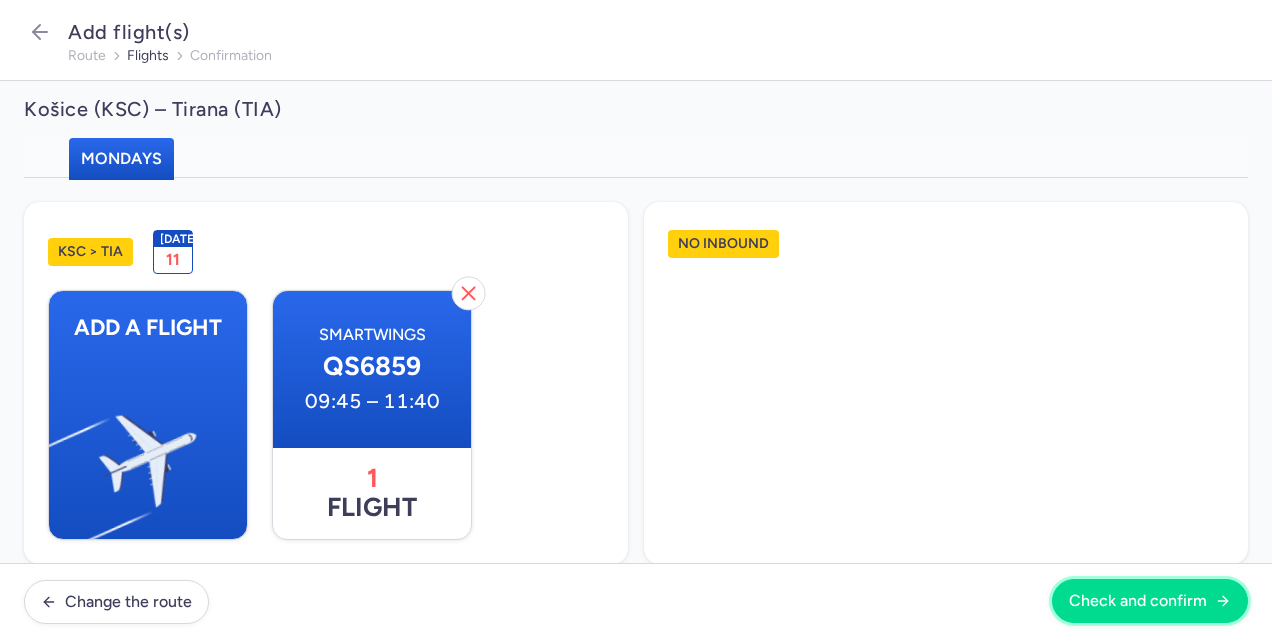 click on "Check and confirm" at bounding box center [1138, 601] 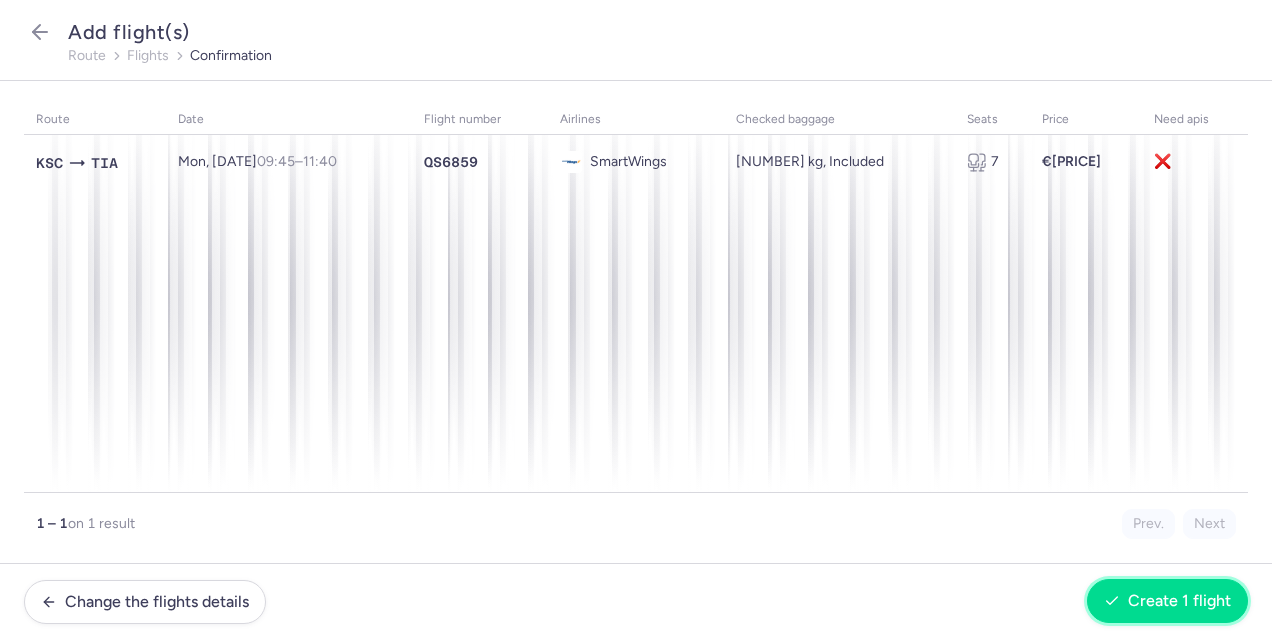 click on "Create 1 flight" at bounding box center [1179, 601] 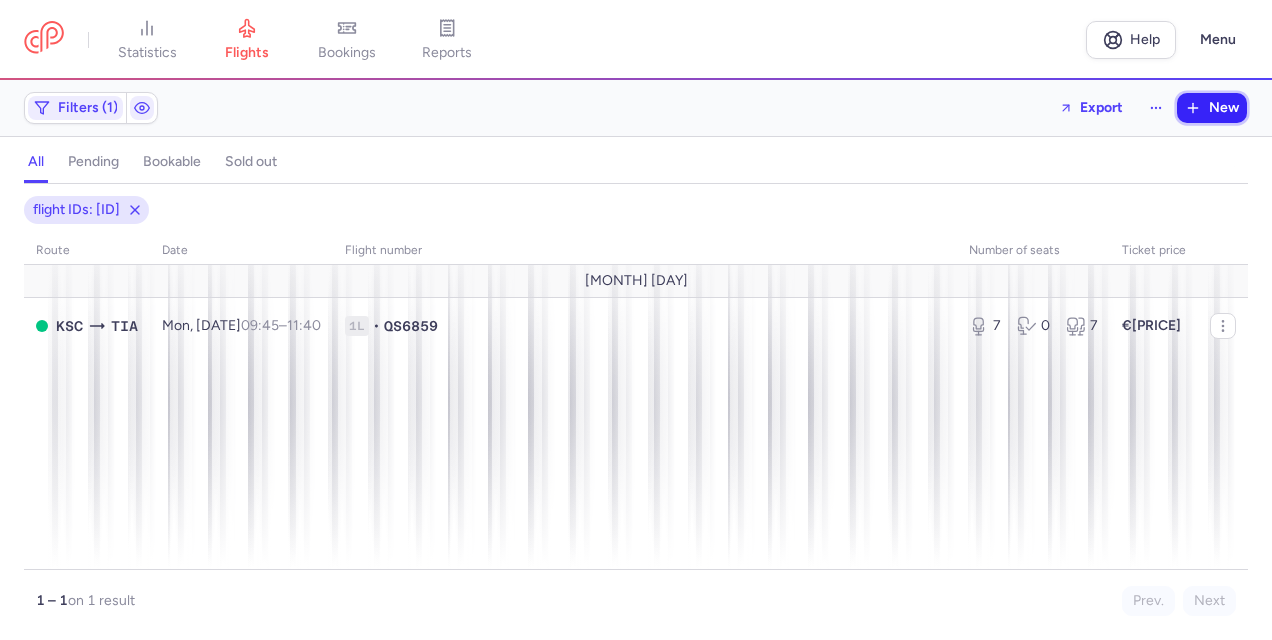 click on "New" at bounding box center [1224, 108] 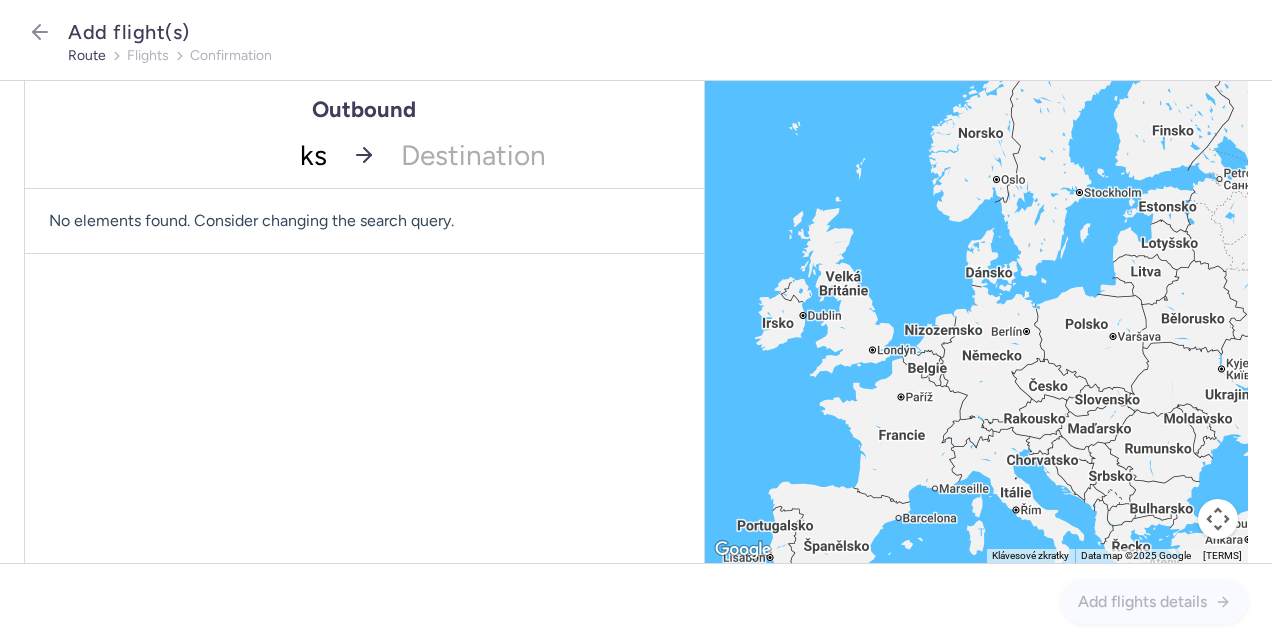 type on "ksc" 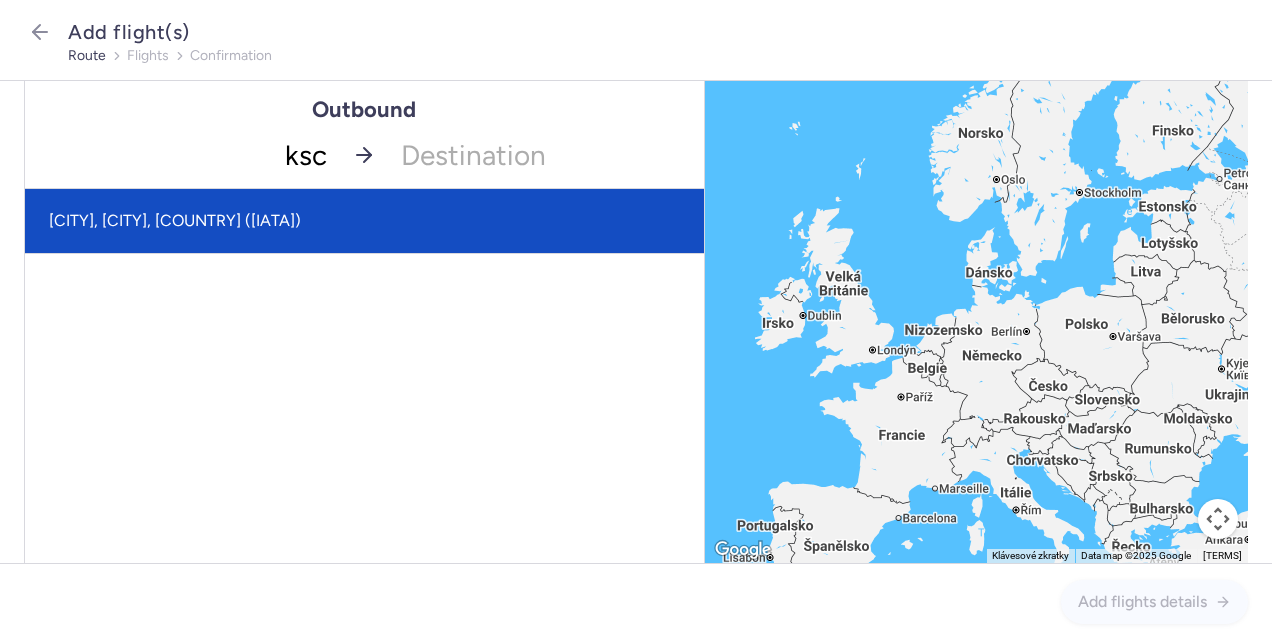 click on "[CITY], [CITY], [COUNTRY] ([IATA])" at bounding box center (364, 221) 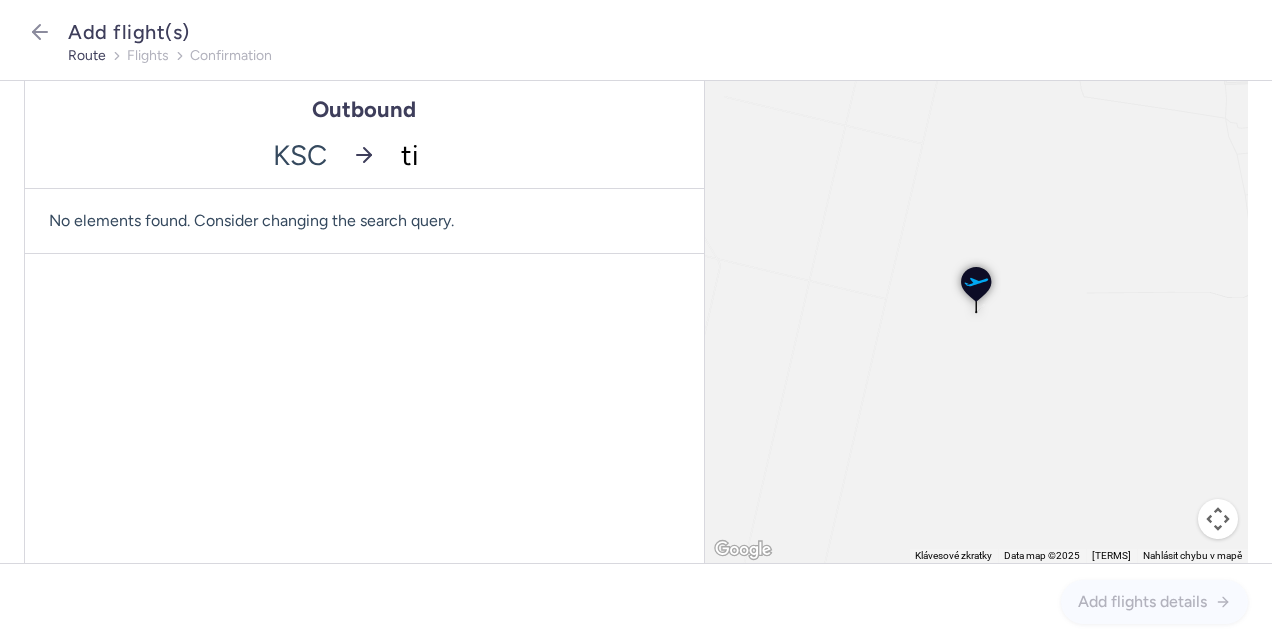 type on "tia" 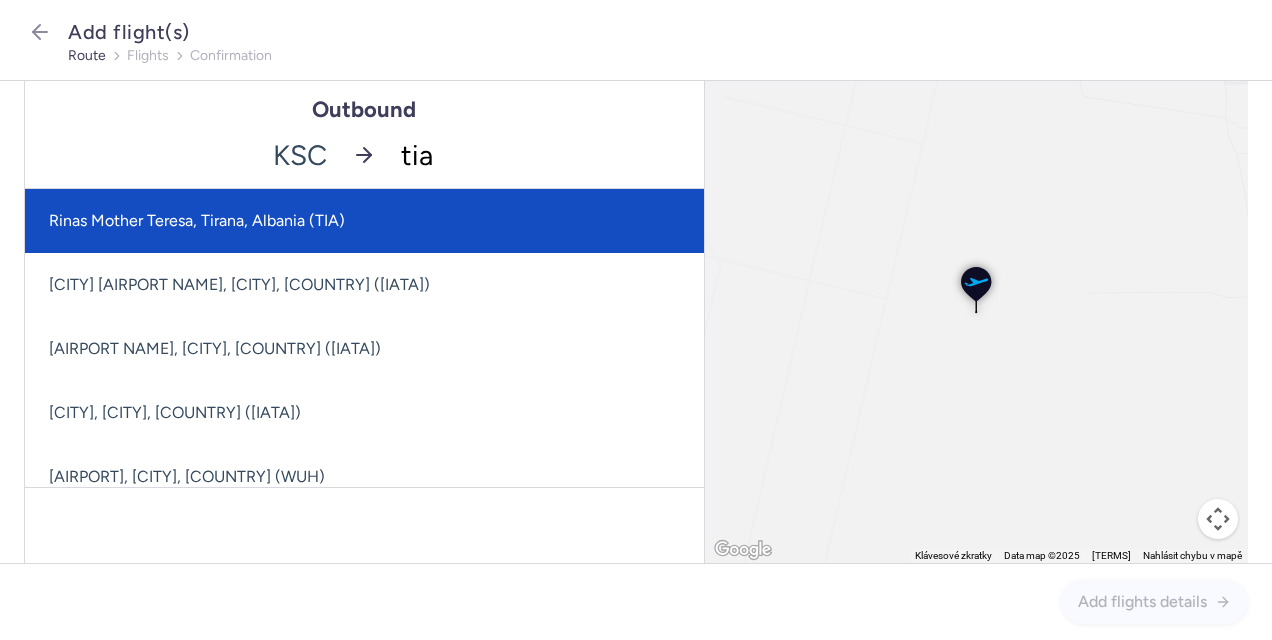 click on "Rinas Mother Teresa, Tirana, Albania (TIA)" at bounding box center (364, 221) 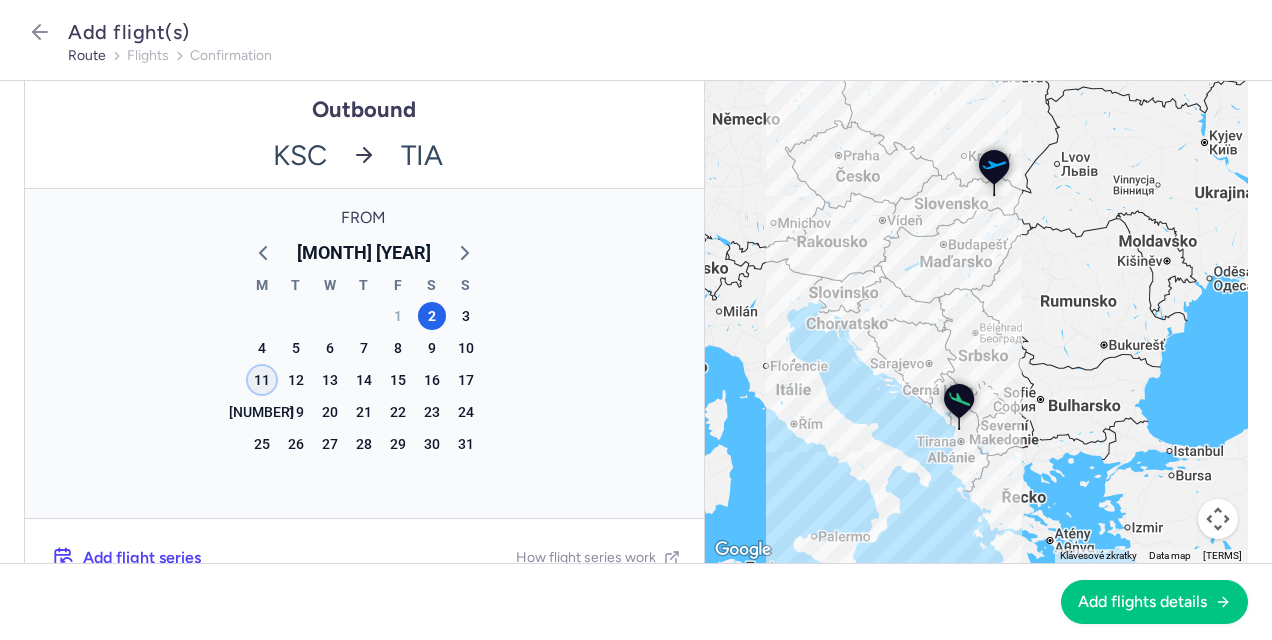 click on "11" 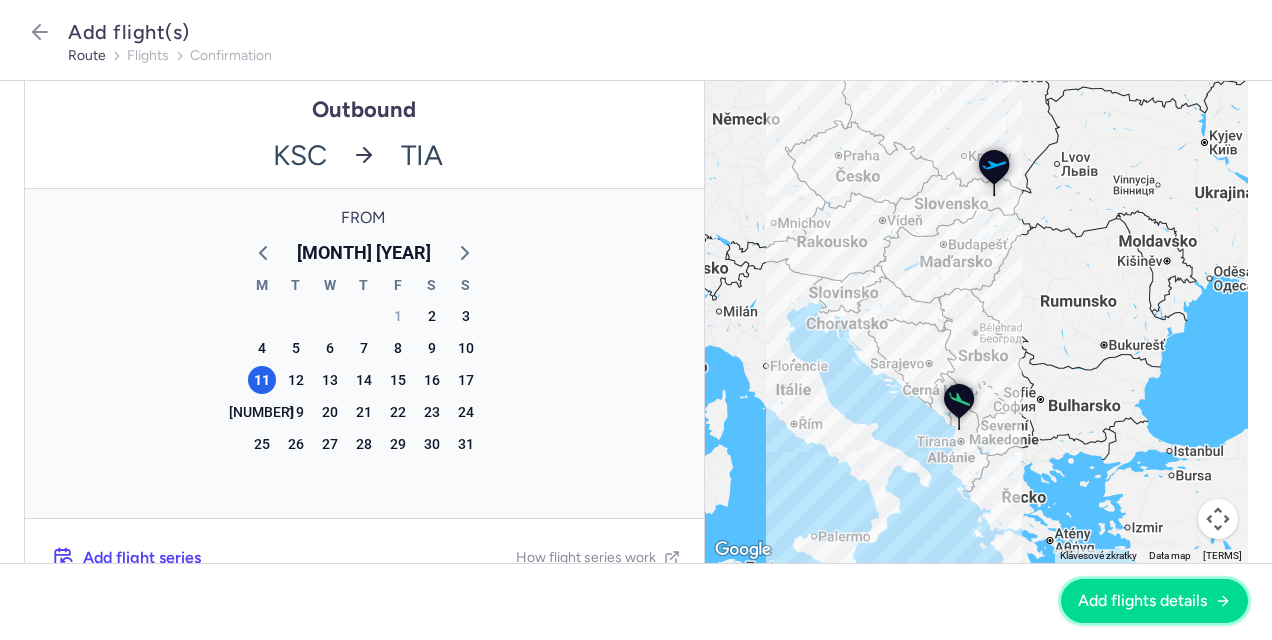 click on "Add flights details" at bounding box center (1142, 601) 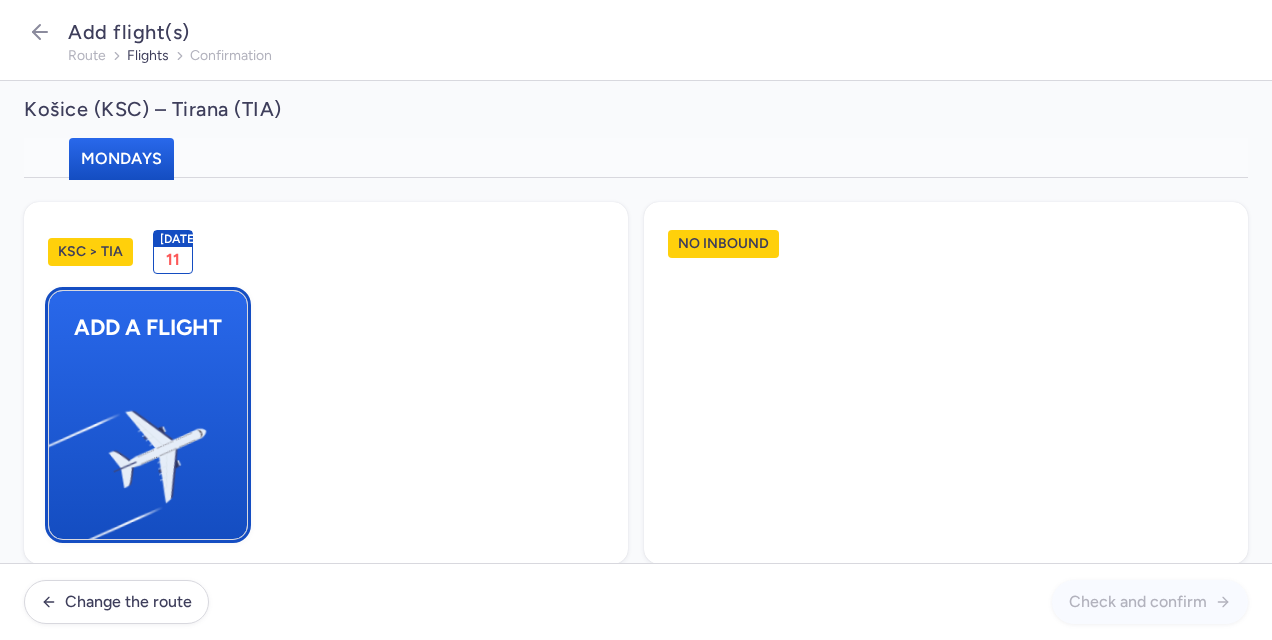 click at bounding box center [59, 448] 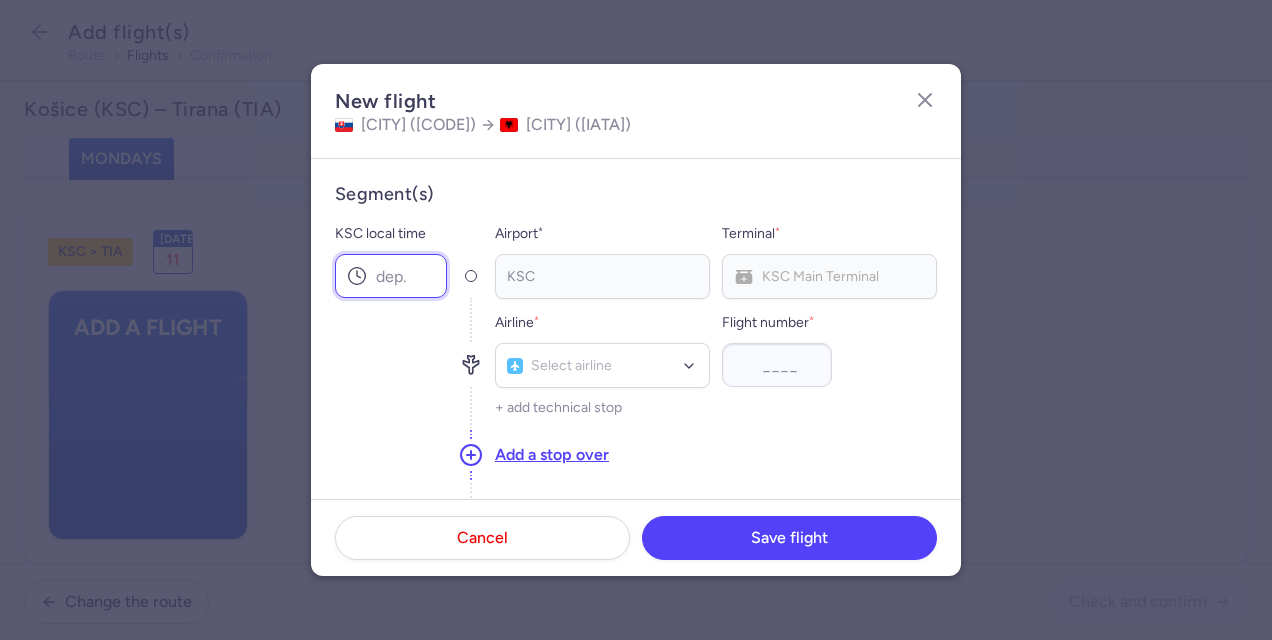 click on "KSC local time" at bounding box center [391, 276] 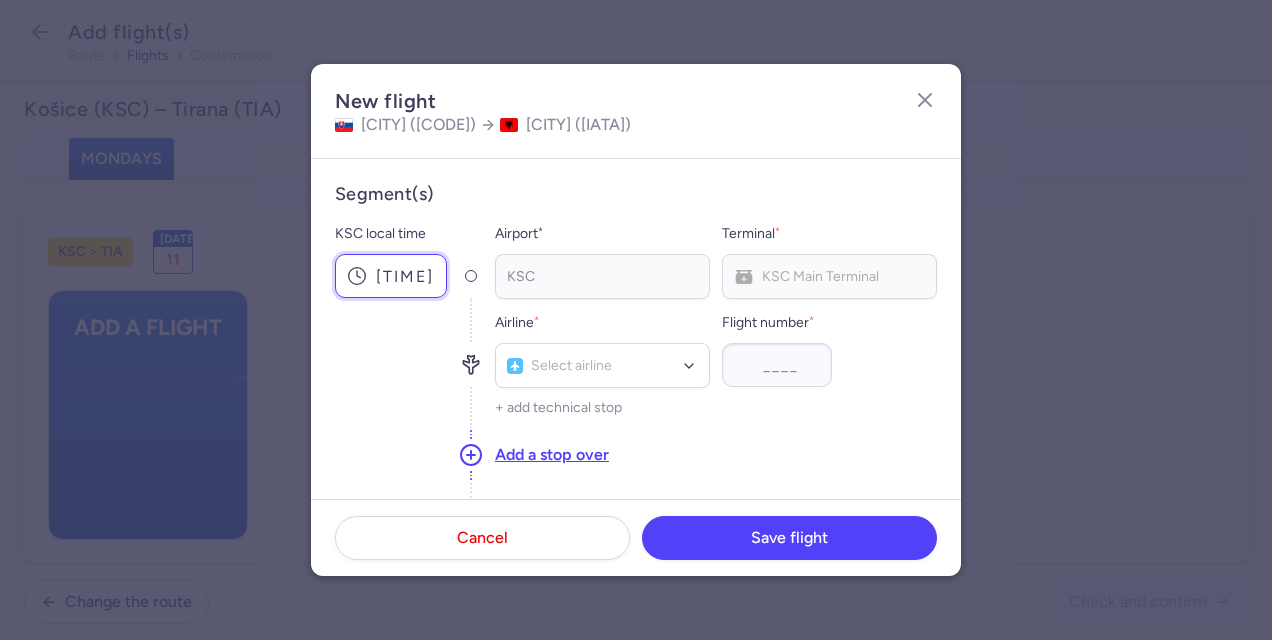 type on "[TIME]" 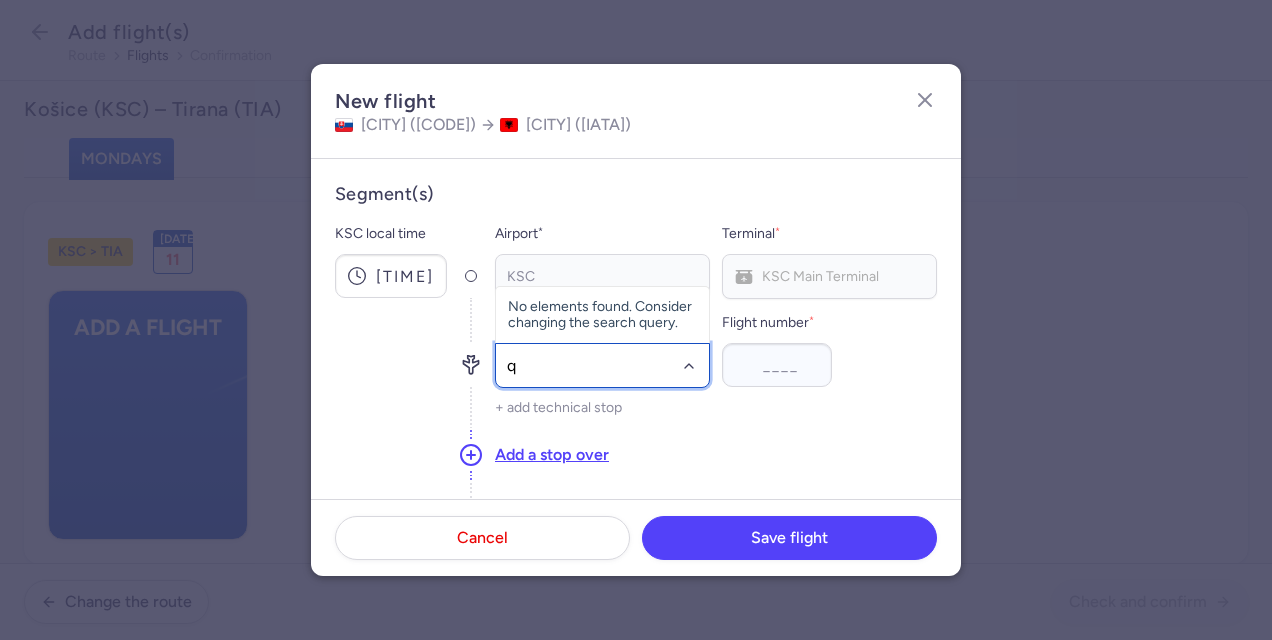 type on "qs" 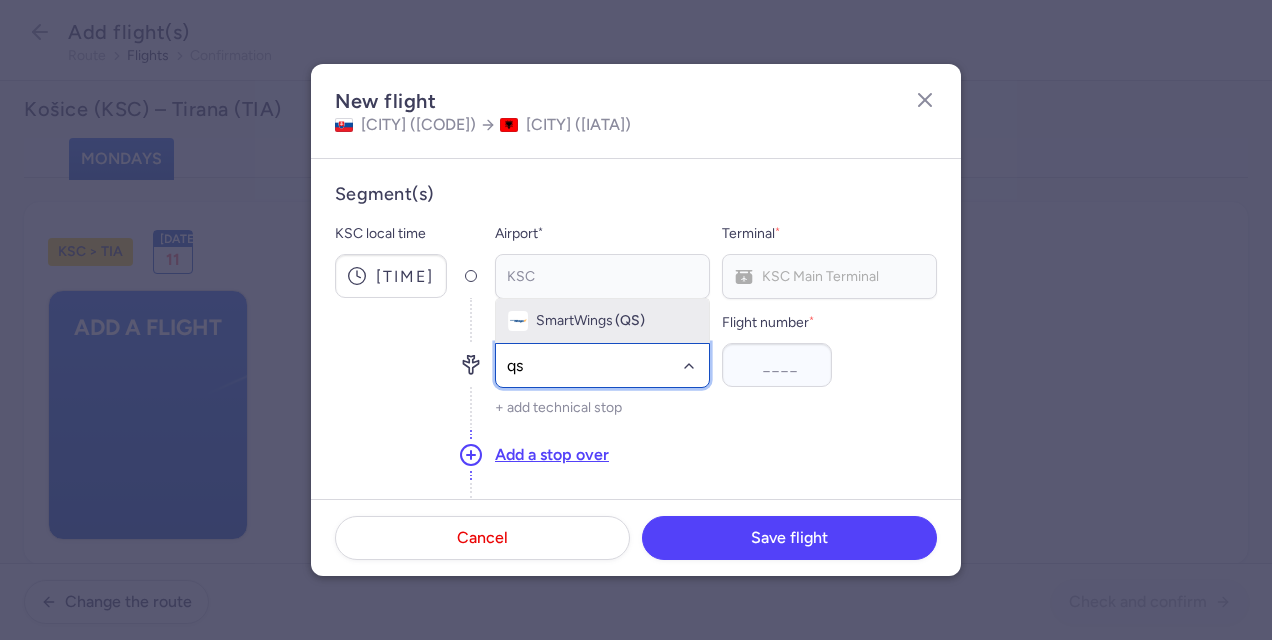 click on "SmartWings (QS)" 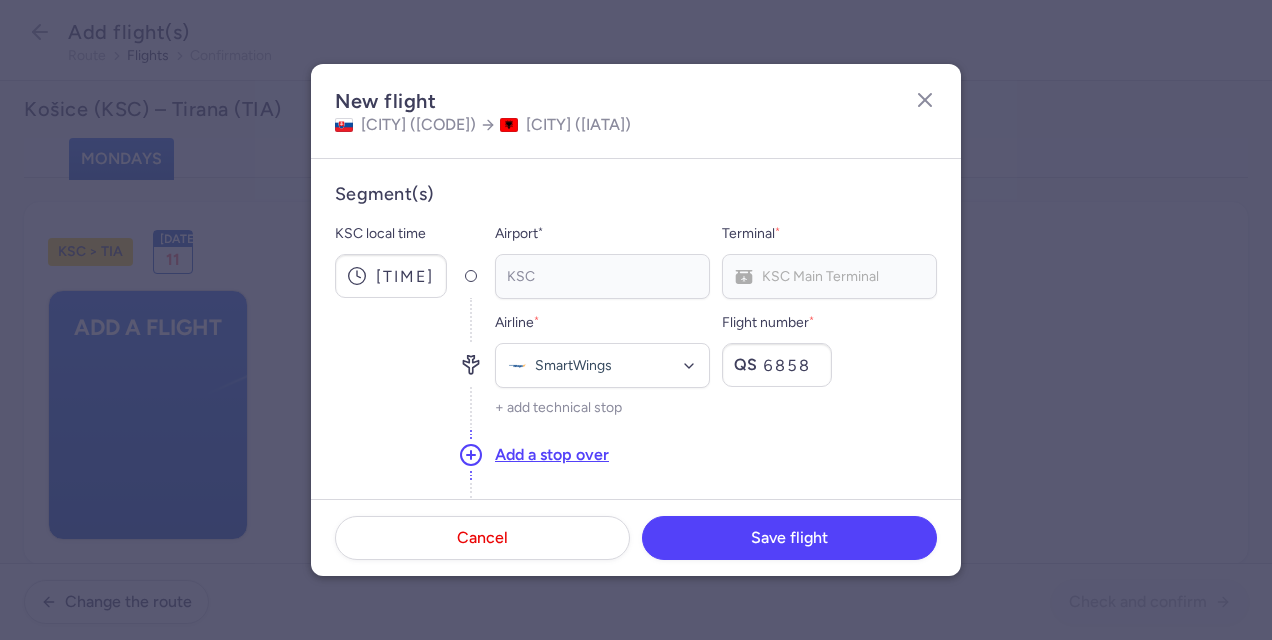 type on "6858" 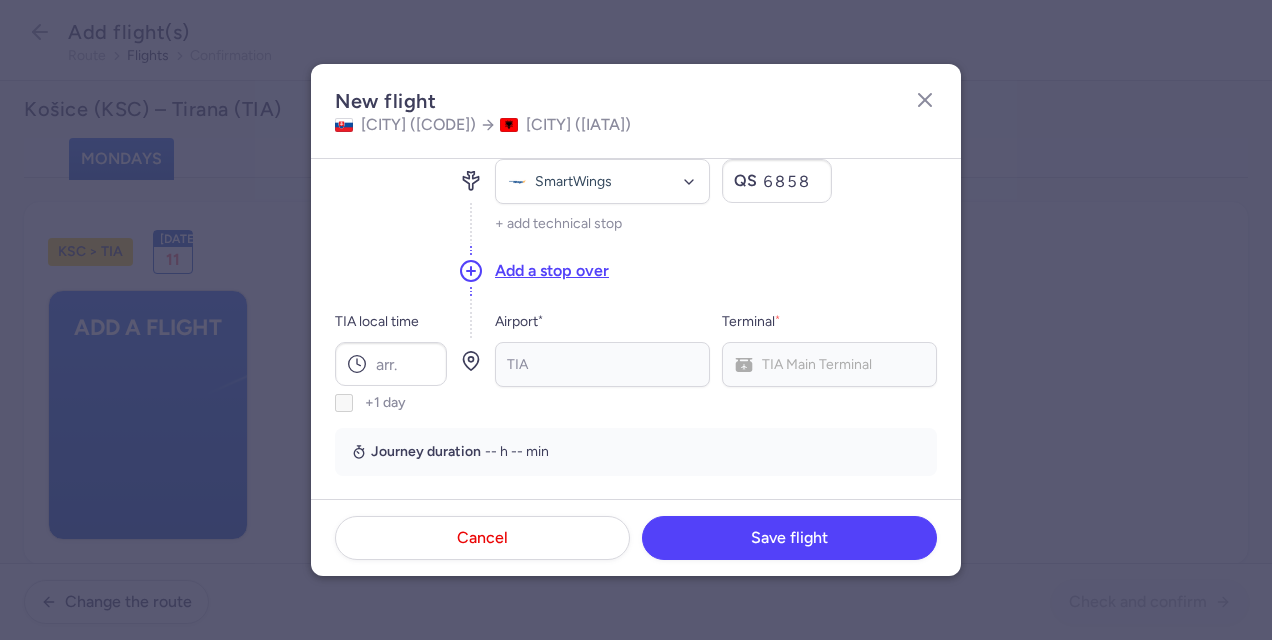 scroll, scrollTop: 222, scrollLeft: 0, axis: vertical 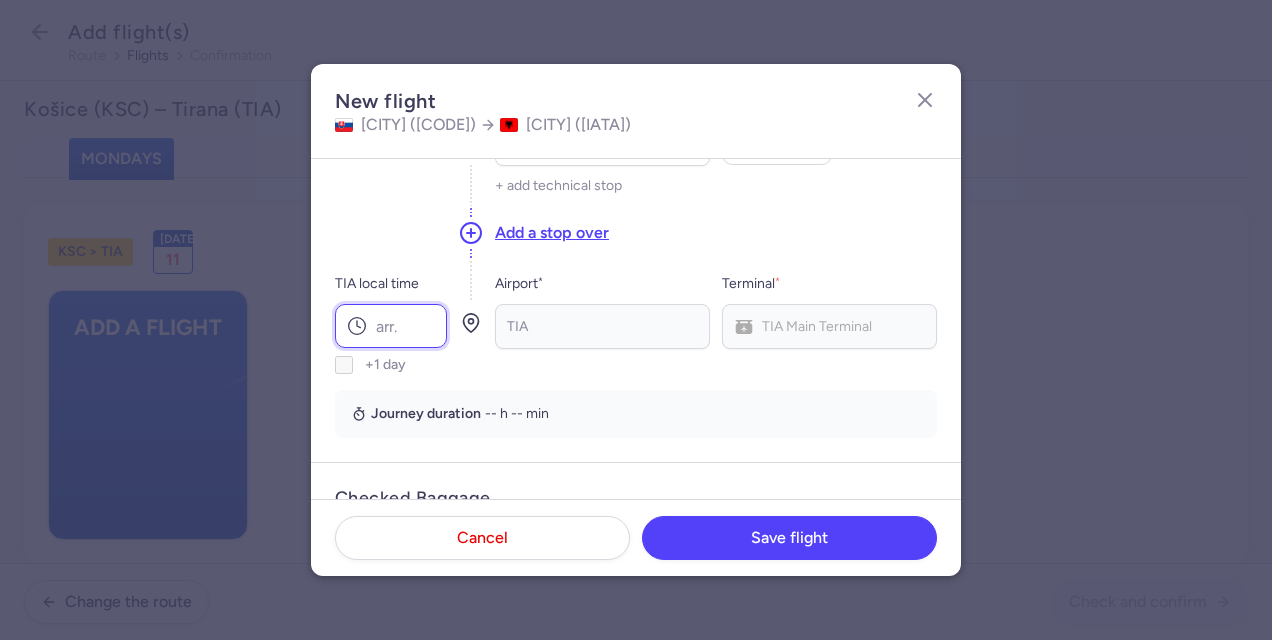 click on "TIA local time" at bounding box center [391, 326] 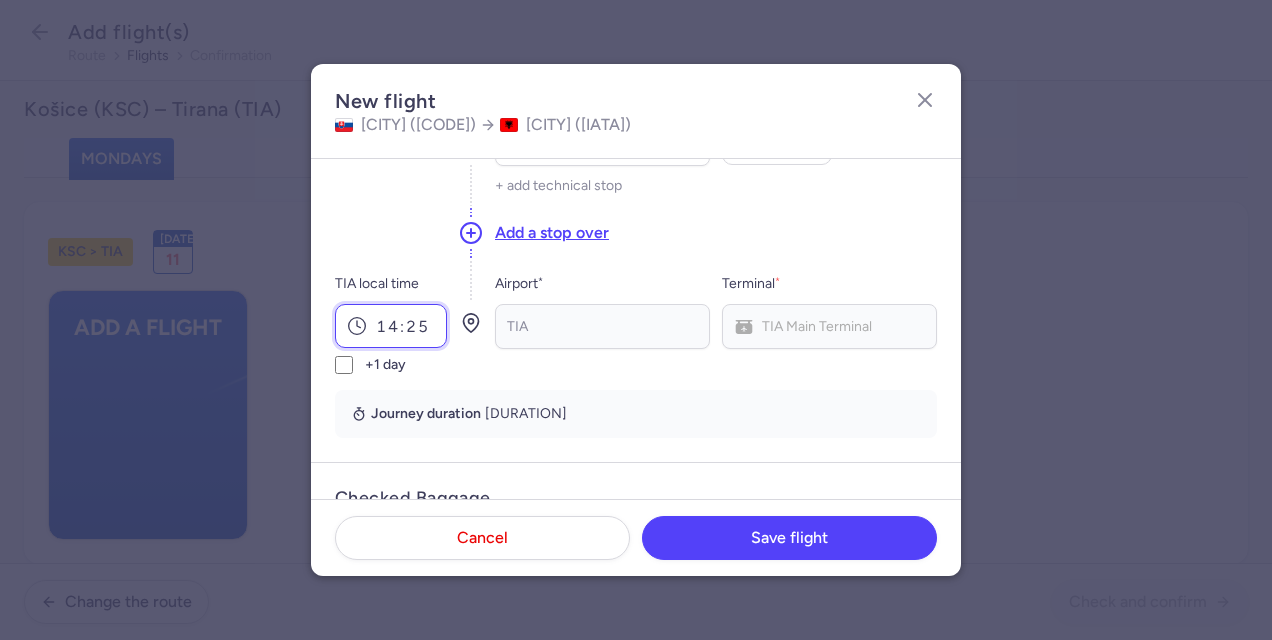type on "14:25" 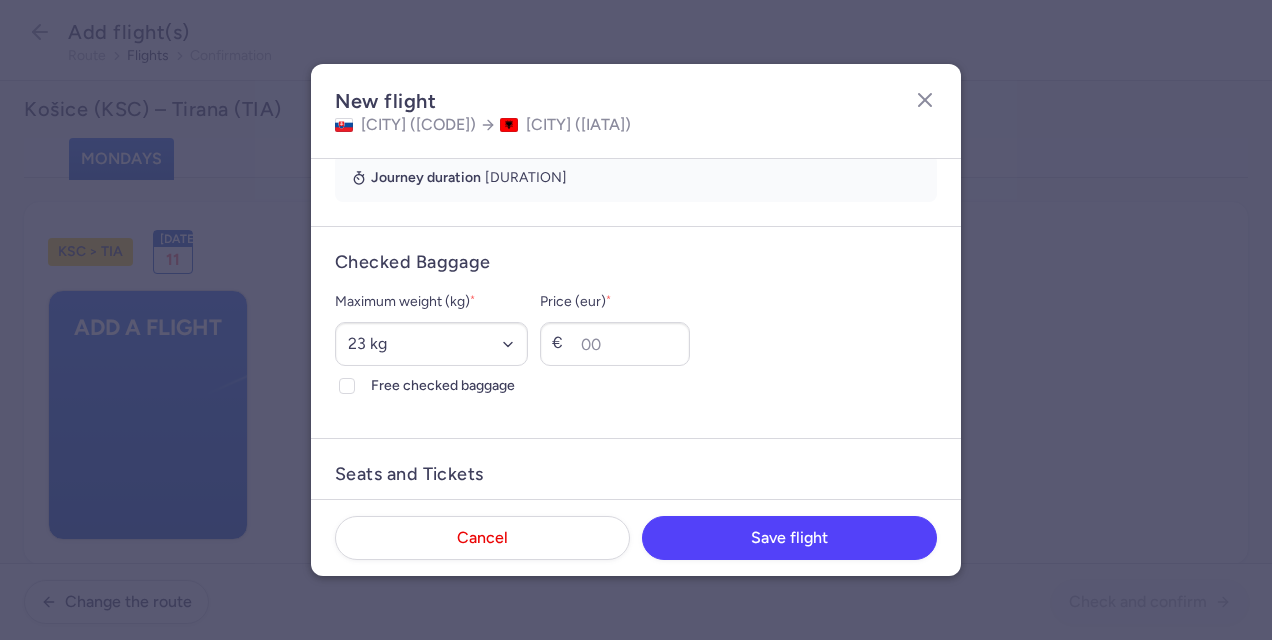 scroll, scrollTop: 453, scrollLeft: 0, axis: vertical 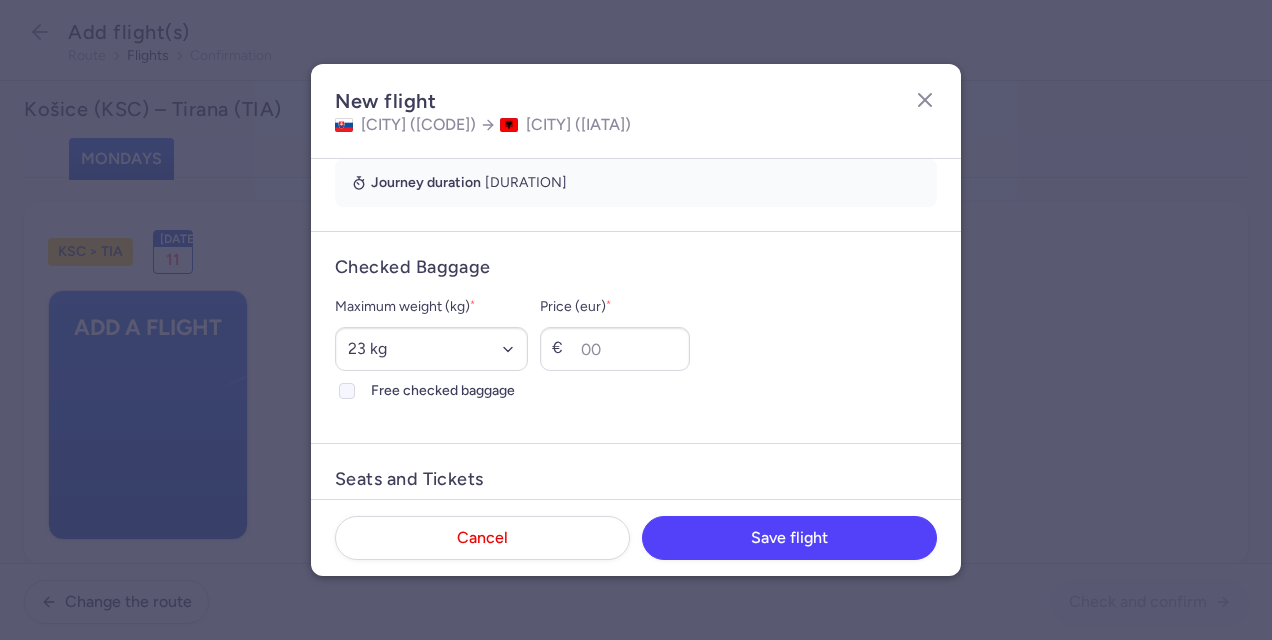 click 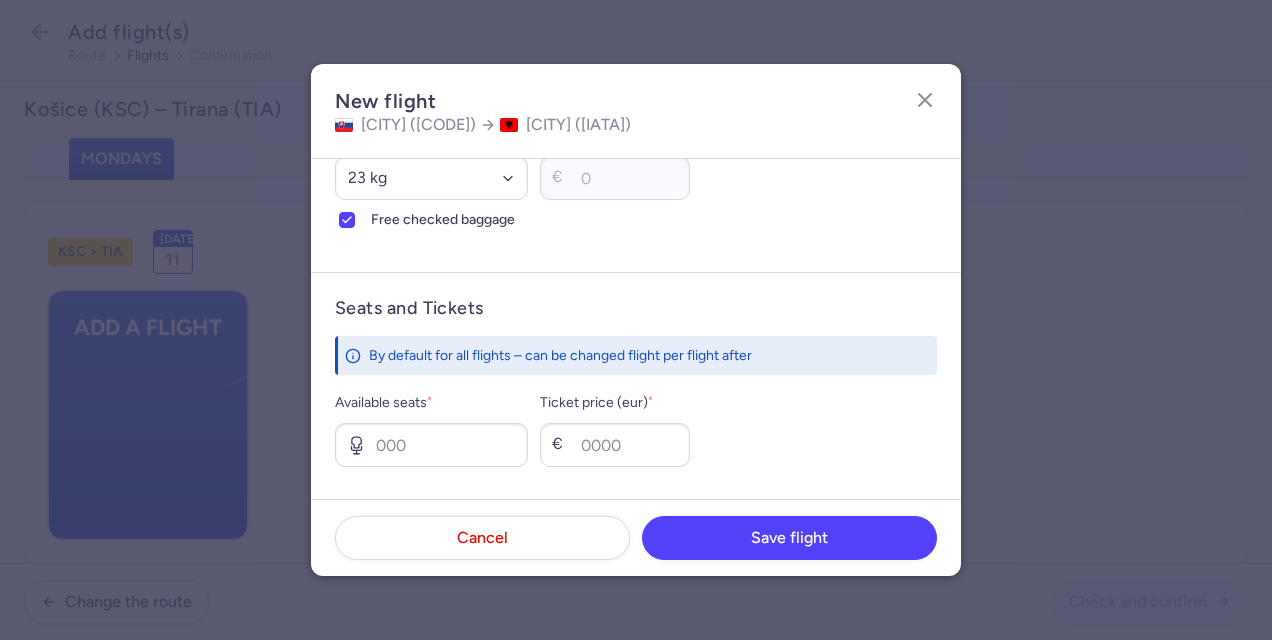 scroll, scrollTop: 705, scrollLeft: 0, axis: vertical 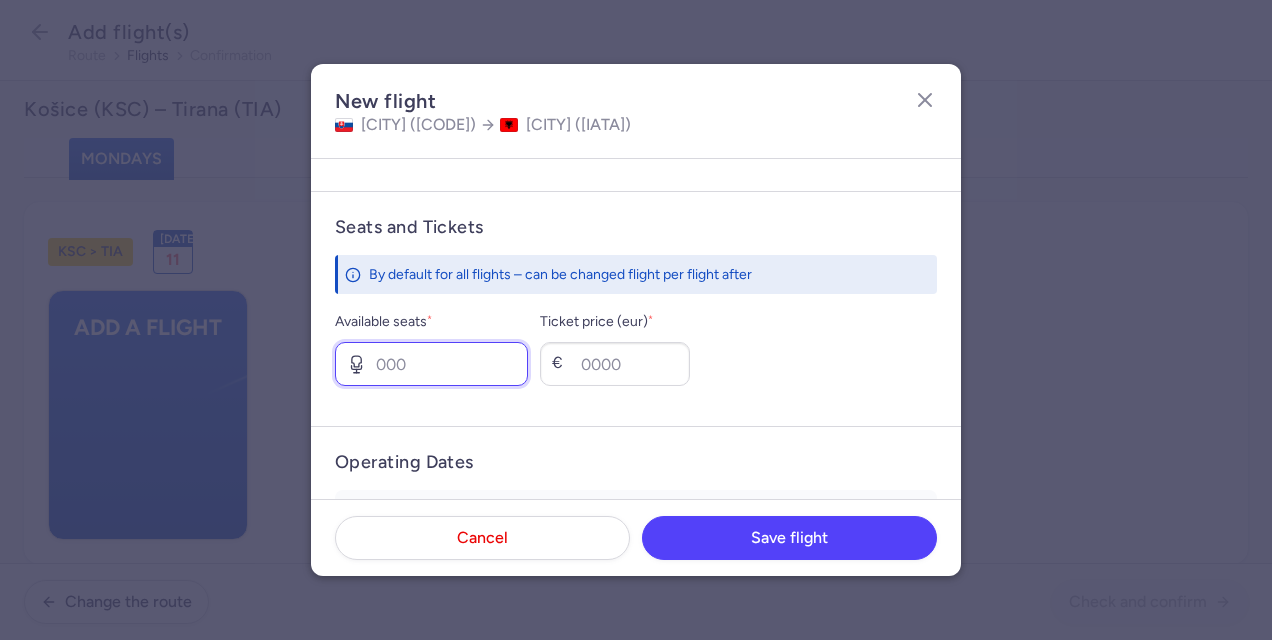 click on "Available seats  *" at bounding box center (431, 364) 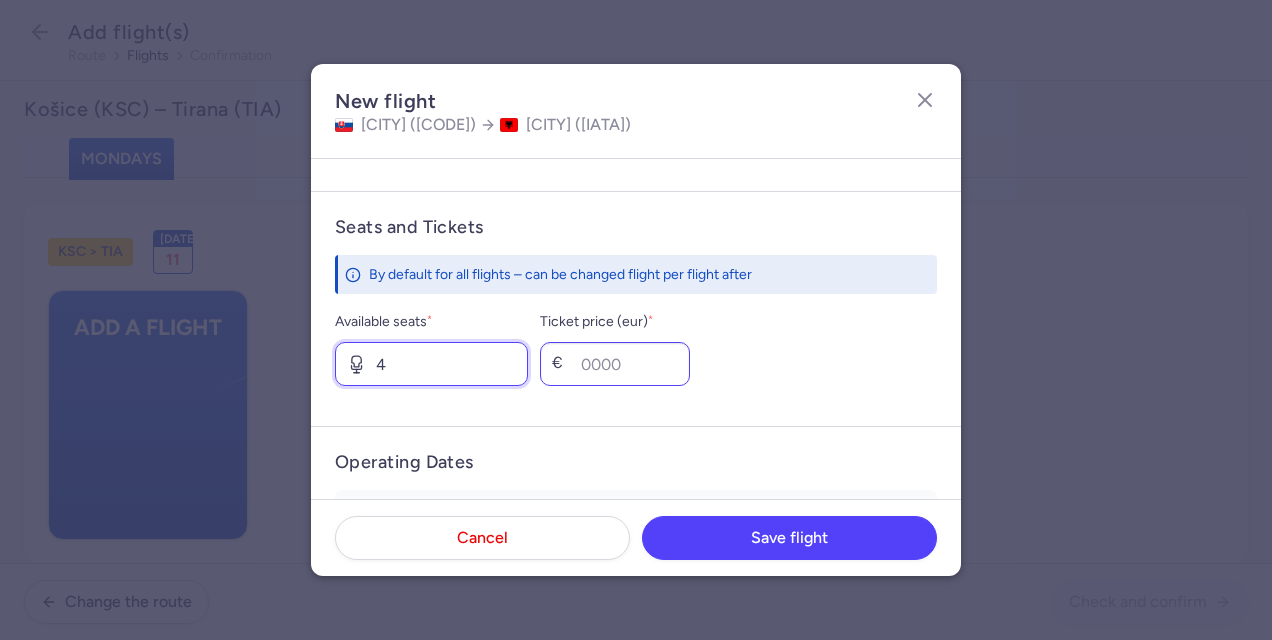 type on "4" 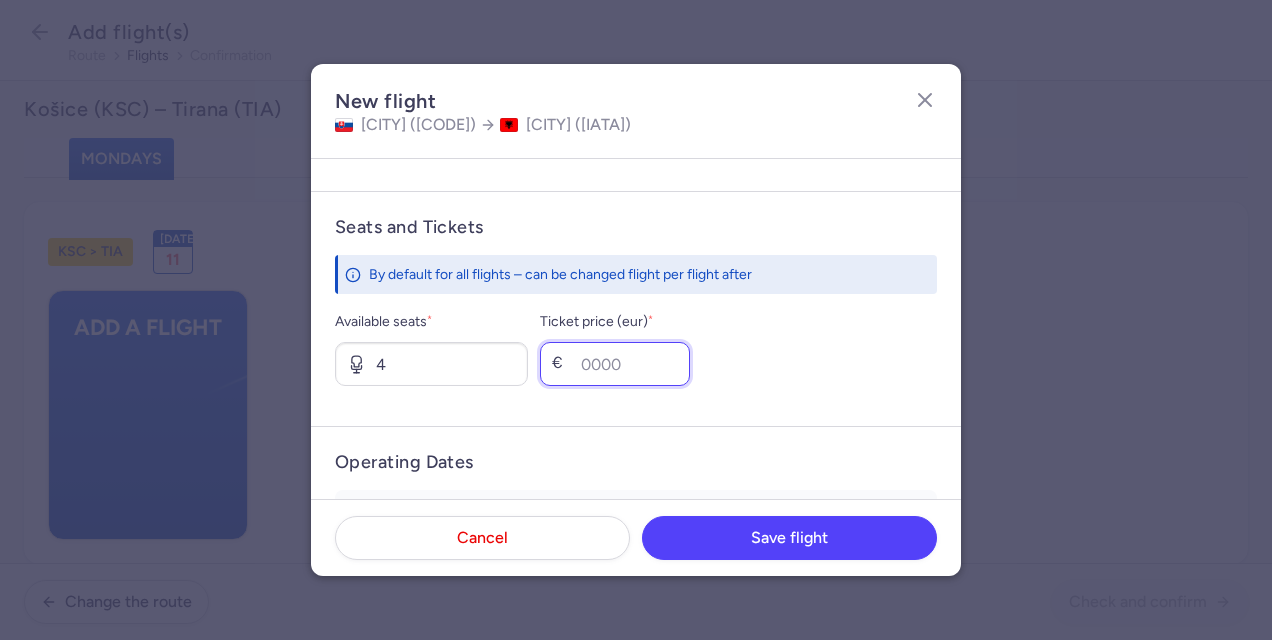 click on "Ticket price (eur)  *" at bounding box center (615, 364) 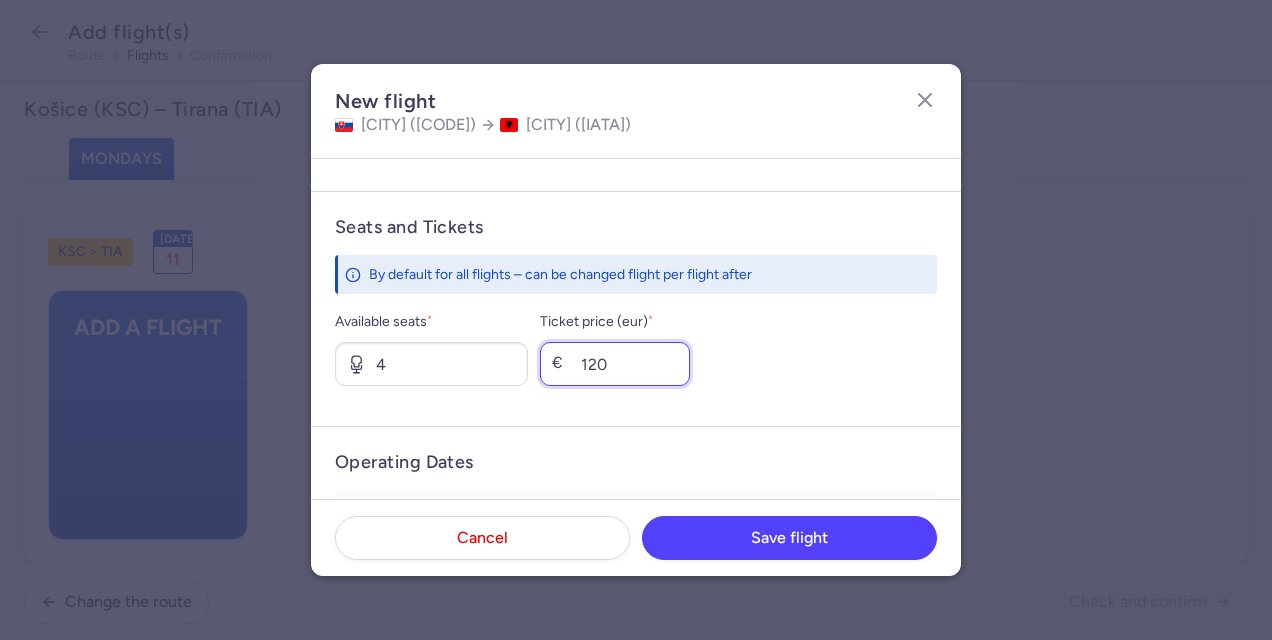 type on "120" 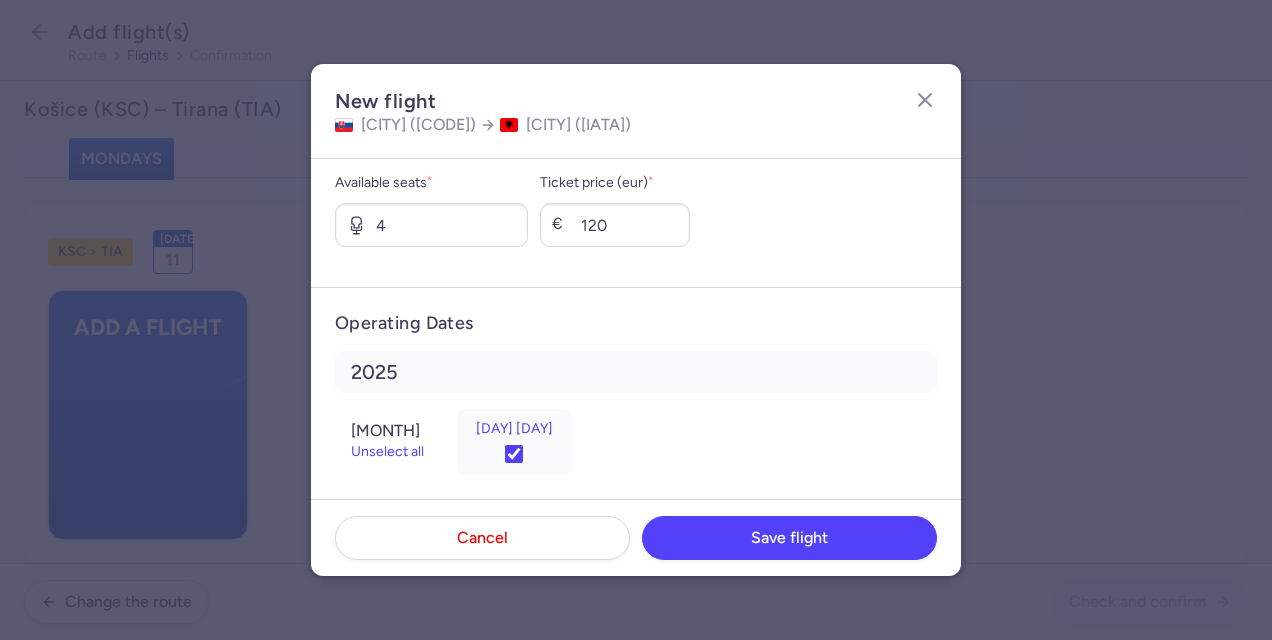 scroll, scrollTop: 857, scrollLeft: 0, axis: vertical 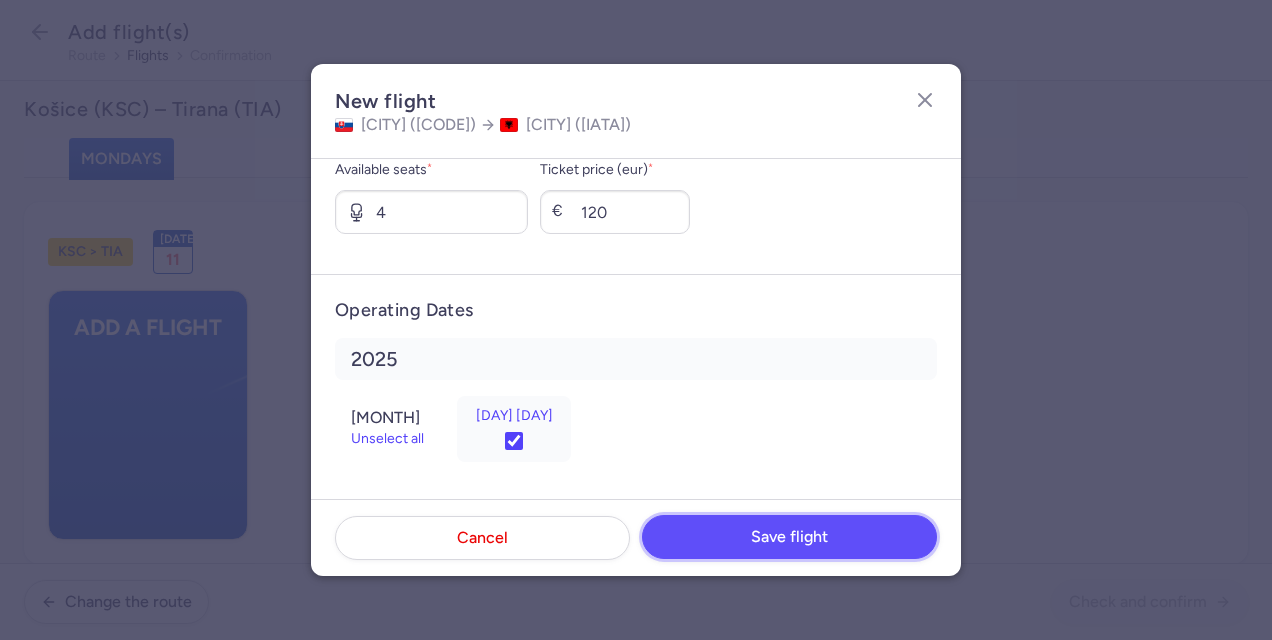 click on "Save flight" at bounding box center [789, 537] 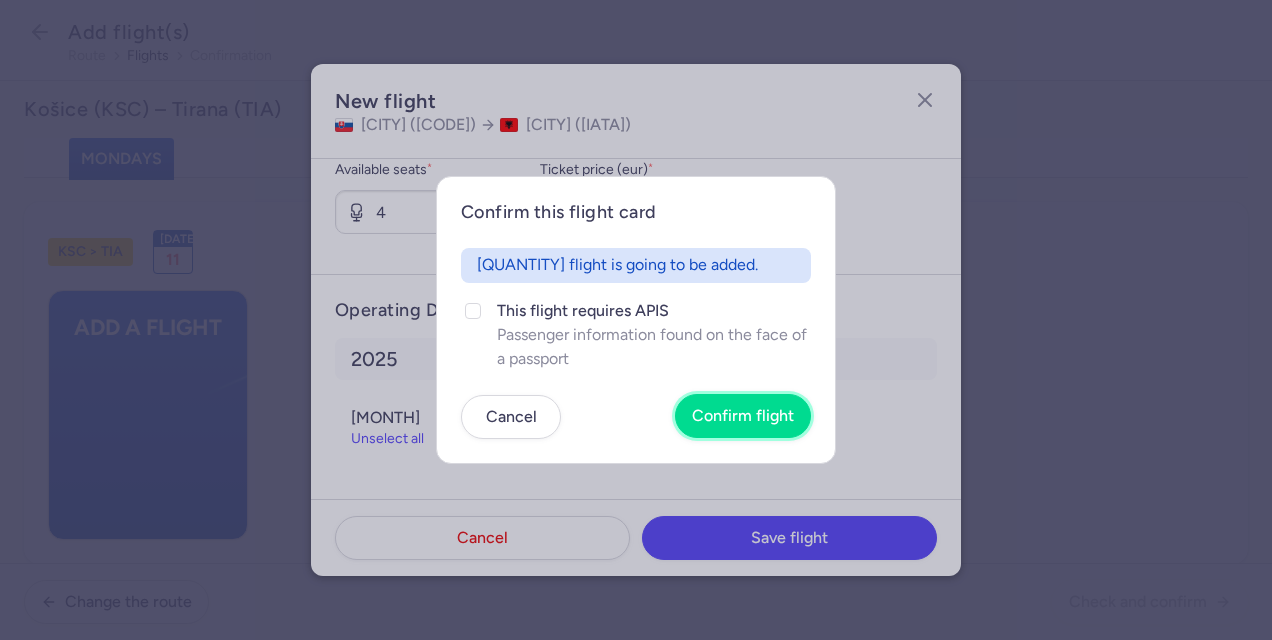 click on "Confirm flight" at bounding box center [743, 416] 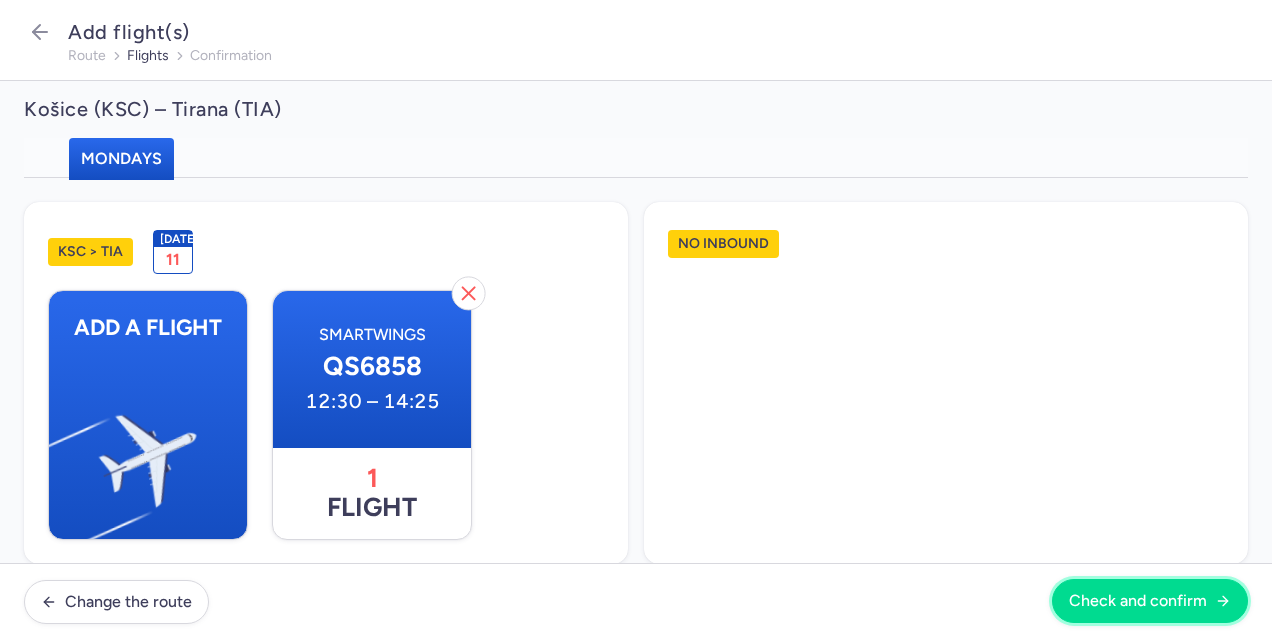 click on "Check and confirm" at bounding box center [1138, 601] 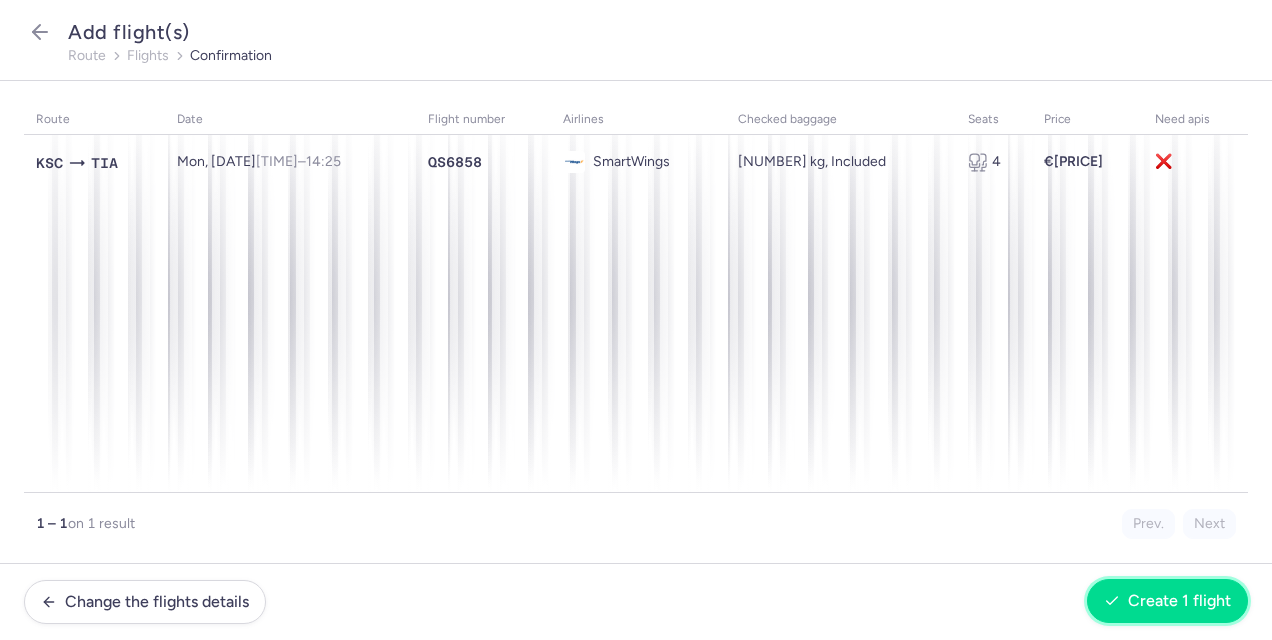 click on "Create 1 flight" at bounding box center (1179, 601) 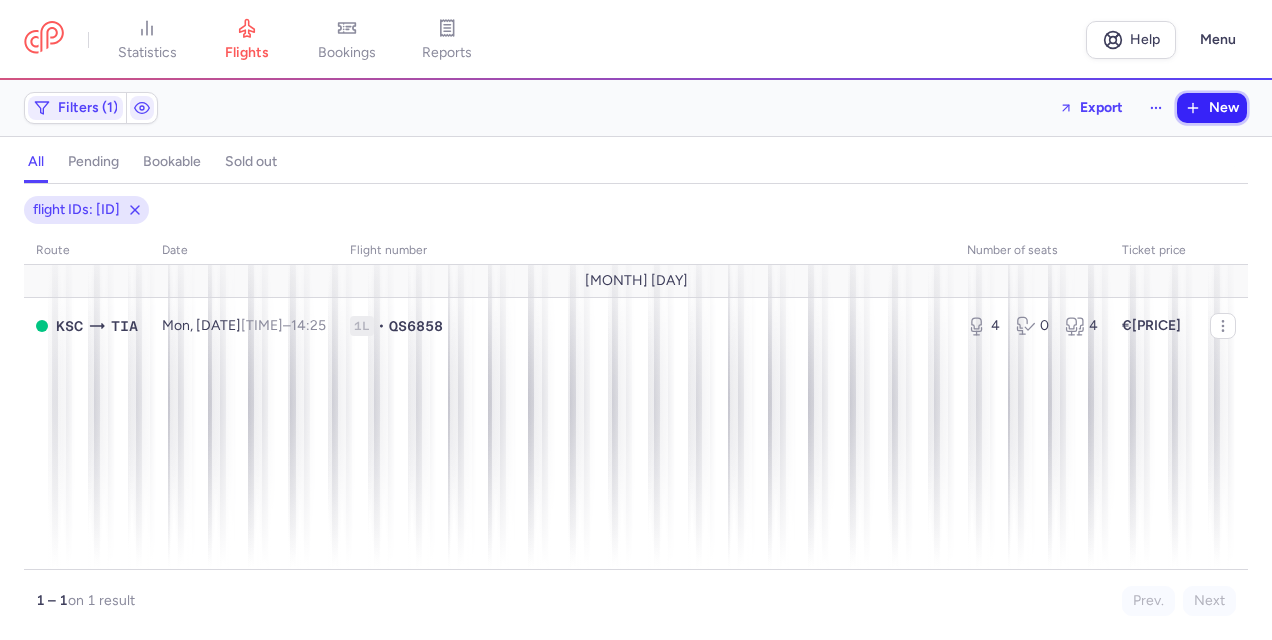 click on "New" at bounding box center (1224, 108) 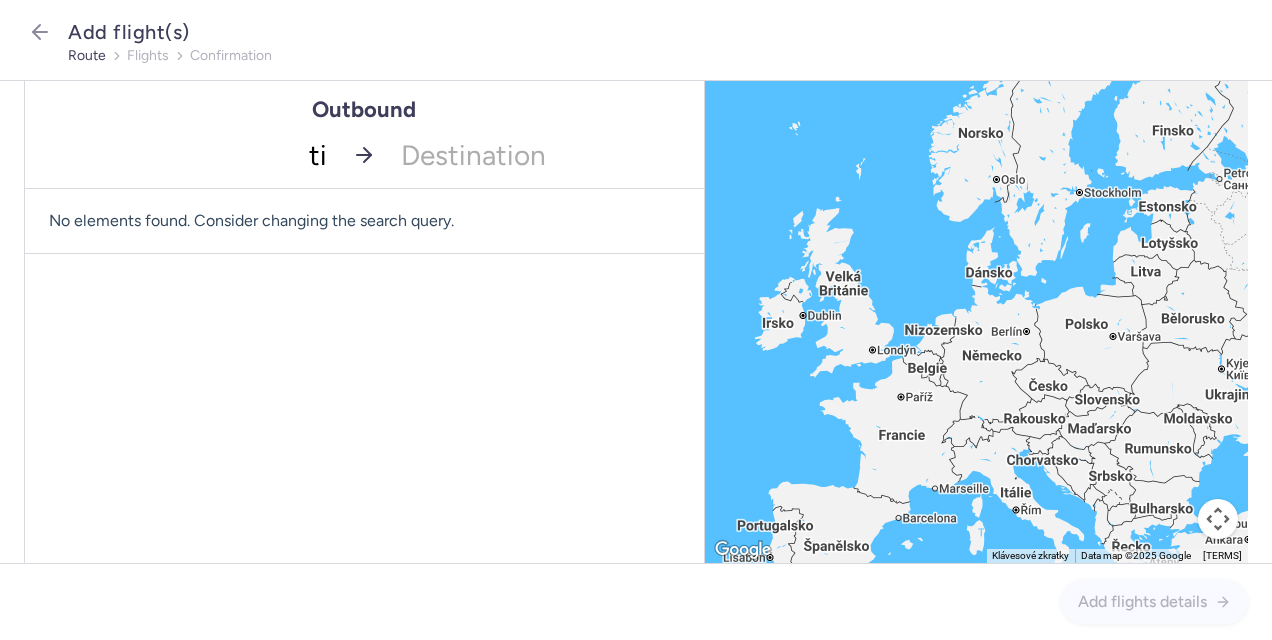 type on "tia" 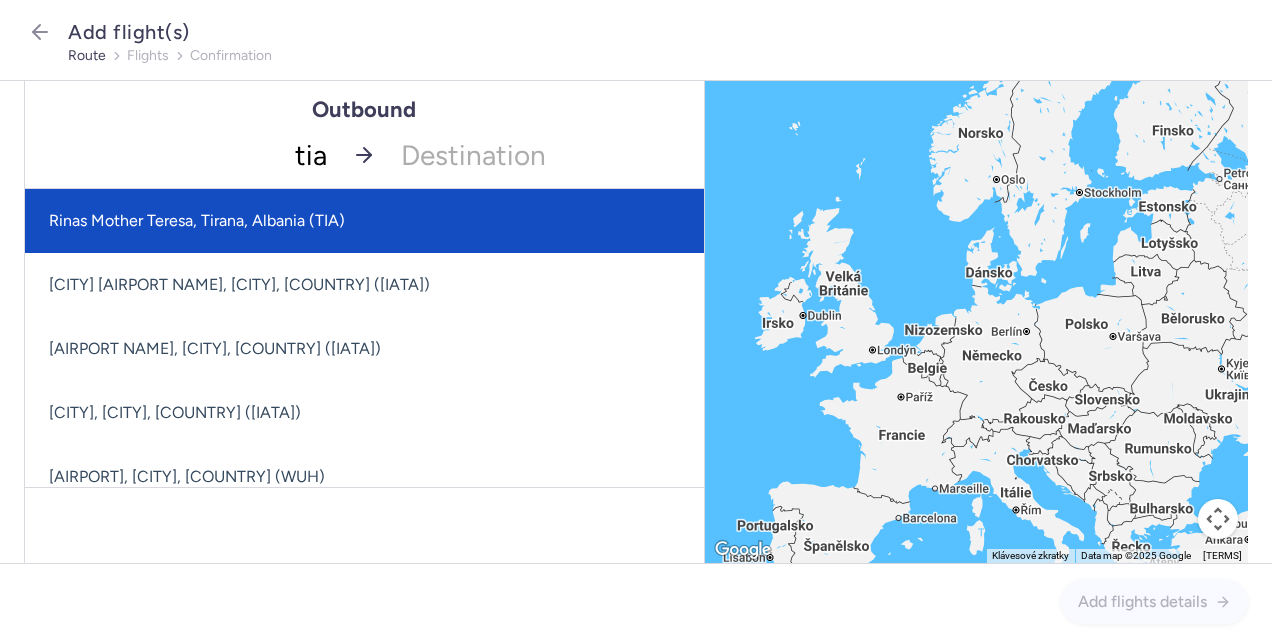 click on "Rinas Mother Teresa, Tirana, Albania (TIA)" 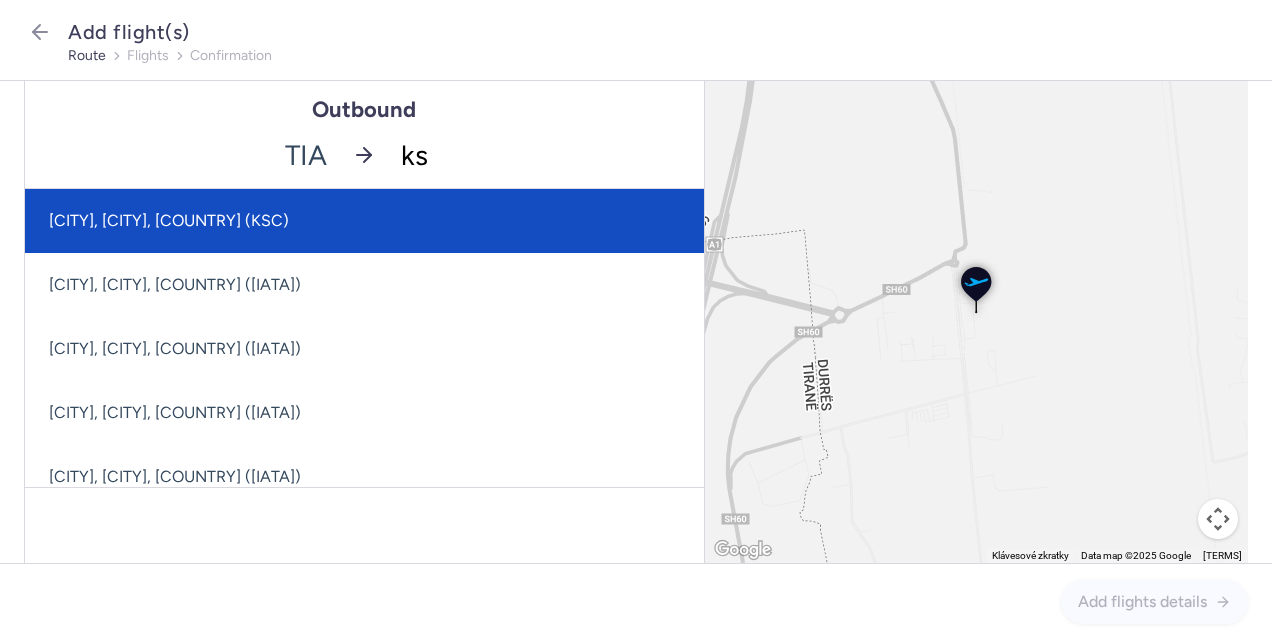 type on "ksc" 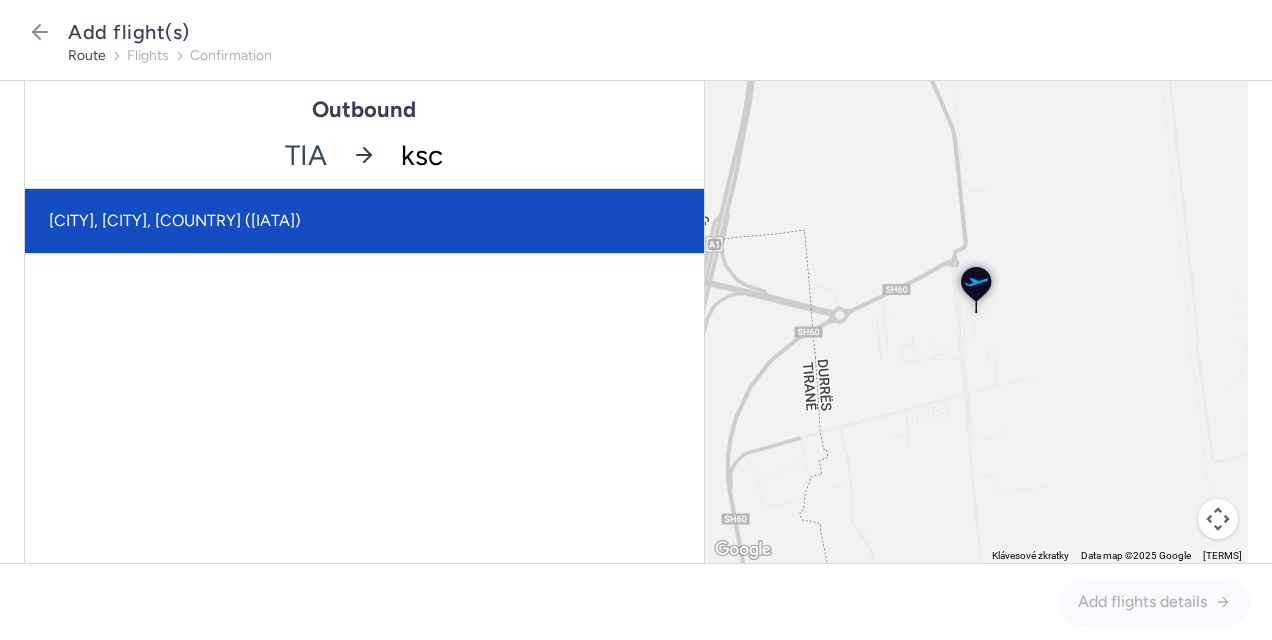 click on "[CITY], [CITY], [COUNTRY] ([IATA])" at bounding box center (364, 221) 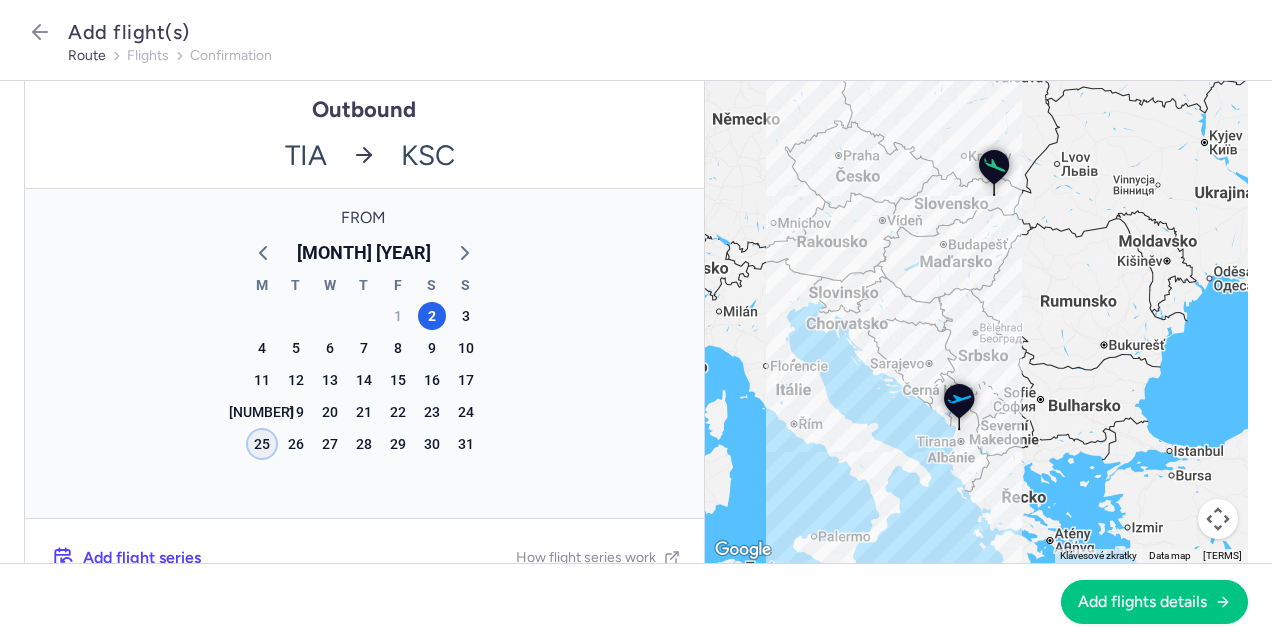 click on "25" 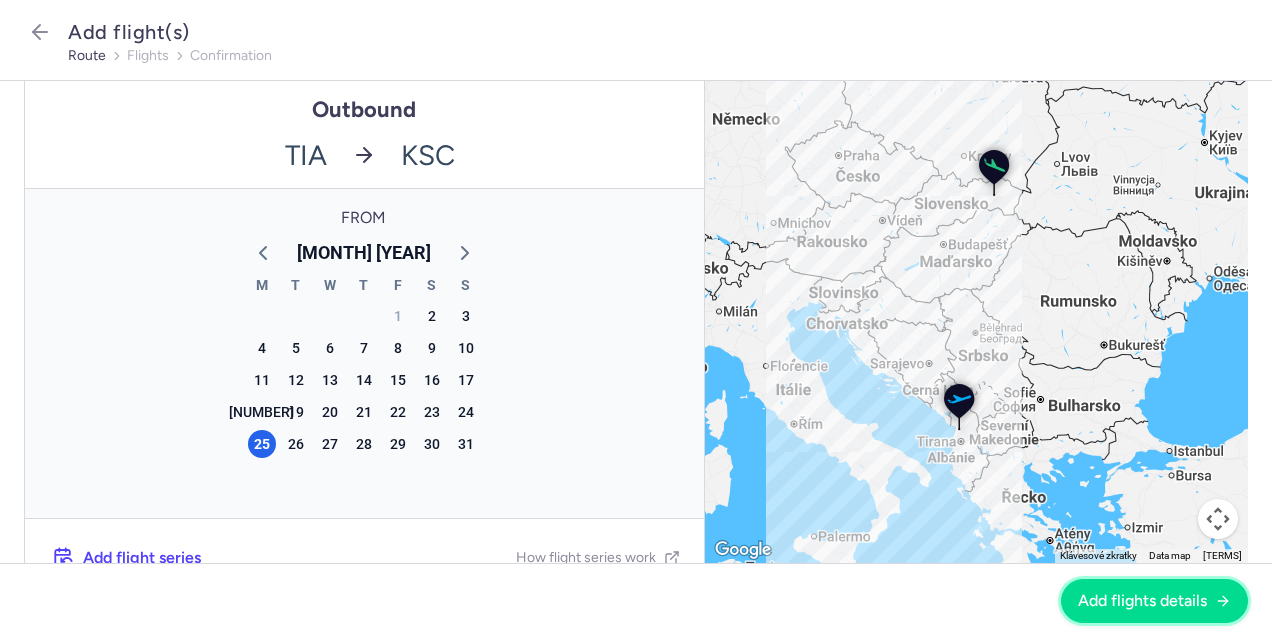 click on "Add flights details" at bounding box center (1142, 601) 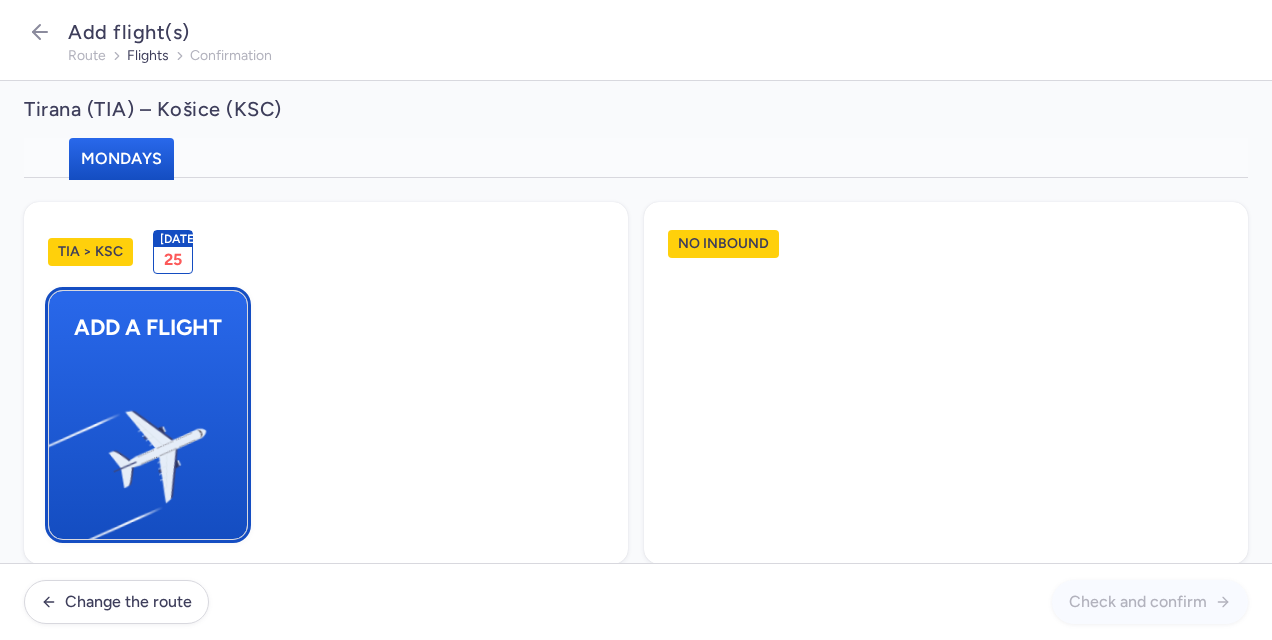 click at bounding box center (59, 448) 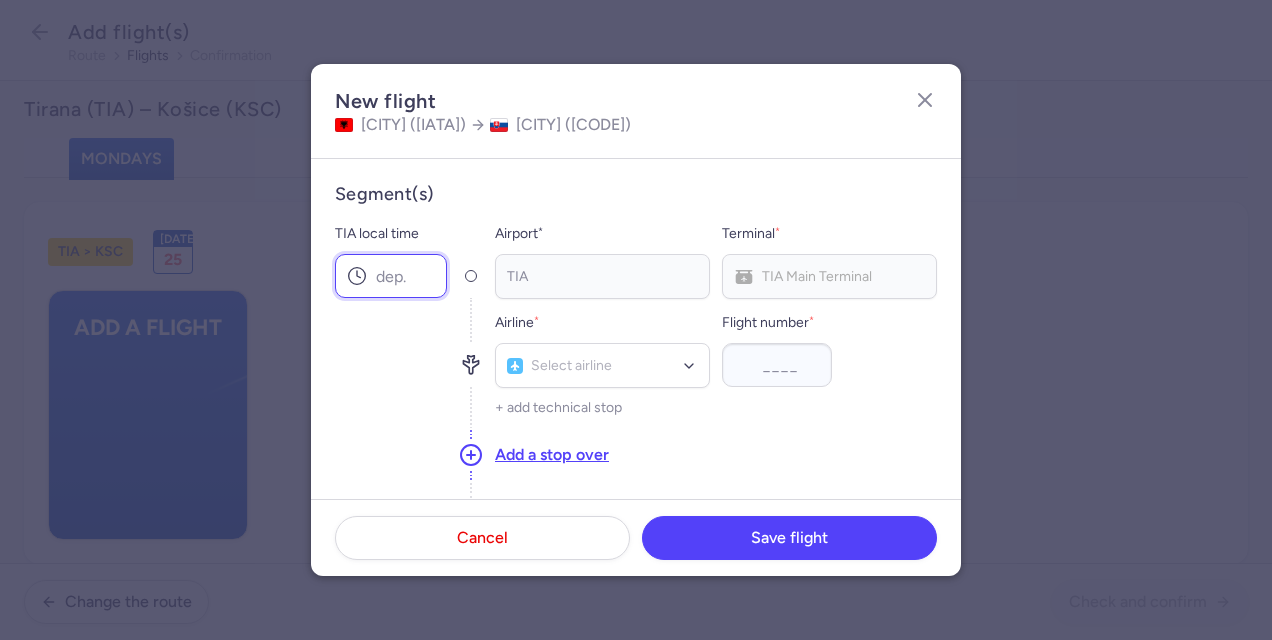 click on "TIA local time" at bounding box center [391, 276] 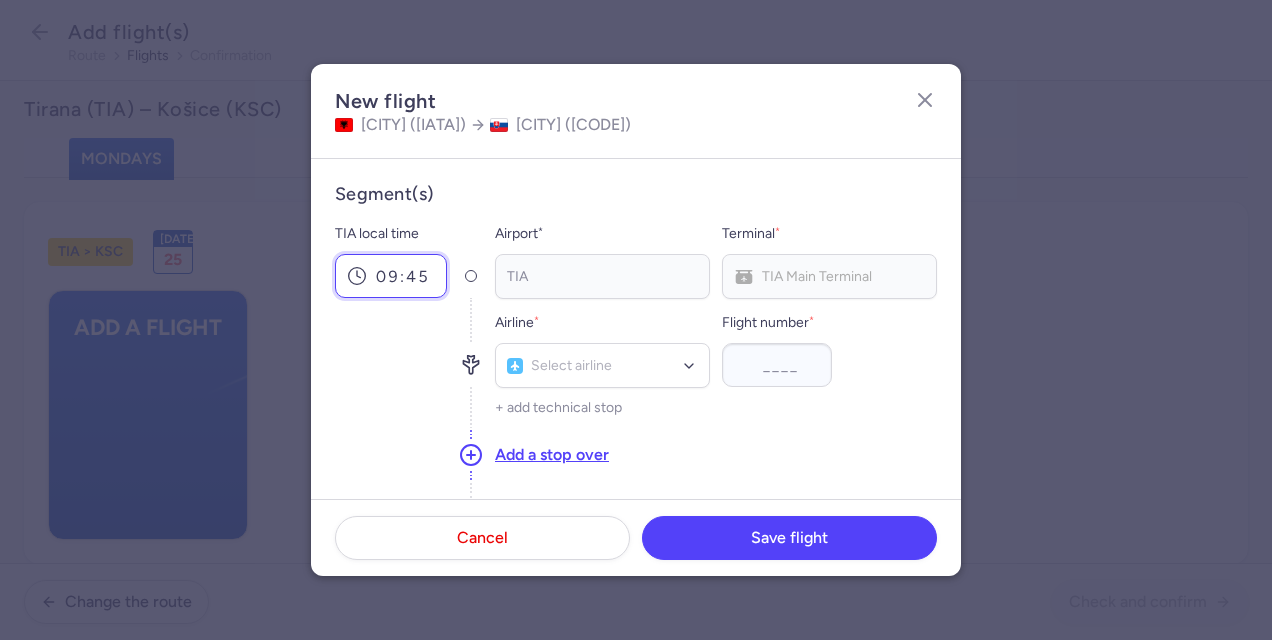 type on "09:45" 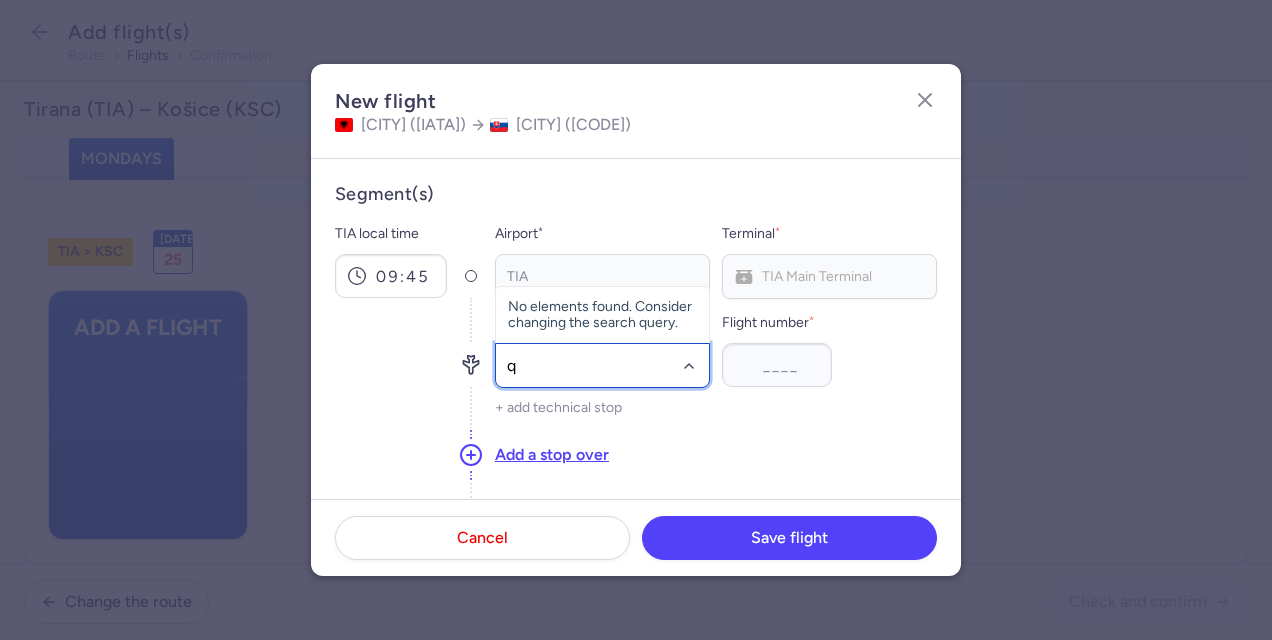 type on "qs" 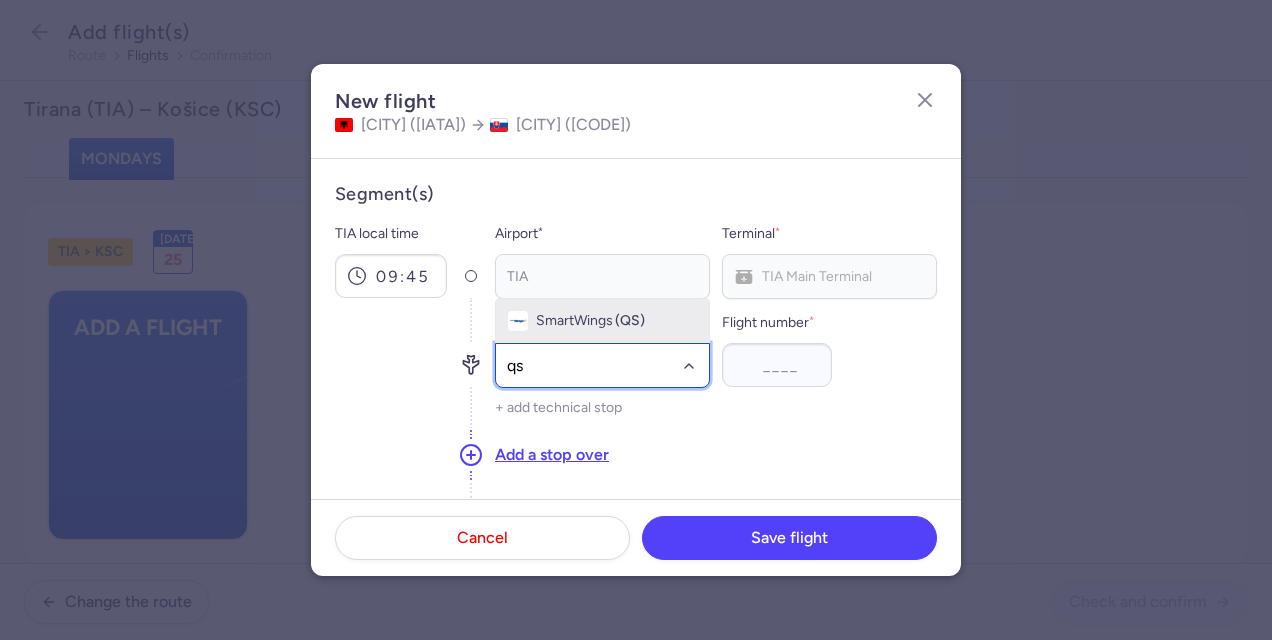 click on "SmartWings (QS)" at bounding box center [602, 321] 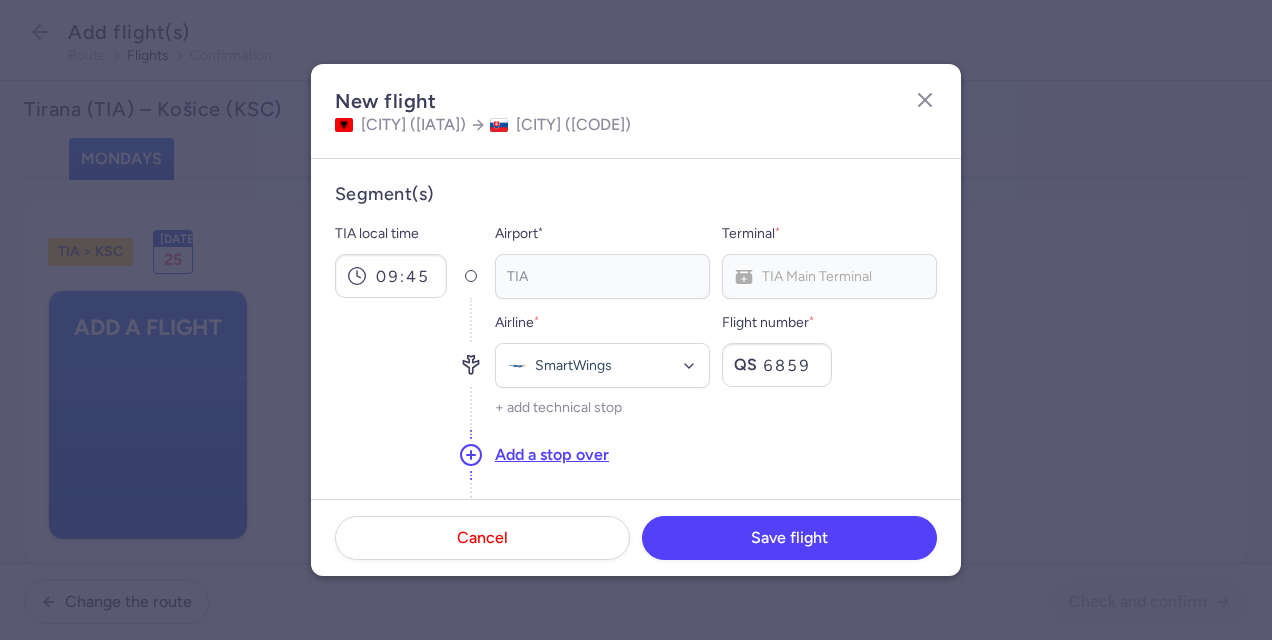 type on "6859" 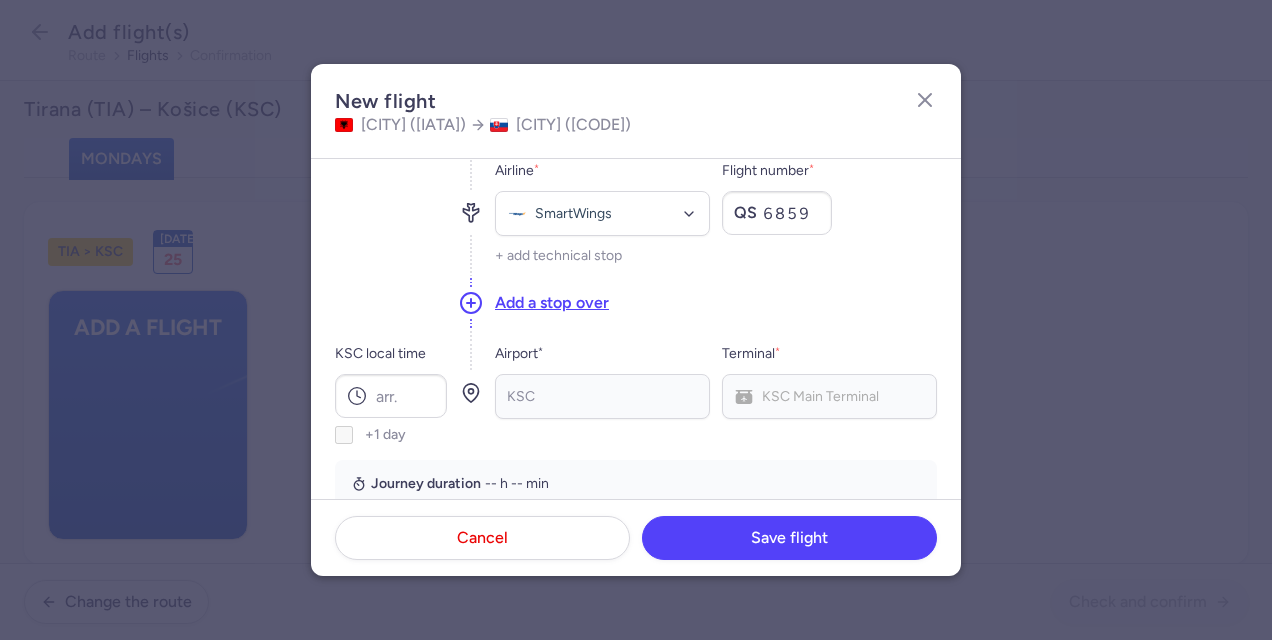 scroll, scrollTop: 170, scrollLeft: 0, axis: vertical 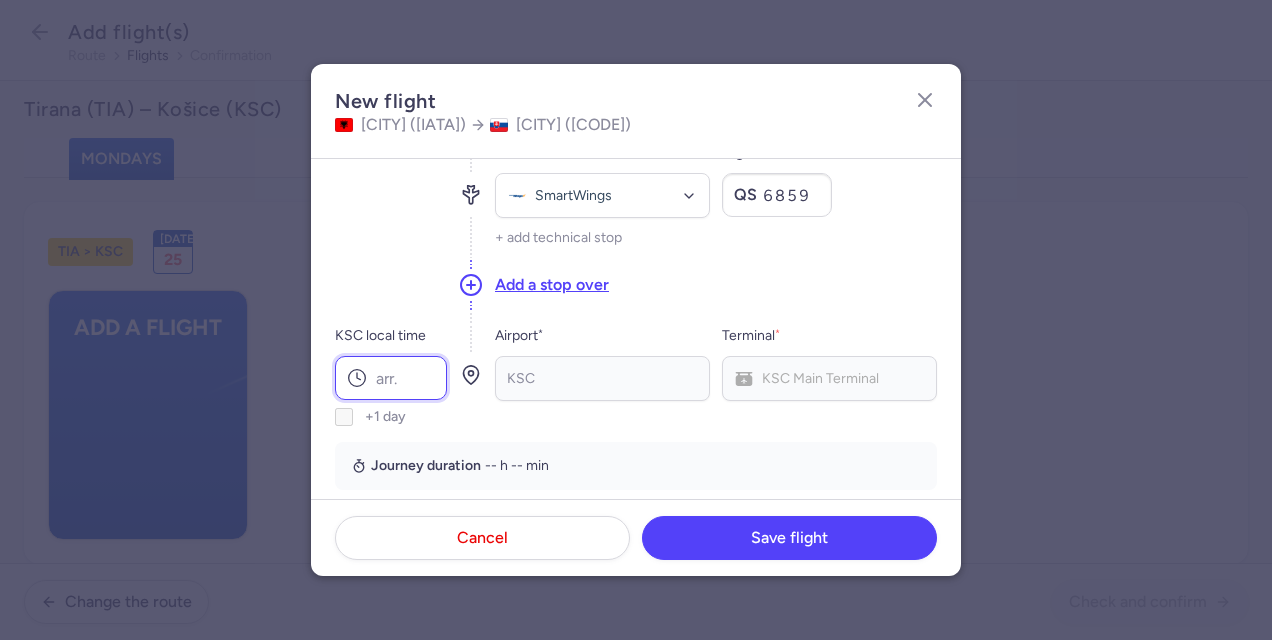 click on "KSC local time" at bounding box center [391, 378] 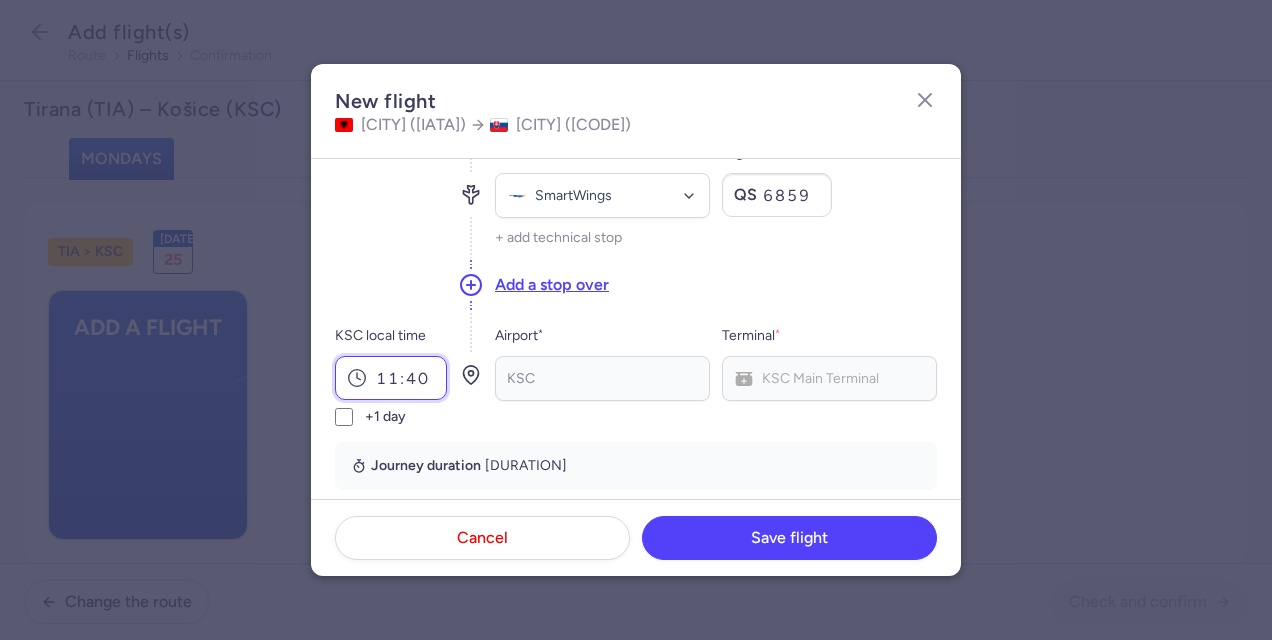 type on "11:40" 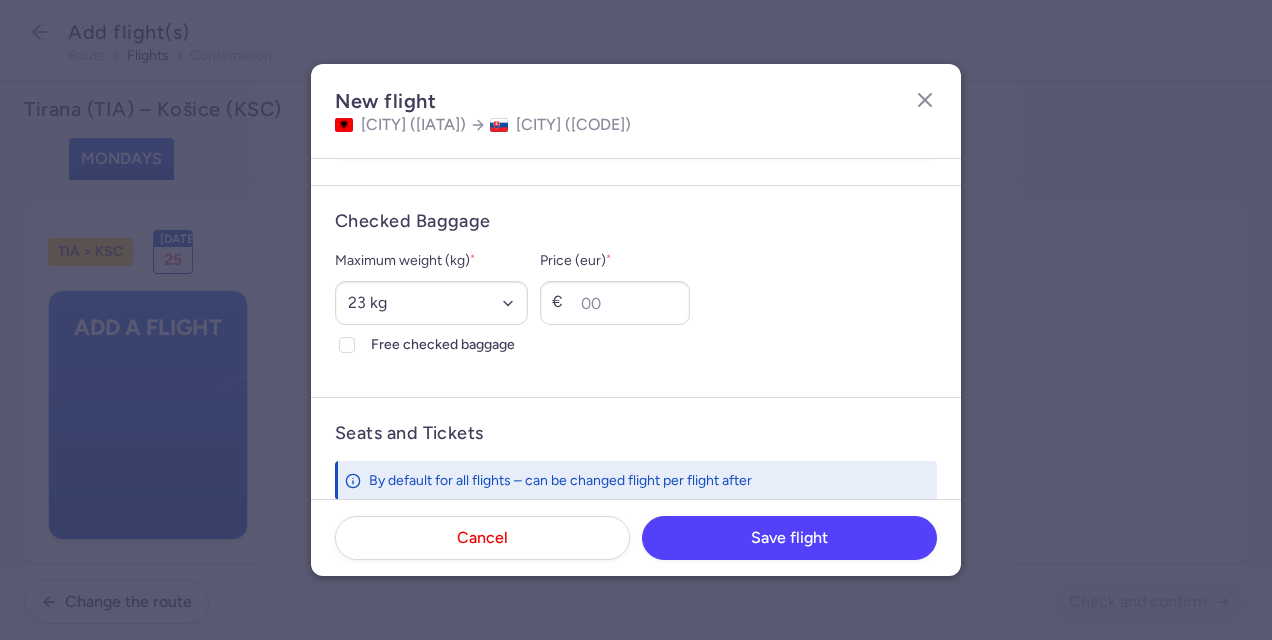 scroll, scrollTop: 496, scrollLeft: 0, axis: vertical 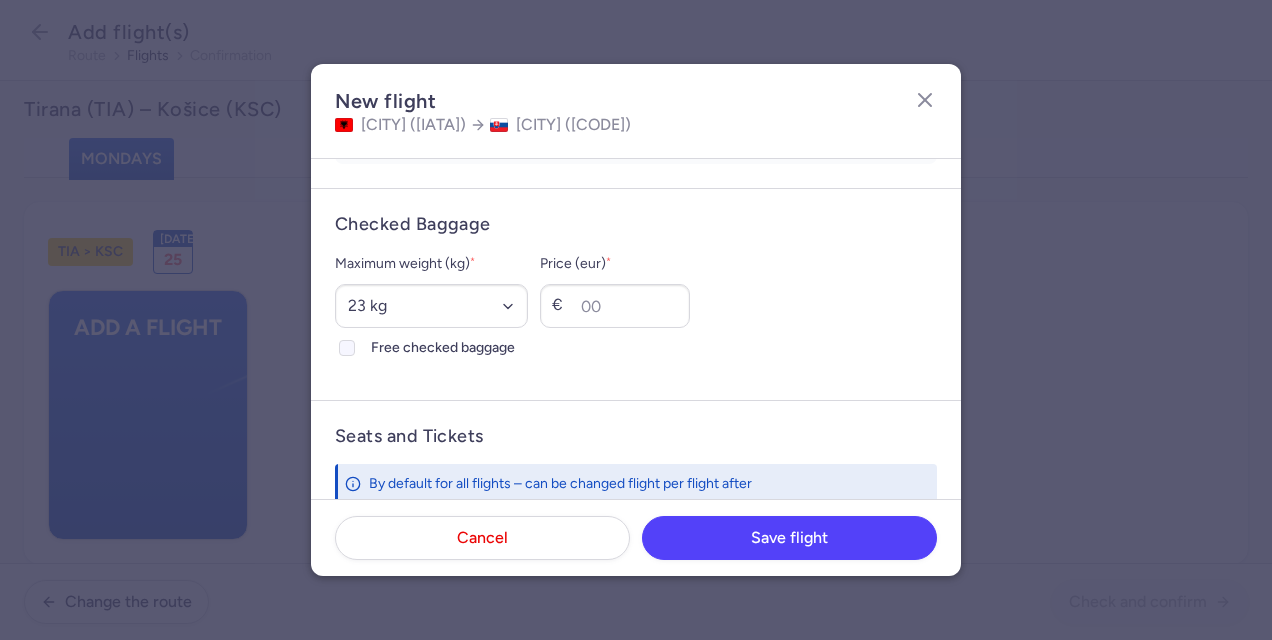 click 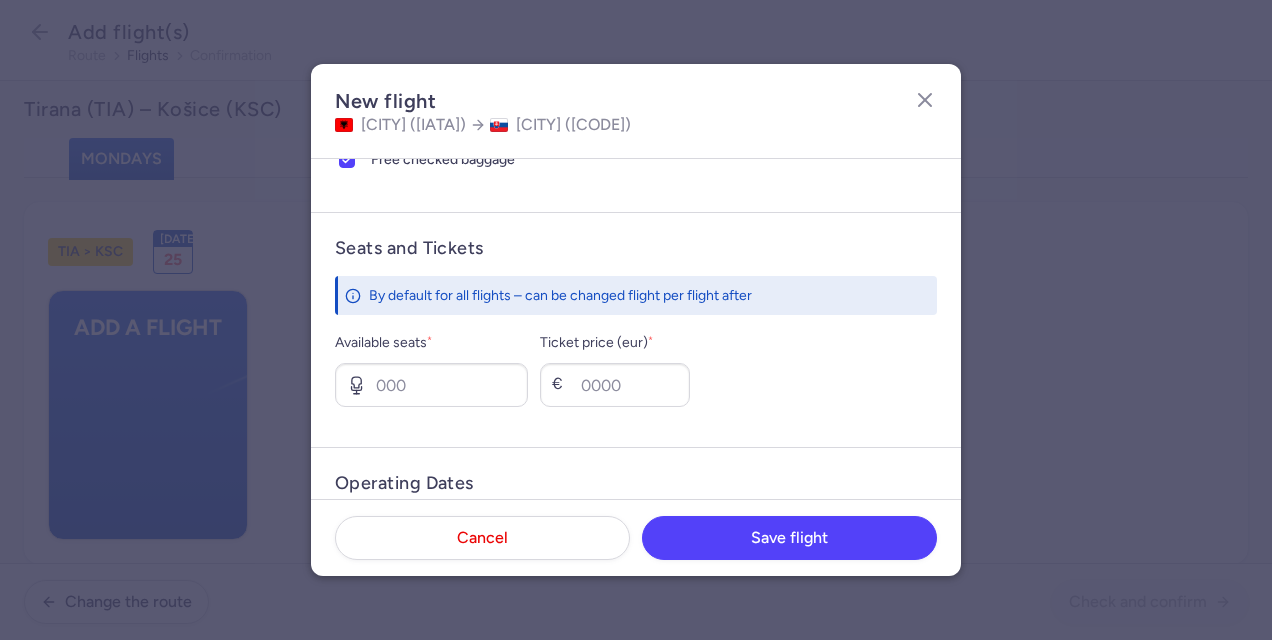 scroll, scrollTop: 786, scrollLeft: 0, axis: vertical 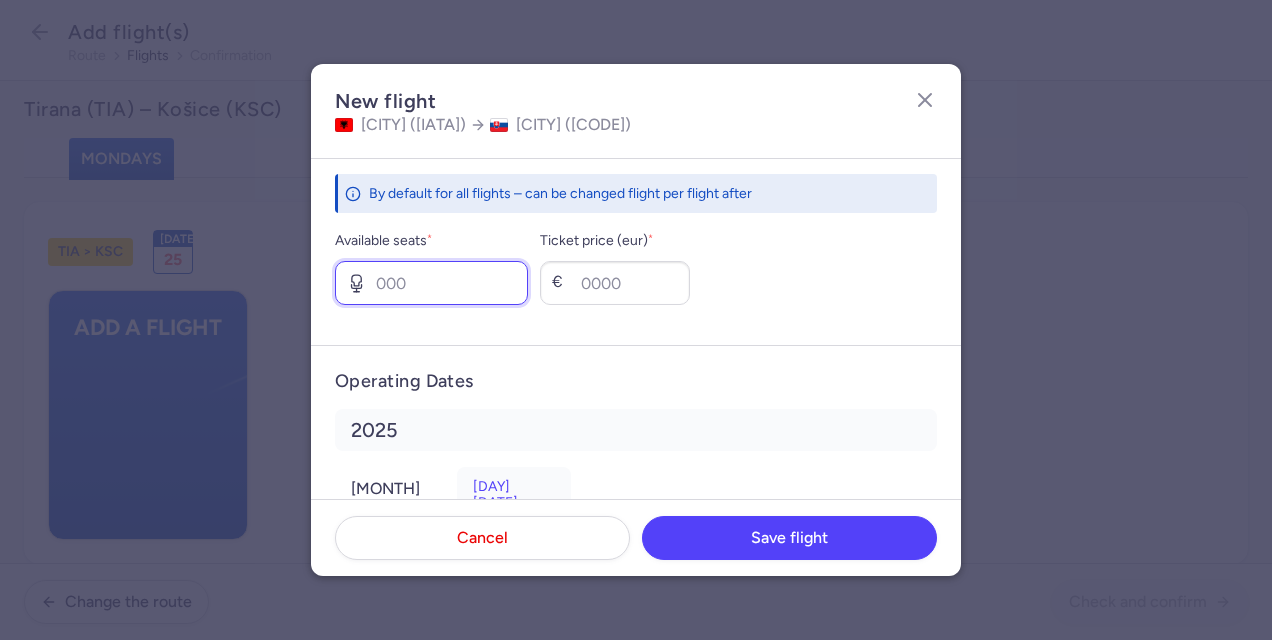 click on "Available seats  *" at bounding box center (431, 283) 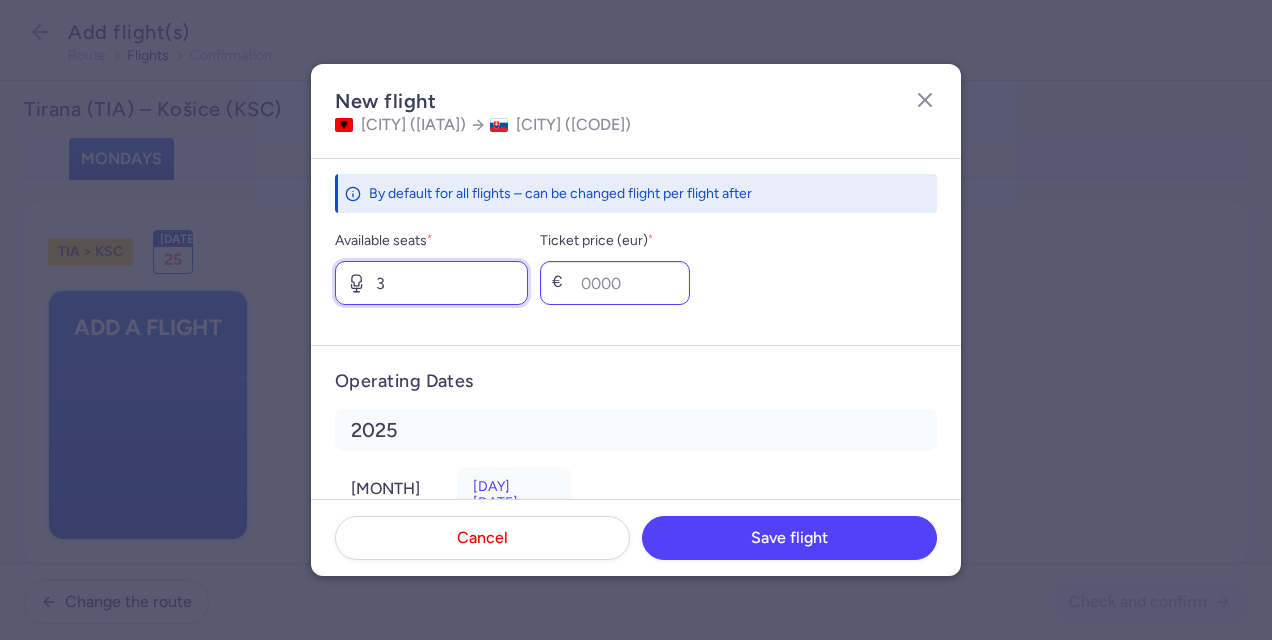 type on "3" 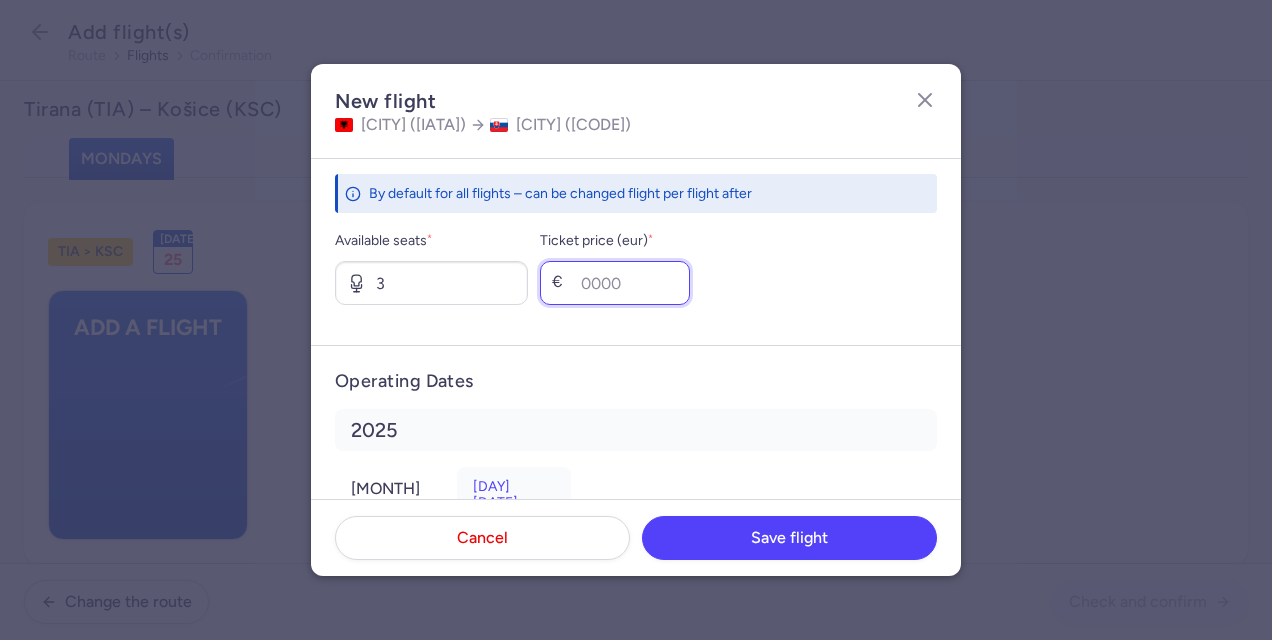 click on "Ticket price (eur)  *" at bounding box center (615, 283) 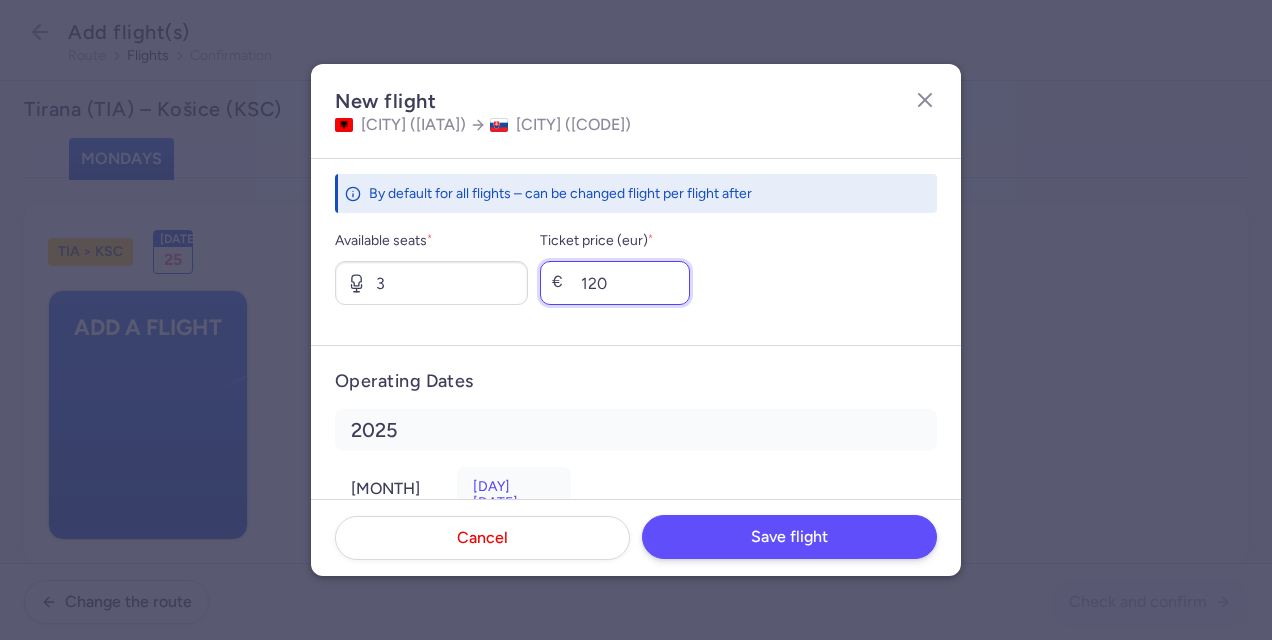 type on "120" 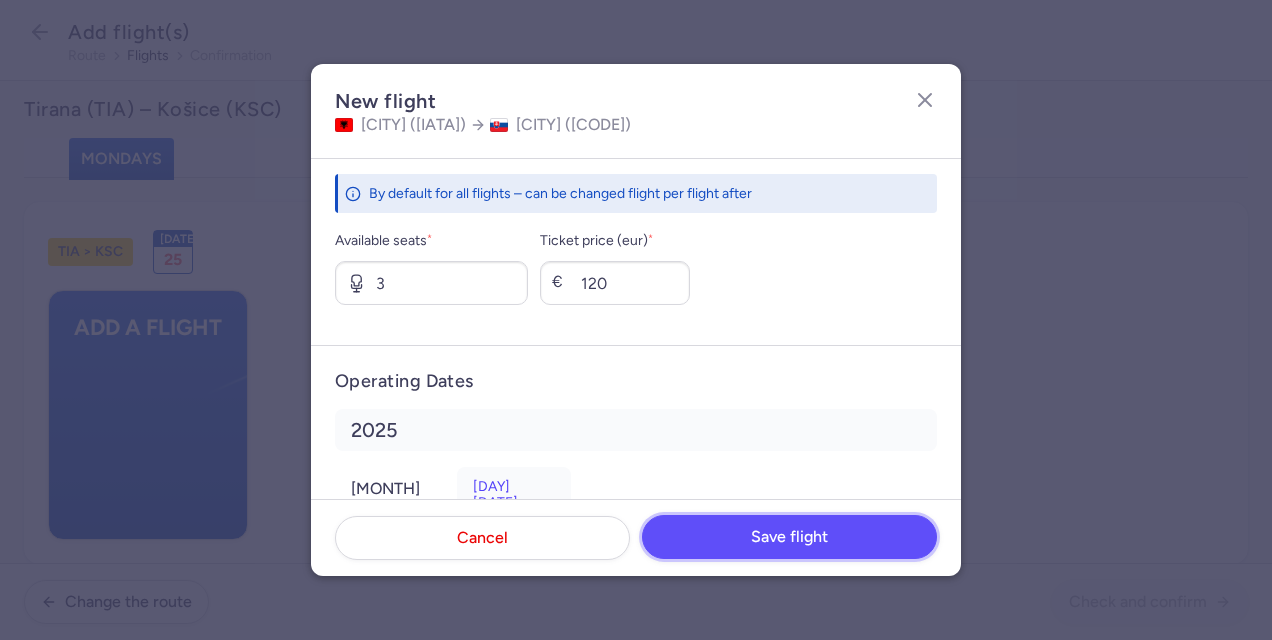 click on "Save flight" at bounding box center (789, 537) 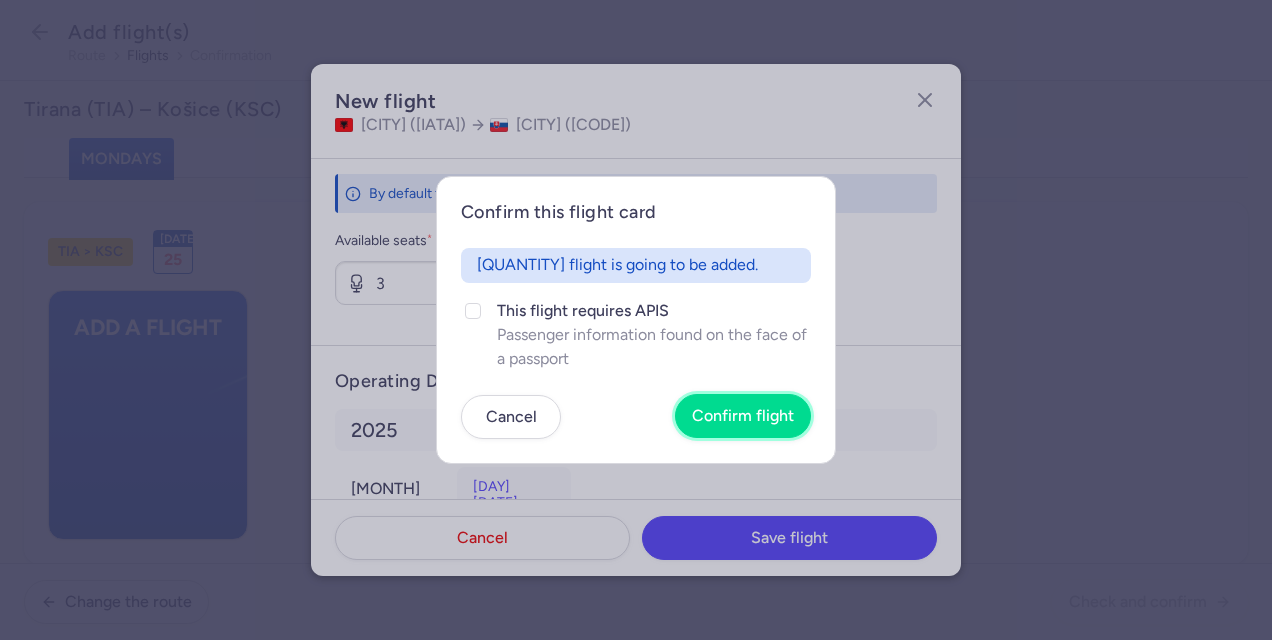 click on "Confirm flight" at bounding box center (743, 416) 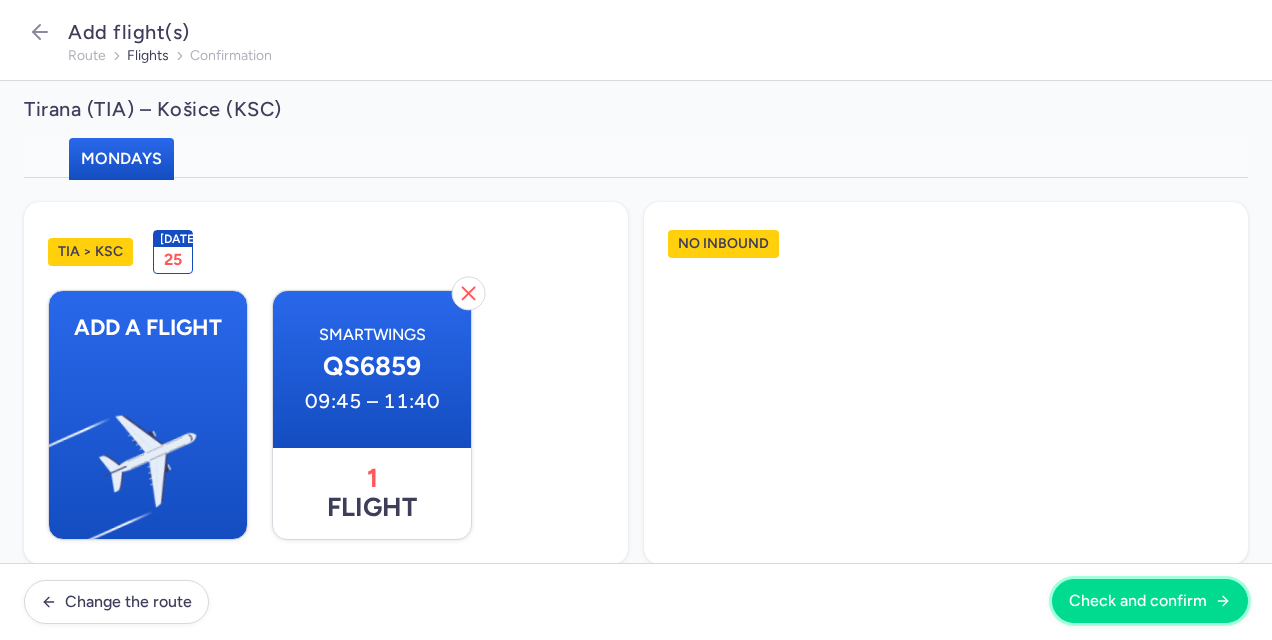 click on "Check and confirm" at bounding box center (1138, 601) 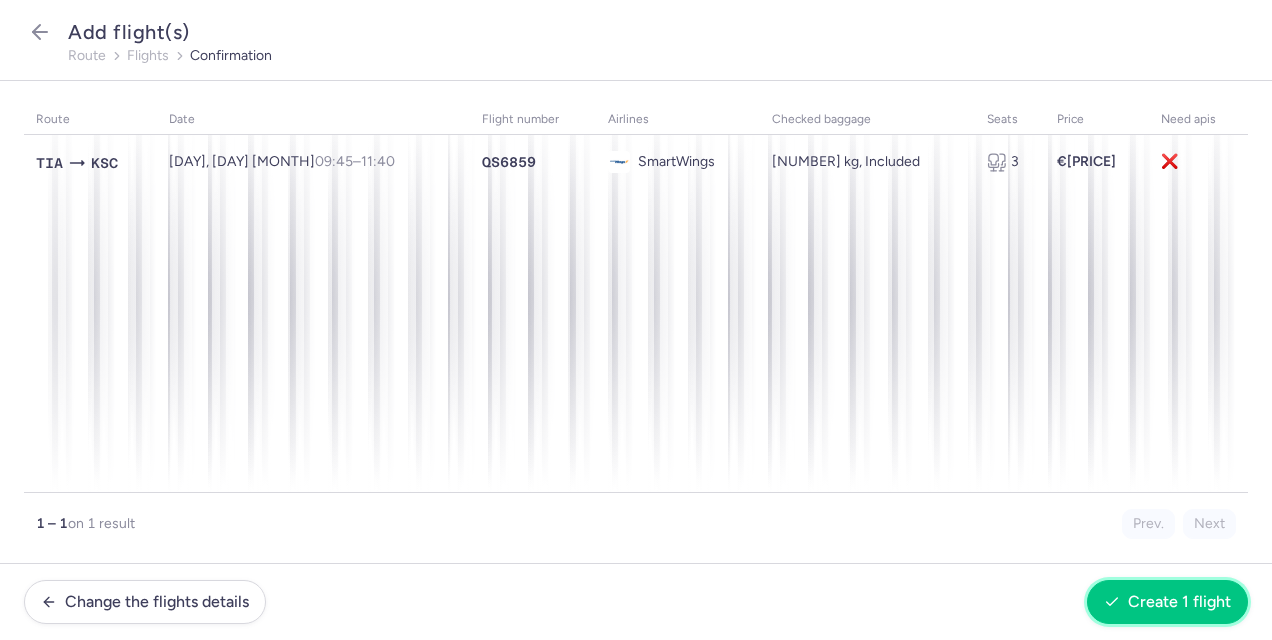click on "Create 1 flight" at bounding box center (1179, 602) 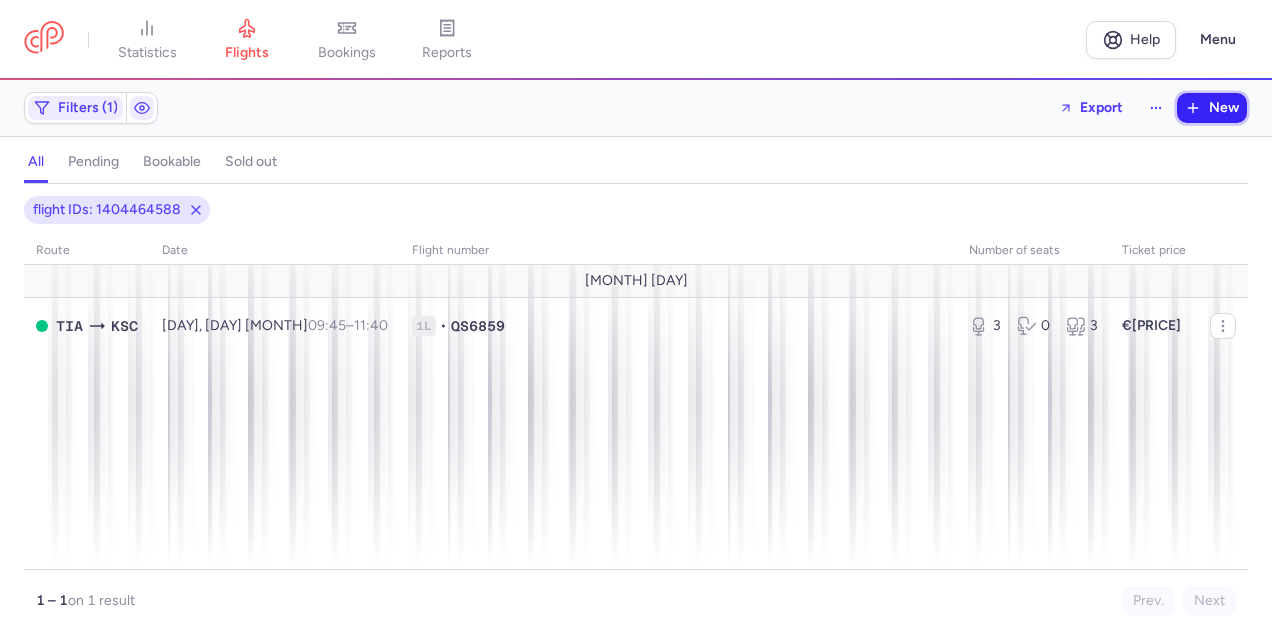 click on "New" at bounding box center (1224, 108) 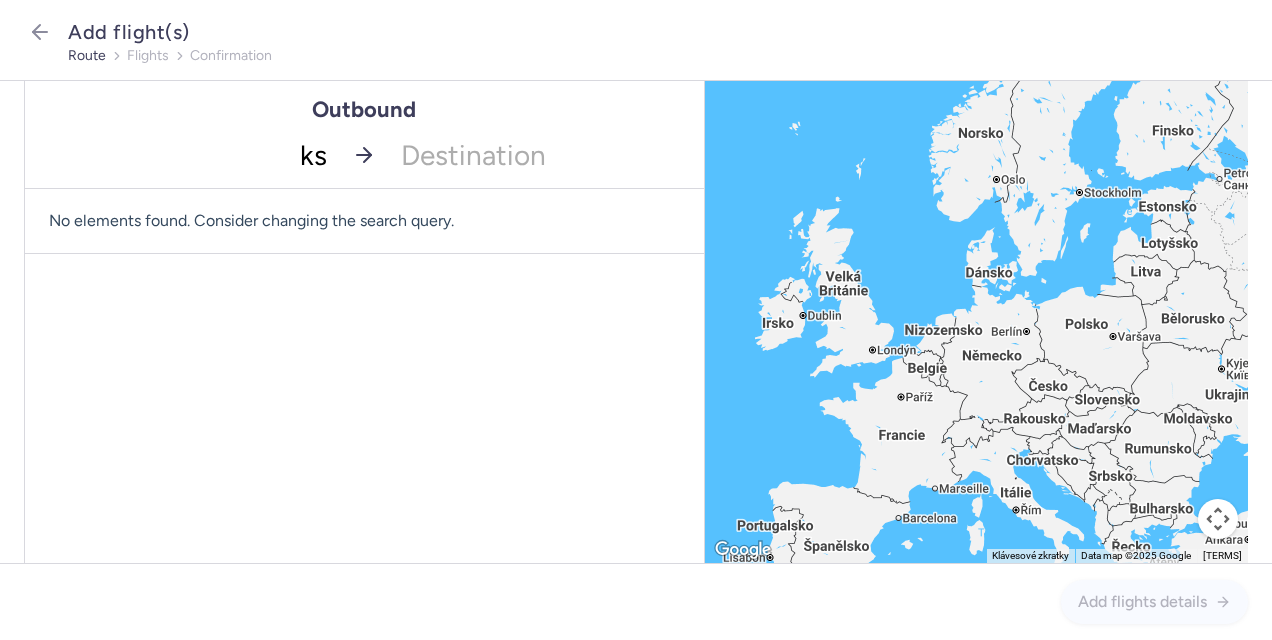 type on "ksc" 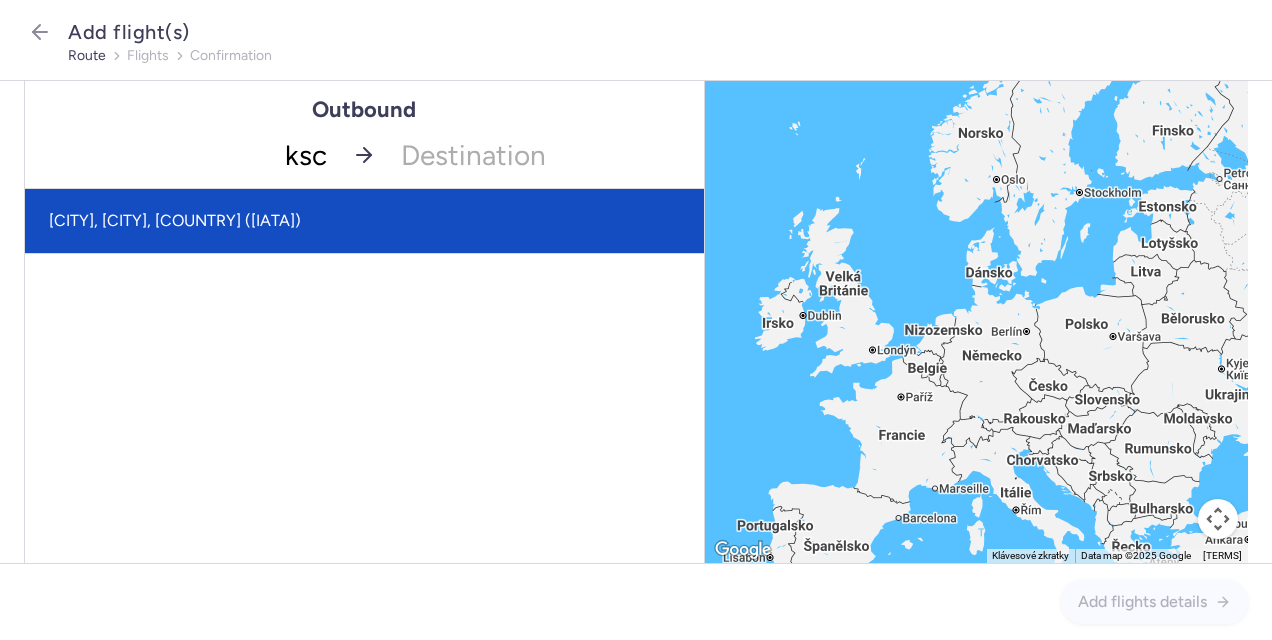 click on "[CITY], [CITY], [COUNTRY] ([IATA])" at bounding box center (364, 221) 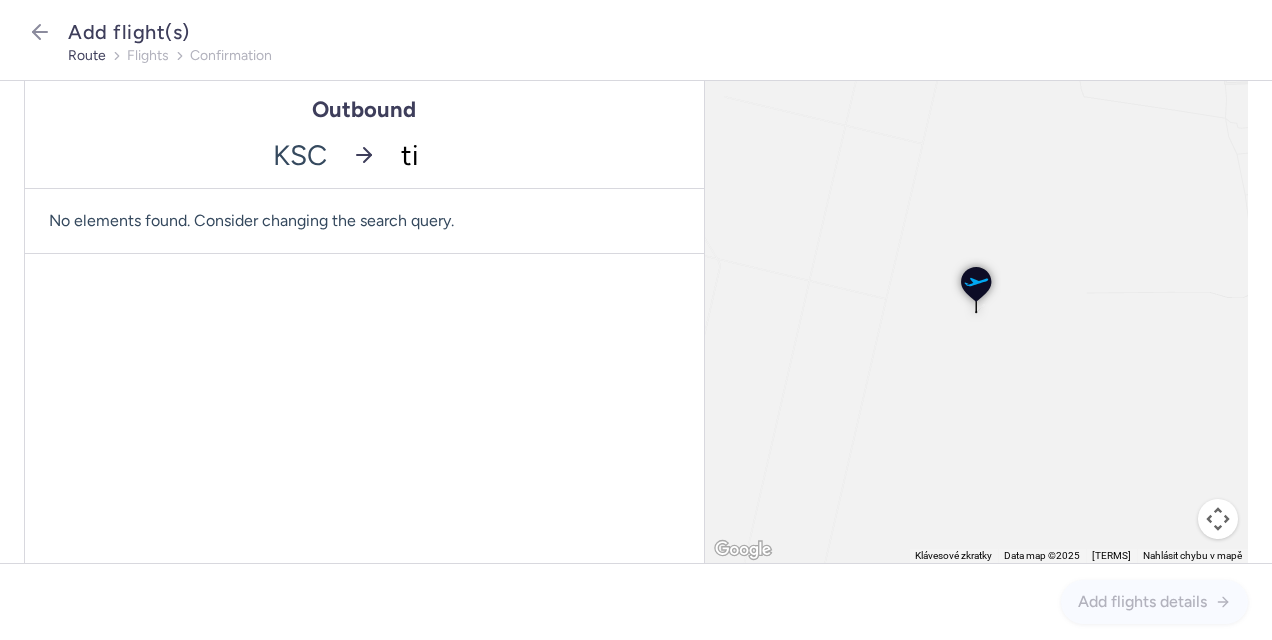 type on "tia" 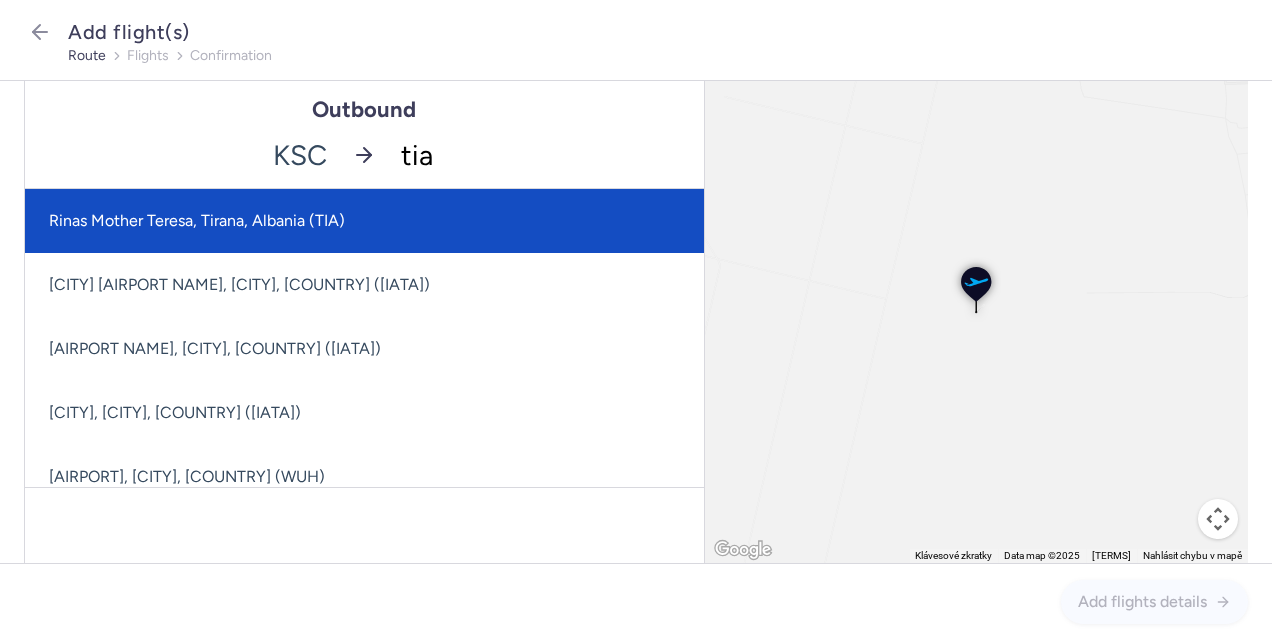 click on "Rinas Mother Teresa, Tirana, Albania (TIA)" 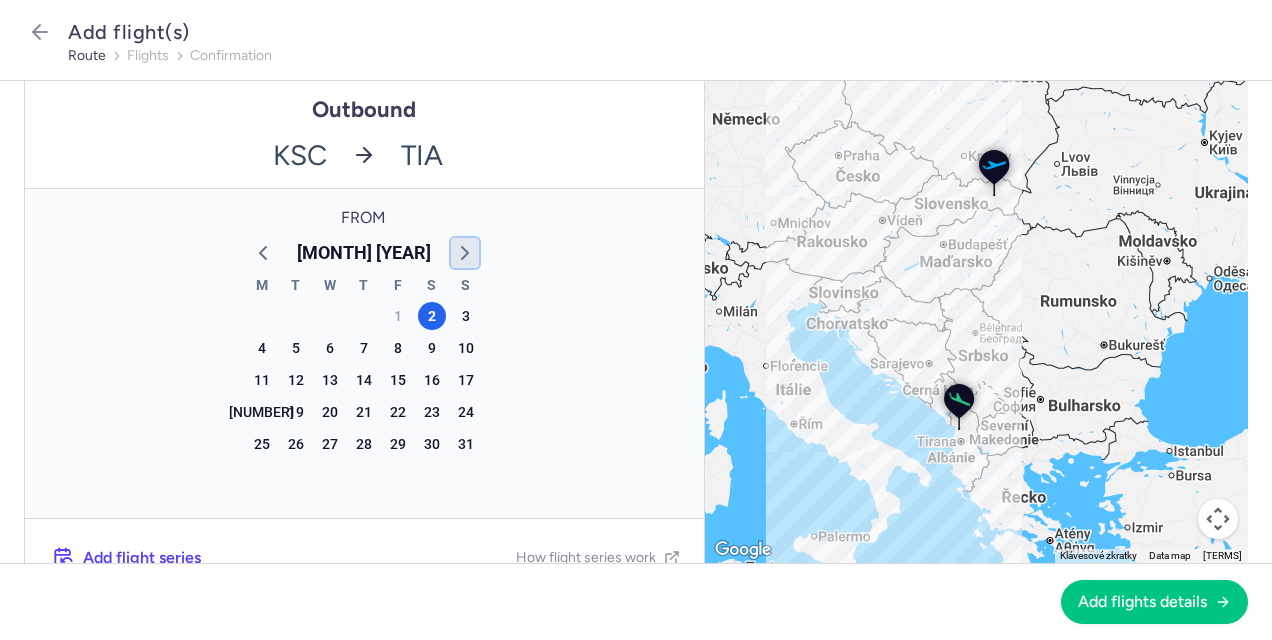 click 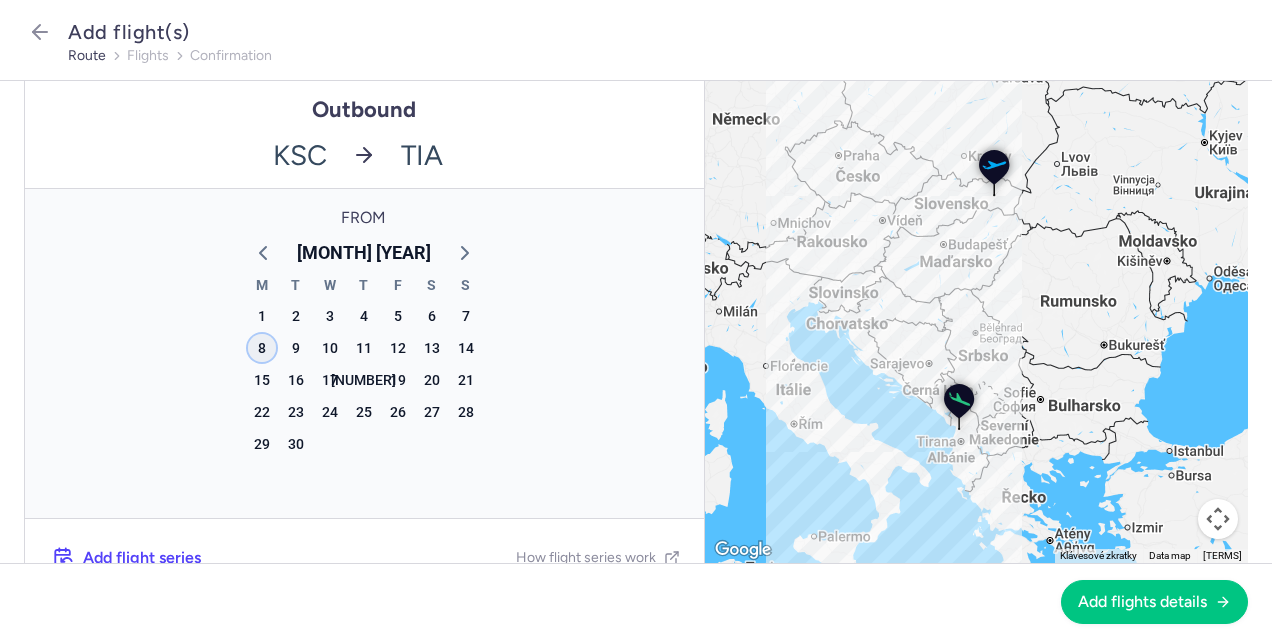 click on "8" 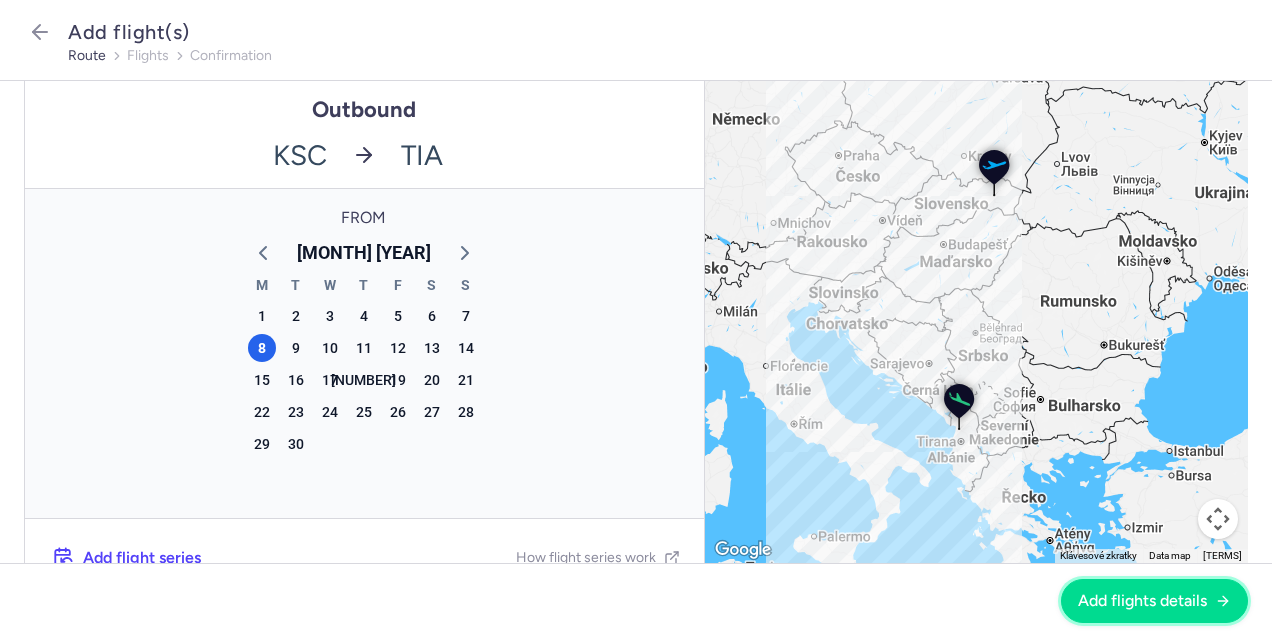 click on "Add flights details" at bounding box center (1142, 601) 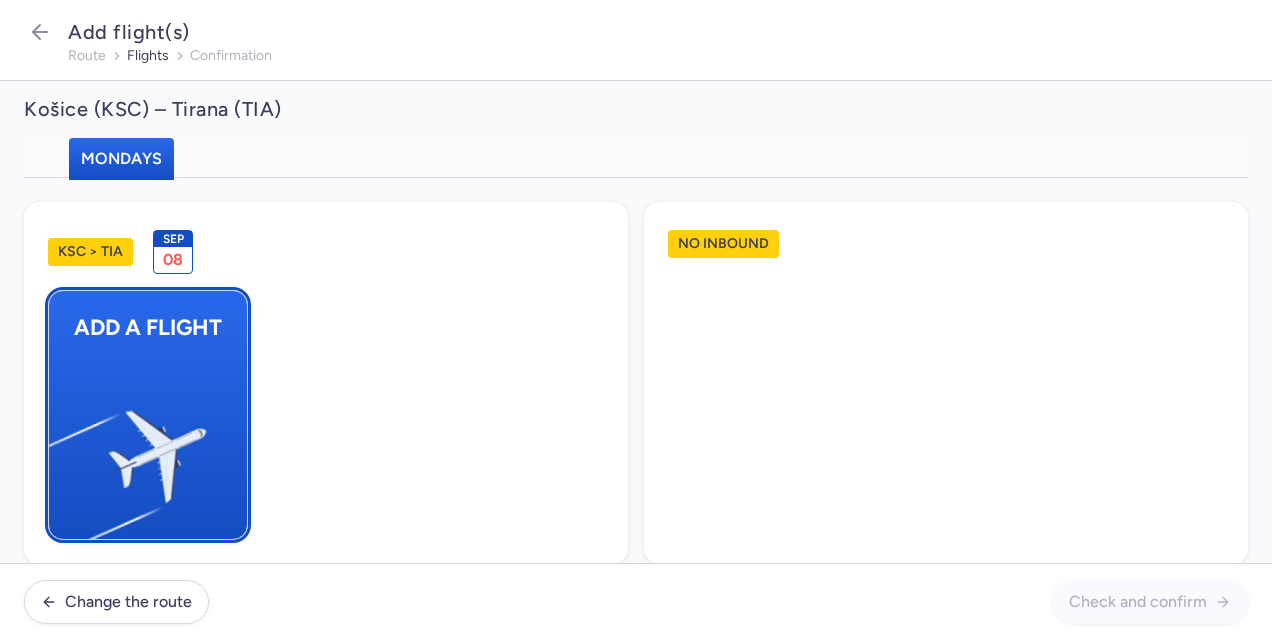 click at bounding box center [59, 448] 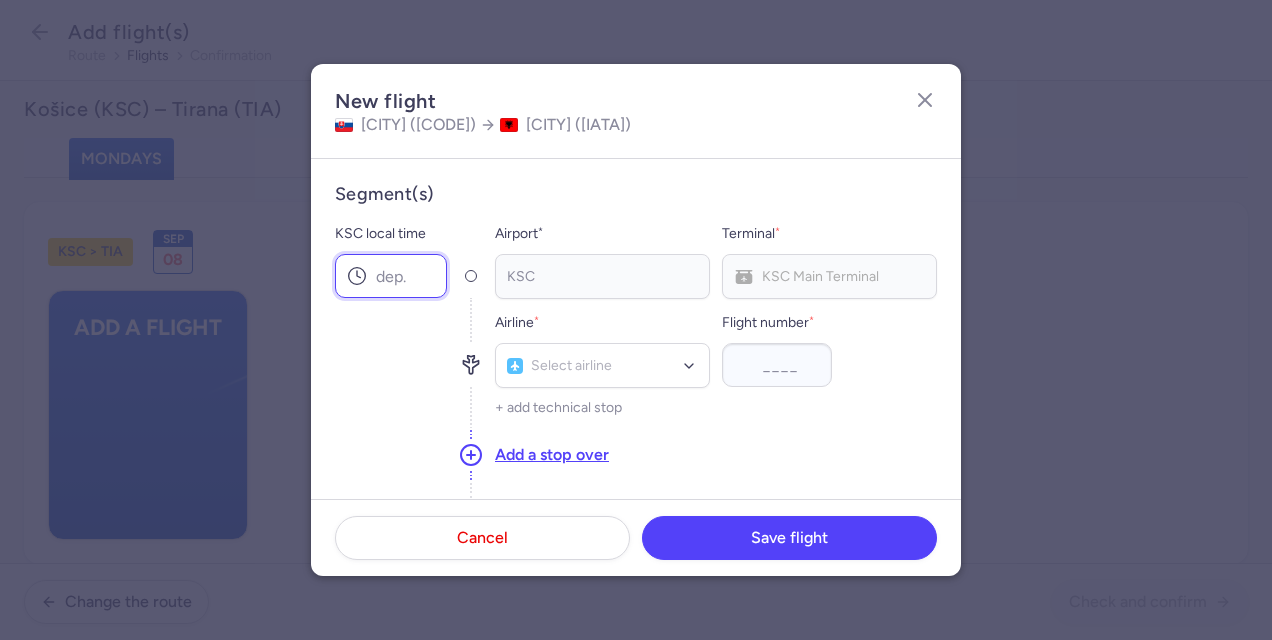 click on "KSC local time" at bounding box center (391, 276) 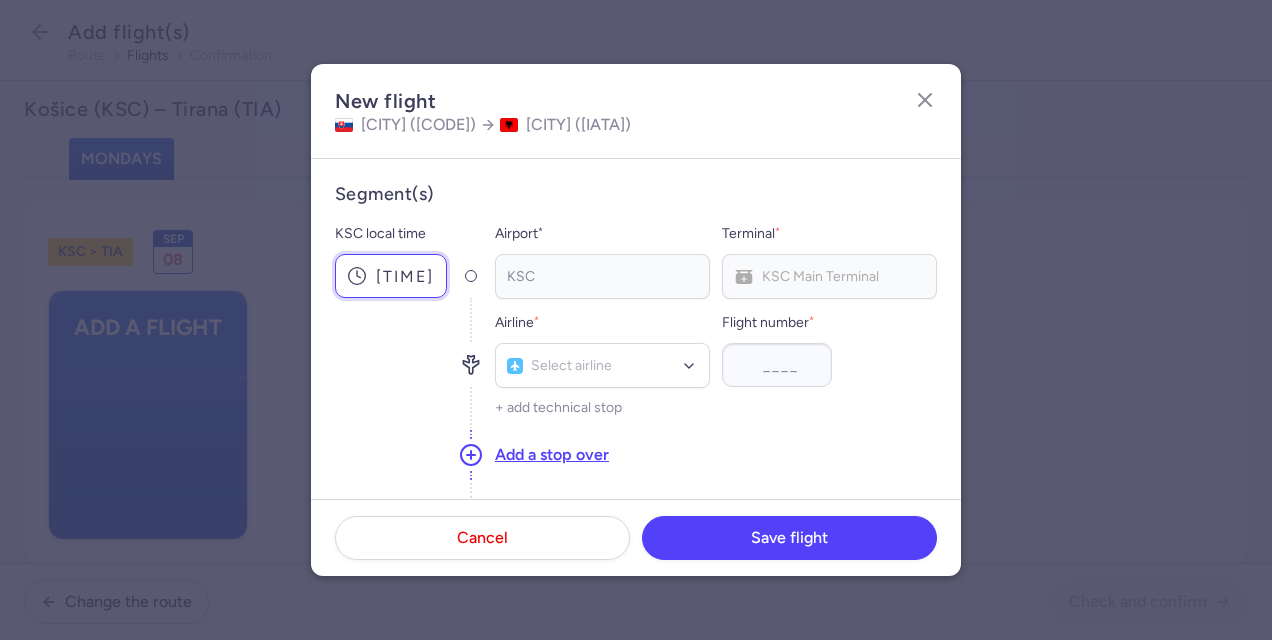 type on "[TIME]" 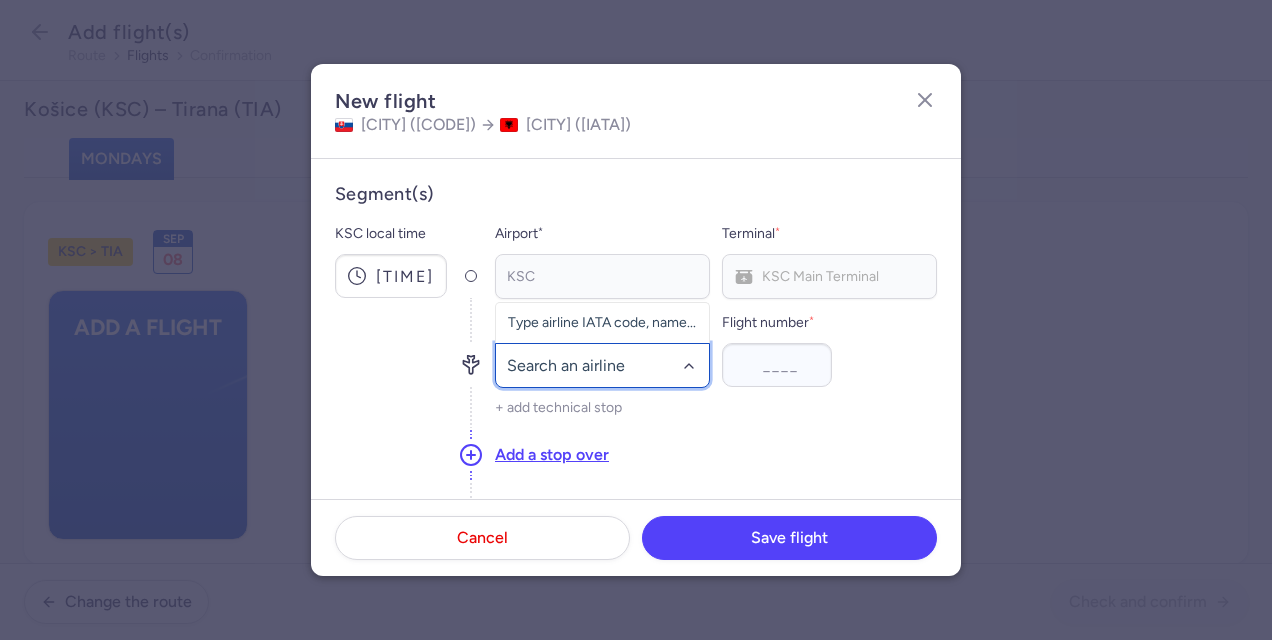 click 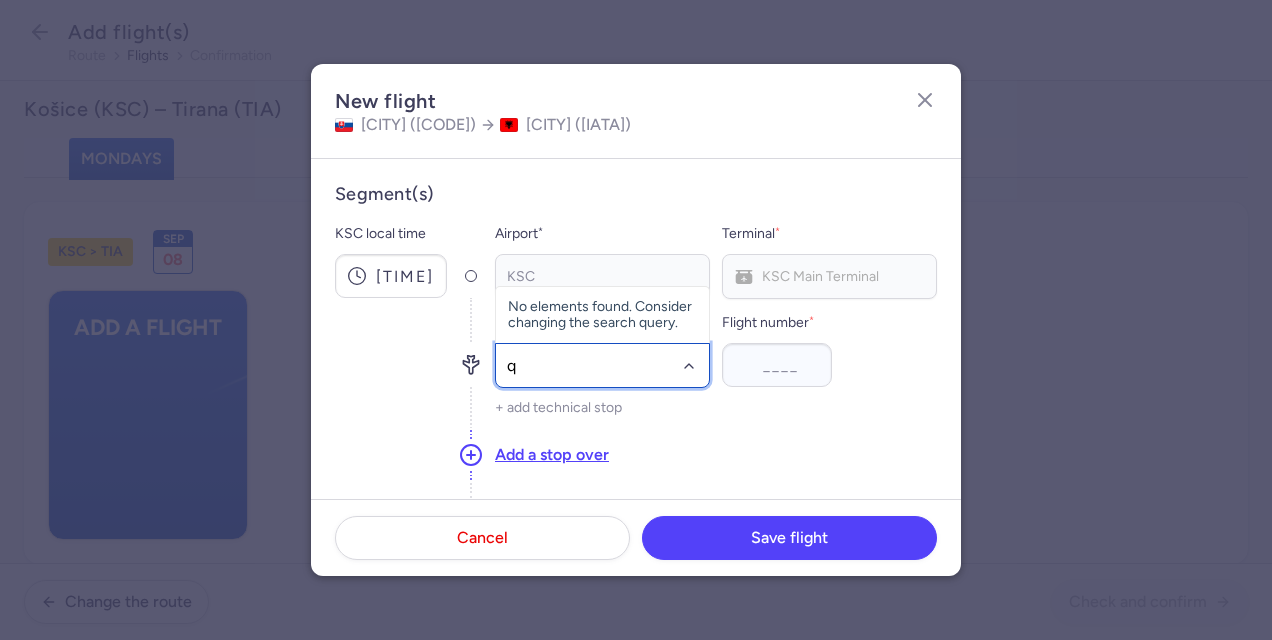 type on "qs" 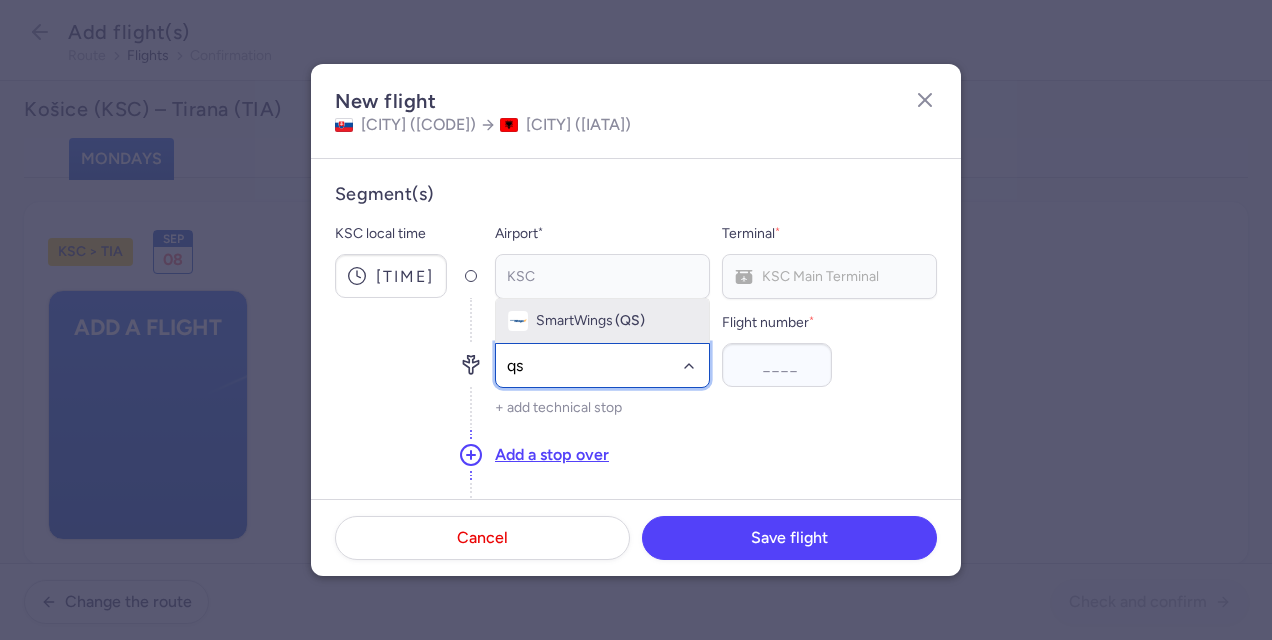 click on "SmartWings" at bounding box center [574, 321] 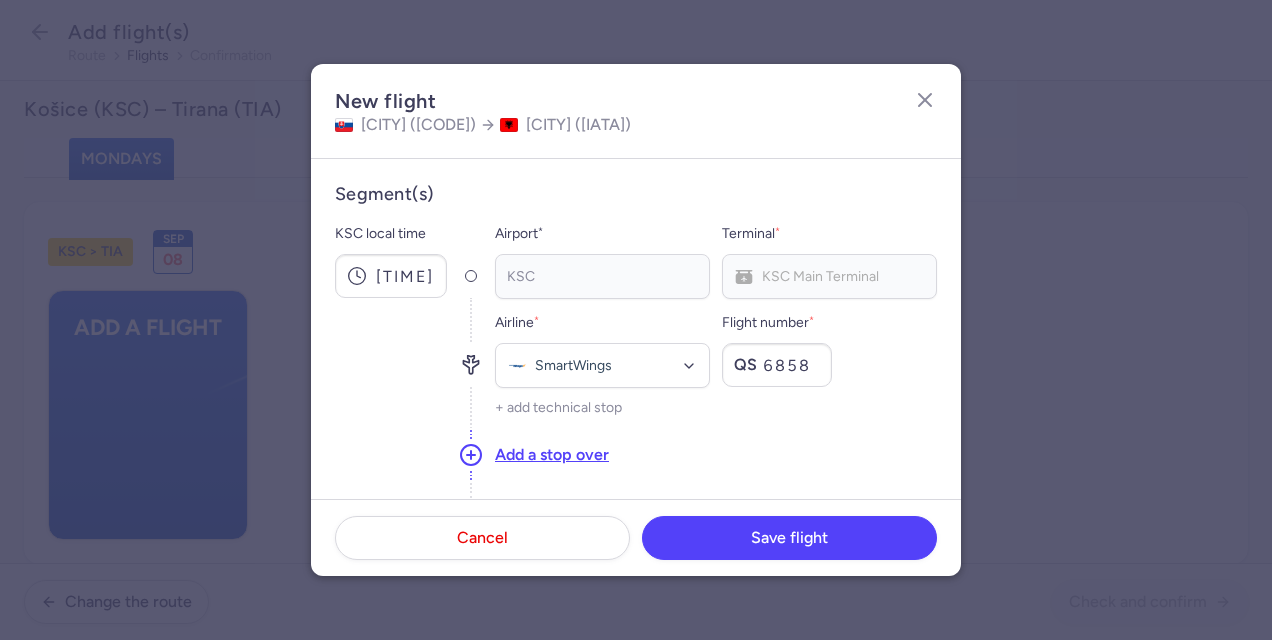 type on "6858" 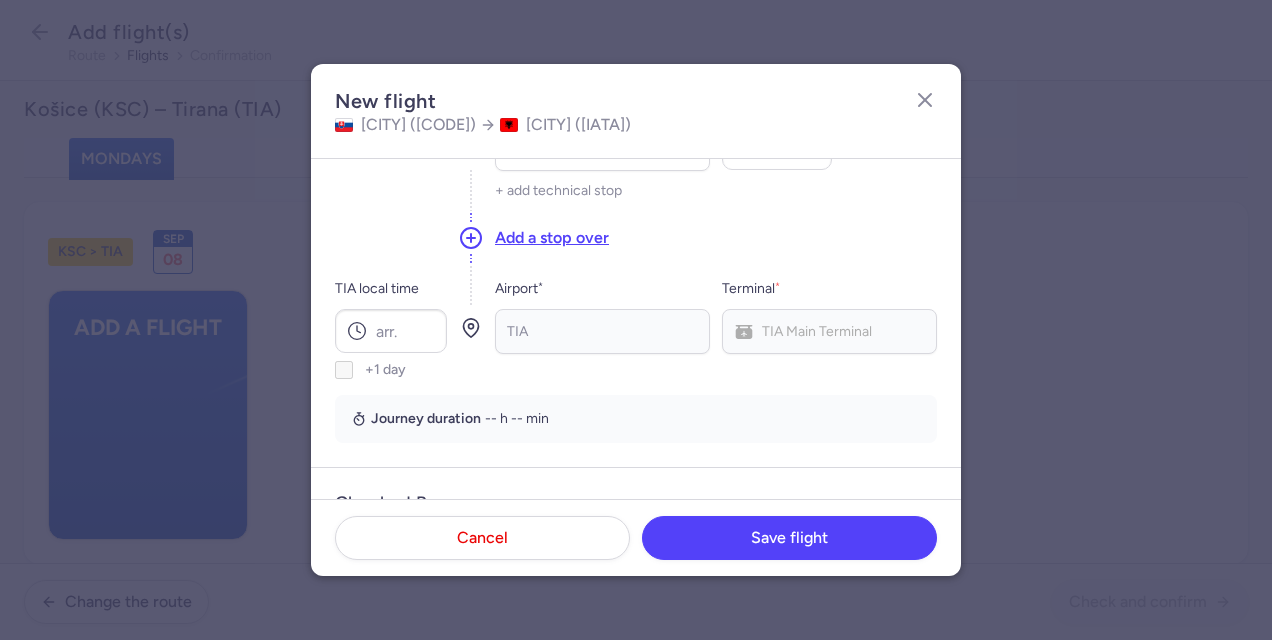 scroll, scrollTop: 222, scrollLeft: 0, axis: vertical 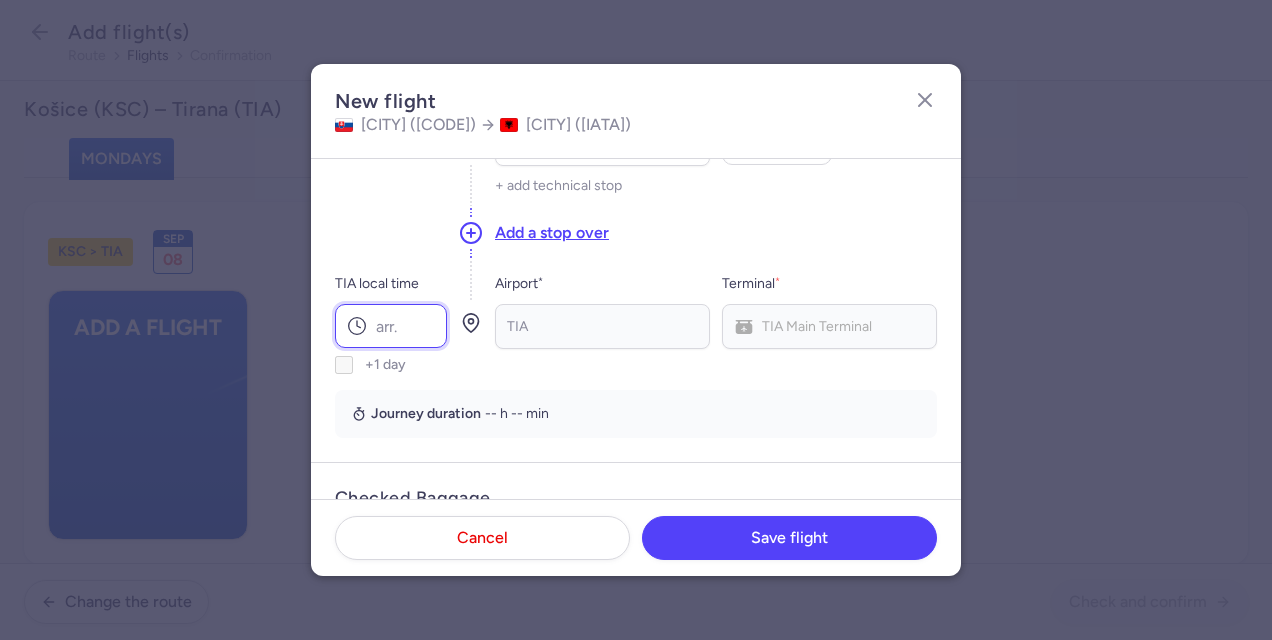 click on "TIA local time" at bounding box center (391, 326) 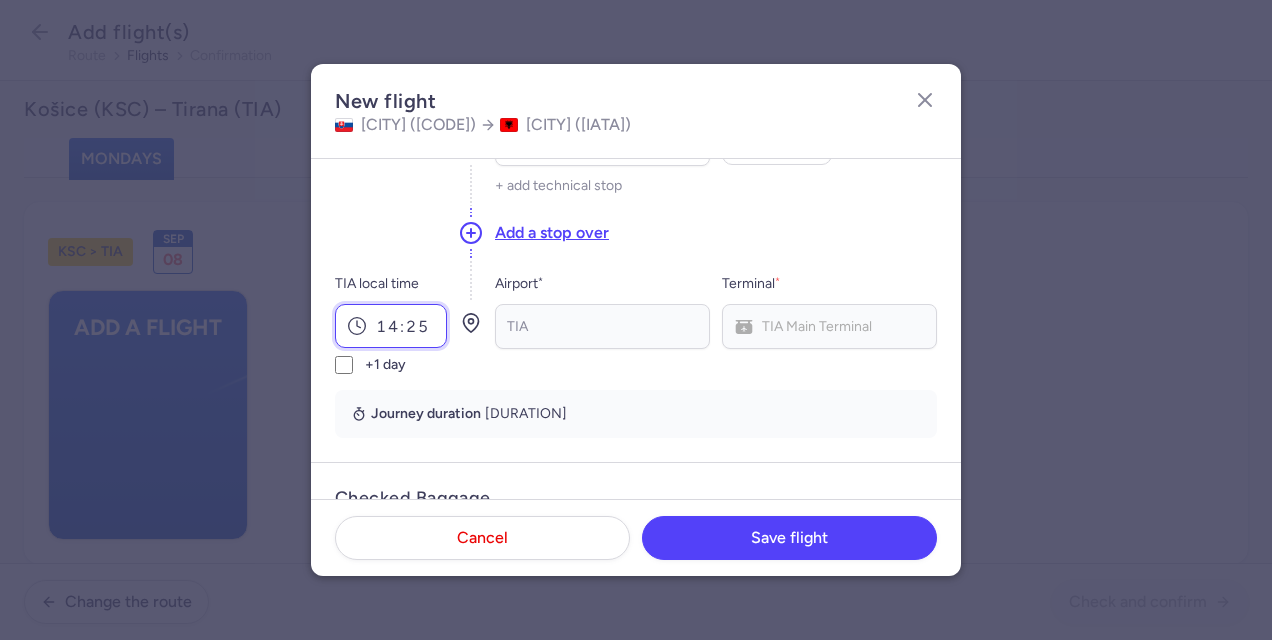 type on "14:25" 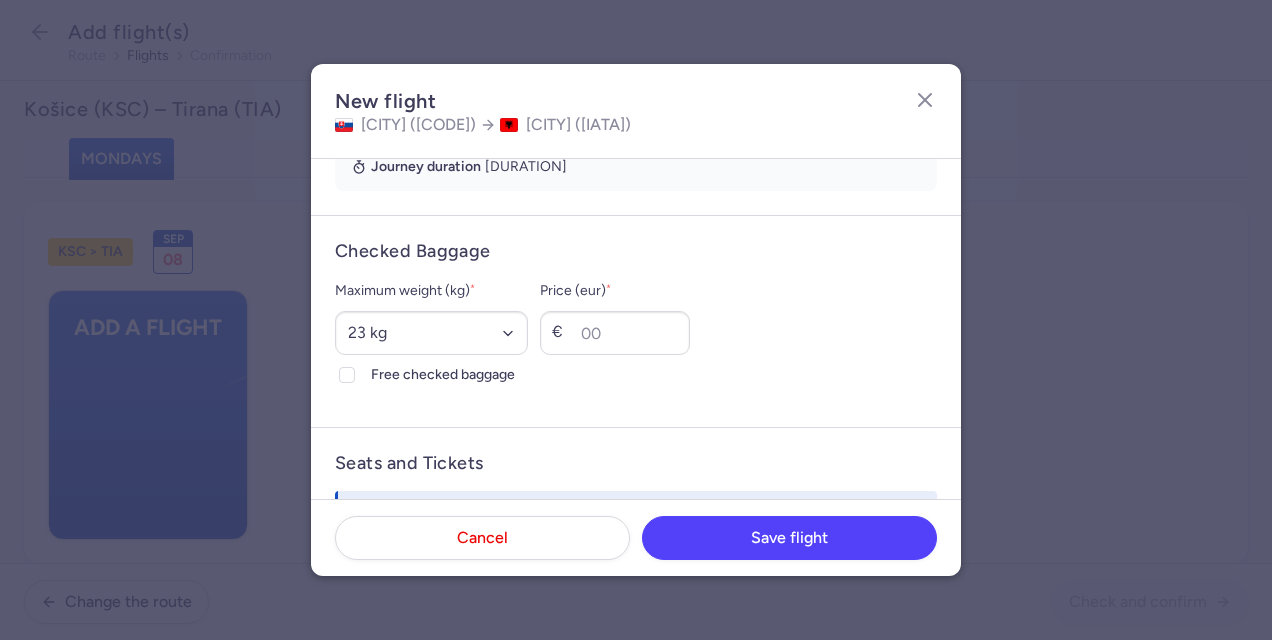 scroll, scrollTop: 526, scrollLeft: 0, axis: vertical 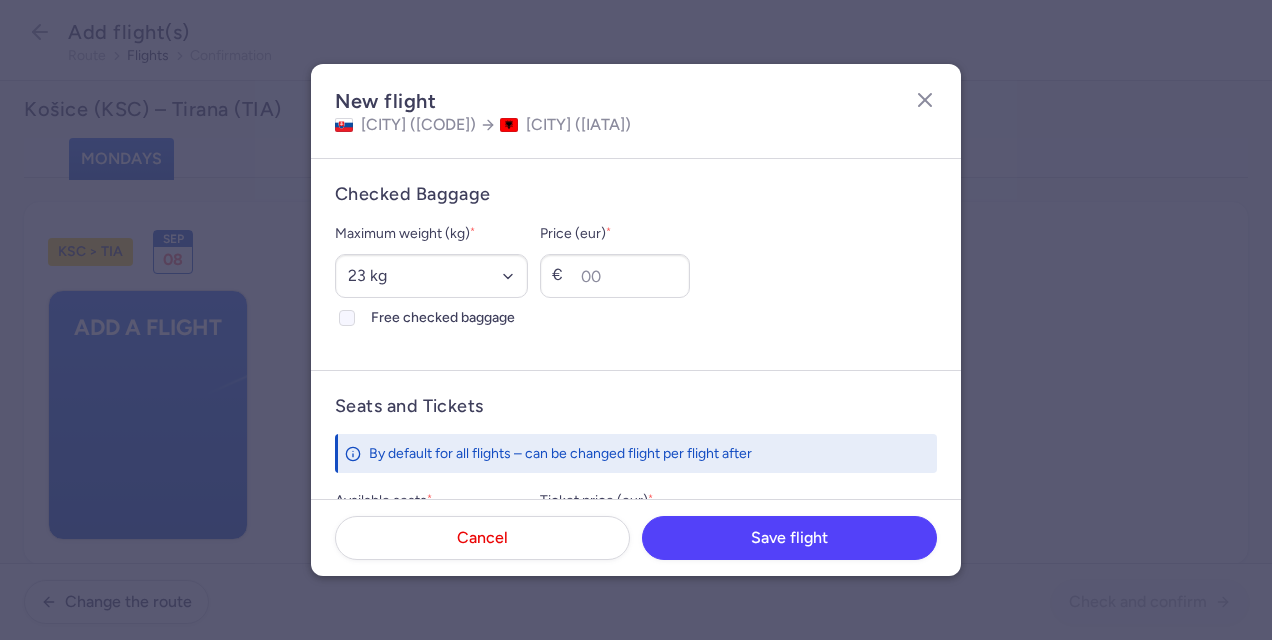 click 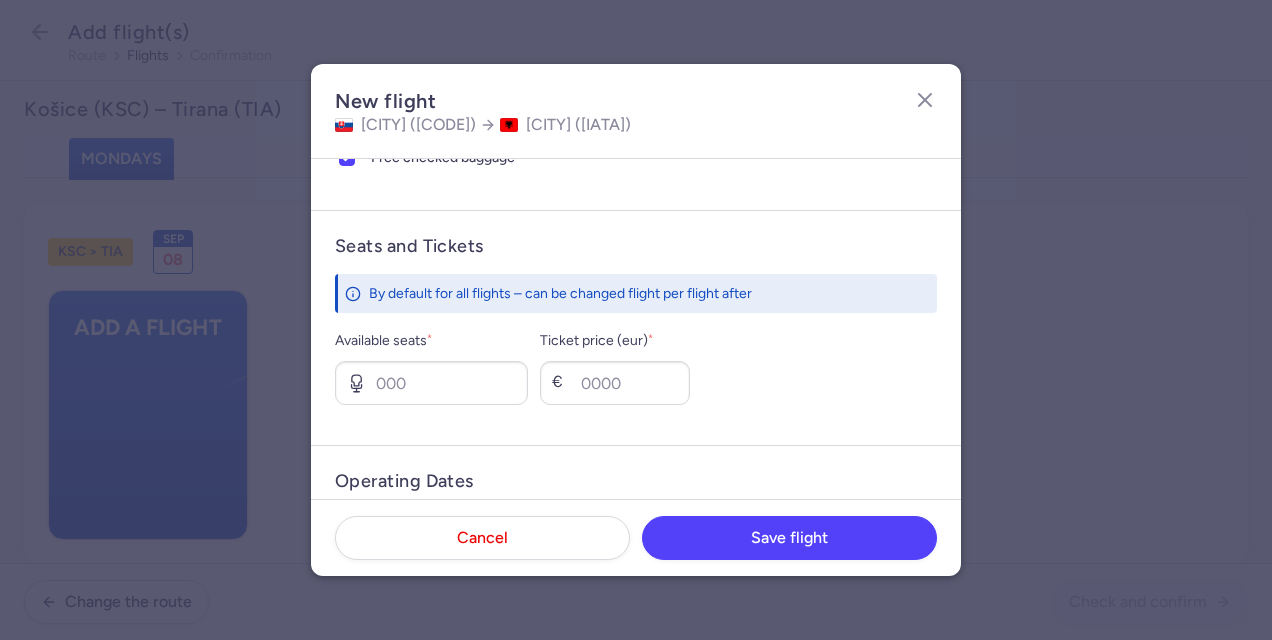 scroll, scrollTop: 727, scrollLeft: 0, axis: vertical 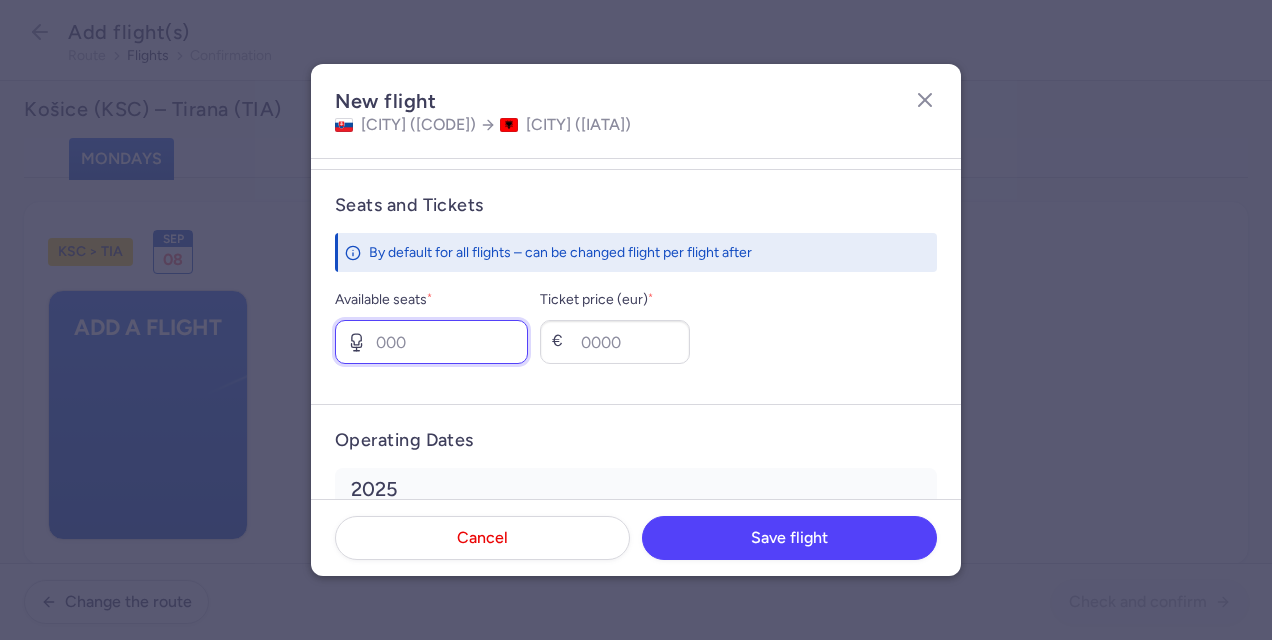 click on "Available seats  *" at bounding box center [431, 342] 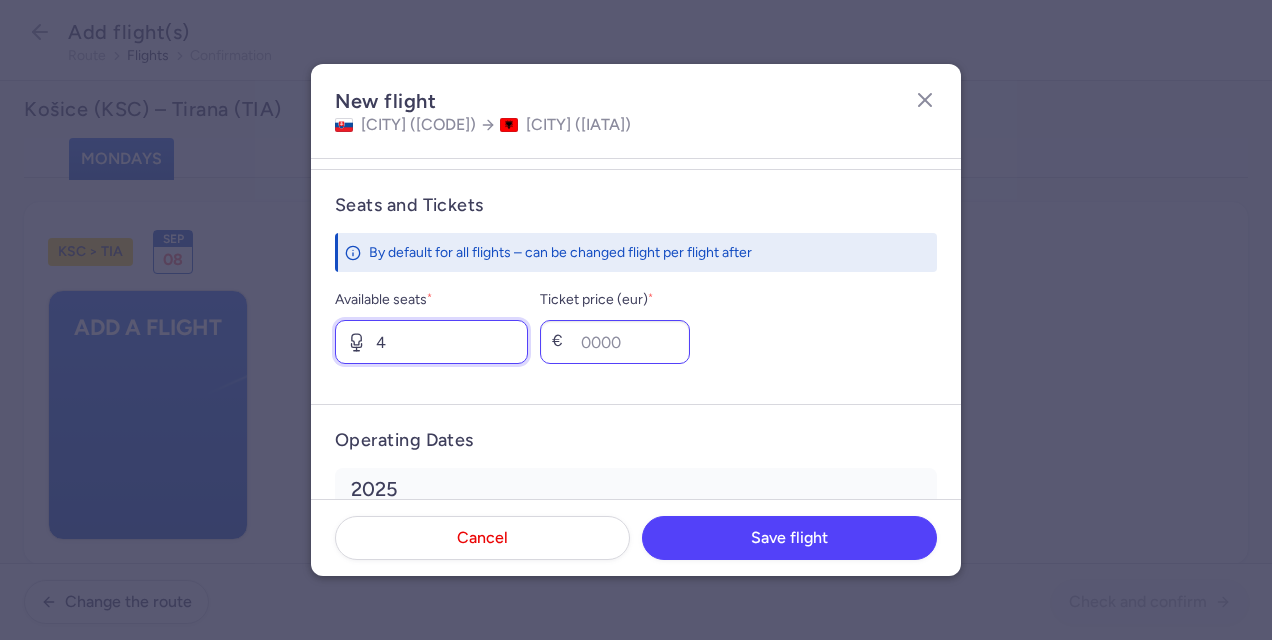 type on "4" 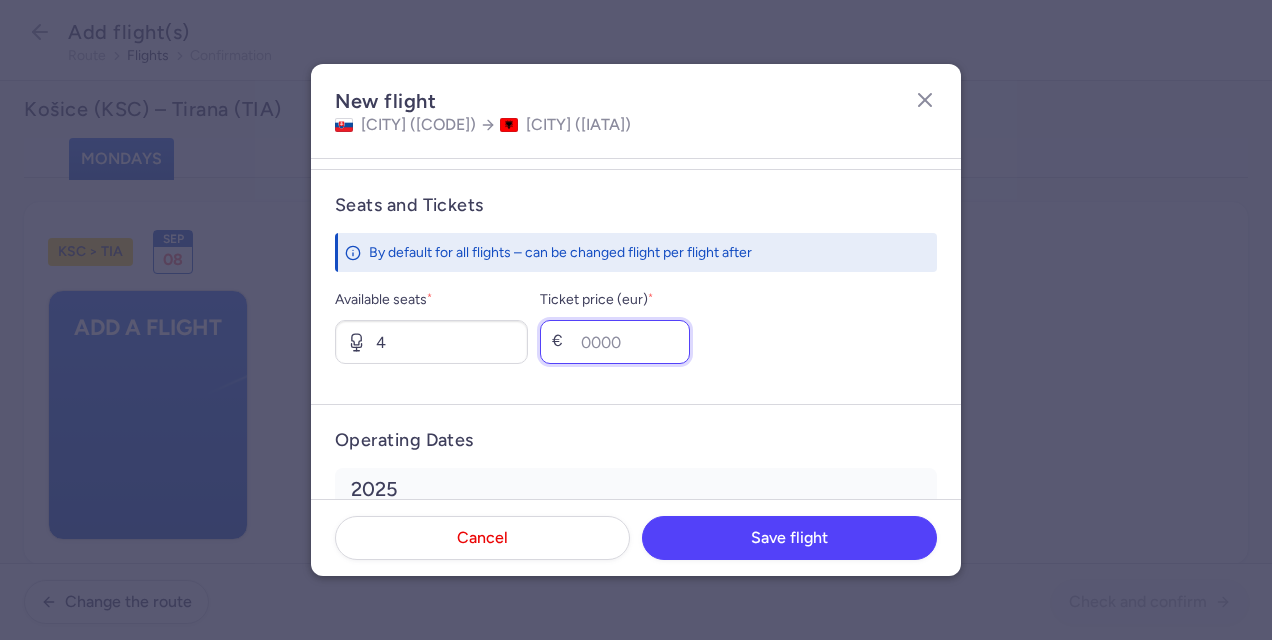 click on "Ticket price (eur)  *" at bounding box center [615, 342] 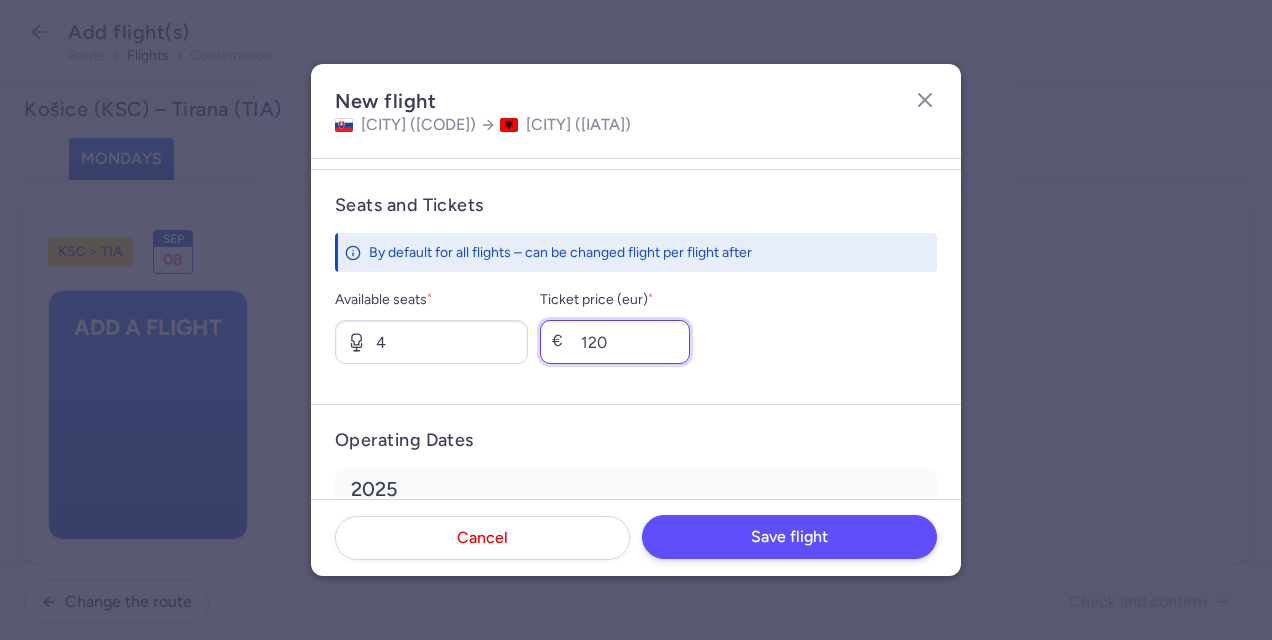 type on "120" 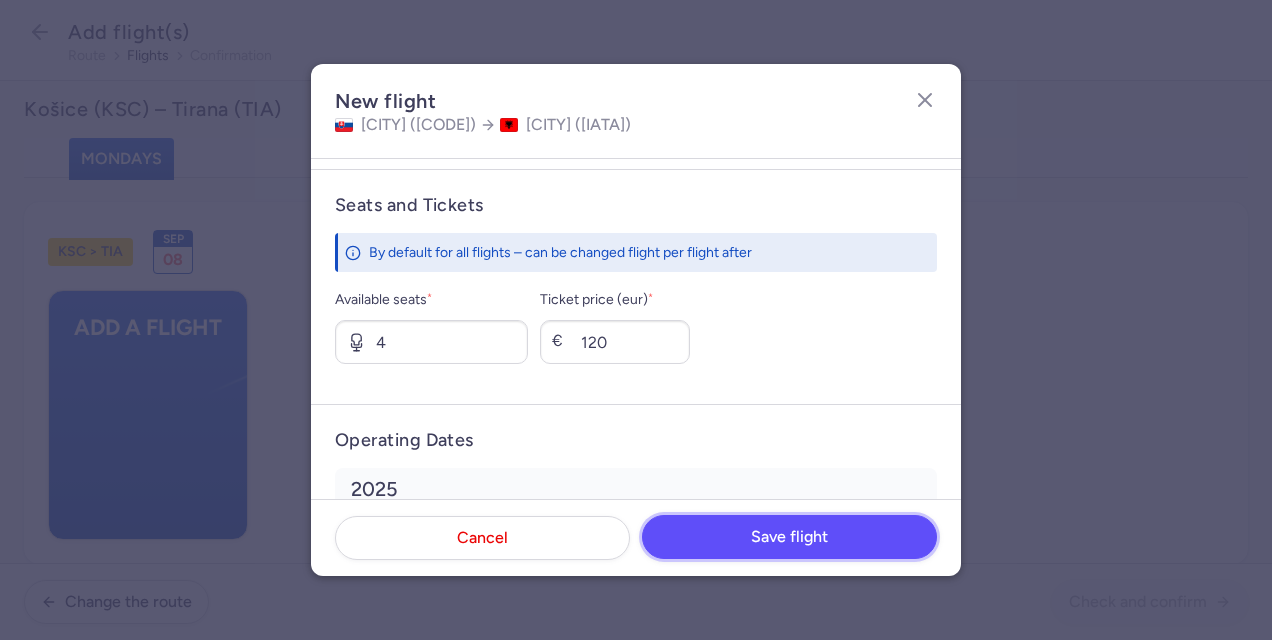 click on "Save flight" at bounding box center (789, 537) 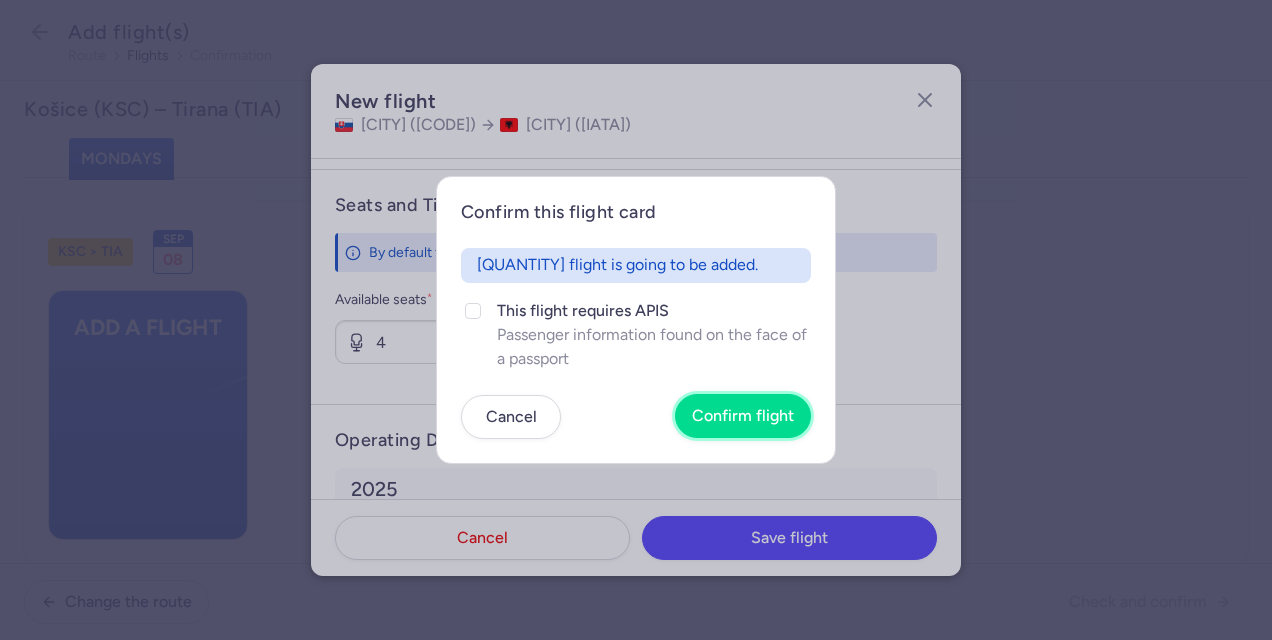 click on "Confirm flight" at bounding box center [743, 416] 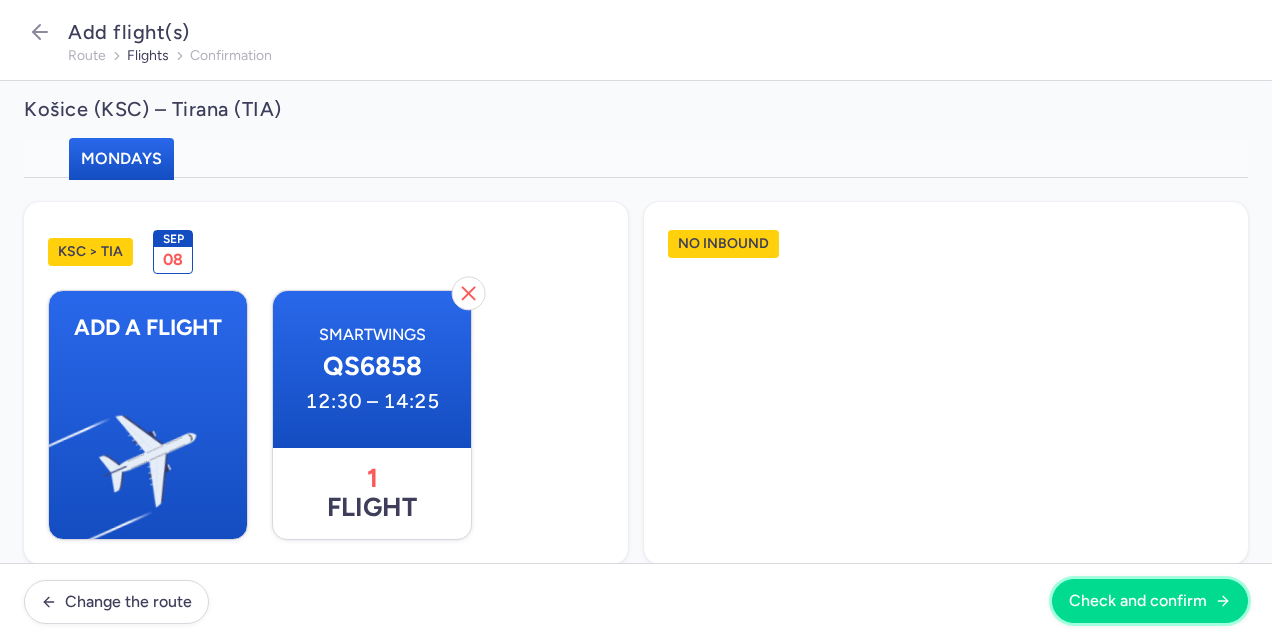 click on "Check and confirm" at bounding box center [1138, 601] 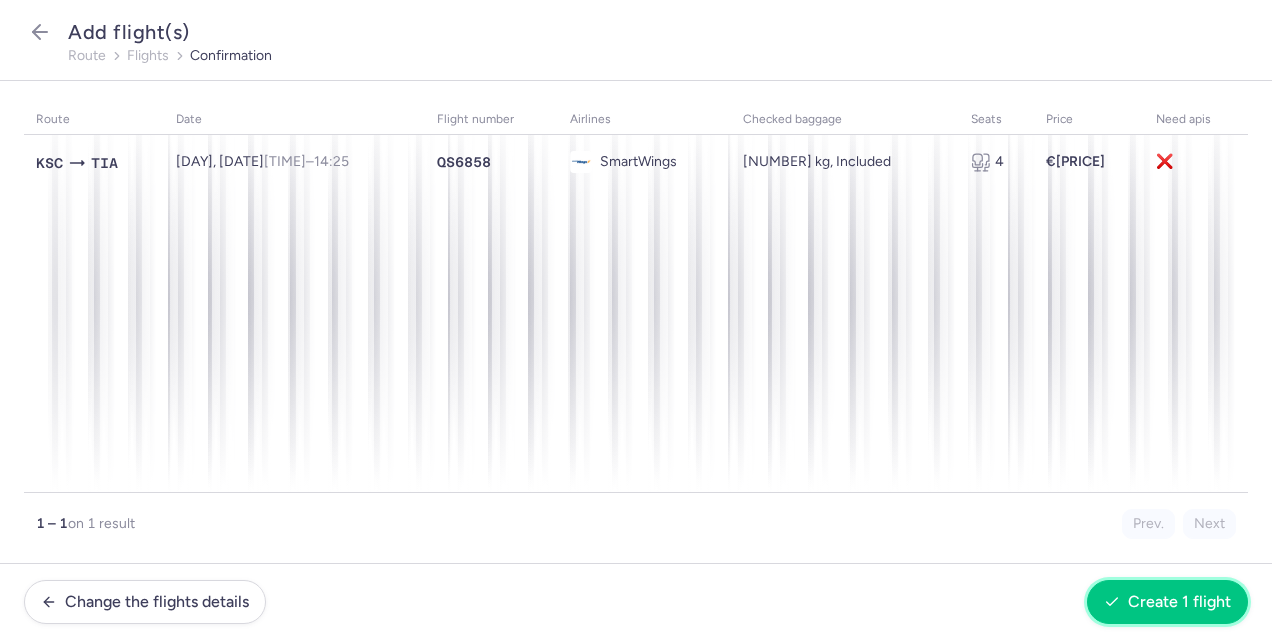 click on "Create 1 flight" at bounding box center [1179, 602] 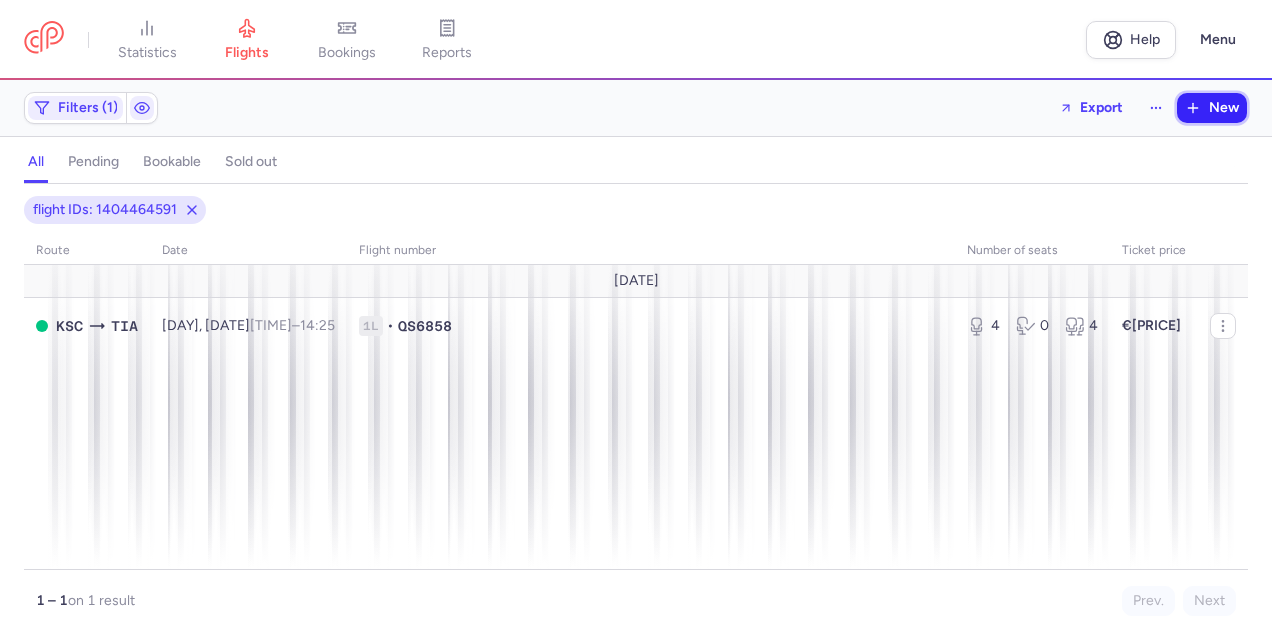 click on "New" at bounding box center (1224, 108) 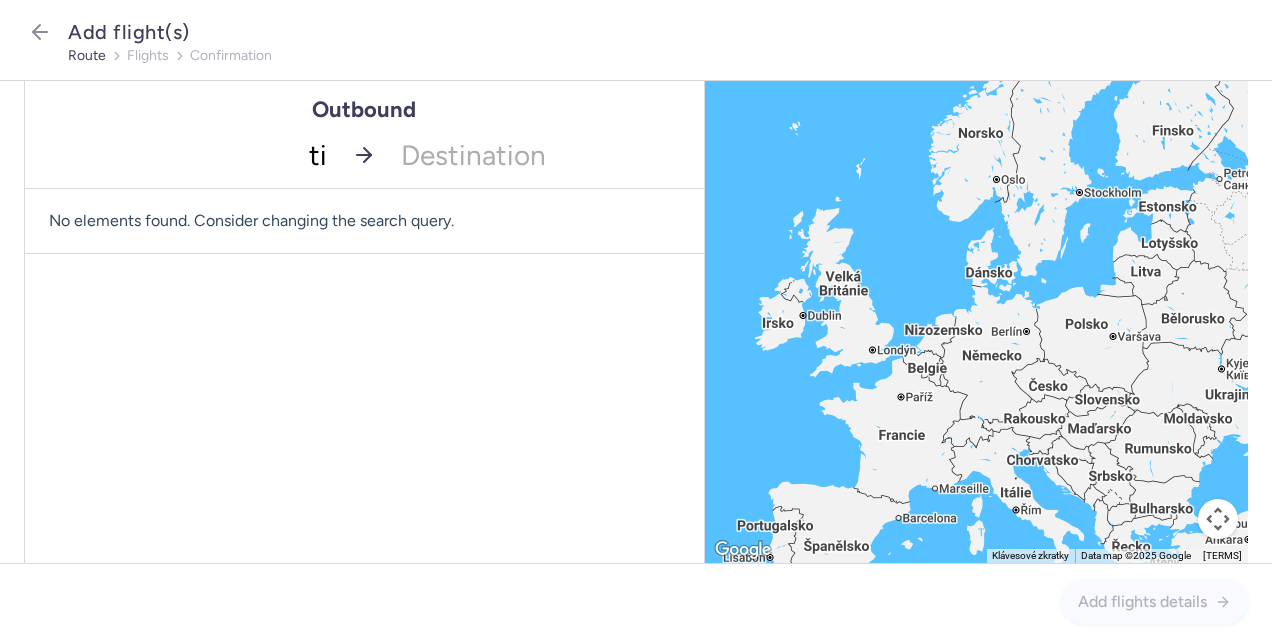 type on "tia" 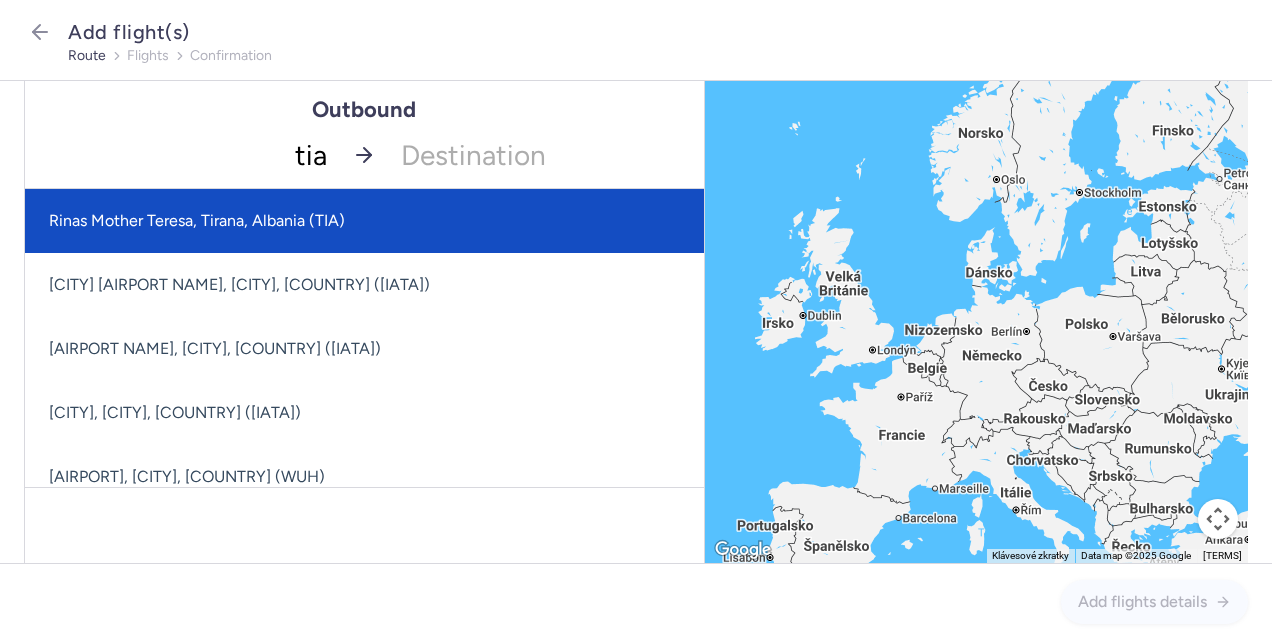 click on "Rinas Mother Teresa, Tirana, Albania (TIA)" 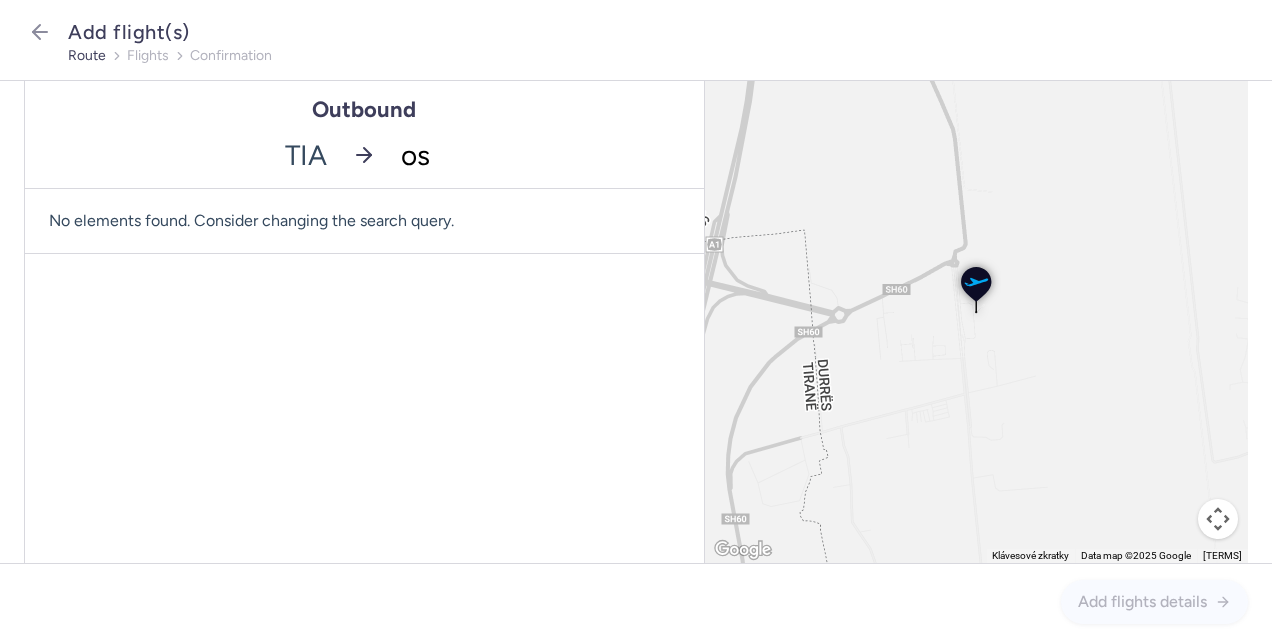 type on "osr" 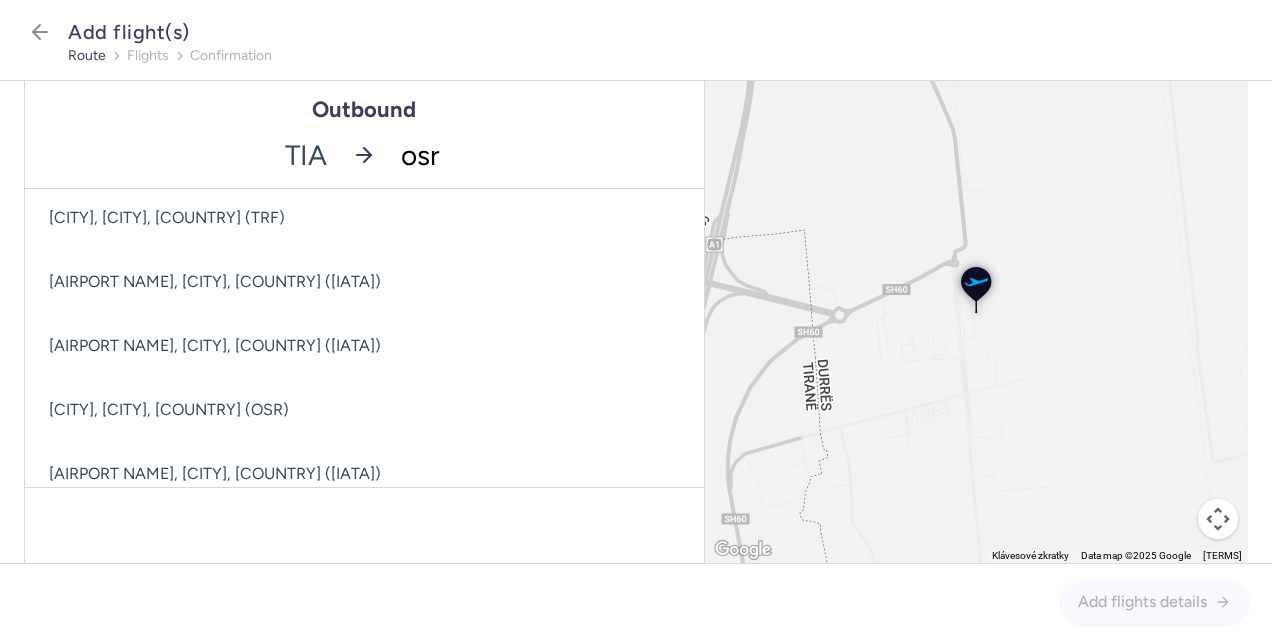 scroll, scrollTop: 400, scrollLeft: 0, axis: vertical 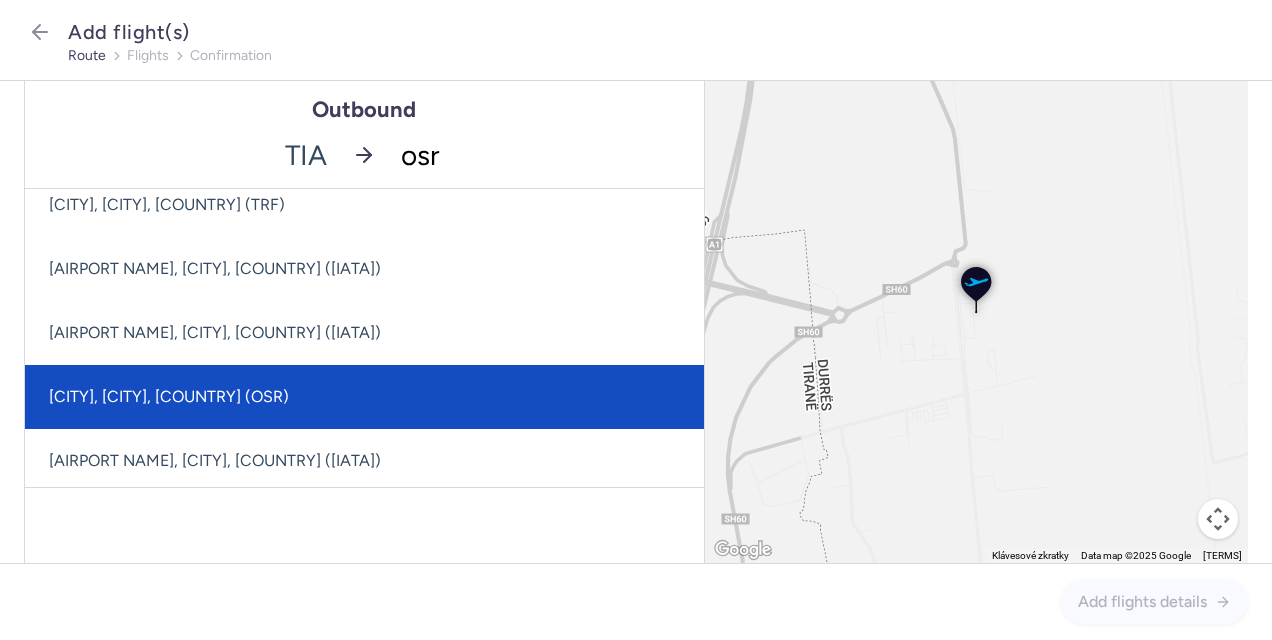 click on "[CITY], [CITY], [COUNTRY] (OSR)" 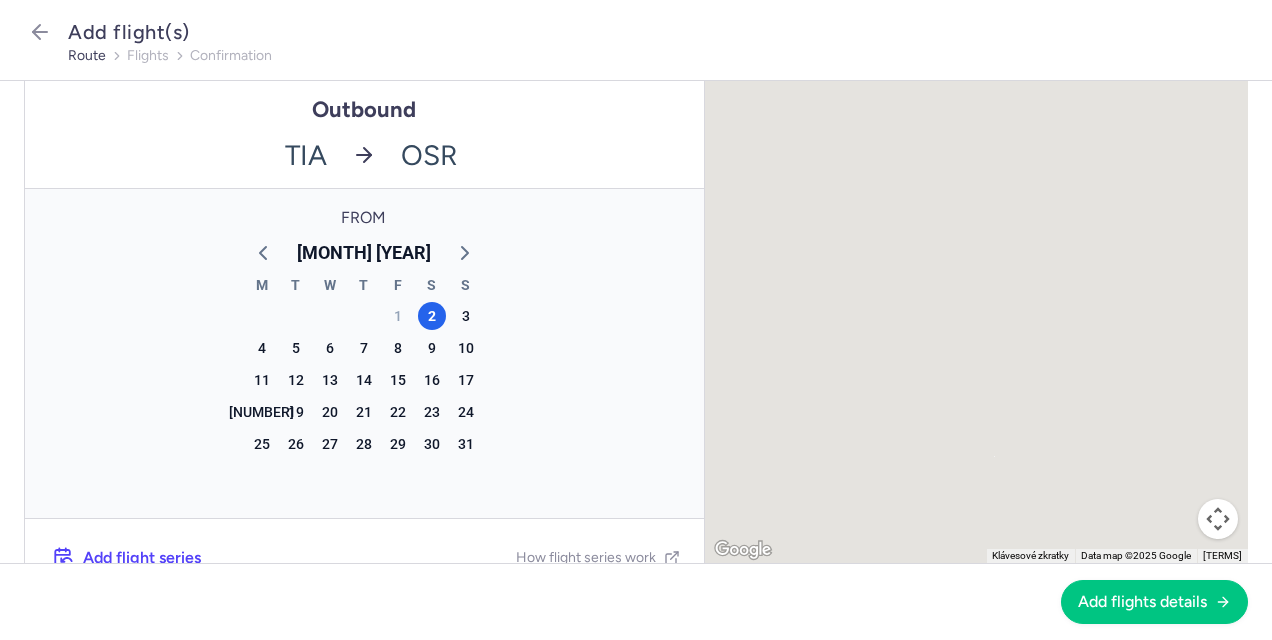 scroll, scrollTop: 0, scrollLeft: 0, axis: both 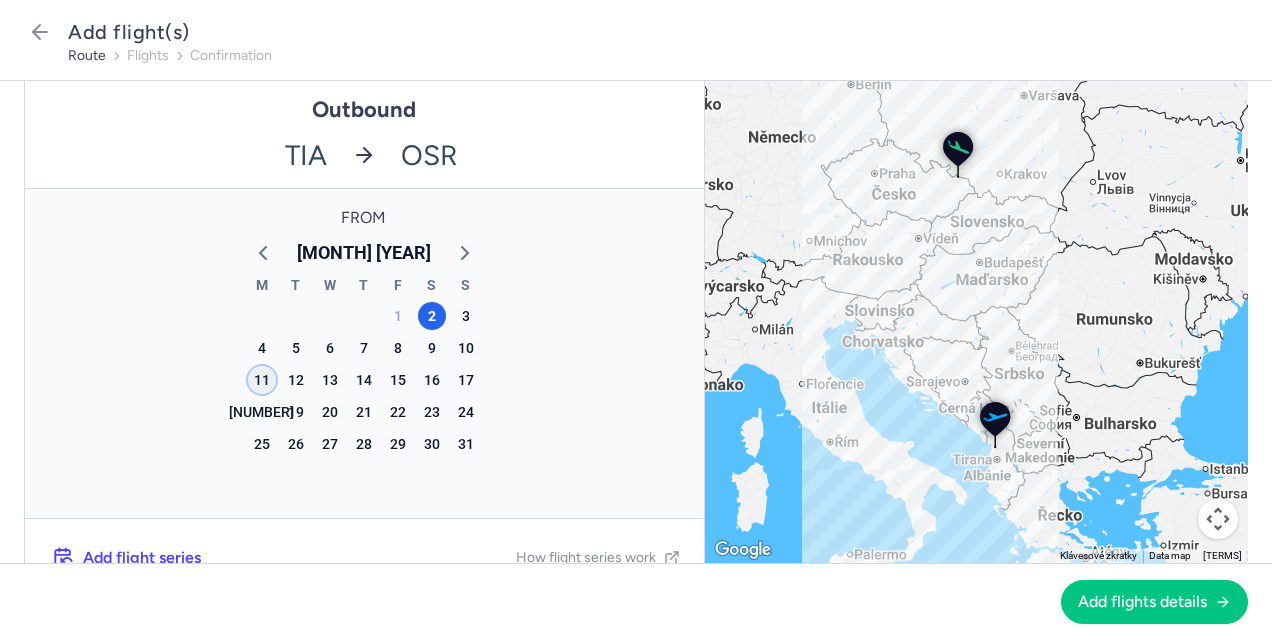 click on "11" 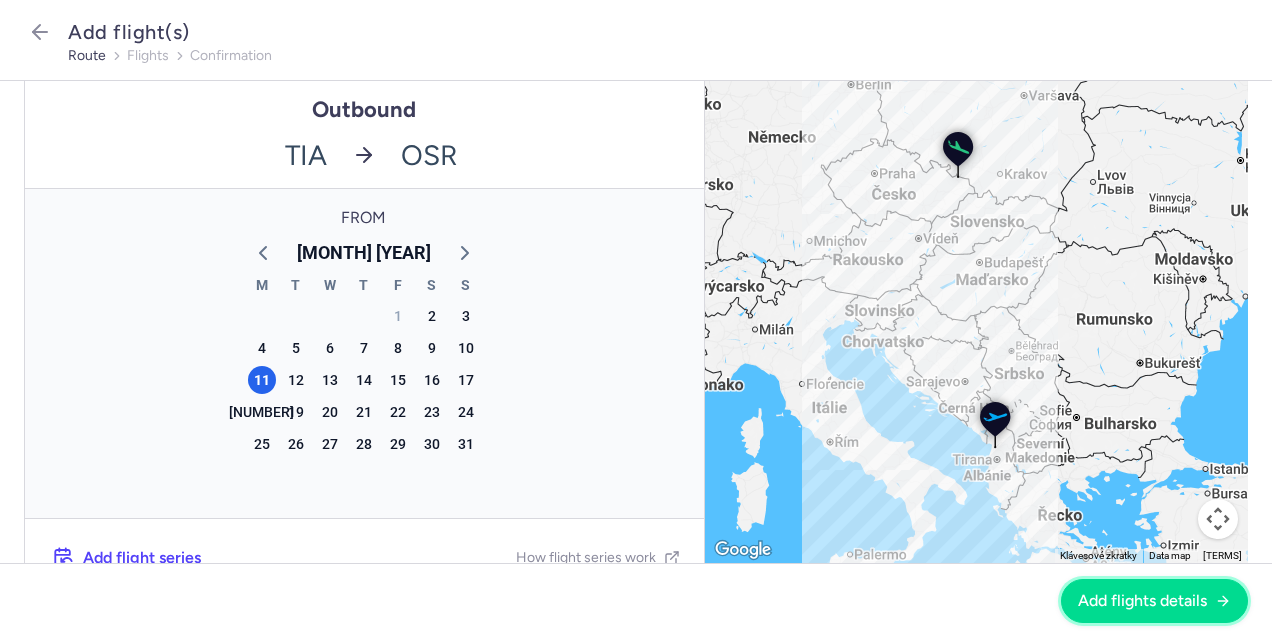 click on "Add flights details" at bounding box center [1142, 601] 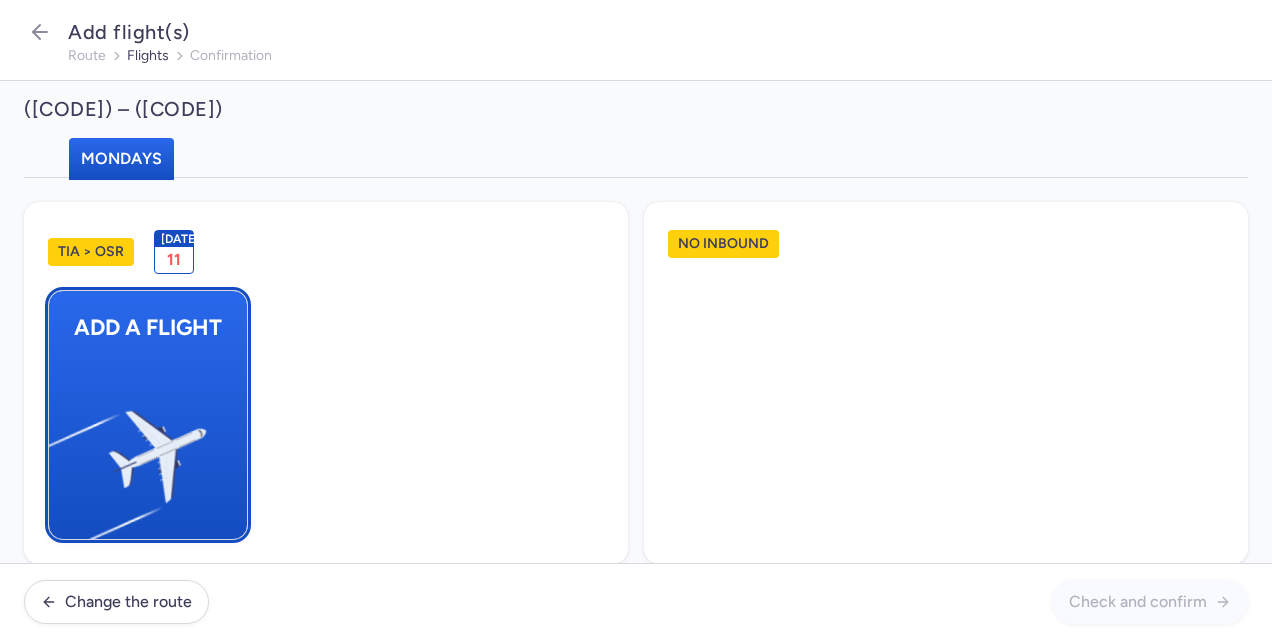 click at bounding box center (59, 448) 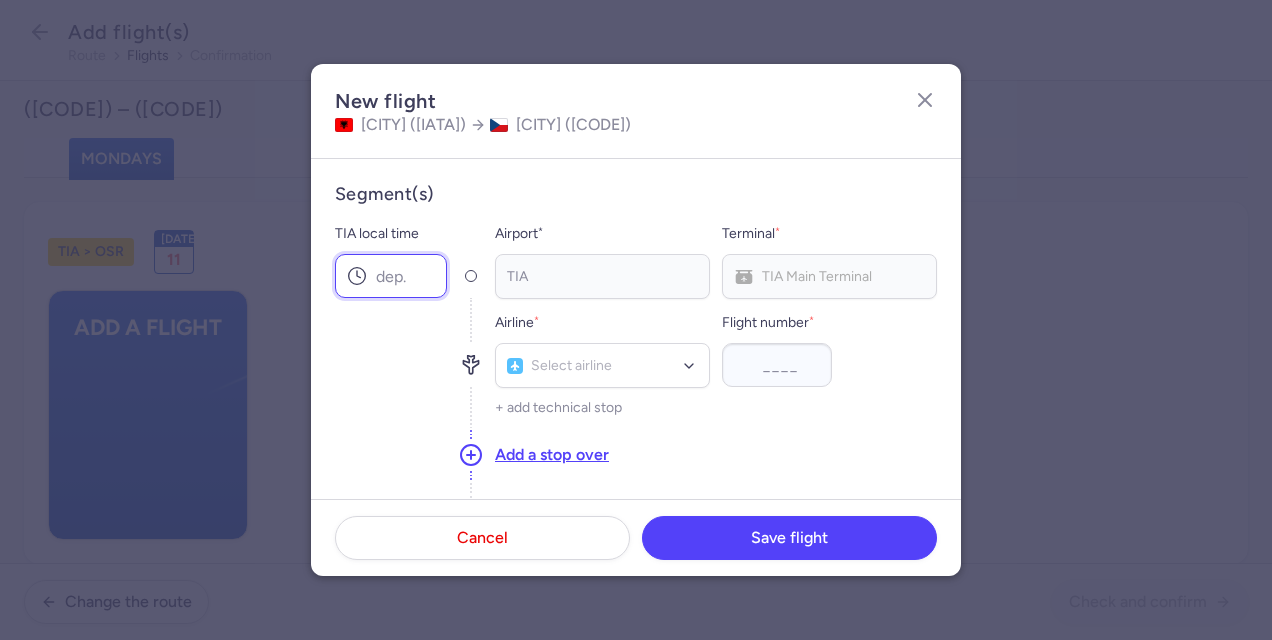 click on "TIA local time" at bounding box center [391, 276] 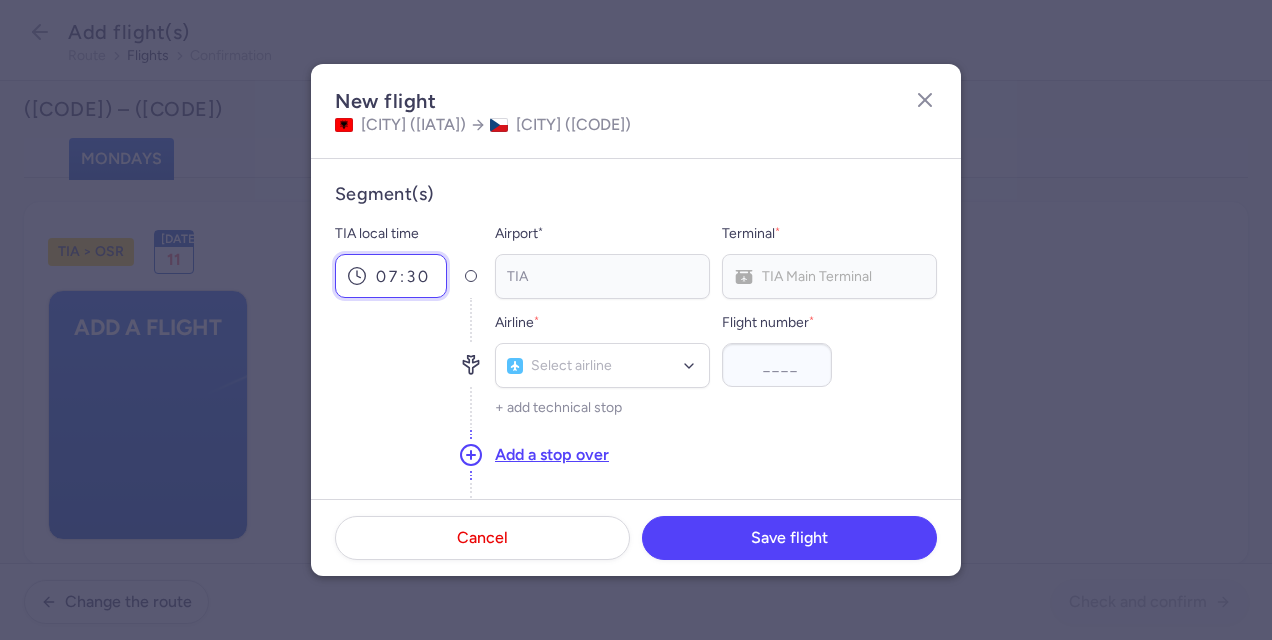 type on "07:30" 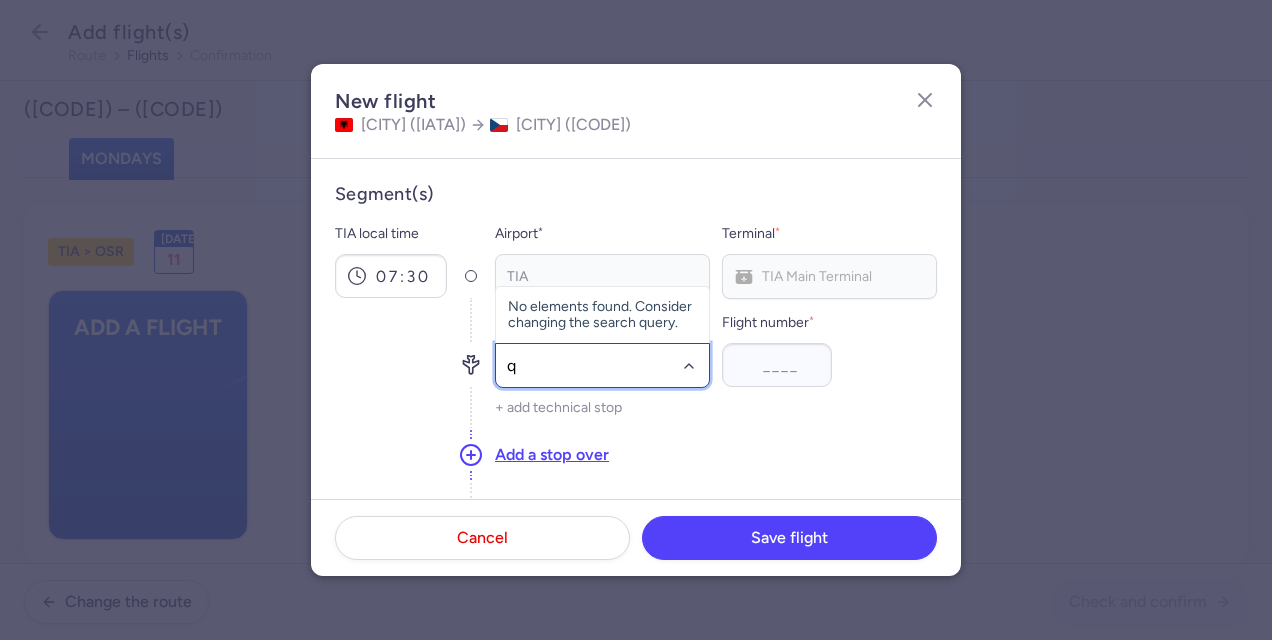 type on "qs" 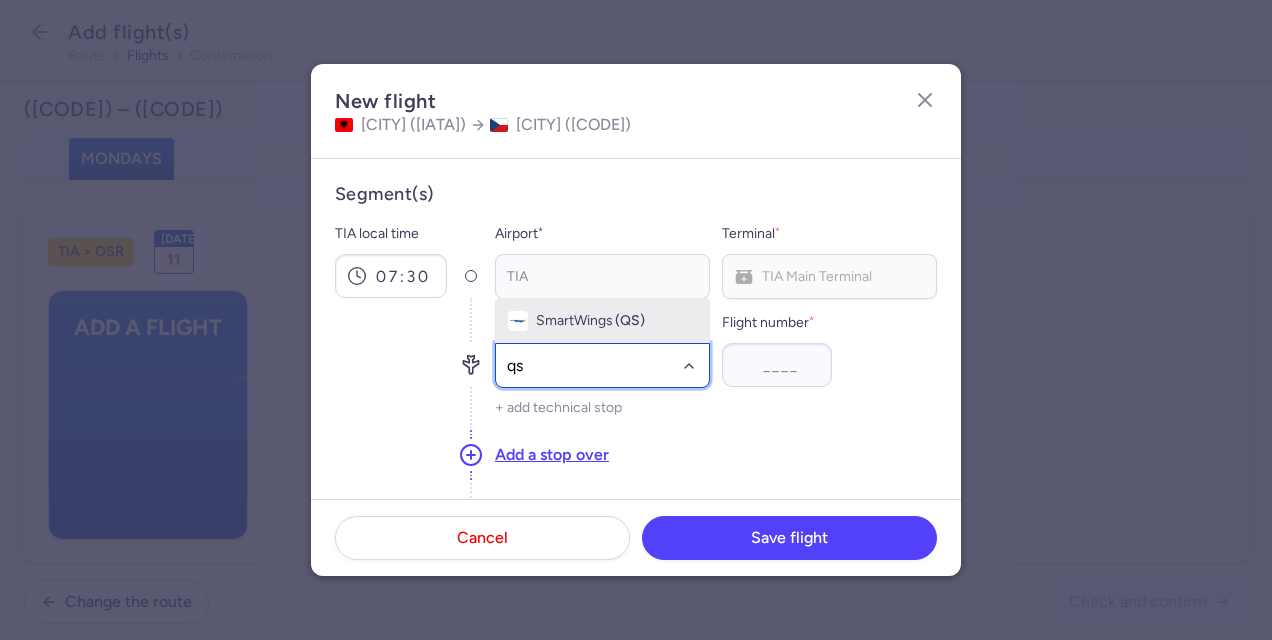 click on "SmartWings" at bounding box center (574, 321) 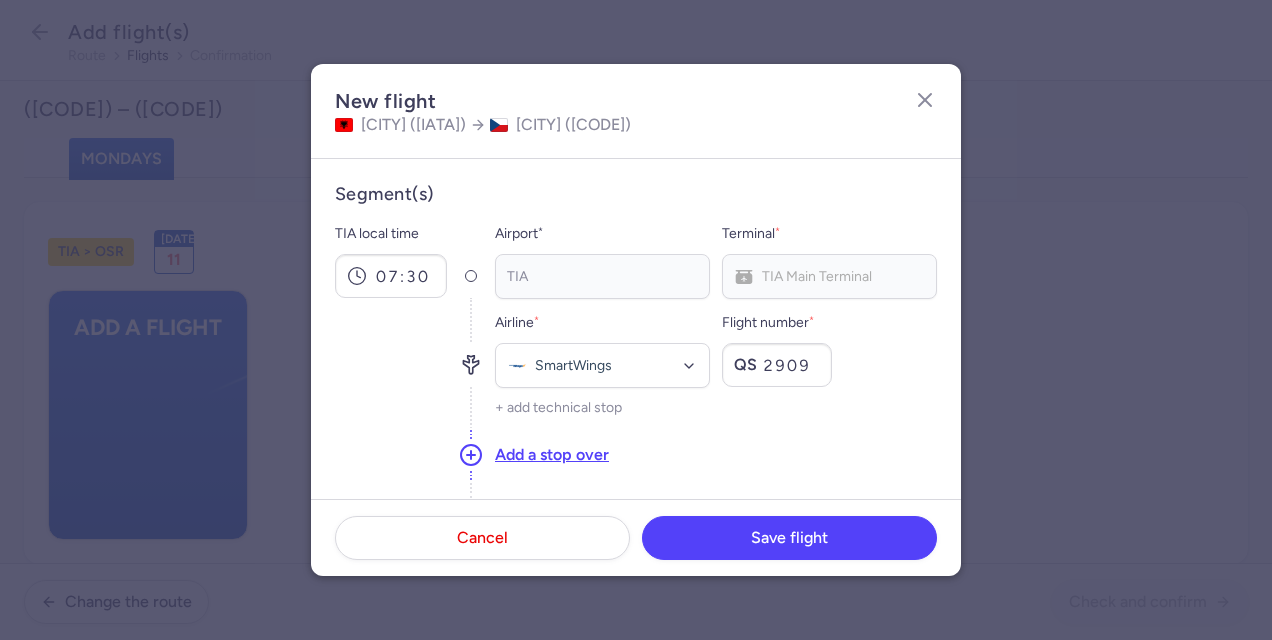 type on "2909" 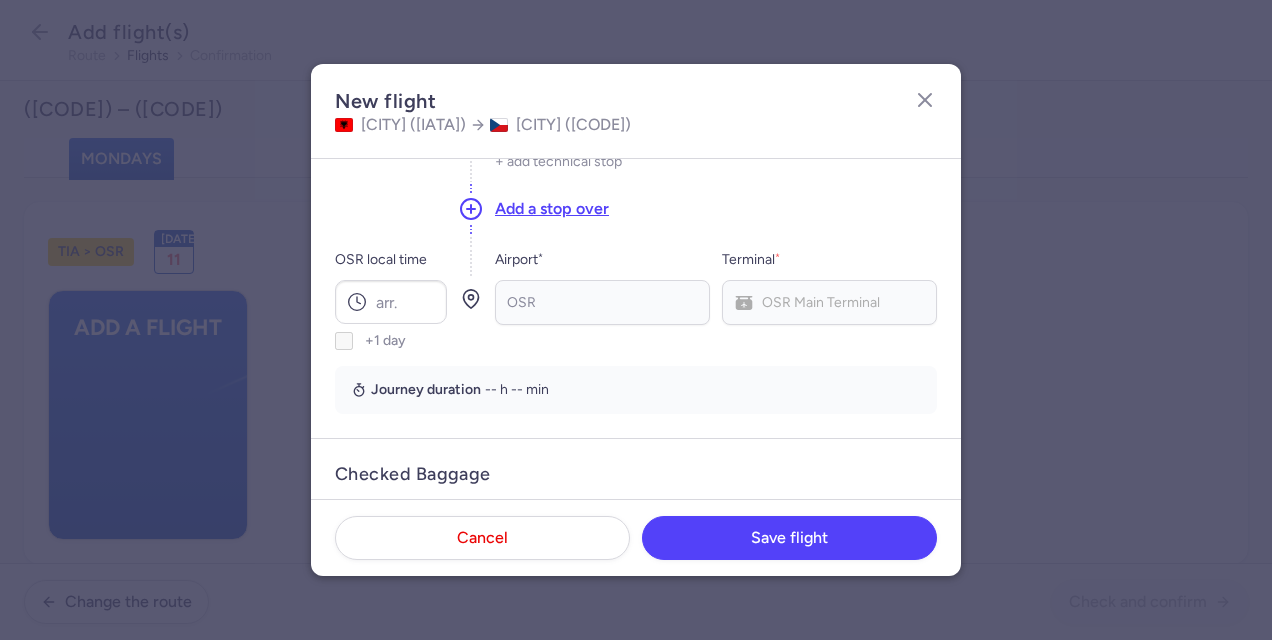 scroll, scrollTop: 249, scrollLeft: 0, axis: vertical 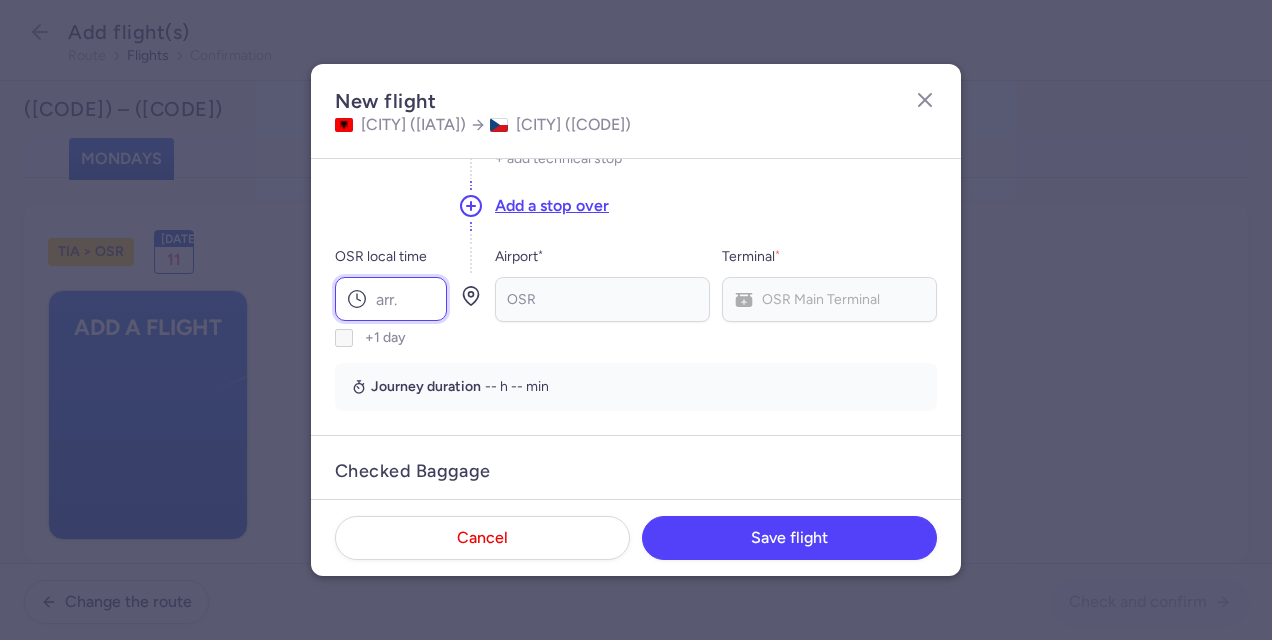 click on "OSR local time" at bounding box center (391, 299) 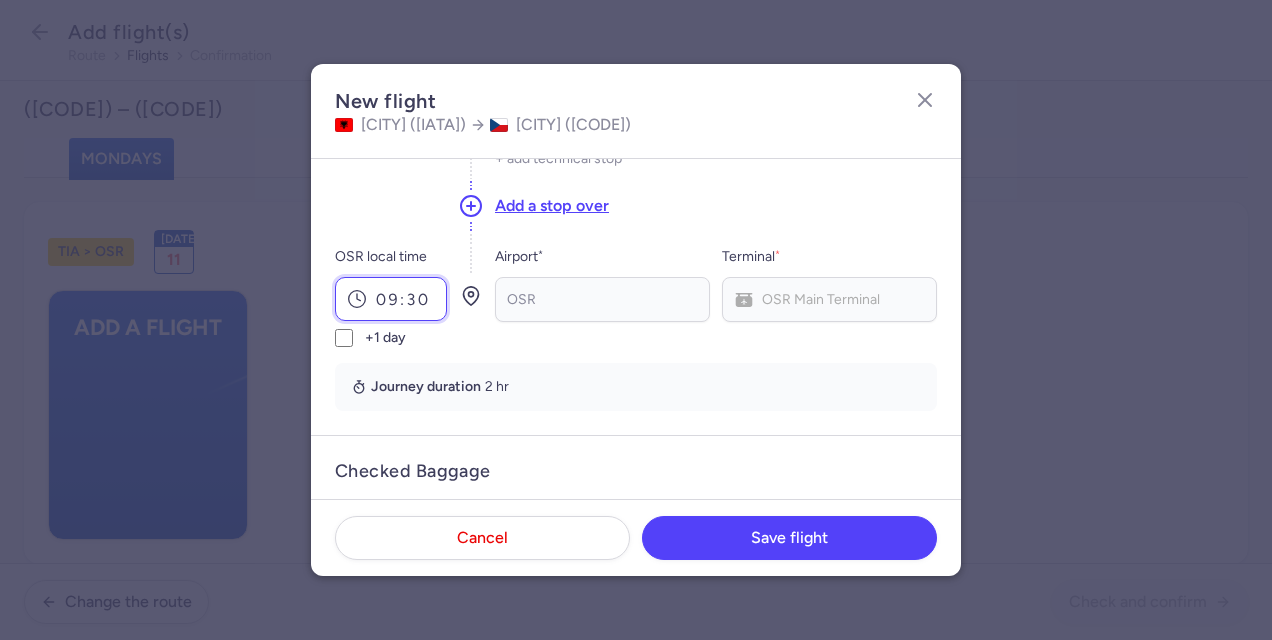 type on "09:30" 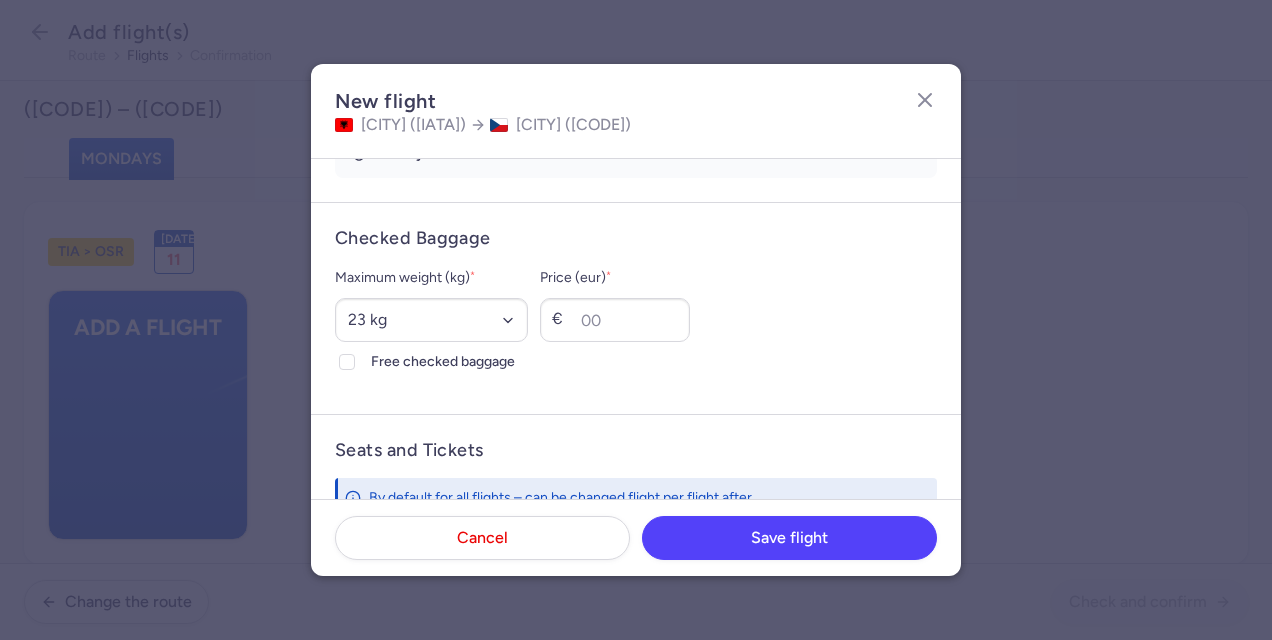 scroll, scrollTop: 523, scrollLeft: 0, axis: vertical 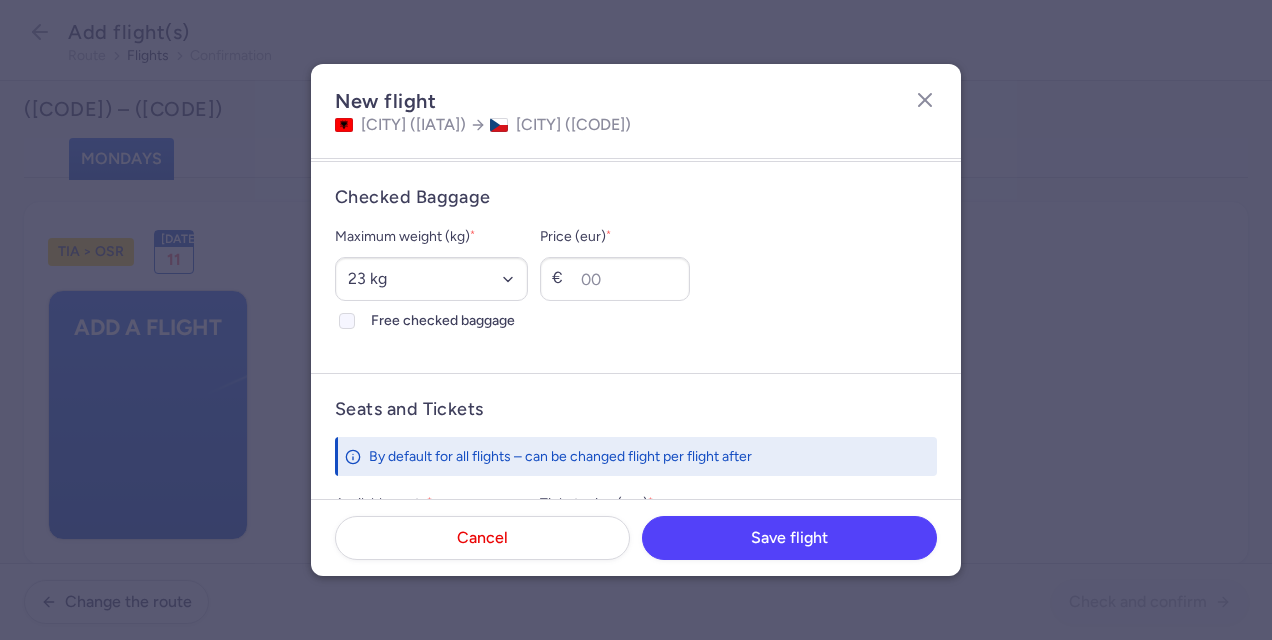 click 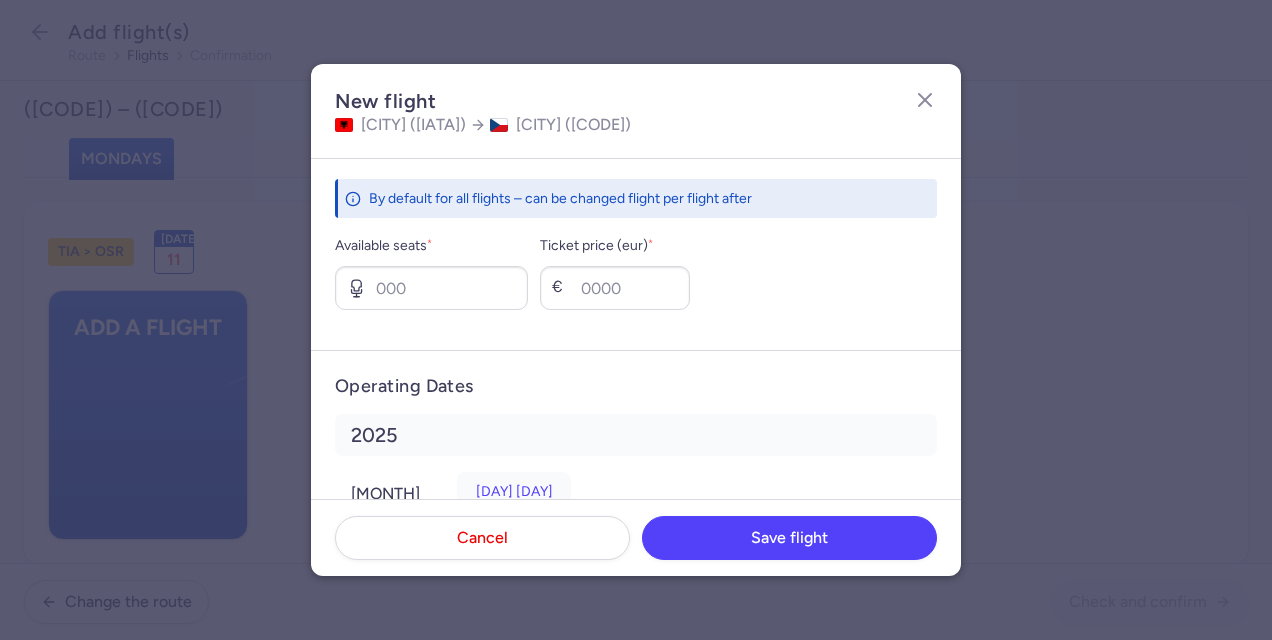 scroll, scrollTop: 789, scrollLeft: 0, axis: vertical 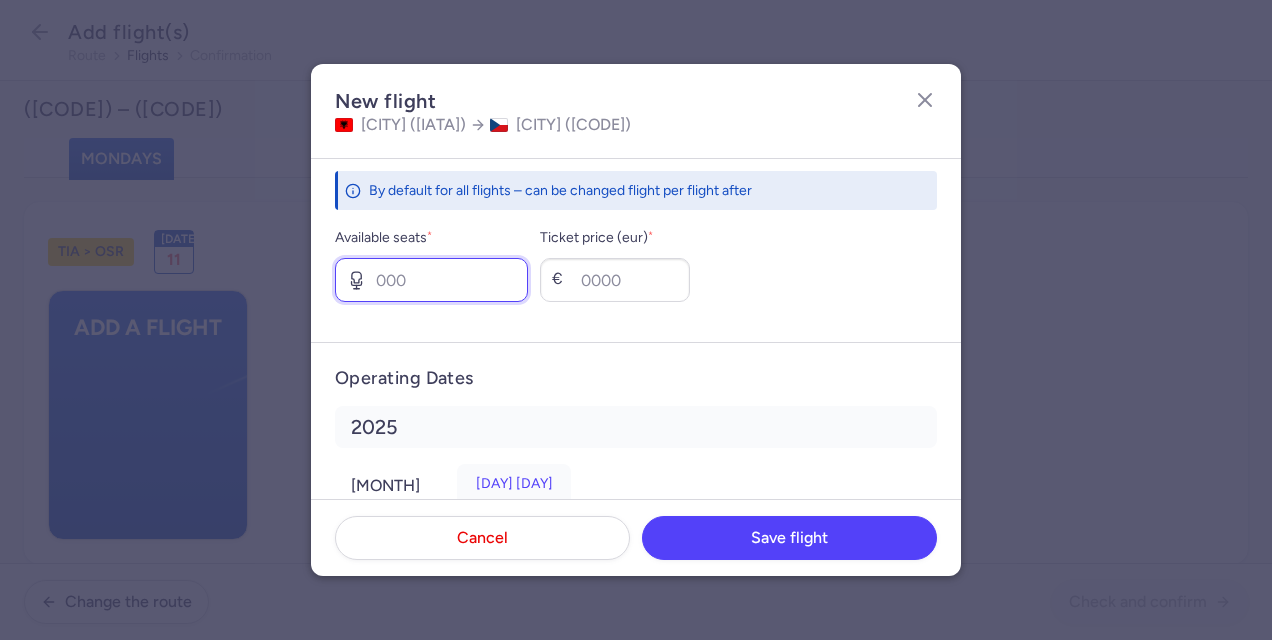 click on "Available seats  *" at bounding box center [431, 280] 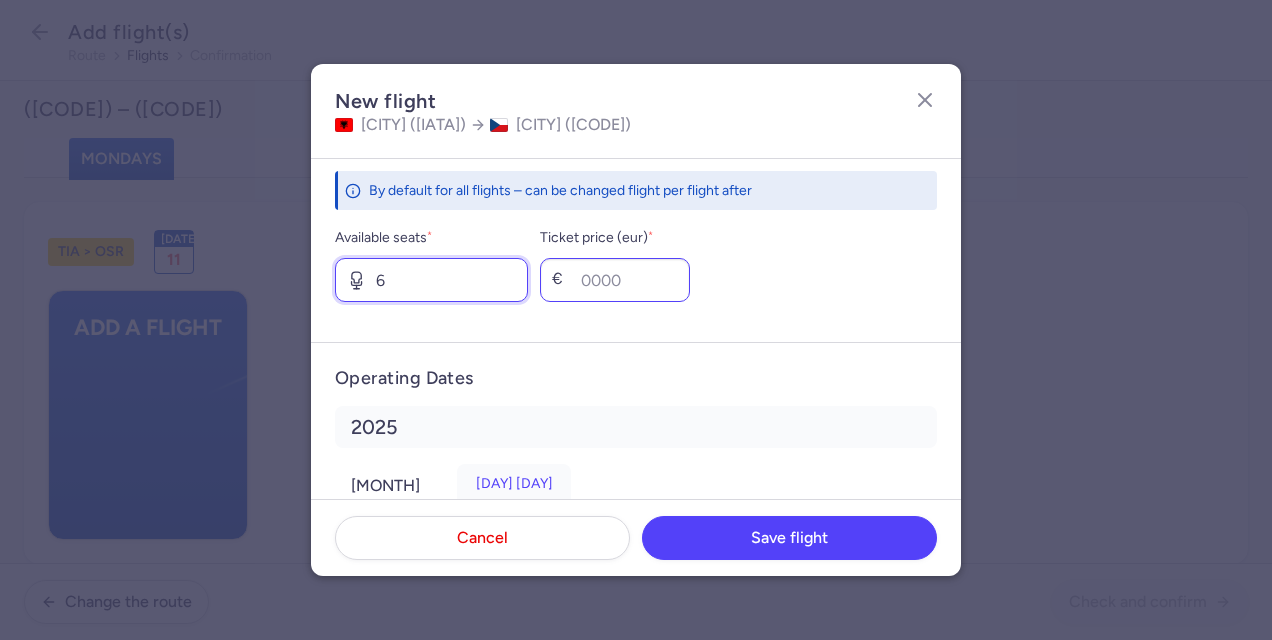 type on "6" 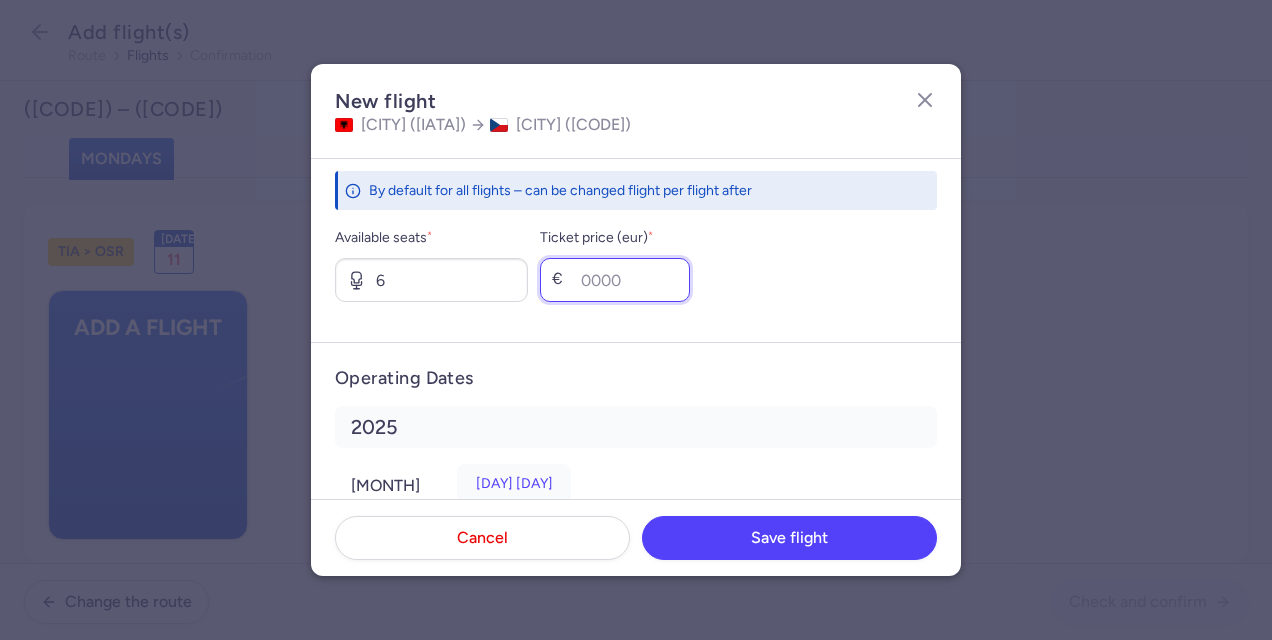 click on "Ticket price (eur)  *" at bounding box center [615, 280] 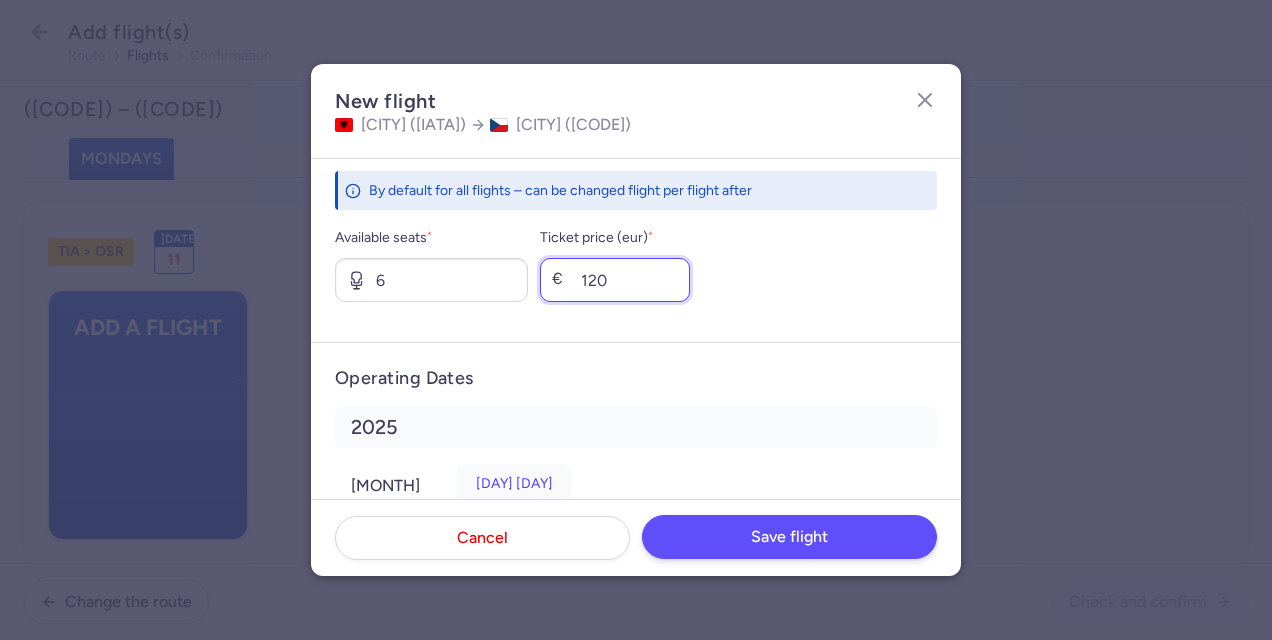 type on "120" 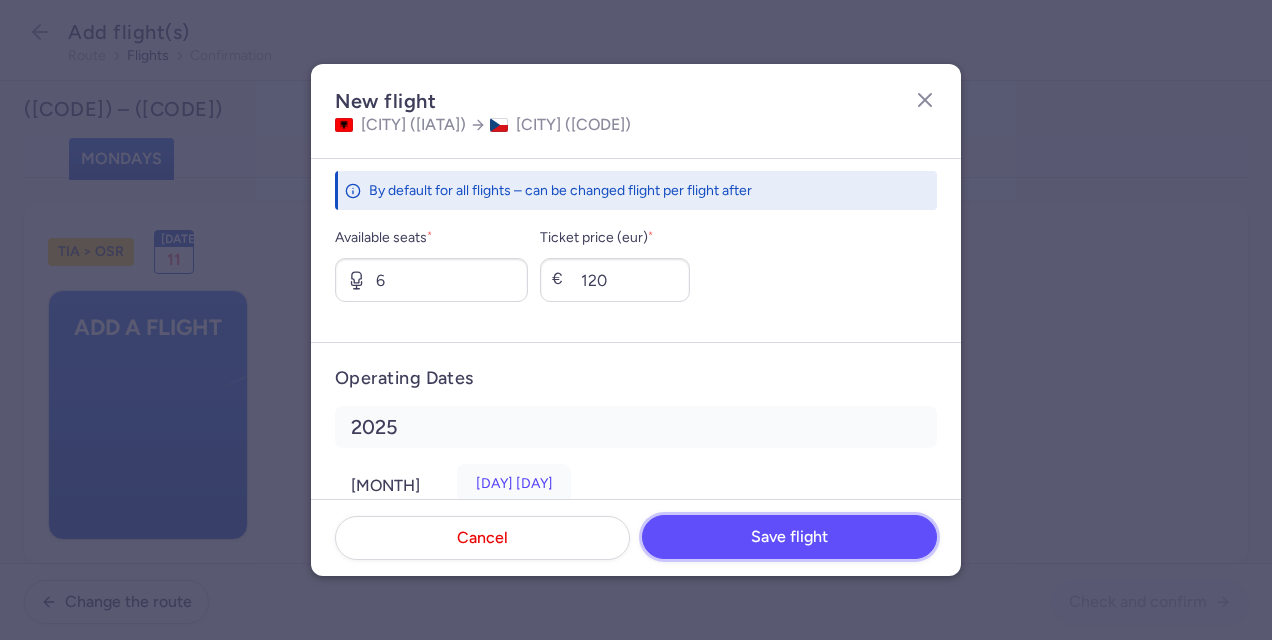 click on "Save flight" at bounding box center (789, 537) 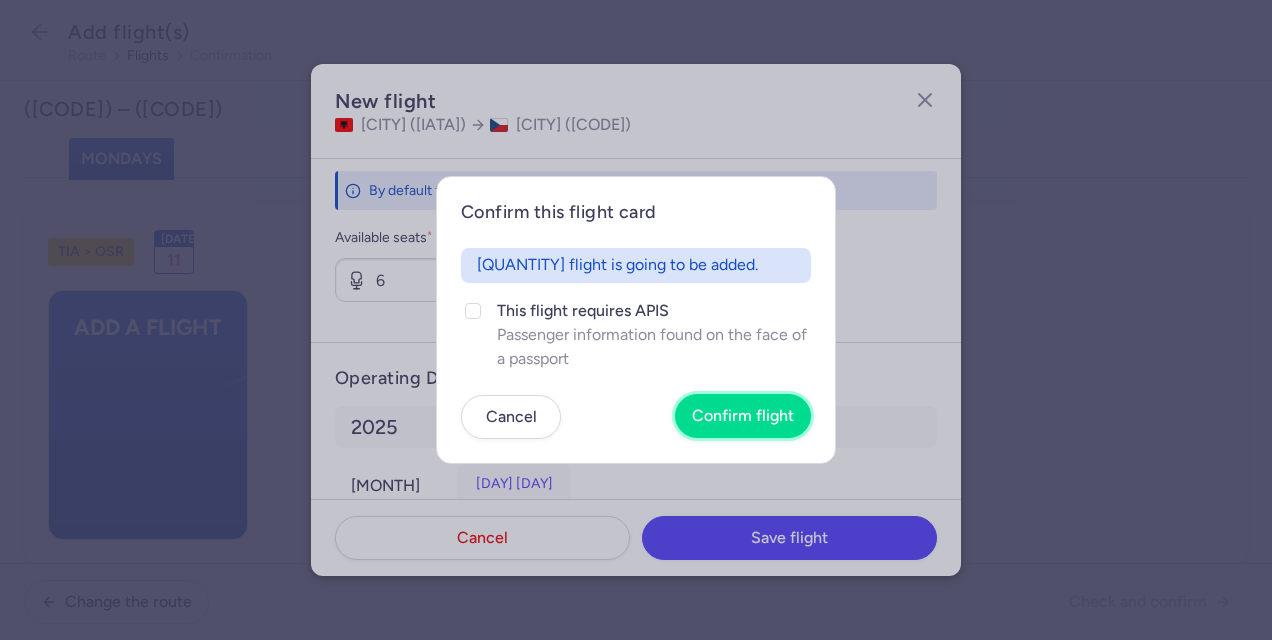 click on "Confirm flight" at bounding box center (743, 416) 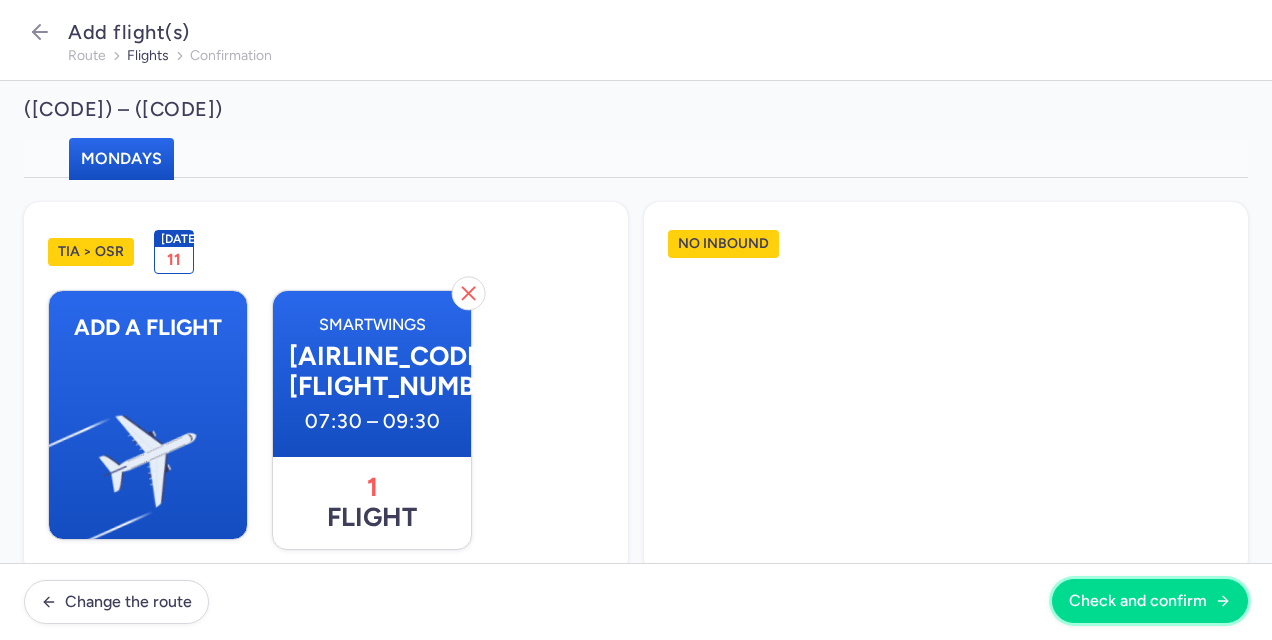 click on "Check and confirm" at bounding box center [1138, 601] 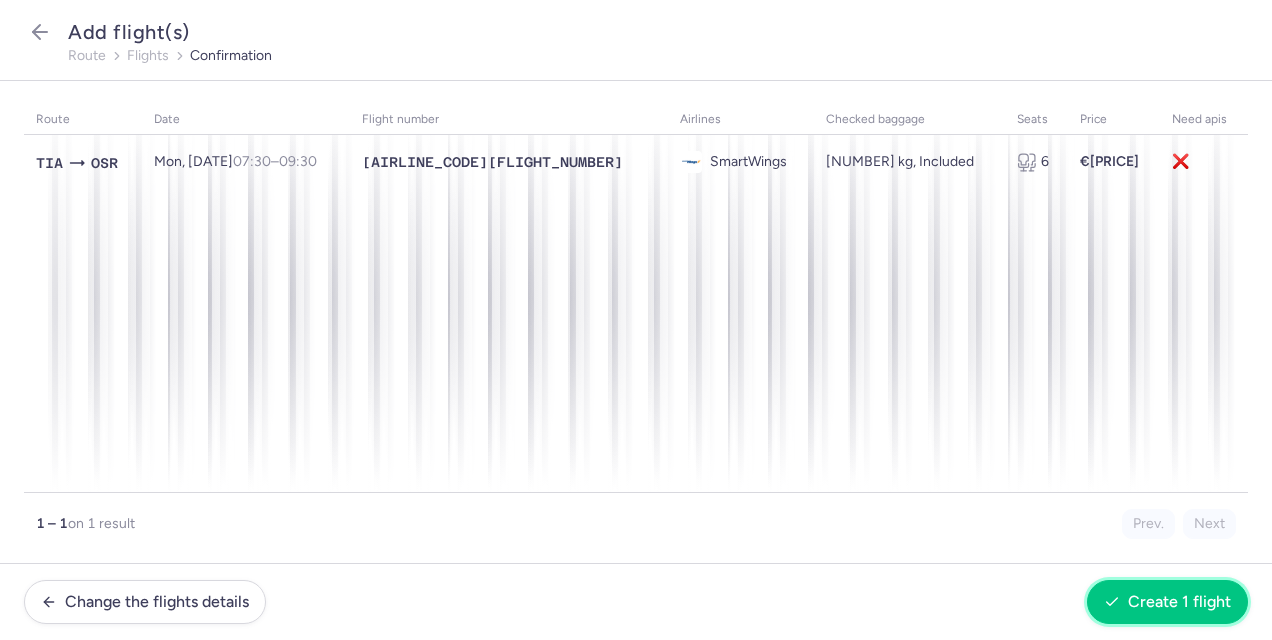 click 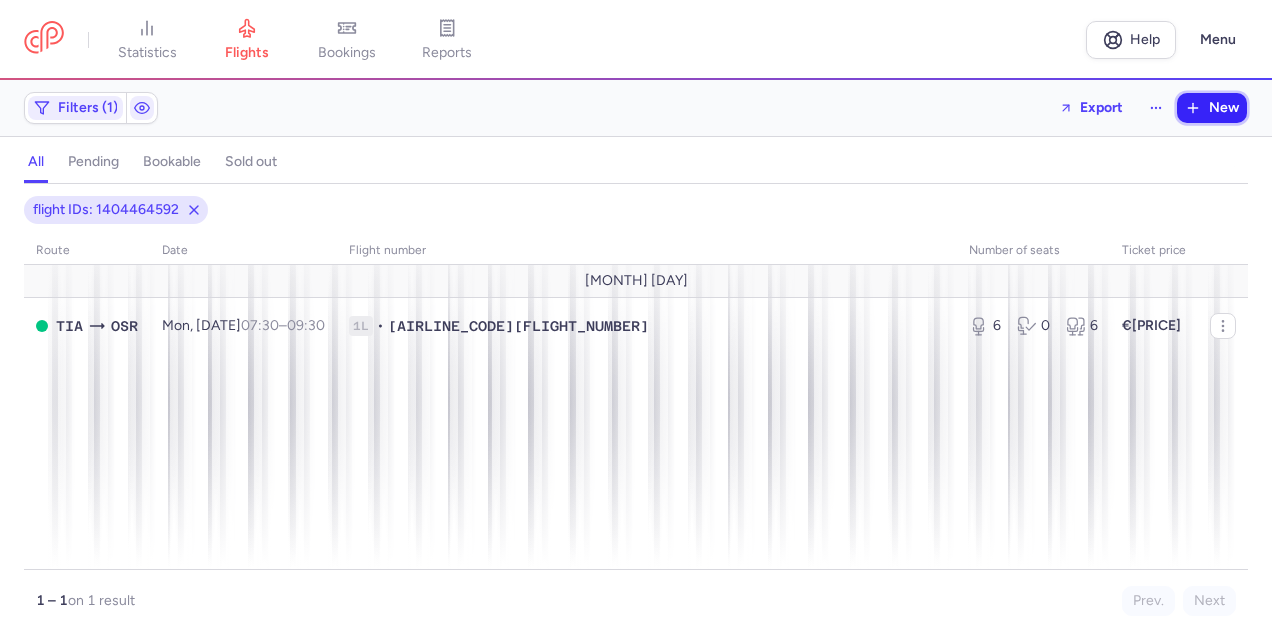 click on "New" at bounding box center [1224, 108] 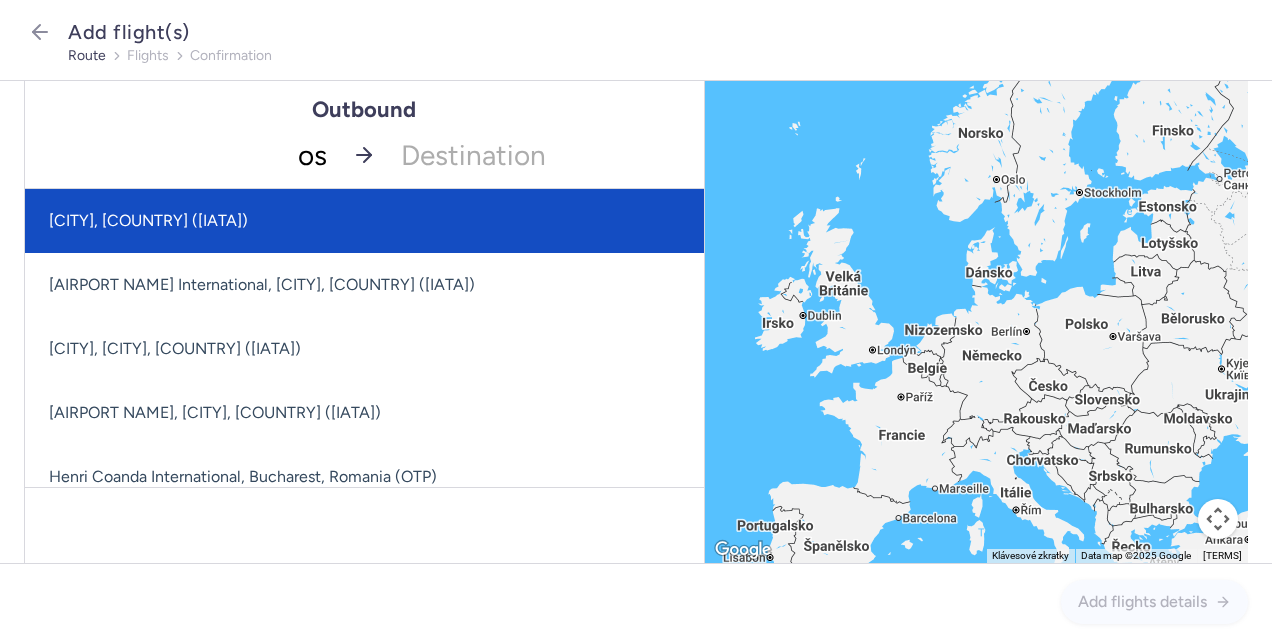 type on "osr" 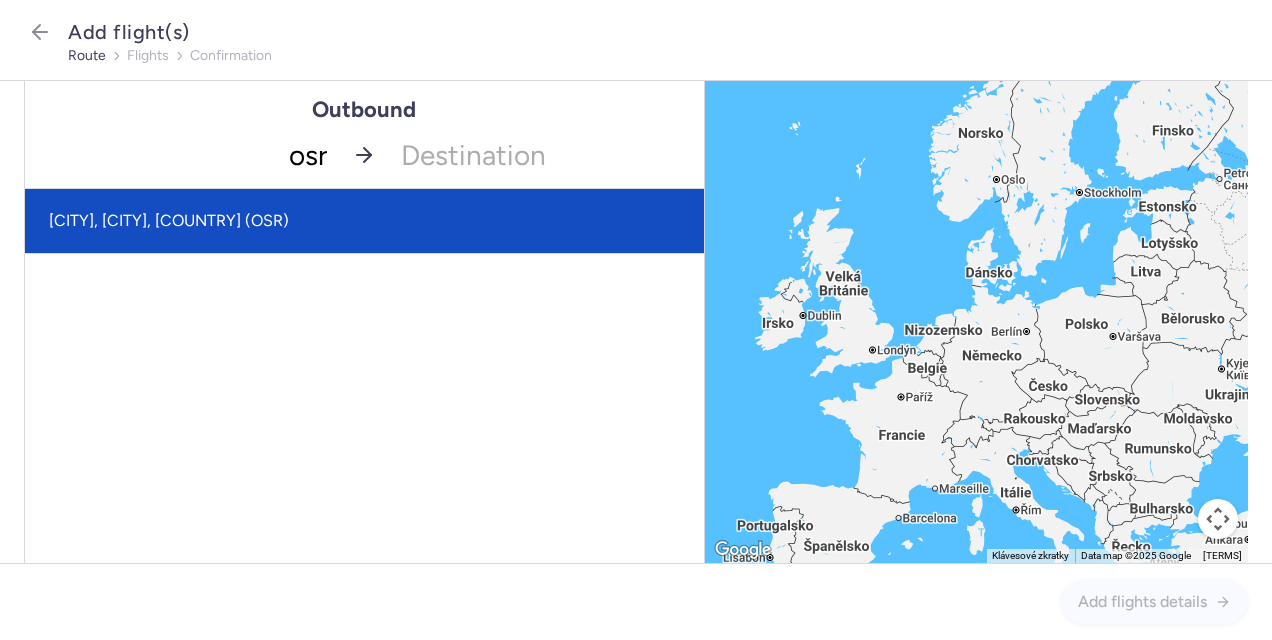 click on "[CITY], [CITY], [COUNTRY] (OSR)" 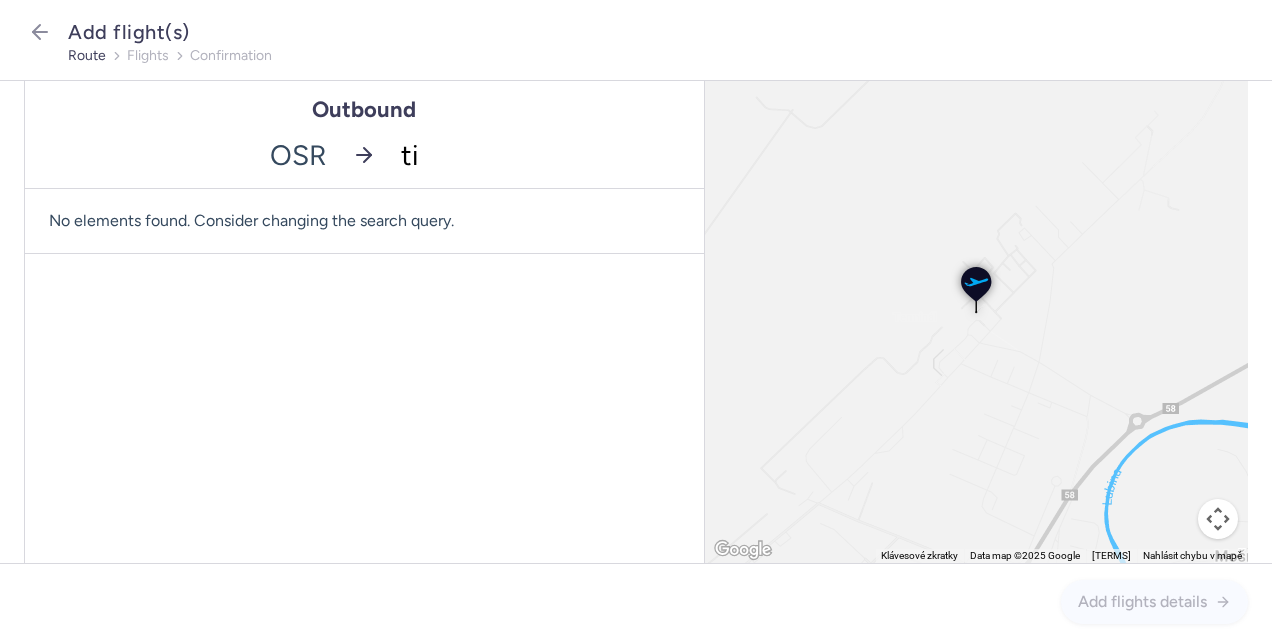 type on "tia" 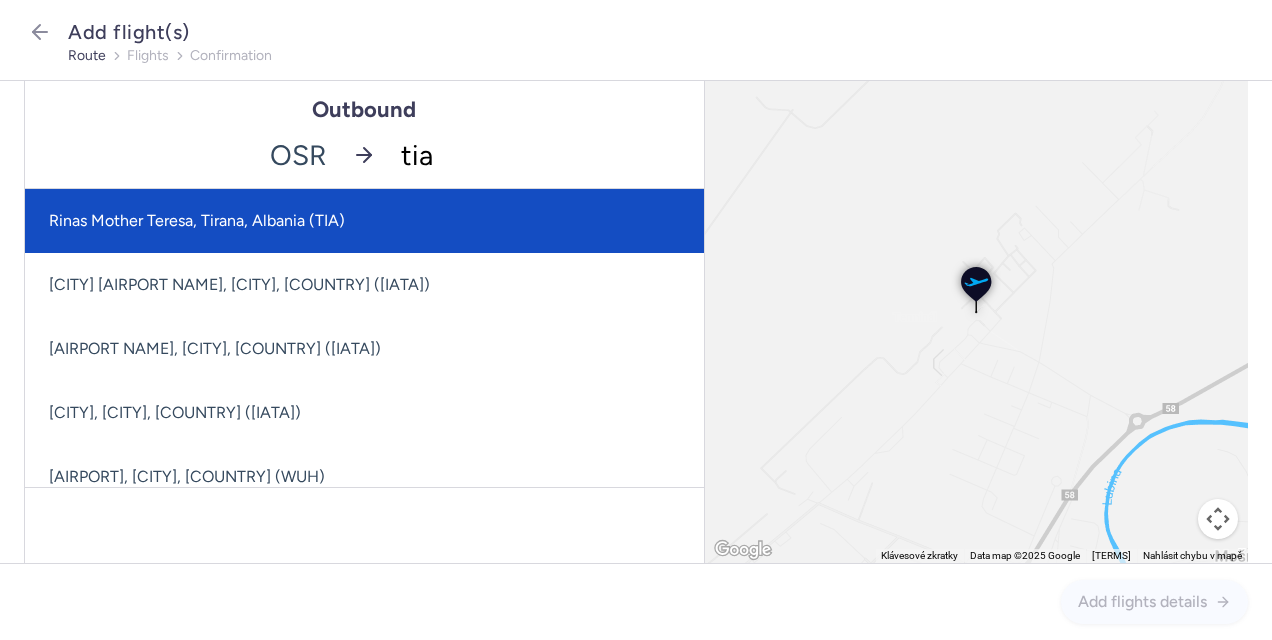 click on "Rinas Mother Teresa, Tirana, Albania (TIA)" 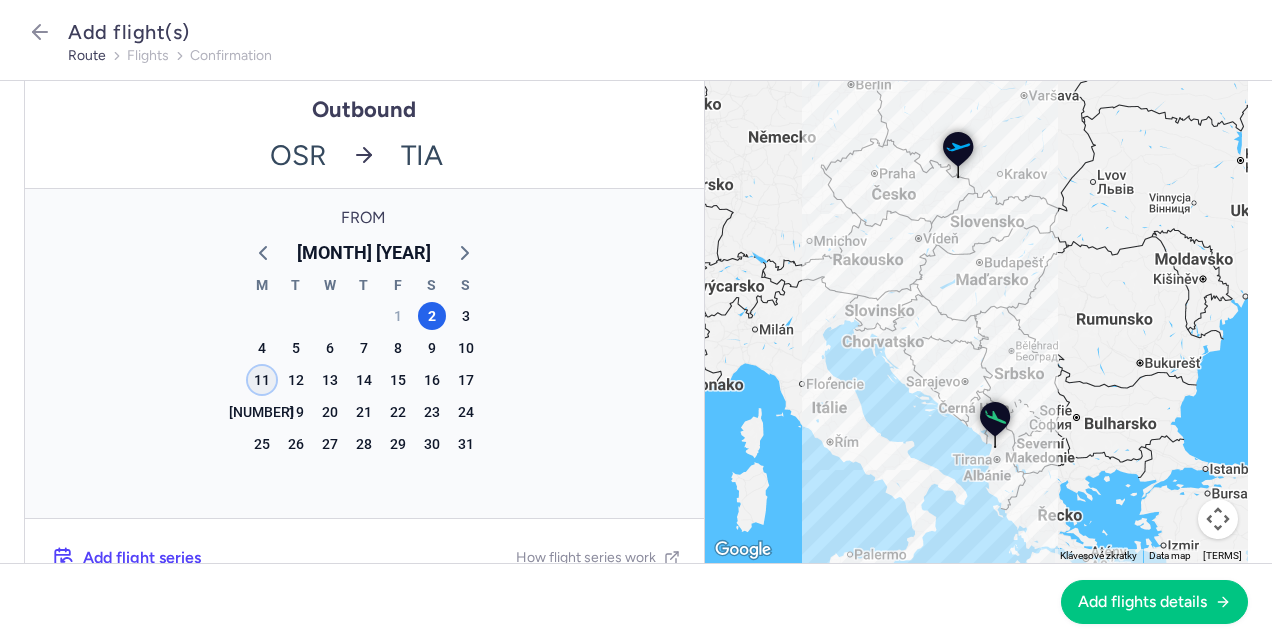 click on "11" 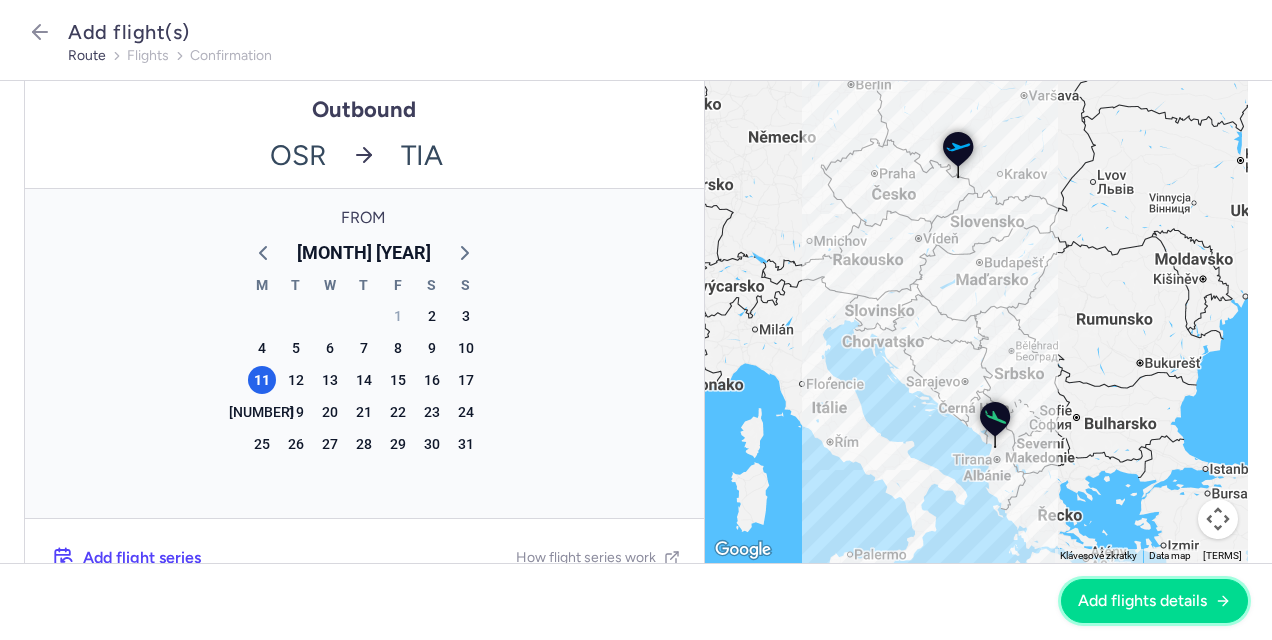 click on "Add flights details" at bounding box center (1142, 601) 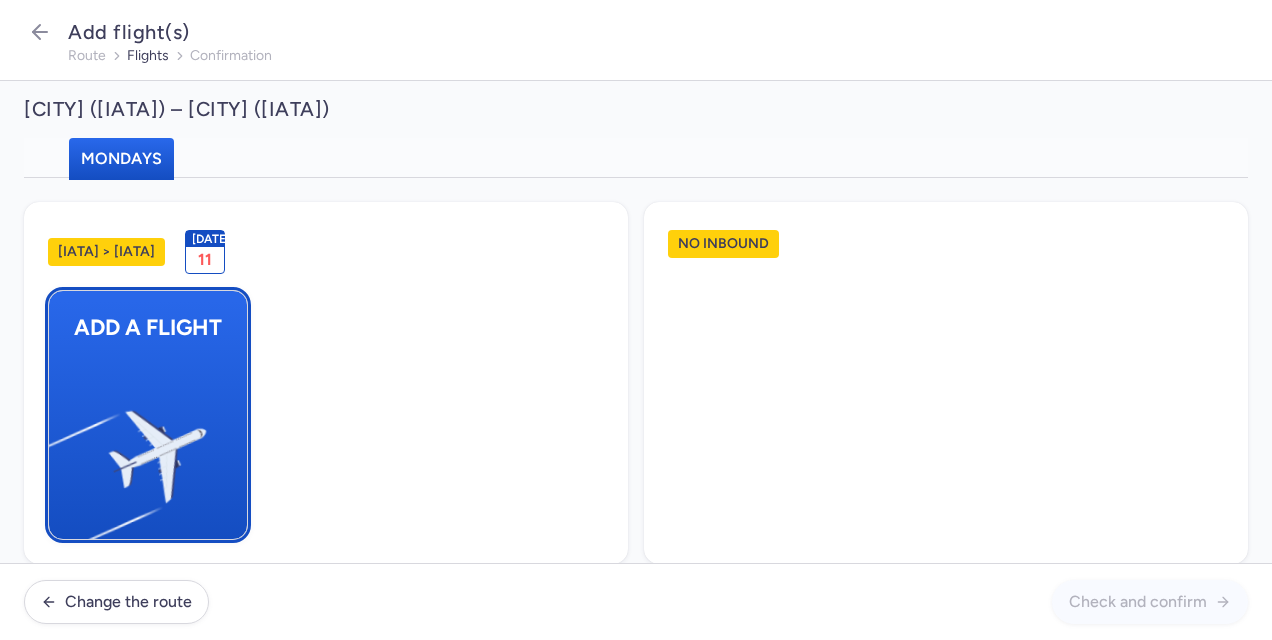 click at bounding box center [59, 448] 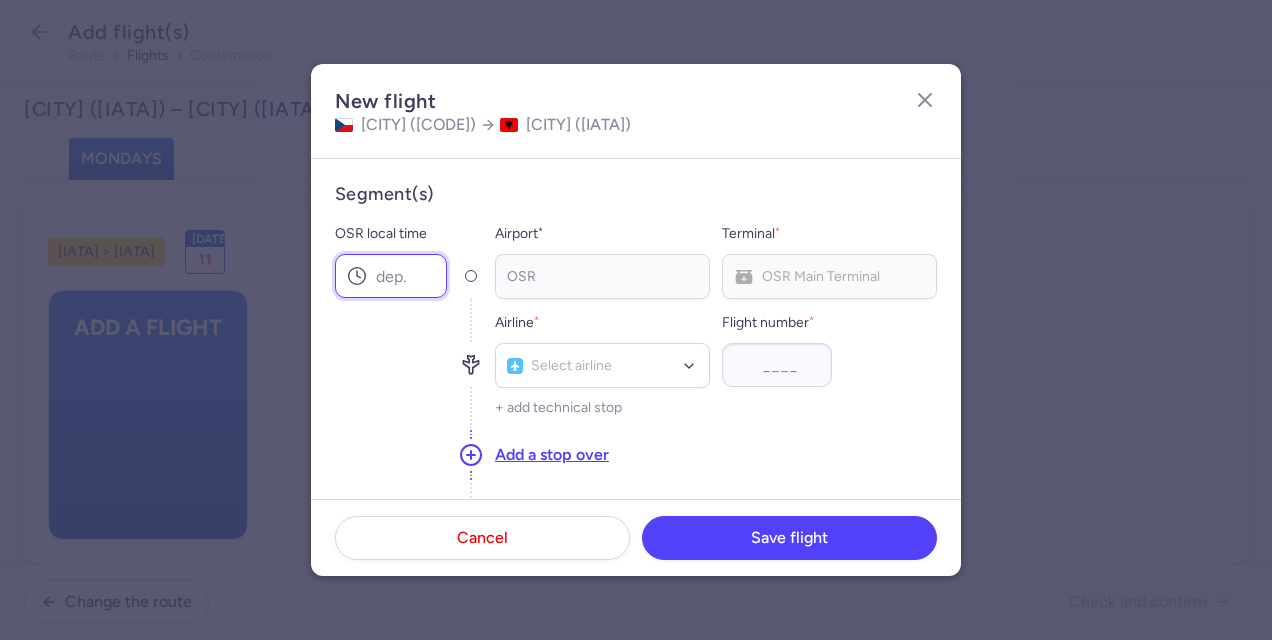 click on "OSR local time" at bounding box center (391, 276) 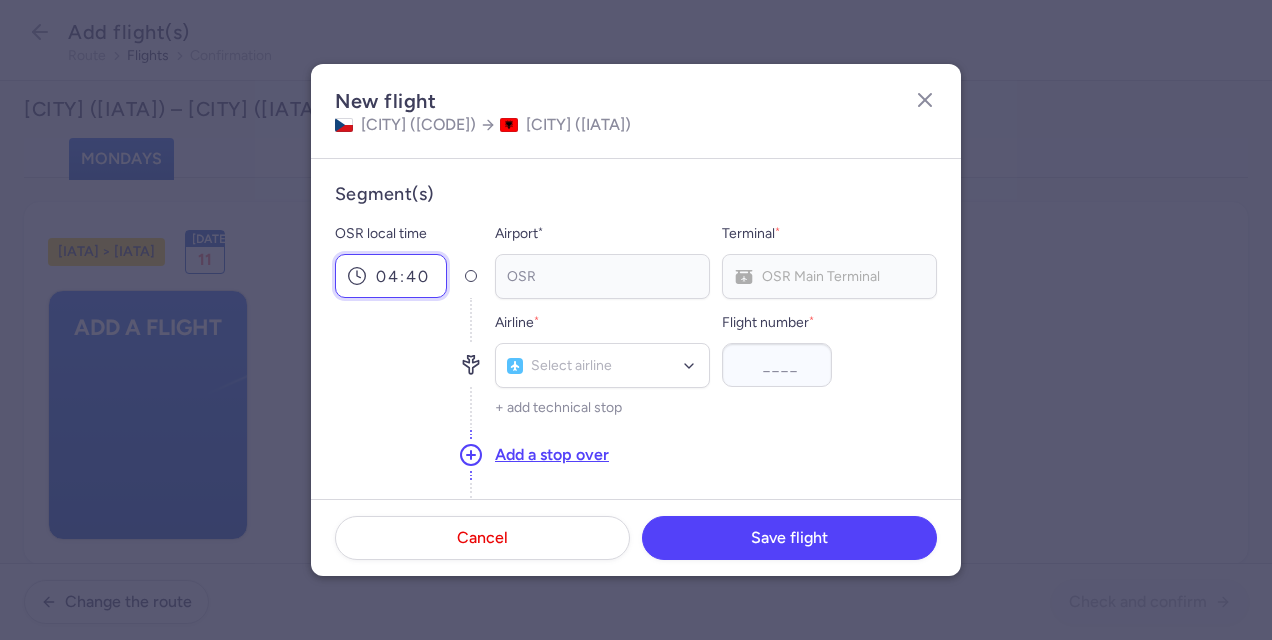 type on "04:40" 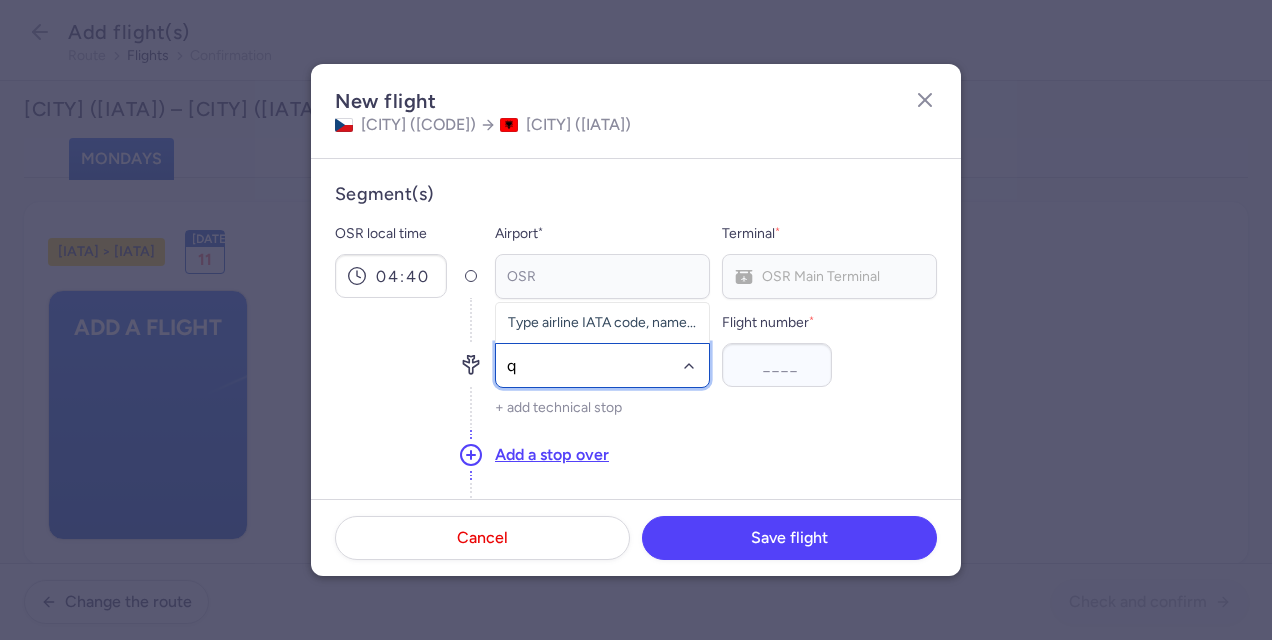 type on "qs" 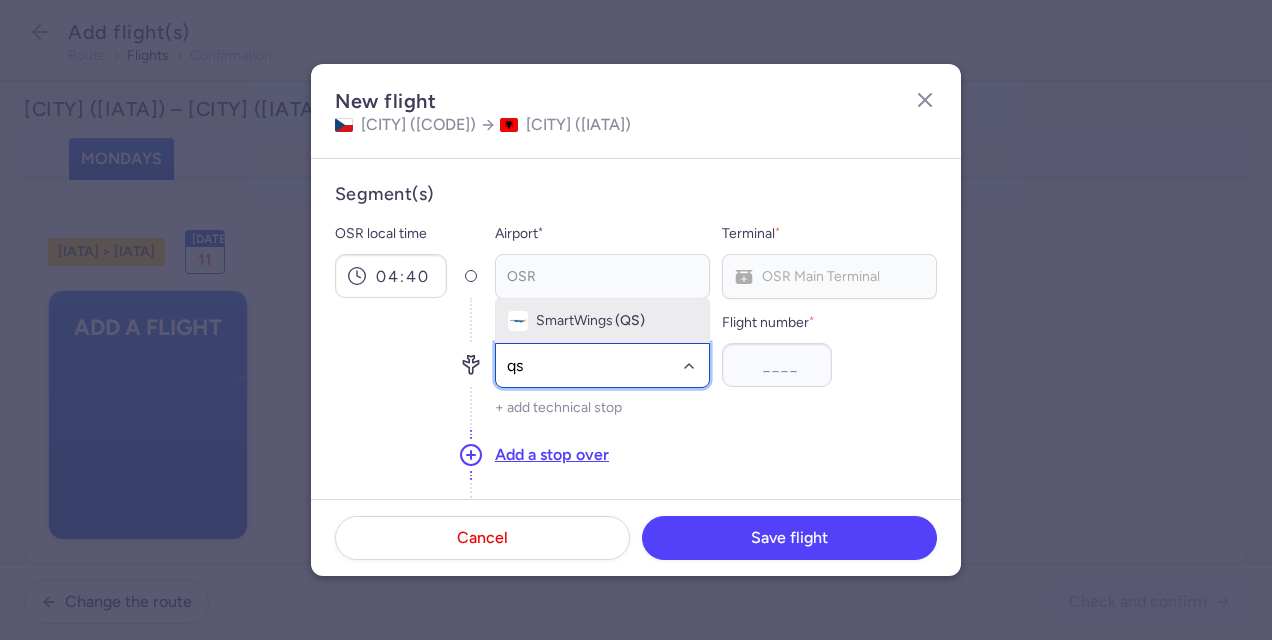 click on "SmartWings" at bounding box center (574, 321) 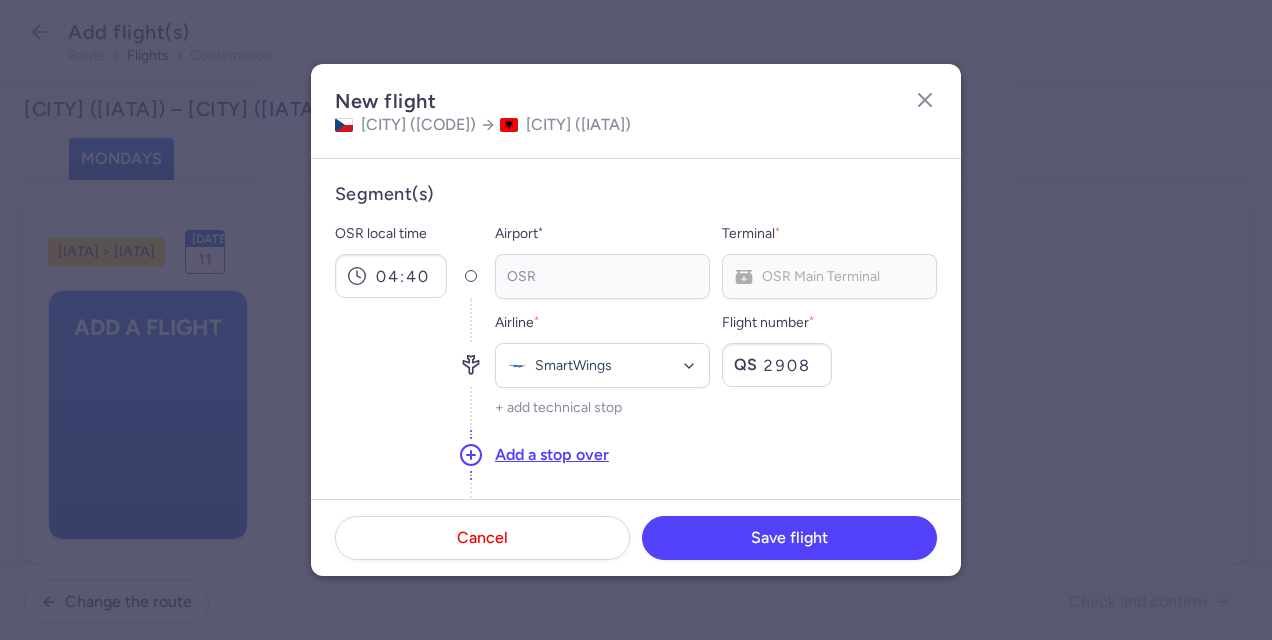 type on "2908" 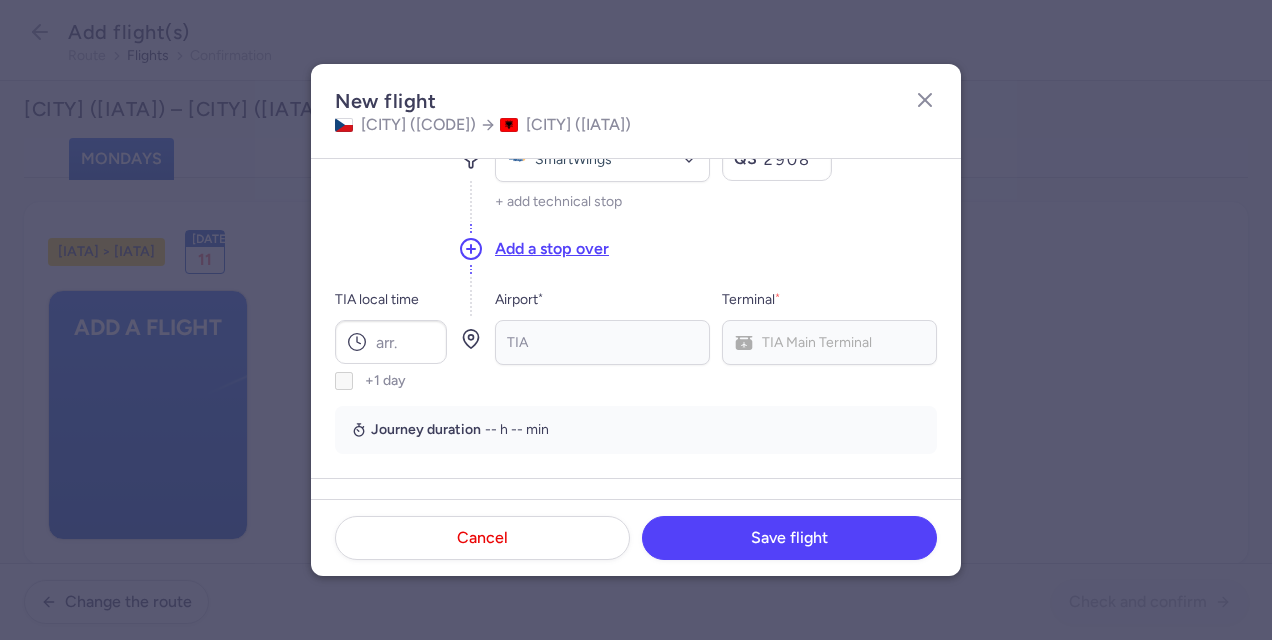 scroll, scrollTop: 211, scrollLeft: 0, axis: vertical 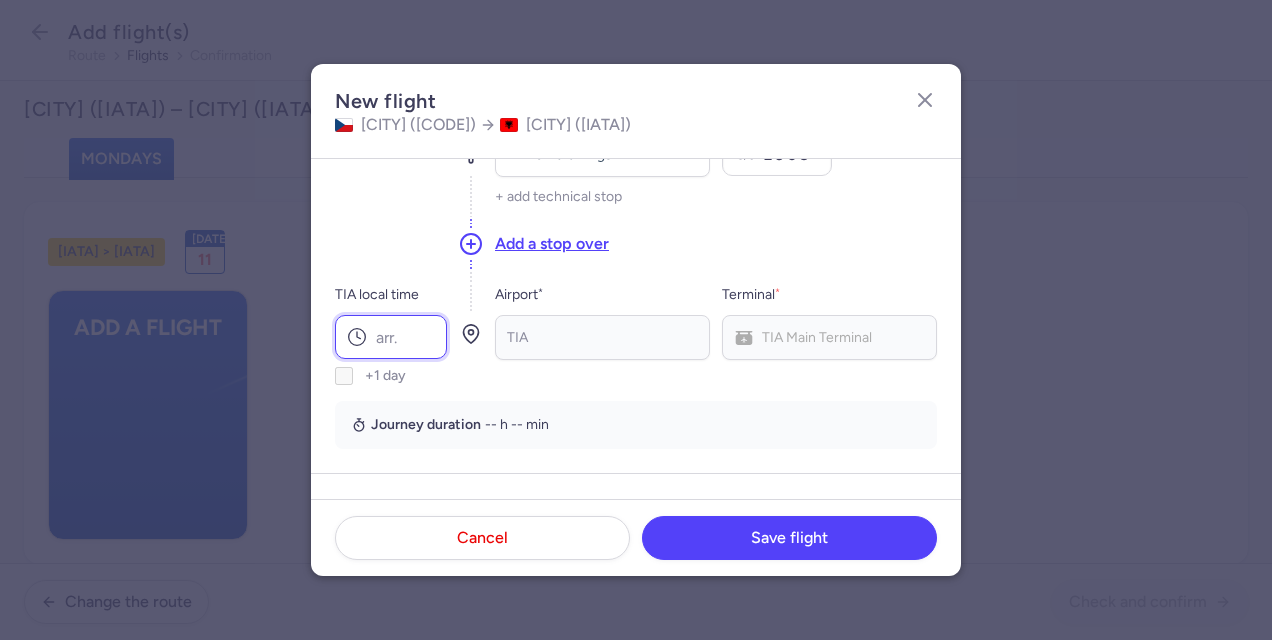 click on "TIA local time" at bounding box center (391, 337) 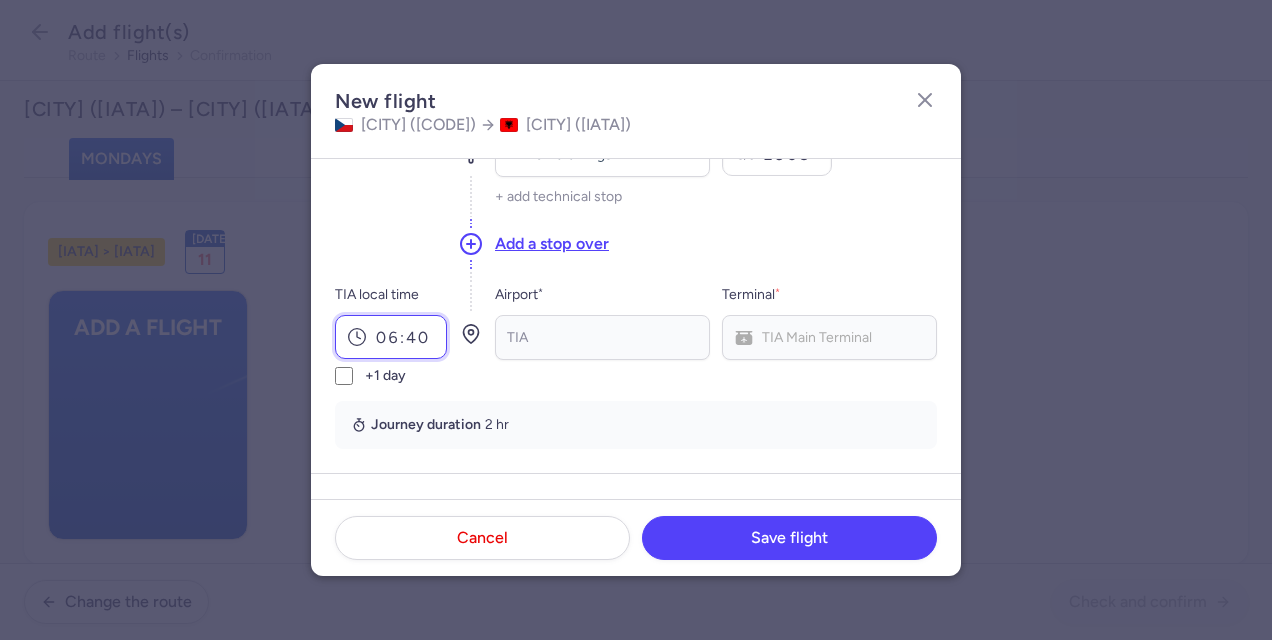 type on "06:40" 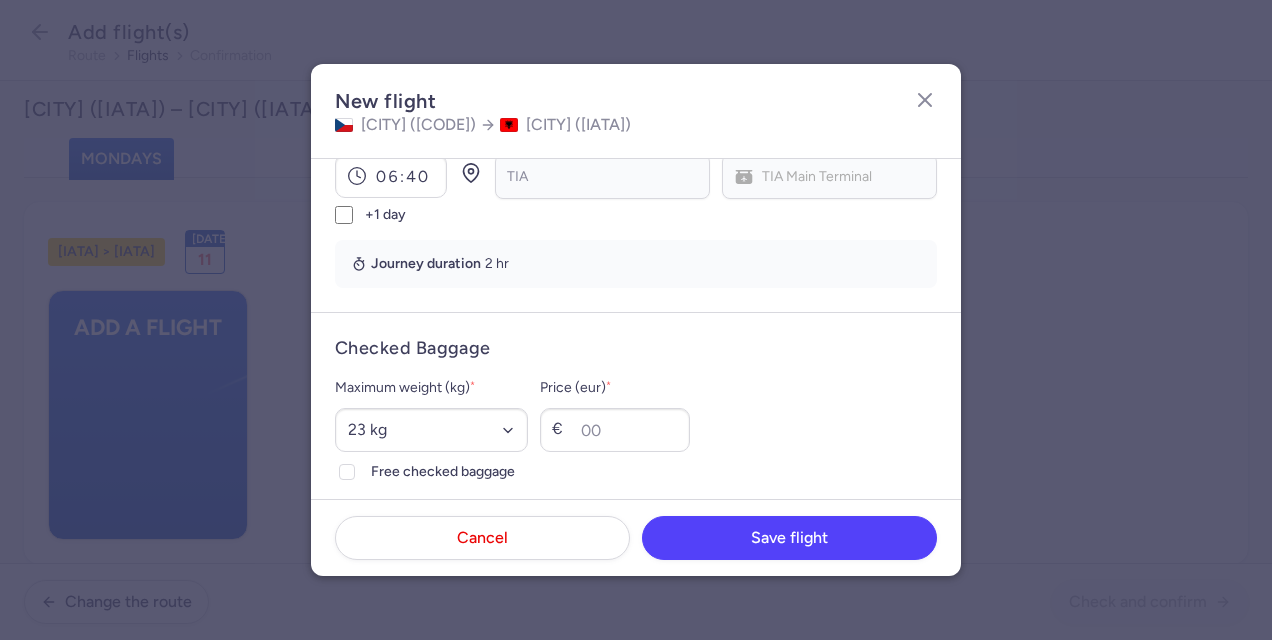 scroll, scrollTop: 393, scrollLeft: 0, axis: vertical 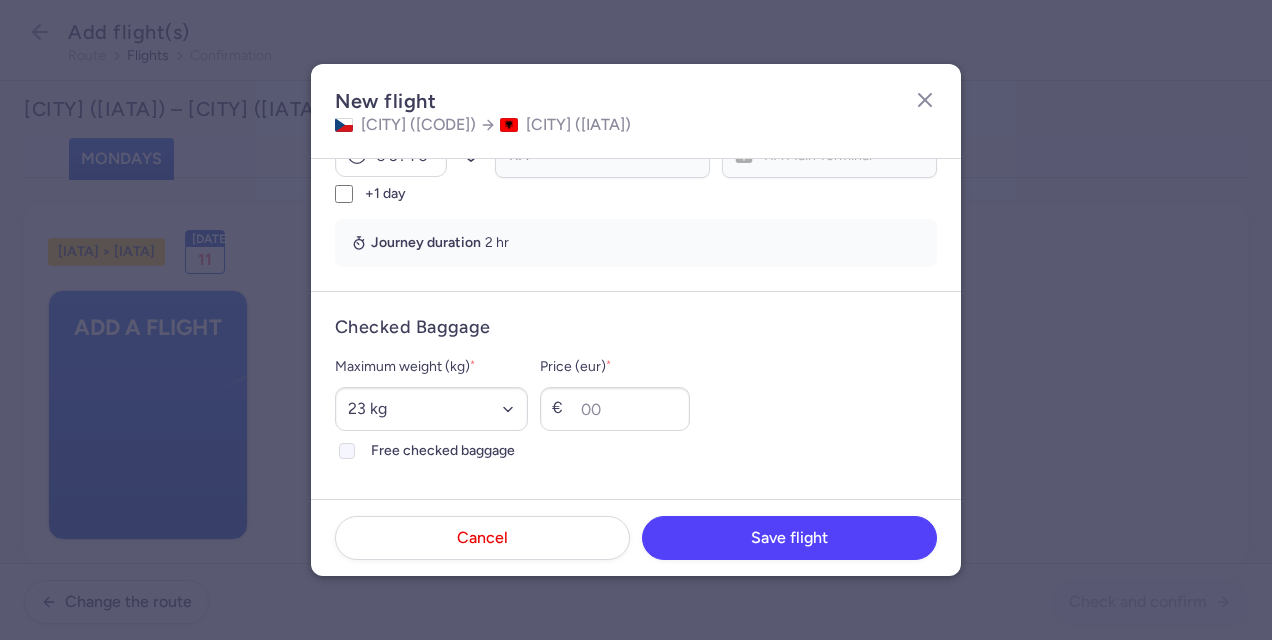click 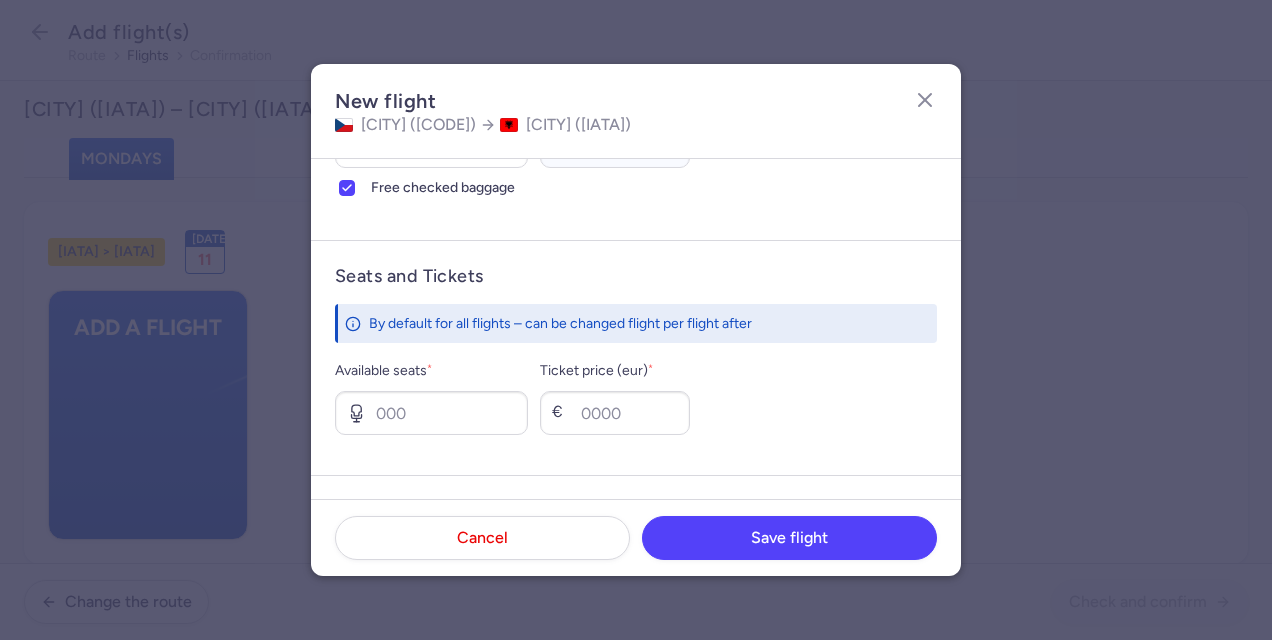 scroll, scrollTop: 697, scrollLeft: 0, axis: vertical 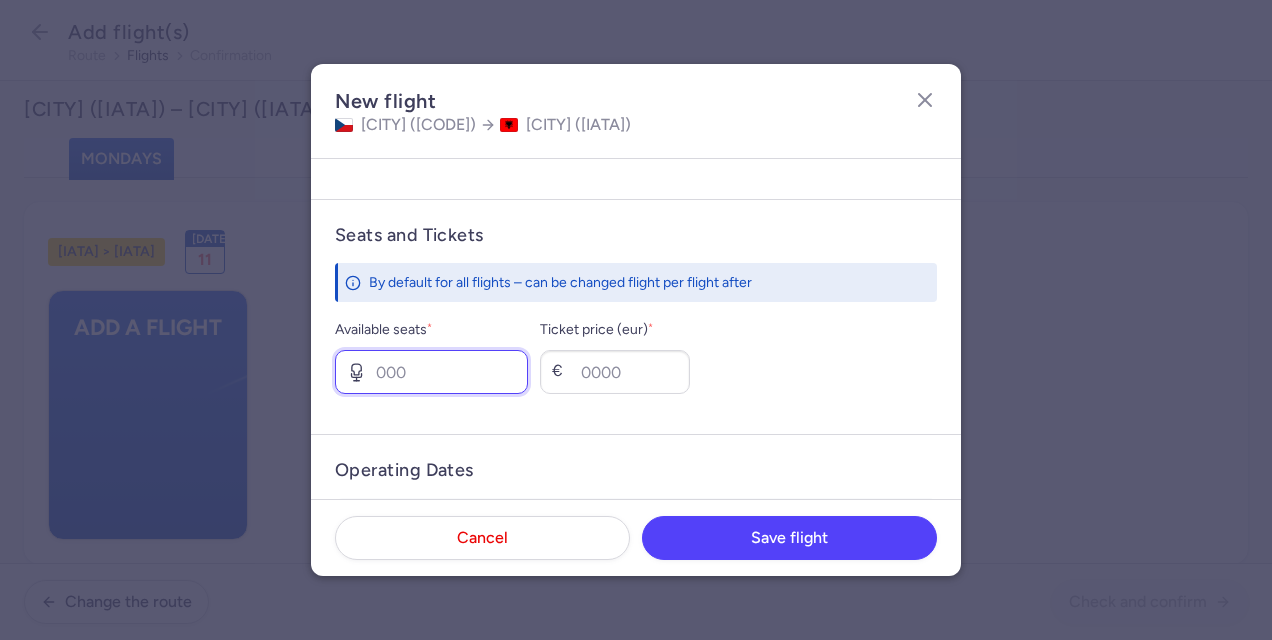 click on "Available seats  *" at bounding box center (431, 372) 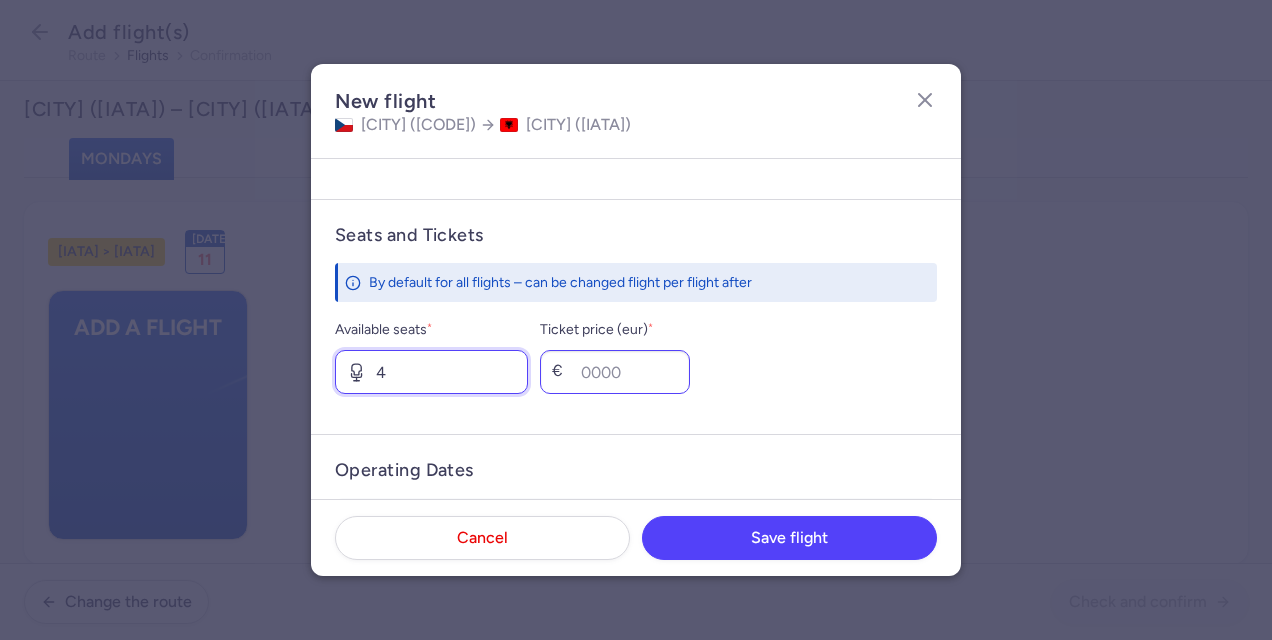 type on "4" 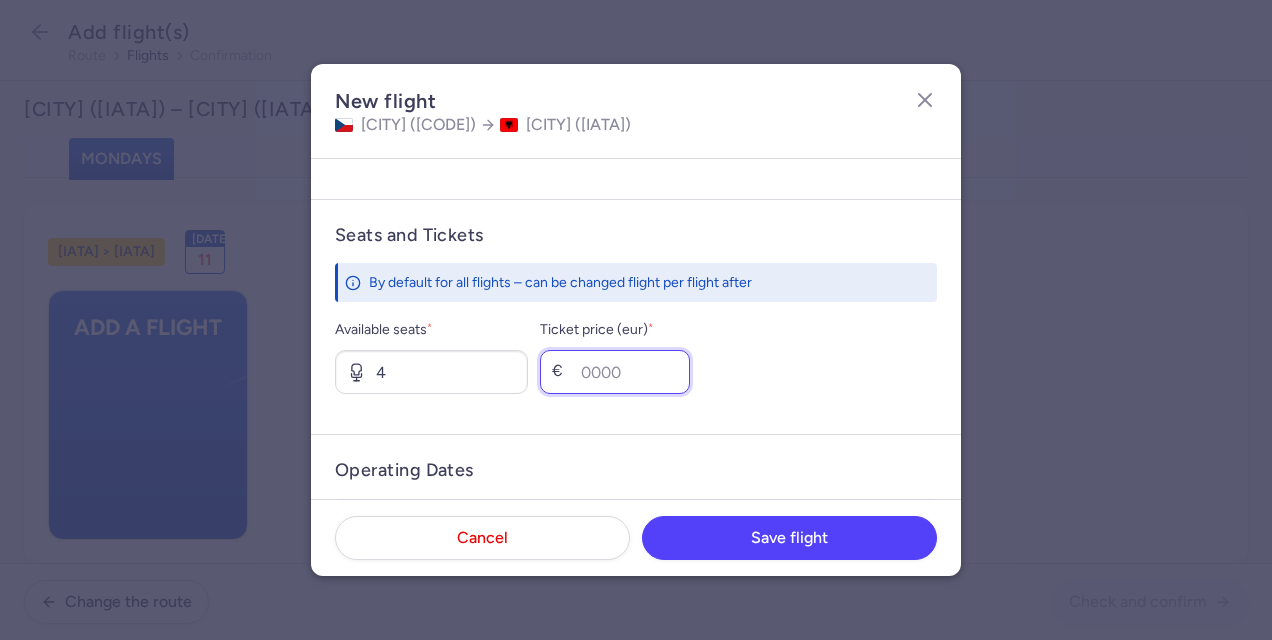 click on "Ticket price (eur)  *" at bounding box center (615, 372) 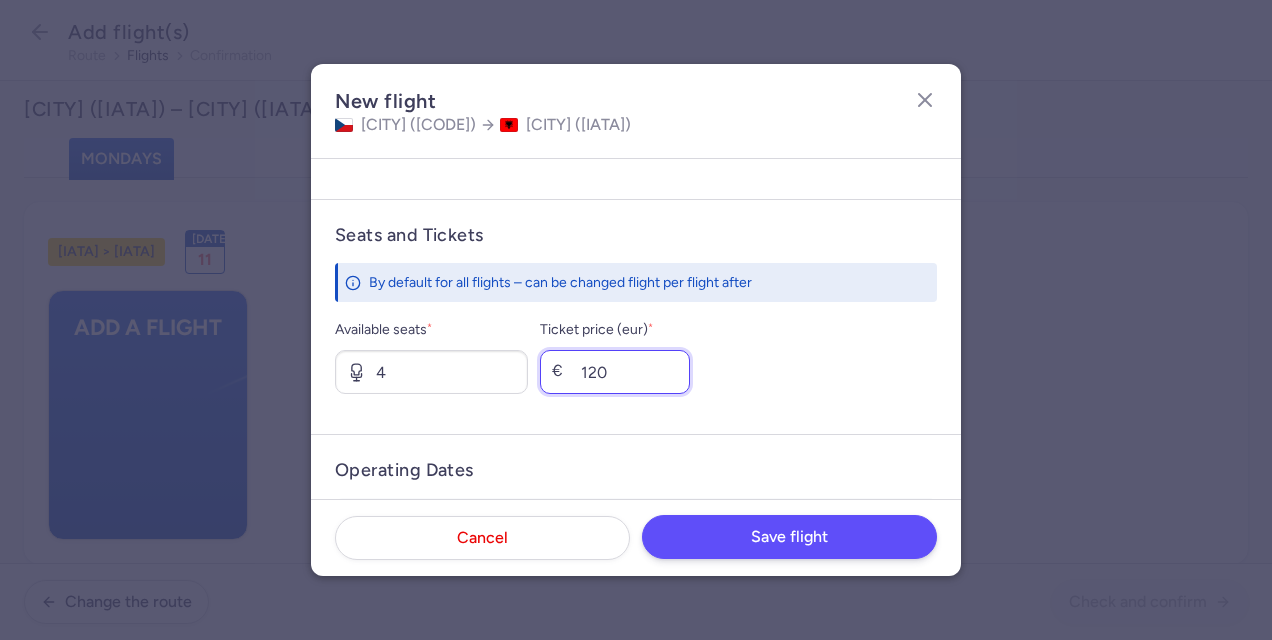 type on "120" 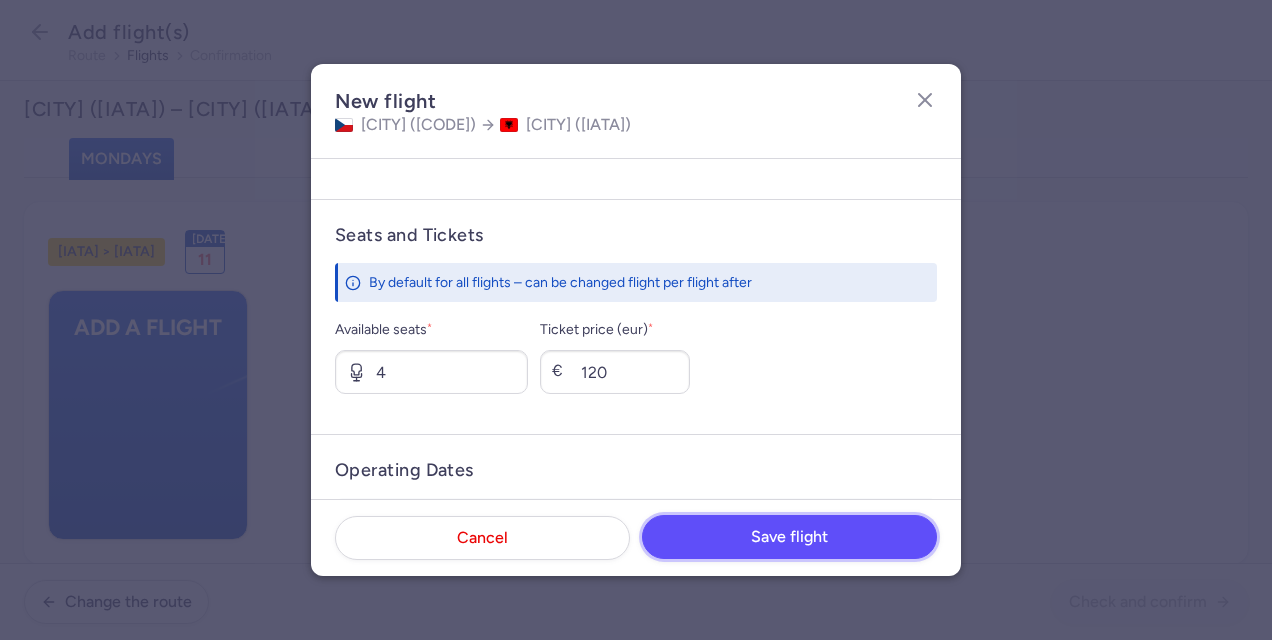 click on "Save flight" at bounding box center (789, 537) 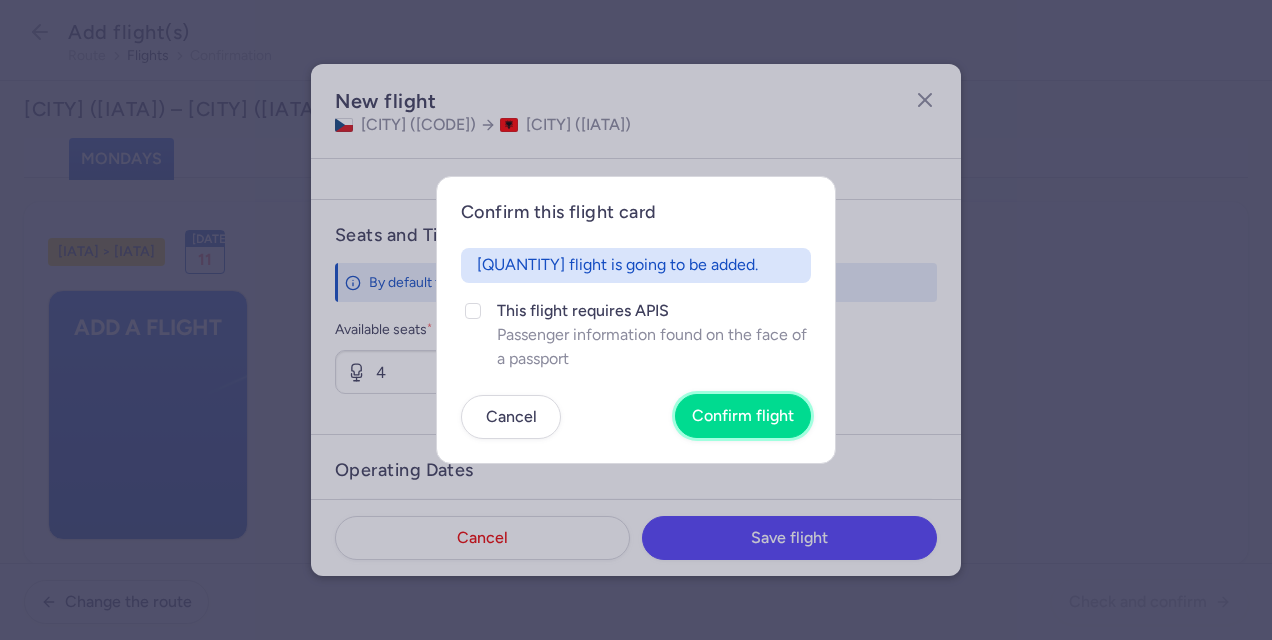 click on "Confirm flight" at bounding box center [743, 416] 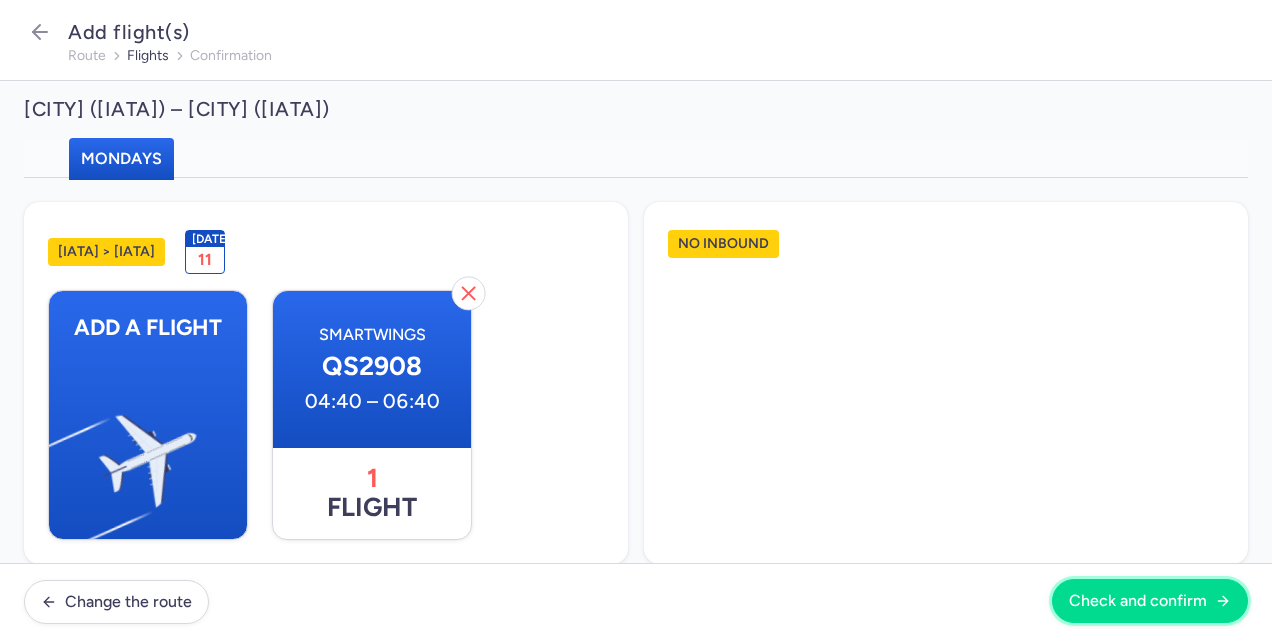 click on "Check and confirm" at bounding box center (1138, 601) 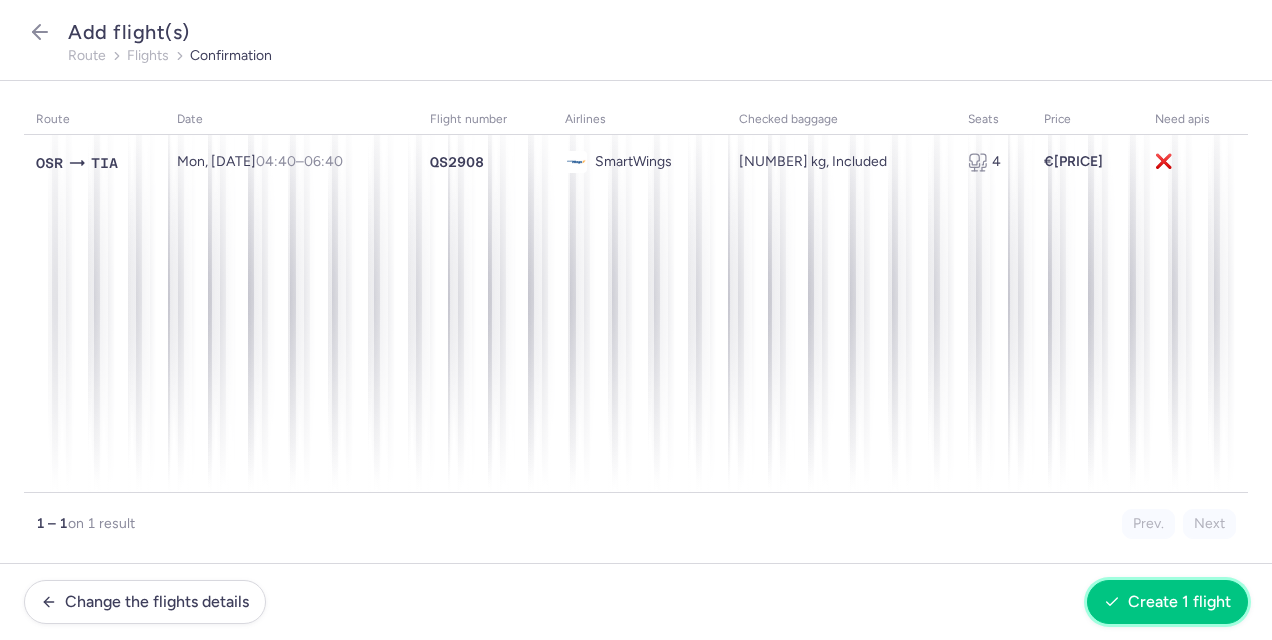 click on "Create 1 flight" at bounding box center [1179, 602] 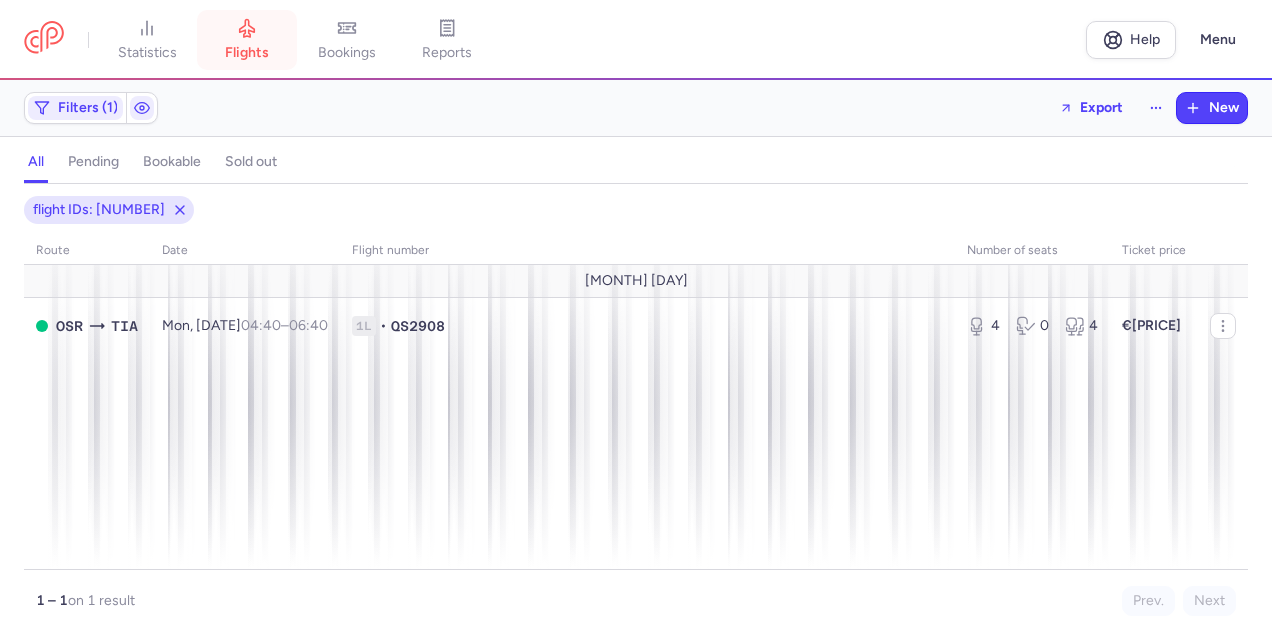 click on "flights" at bounding box center [247, 40] 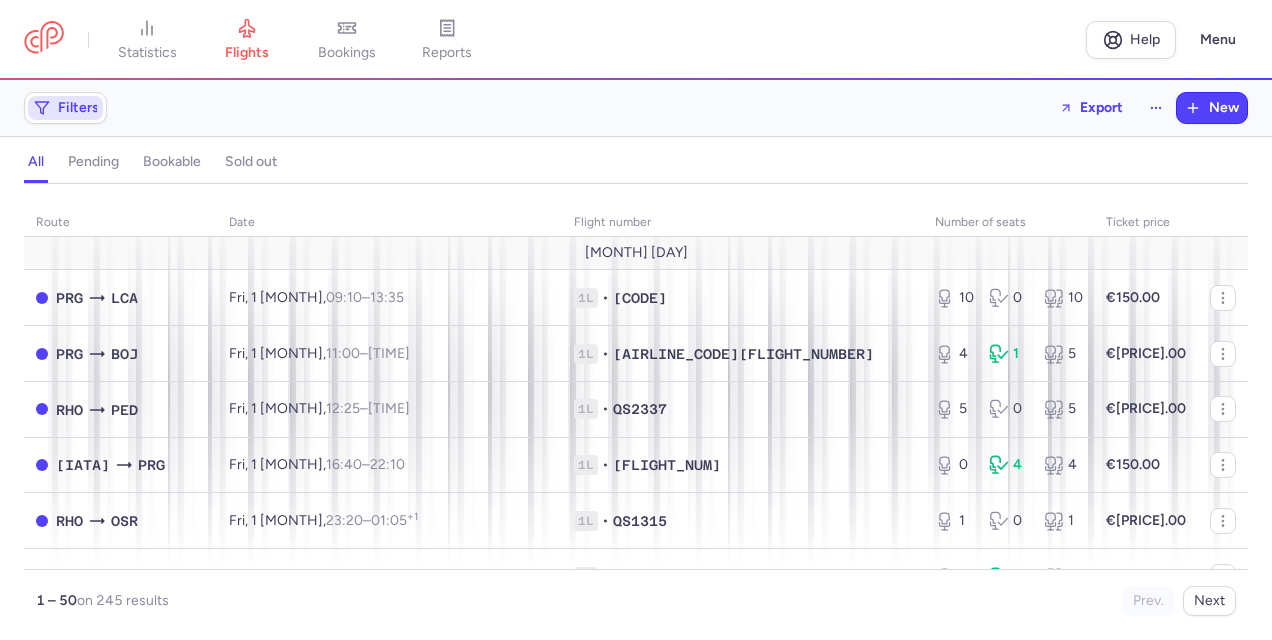 click on "Filters" 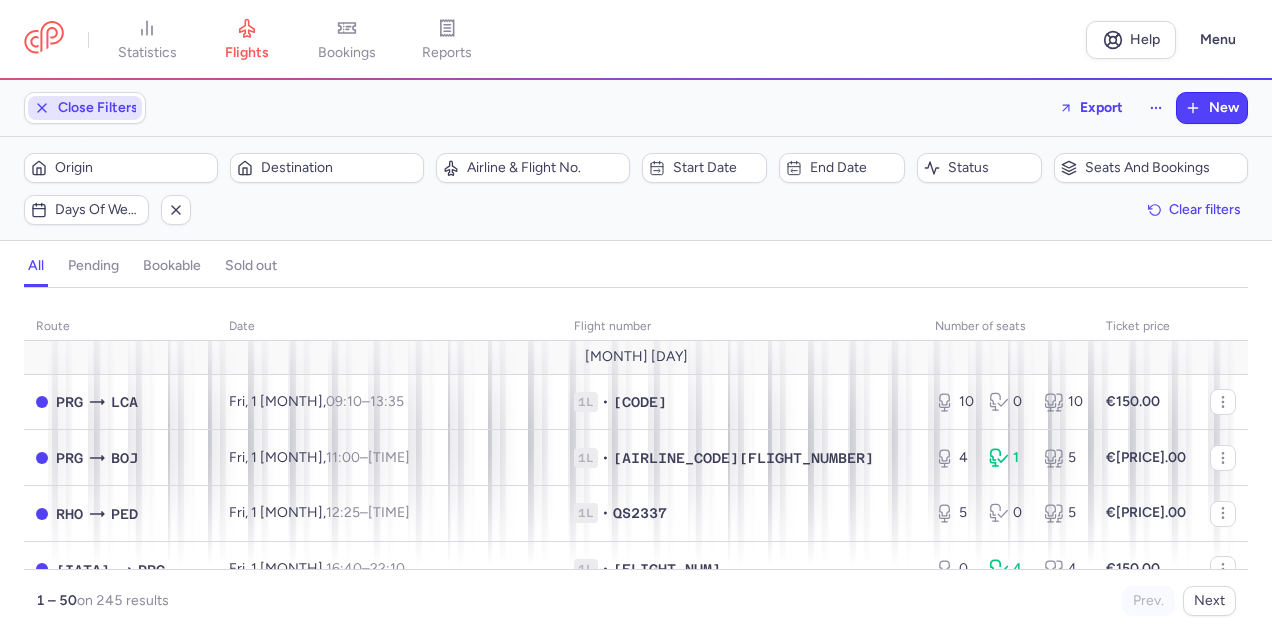 scroll, scrollTop: 0, scrollLeft: 0, axis: both 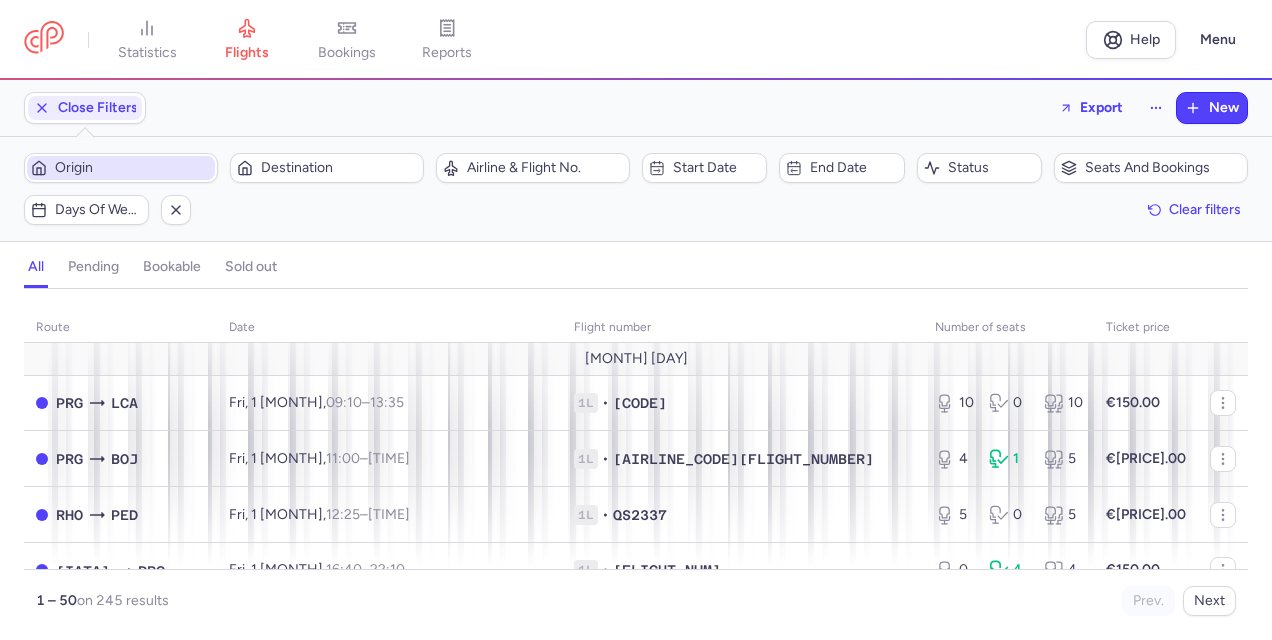 click on "Origin" at bounding box center [133, 168] 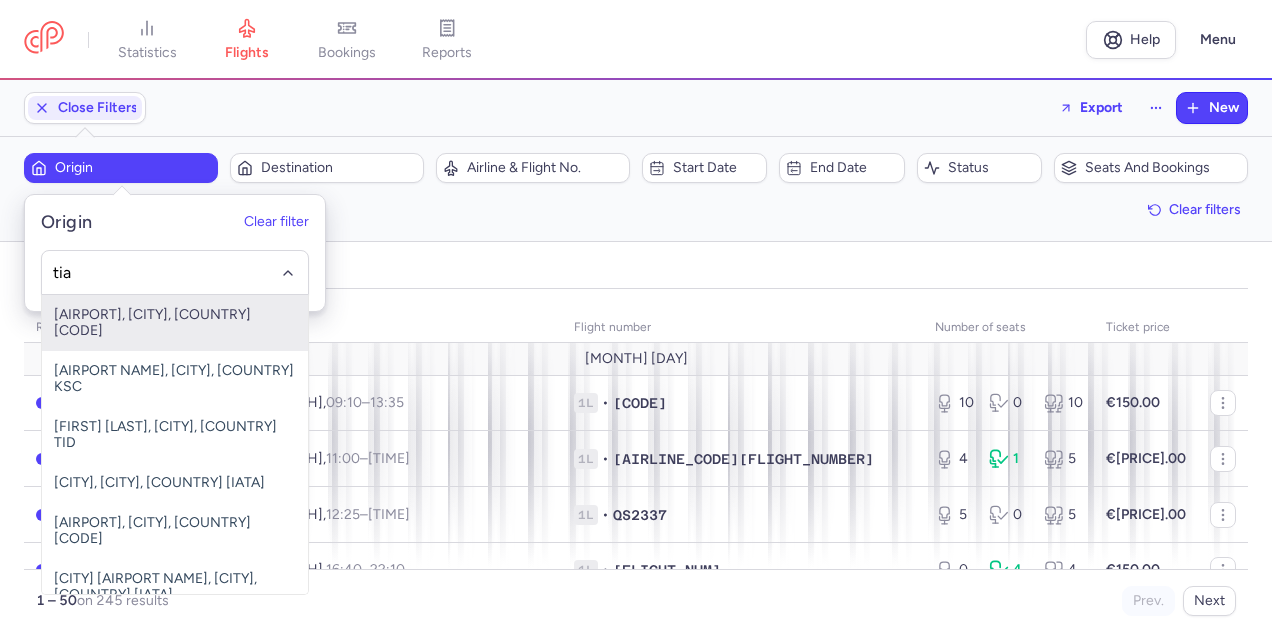 click on "[AIRPORT], [CITY], [COUNTRY] [CODE]" at bounding box center (175, 323) 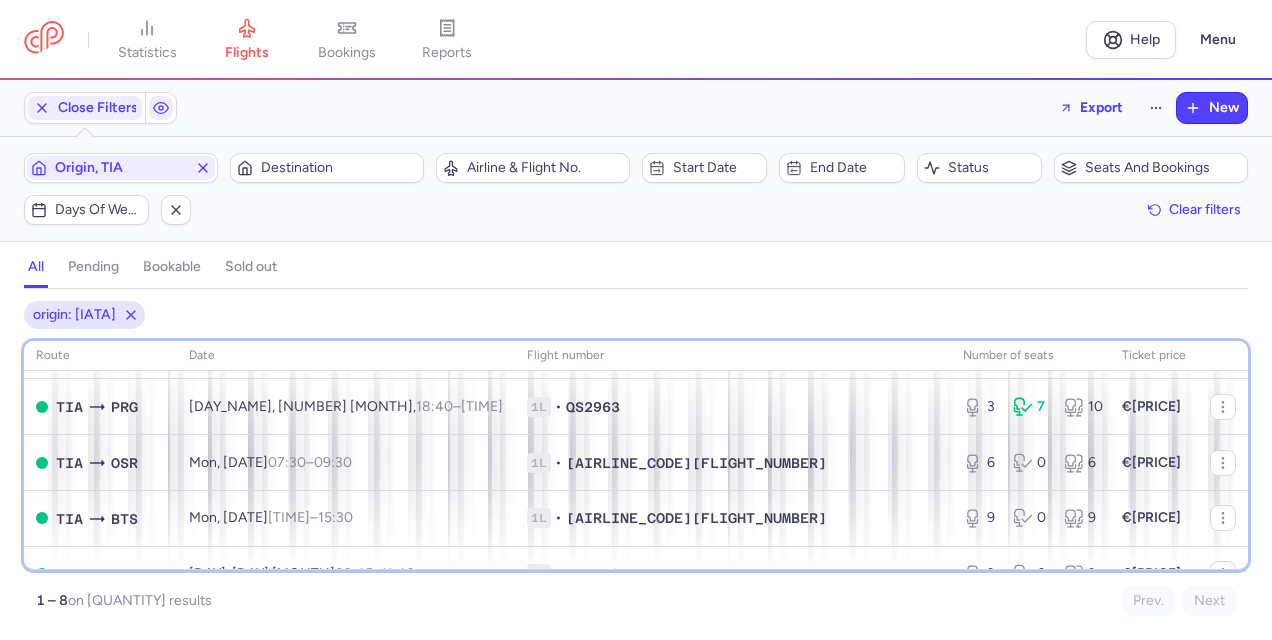 scroll, scrollTop: 120, scrollLeft: 0, axis: vertical 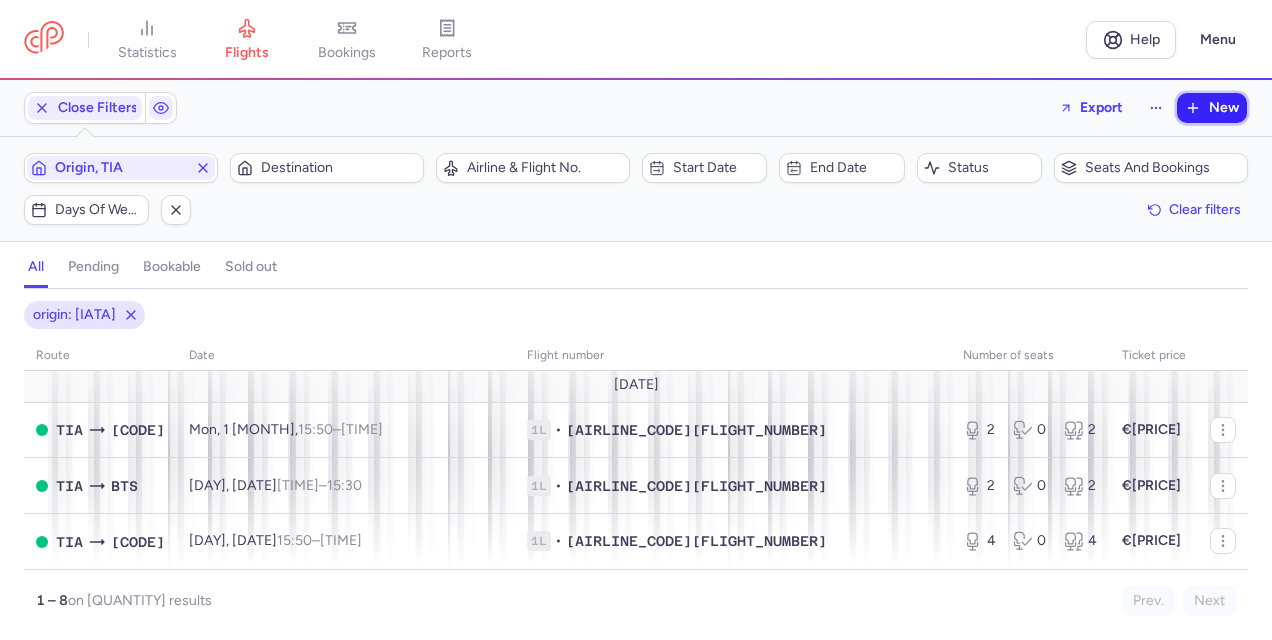 click on "New" at bounding box center (1224, 108) 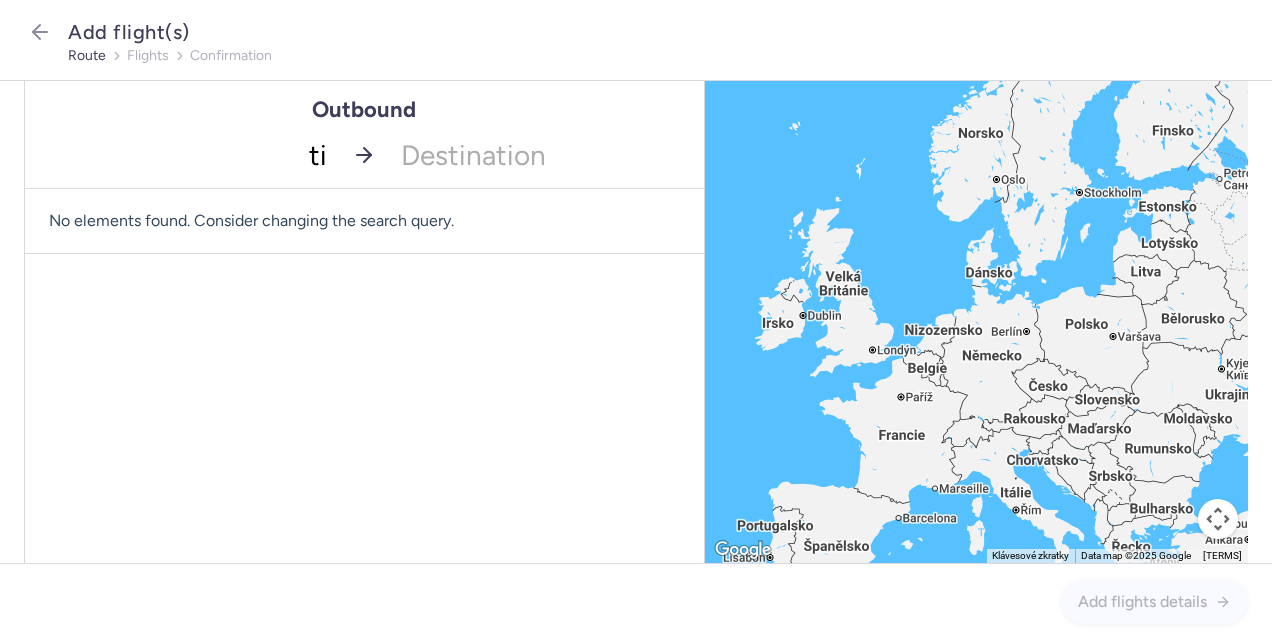 type on "tia" 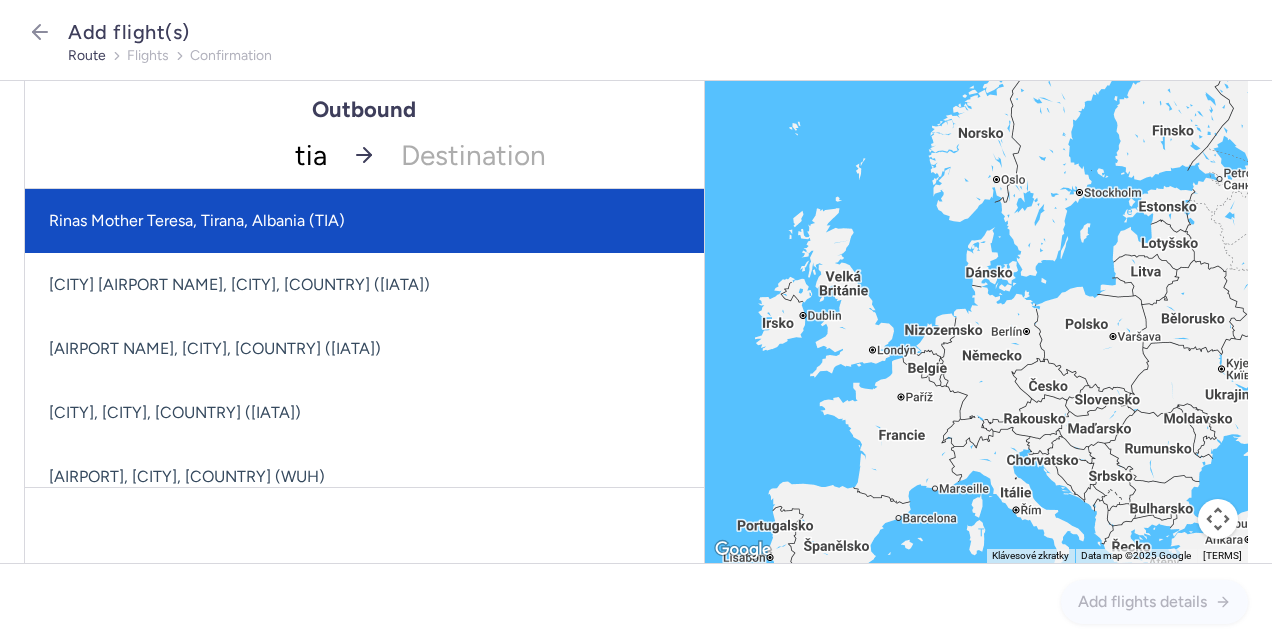 click on "Rinas Mother Teresa, Tirana, Albania (TIA)" 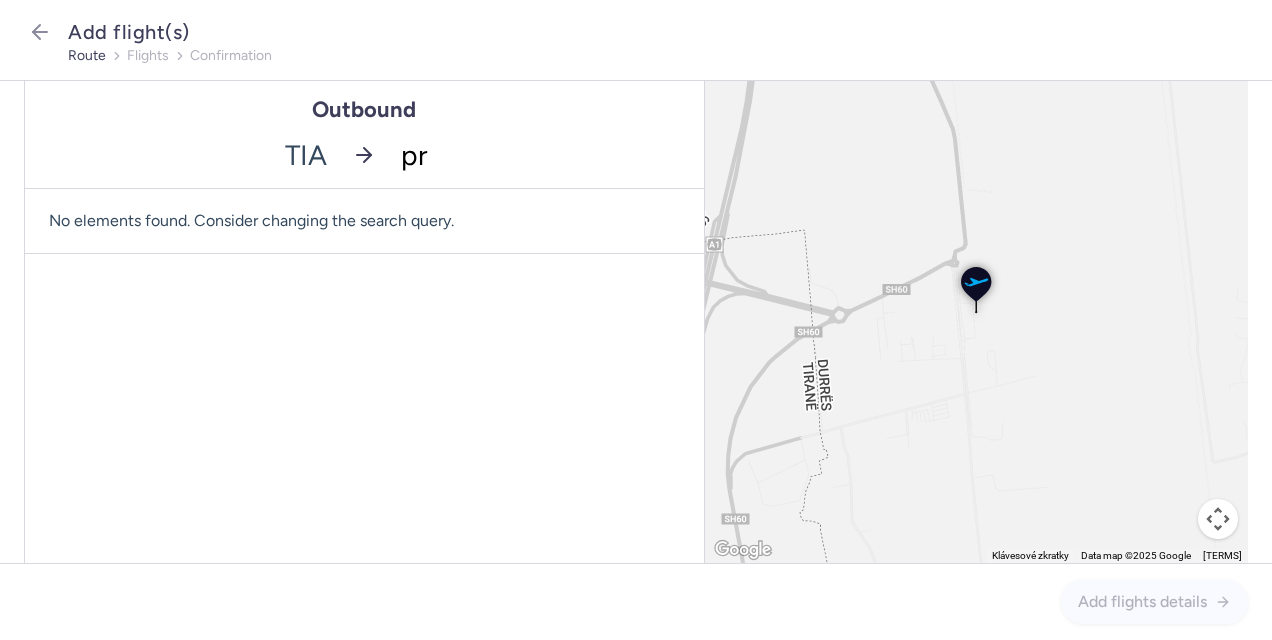type on "[CODE]" 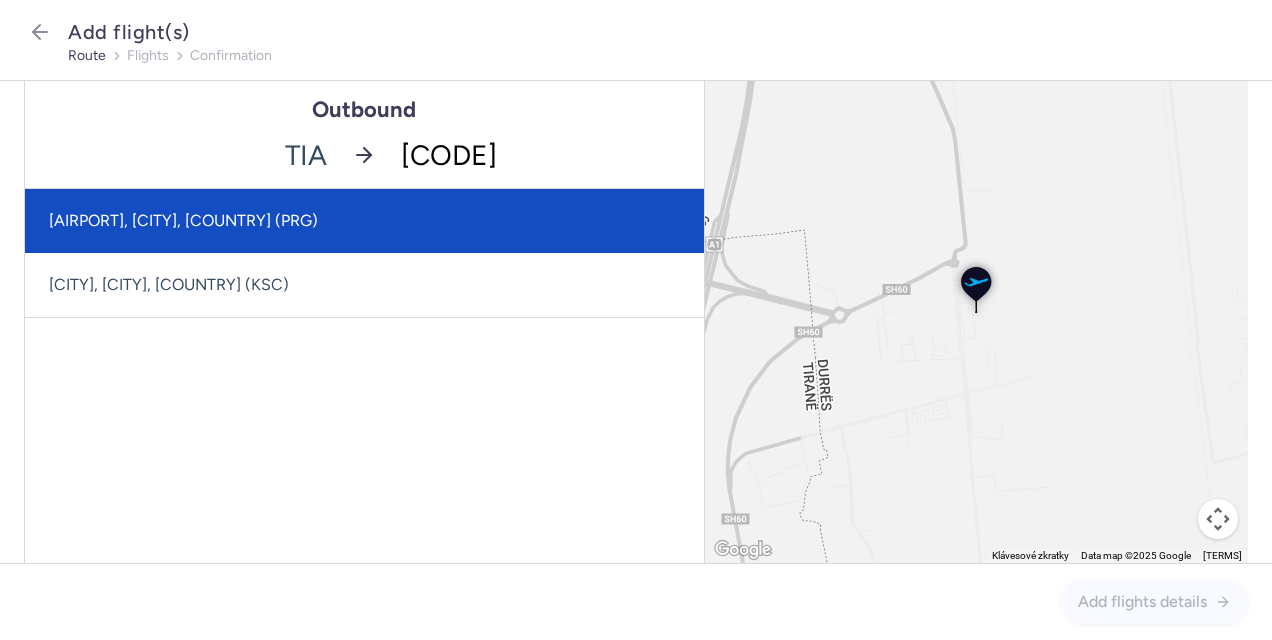 click on "[AIRPORT], [CITY], [COUNTRY] (PRG)" 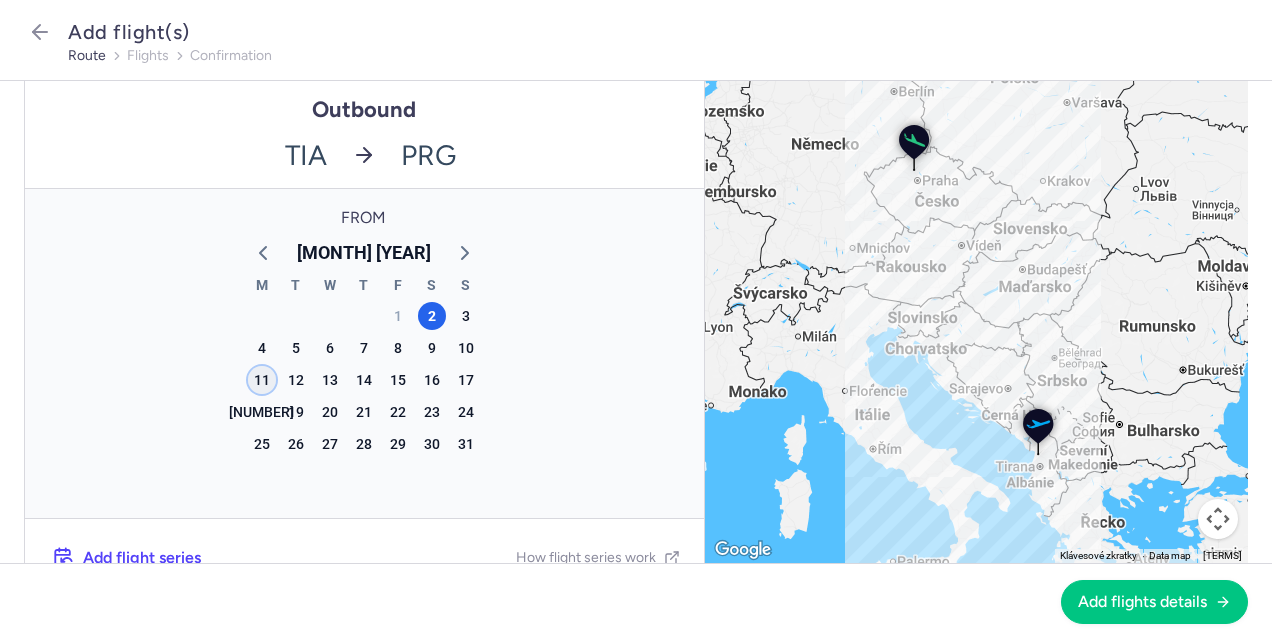 click on "11" 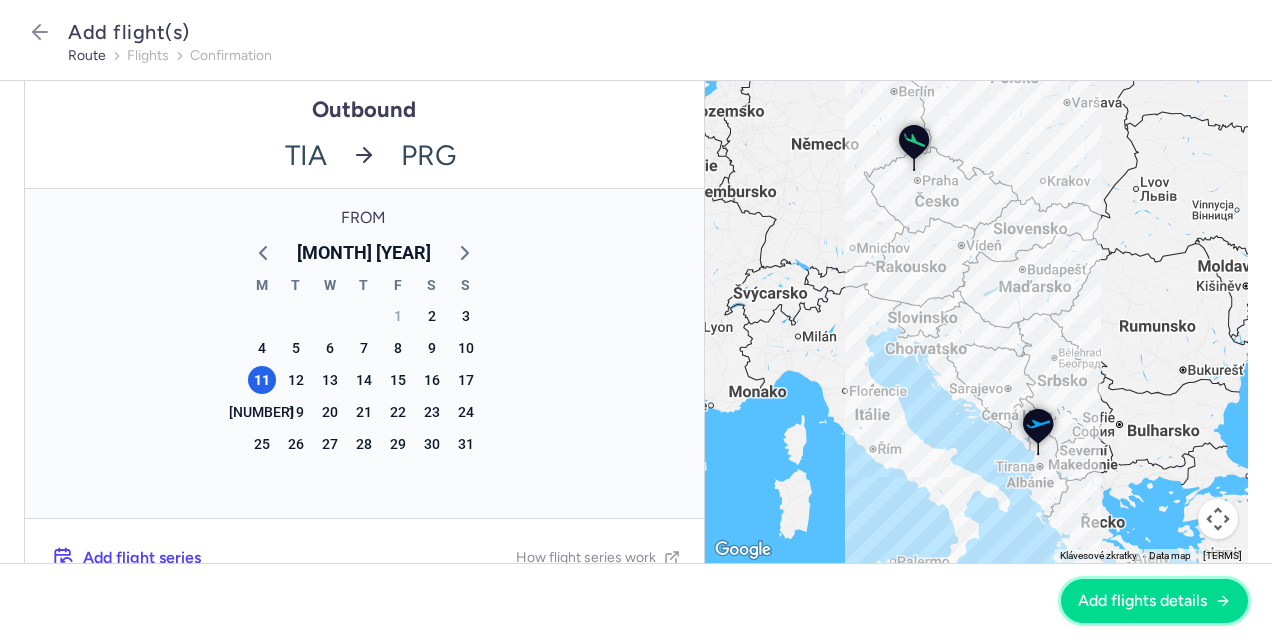click on "Add flights details" at bounding box center (1142, 601) 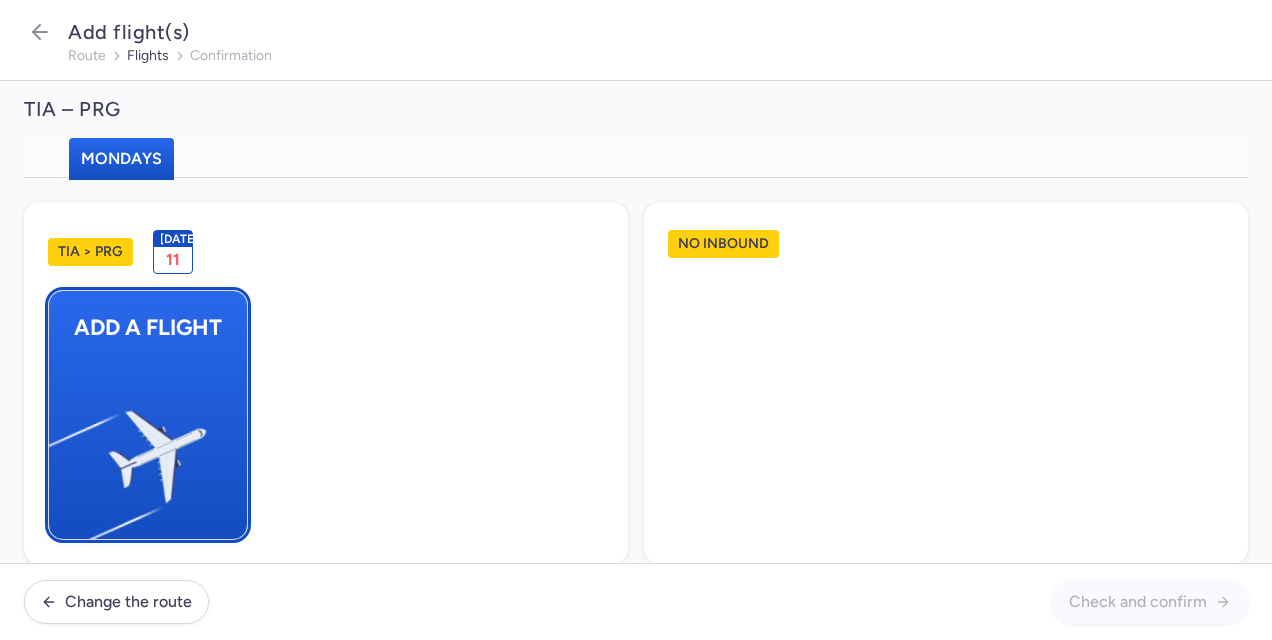click at bounding box center [59, 448] 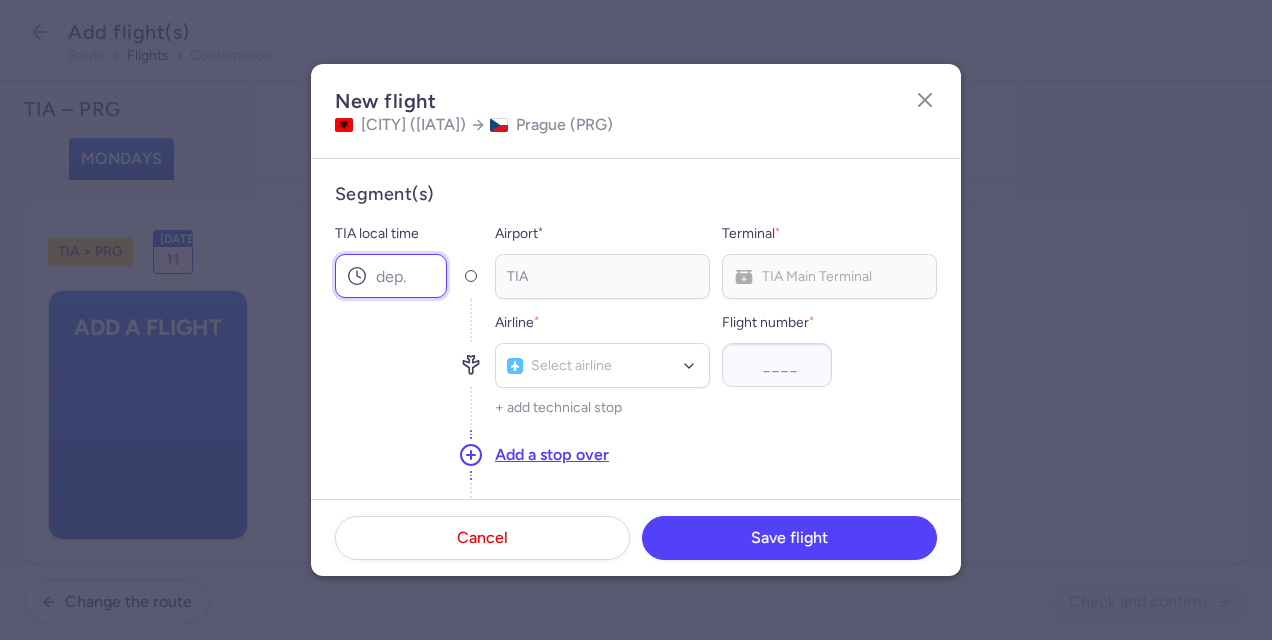 click on "TIA local time" at bounding box center (391, 276) 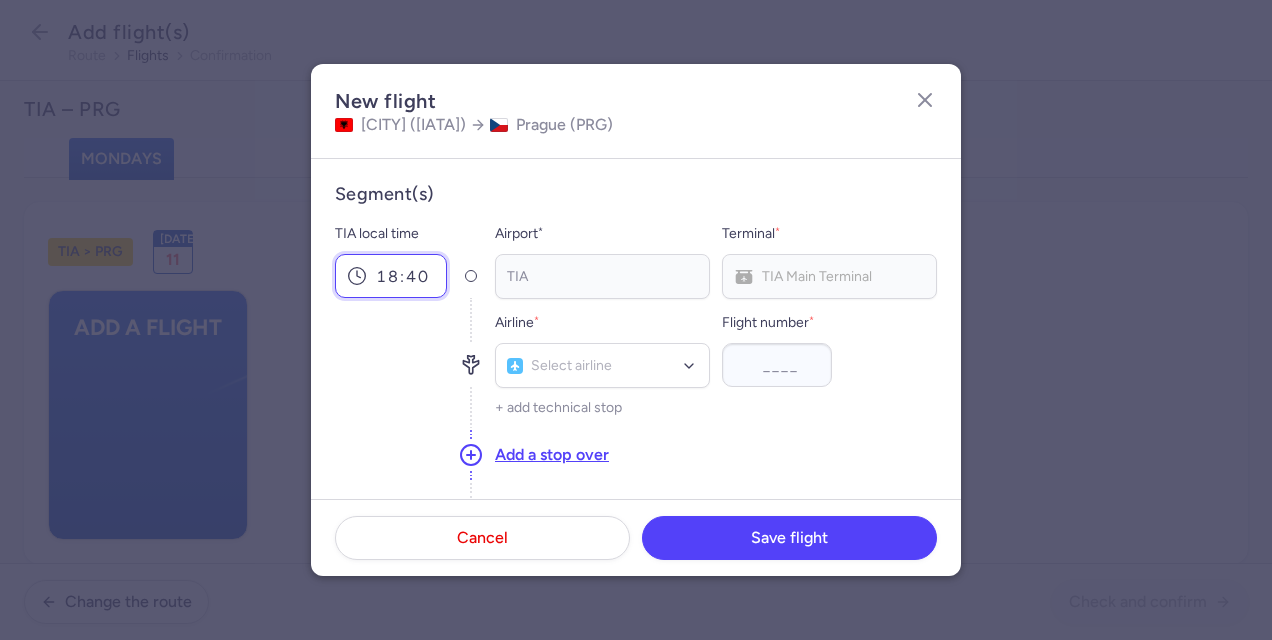 type on "18:40" 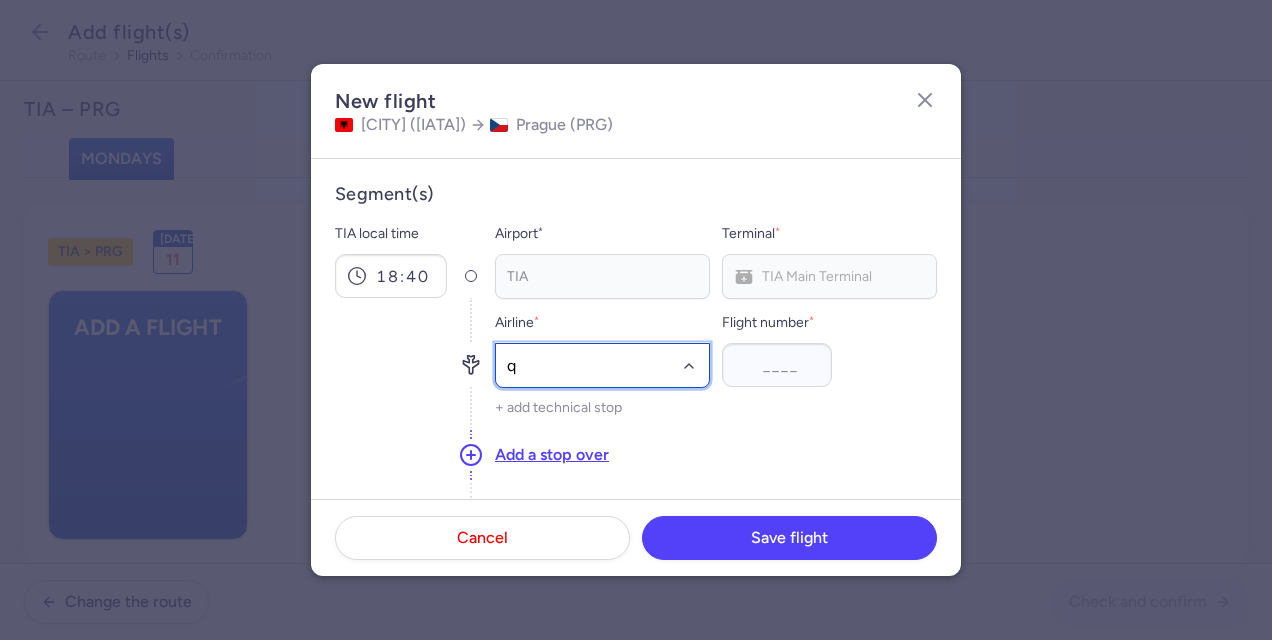 type on "qs" 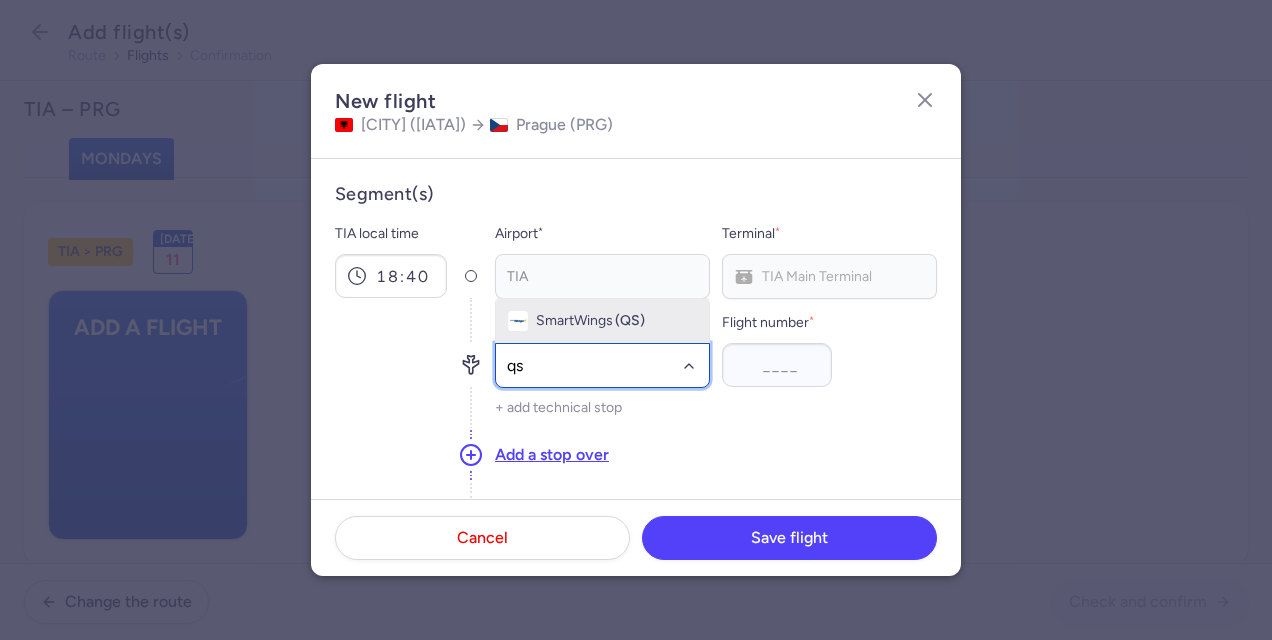click on "SmartWings" at bounding box center [574, 321] 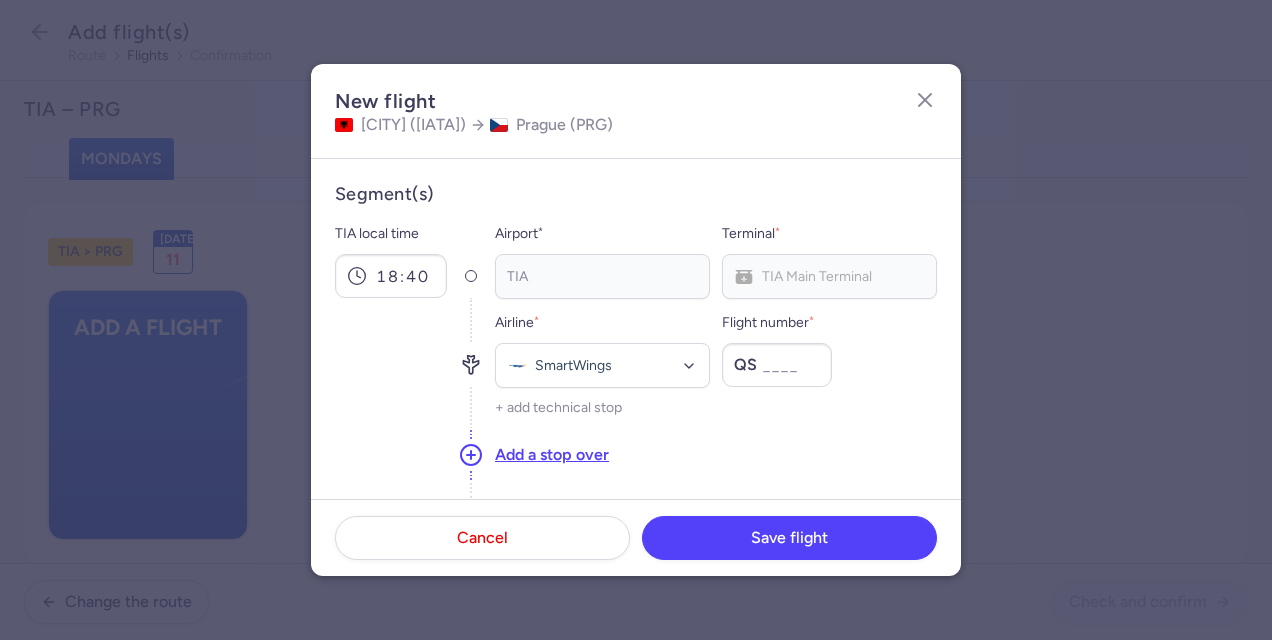 click on "Airline  * SmartWings No elements found. Consider changing the search query. Type airline IATA code, name..." 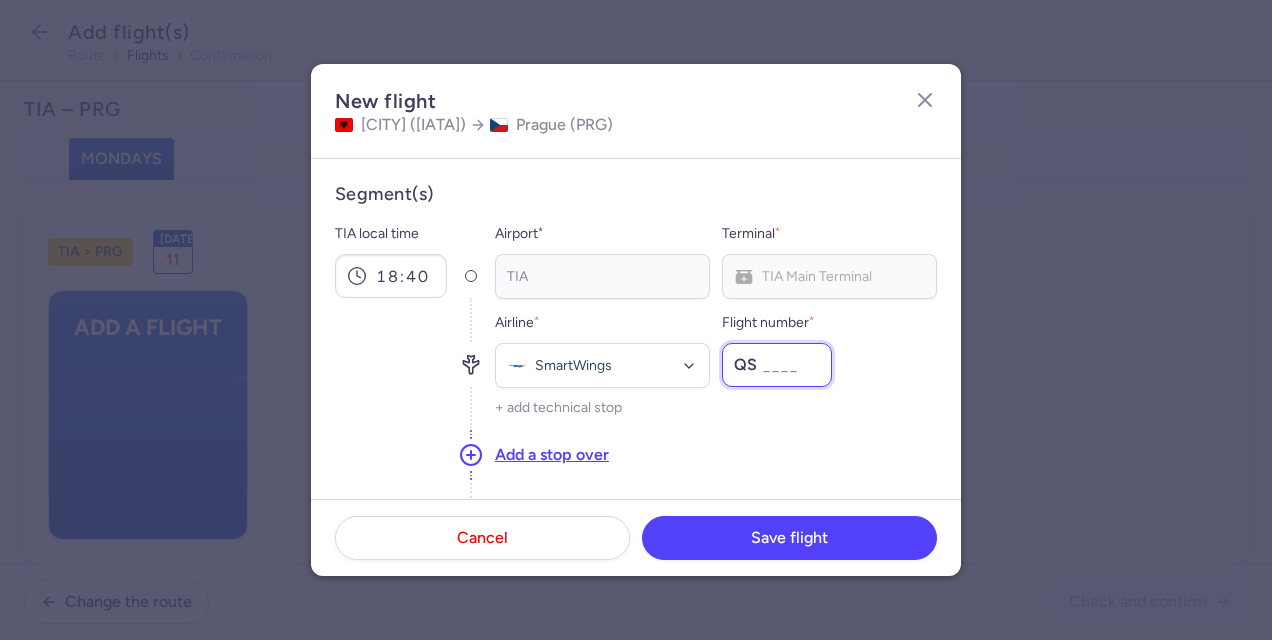 click on "Flight number  *" at bounding box center (777, 365) 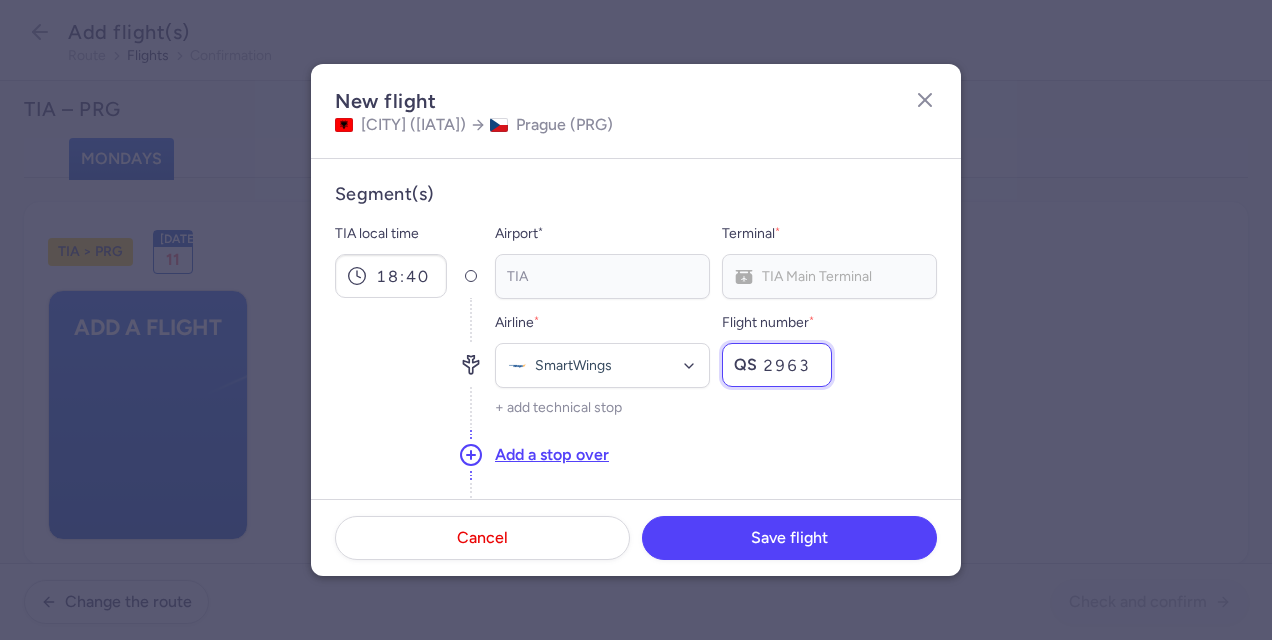 type on "2963" 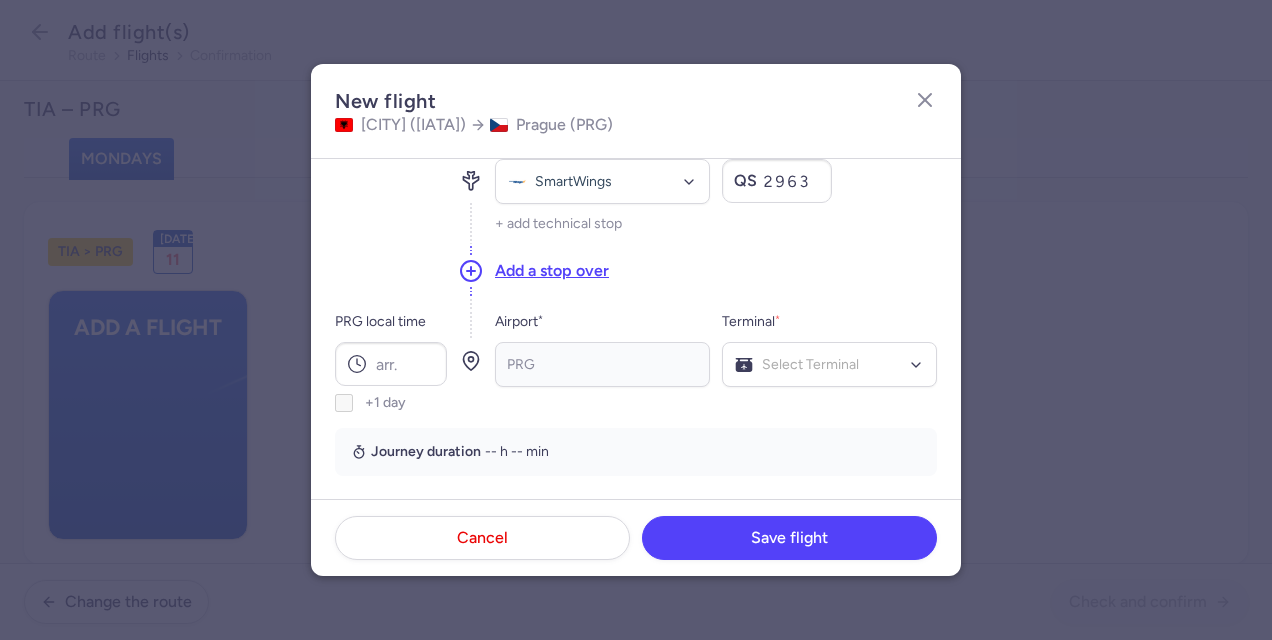 scroll, scrollTop: 179, scrollLeft: 0, axis: vertical 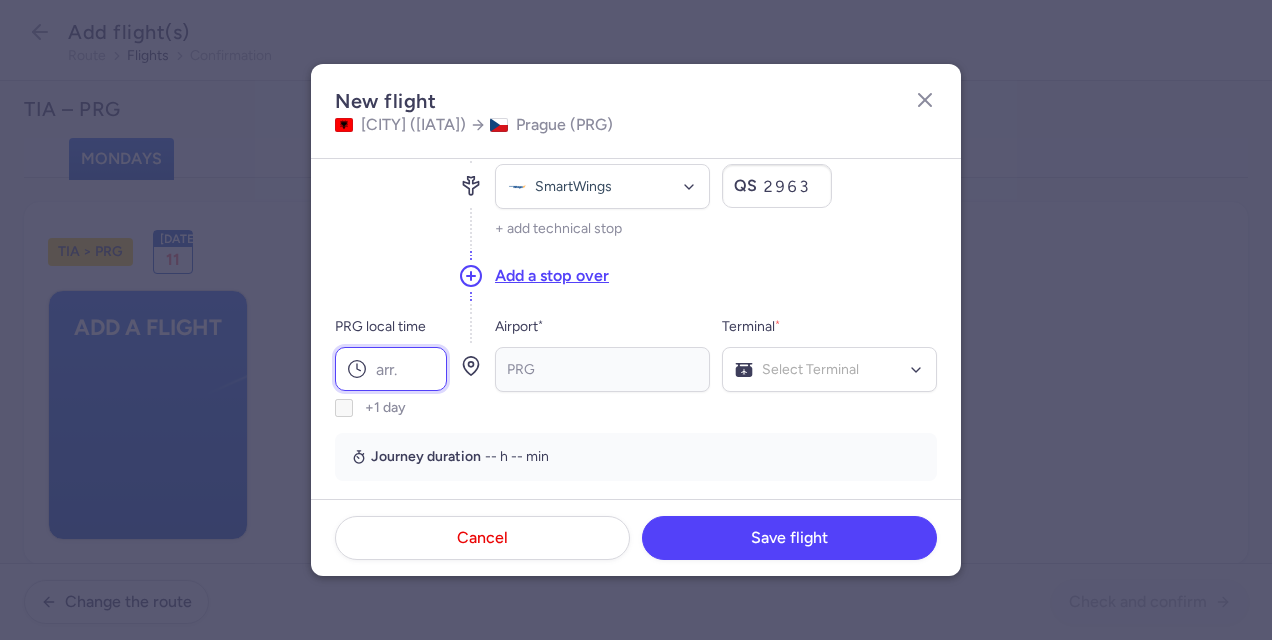 click on "PRG local time" at bounding box center (391, 369) 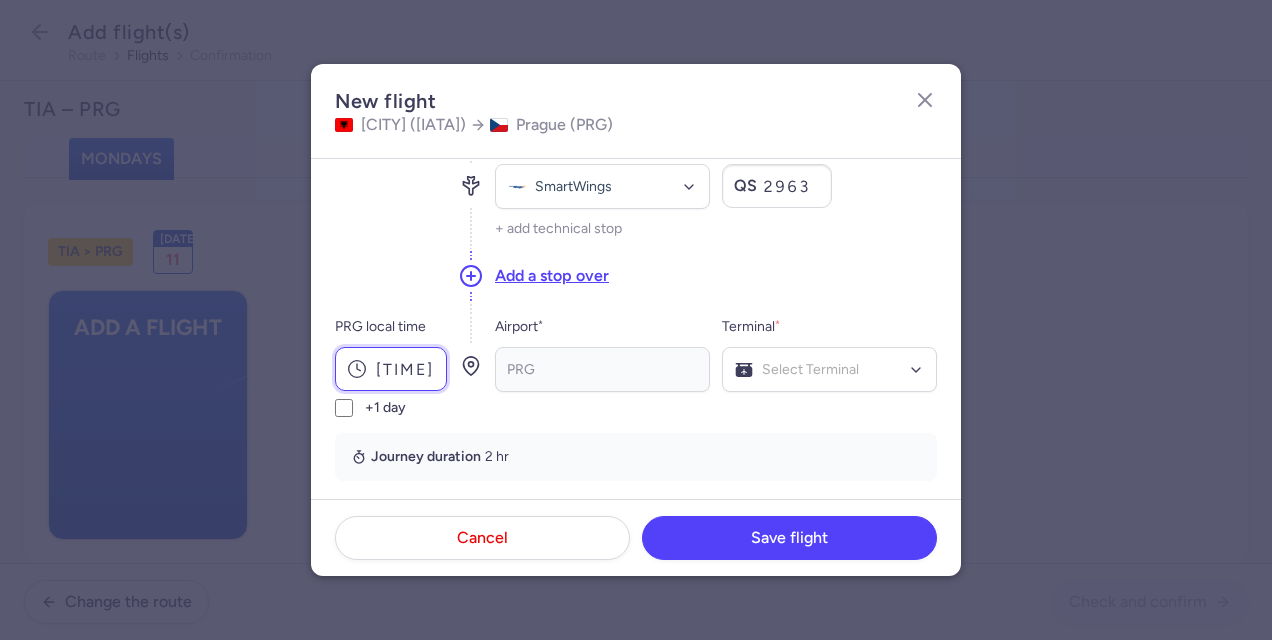 type on "[TIME]" 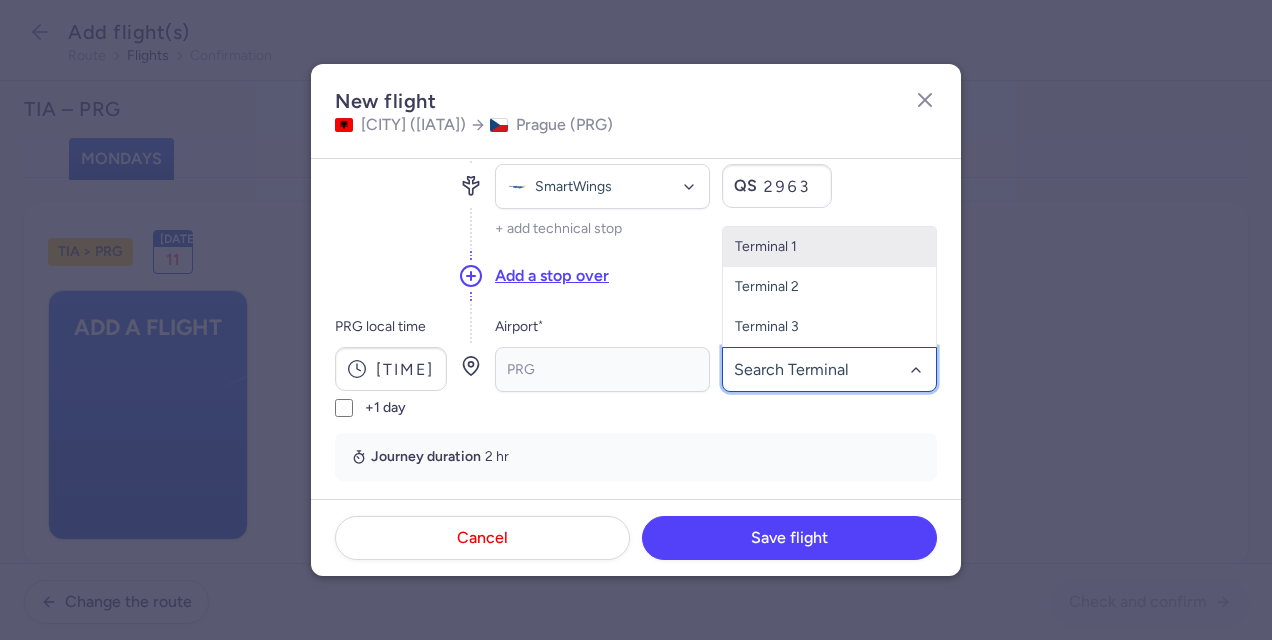 click on "Terminal 1" 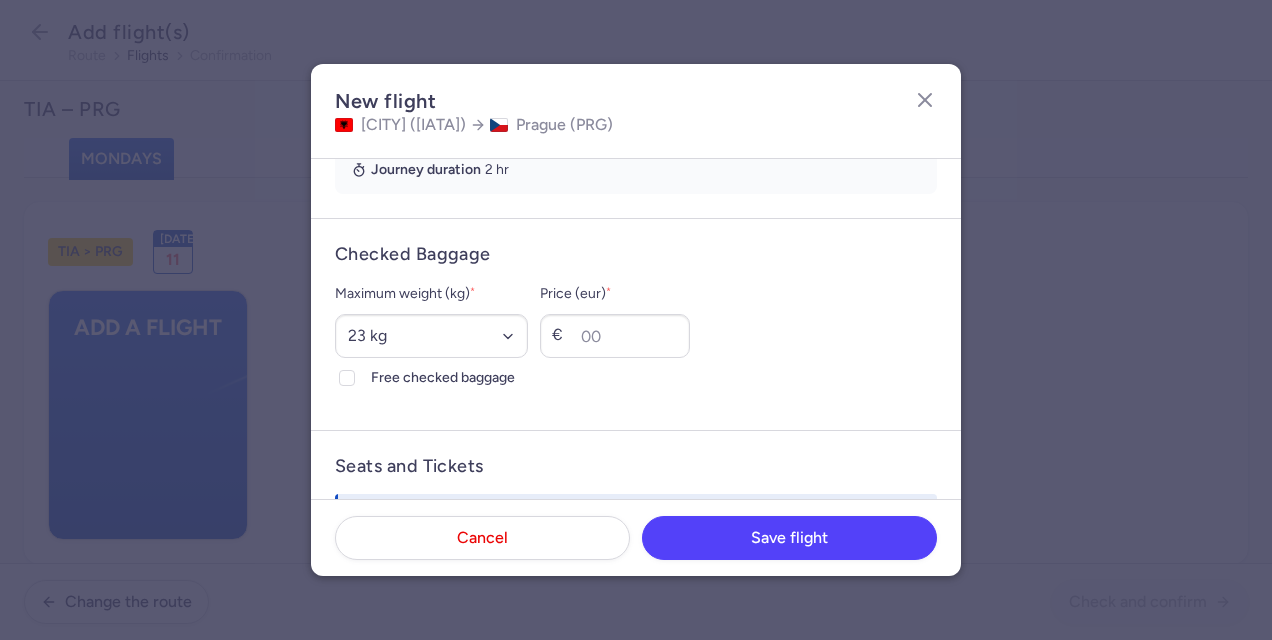 scroll, scrollTop: 469, scrollLeft: 0, axis: vertical 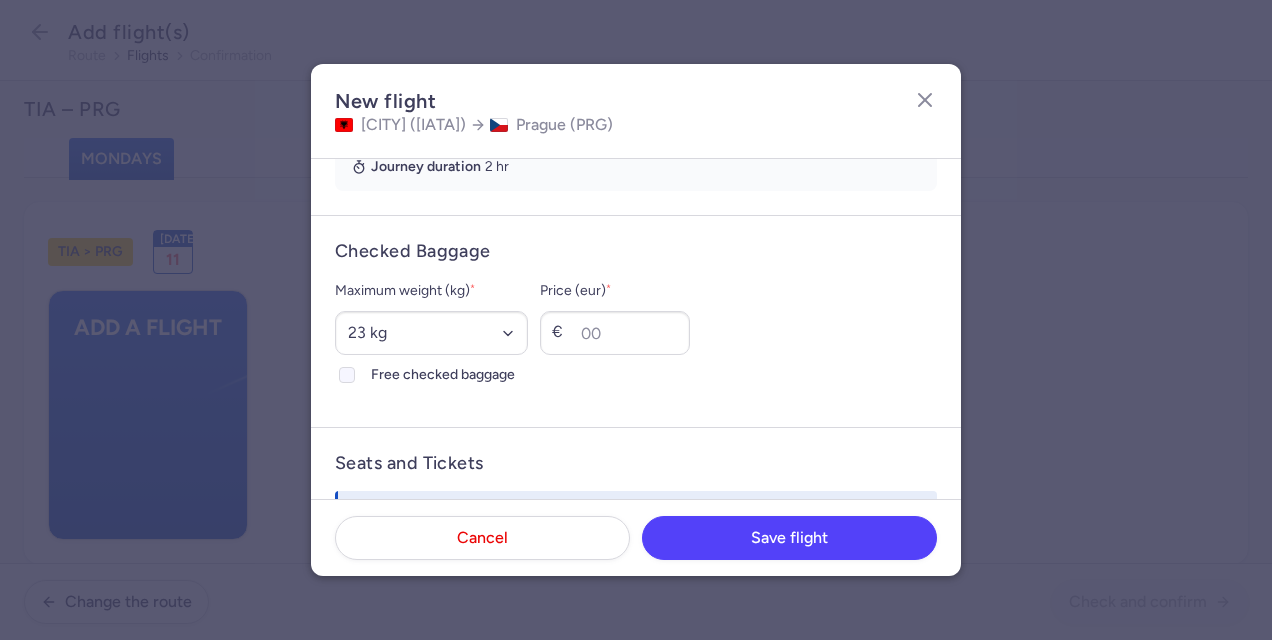 click 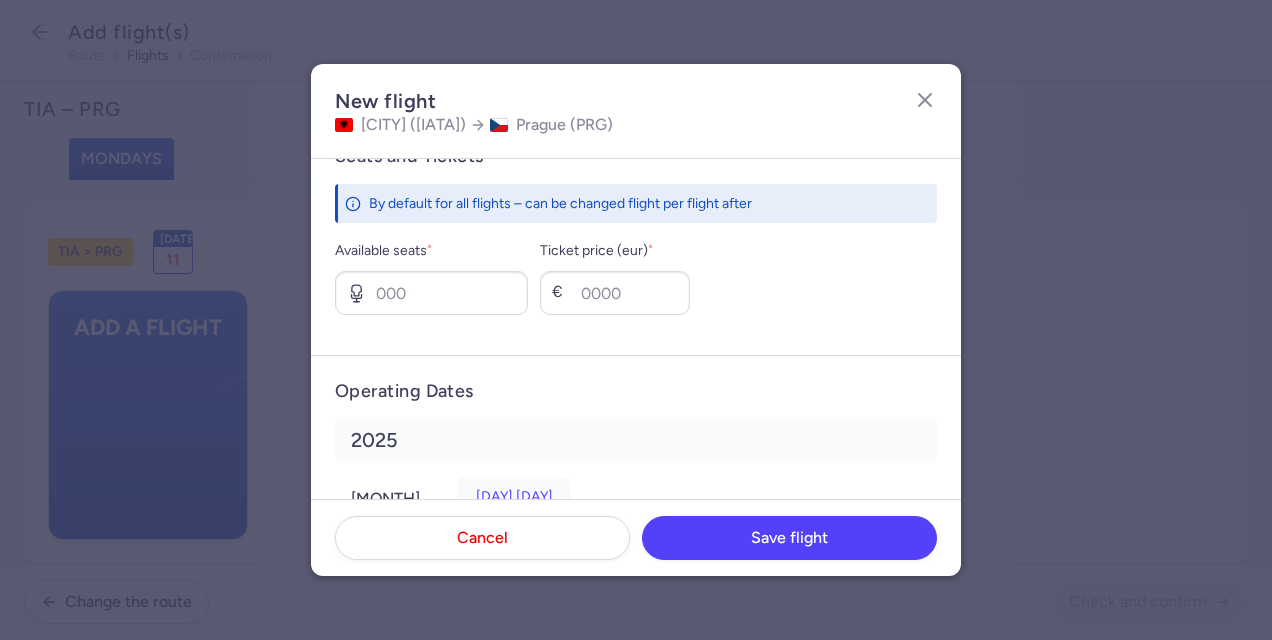 scroll, scrollTop: 781, scrollLeft: 0, axis: vertical 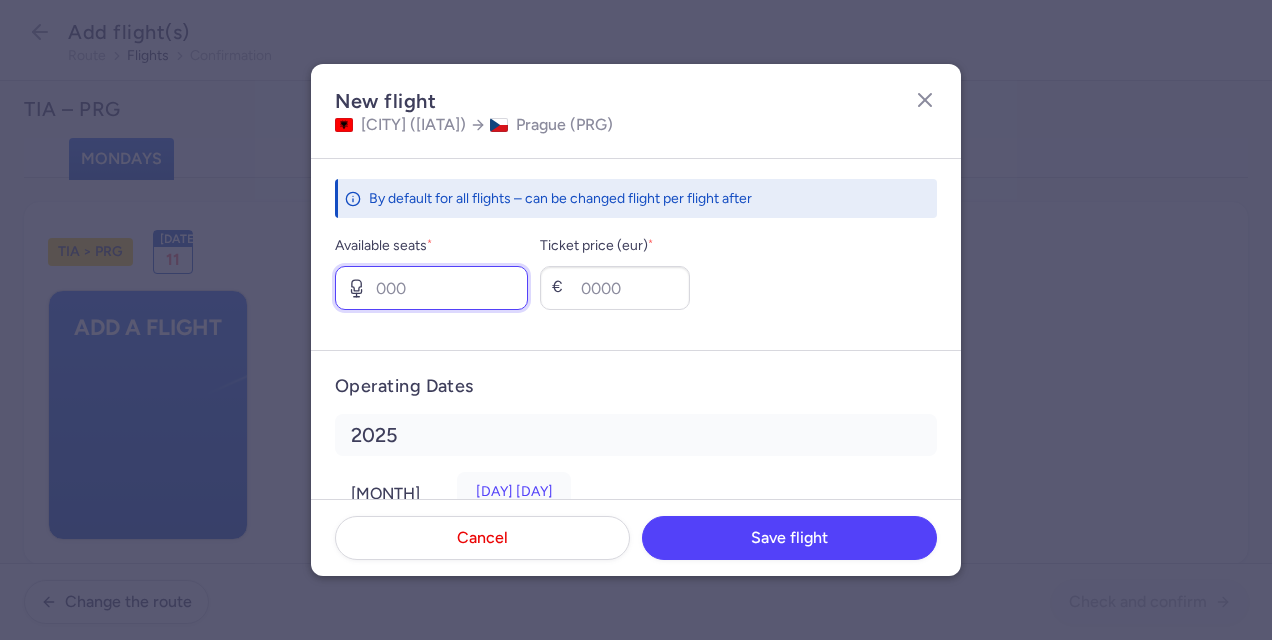 click on "Available seats  *" at bounding box center [431, 288] 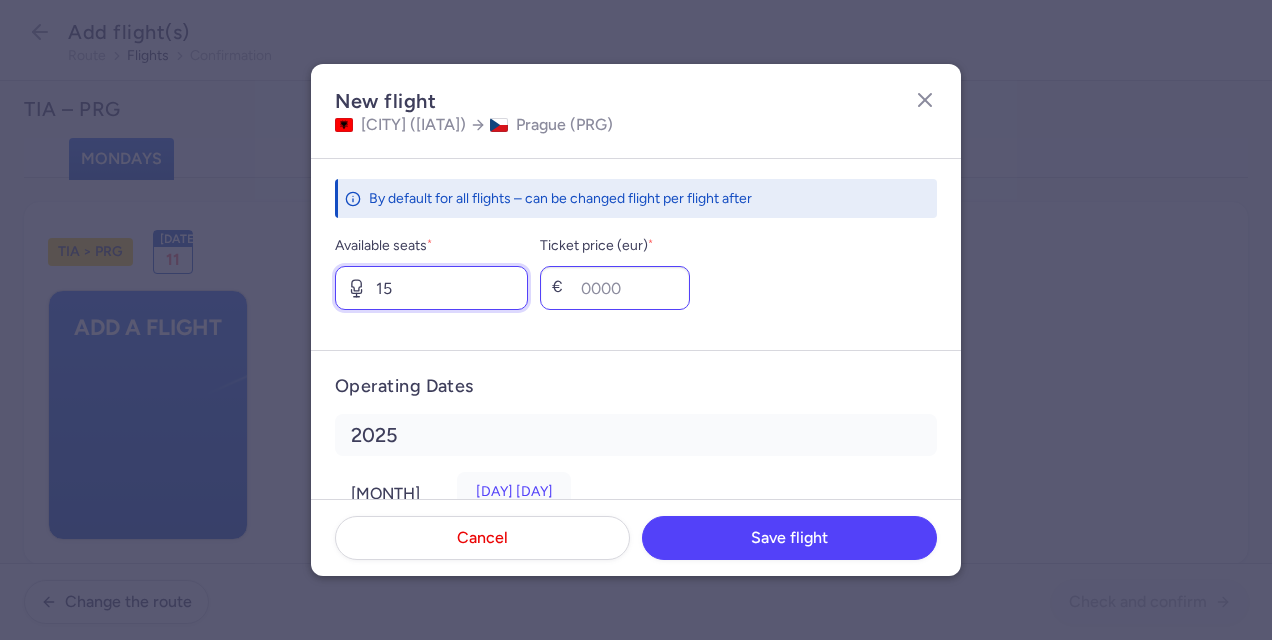 type on "15" 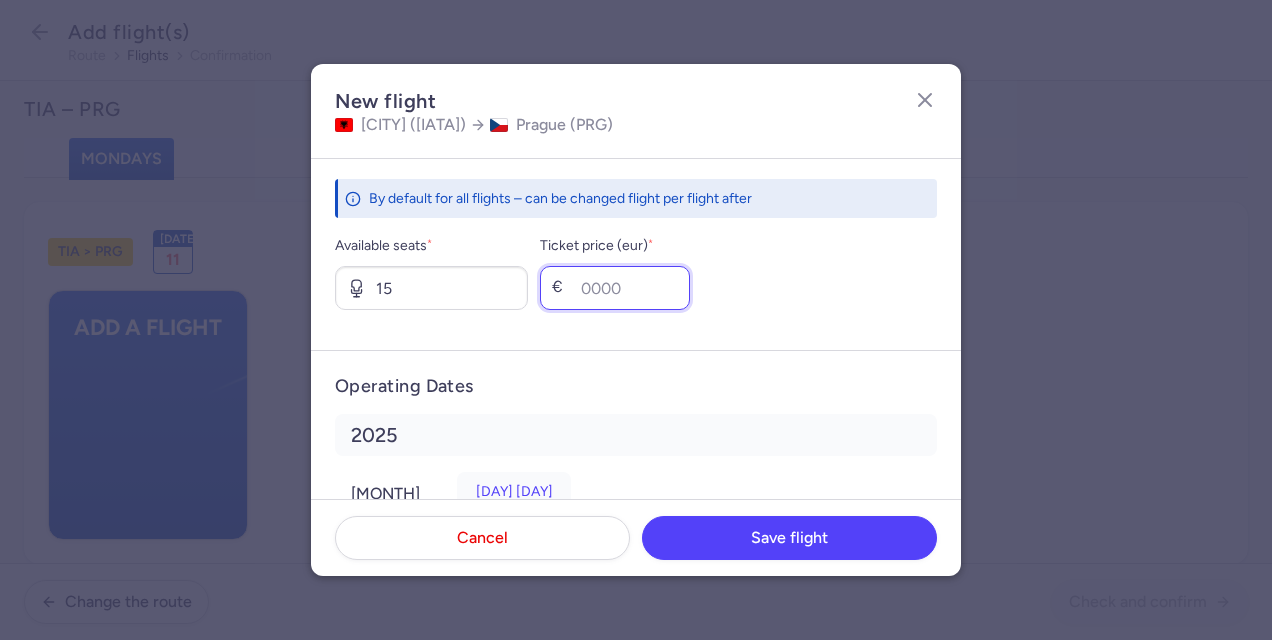 click on "Ticket price (eur)  *" at bounding box center [615, 288] 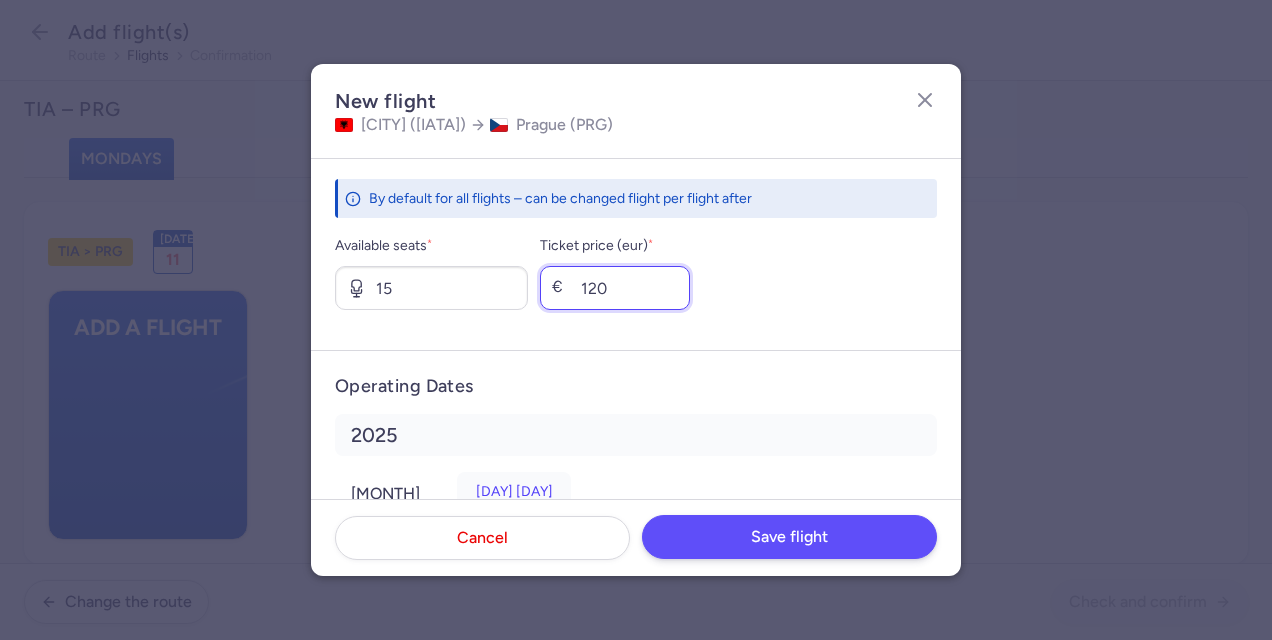 type on "120" 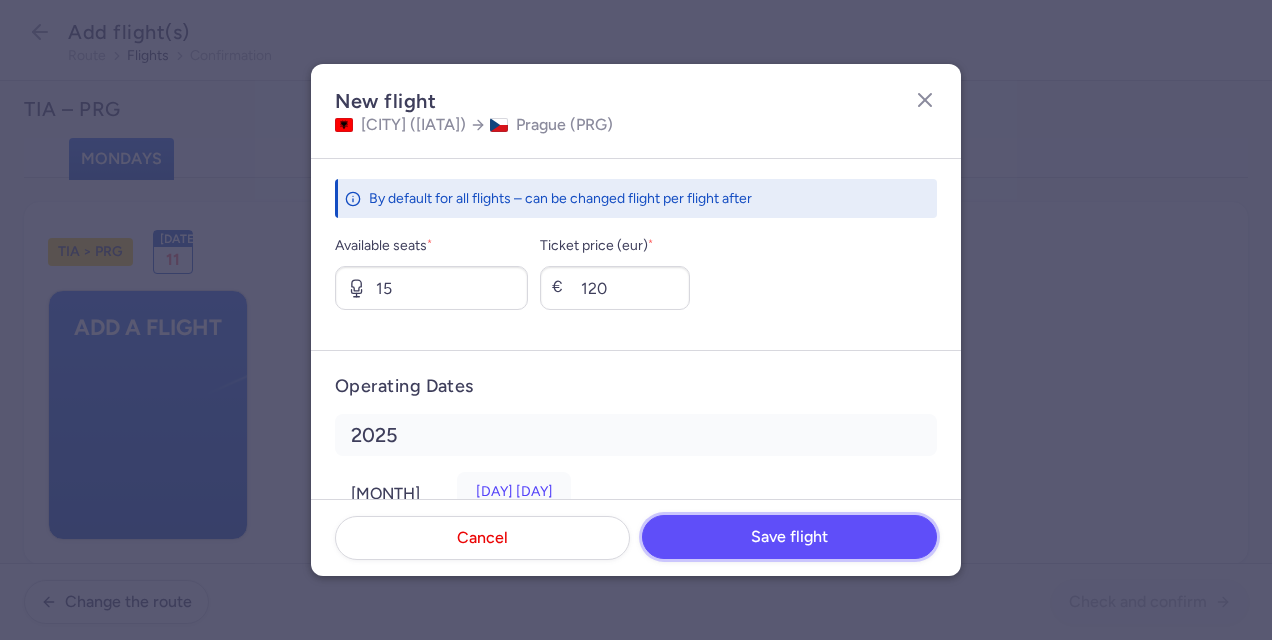click on "Save flight" at bounding box center (789, 537) 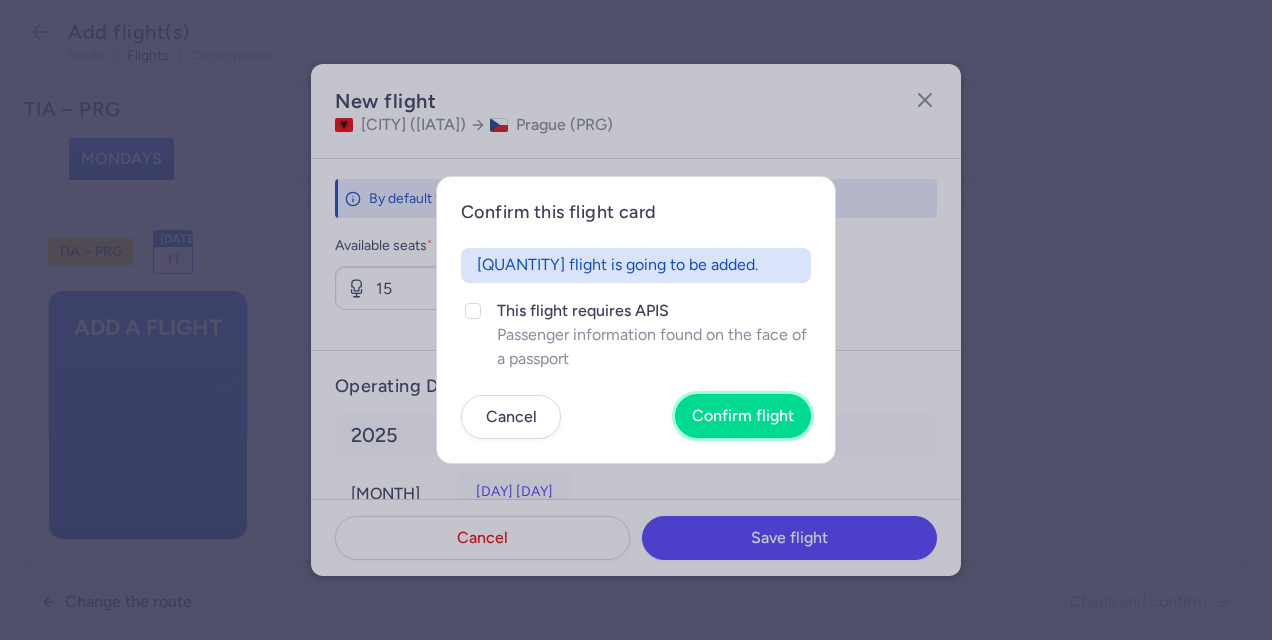 click on "Confirm flight" at bounding box center (743, 416) 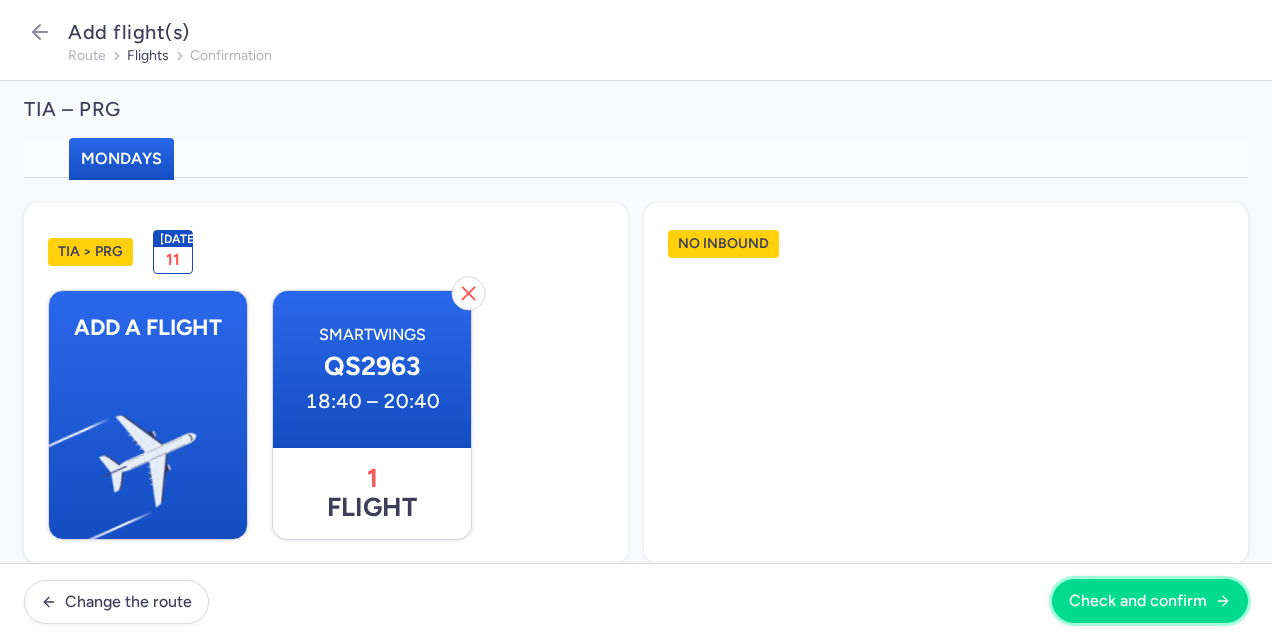 click on "Check and confirm" at bounding box center (1138, 601) 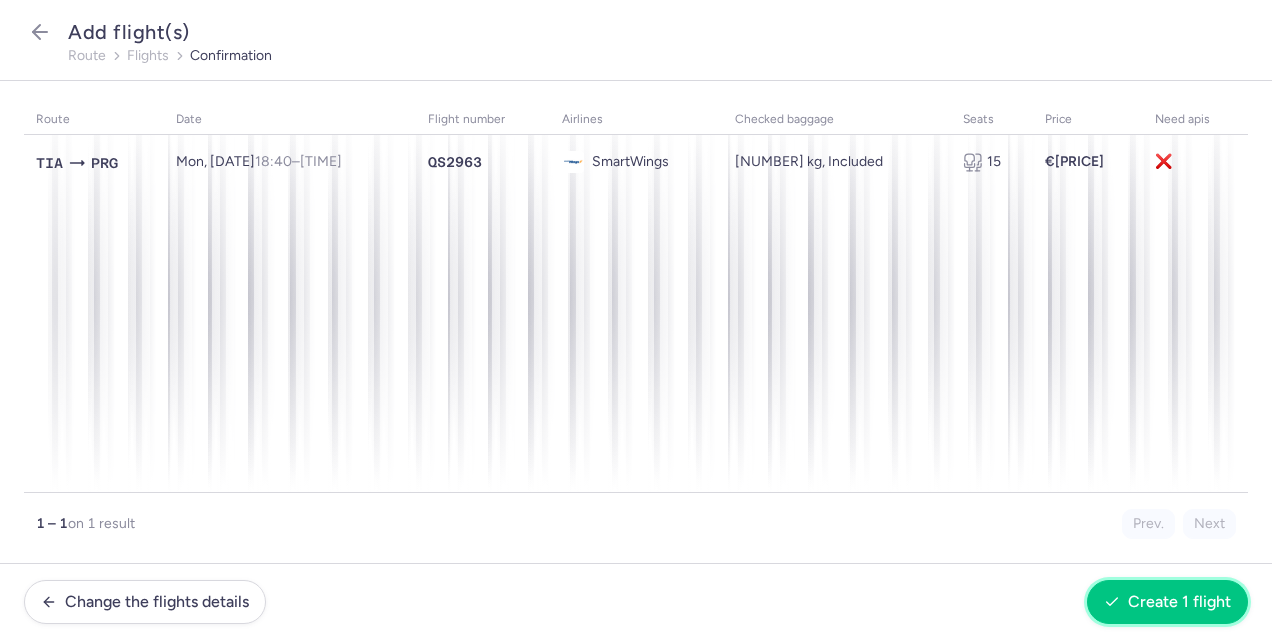 click on "Create 1 flight" at bounding box center [1179, 602] 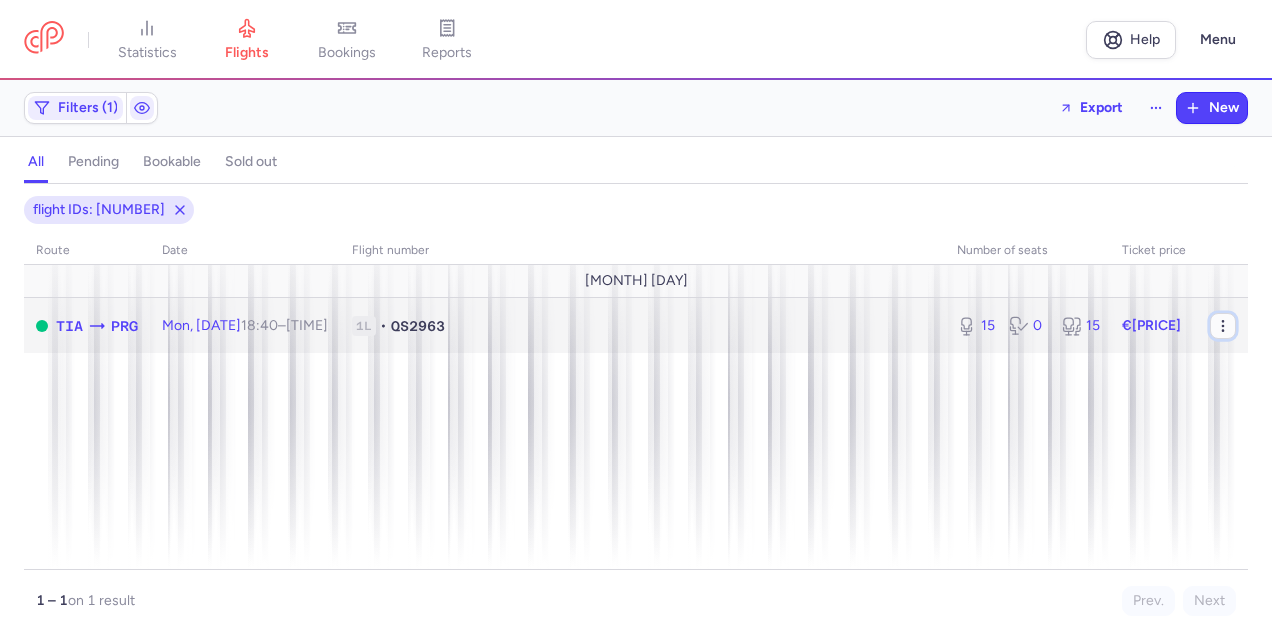 click 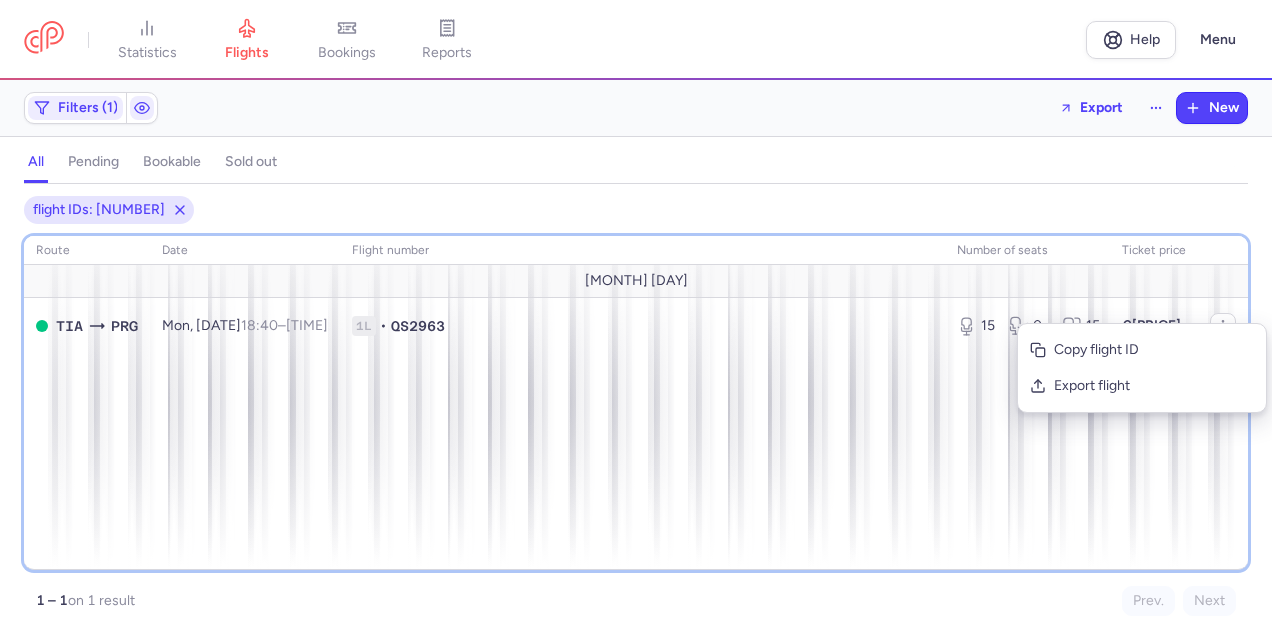 click on "route date Flight number number of seats Ticket price August 25  TIA  PRG Mon, 11 Aug,  18:40  –  20:40  +0 1L • QS2963 15 0 15 €120.00" at bounding box center [636, 403] 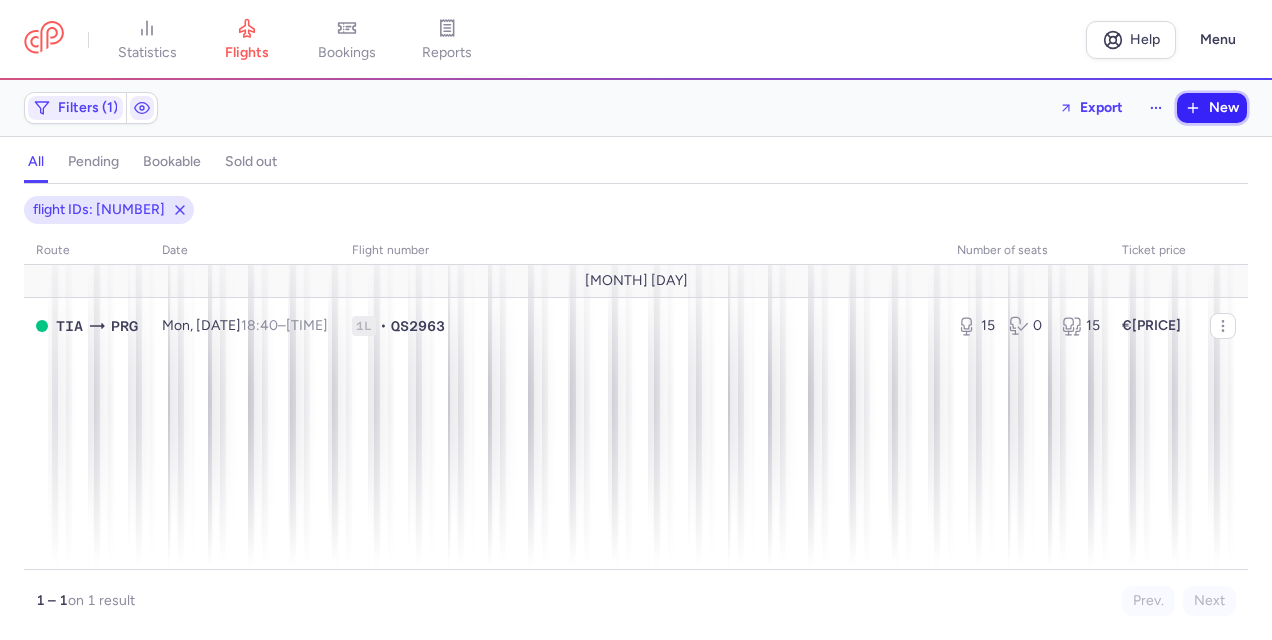 click on "New" at bounding box center [1224, 108] 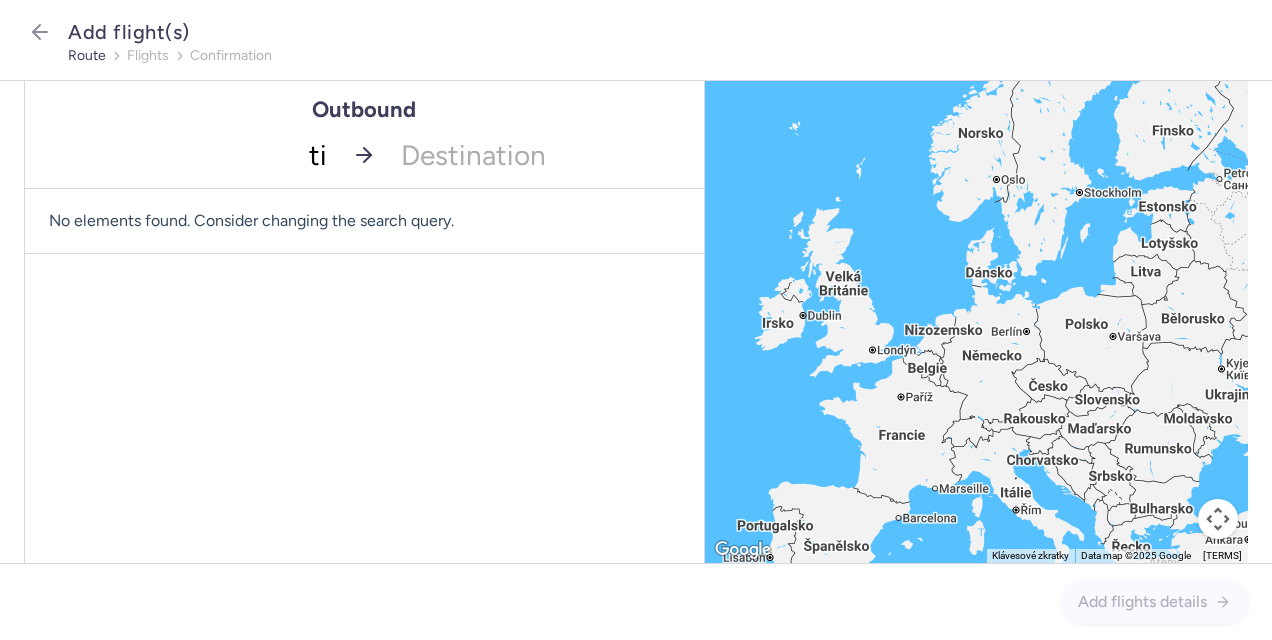 type on "tia" 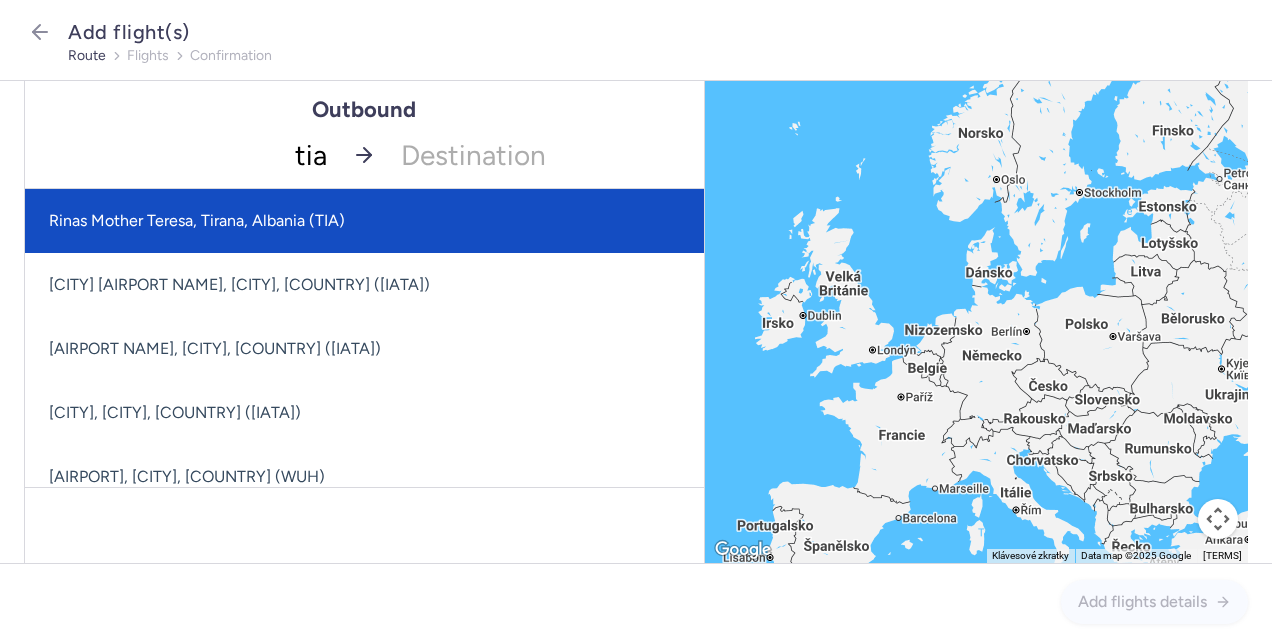 click on "Rinas Mother Teresa, Tirana, Albania (TIA)" 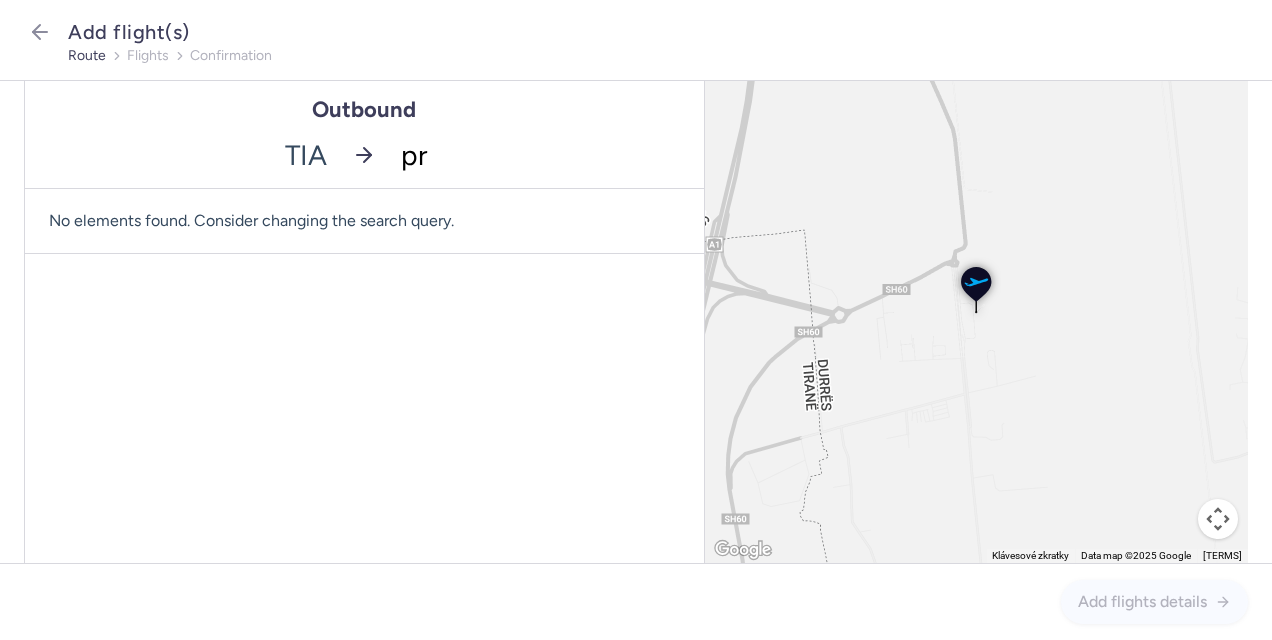 type on "[CODE]" 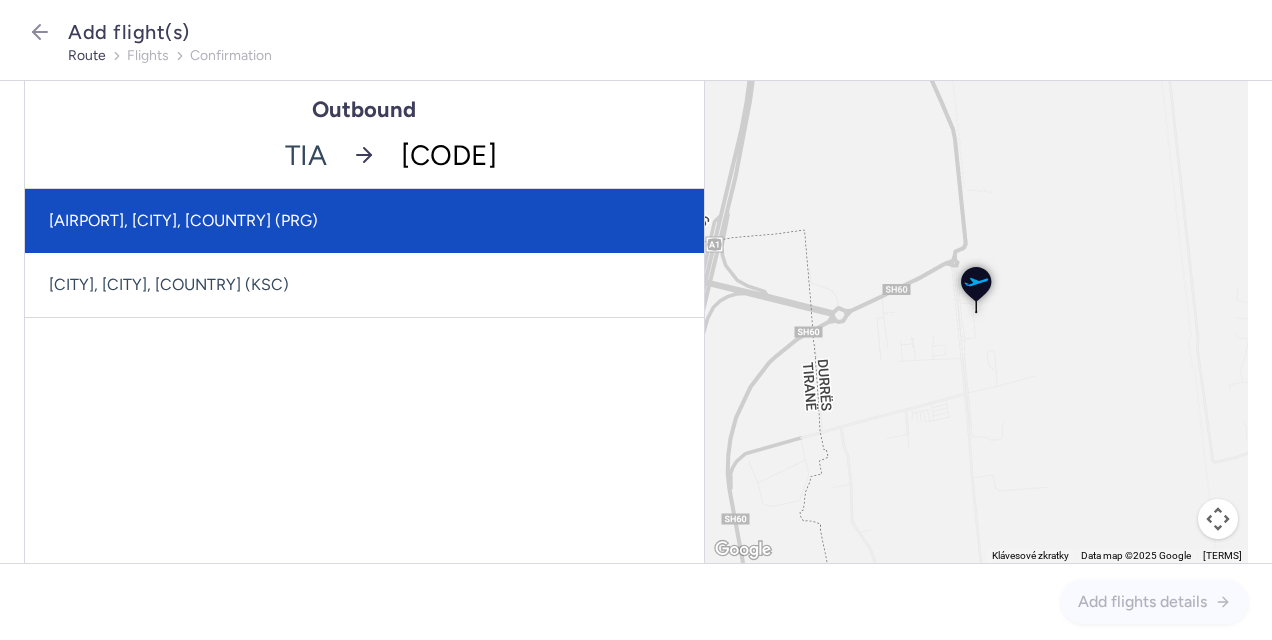 click on "[AIRPORT], [CITY], [COUNTRY] (PRG)" 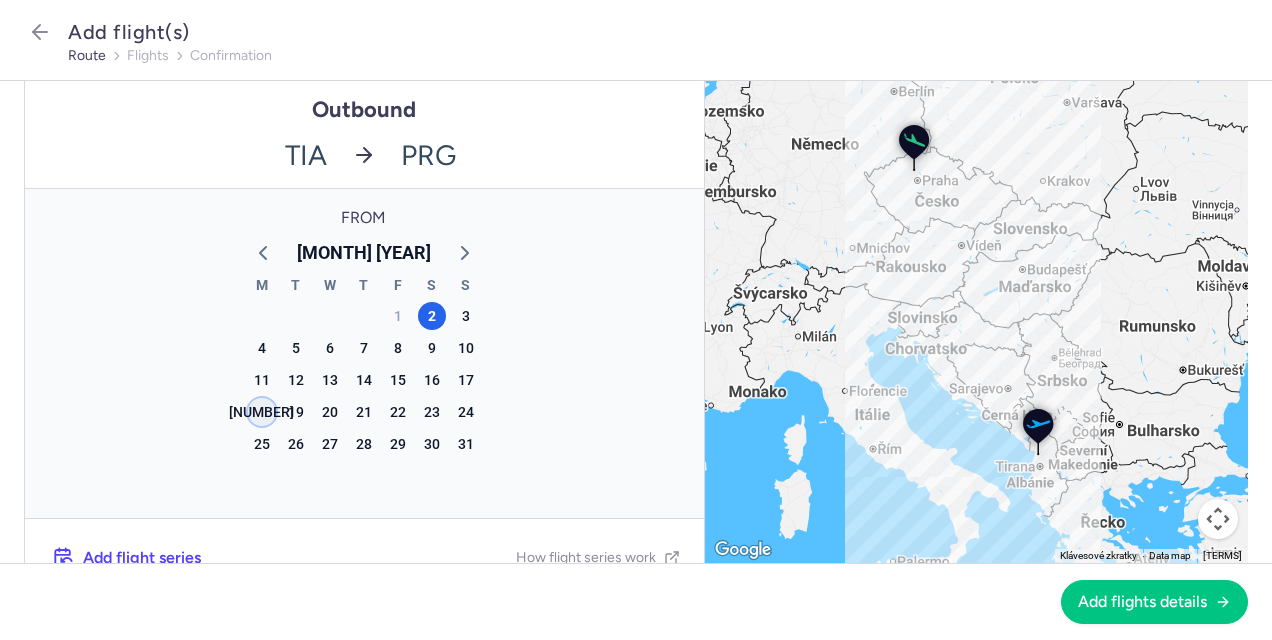 click on "[NUMBER]" 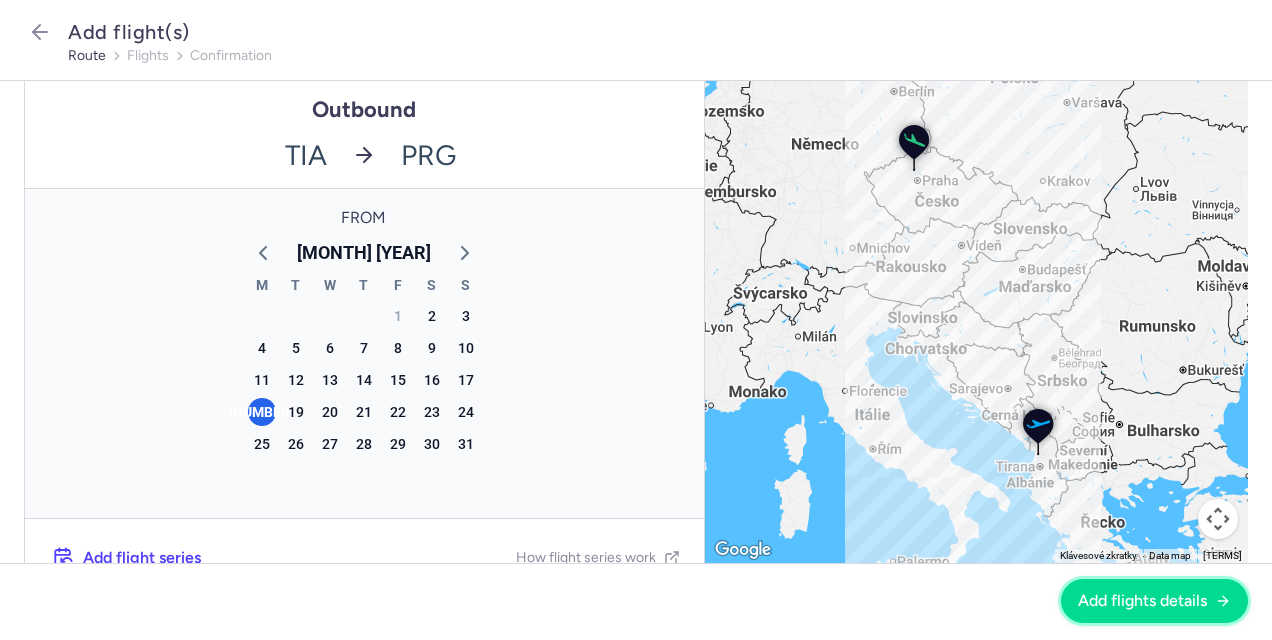 click on "Add flights details" at bounding box center (1142, 601) 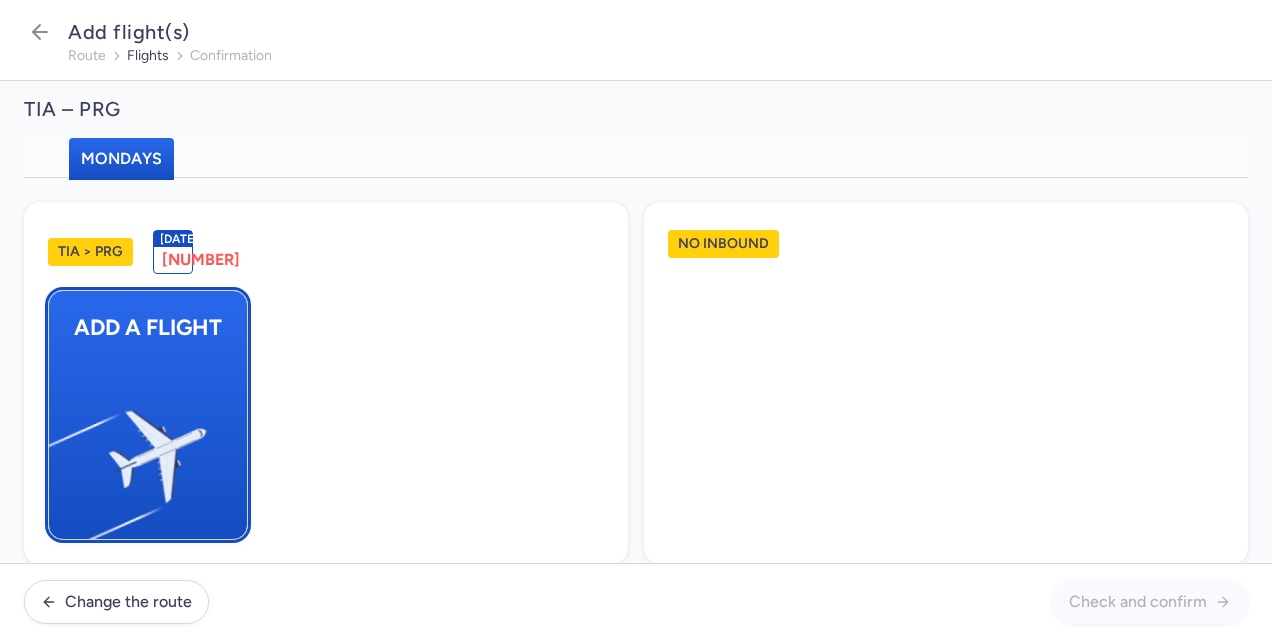 click at bounding box center [59, 448] 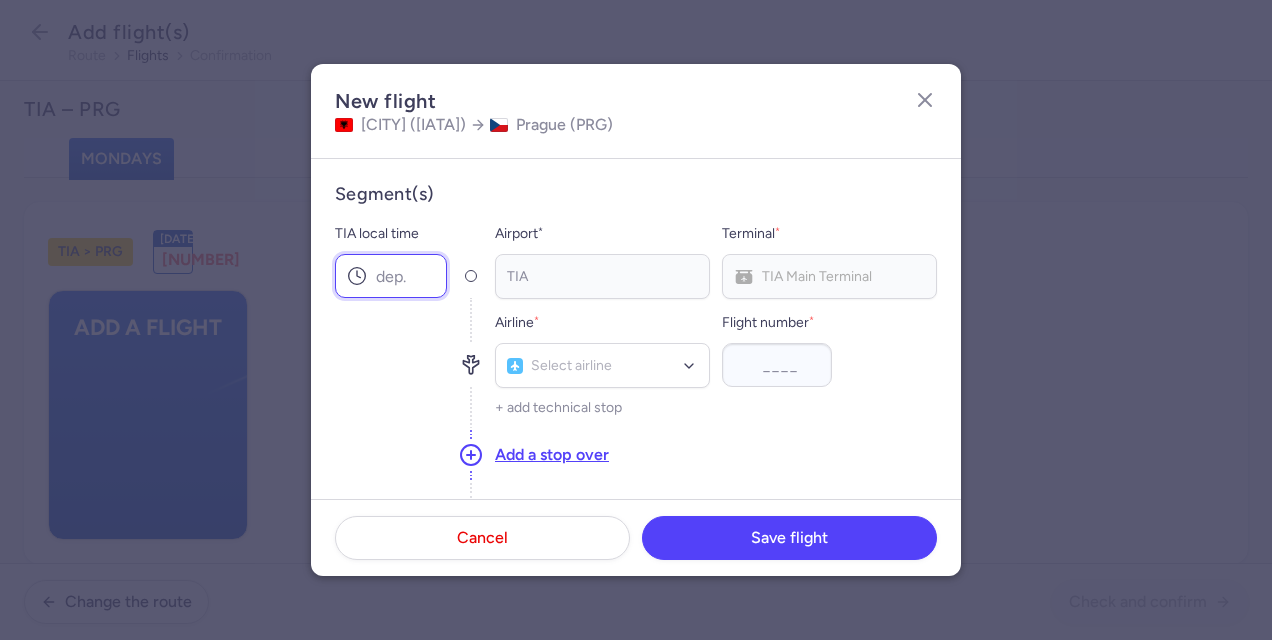click on "TIA local time" at bounding box center (391, 276) 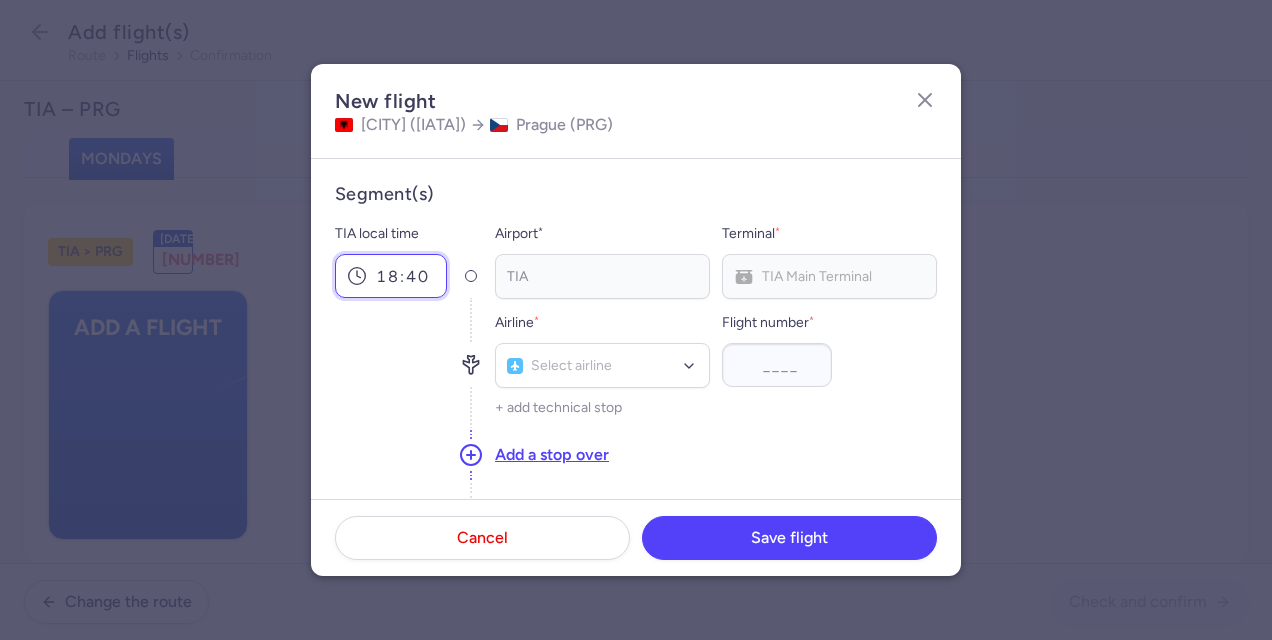 type on "18:40" 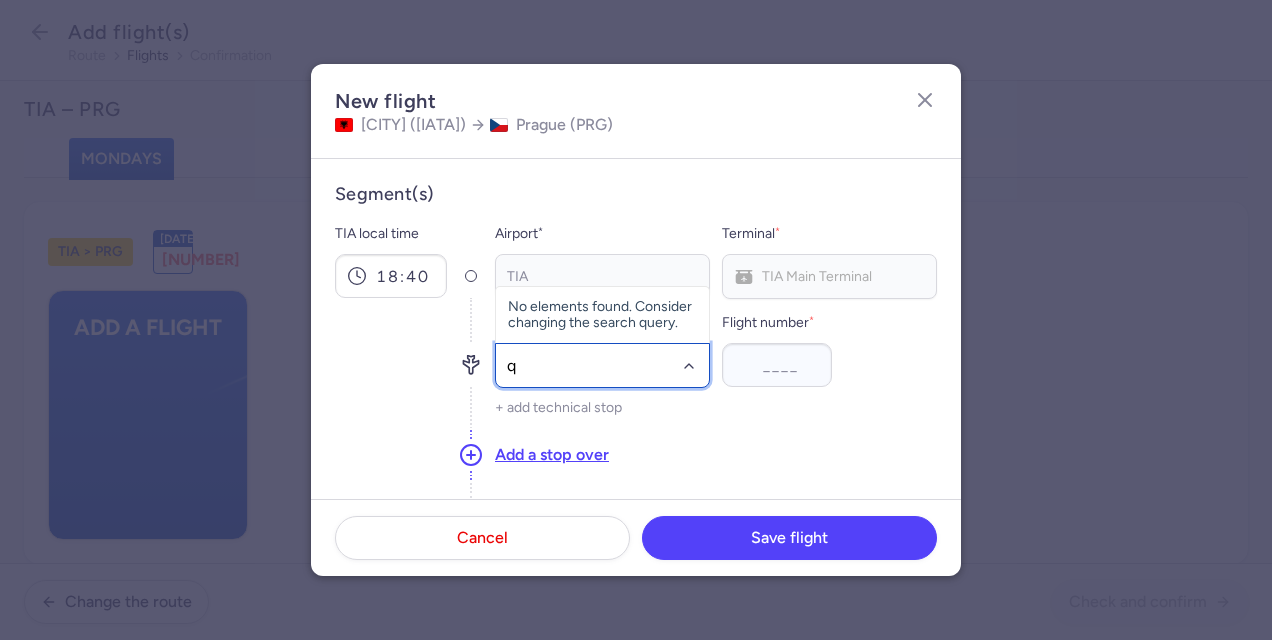 type on "qs" 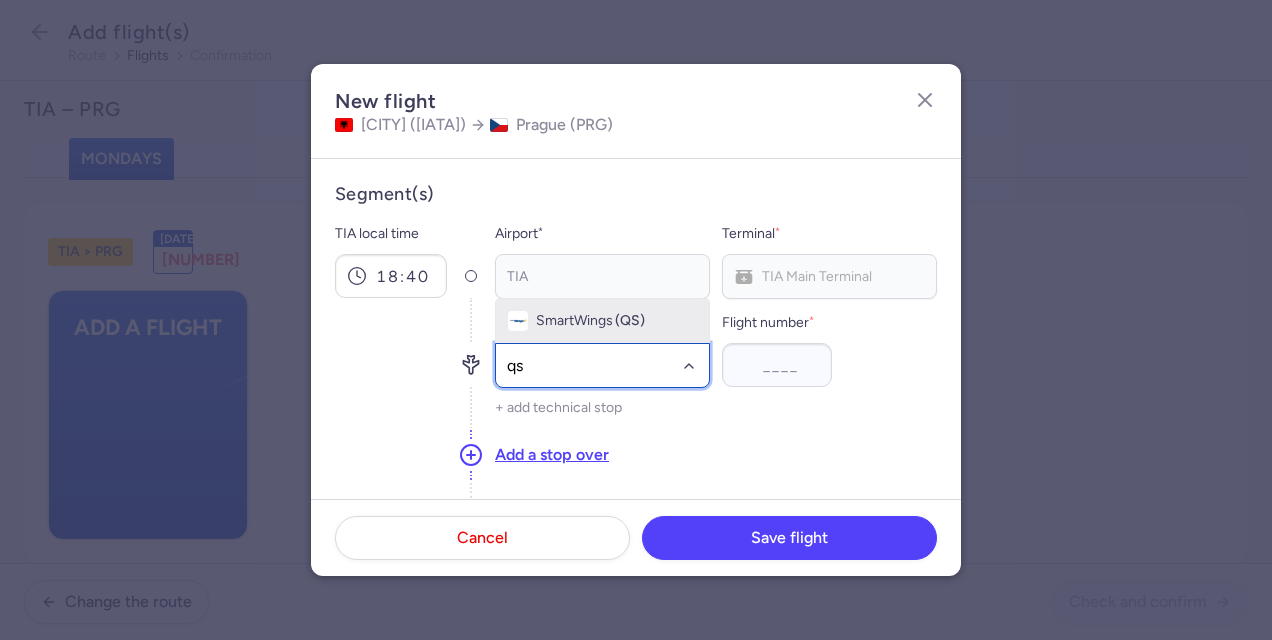 click on "SmartWings (QS)" at bounding box center (602, 321) 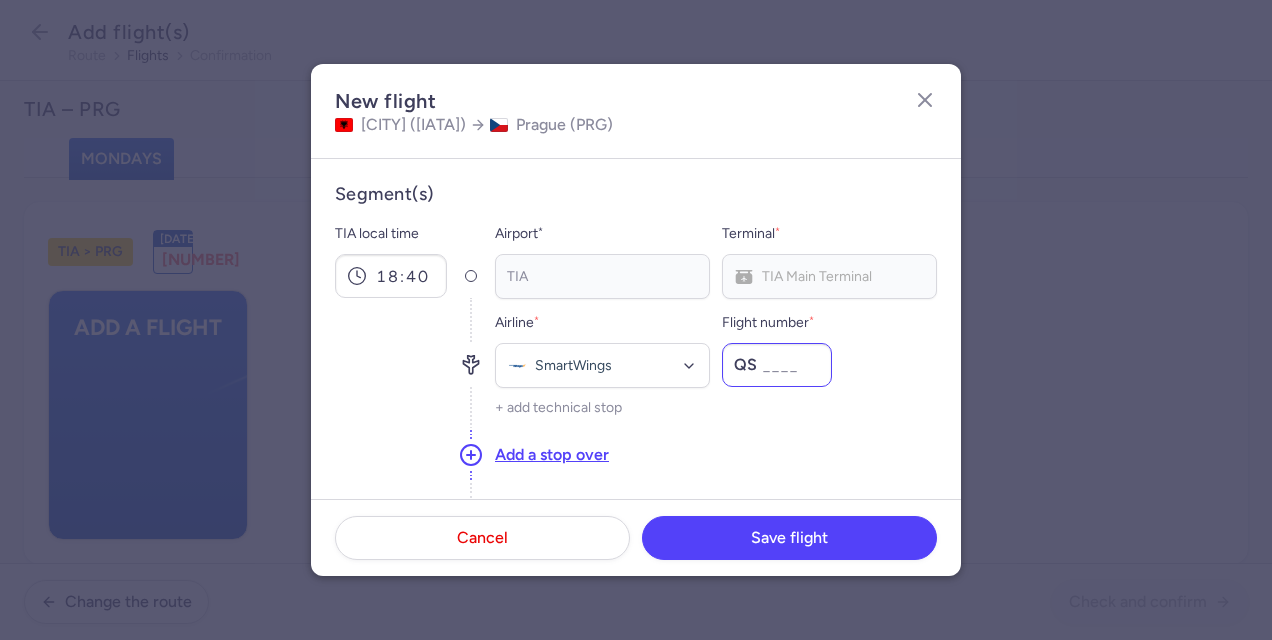 click on "Flight number  *" at bounding box center [777, 365] 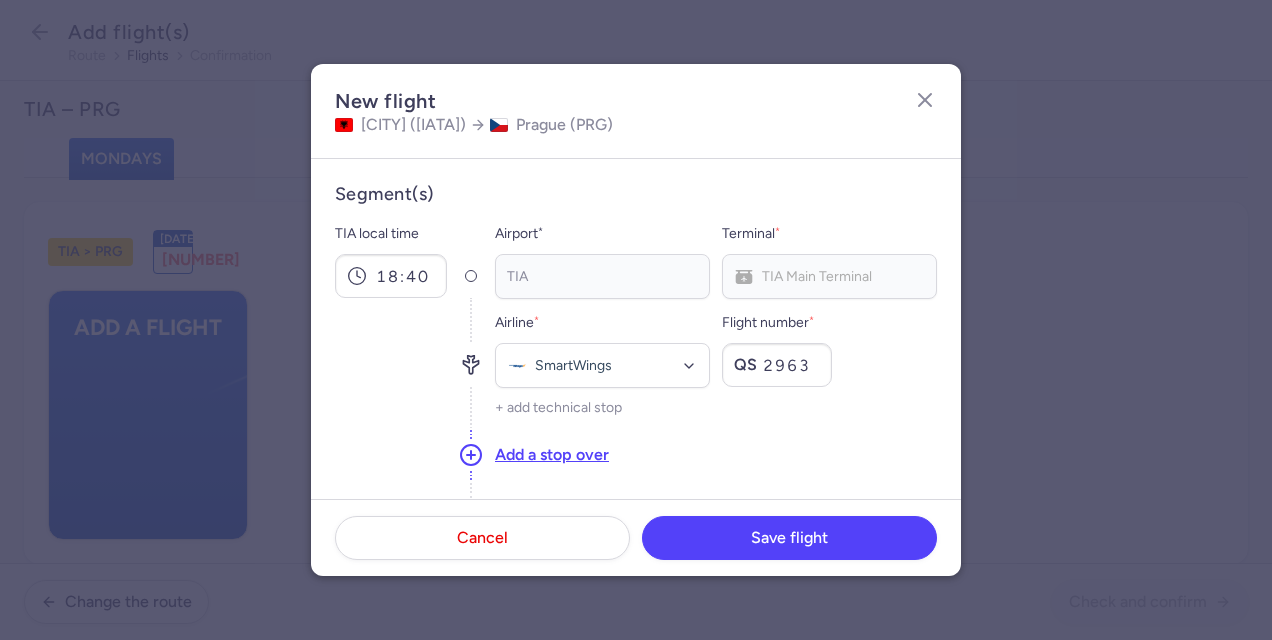 type on "2963" 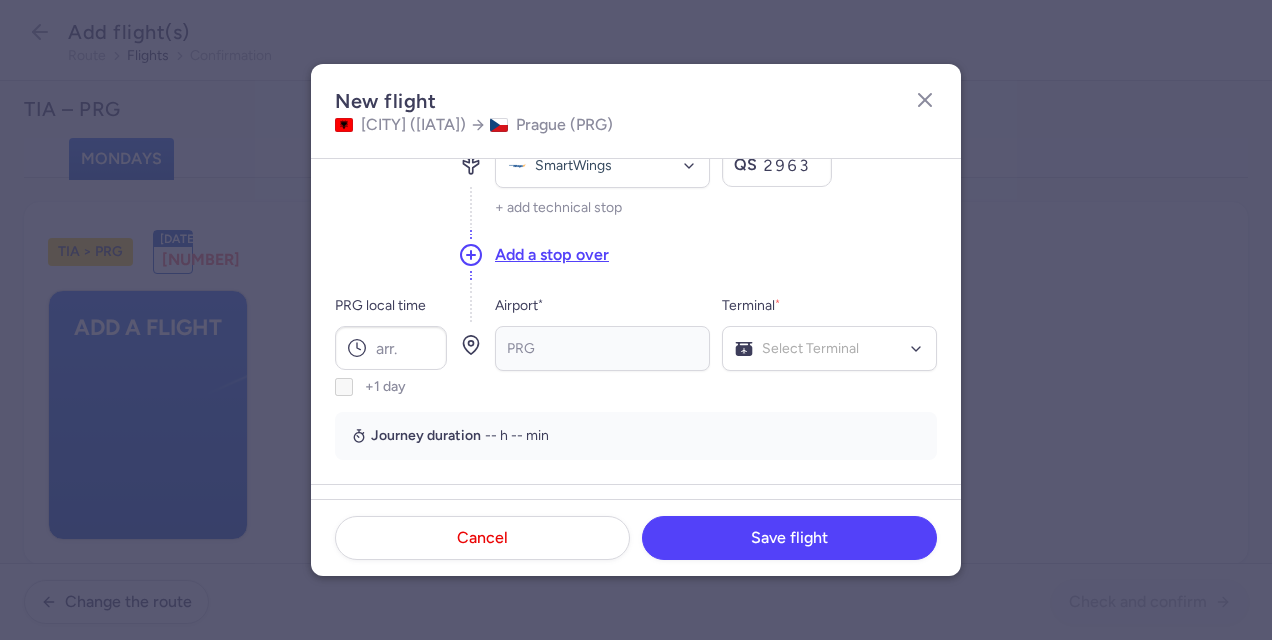 scroll, scrollTop: 284, scrollLeft: 0, axis: vertical 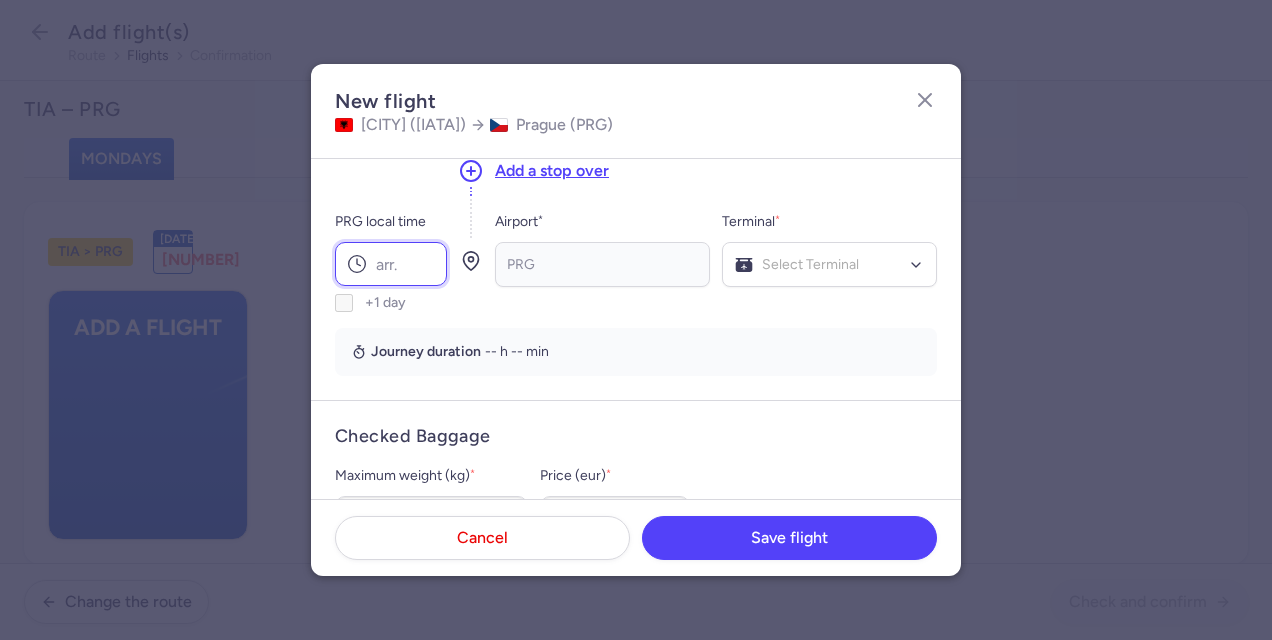 click on "PRG local time" at bounding box center [391, 264] 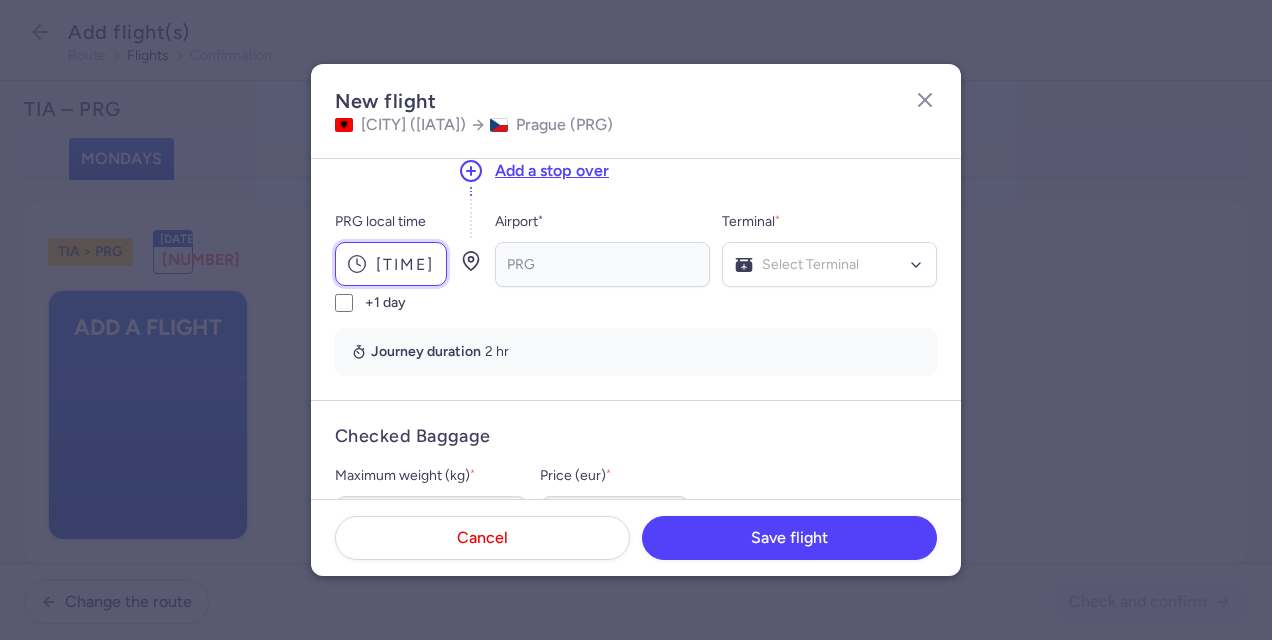 type on "[TIME]" 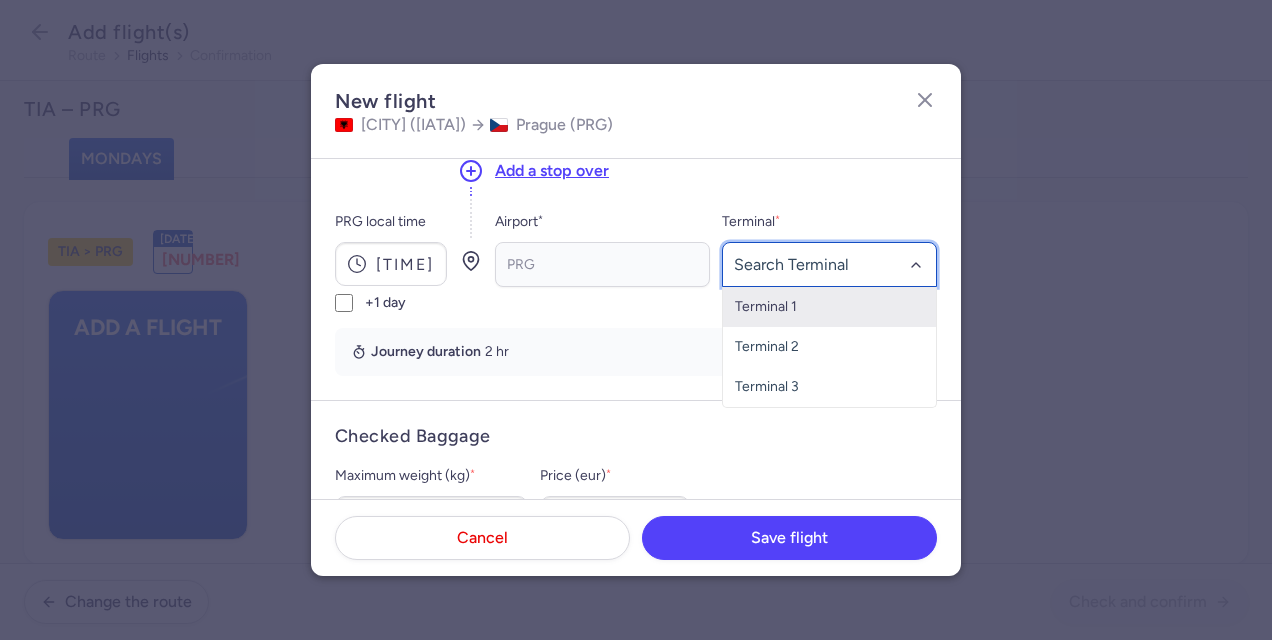 click on "Terminal 1" 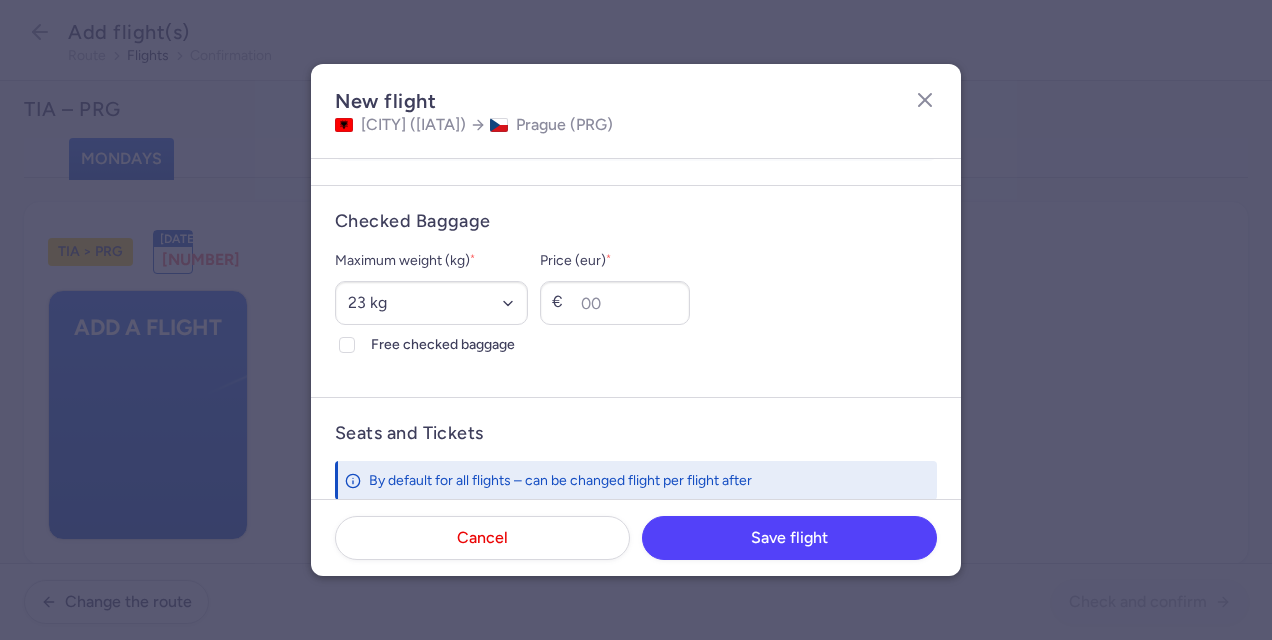 scroll, scrollTop: 496, scrollLeft: 0, axis: vertical 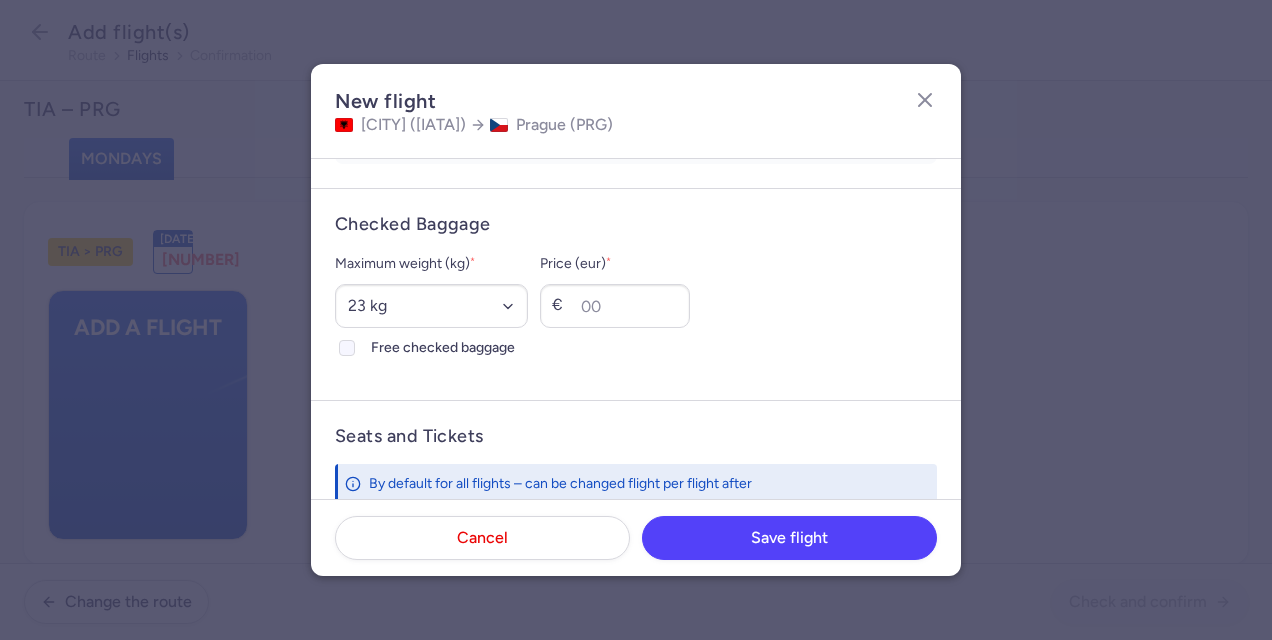 click 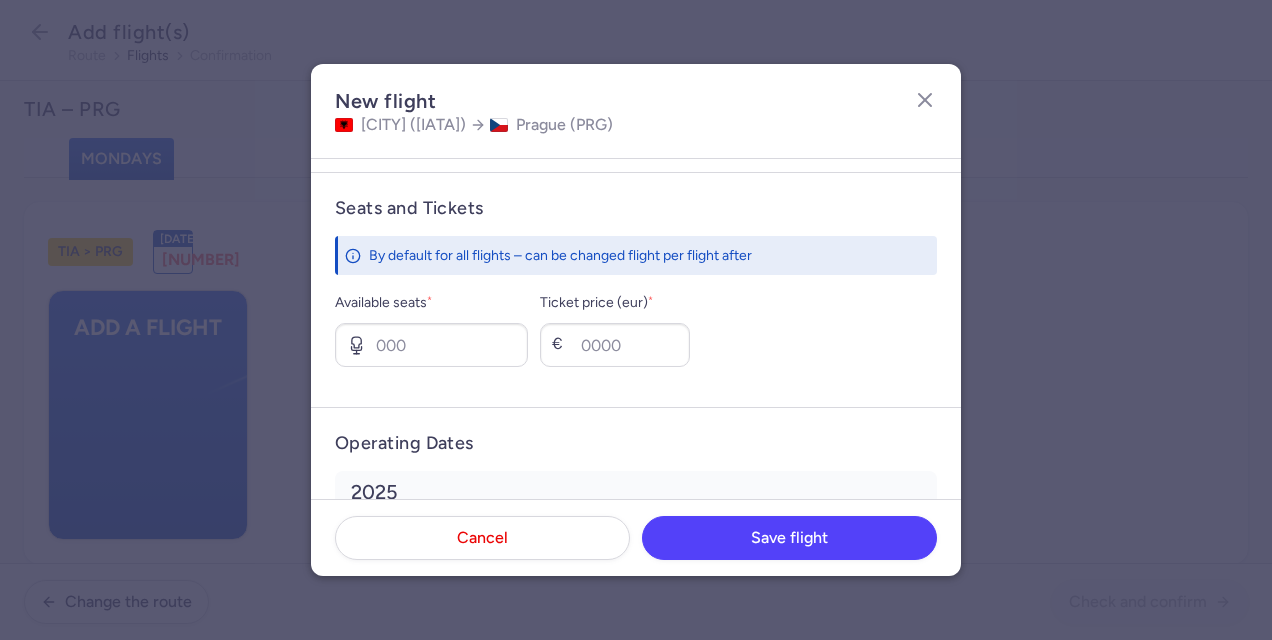scroll, scrollTop: 735, scrollLeft: 0, axis: vertical 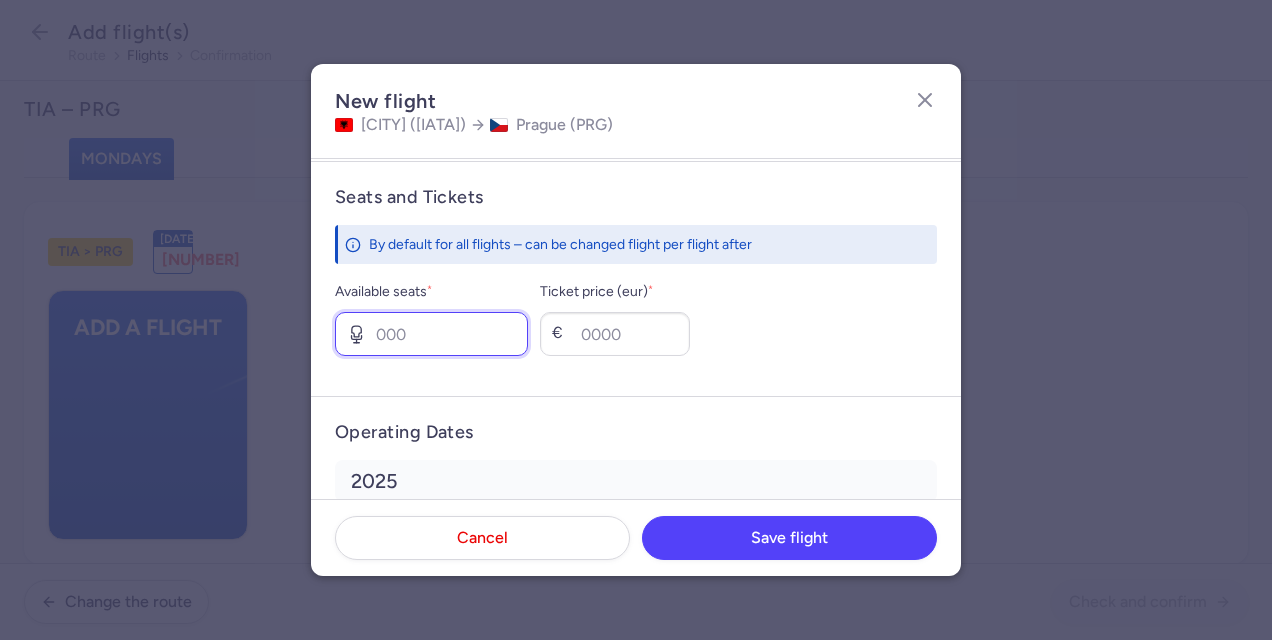 click on "Available seats  *" at bounding box center [431, 334] 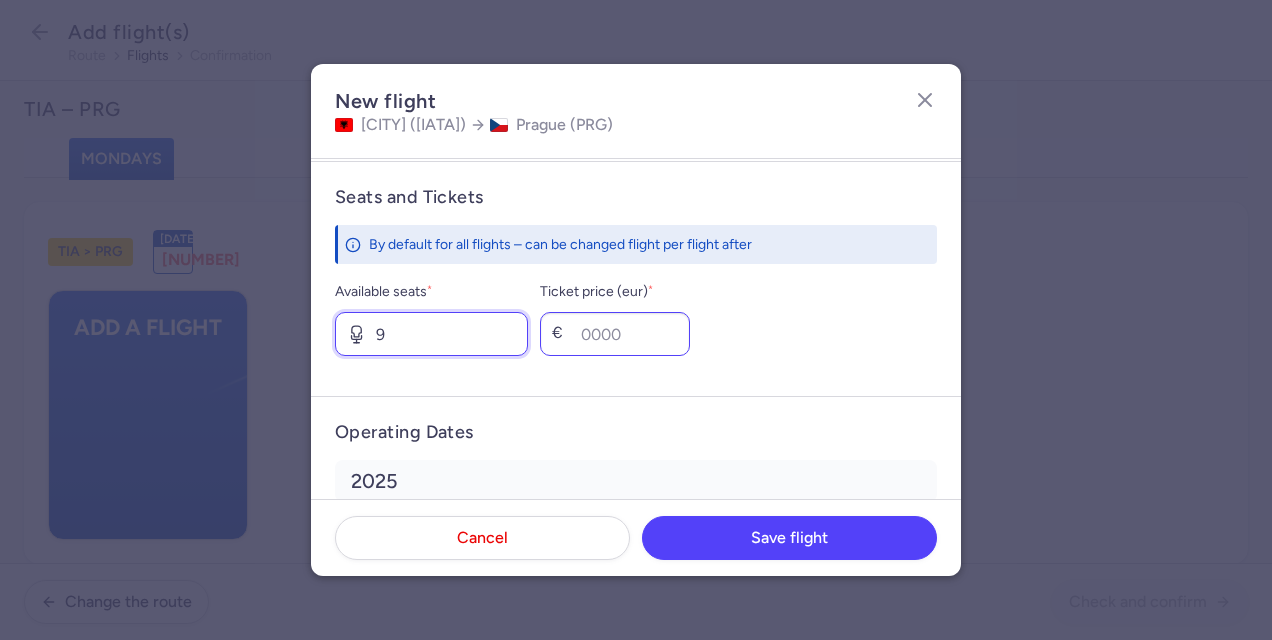 type on "9" 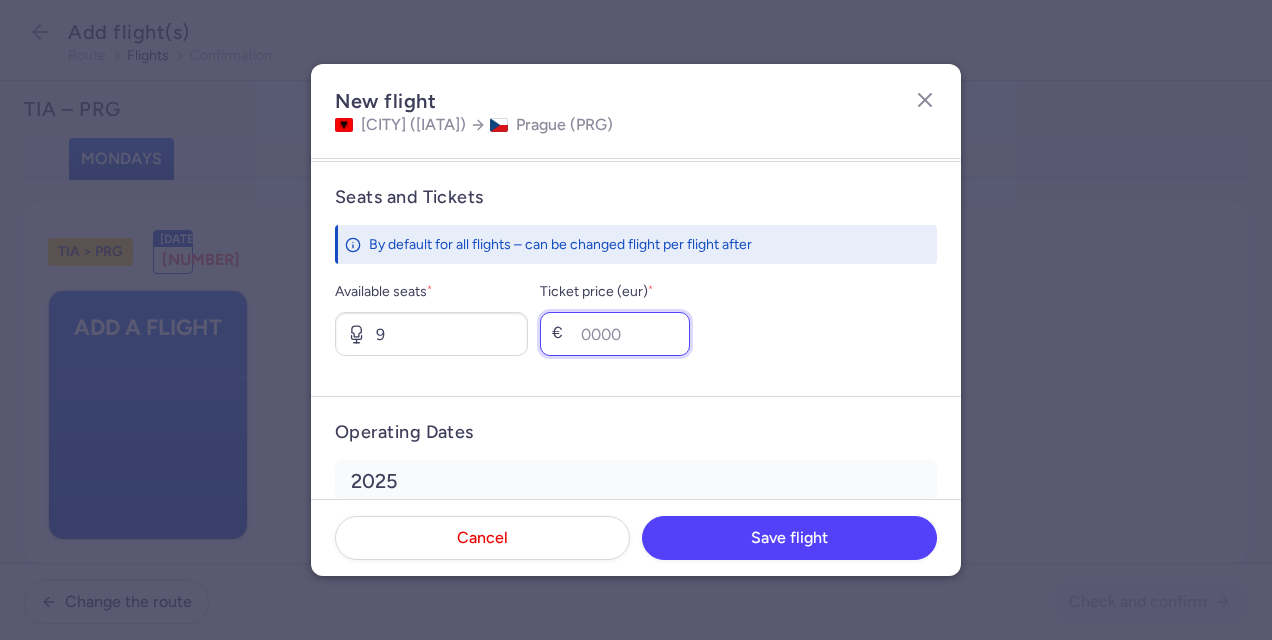 click on "Ticket price (eur)  *" at bounding box center [615, 334] 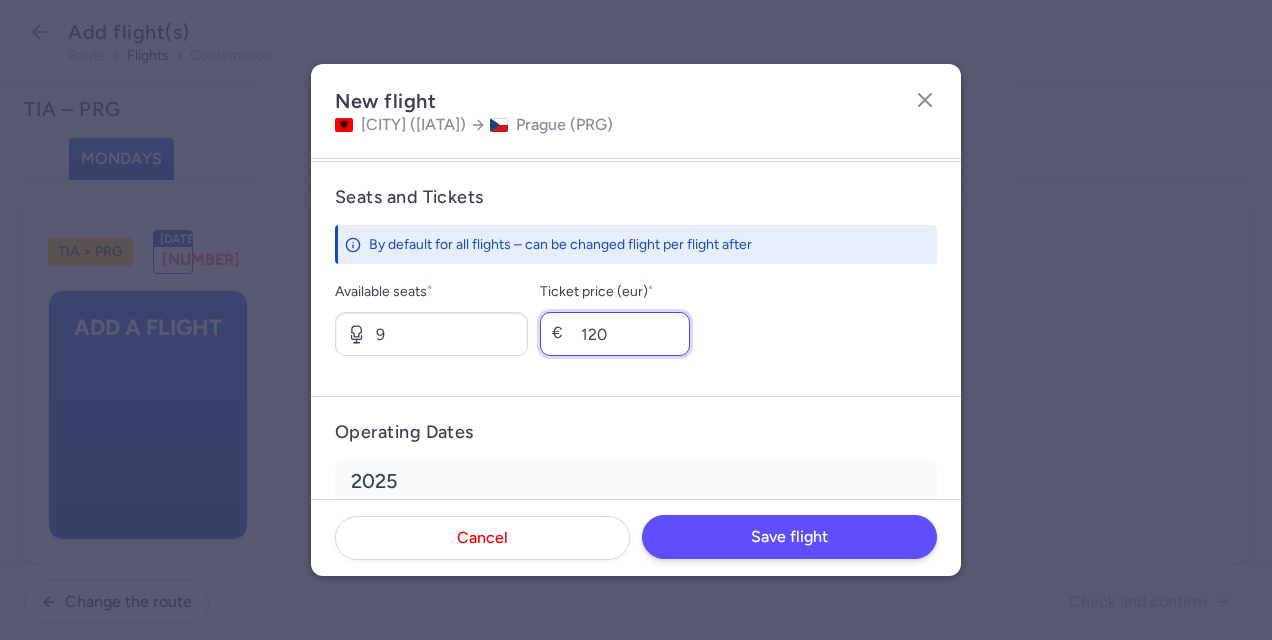 type on "120" 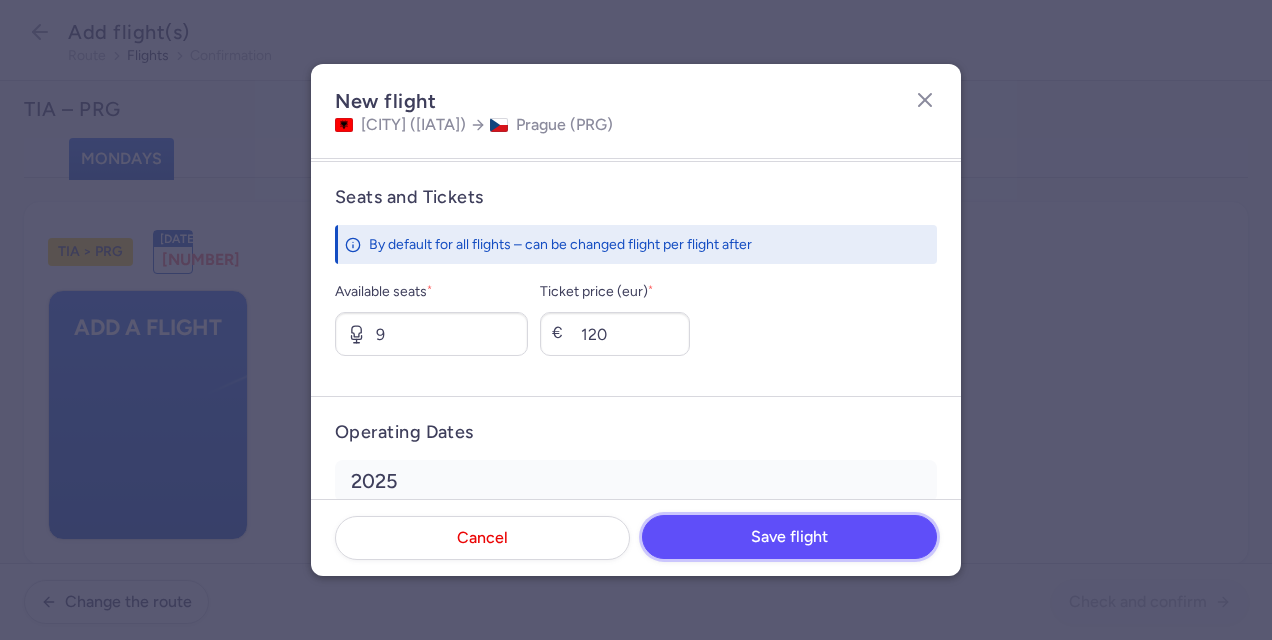 click on "Save flight" at bounding box center (789, 537) 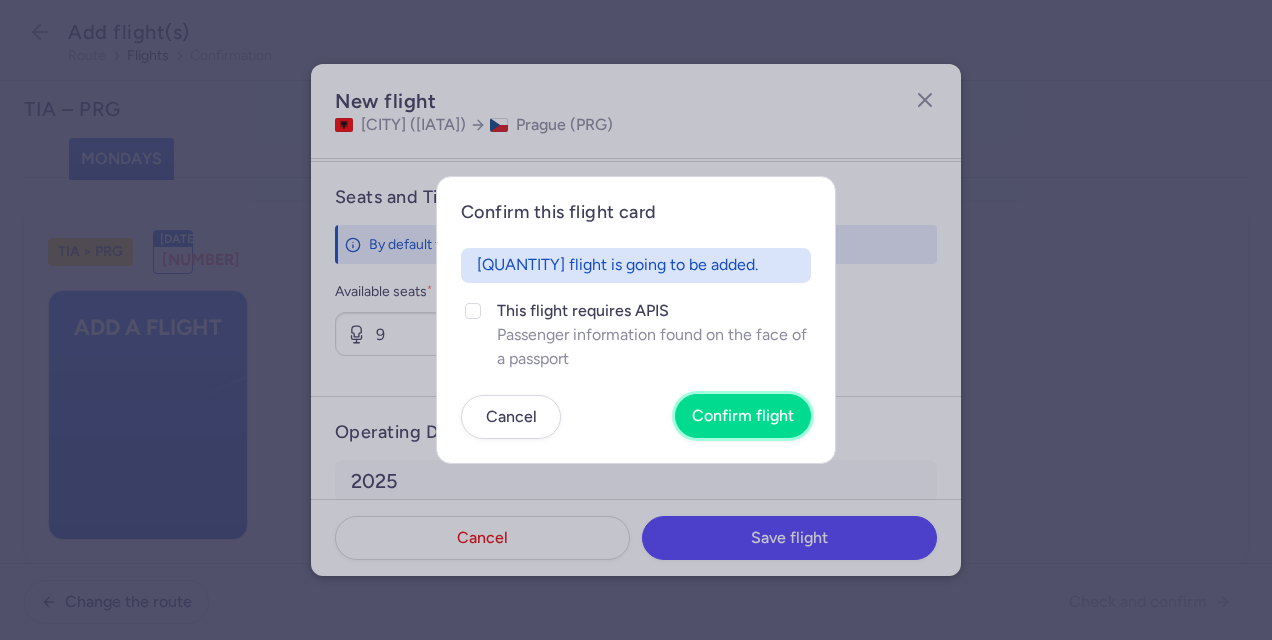 click on "Confirm flight" at bounding box center [743, 416] 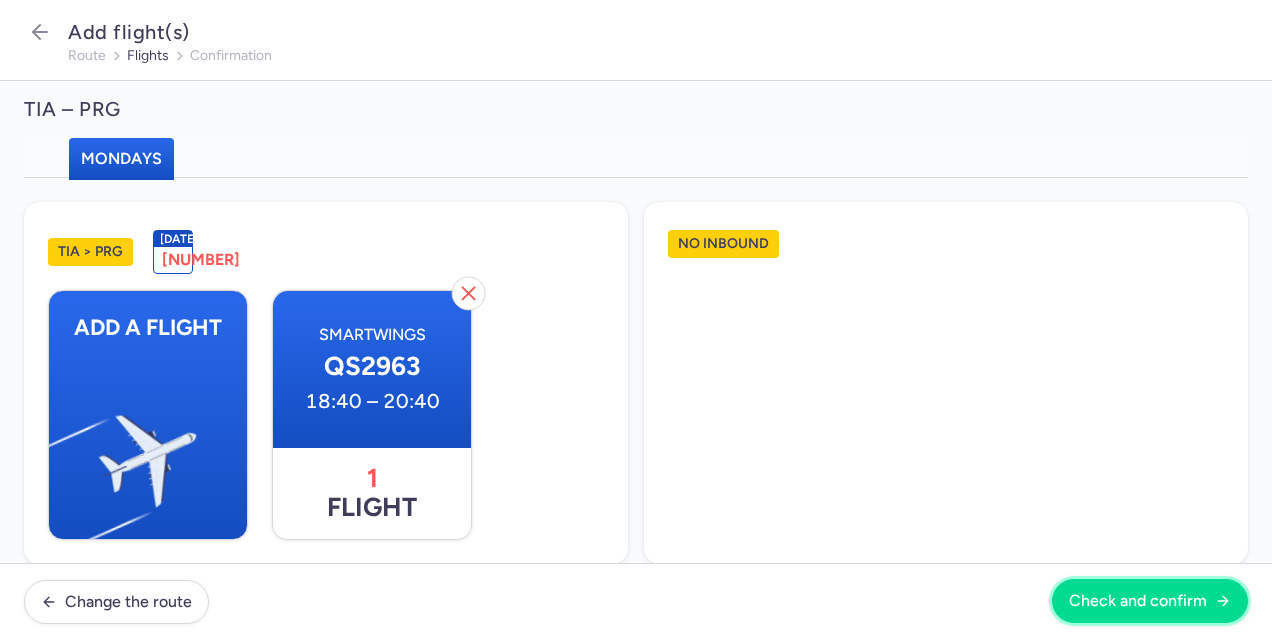 click on "Check and confirm" at bounding box center (1150, 601) 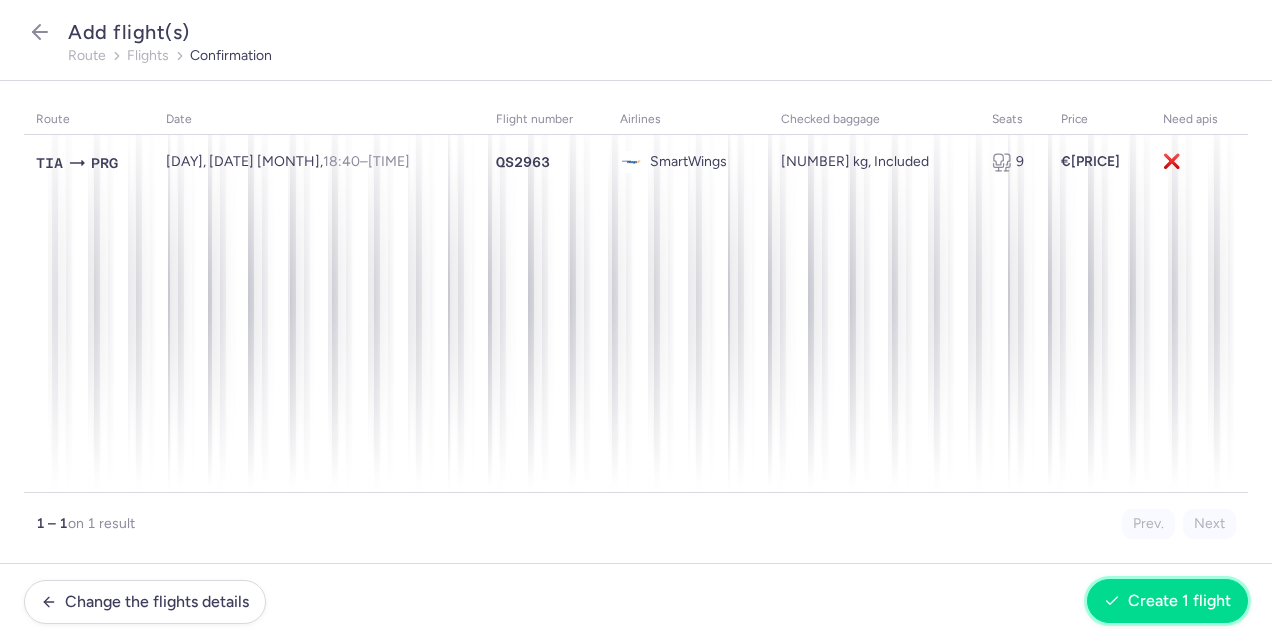 click on "Create 1 flight" at bounding box center [1179, 601] 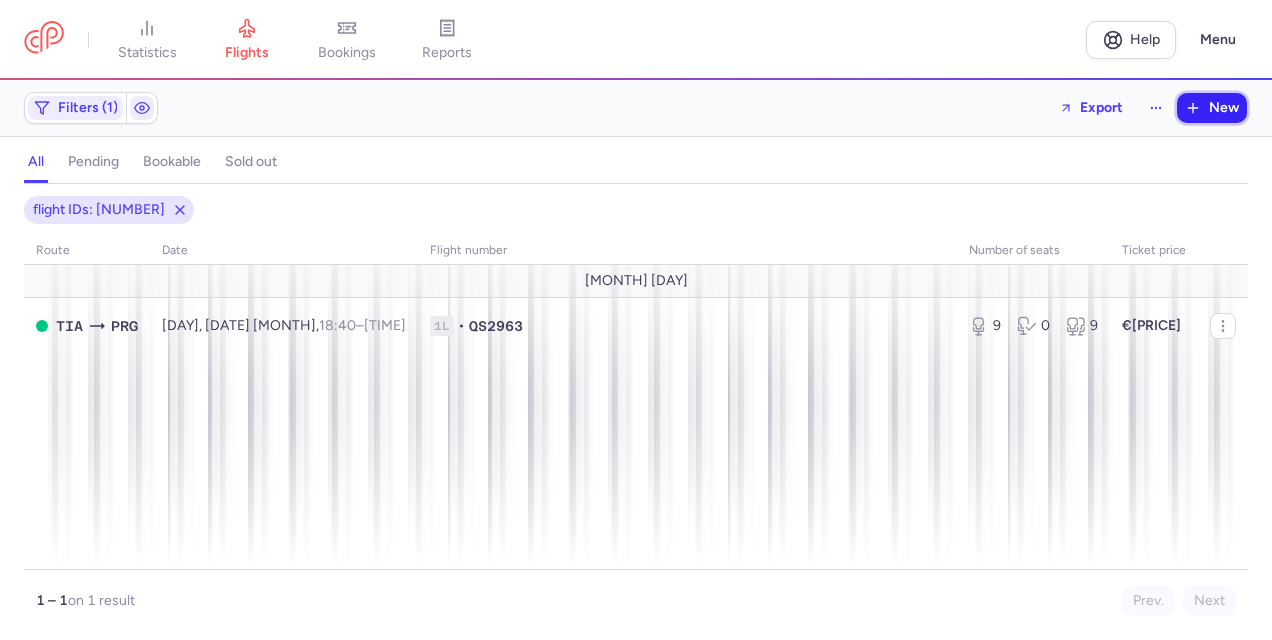 click on "New" at bounding box center (1224, 108) 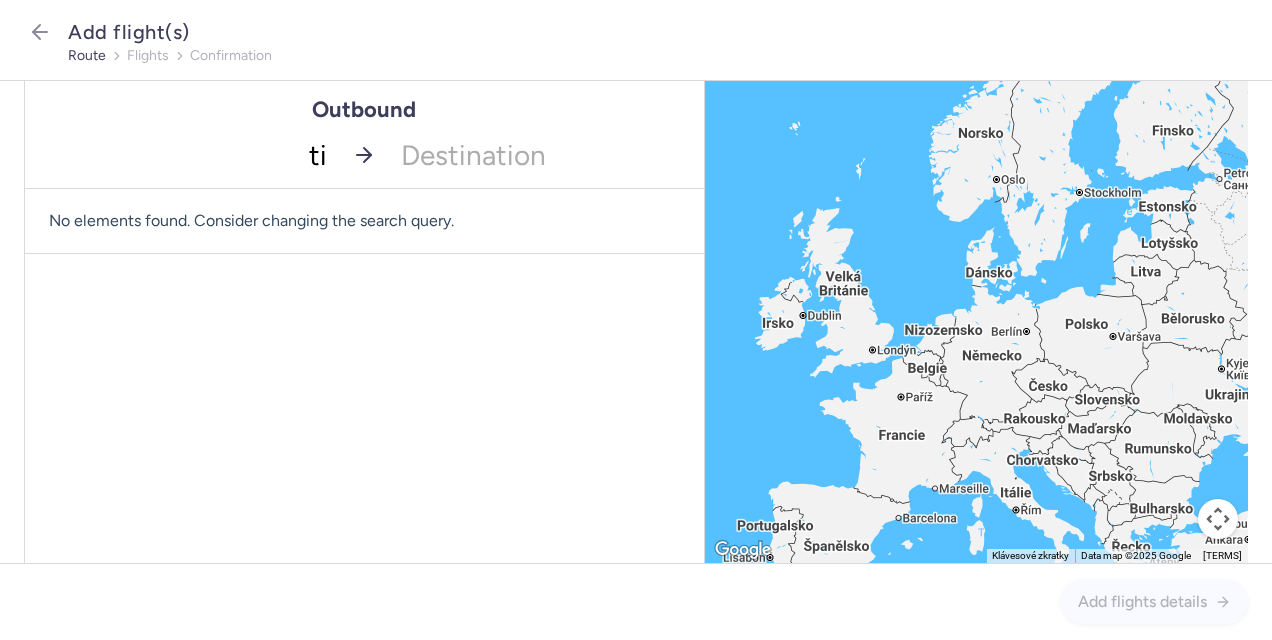 type on "tia" 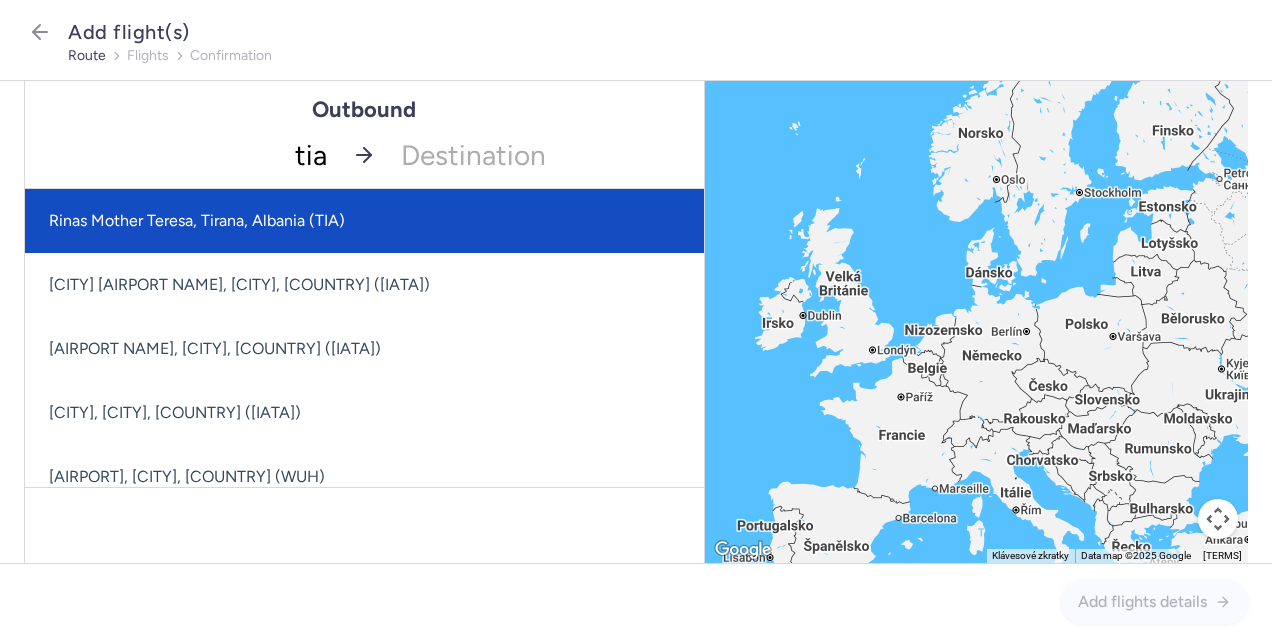 click on "Rinas Mother Teresa, Tirana, Albania (TIA)" 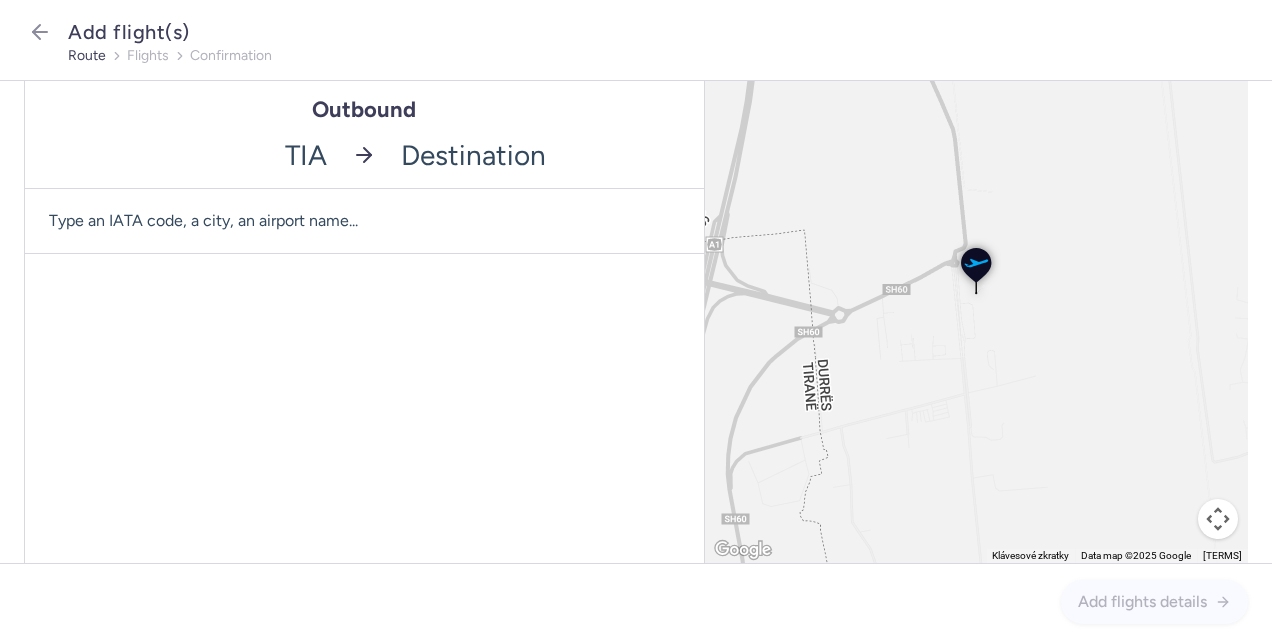 type on "r" 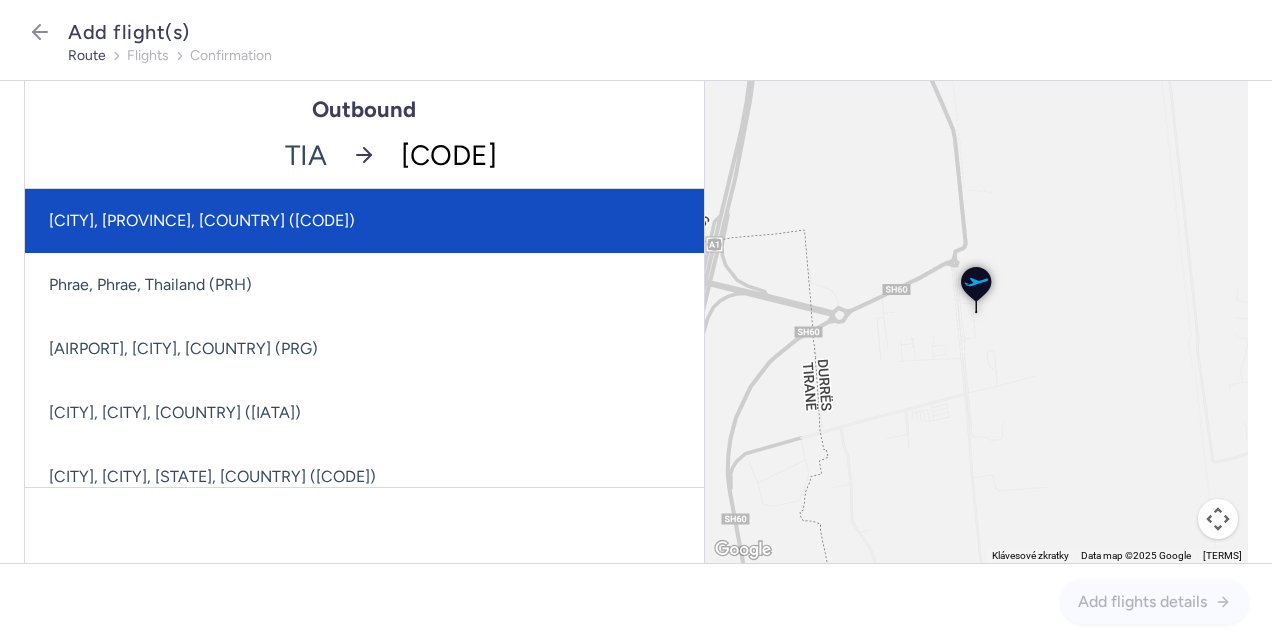 click on "[CITY], [PROVINCE], [COUNTRY] ([CODE])" at bounding box center [364, 221] 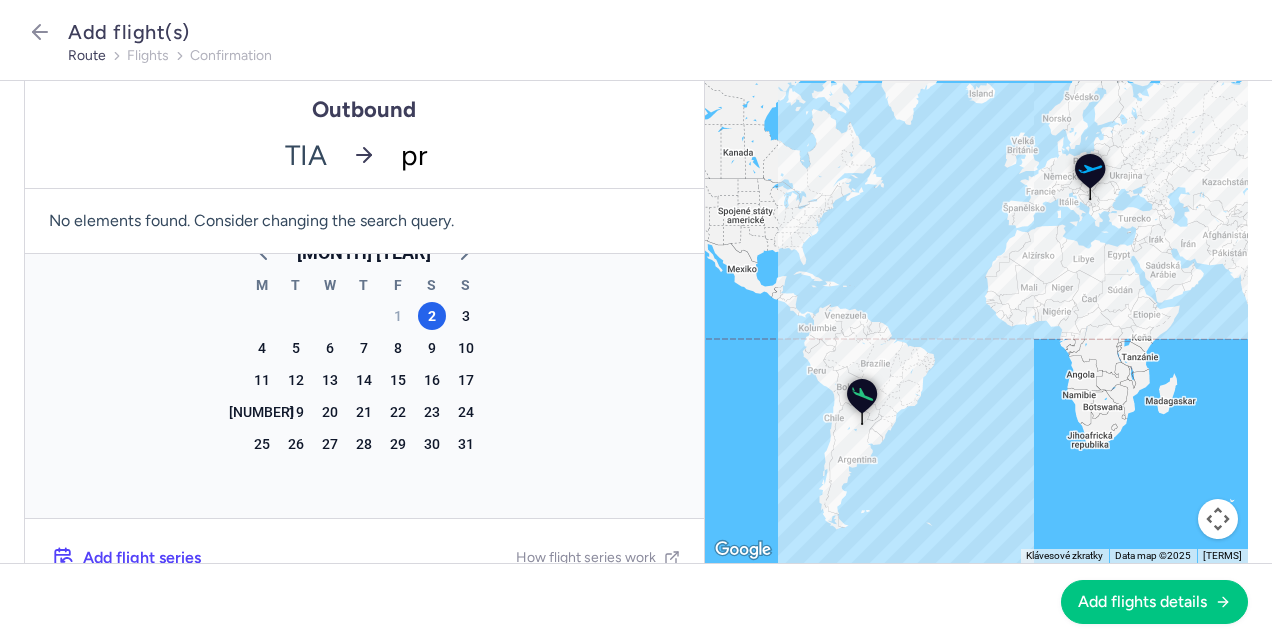 type on "[CODE]" 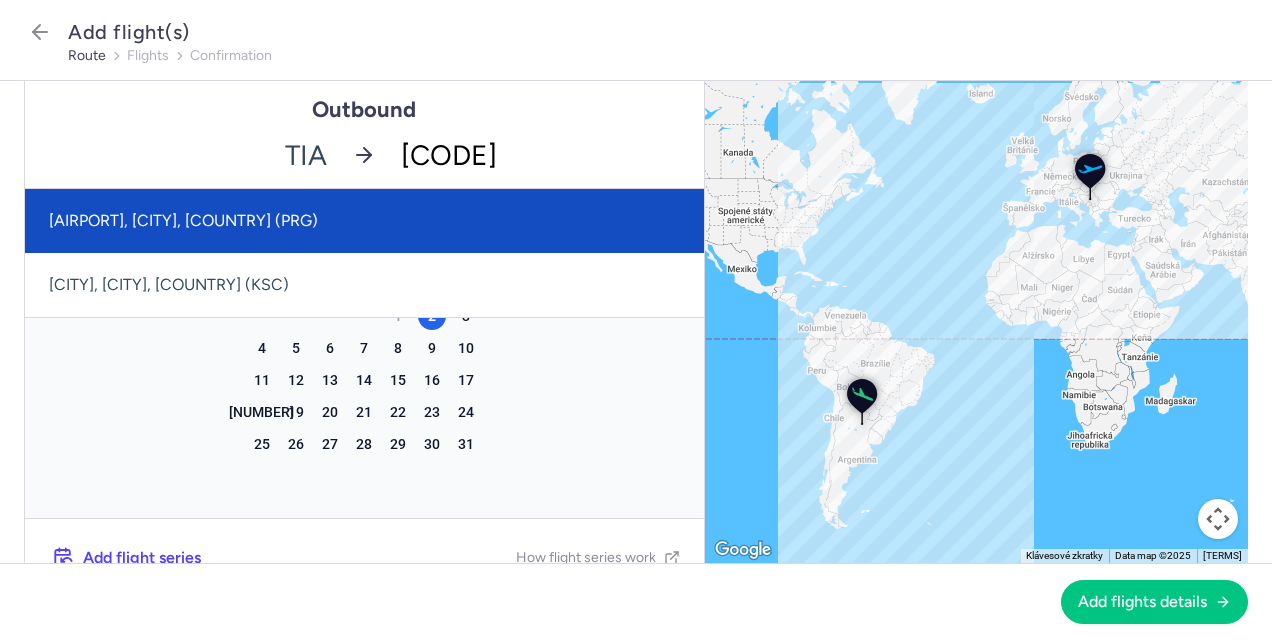 click on "[AIRPORT], [CITY], [COUNTRY] (PRG)" 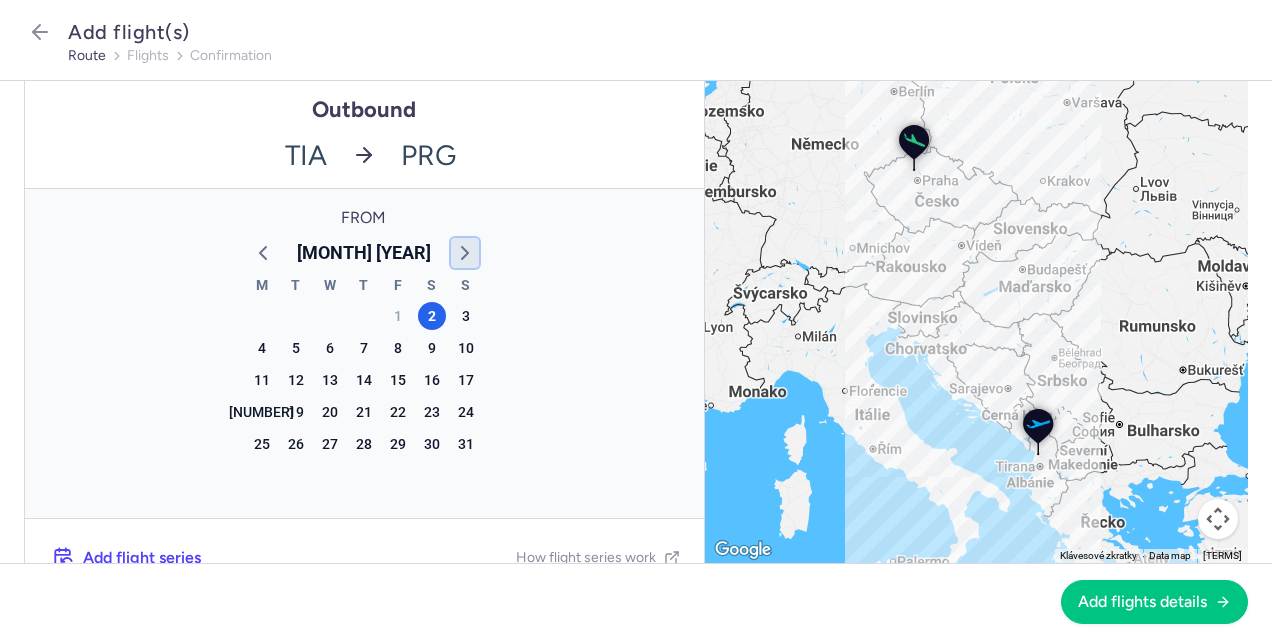 click 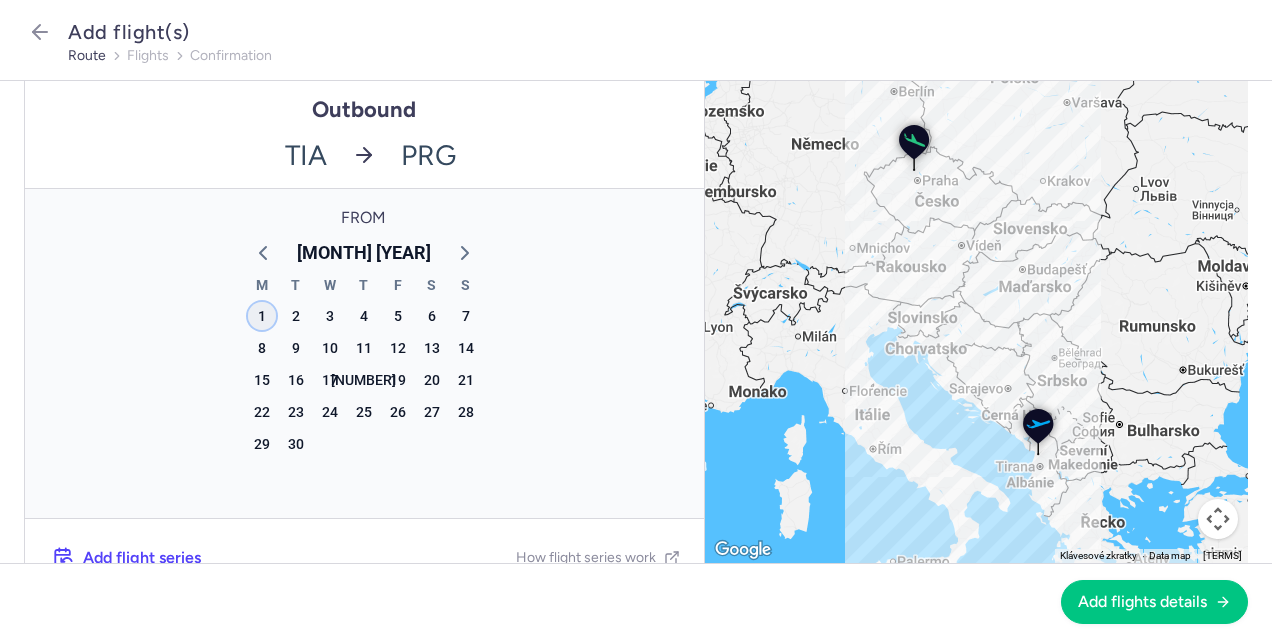 click on "1" 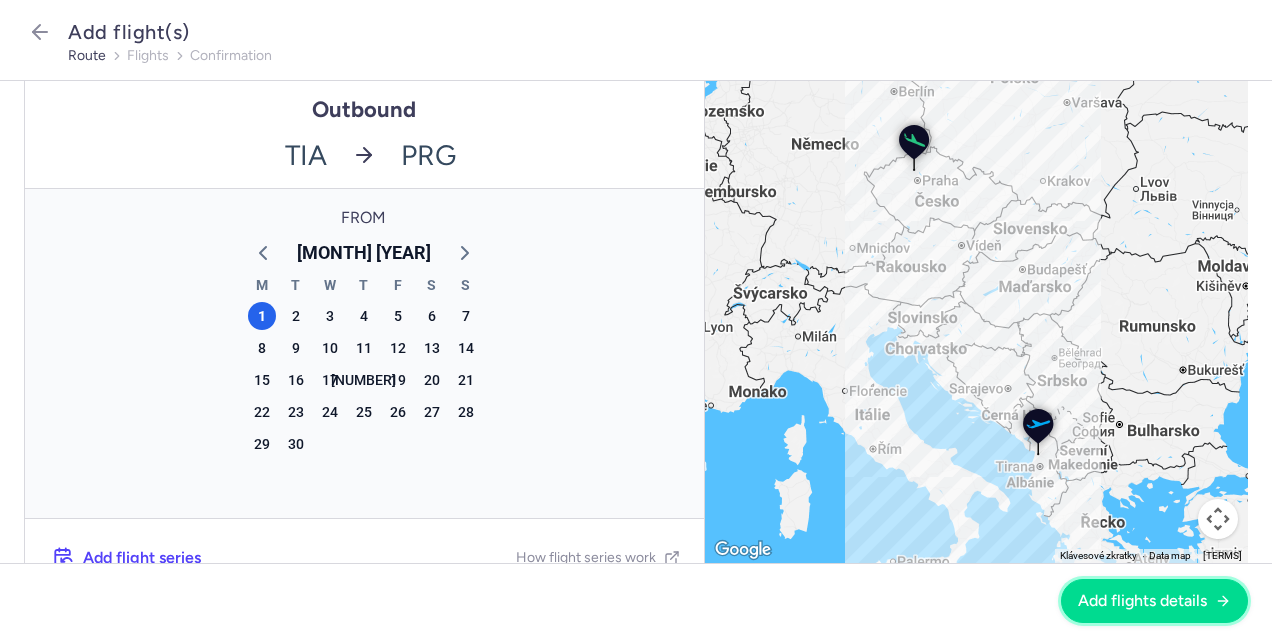 click on "Add flights details" at bounding box center [1142, 601] 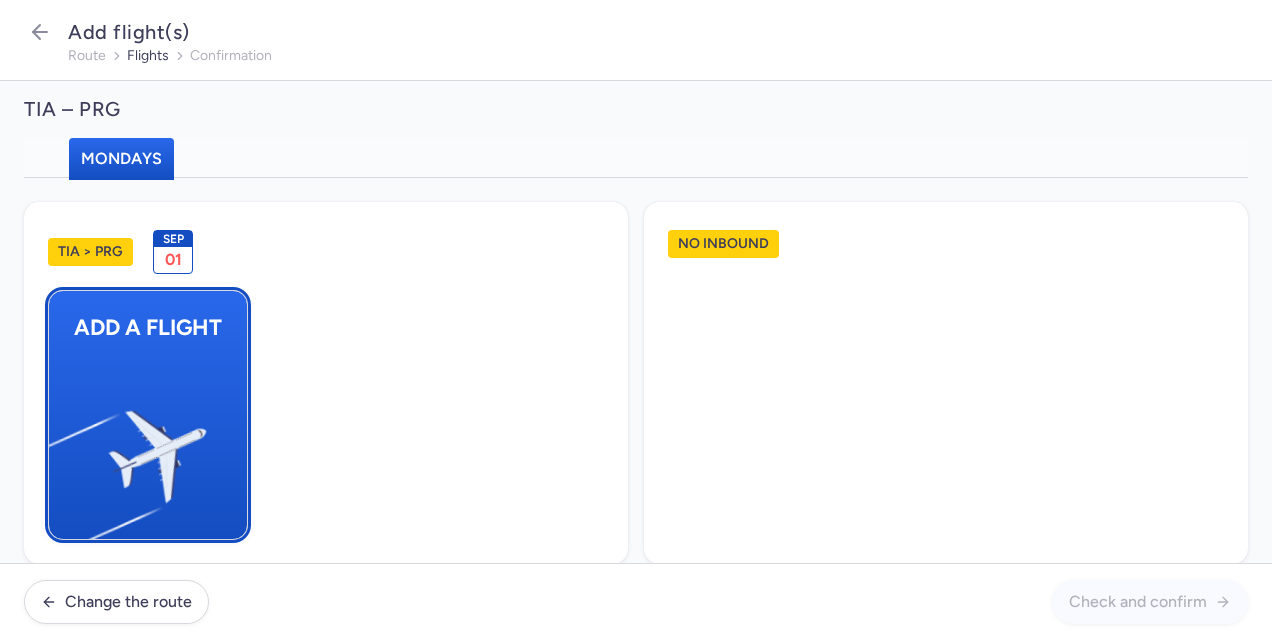 click at bounding box center [59, 448] 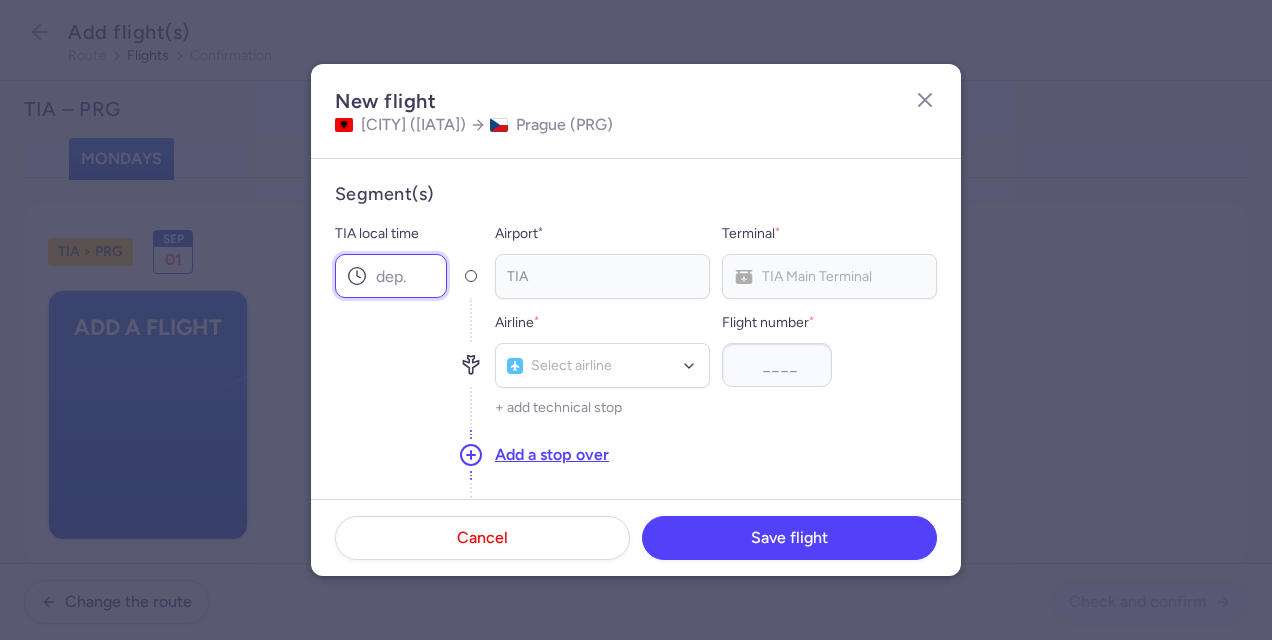 click on "TIA local time" at bounding box center (391, 276) 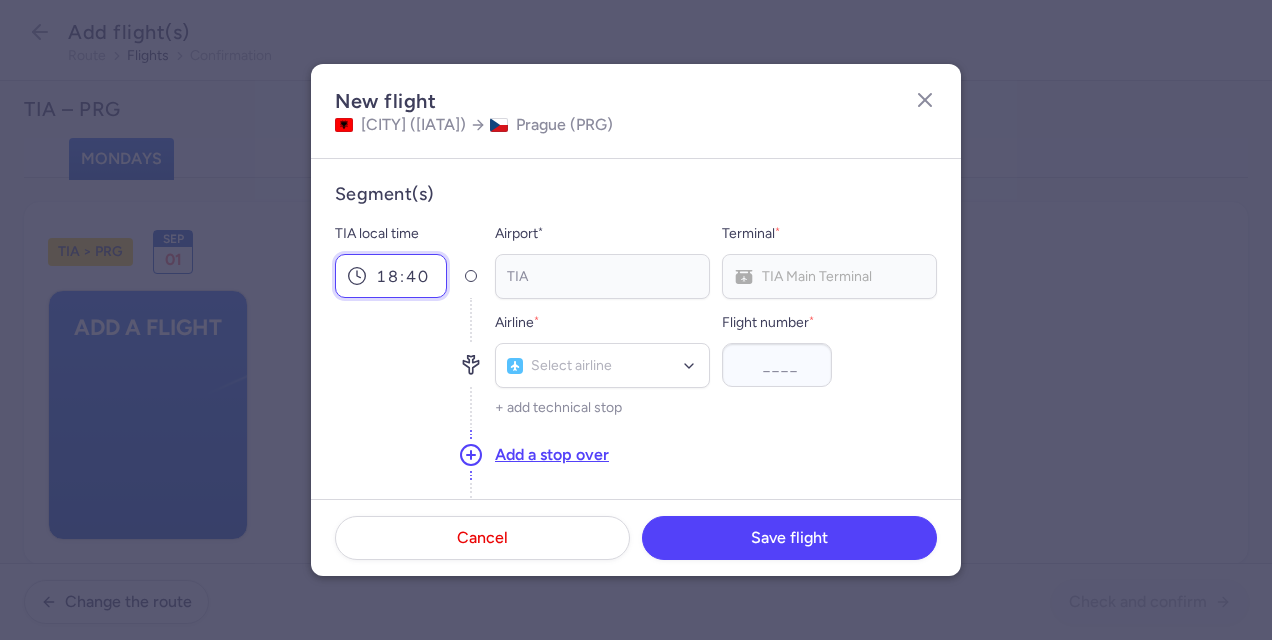 type on "18:40" 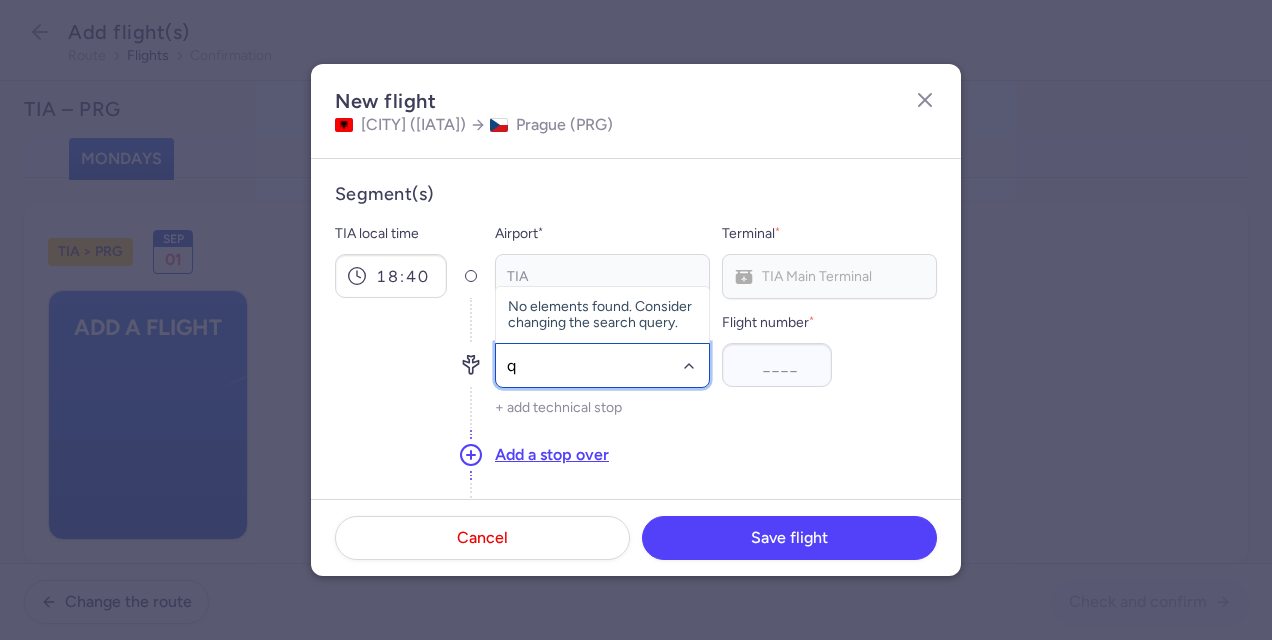 type on "qs" 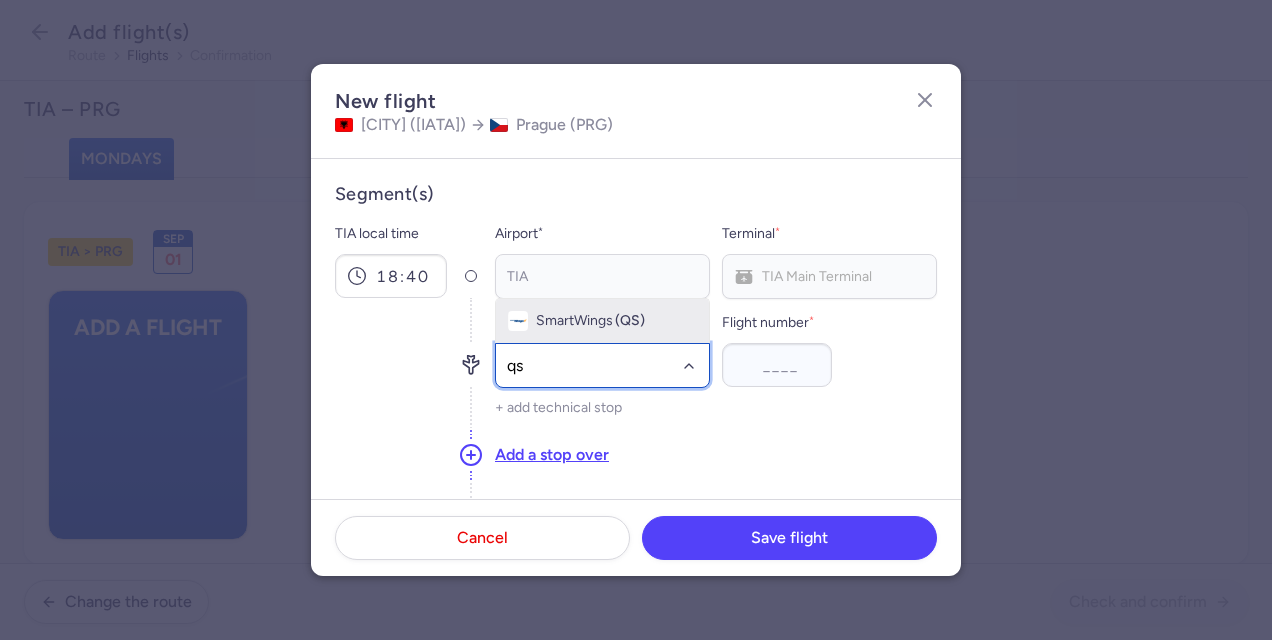 click on "SmartWings" at bounding box center [574, 321] 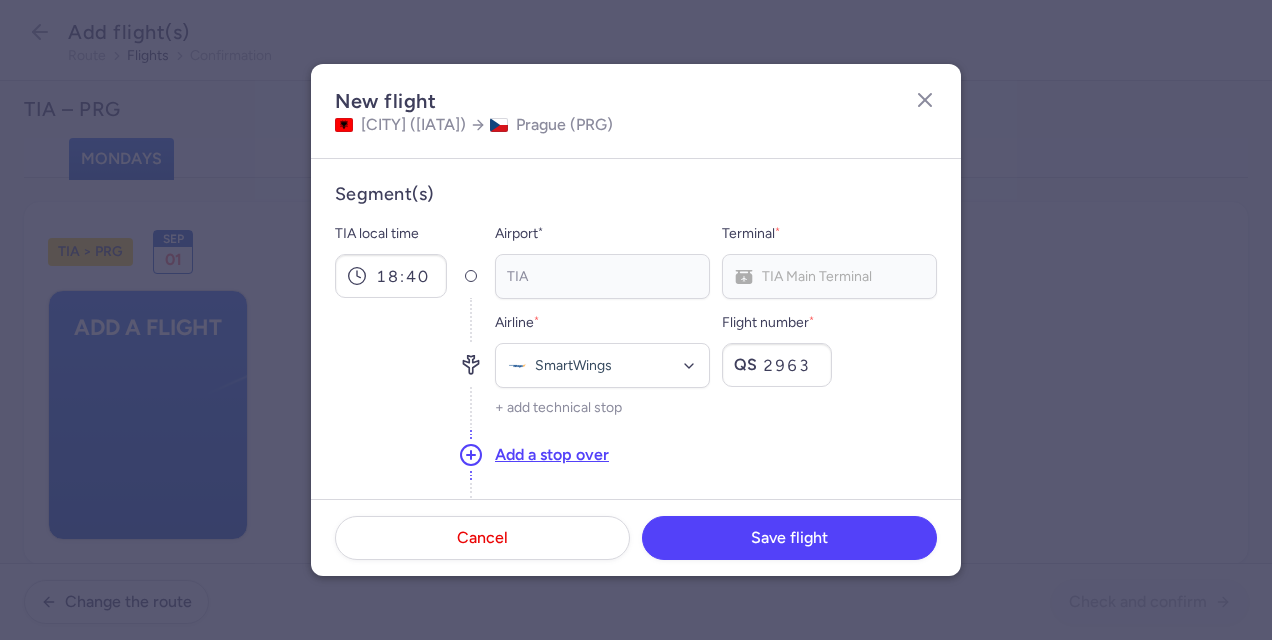 type on "2963" 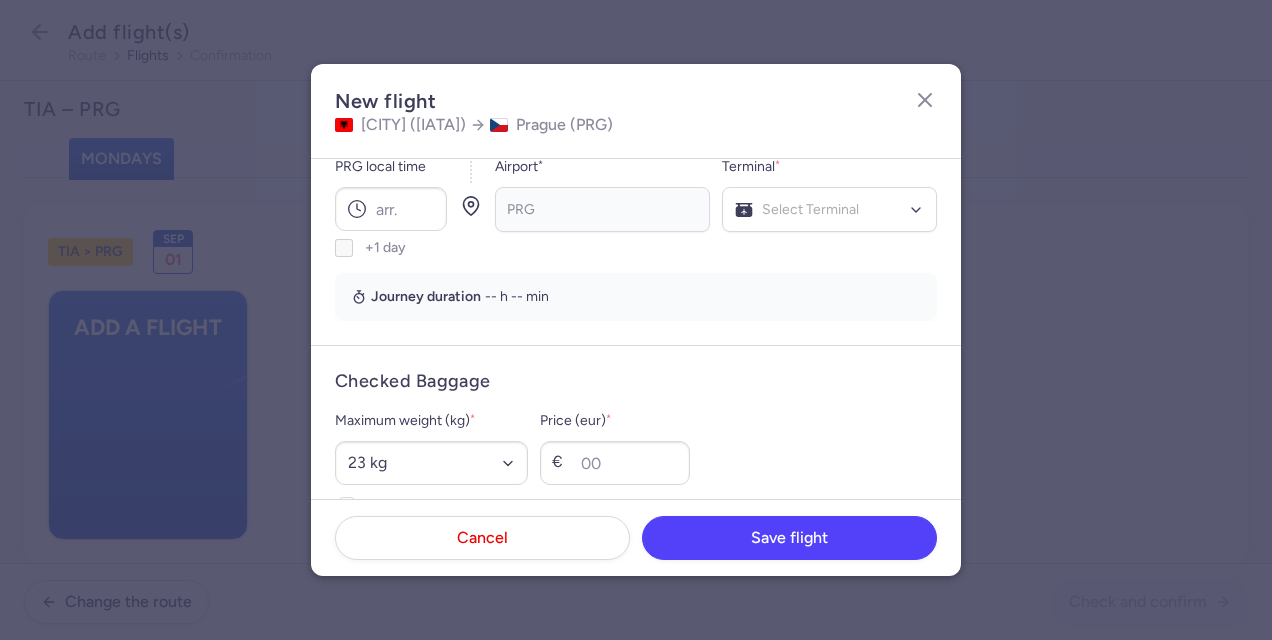 scroll, scrollTop: 355, scrollLeft: 0, axis: vertical 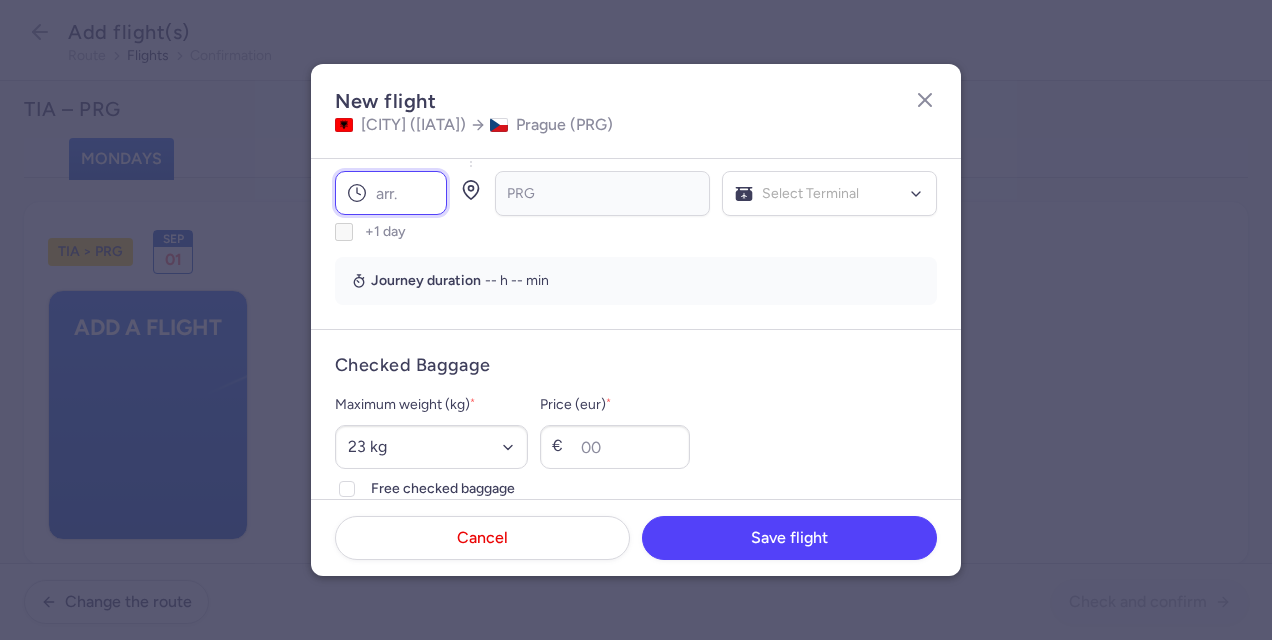 click on "PRG local time" at bounding box center (391, 193) 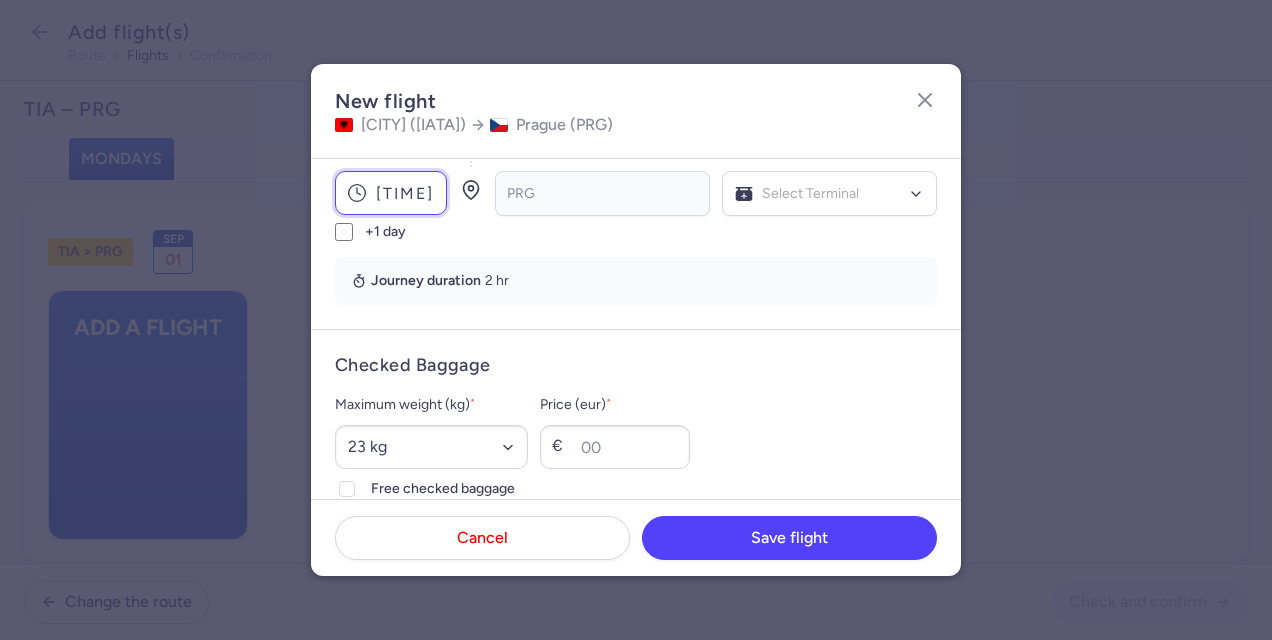 type on "[TIME]" 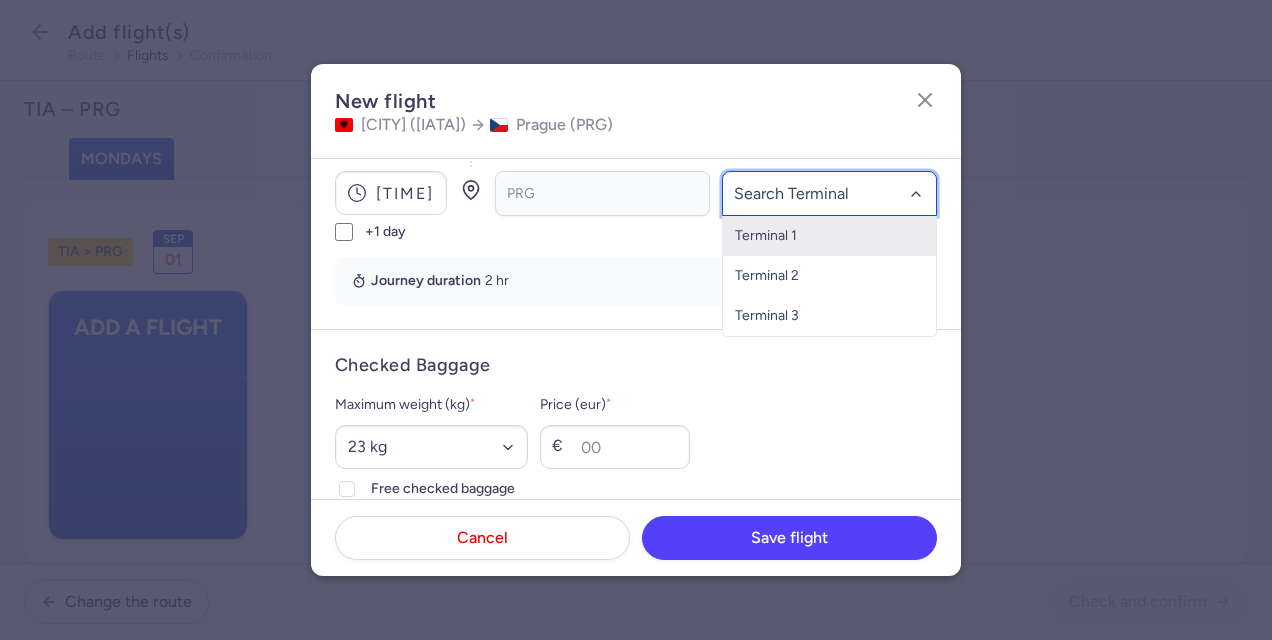 click on "Terminal 1" 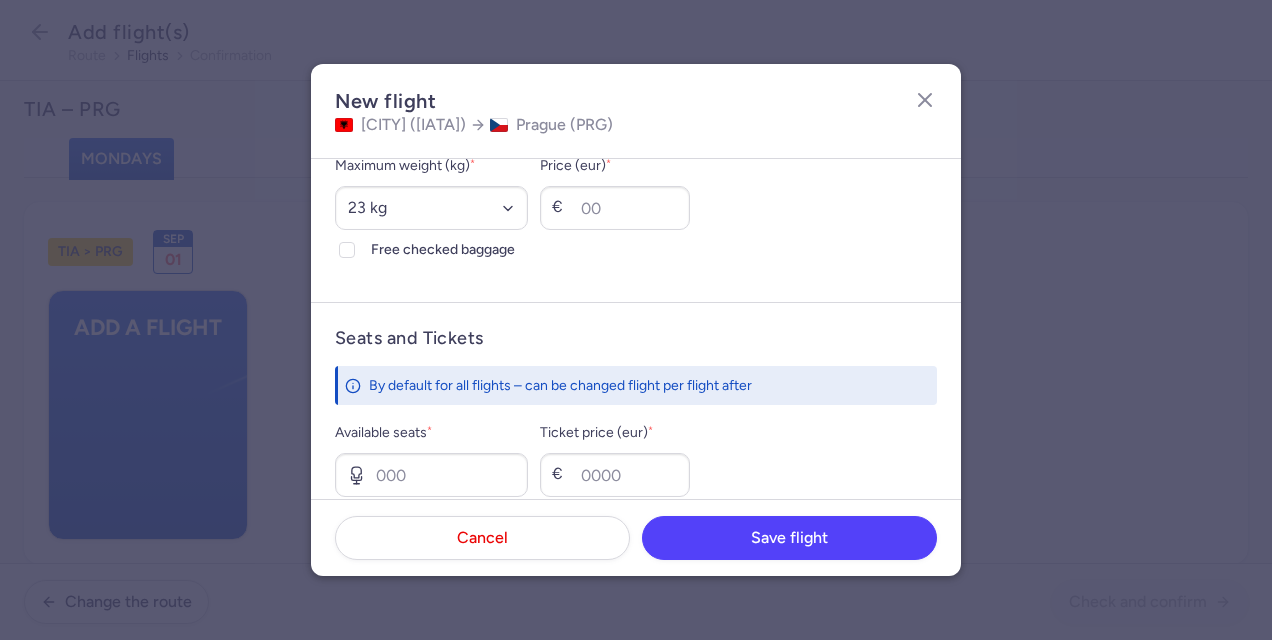 scroll, scrollTop: 610, scrollLeft: 0, axis: vertical 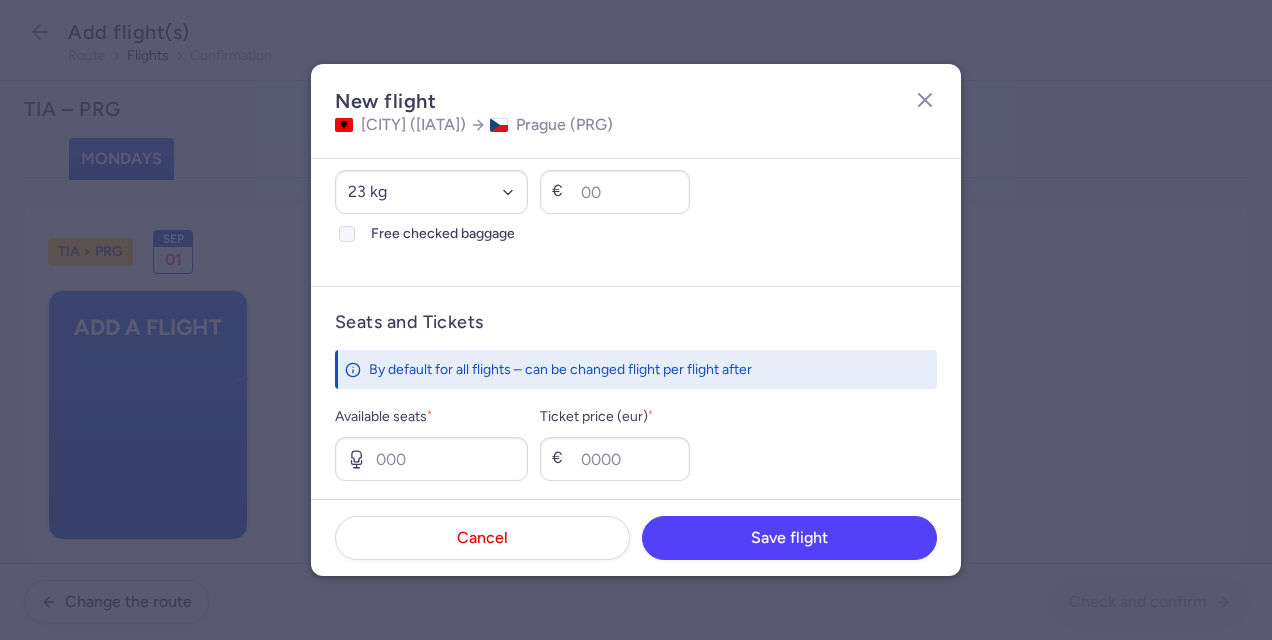 click 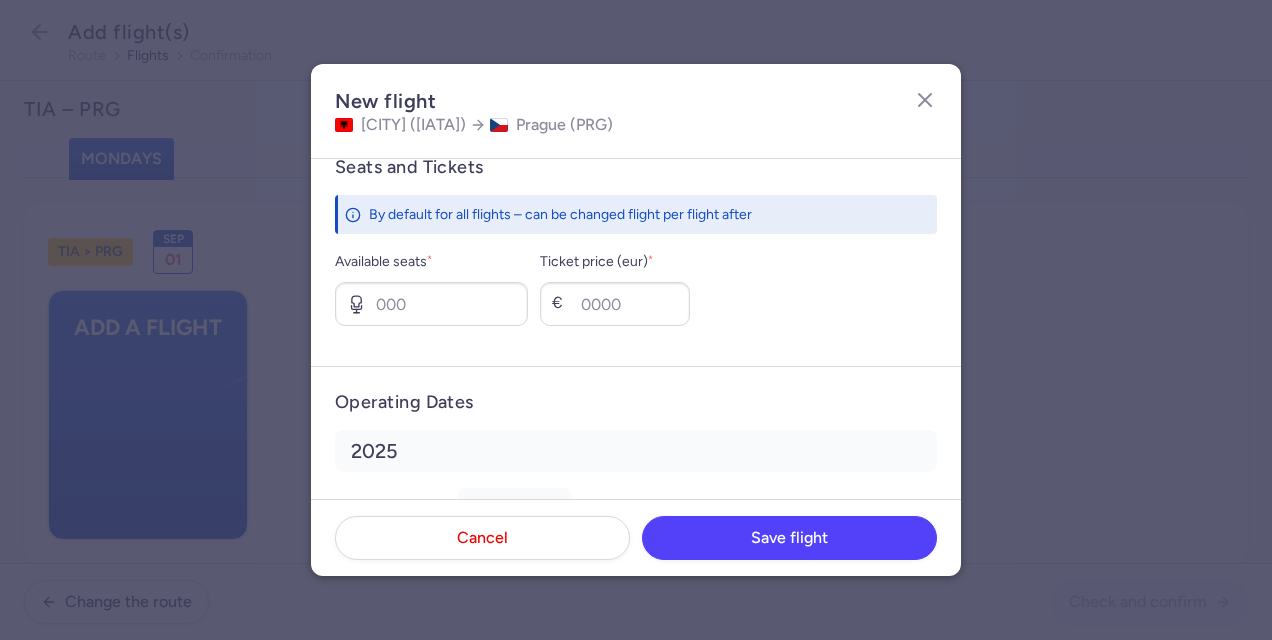 scroll, scrollTop: 768, scrollLeft: 0, axis: vertical 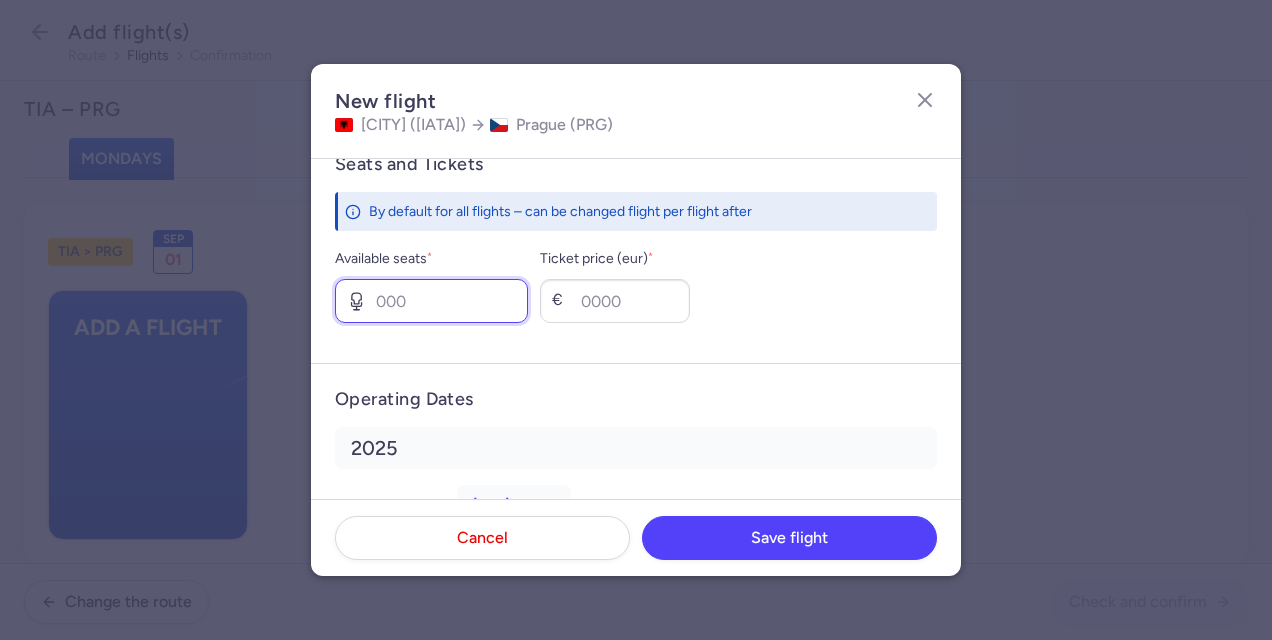 click on "Available seats  *" at bounding box center (431, 301) 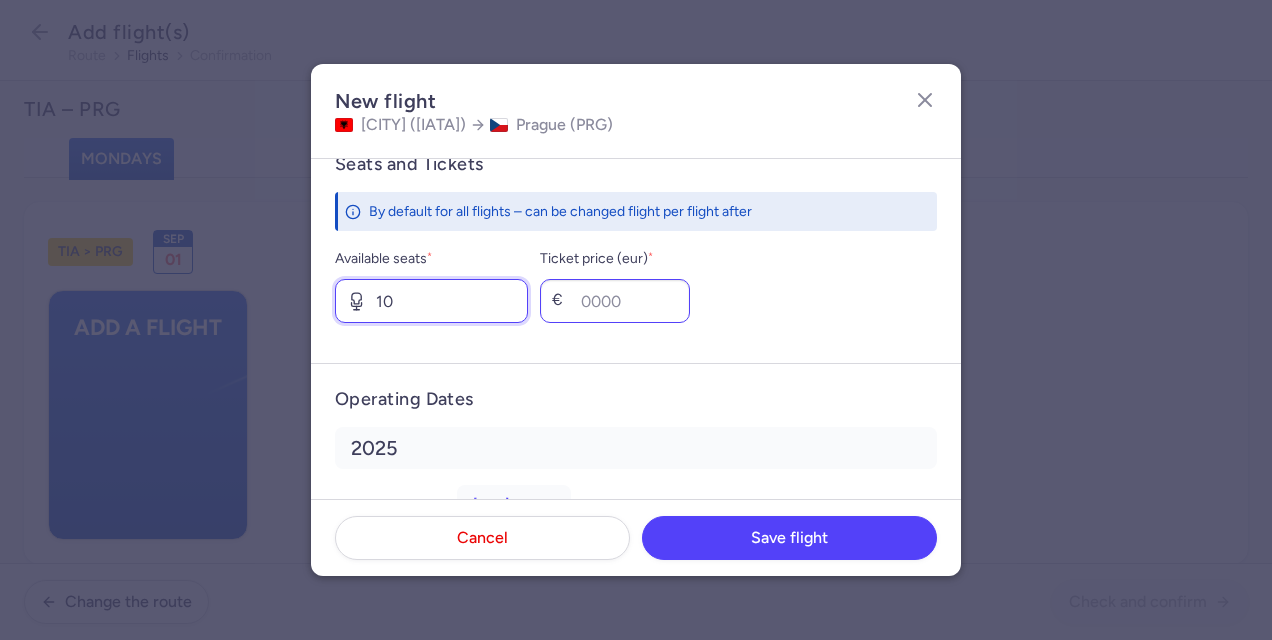type on "10" 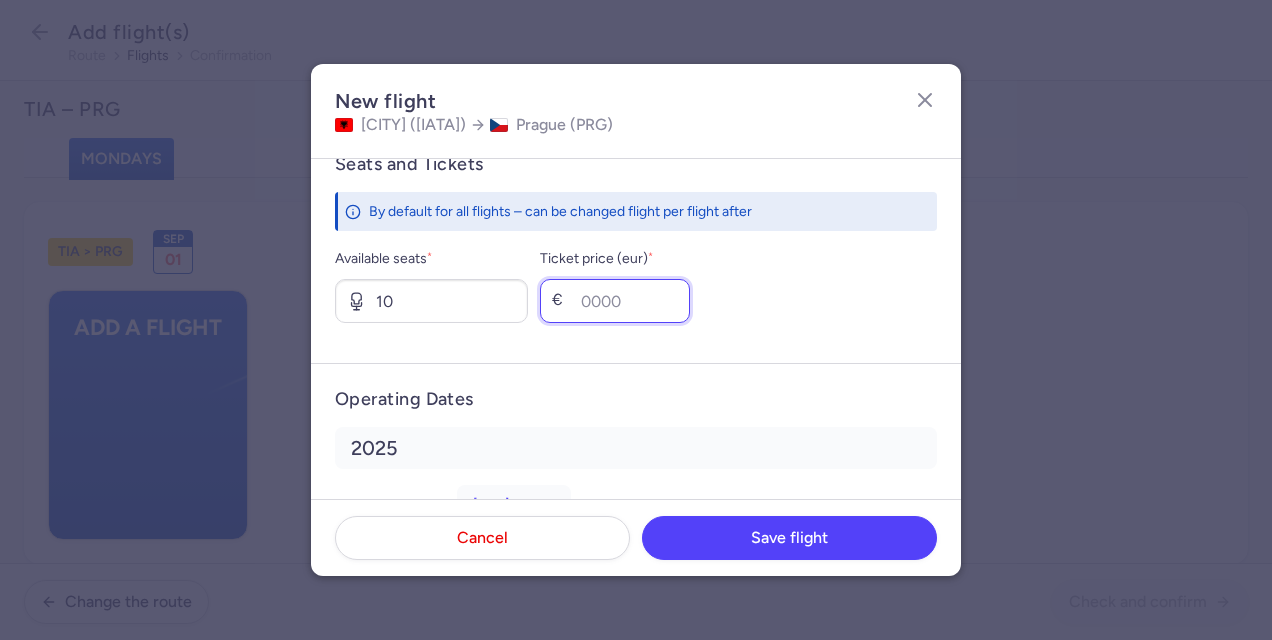 click on "Ticket price (eur)  *" at bounding box center [615, 301] 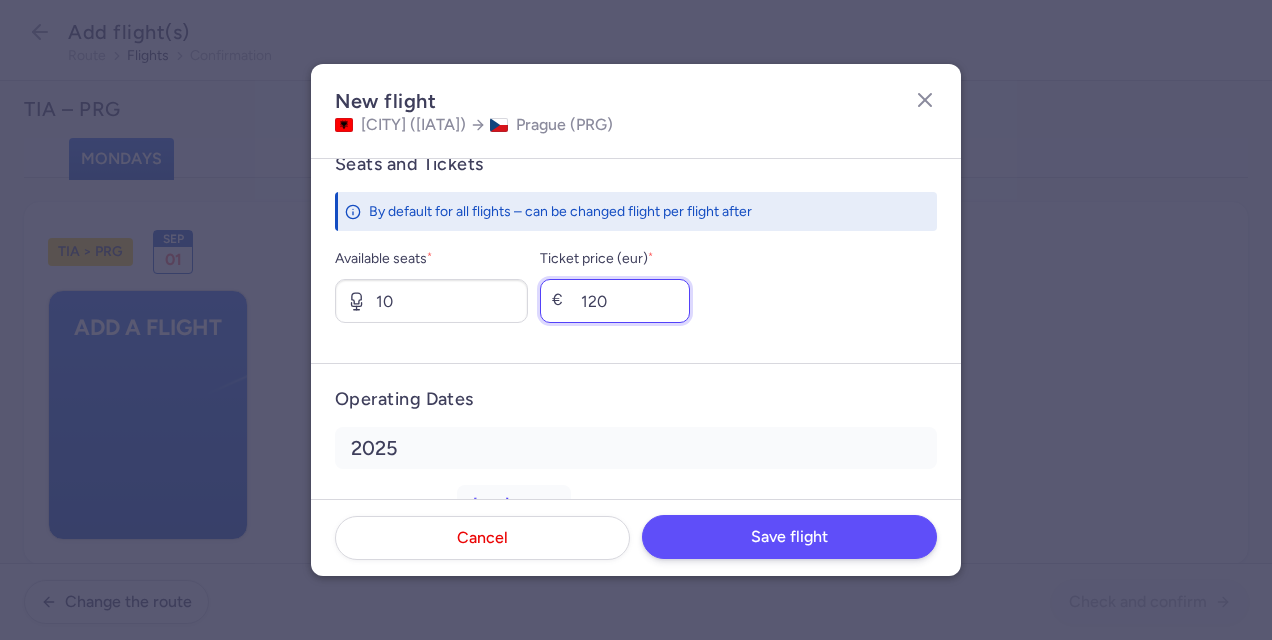 type on "120" 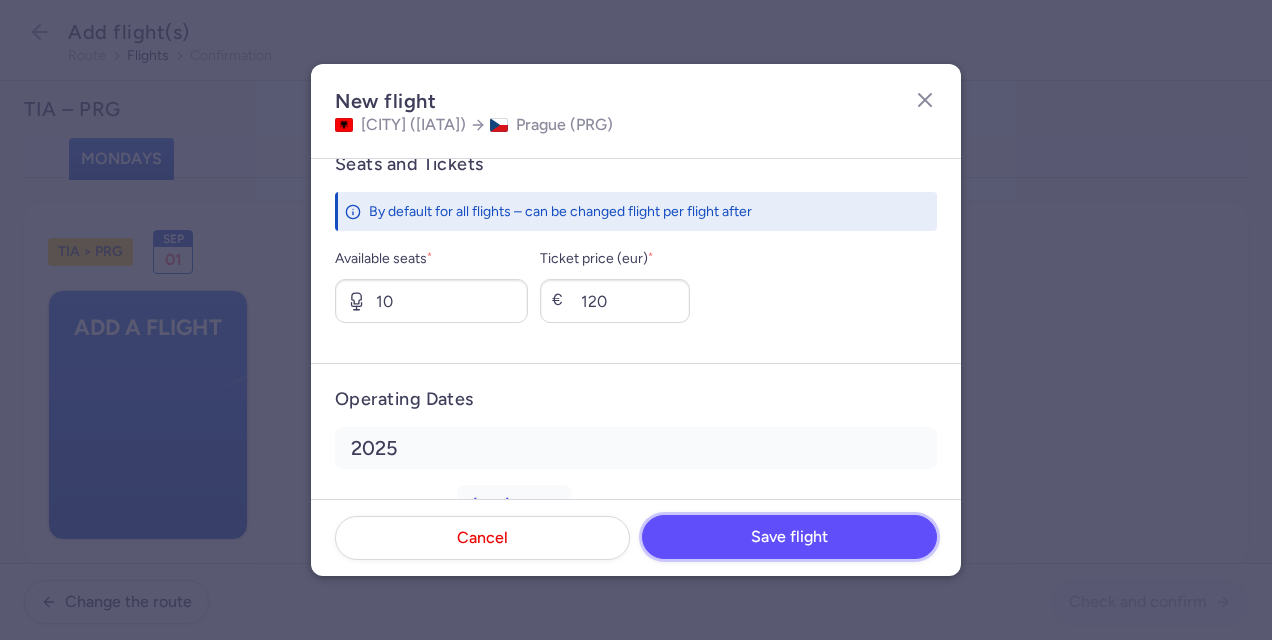 click on "Save flight" at bounding box center [789, 537] 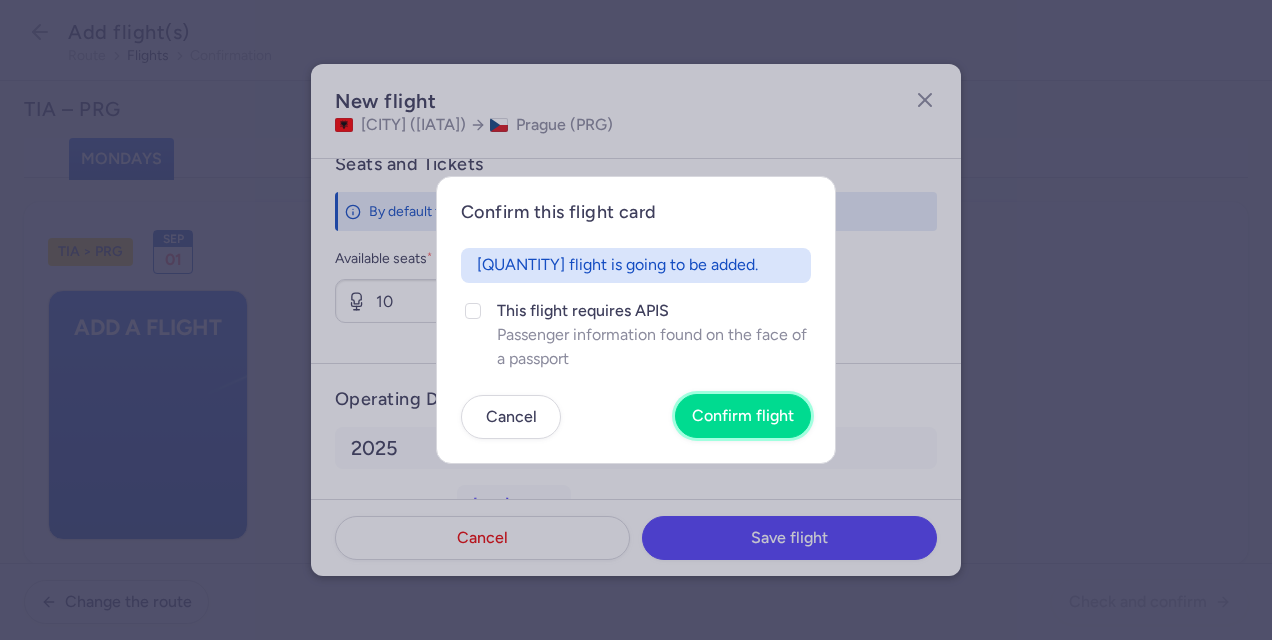 click on "Confirm flight" at bounding box center (743, 416) 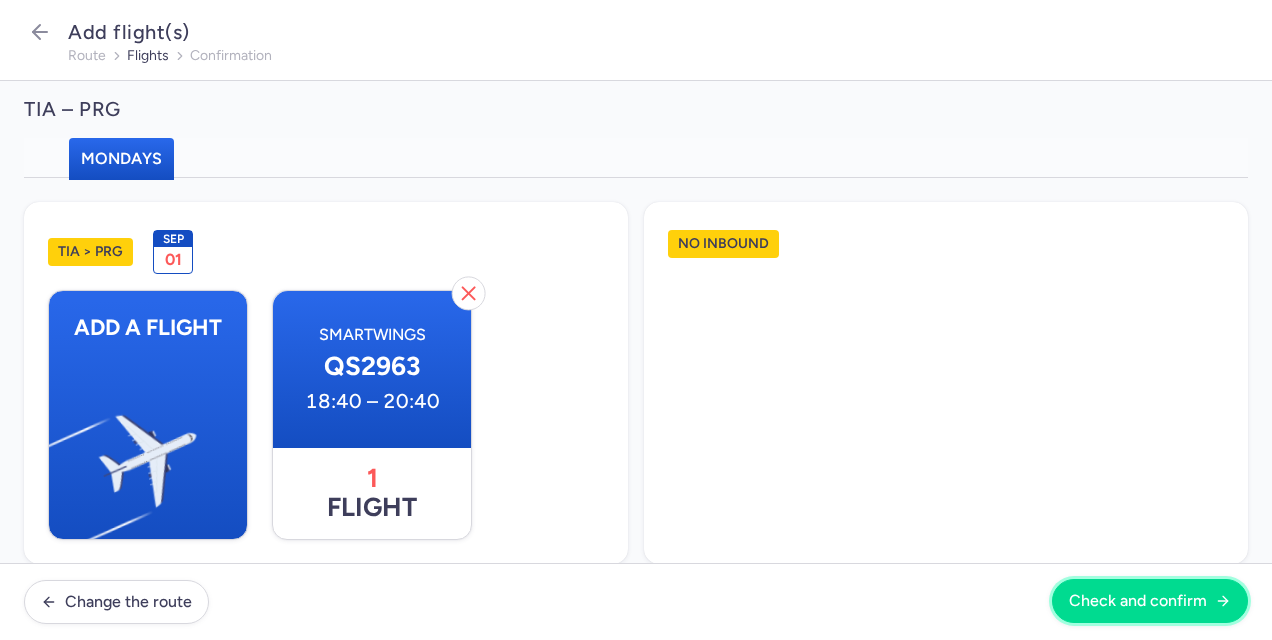 click on "Check and confirm" at bounding box center (1150, 601) 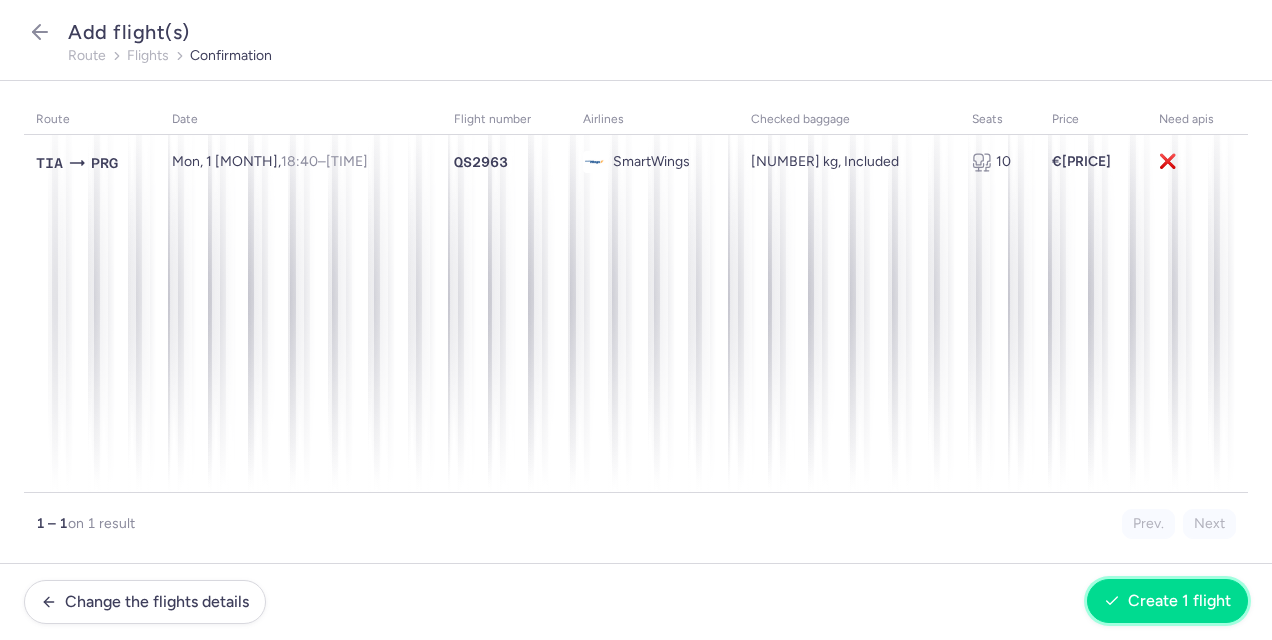 click on "Create 1 flight" at bounding box center (1179, 601) 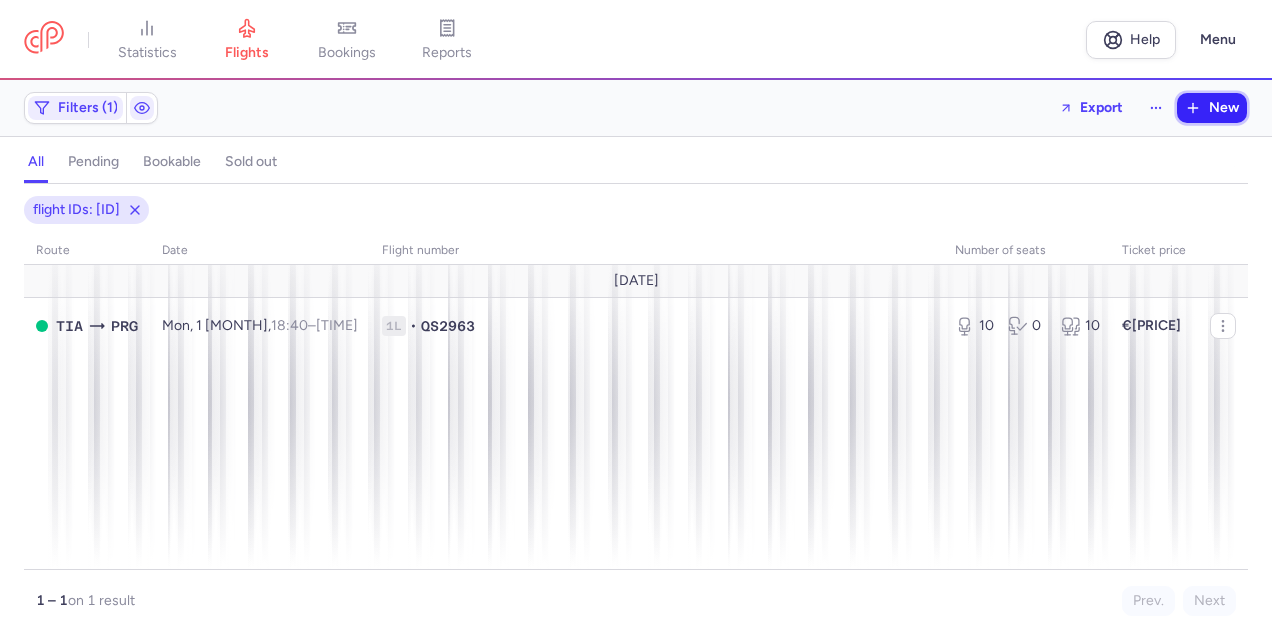 click on "New" at bounding box center (1224, 108) 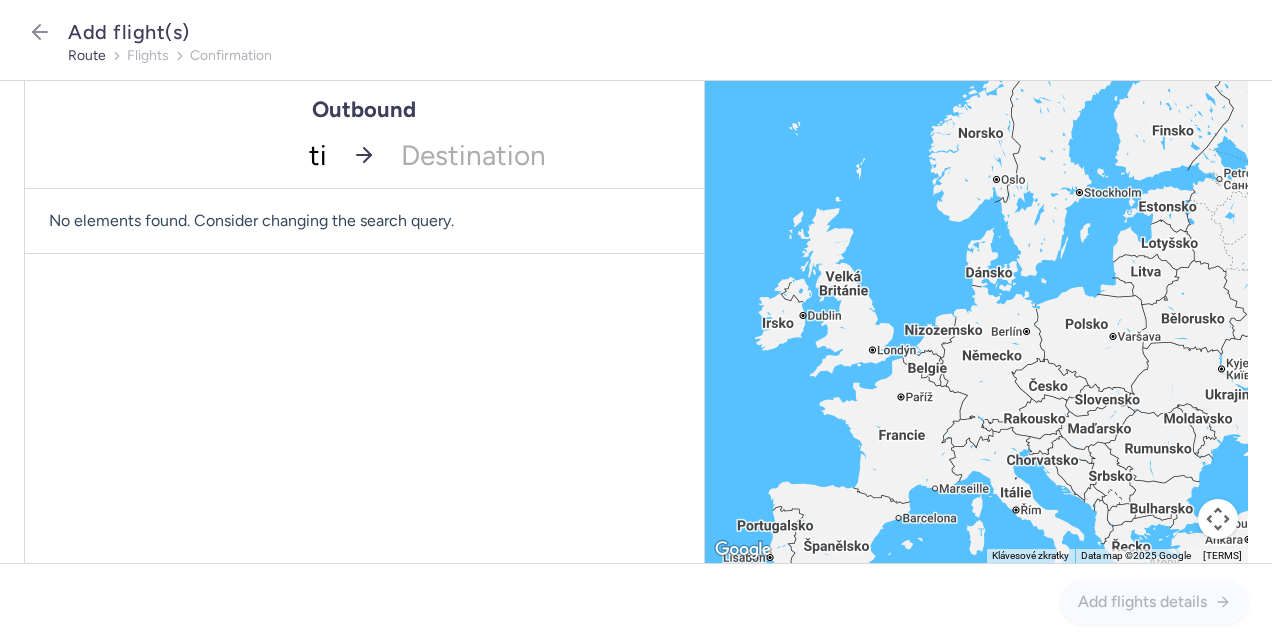 type on "tia" 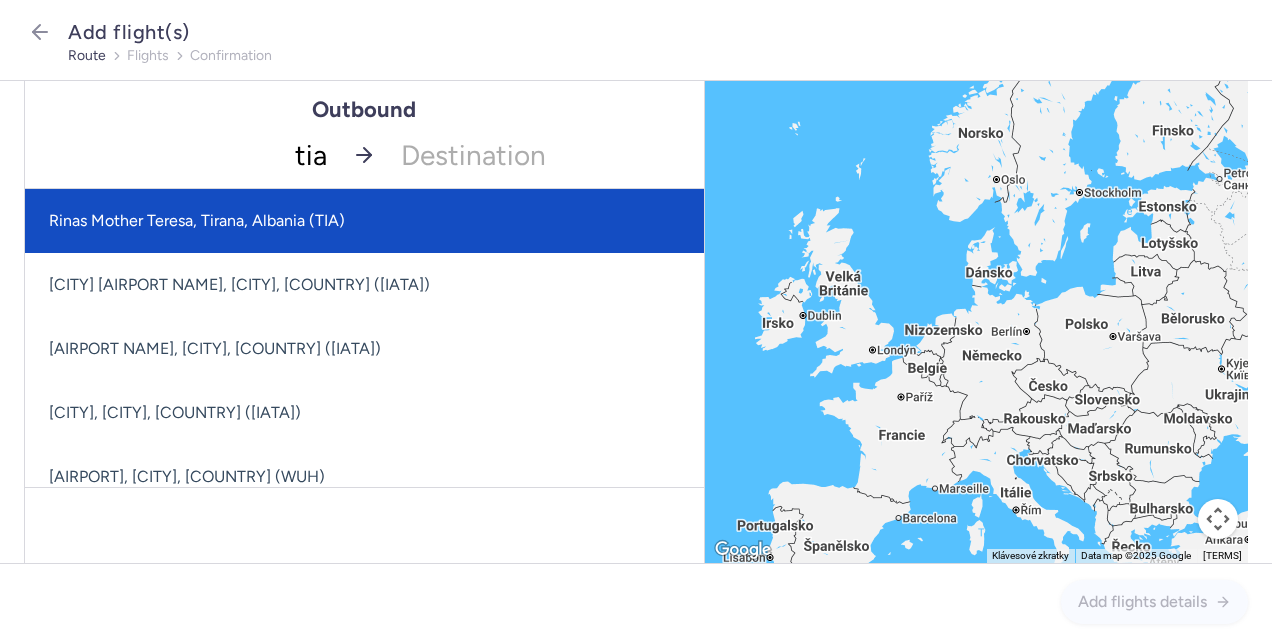 click on "Rinas Mother Teresa, Tirana, Albania (TIA)" 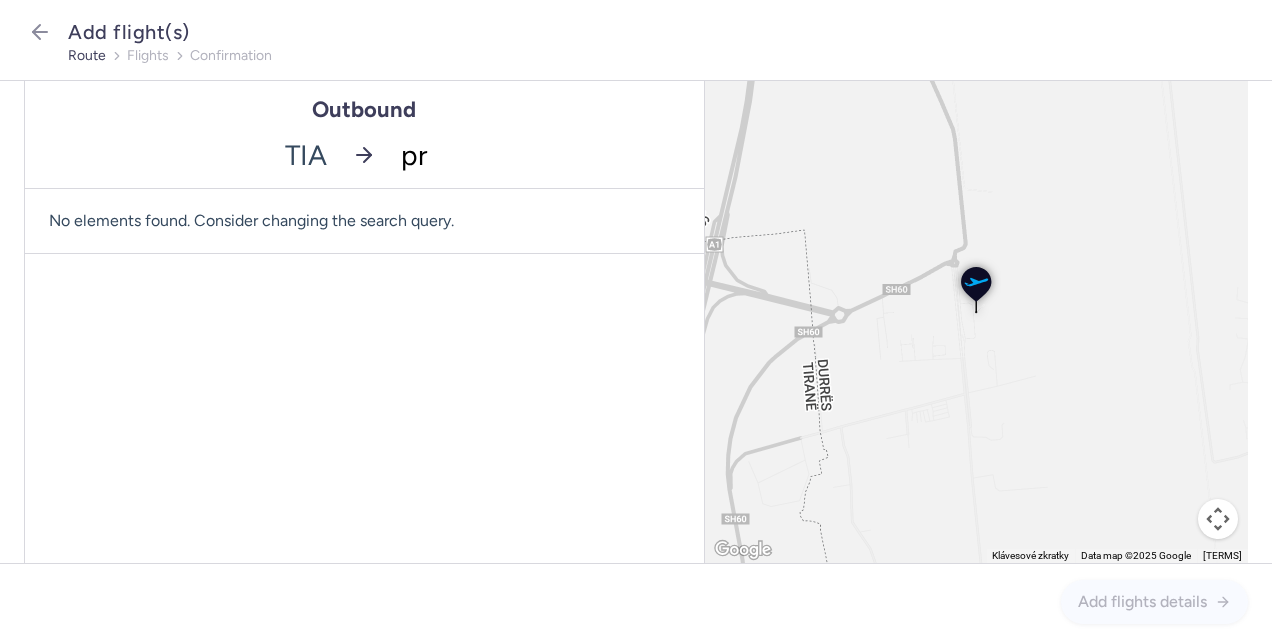 type on "[CODE]" 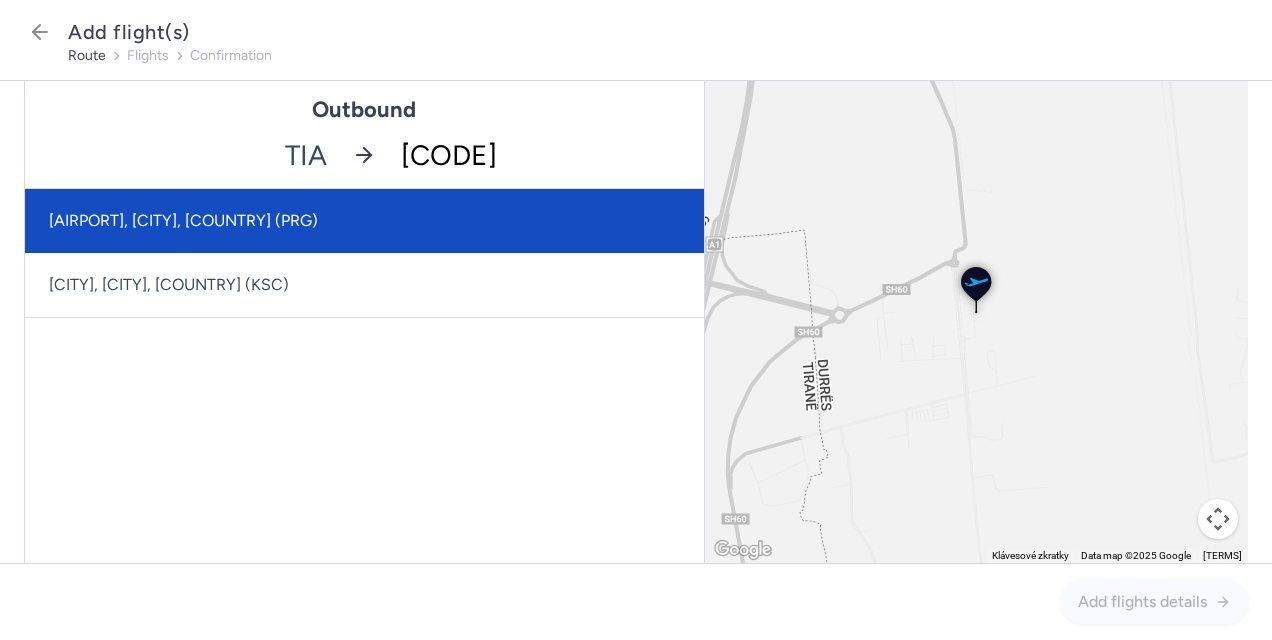 click on "[AIRPORT], [CITY], [COUNTRY] (PRG)" 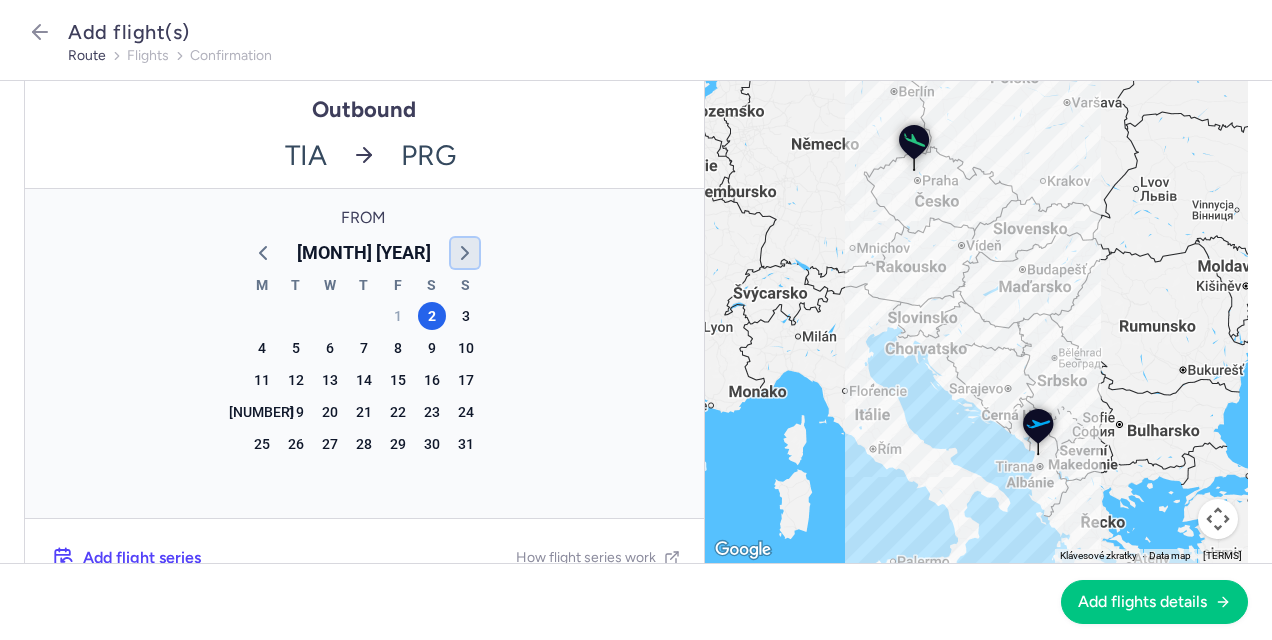 click 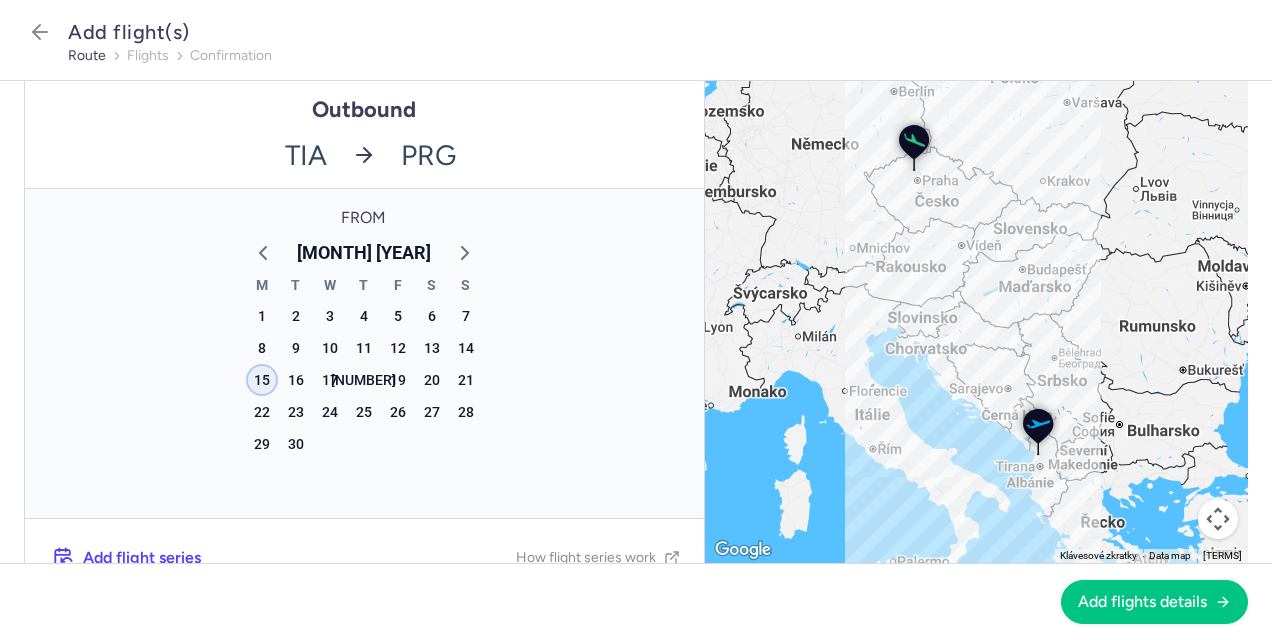click on "15" 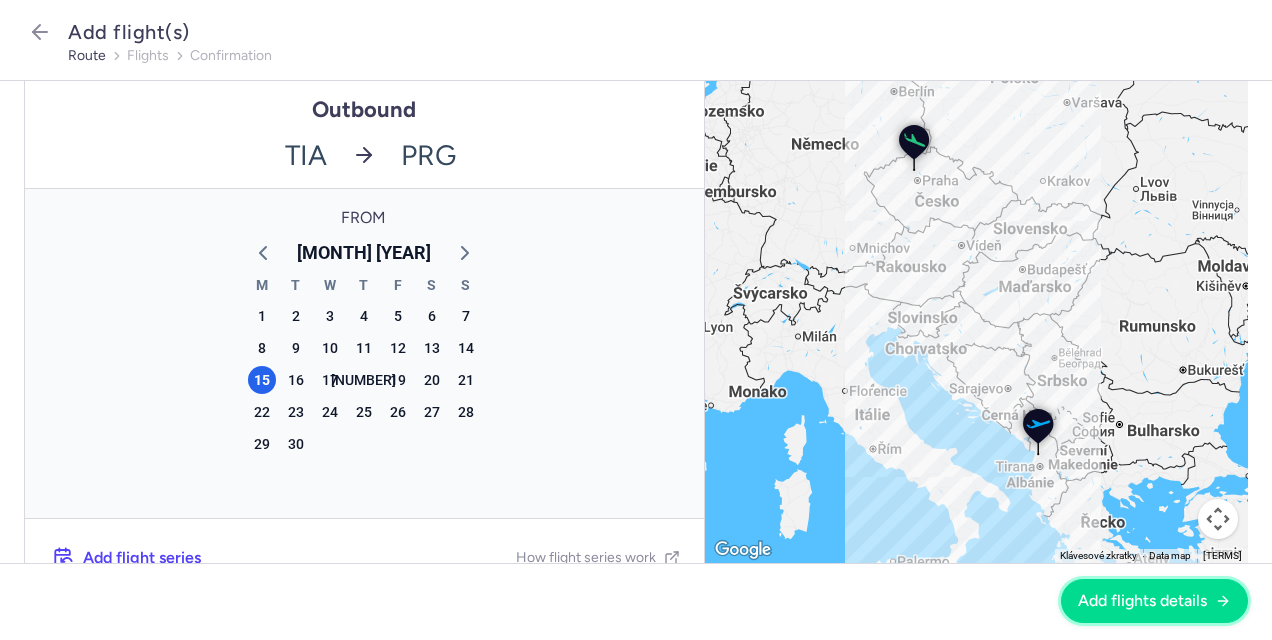 click on "Add flights details" at bounding box center [1142, 601] 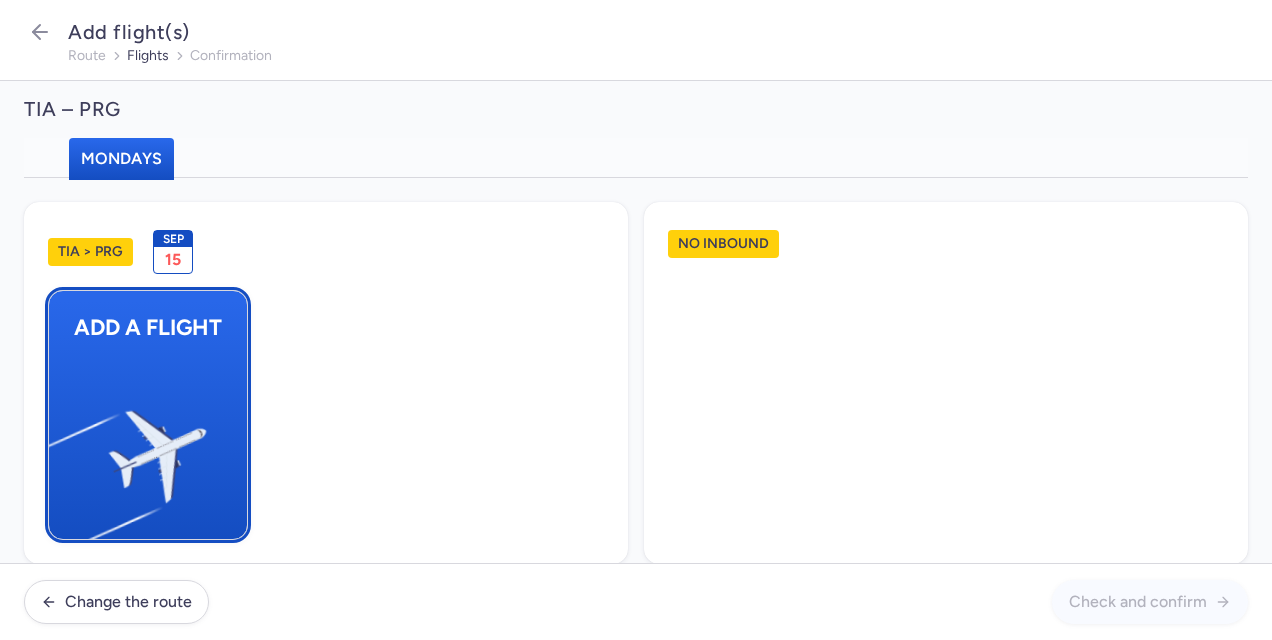 click at bounding box center [59, 448] 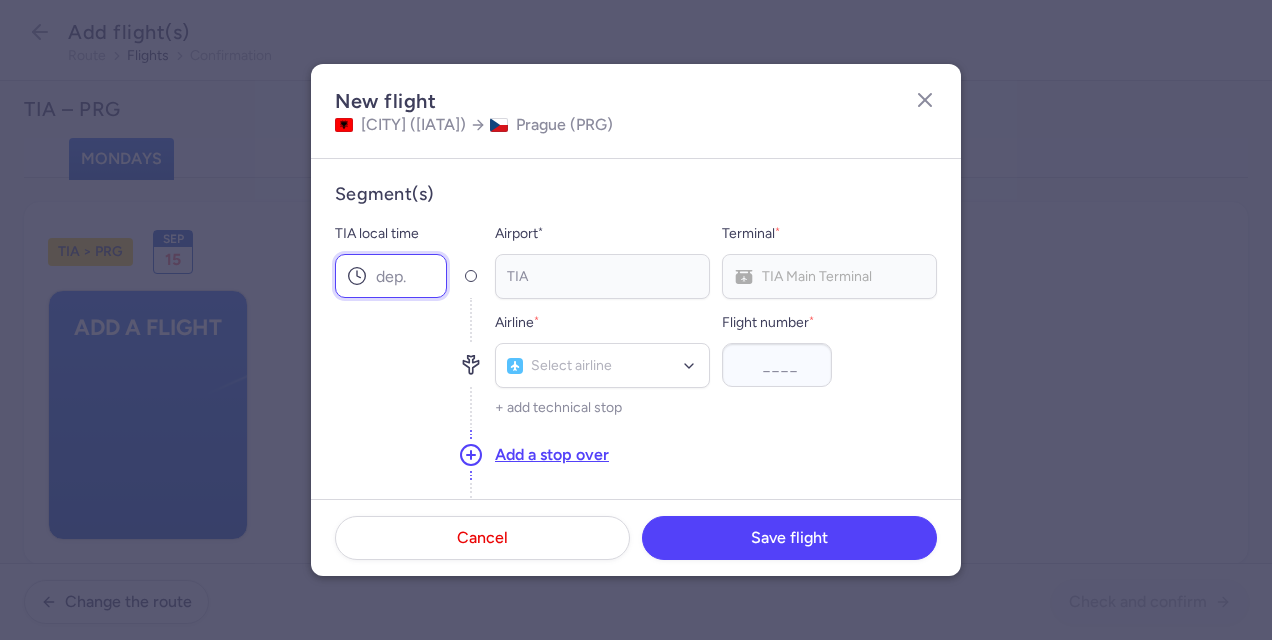 click on "TIA local time" at bounding box center [391, 276] 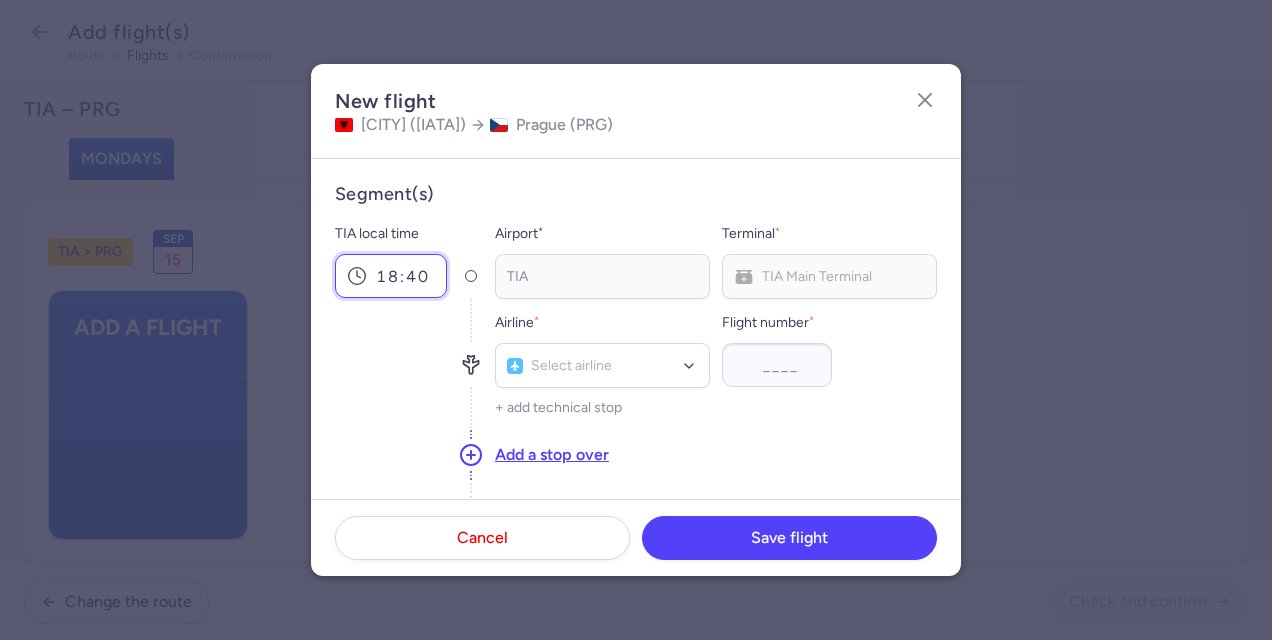 type on "18:40" 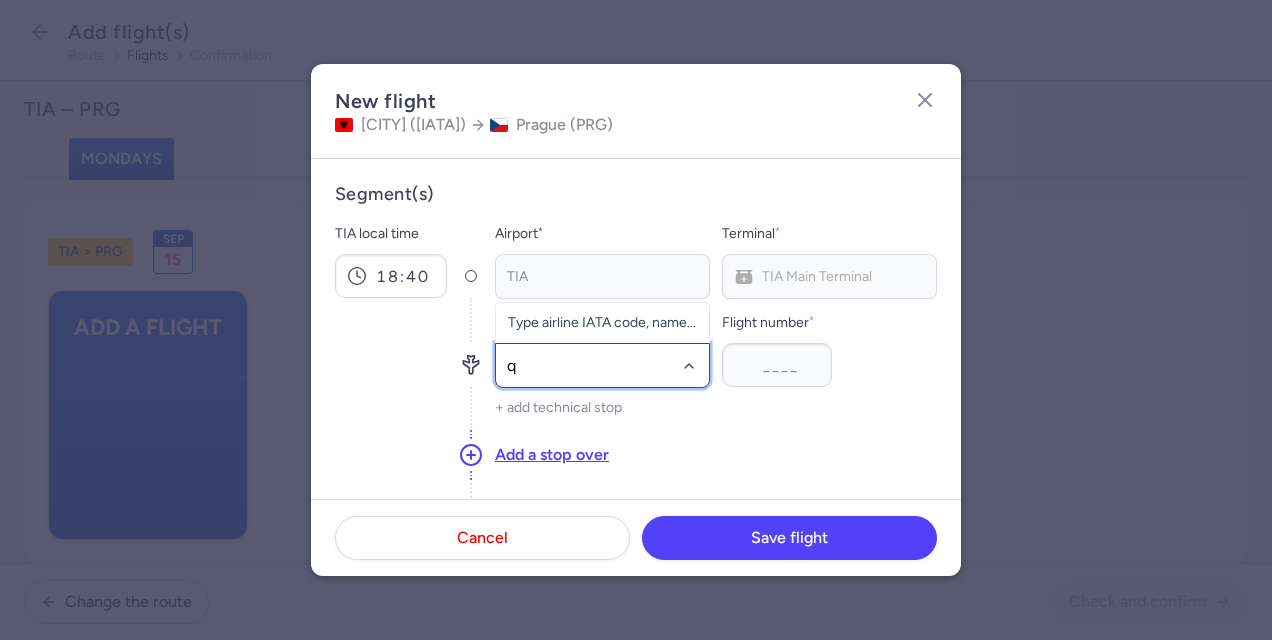 type on "qs" 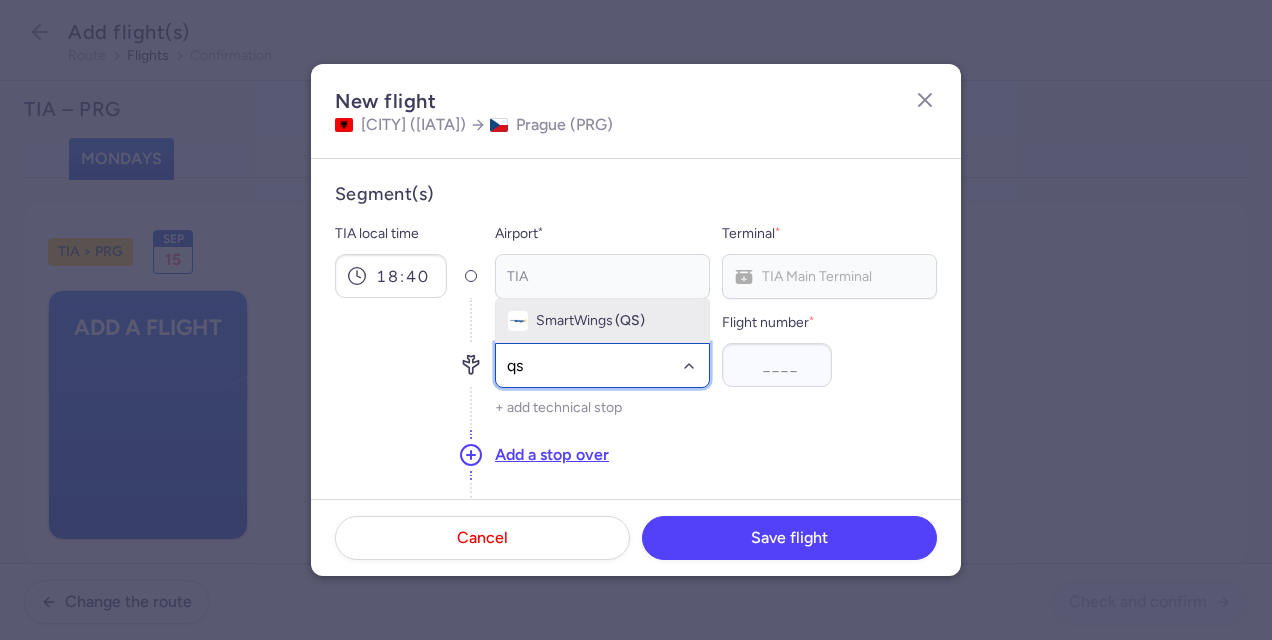 click on "SmartWings" at bounding box center [574, 321] 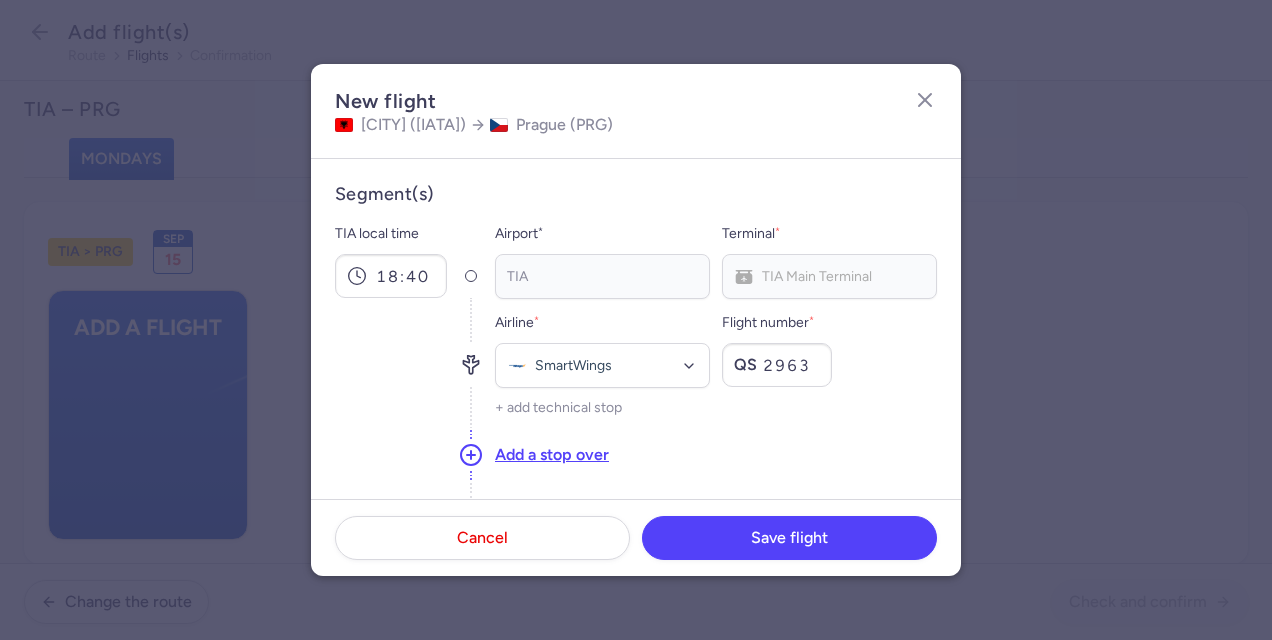 type on "2963" 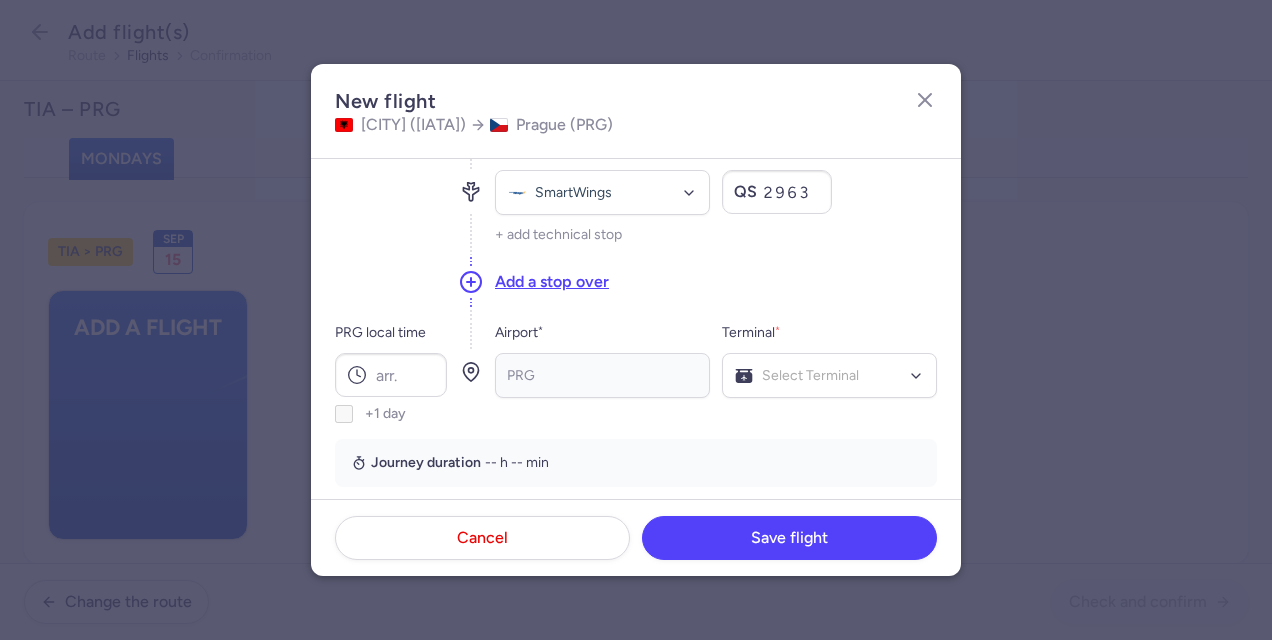 scroll, scrollTop: 225, scrollLeft: 0, axis: vertical 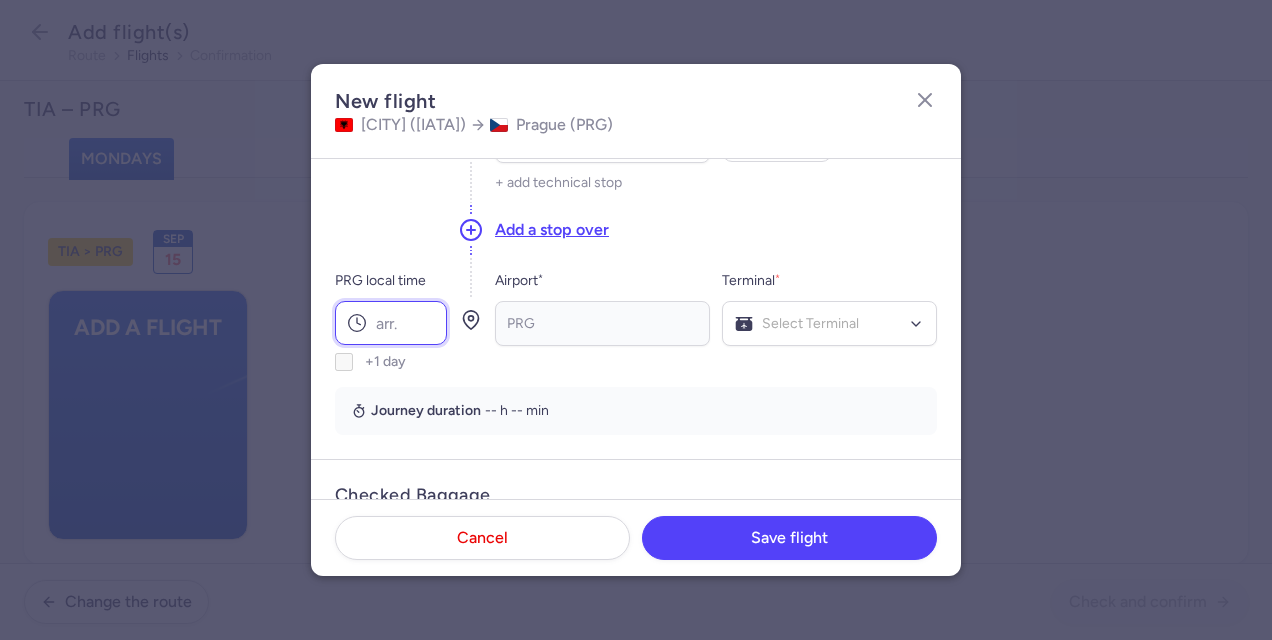 click on "PRG local time" at bounding box center (391, 323) 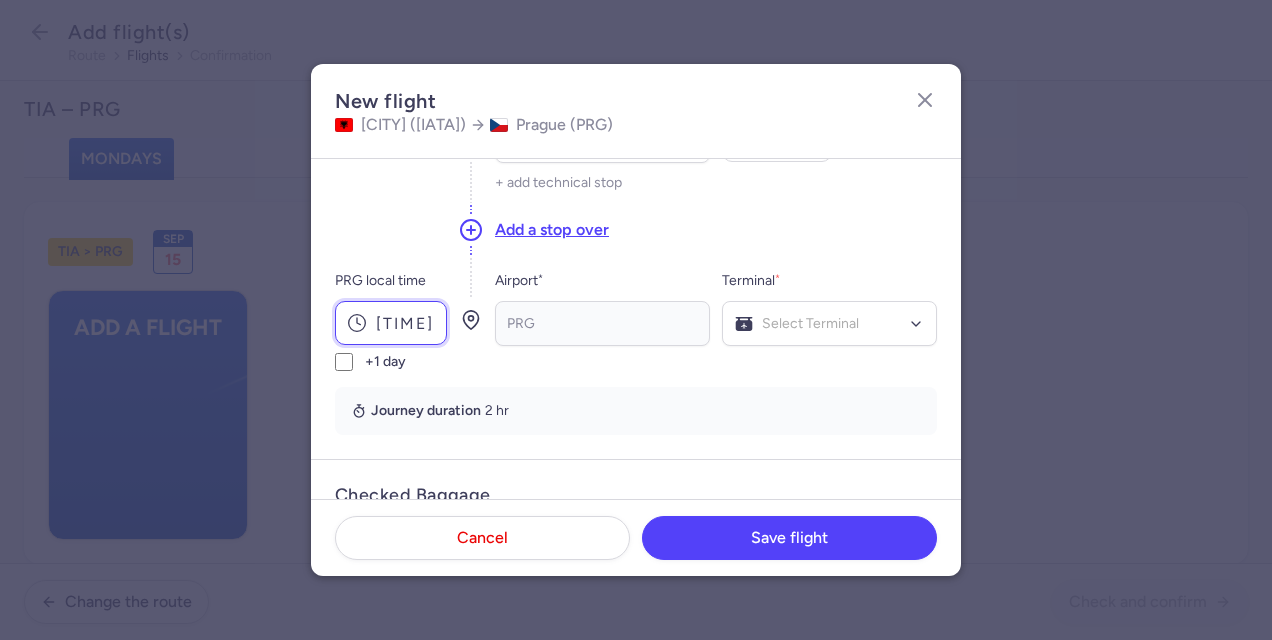 type on "[TIME]" 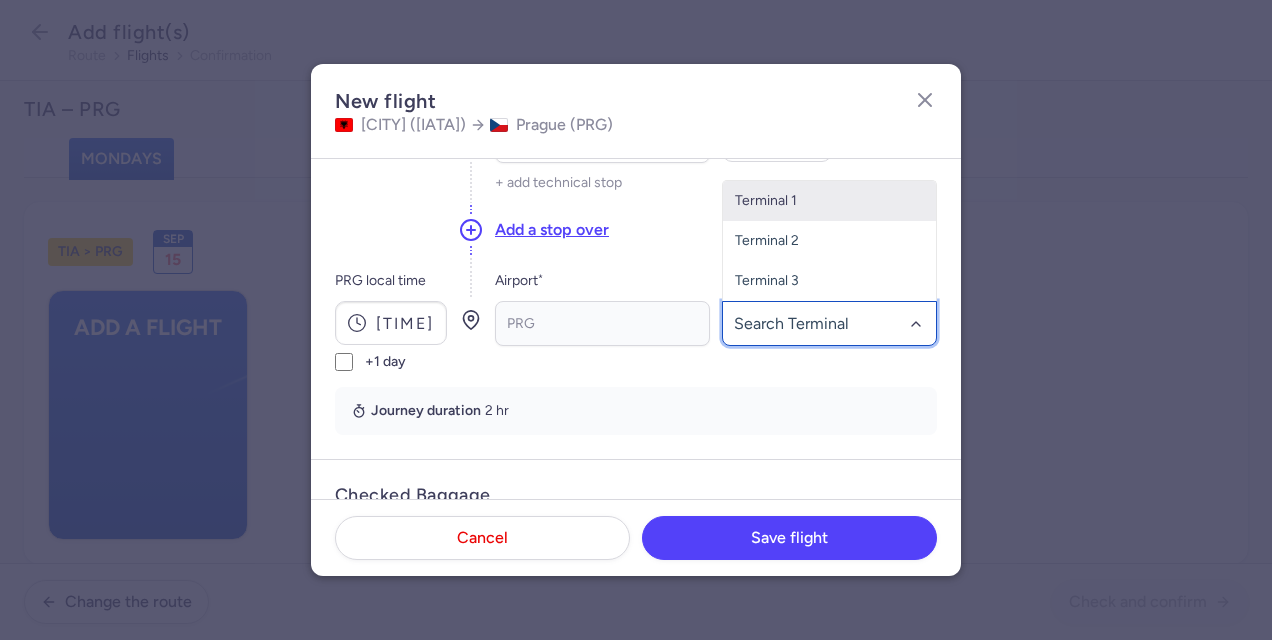click on "Terminal 1" at bounding box center [829, 201] 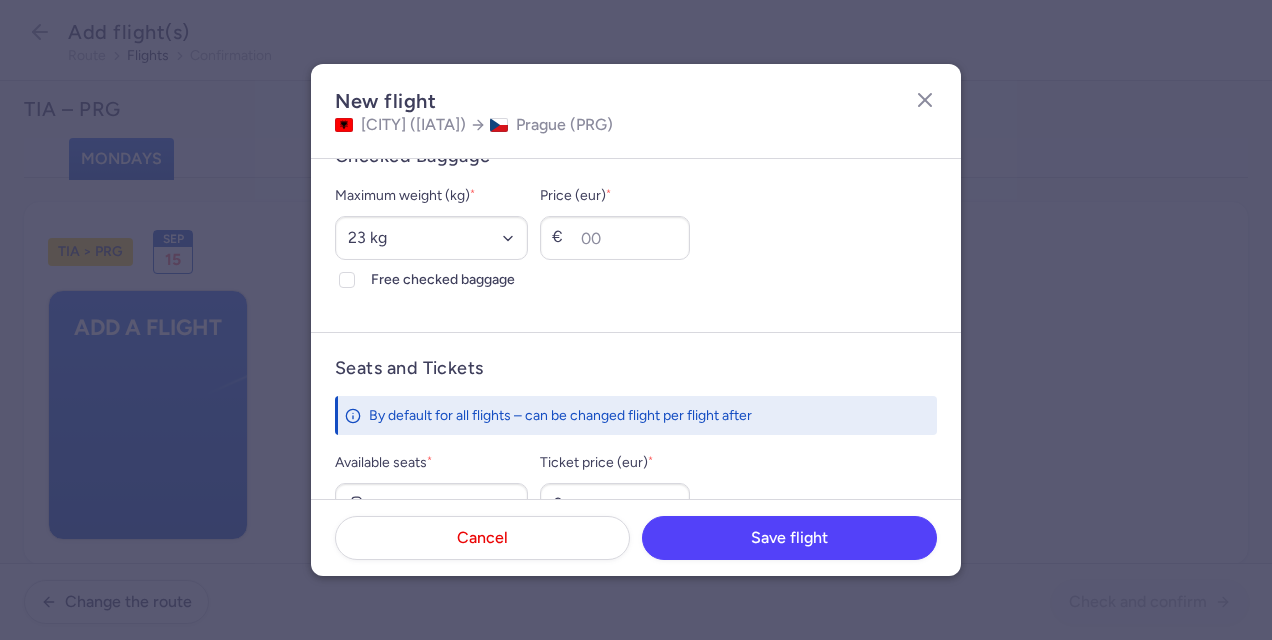 scroll, scrollTop: 586, scrollLeft: 0, axis: vertical 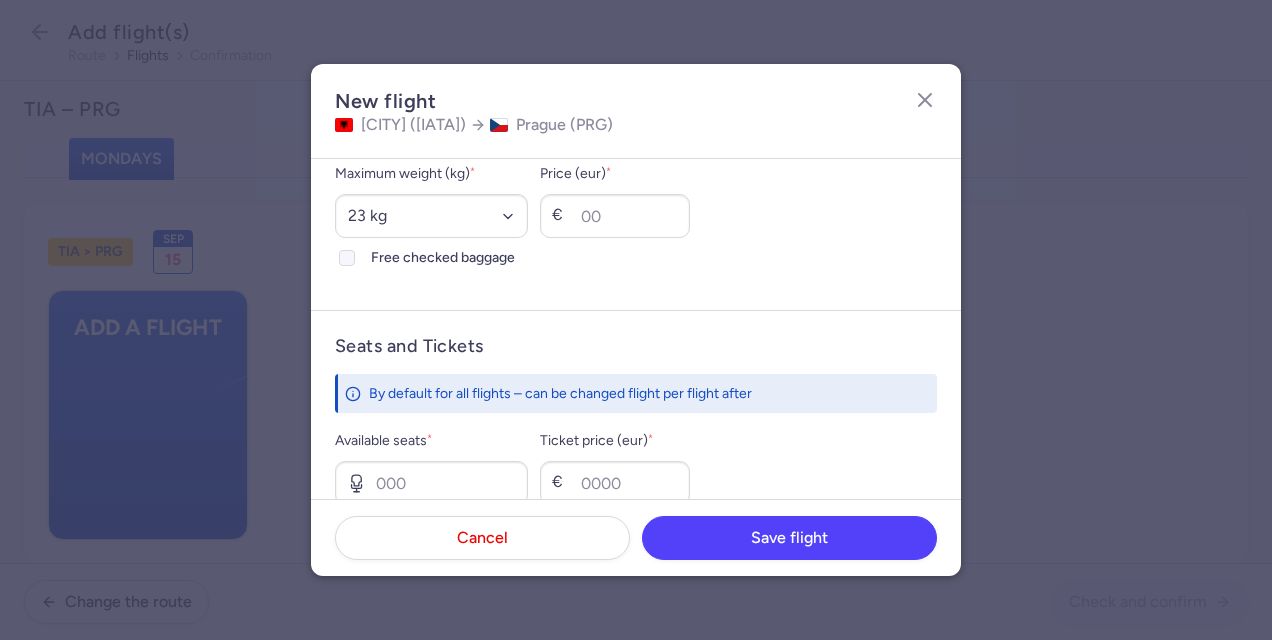 click 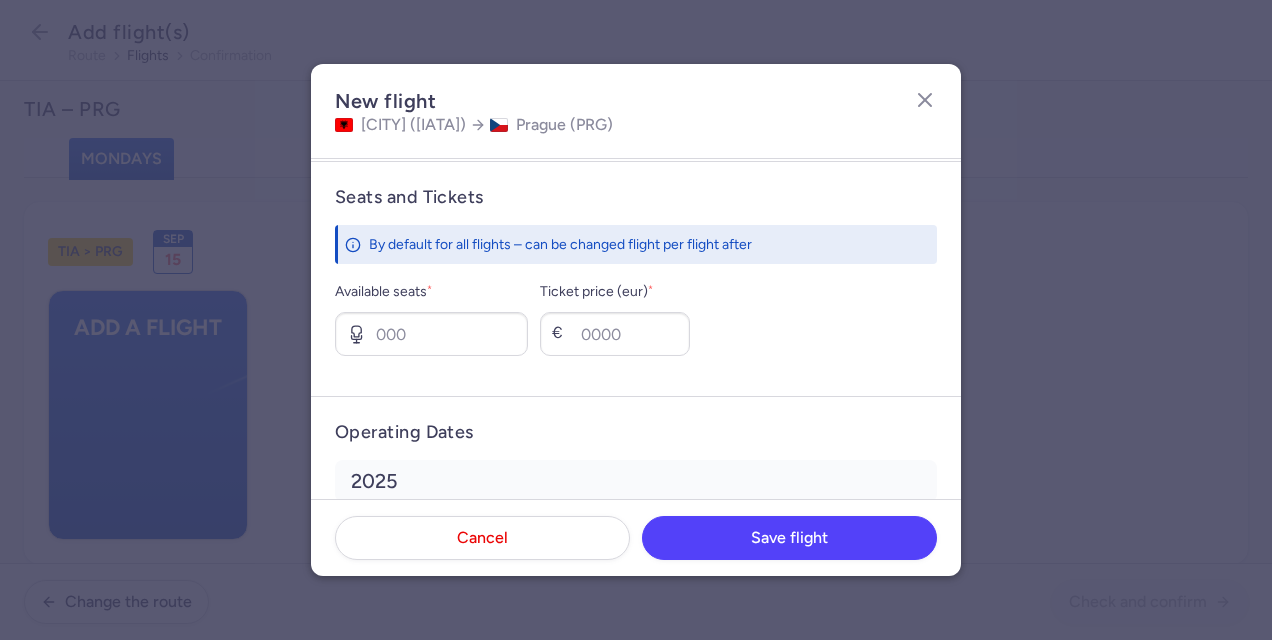 scroll, scrollTop: 743, scrollLeft: 0, axis: vertical 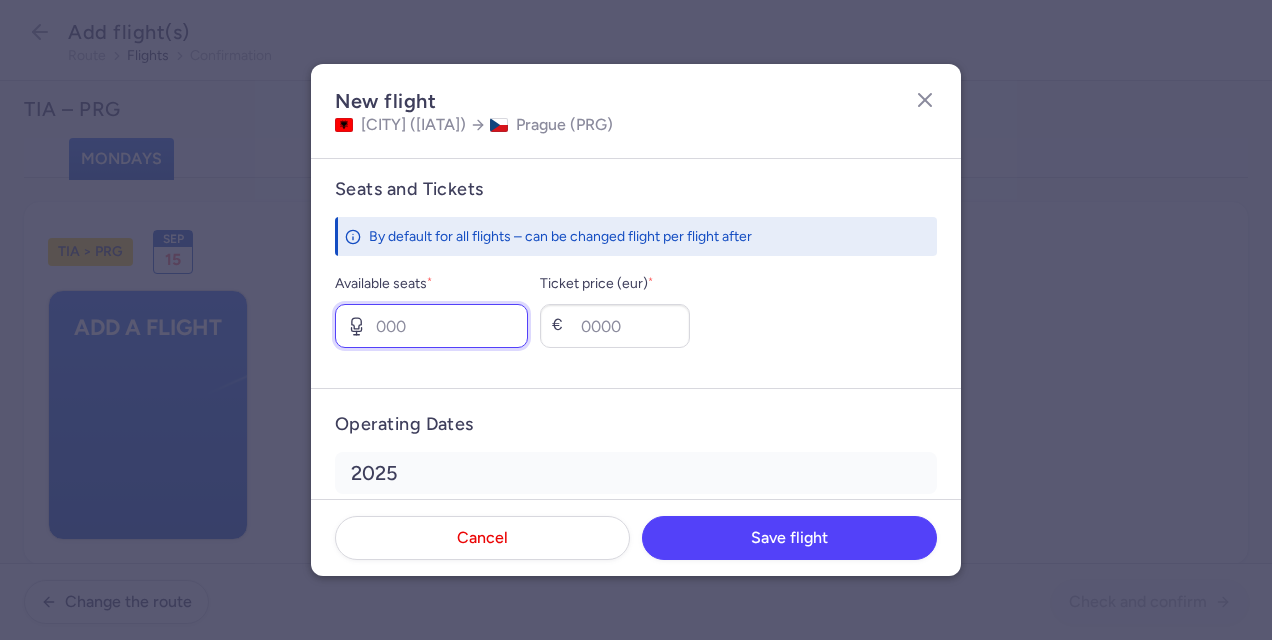click on "Available seats  *" at bounding box center [431, 326] 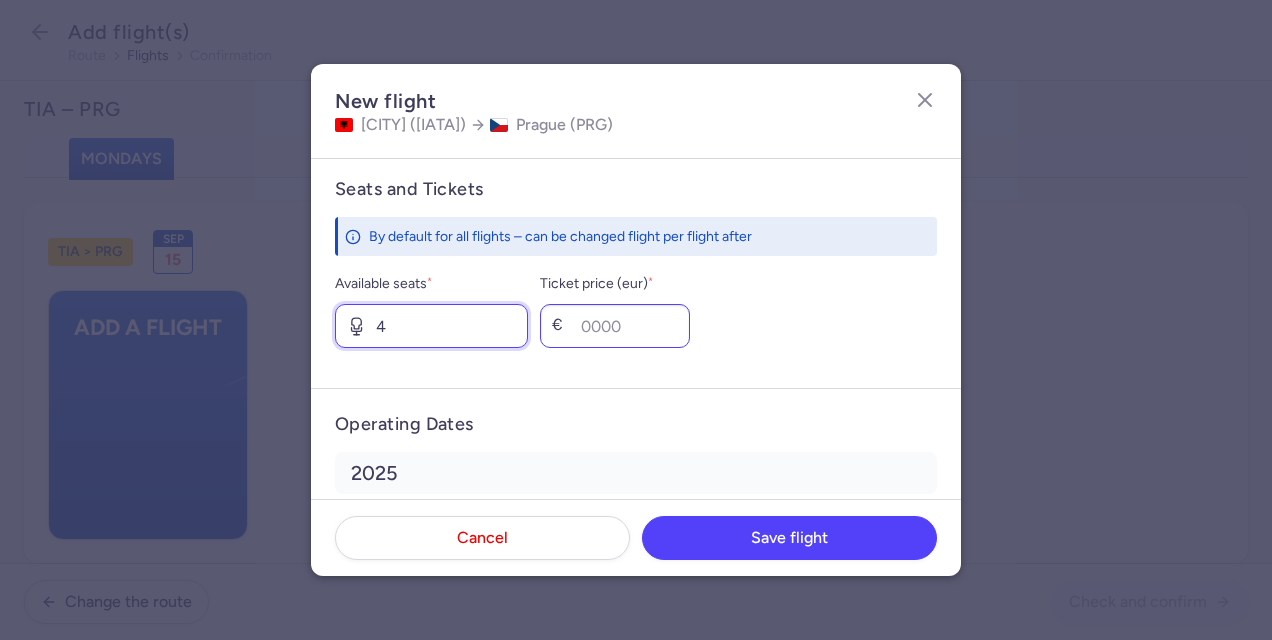 type on "4" 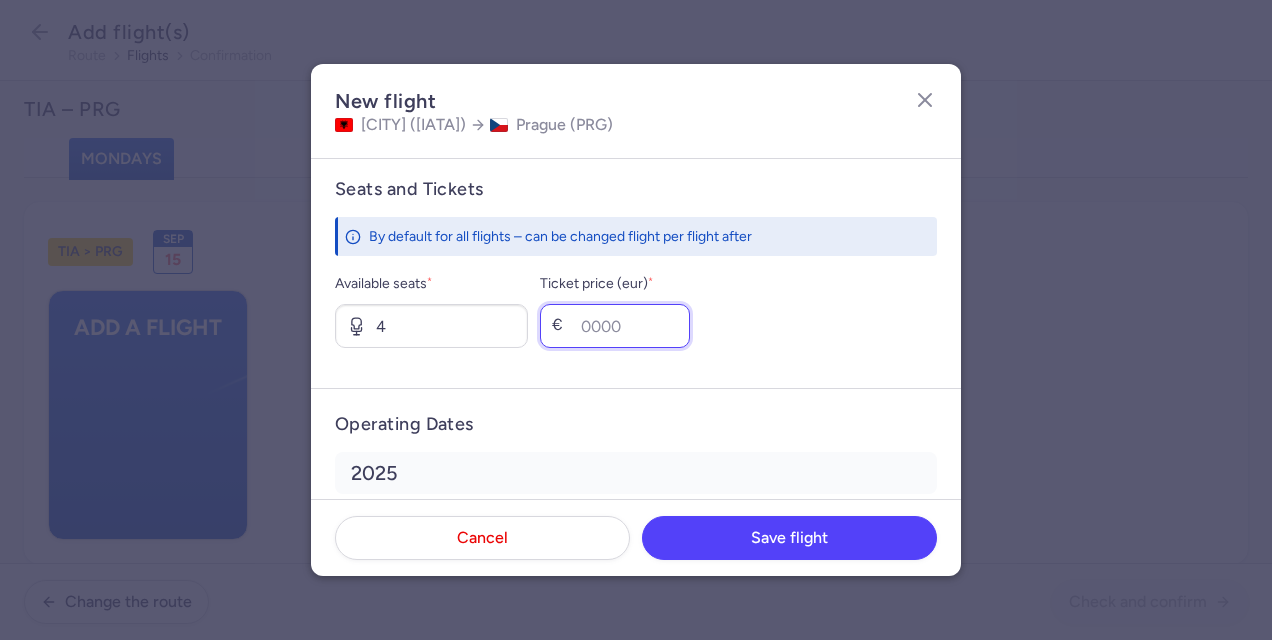 click on "Ticket price (eur)  *" at bounding box center (615, 326) 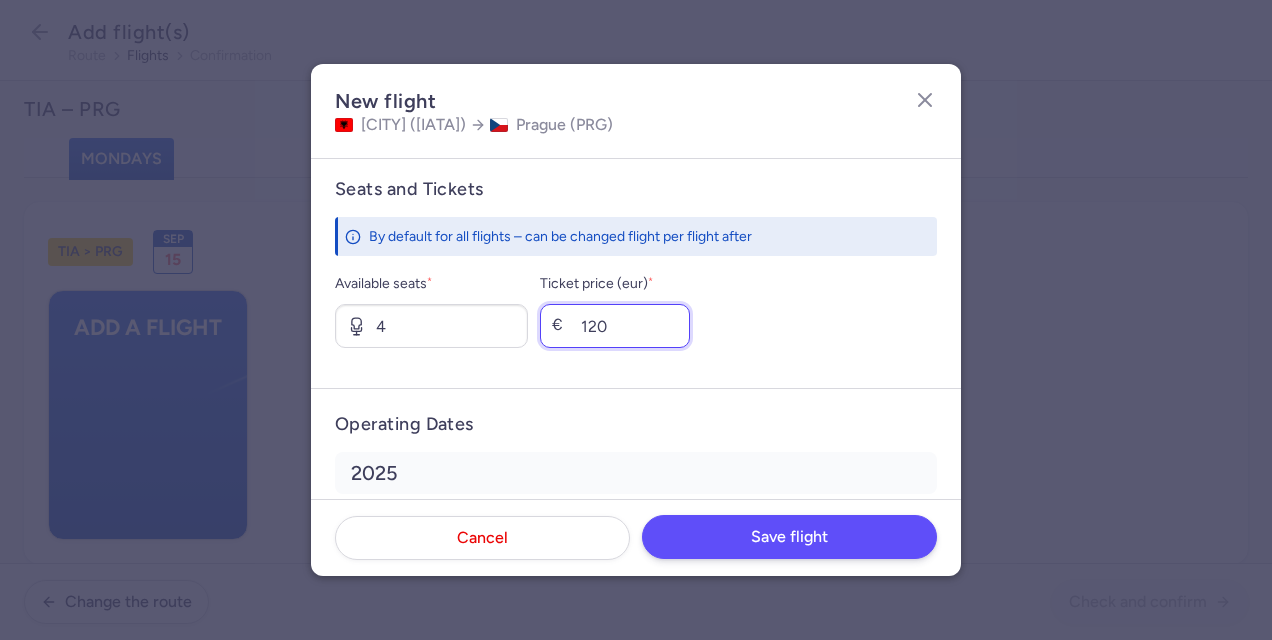type on "120" 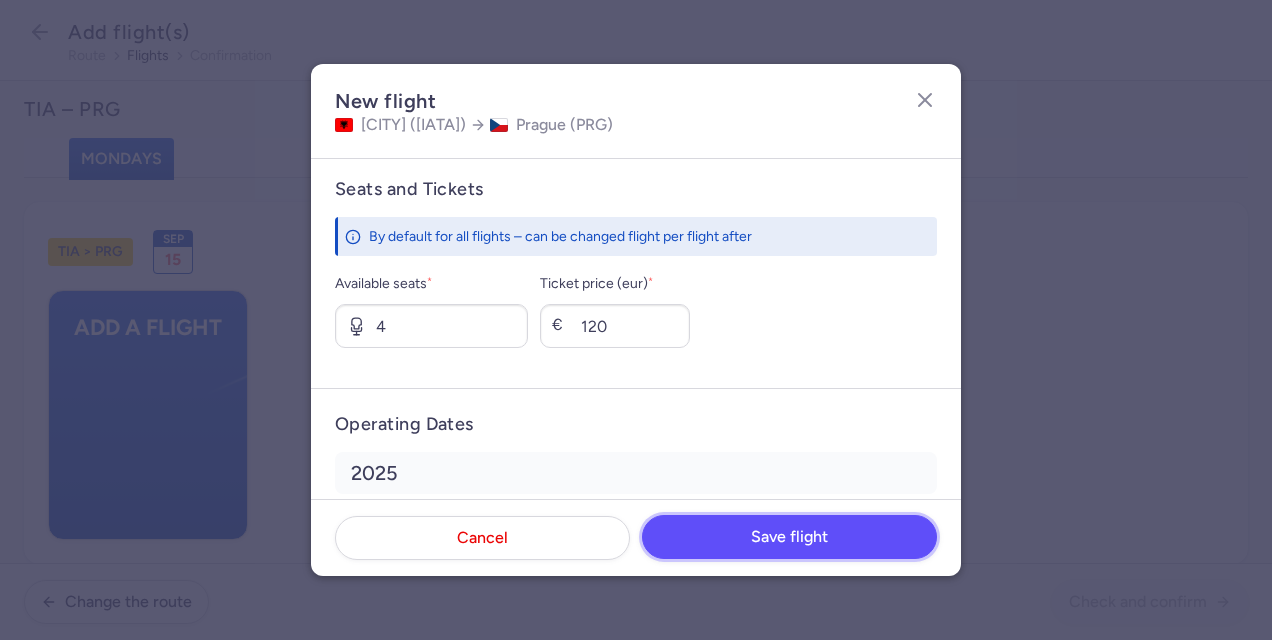 click on "Save flight" at bounding box center (789, 537) 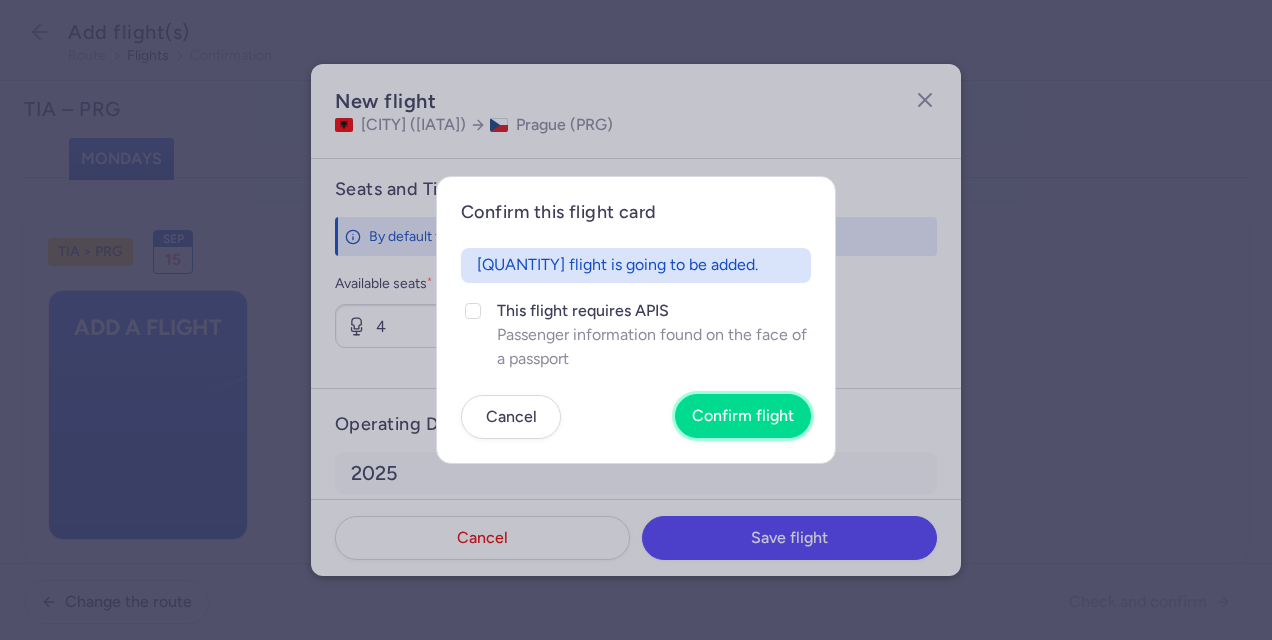 click on "Confirm flight" at bounding box center (743, 416) 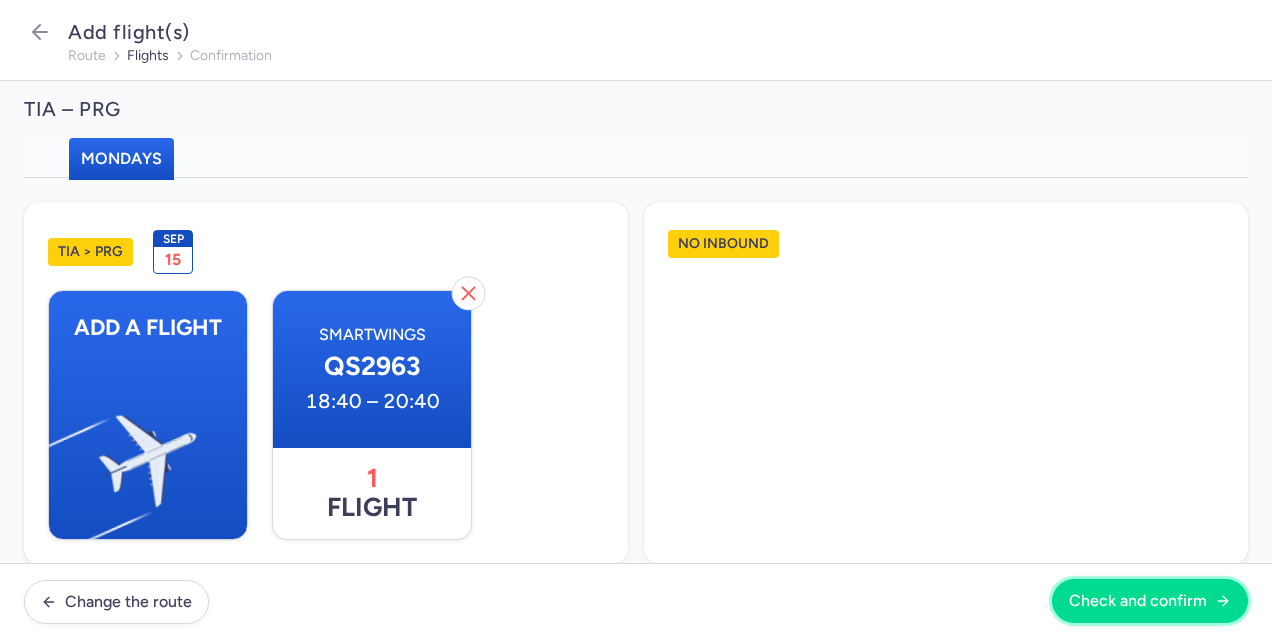 click on "Check and confirm" at bounding box center (1138, 601) 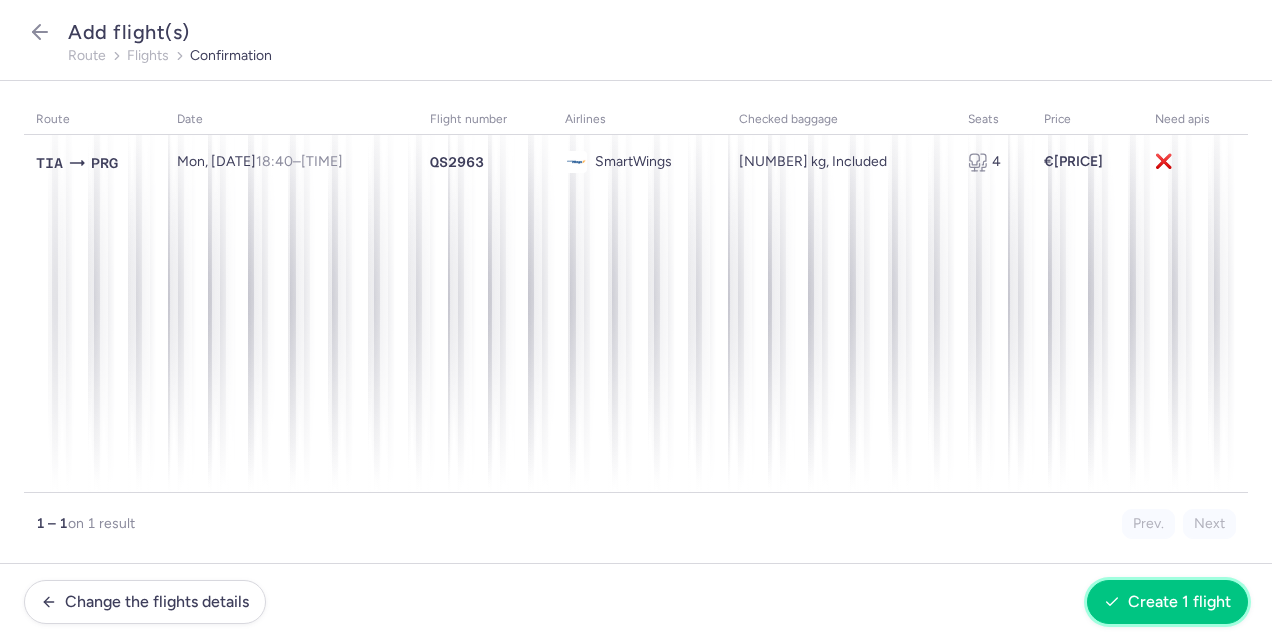 click on "Create 1 flight" at bounding box center [1167, 602] 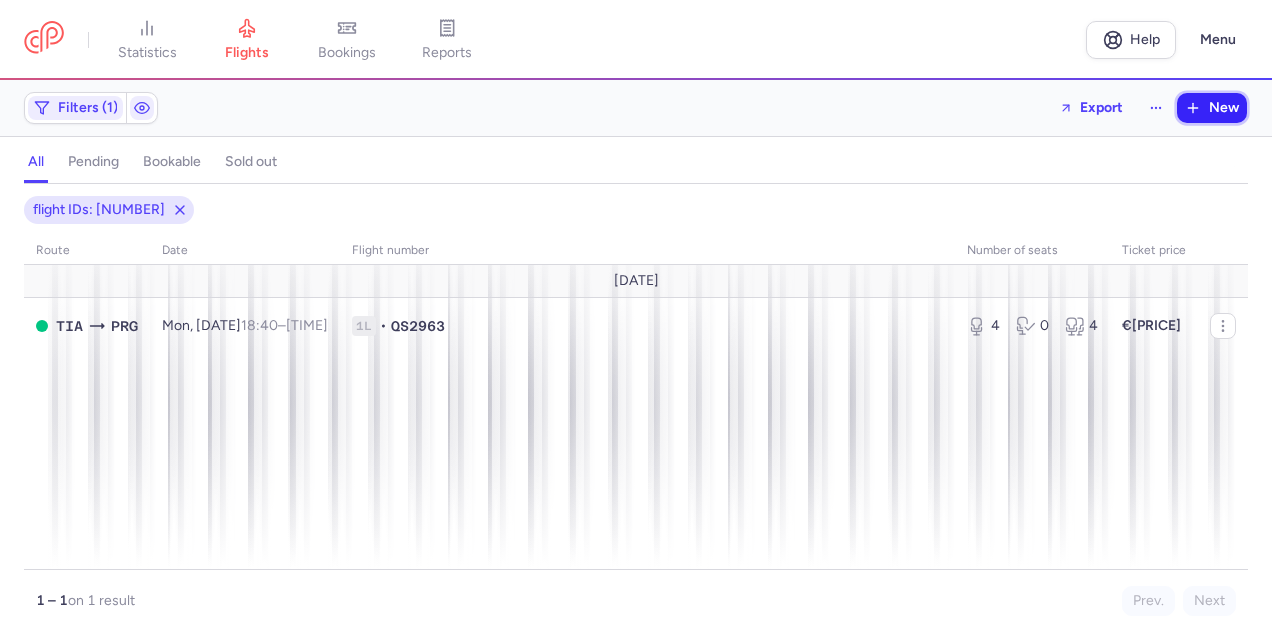 click on "New" at bounding box center [1224, 108] 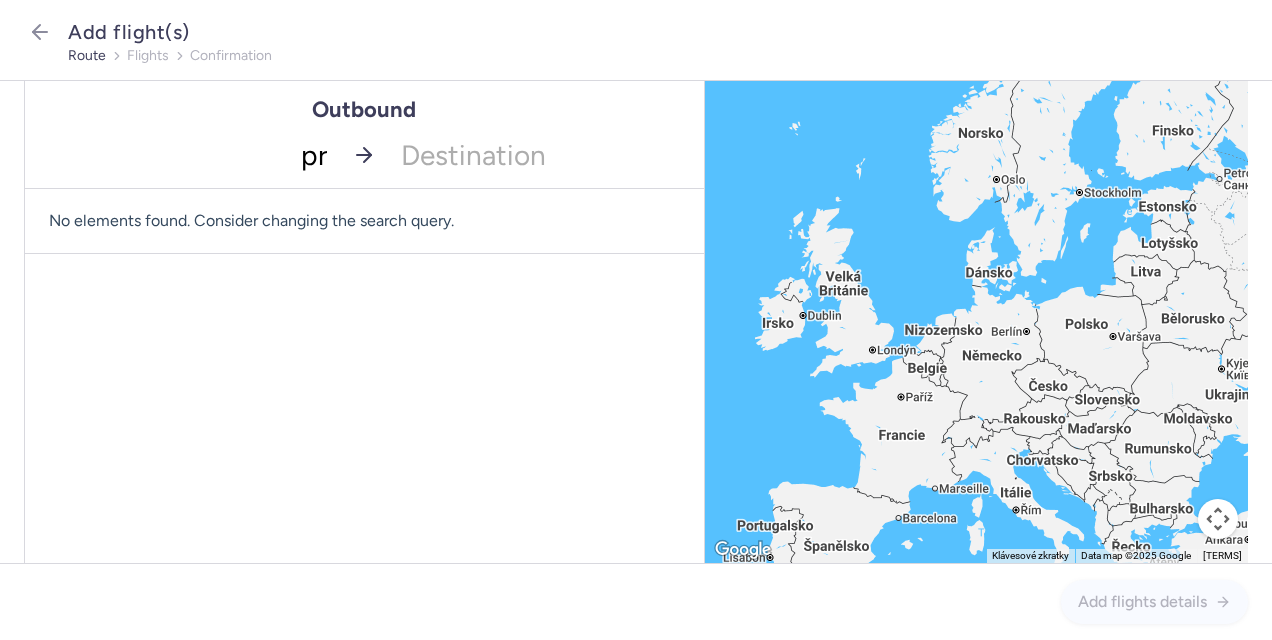 type on "[CODE]" 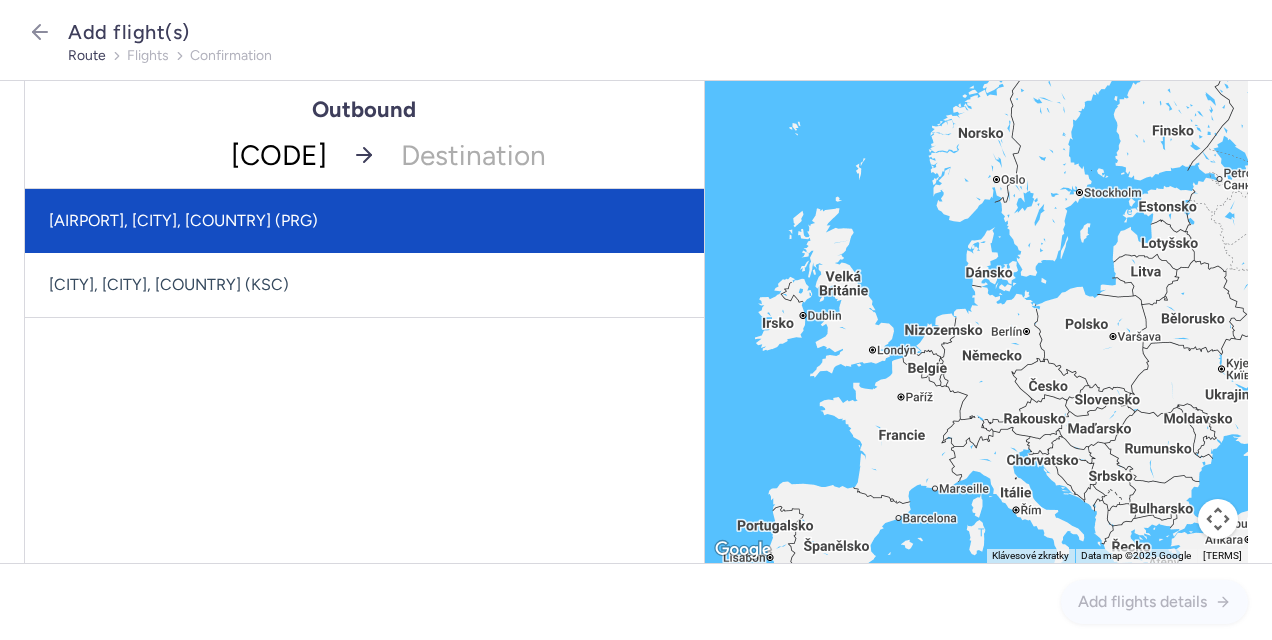 click on "[AIRPORT], [CITY], [COUNTRY] (PRG)" 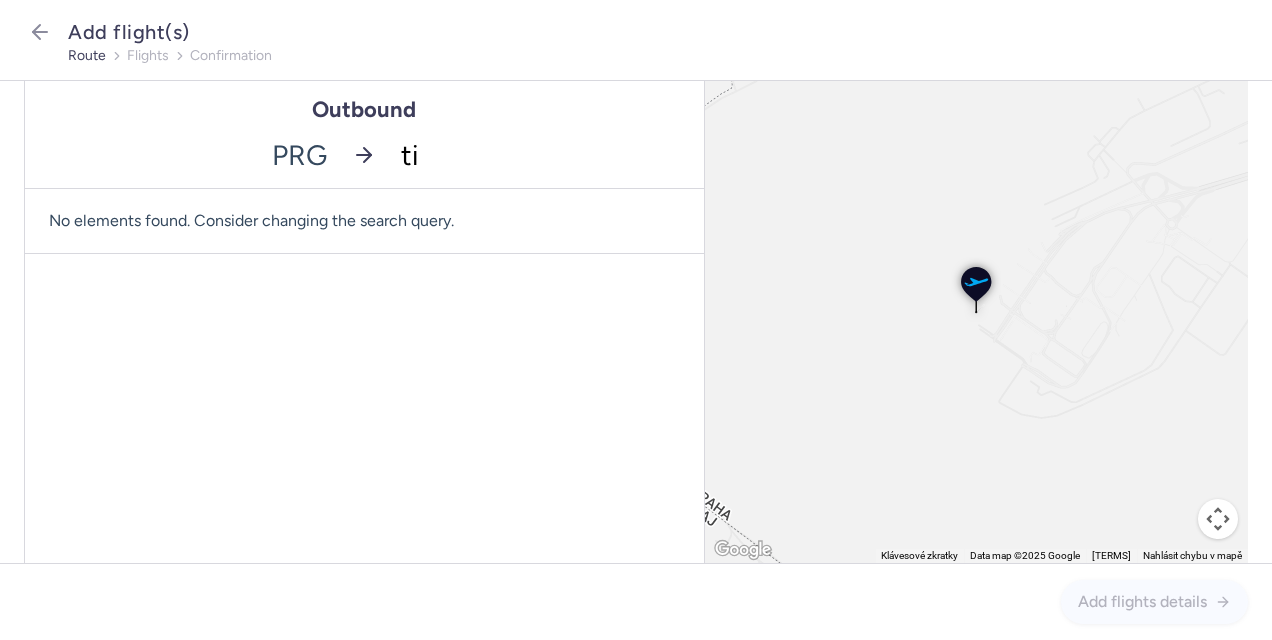 type on "tia" 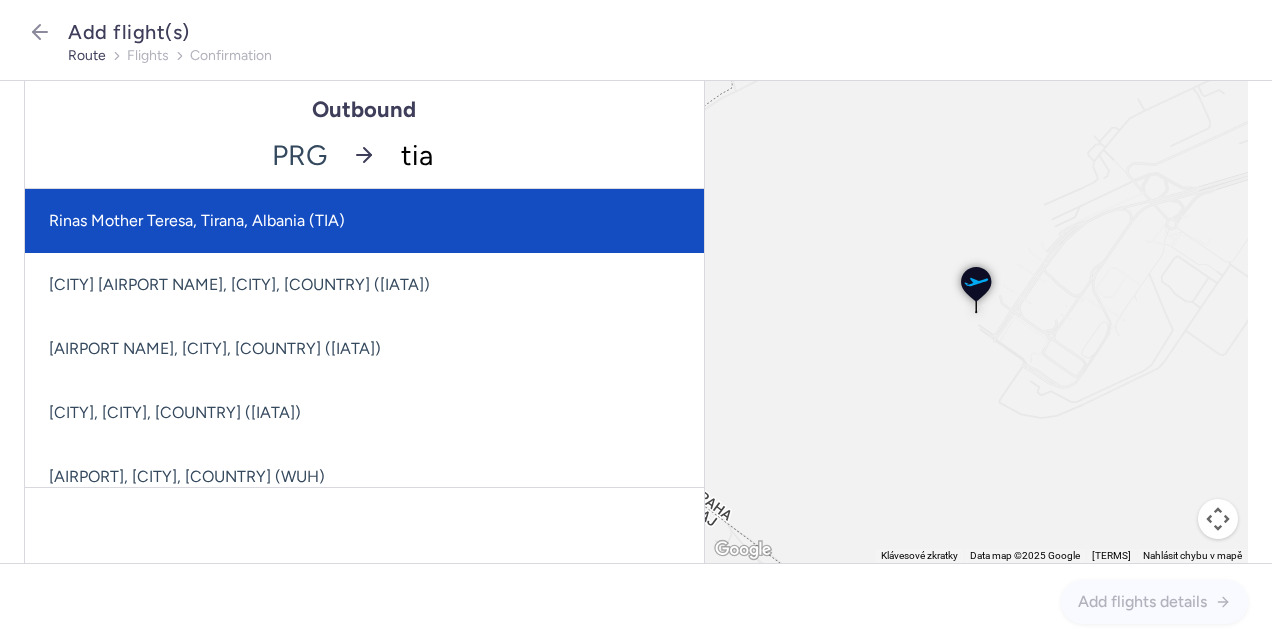 click on "Rinas Mother Teresa, Tirana, Albania (TIA)" 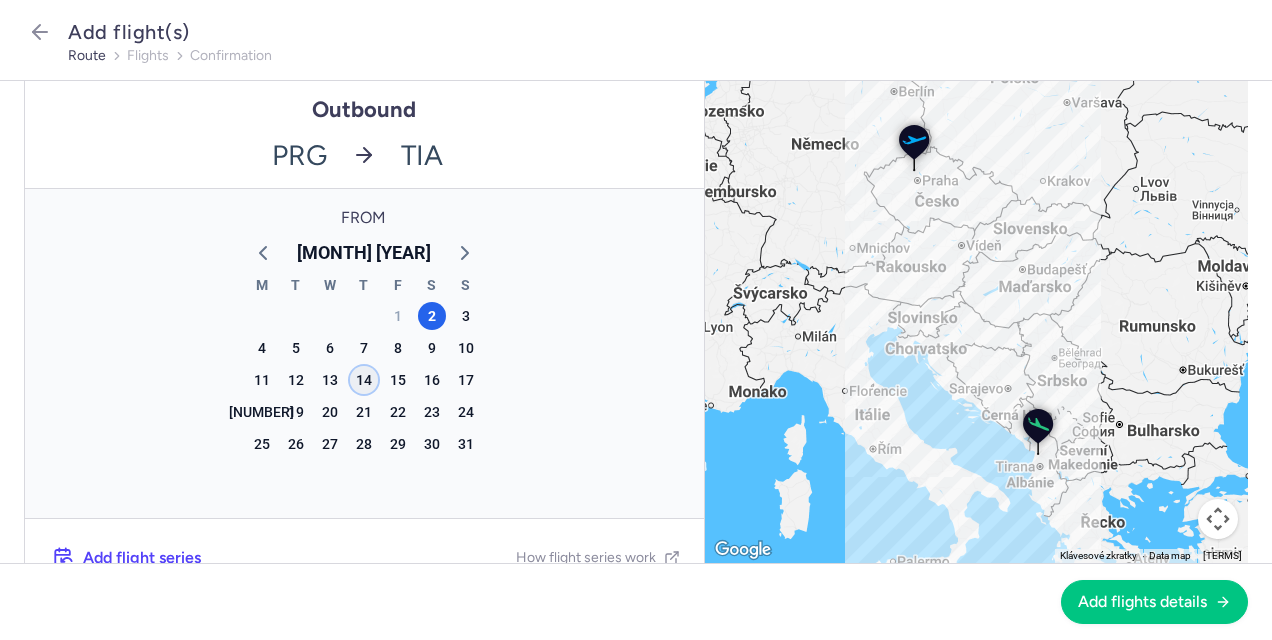 click on "14" 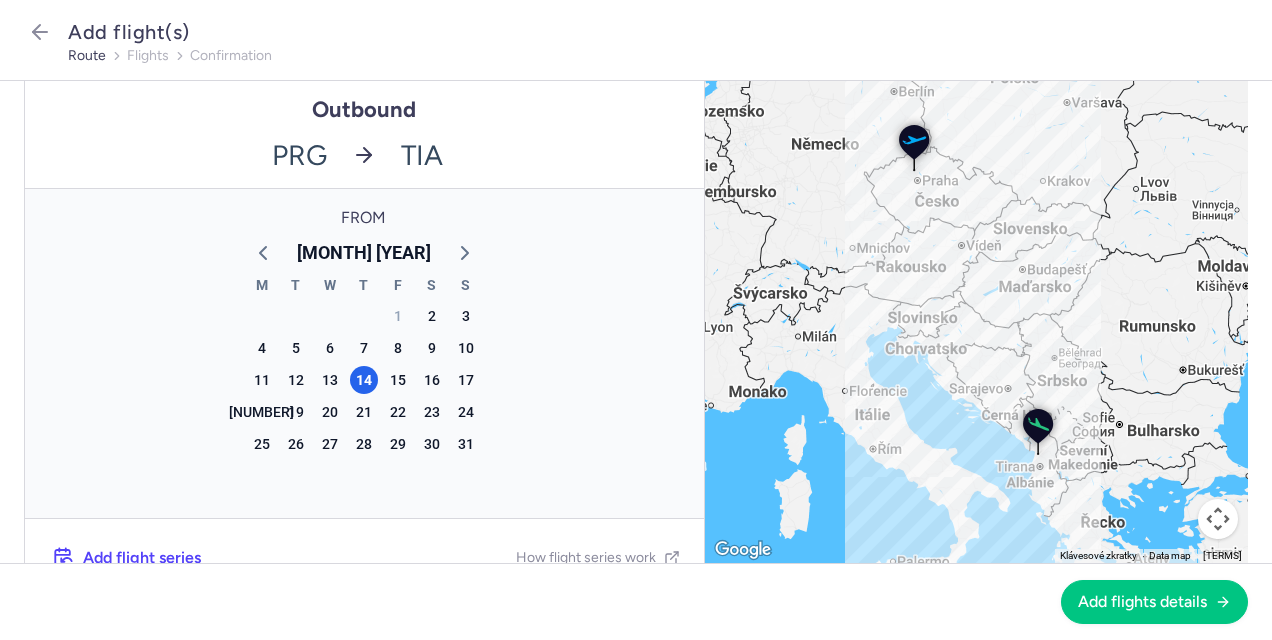 click on "Add flight series" at bounding box center (142, 558) 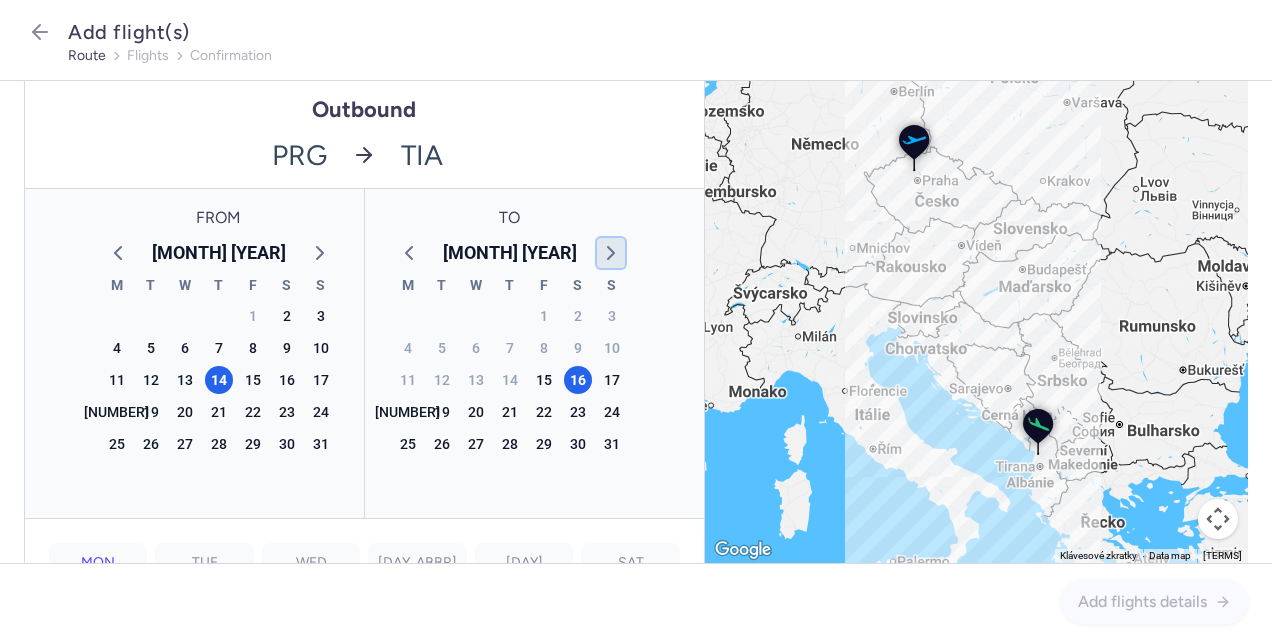 click 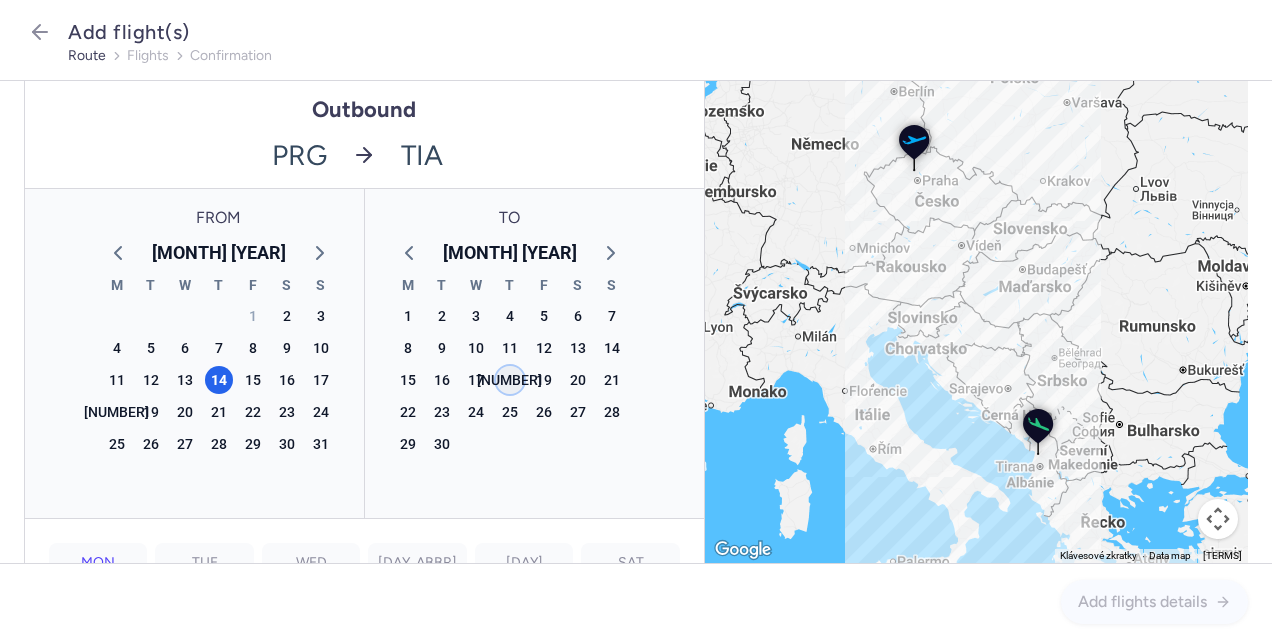 click on "[NUMBER]" 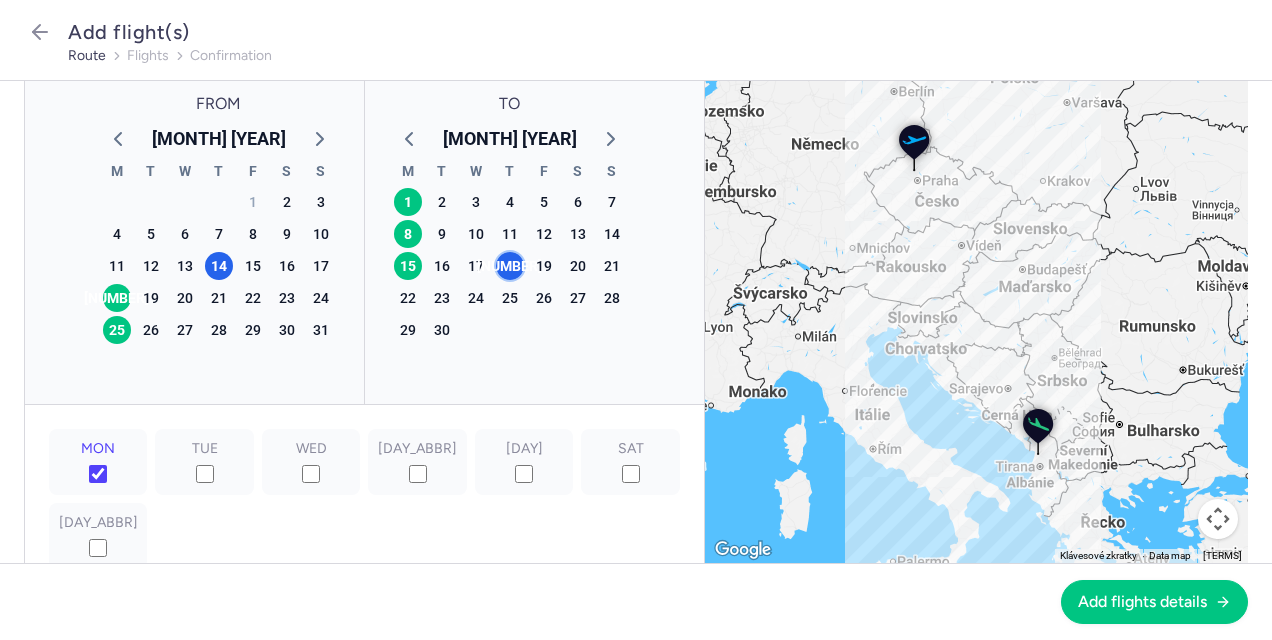 scroll, scrollTop: 123, scrollLeft: 0, axis: vertical 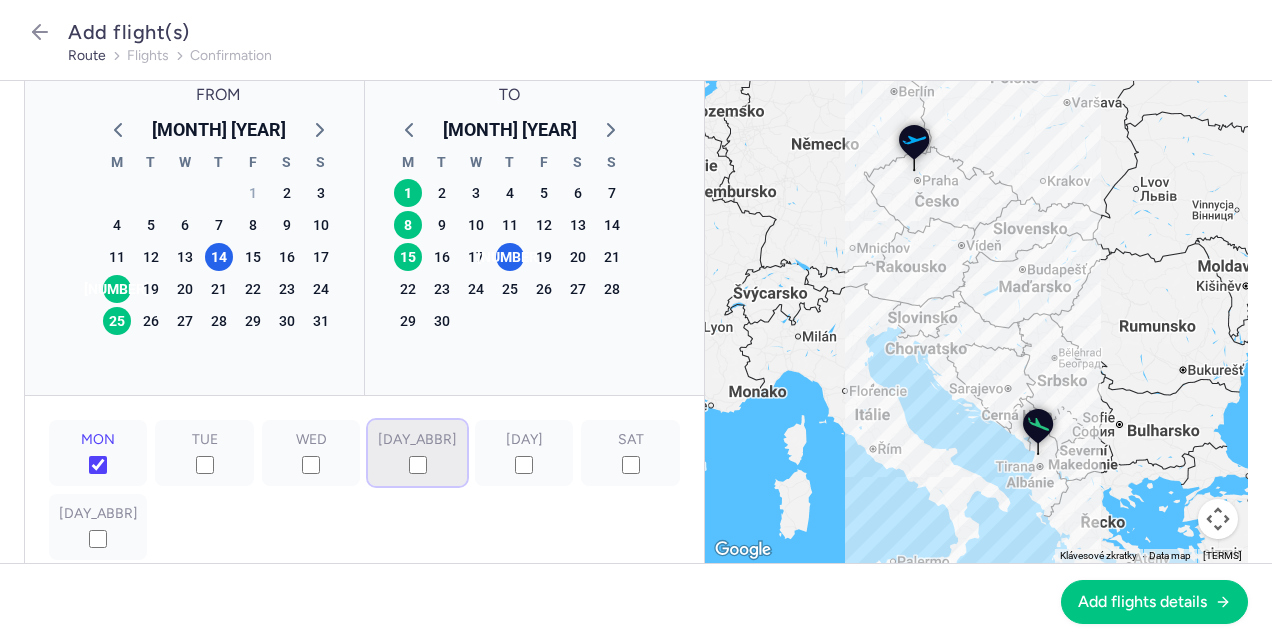 click on "[DAY_ABBR]" at bounding box center (418, 465) 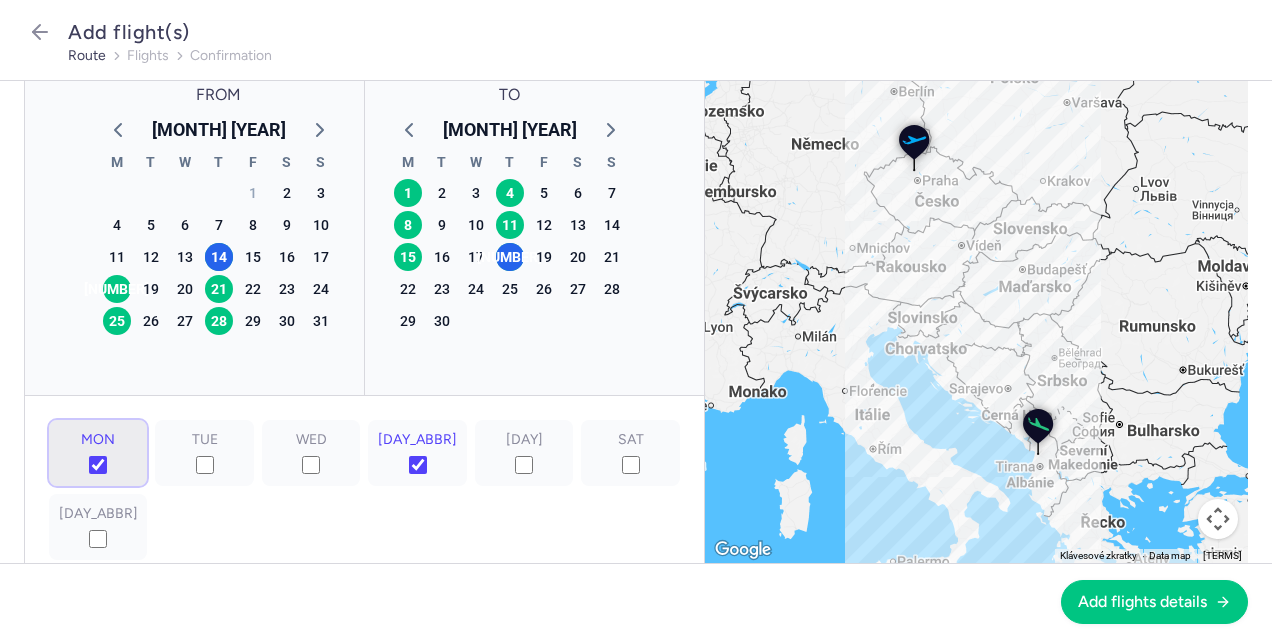 click on "MON" at bounding box center (98, 465) 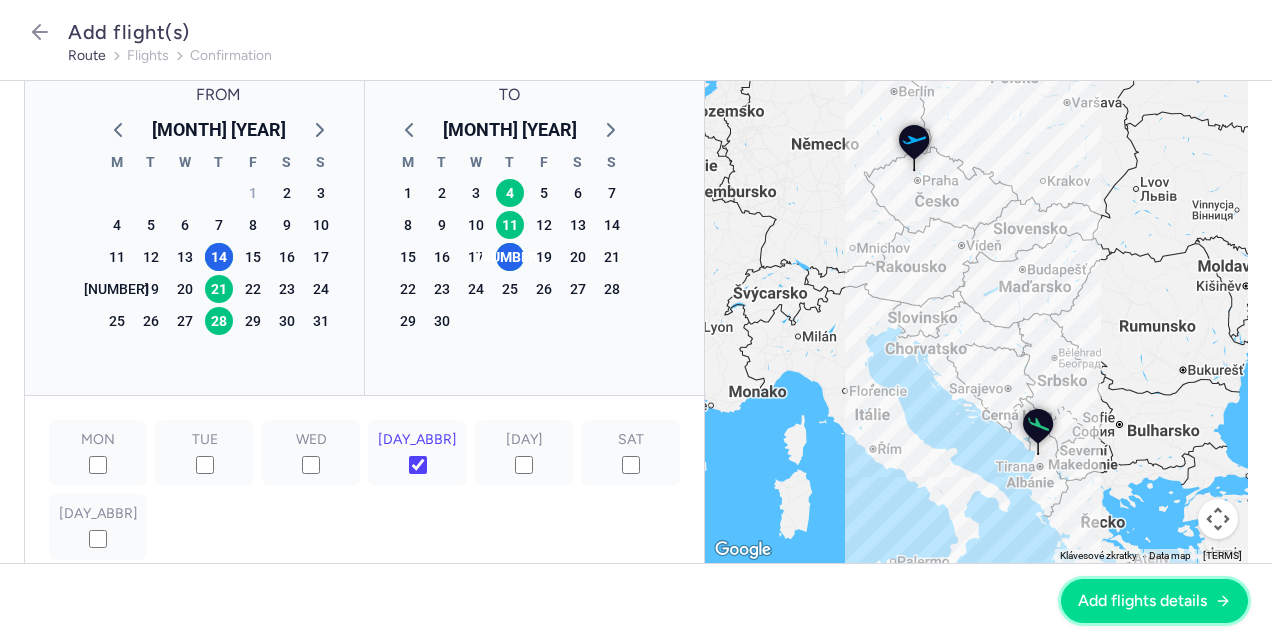 click on "Add flights details" at bounding box center (1142, 601) 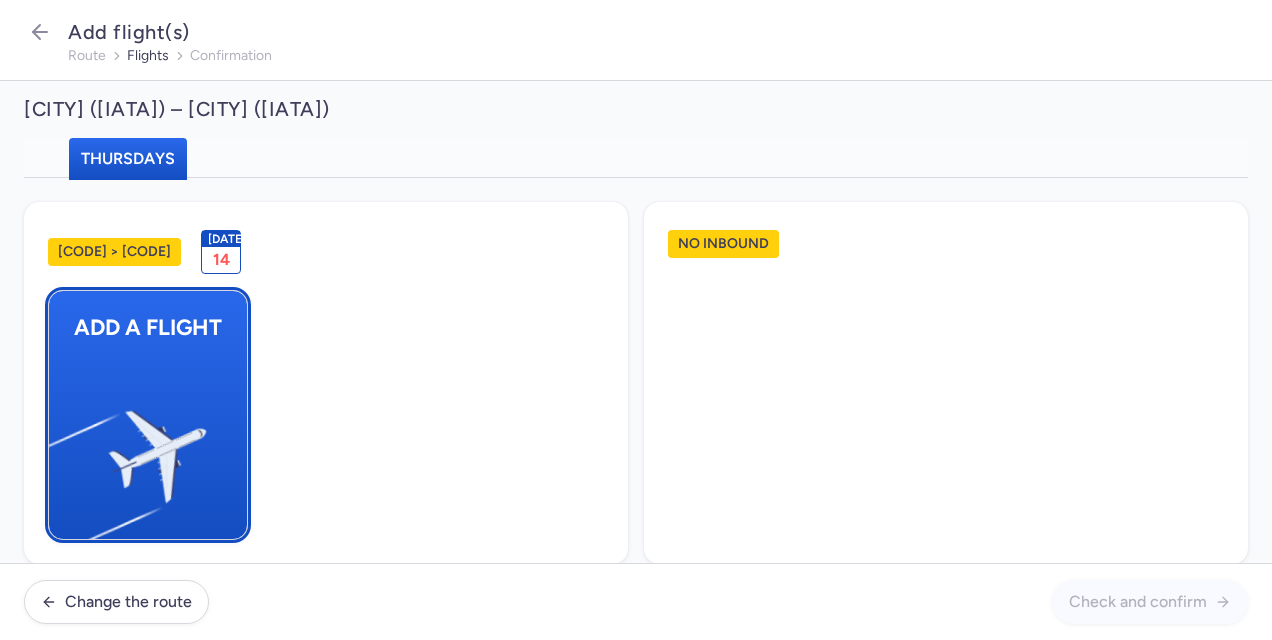 click at bounding box center (59, 448) 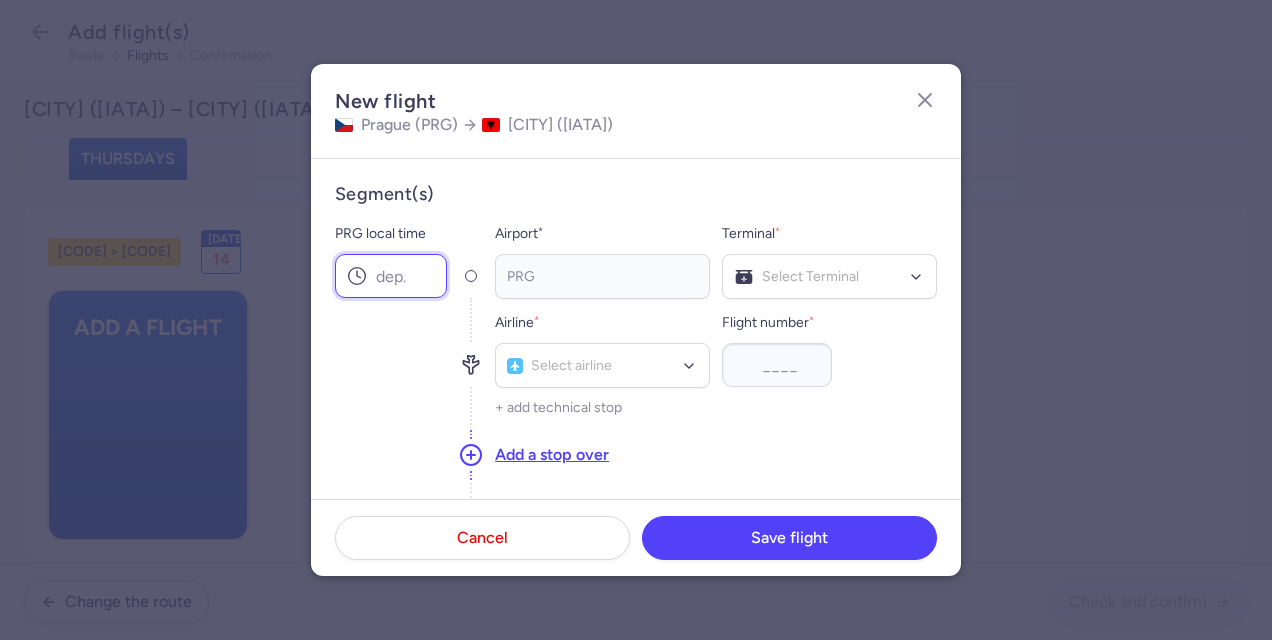 click on "PRG local time" at bounding box center (391, 276) 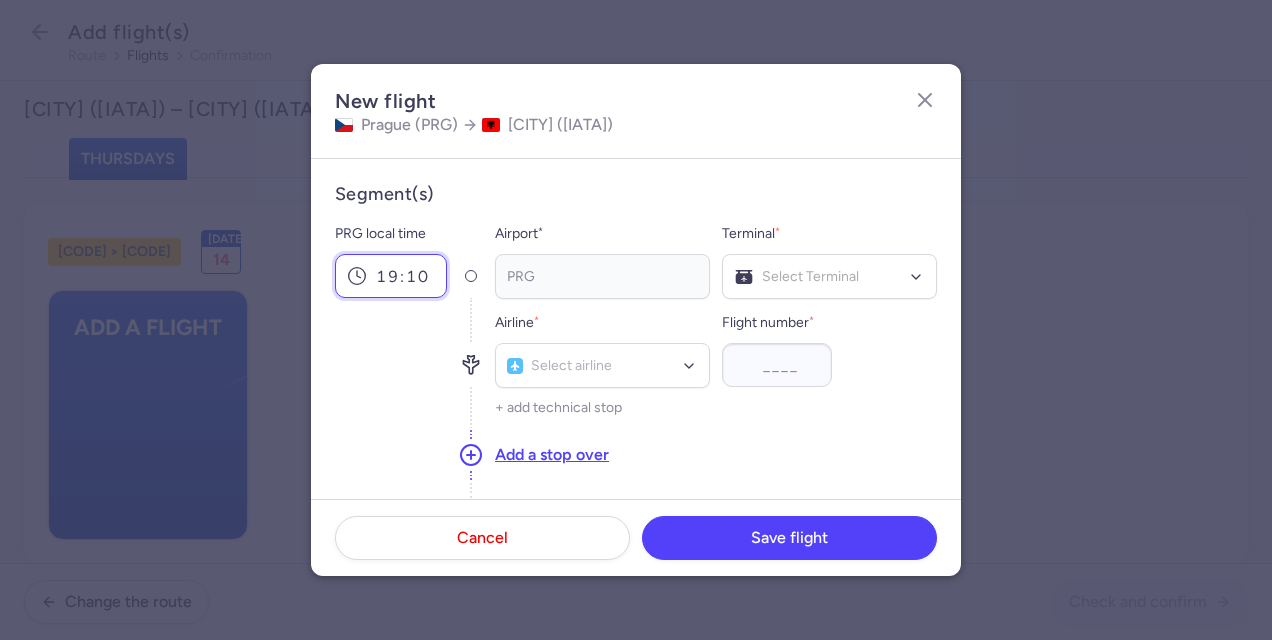 type on "19:10" 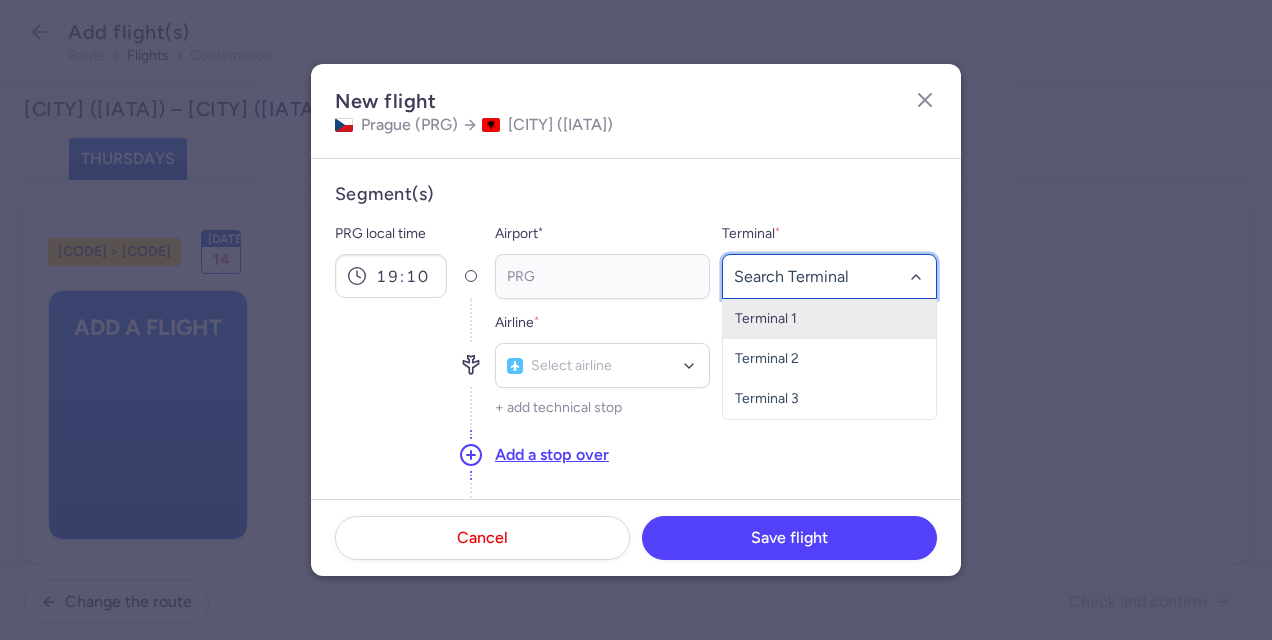click on "Terminal 1" 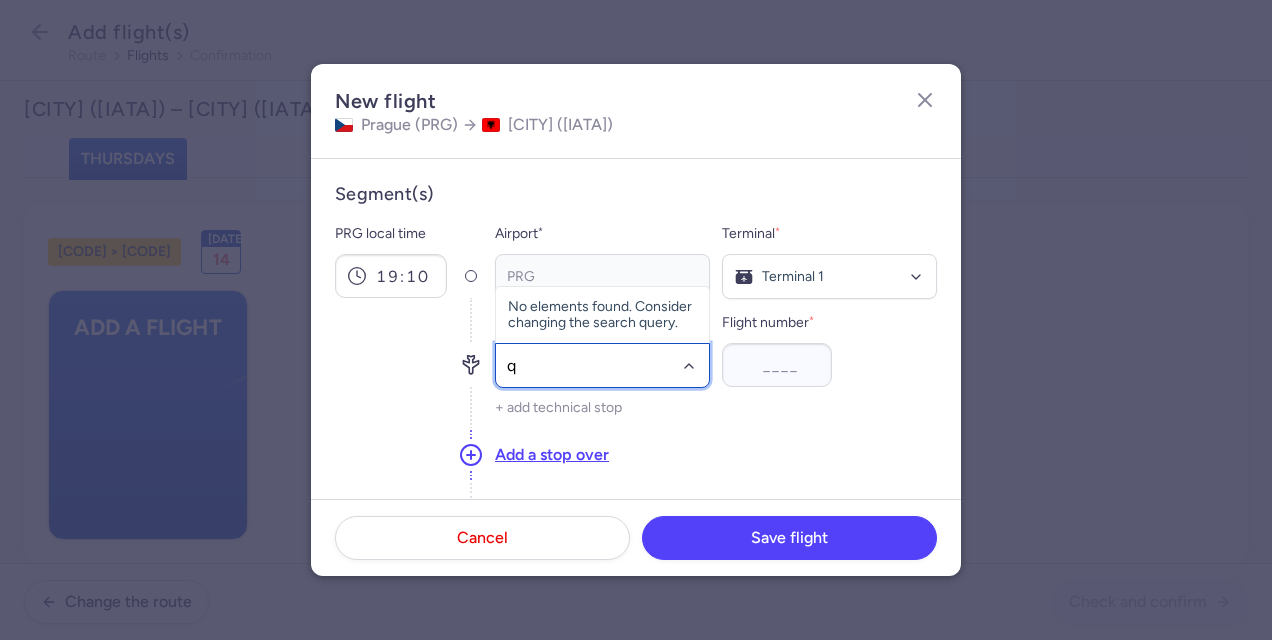 type on "qs" 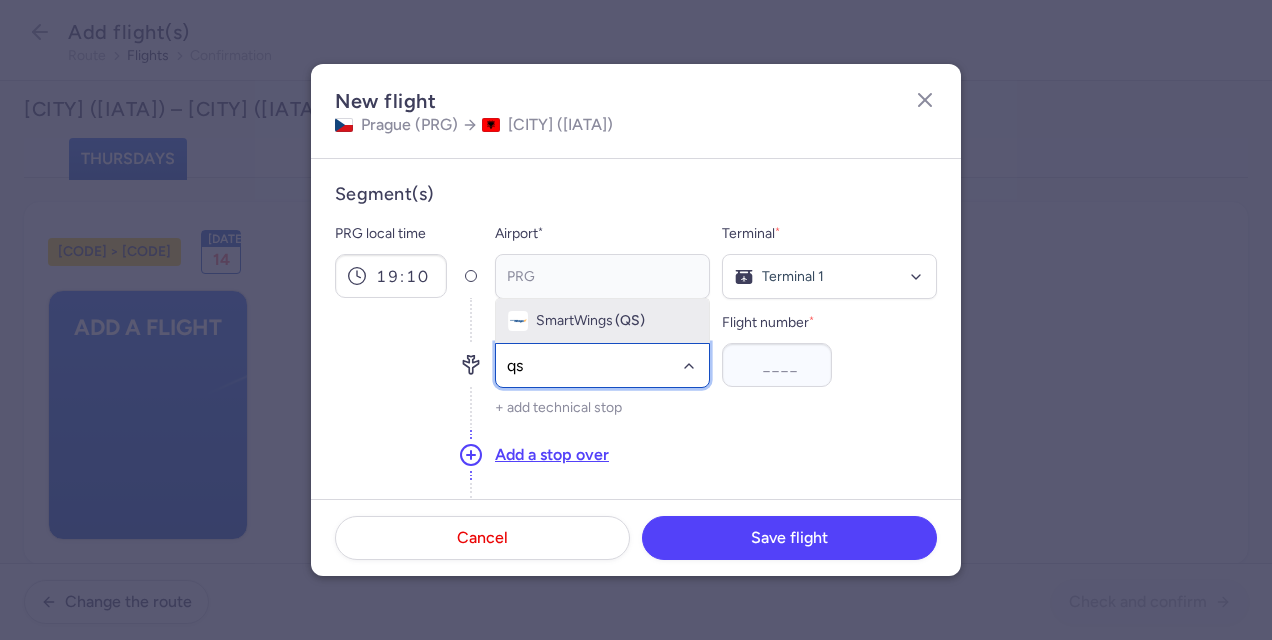 click on "SmartWings" at bounding box center [574, 321] 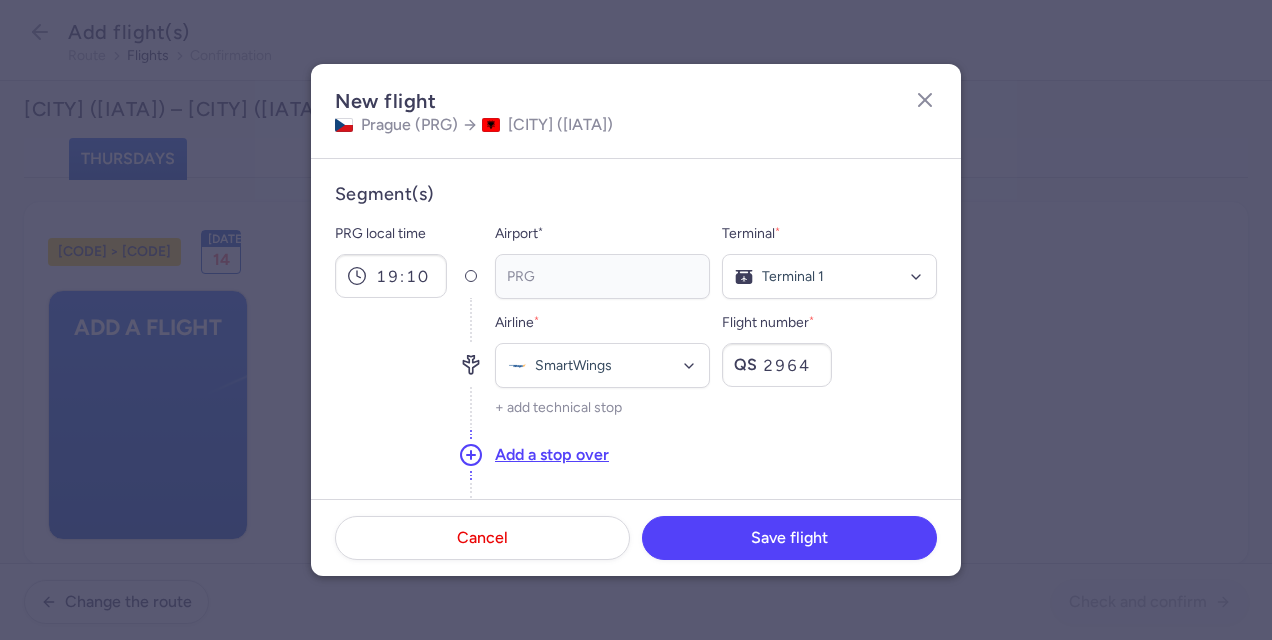 type on "2964" 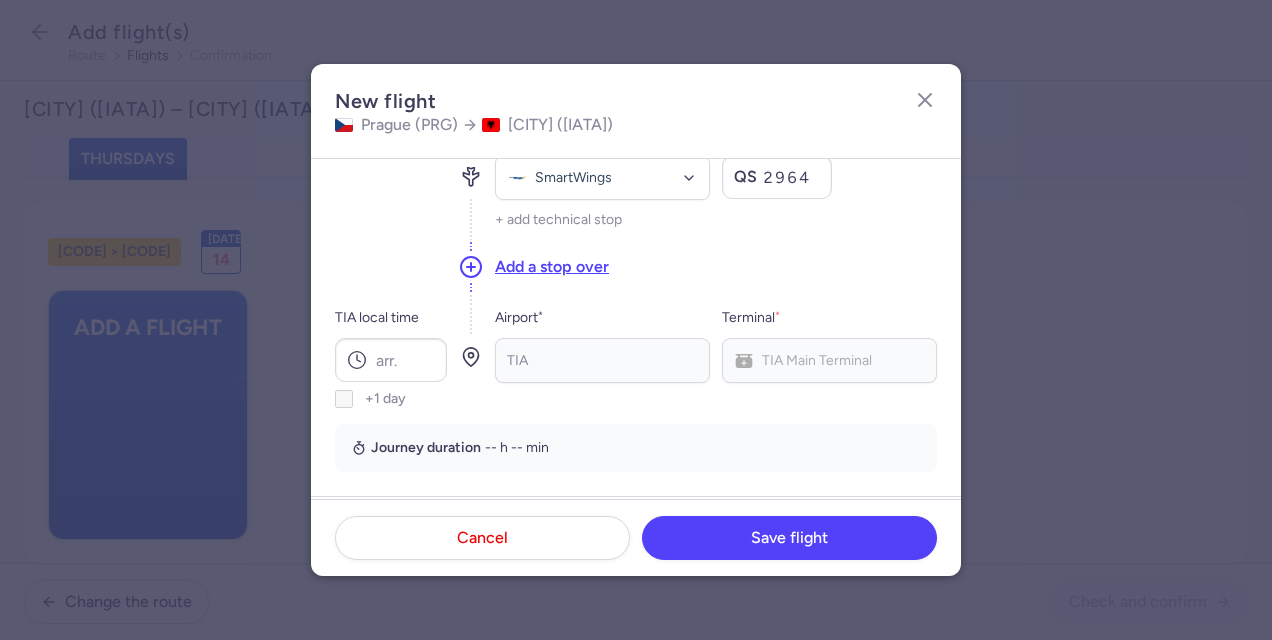 scroll, scrollTop: 197, scrollLeft: 0, axis: vertical 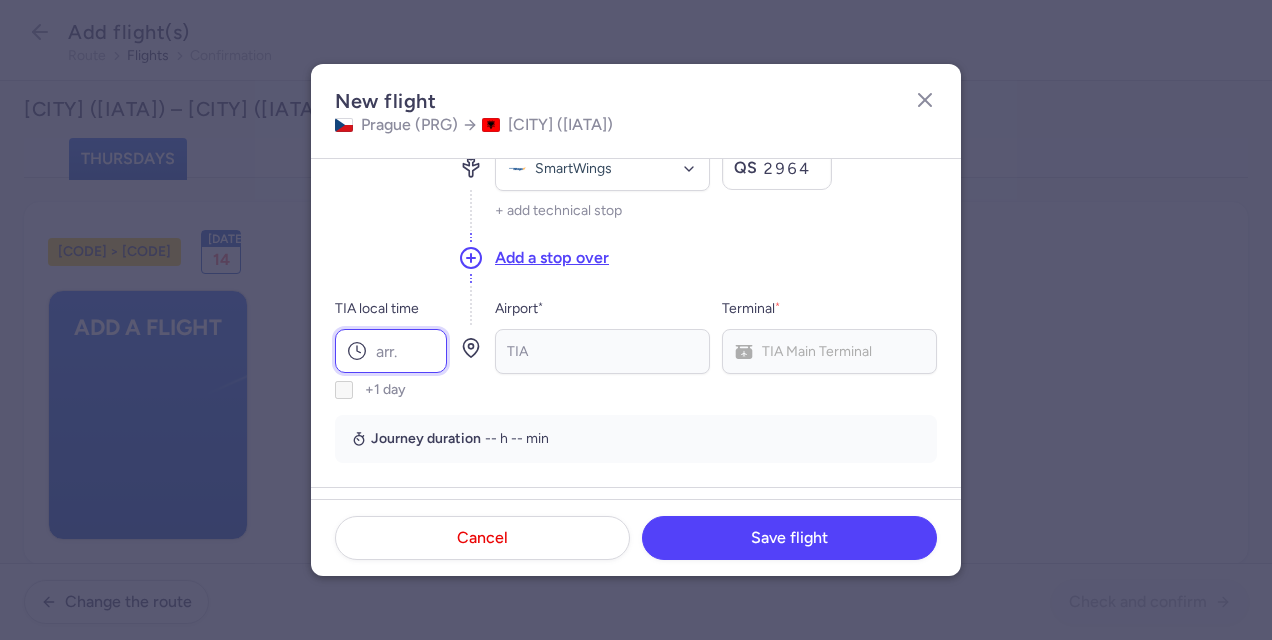 click on "TIA local time" at bounding box center [391, 351] 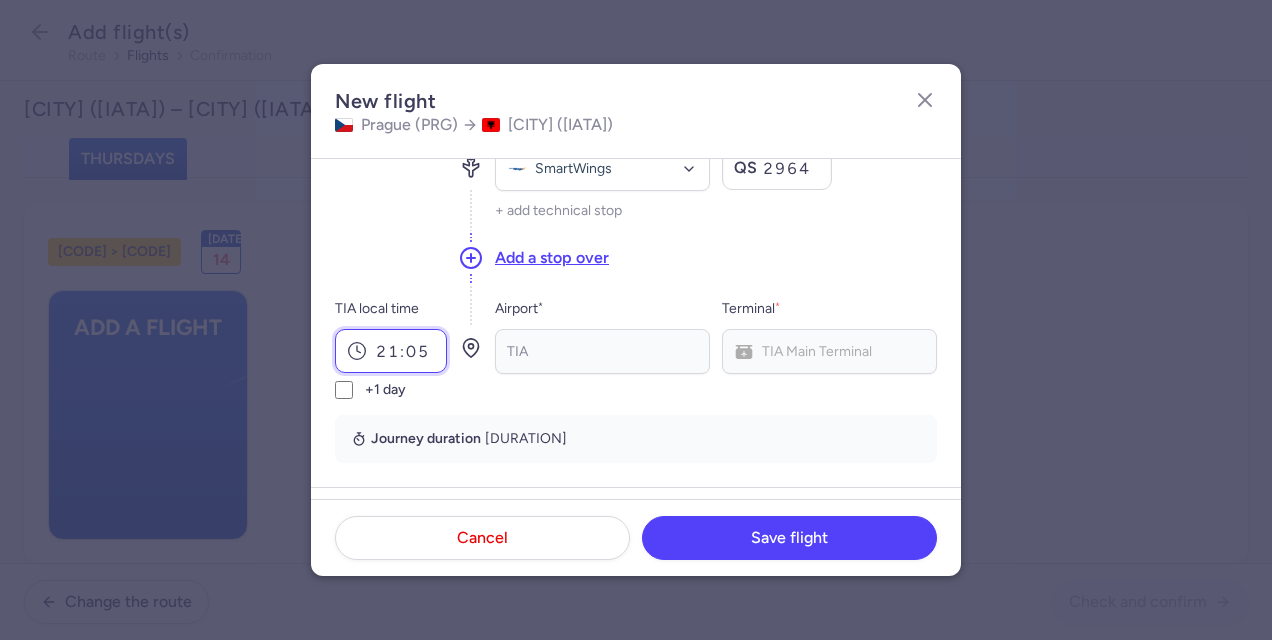 type on "21:05" 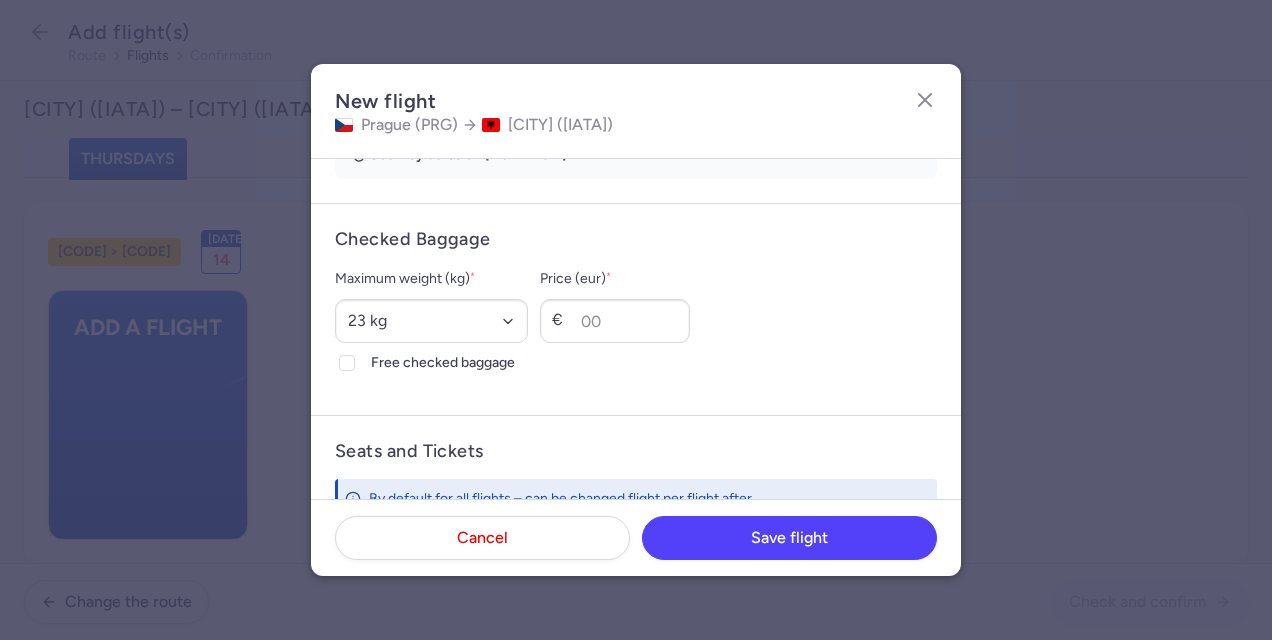 scroll, scrollTop: 478, scrollLeft: 0, axis: vertical 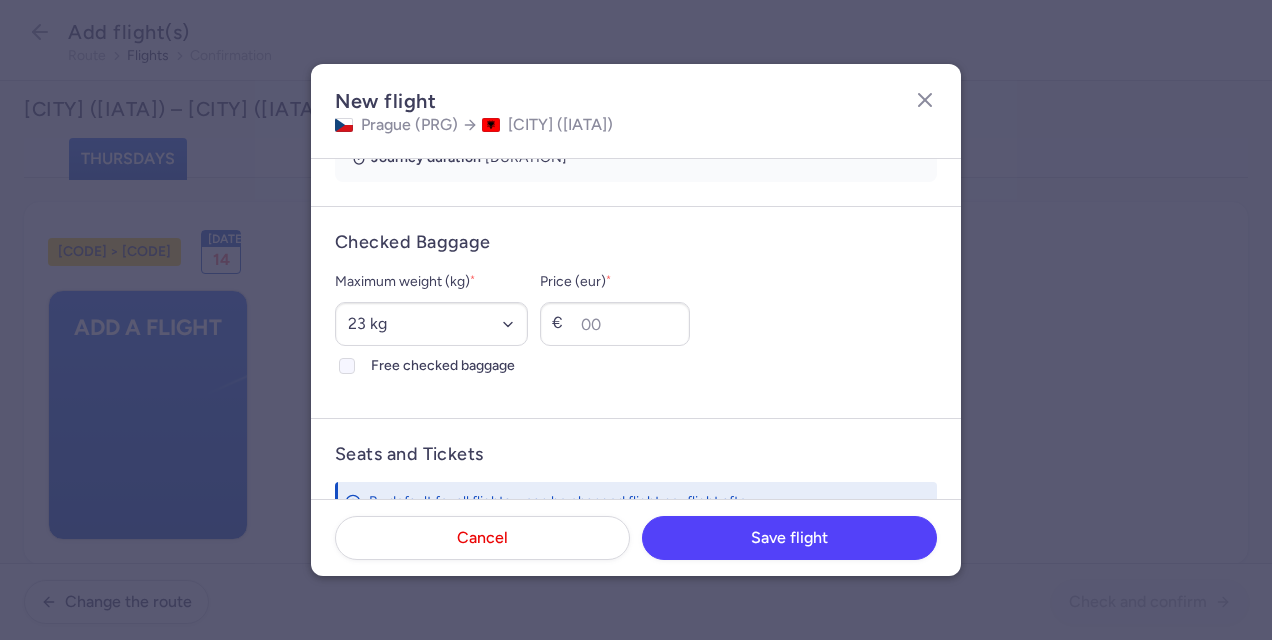 click 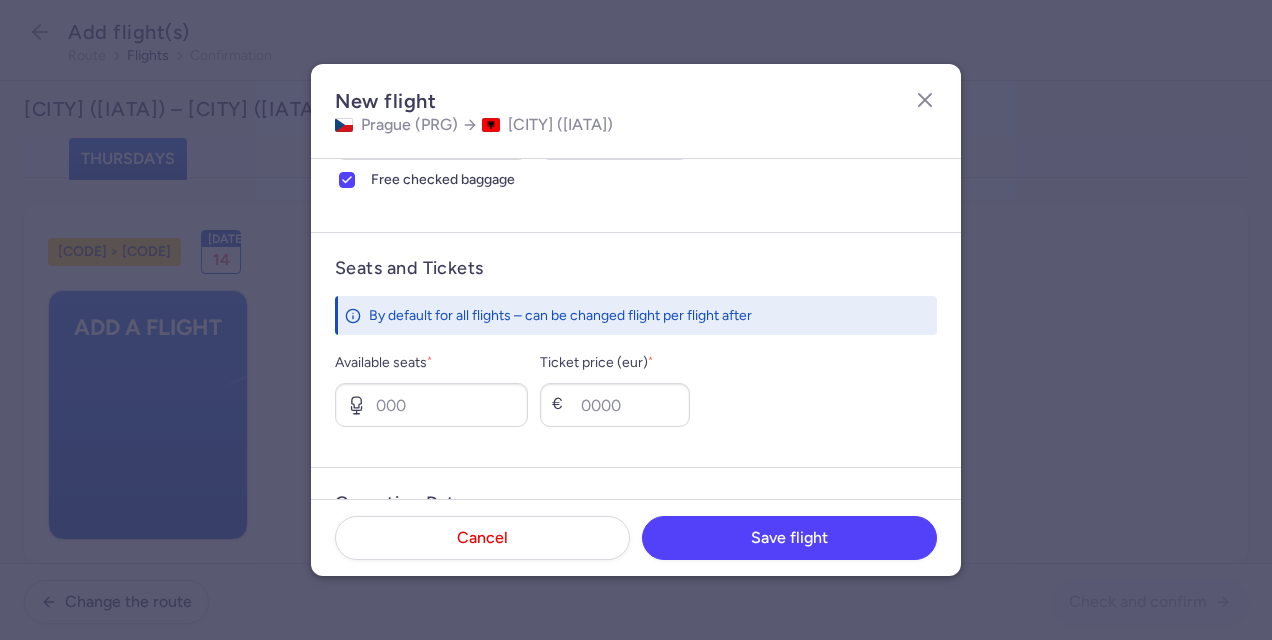 scroll, scrollTop: 707, scrollLeft: 0, axis: vertical 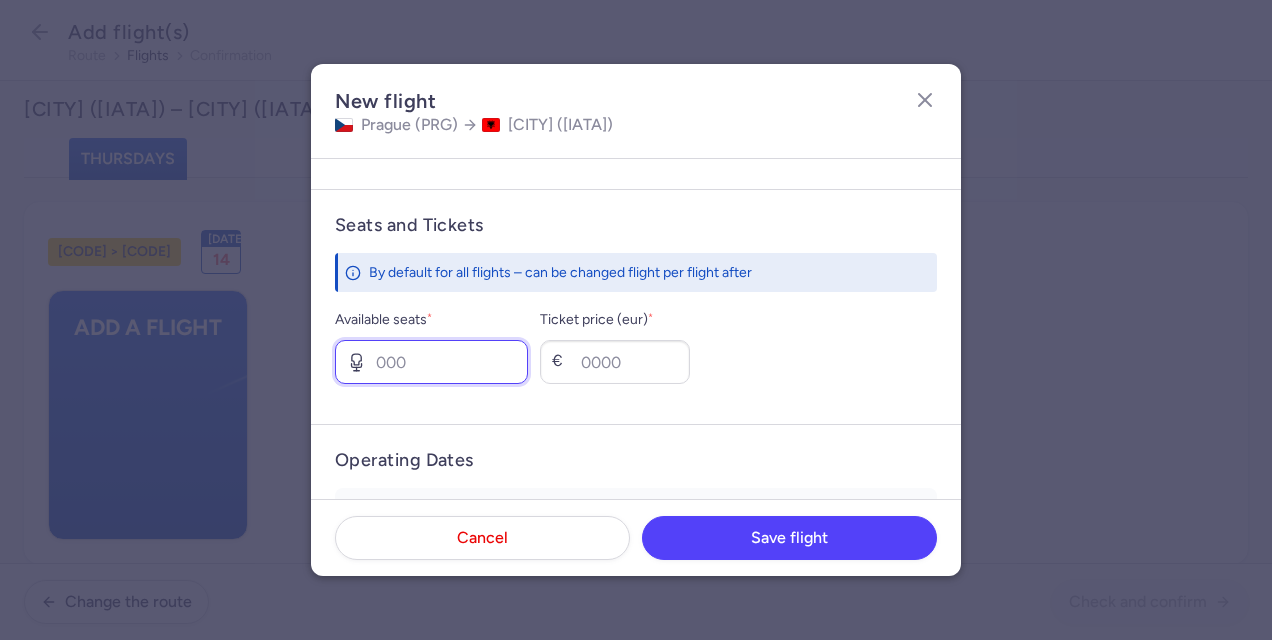 click on "Available seats  *" at bounding box center [431, 362] 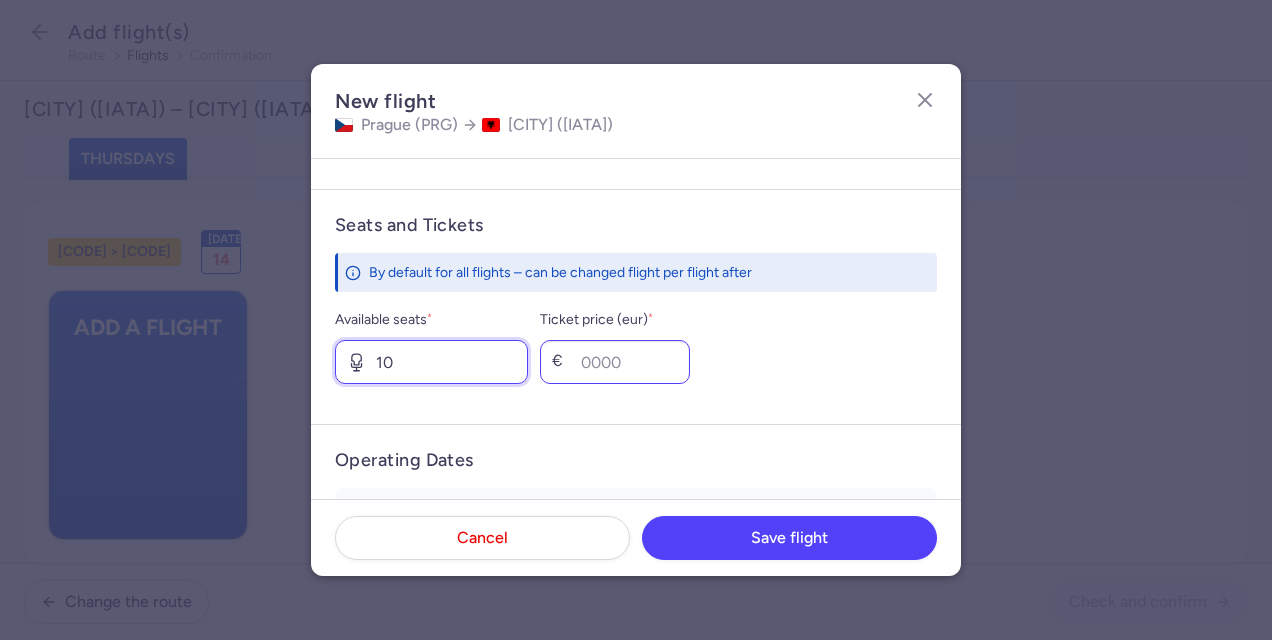 type on "10" 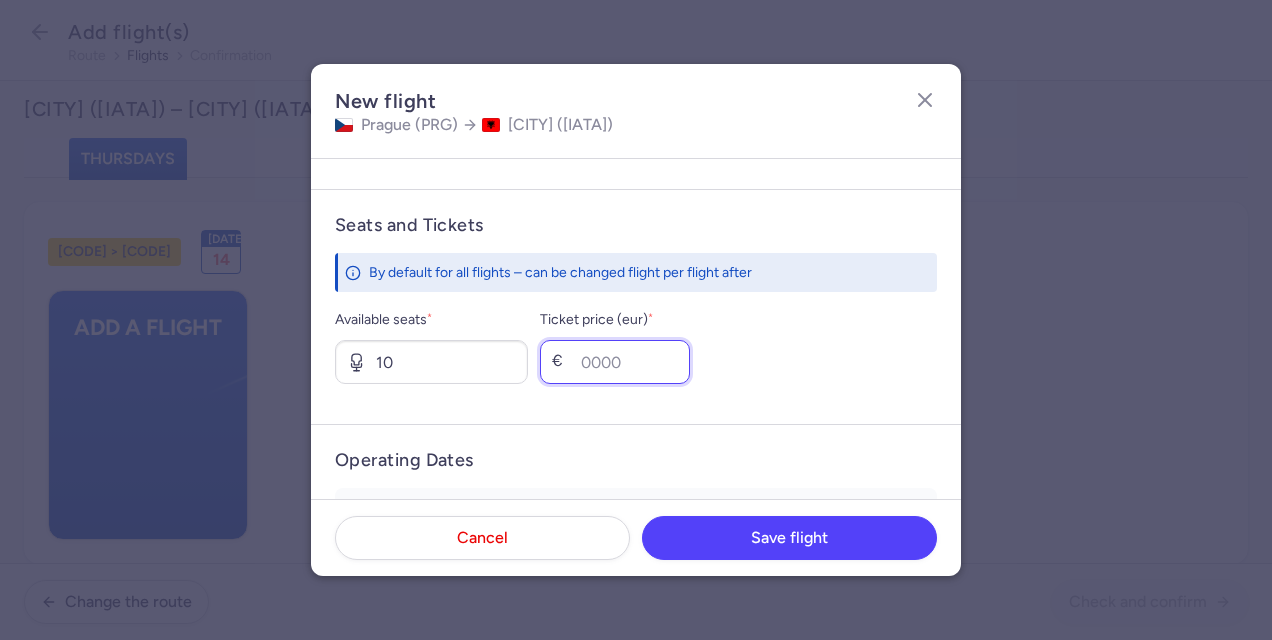 click on "Ticket price (eur)  *" at bounding box center [615, 362] 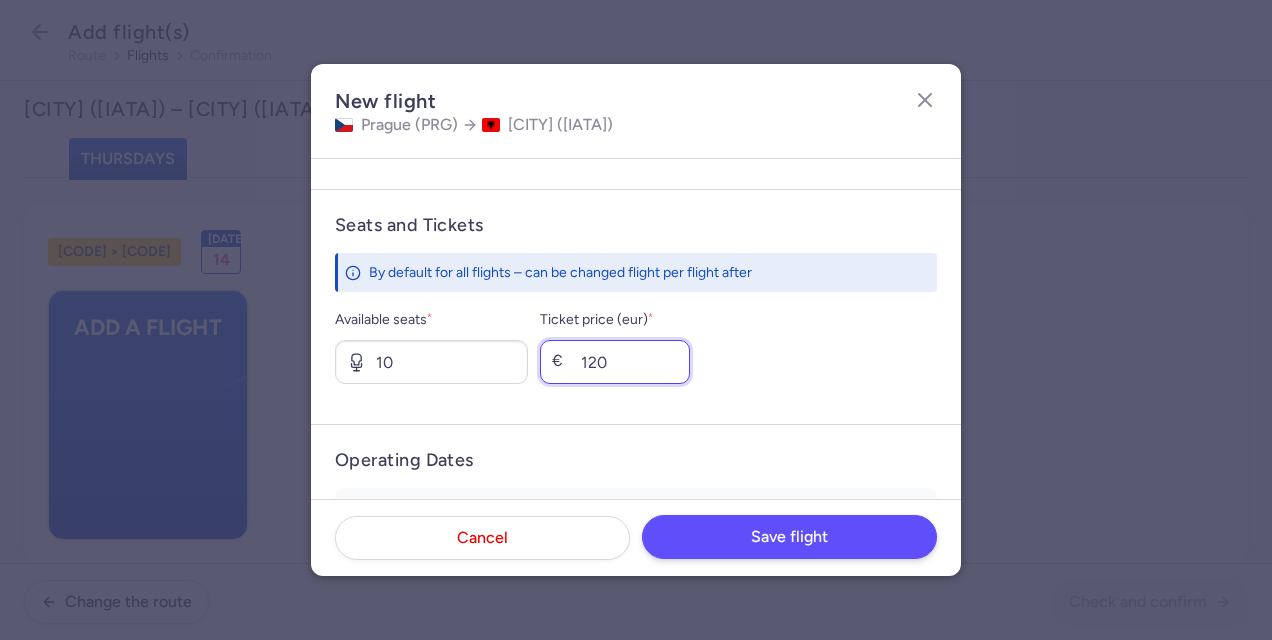 type on "120" 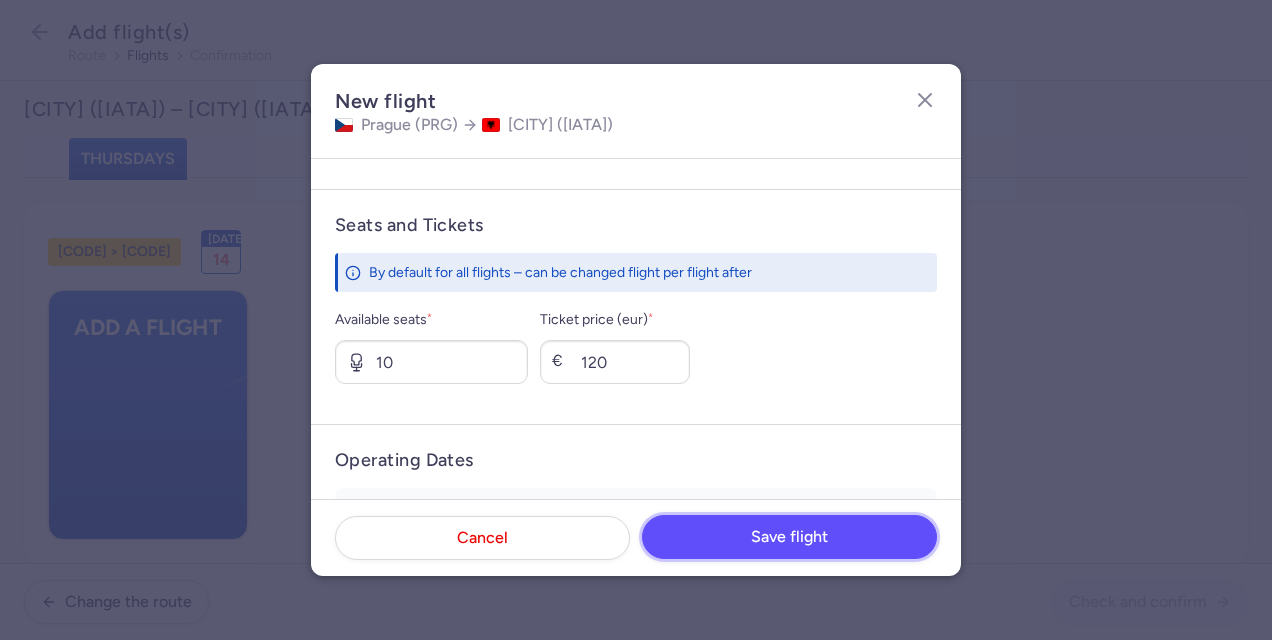 click on "Save flight" at bounding box center (789, 537) 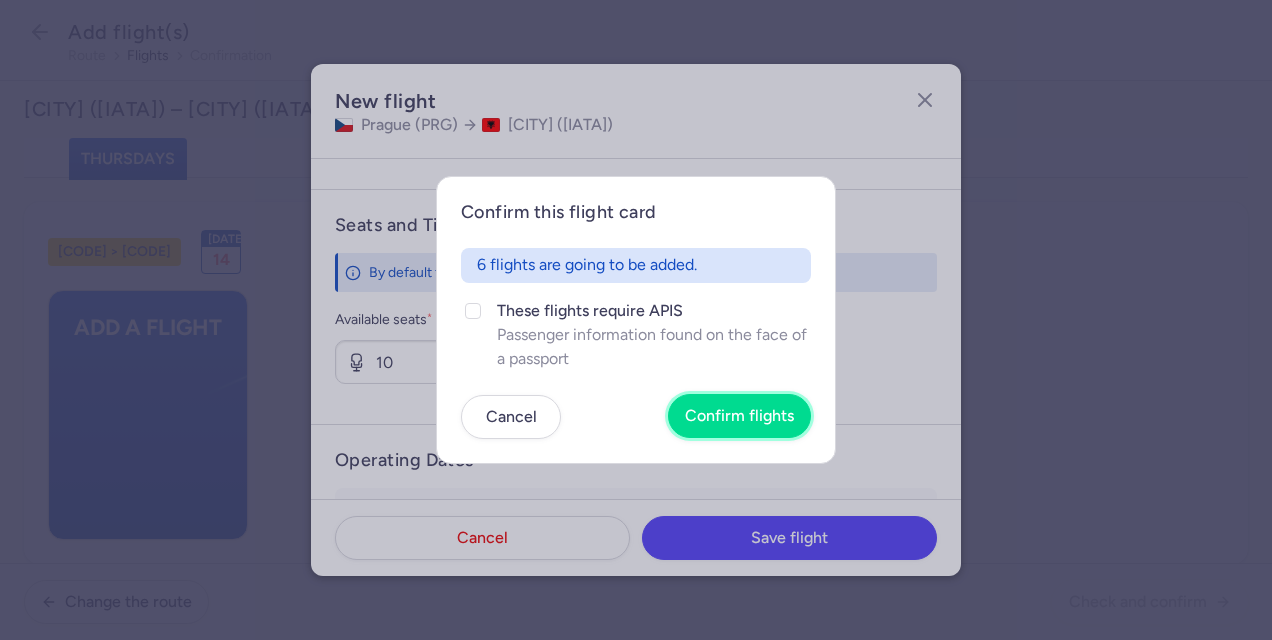 click on "Confirm flights" at bounding box center [739, 416] 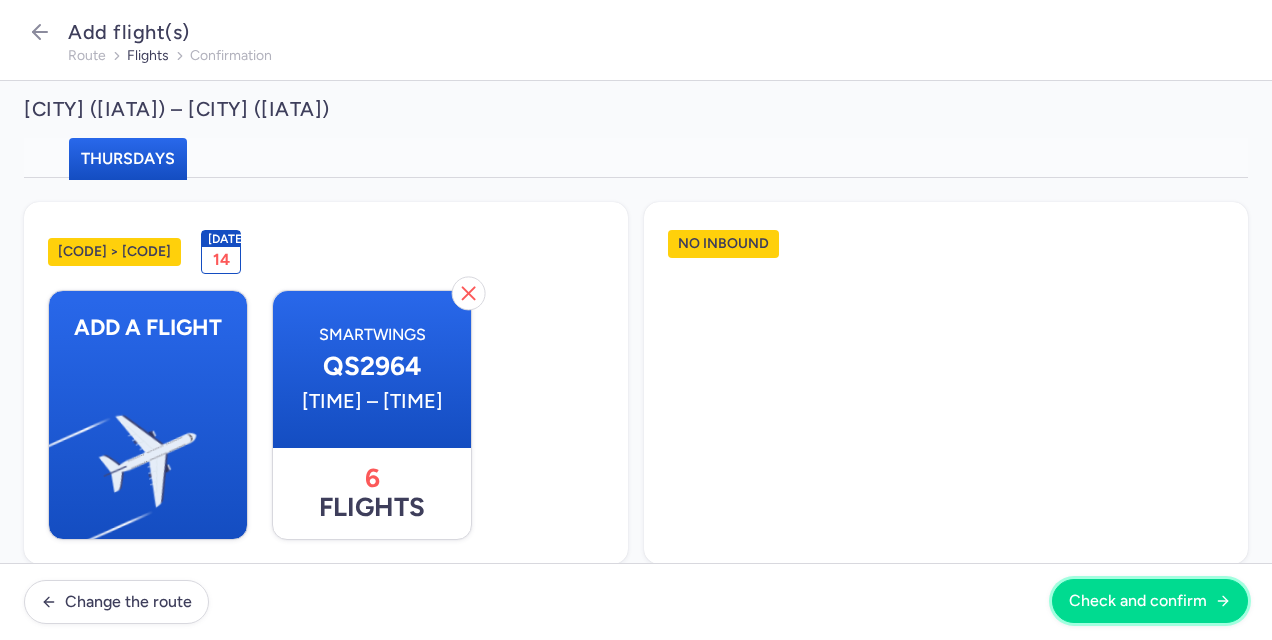 click on "Check and confirm" at bounding box center [1138, 601] 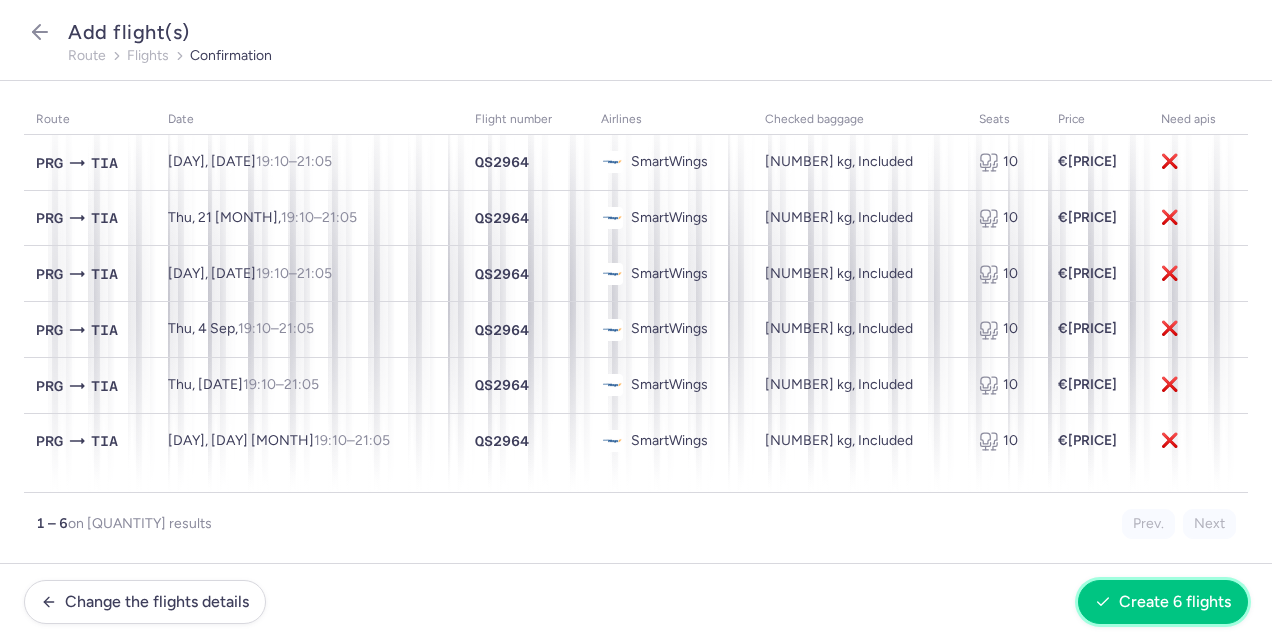 click on "Create 6 flights" at bounding box center (1163, 602) 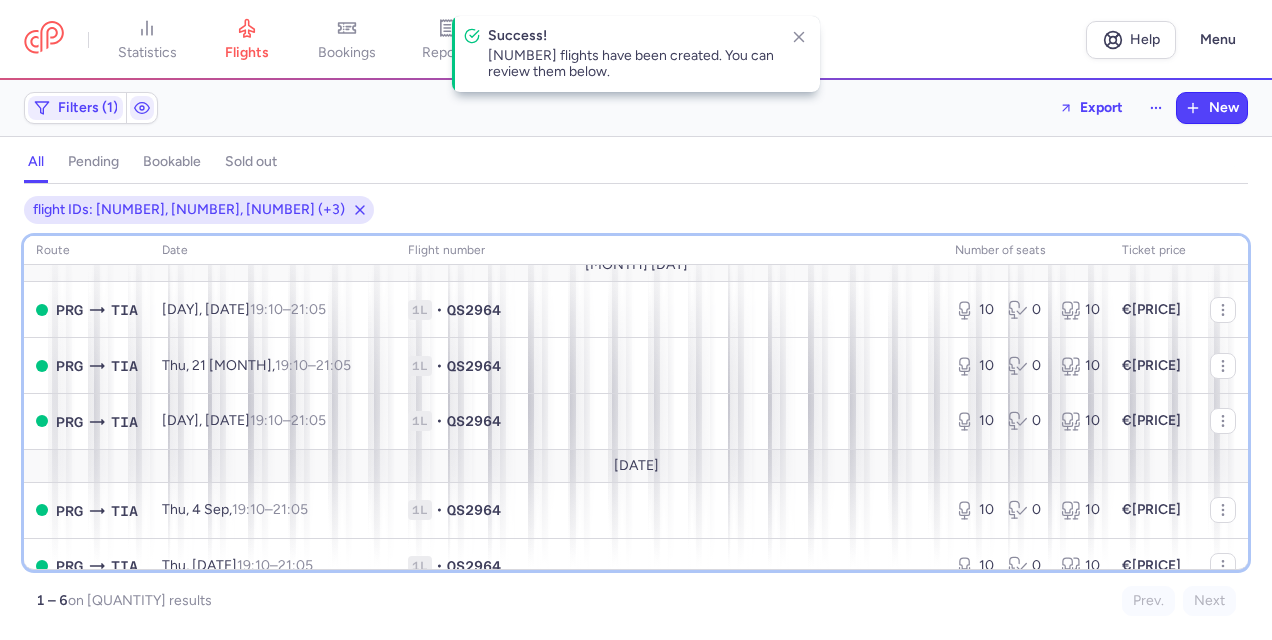 scroll, scrollTop: 0, scrollLeft: 0, axis: both 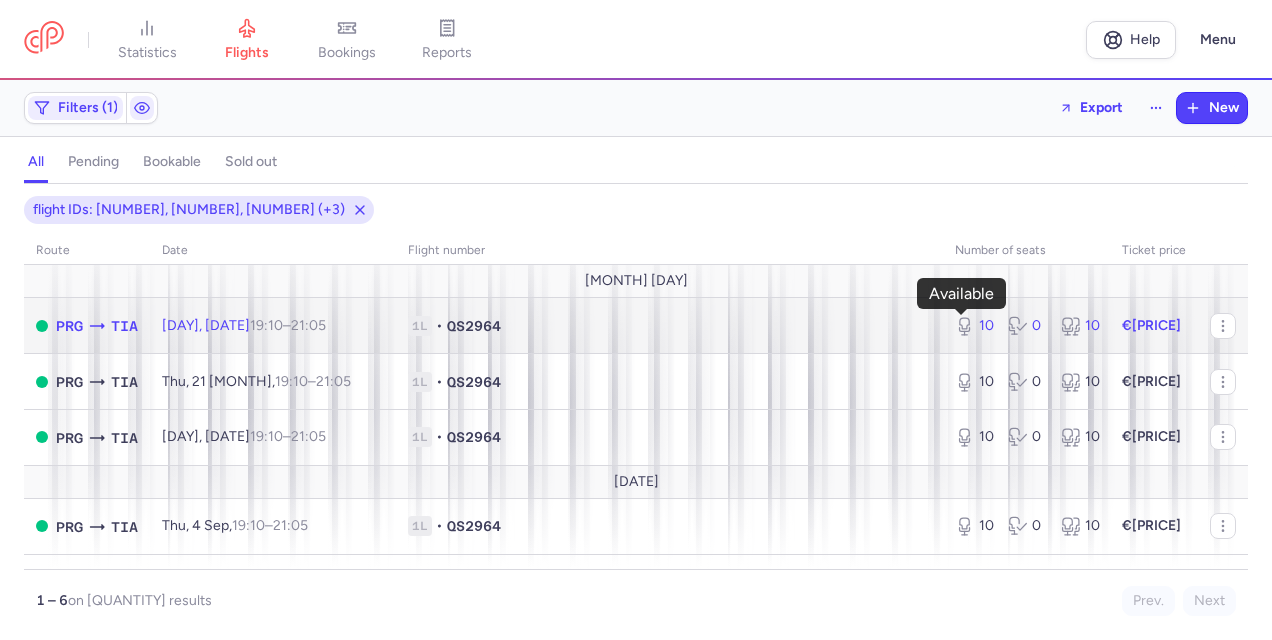 click on "10" at bounding box center [973, 326] 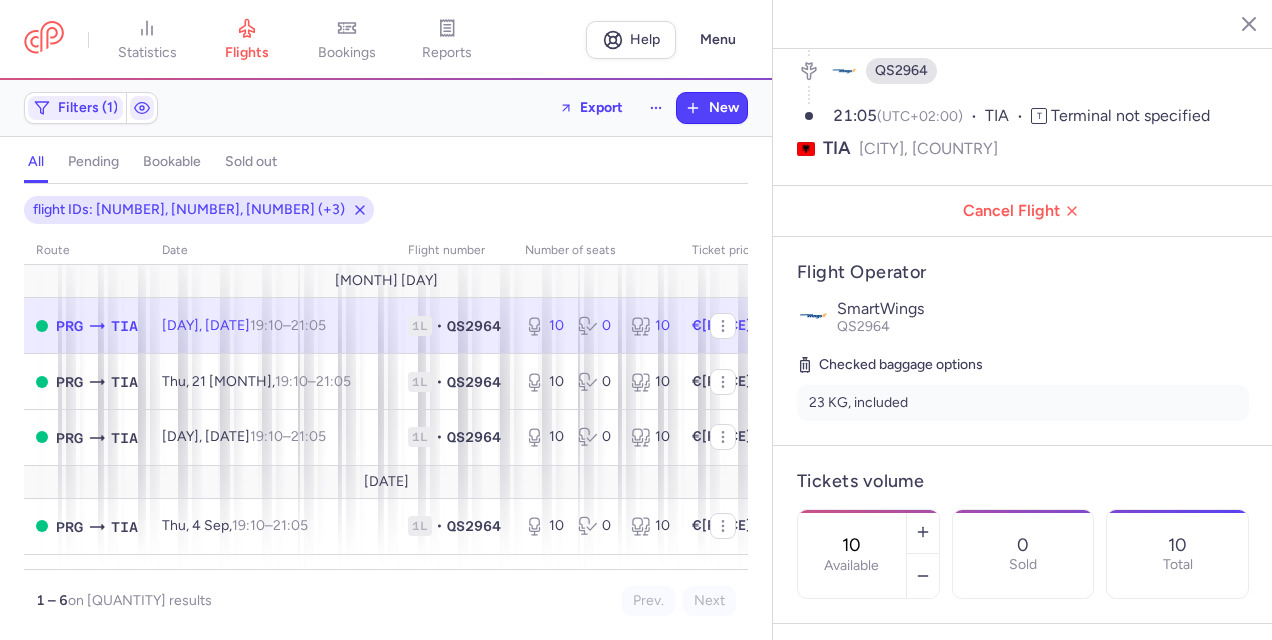 scroll, scrollTop: 182, scrollLeft: 0, axis: vertical 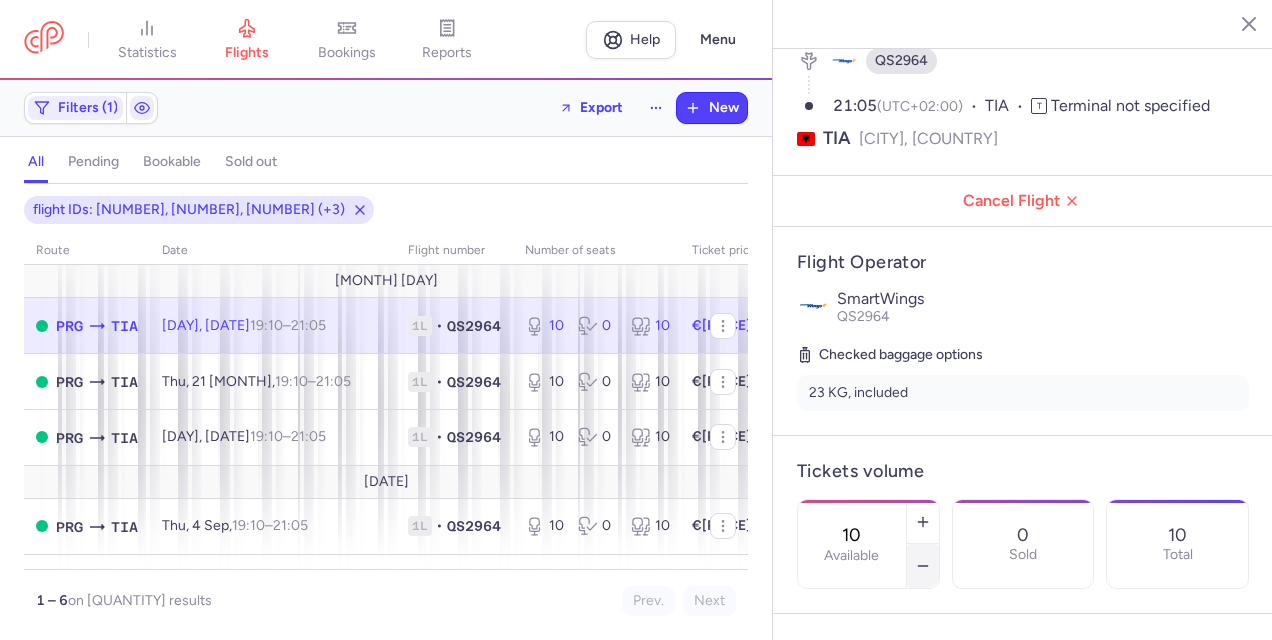 click at bounding box center [923, 566] 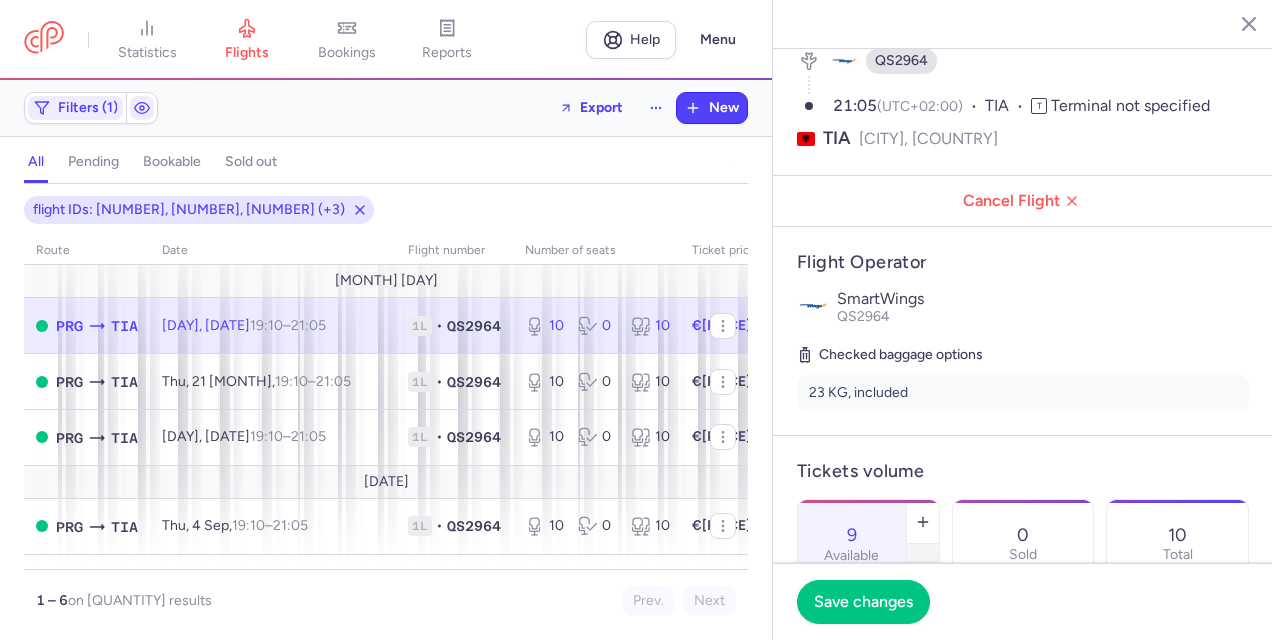 click at bounding box center [923, 566] 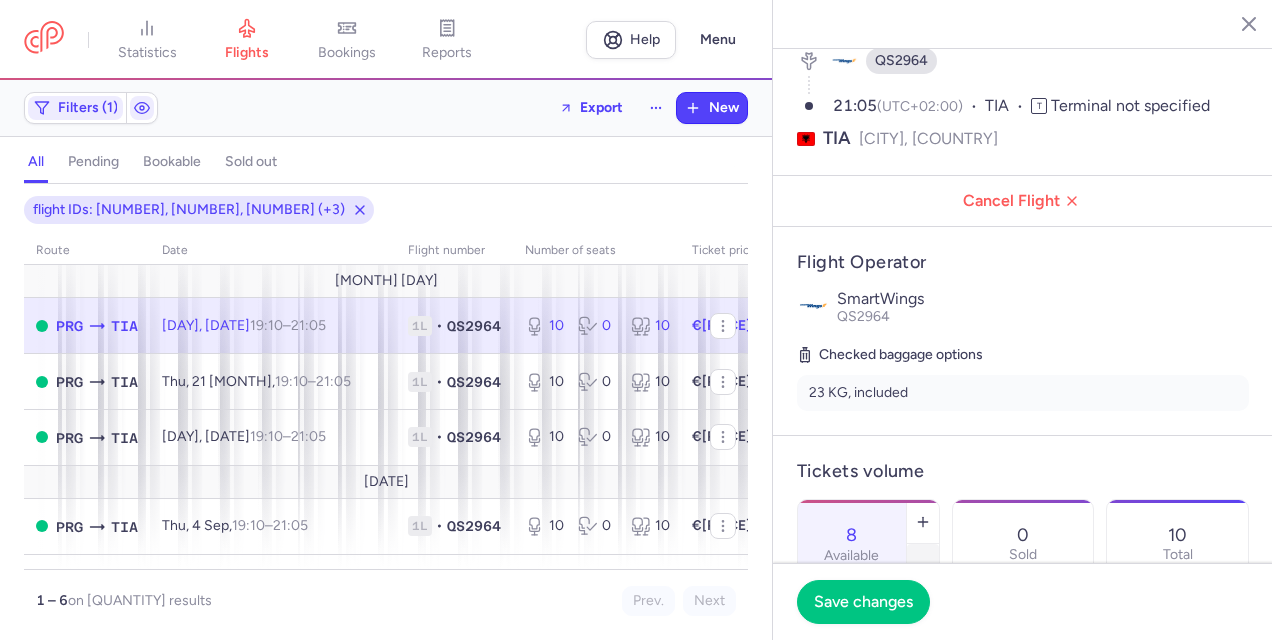 click at bounding box center (923, 566) 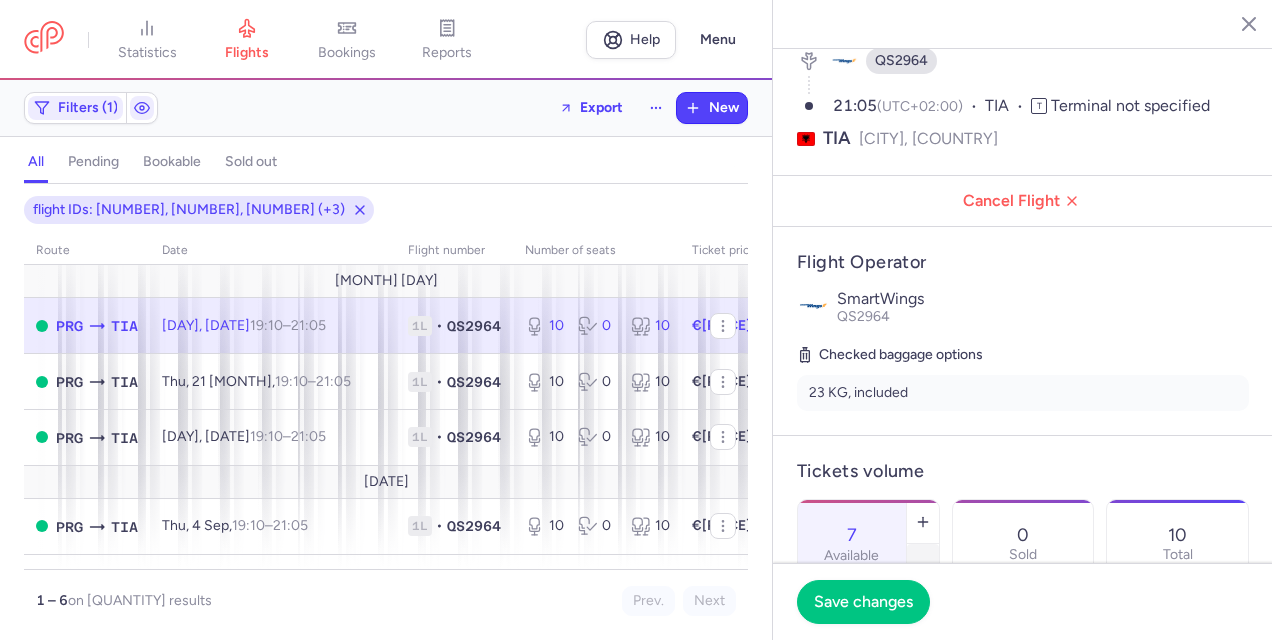 click at bounding box center (923, 566) 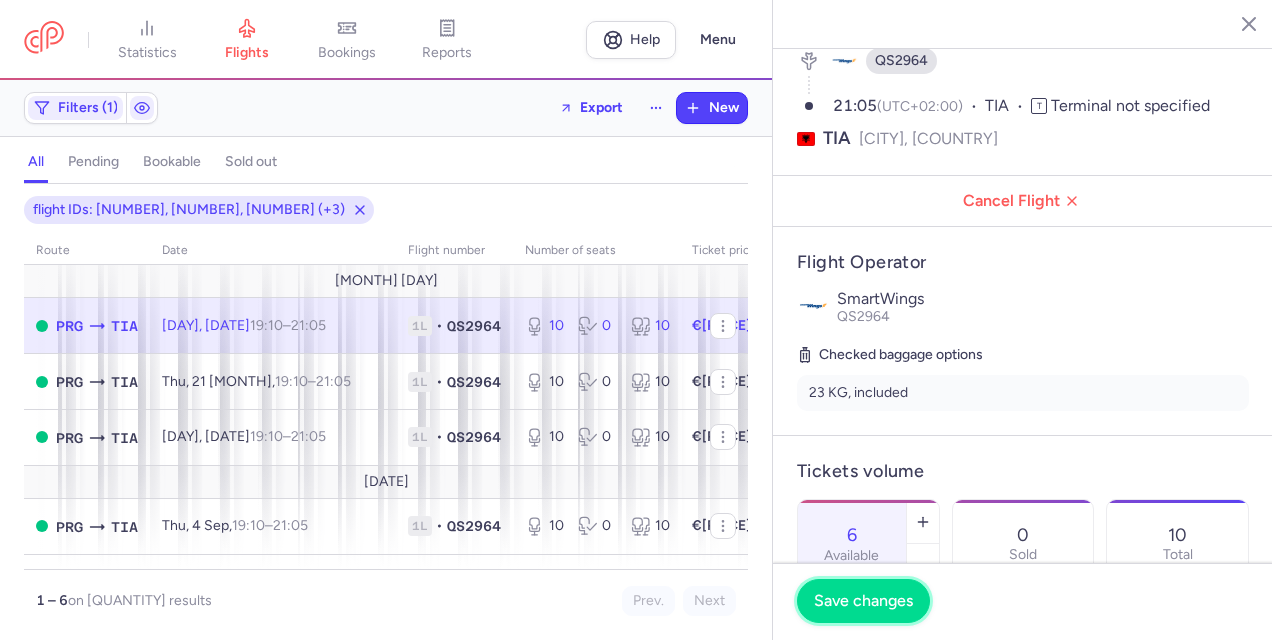click on "Save changes" at bounding box center [863, 601] 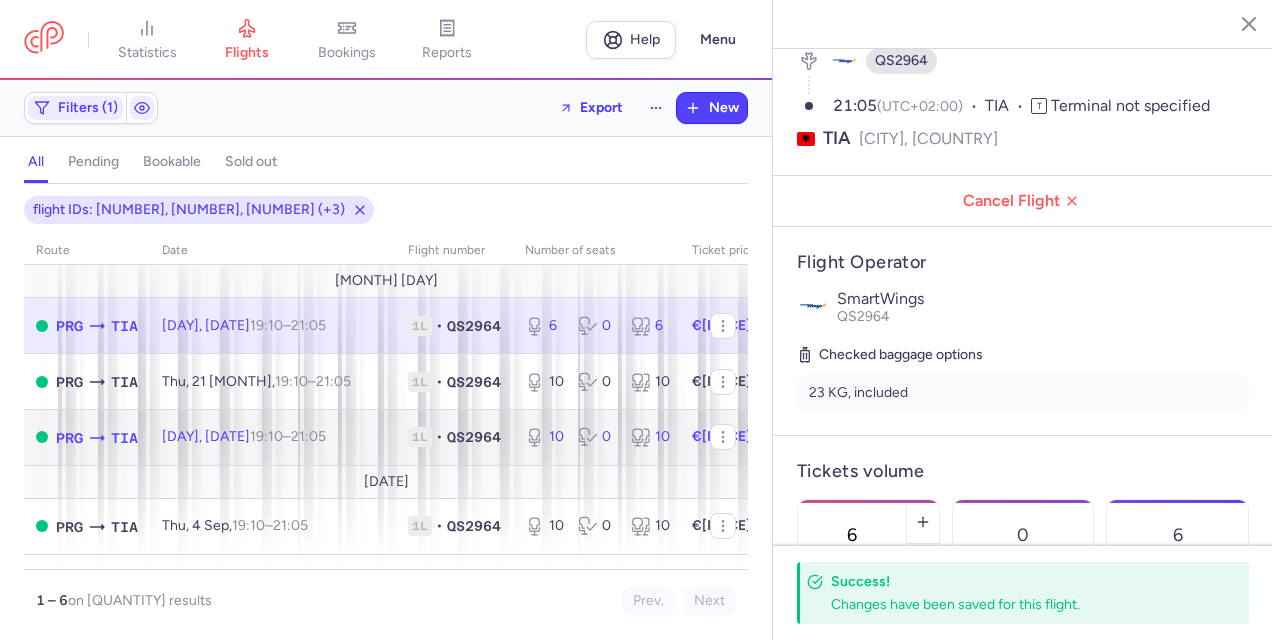 click on "QS2964" 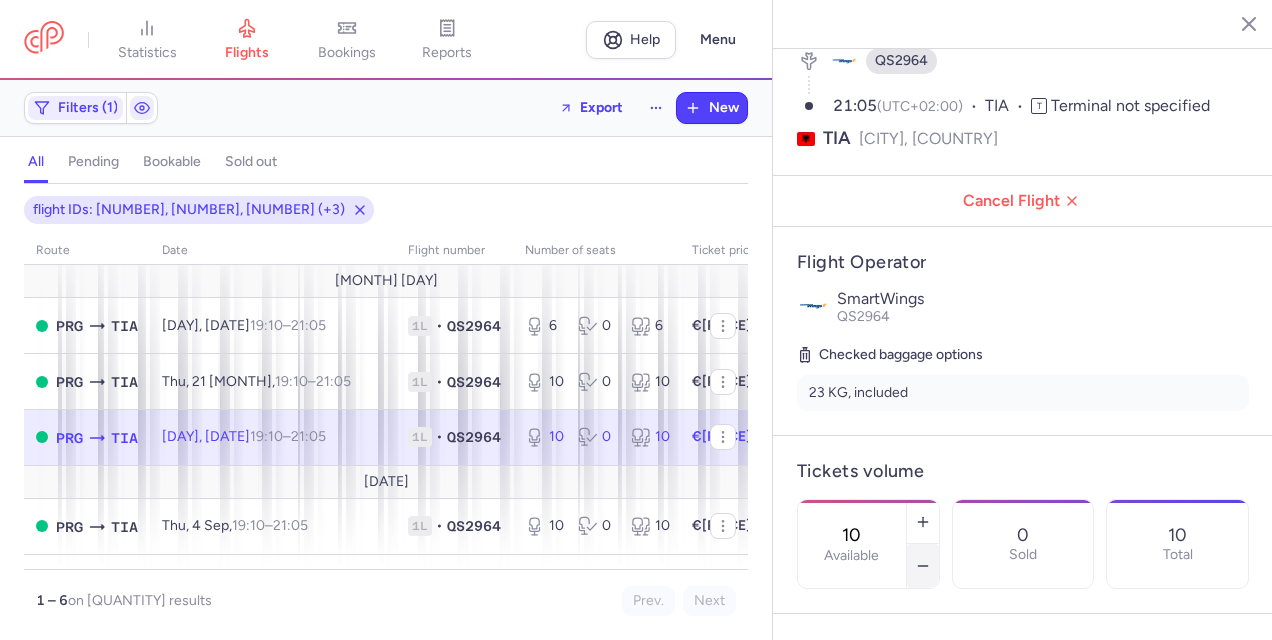click 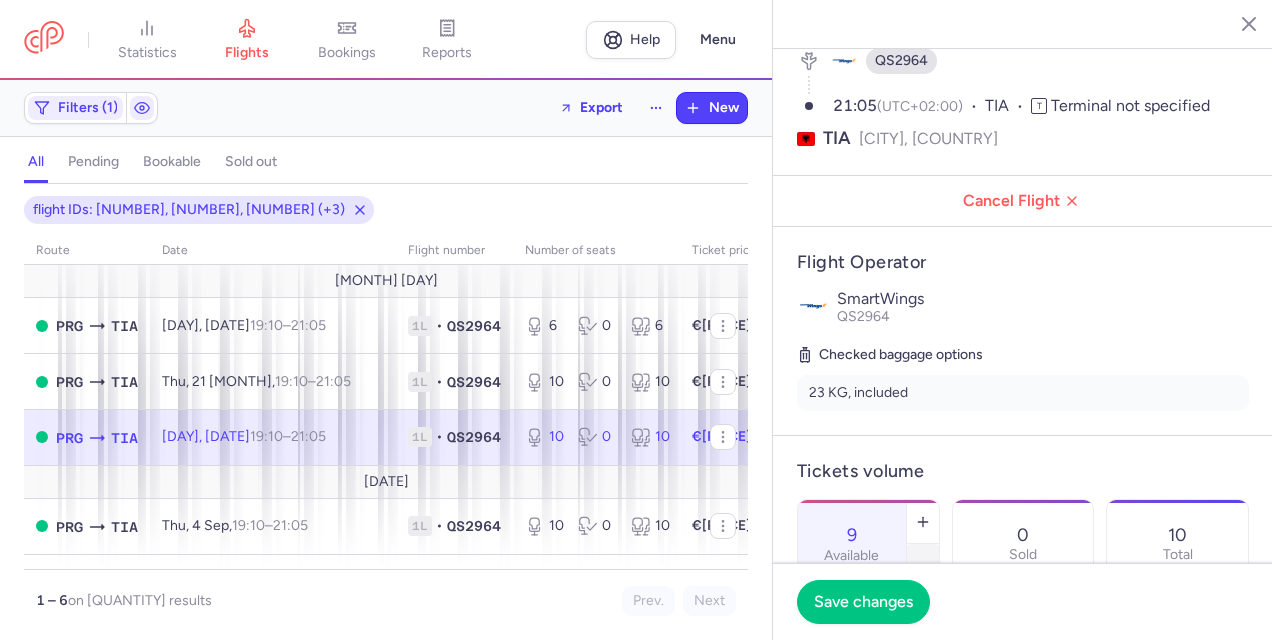 click 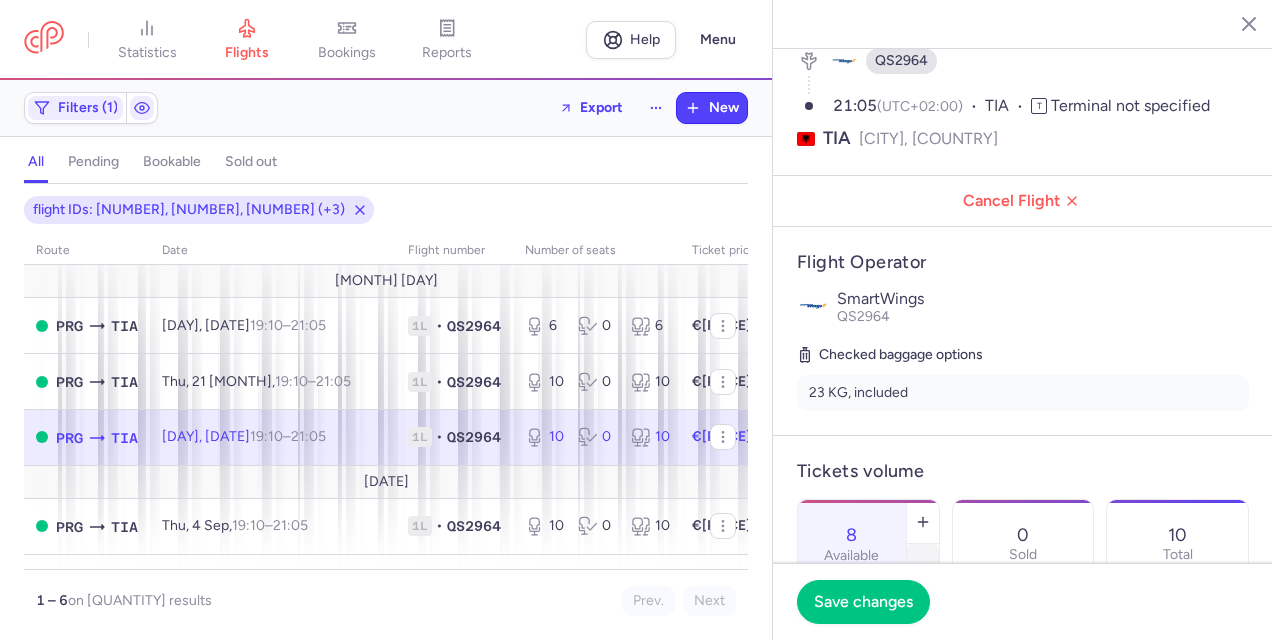 click 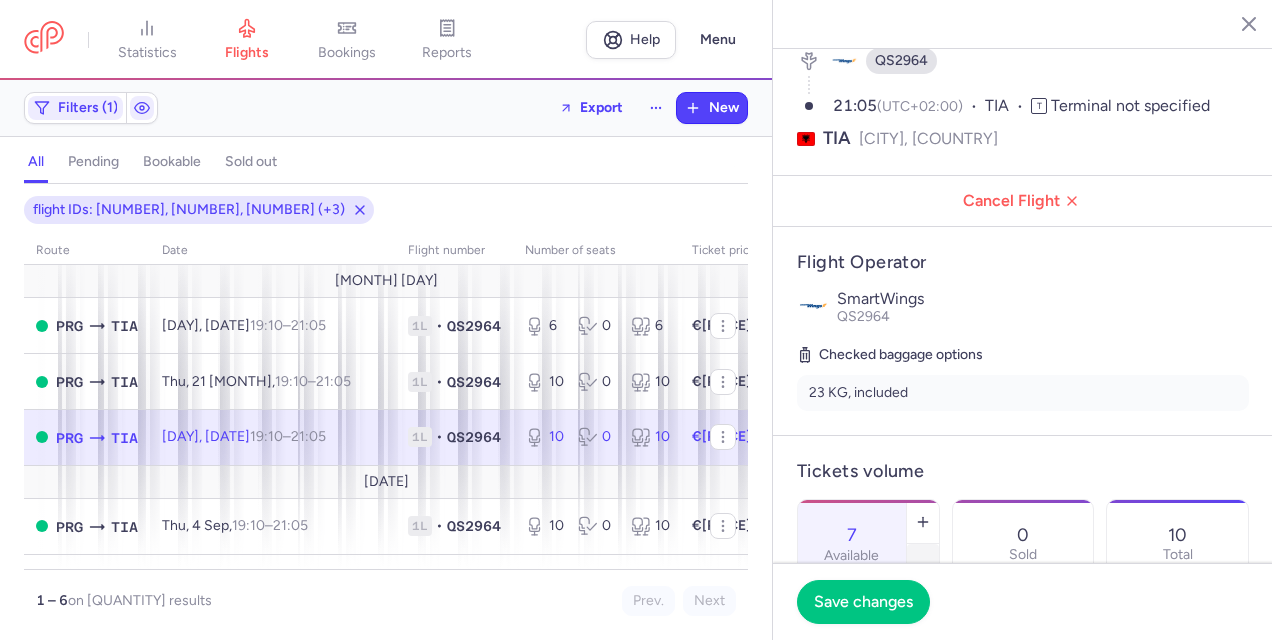 click 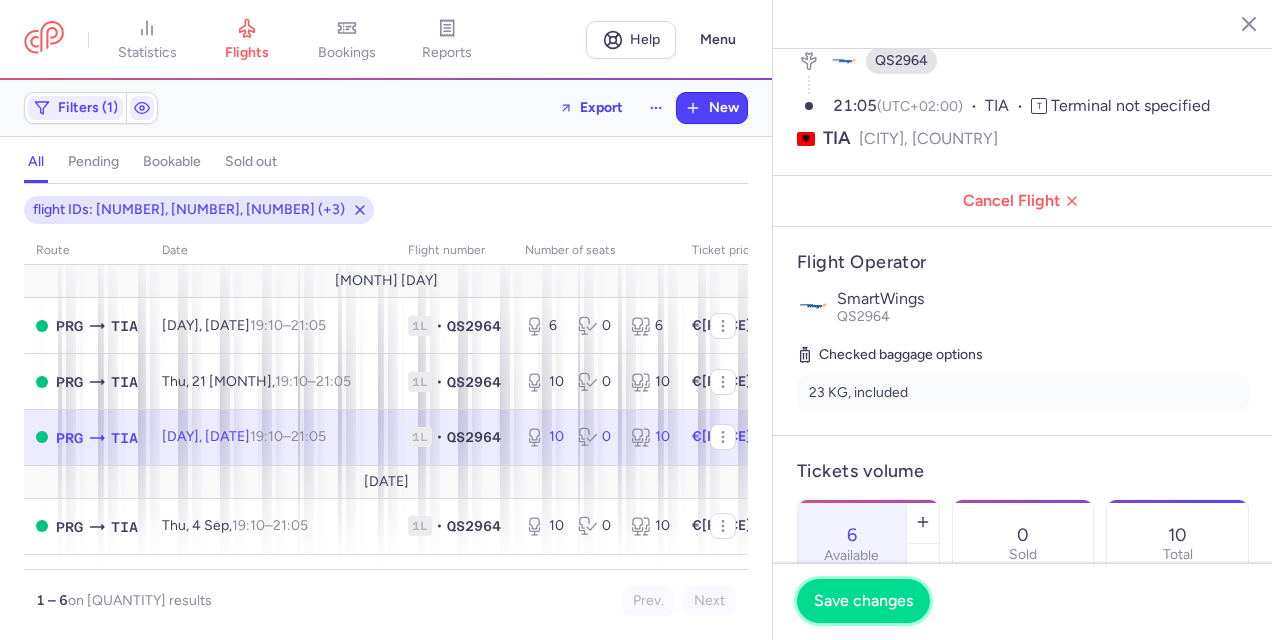 click on "Save changes" at bounding box center [863, 601] 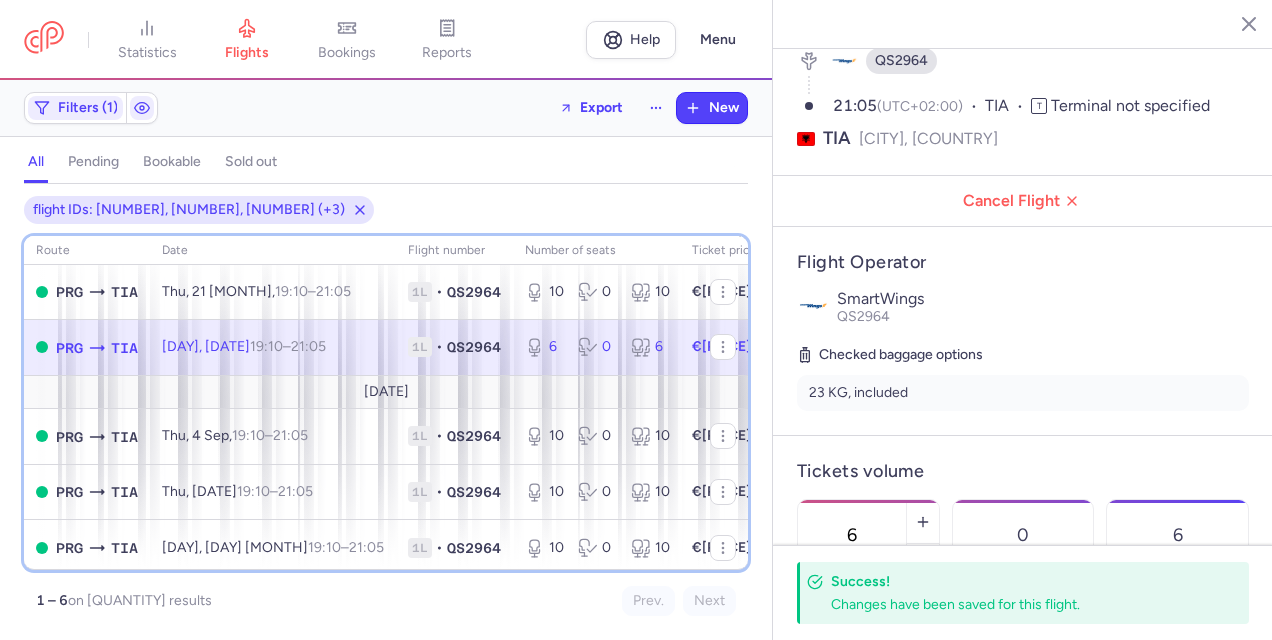 scroll, scrollTop: 97, scrollLeft: 0, axis: vertical 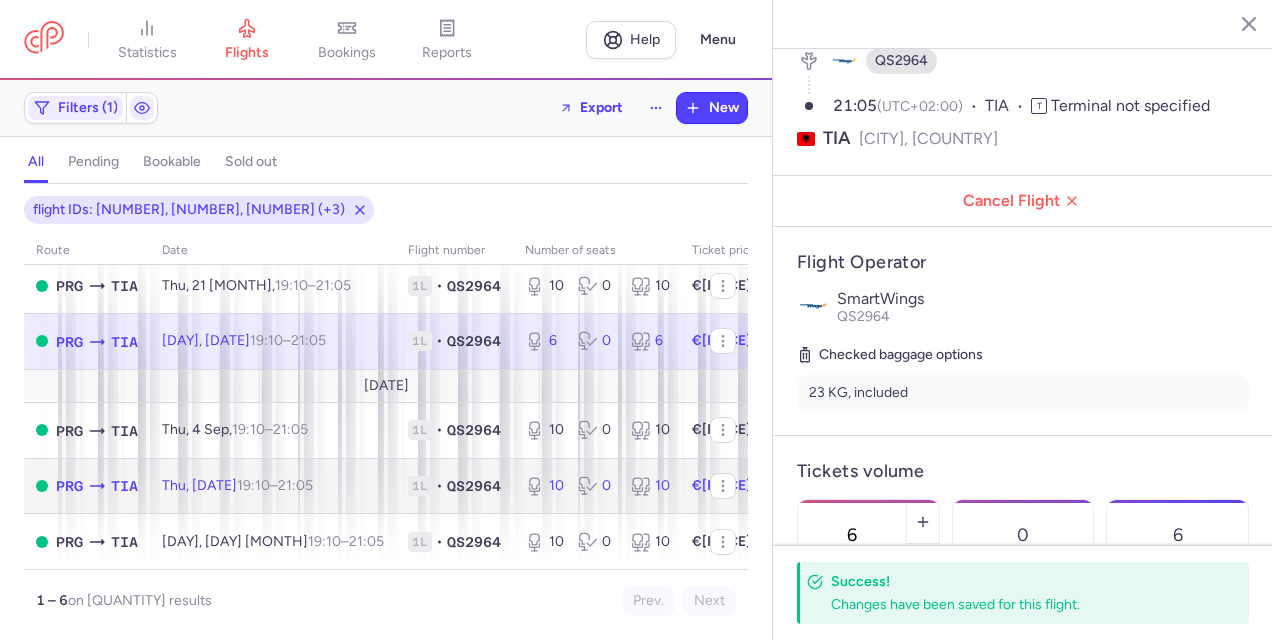 click on "10 0 10" 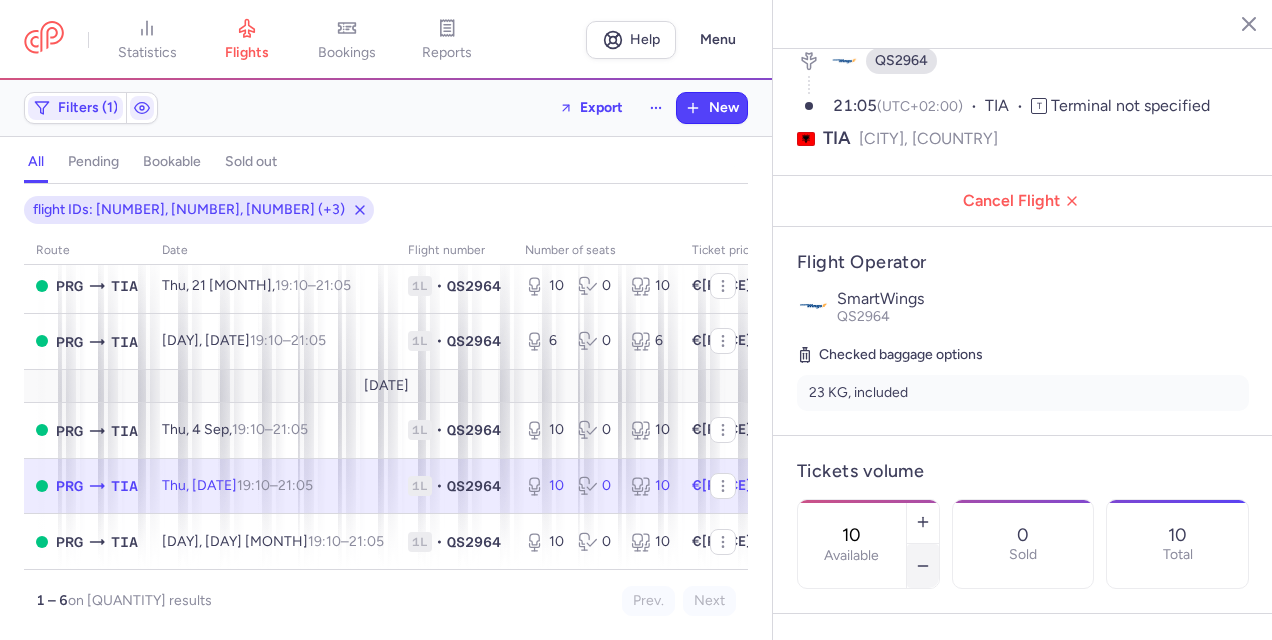click 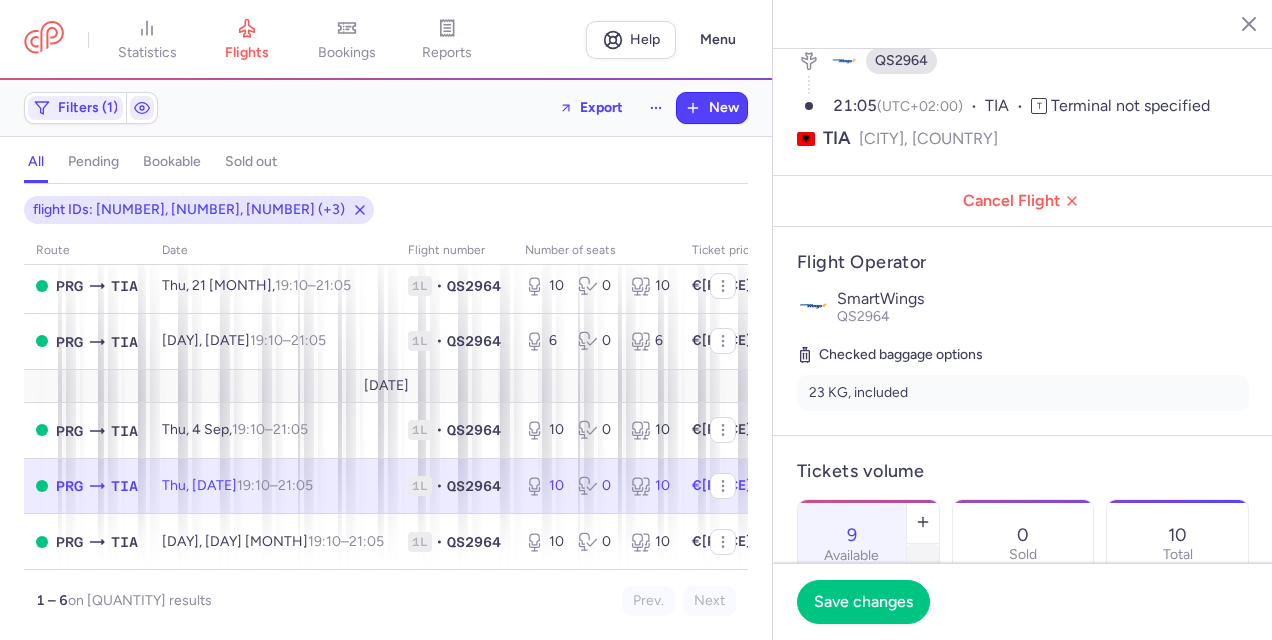 click 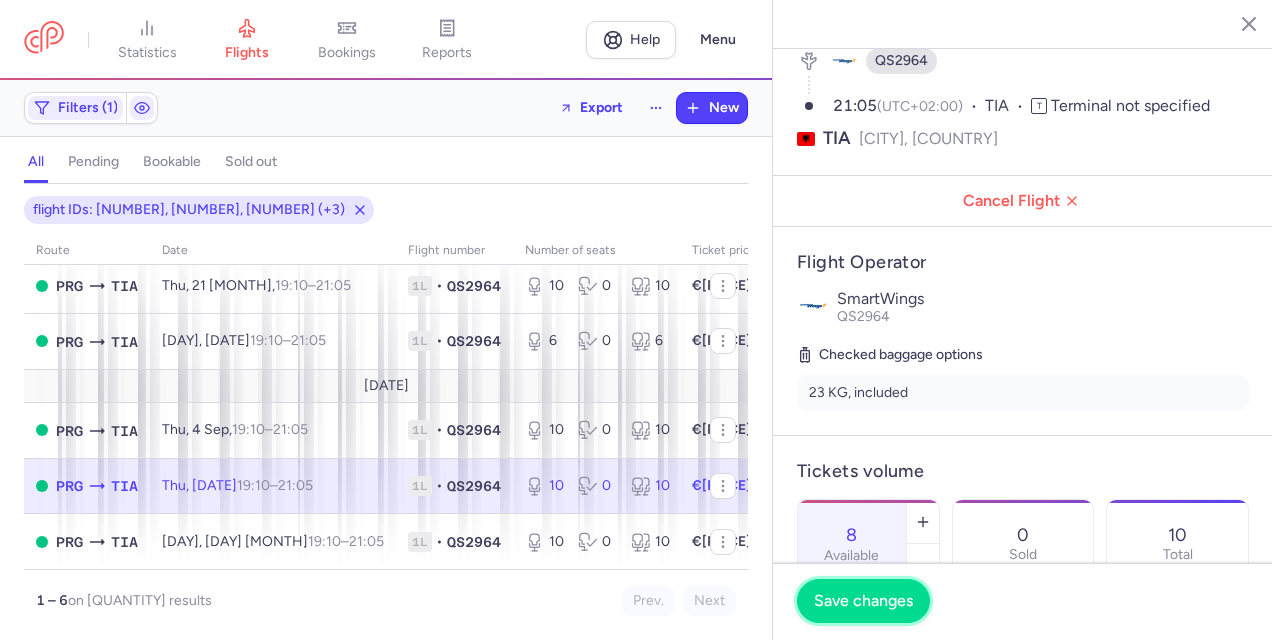 click on "Save changes" at bounding box center (863, 601) 